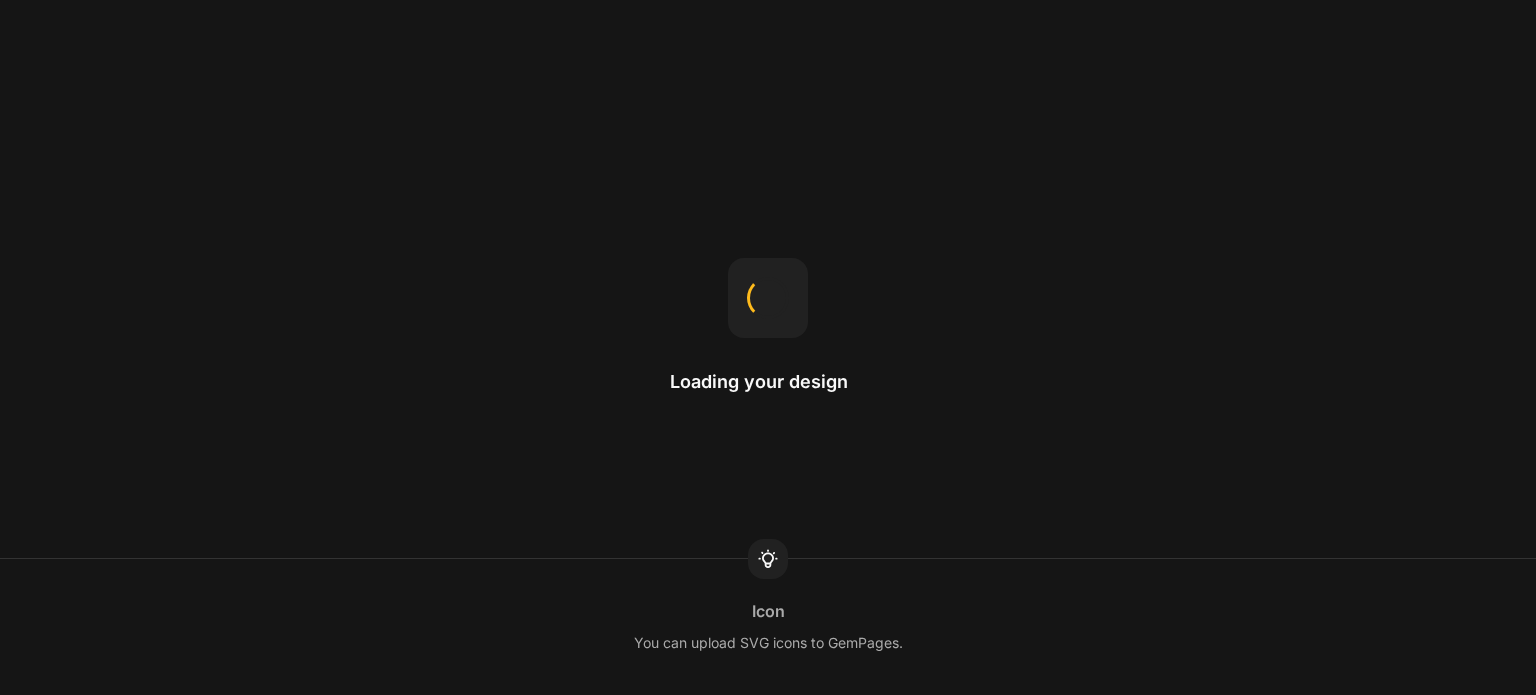 scroll, scrollTop: 0, scrollLeft: 0, axis: both 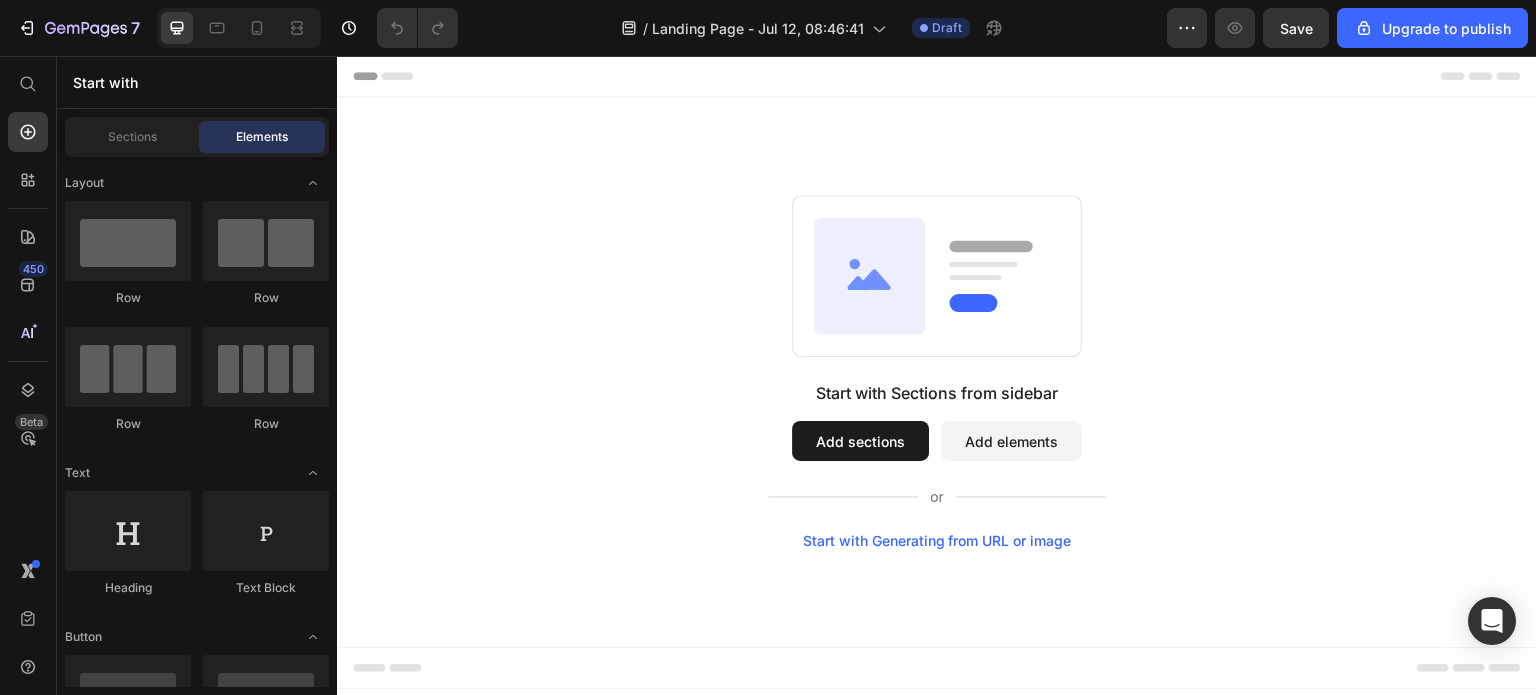 click on "Start with Sections from sidebar Add sections Add elements Start with Generating from URL or image" at bounding box center [937, 372] 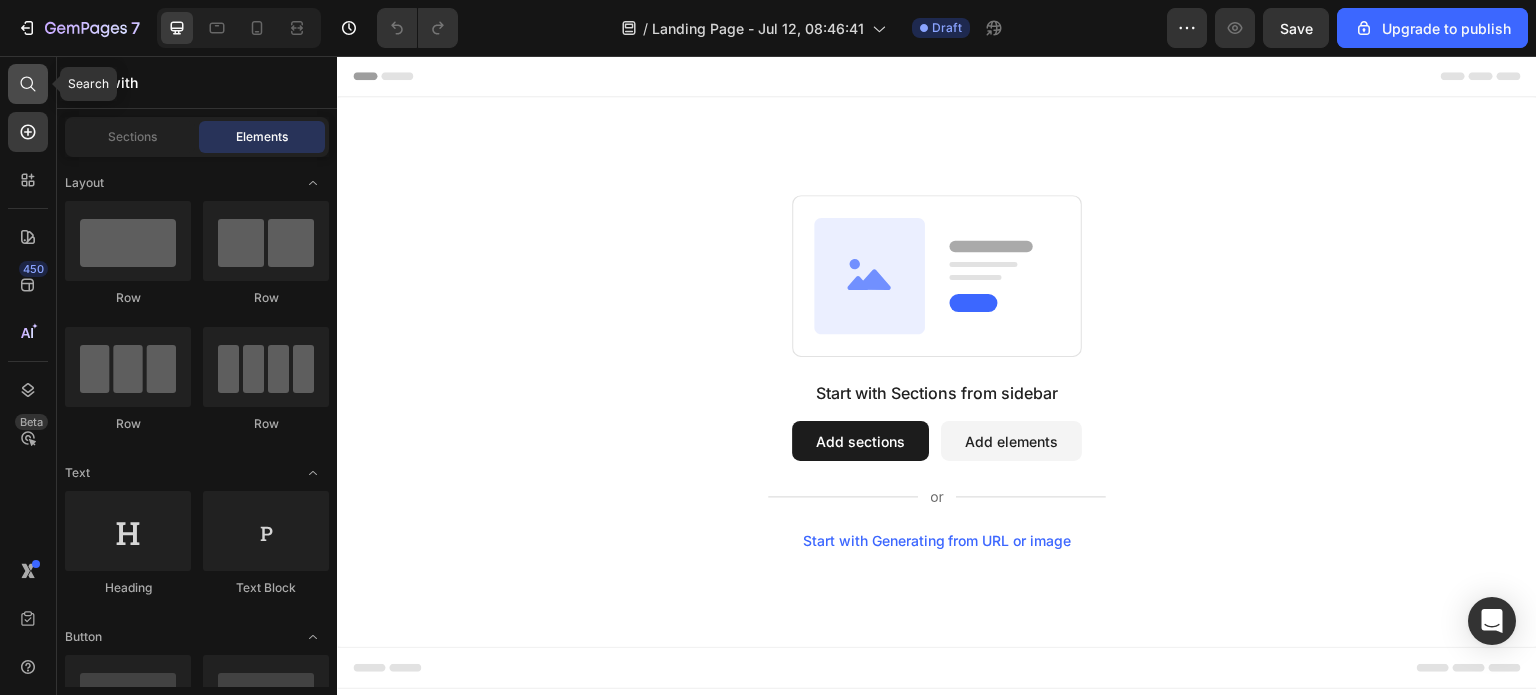 click 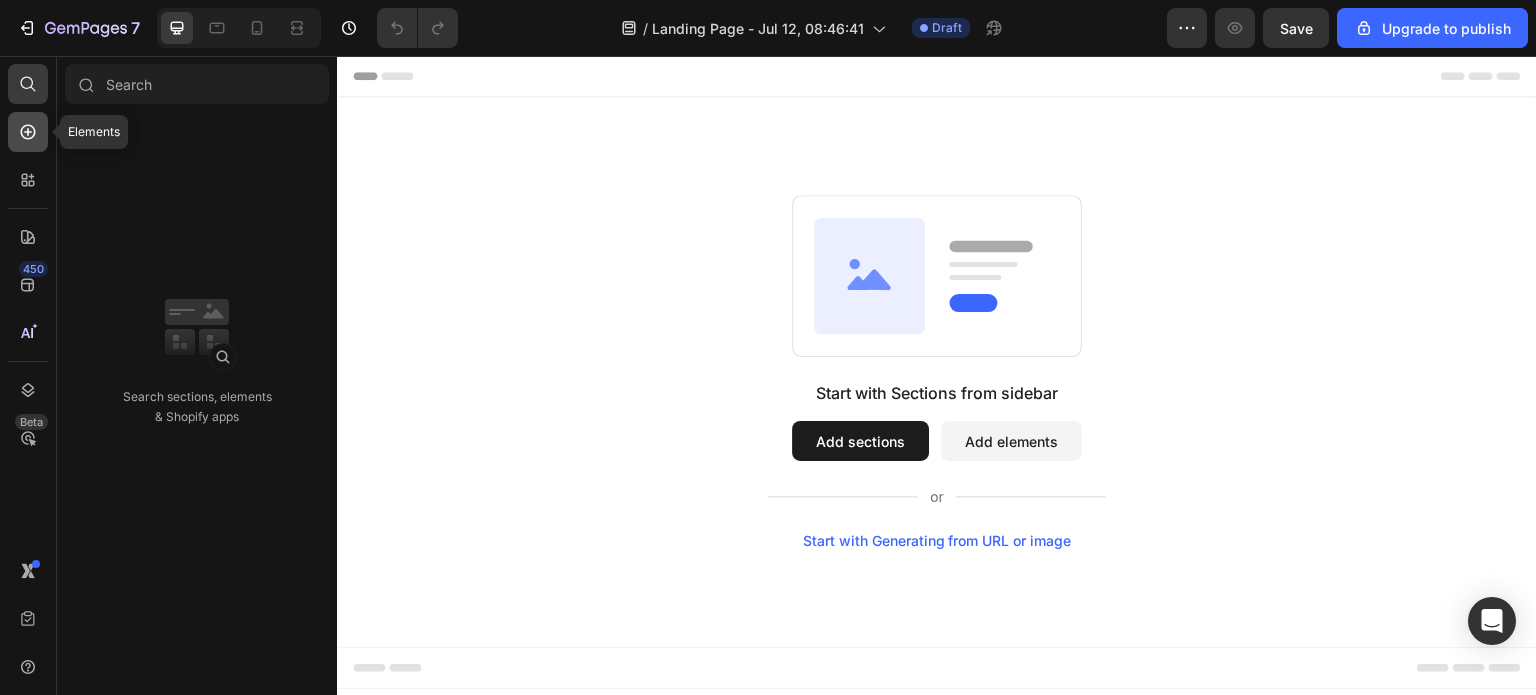 click 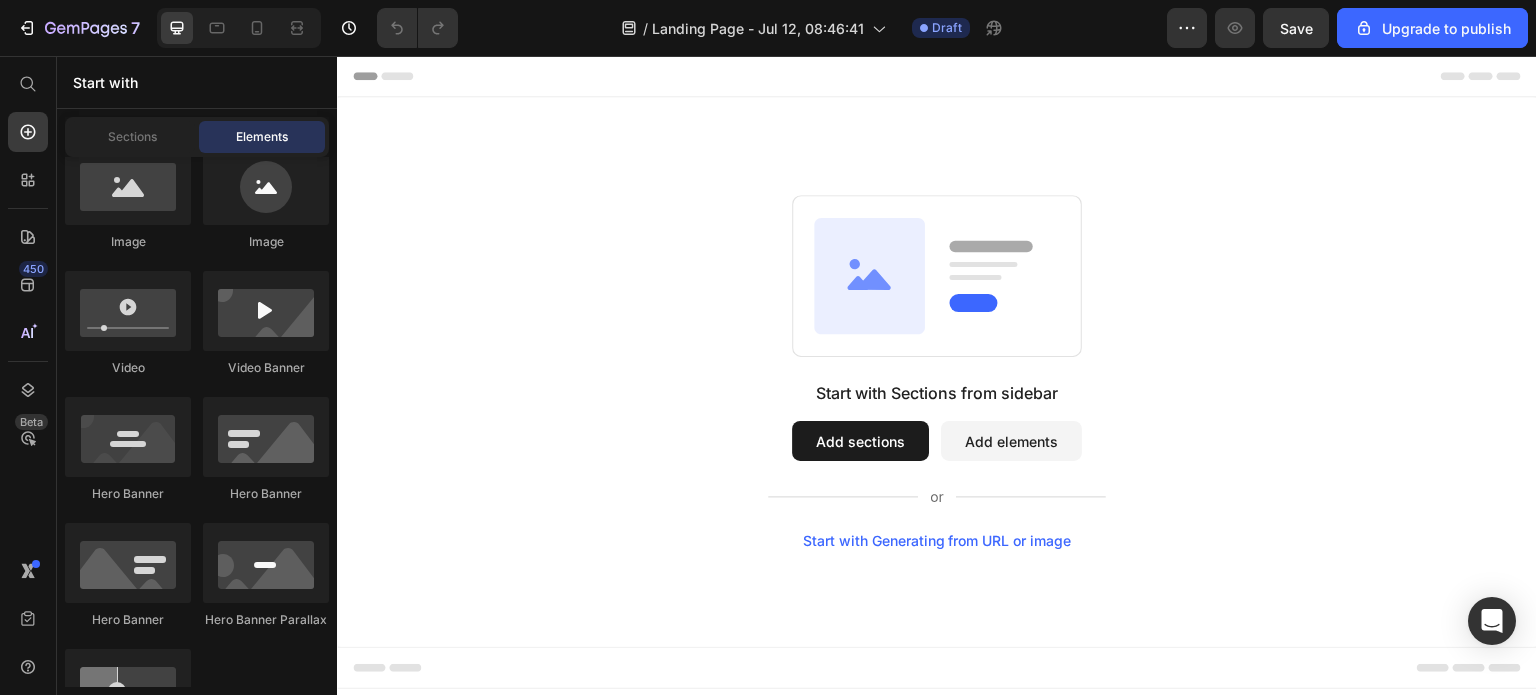 scroll, scrollTop: 100, scrollLeft: 0, axis: vertical 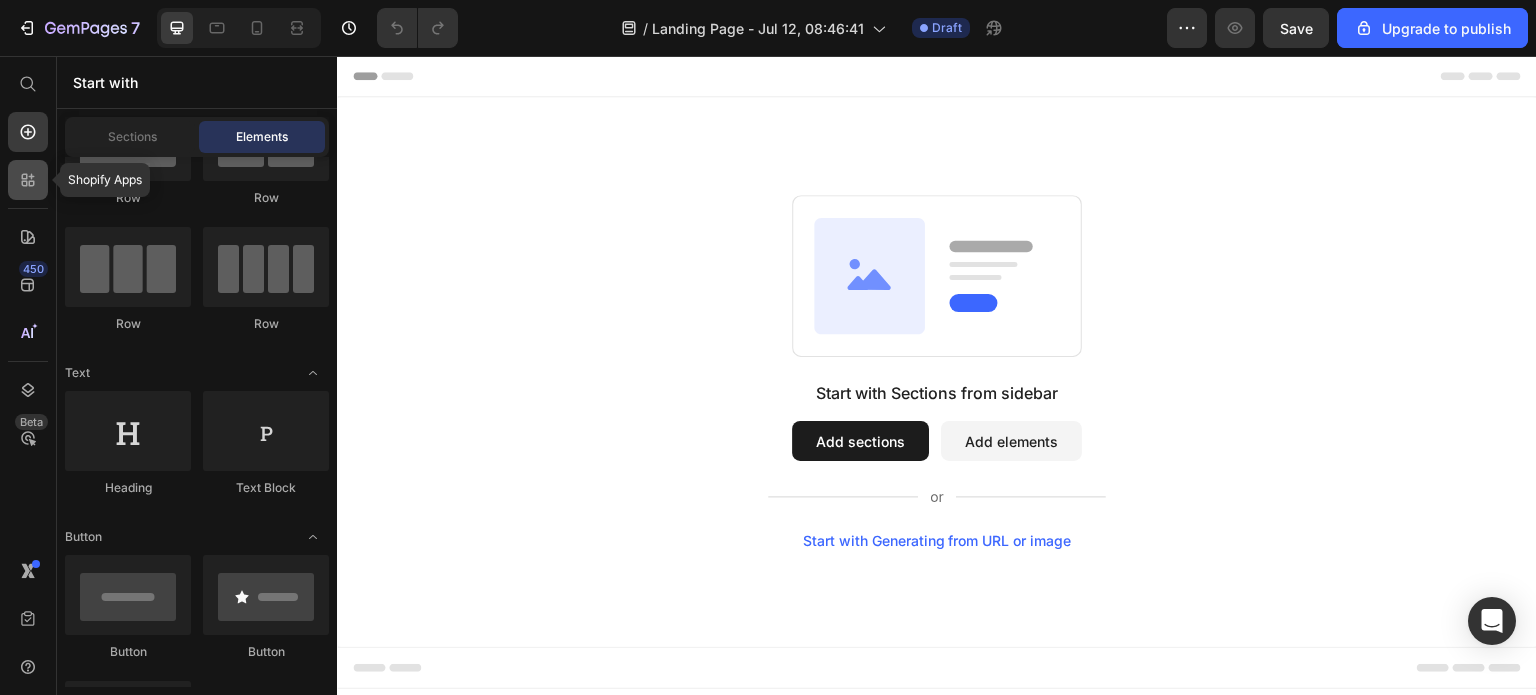 click 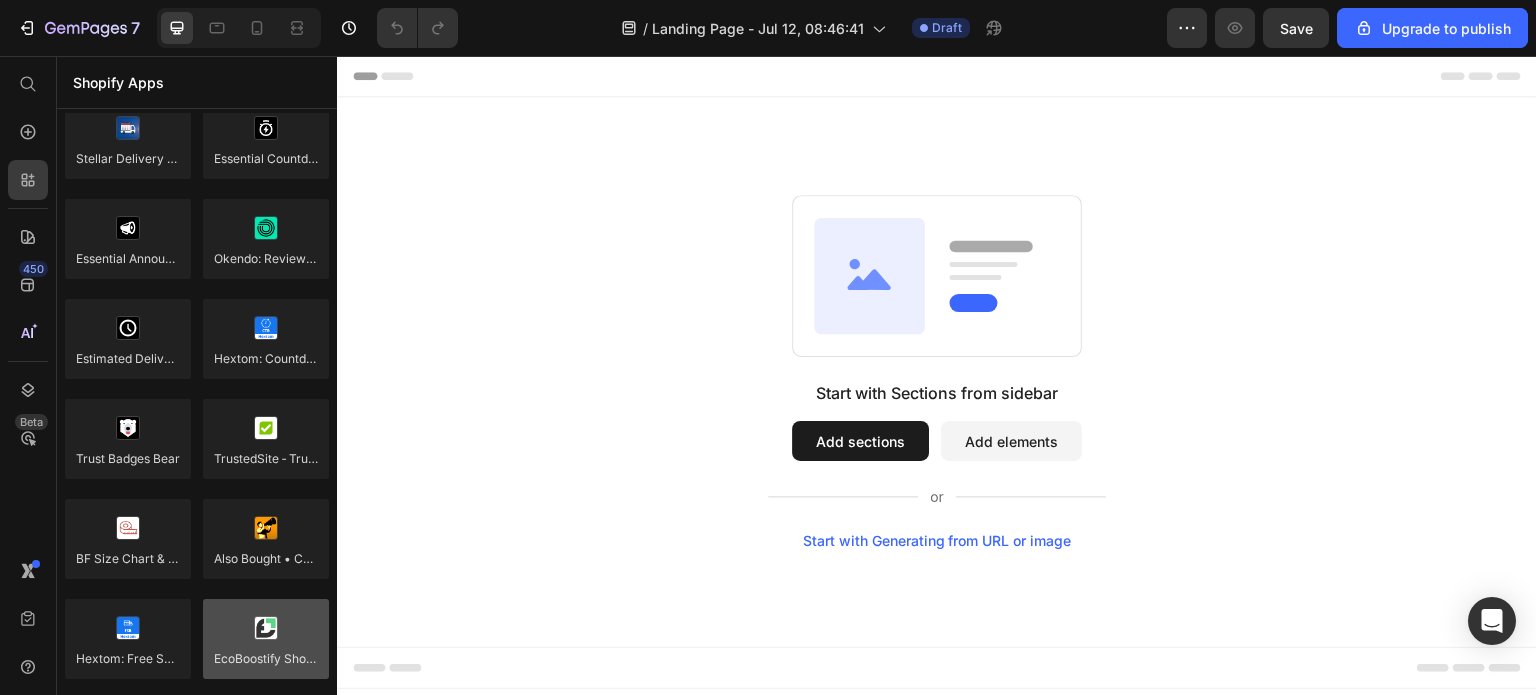scroll, scrollTop: 5747, scrollLeft: 0, axis: vertical 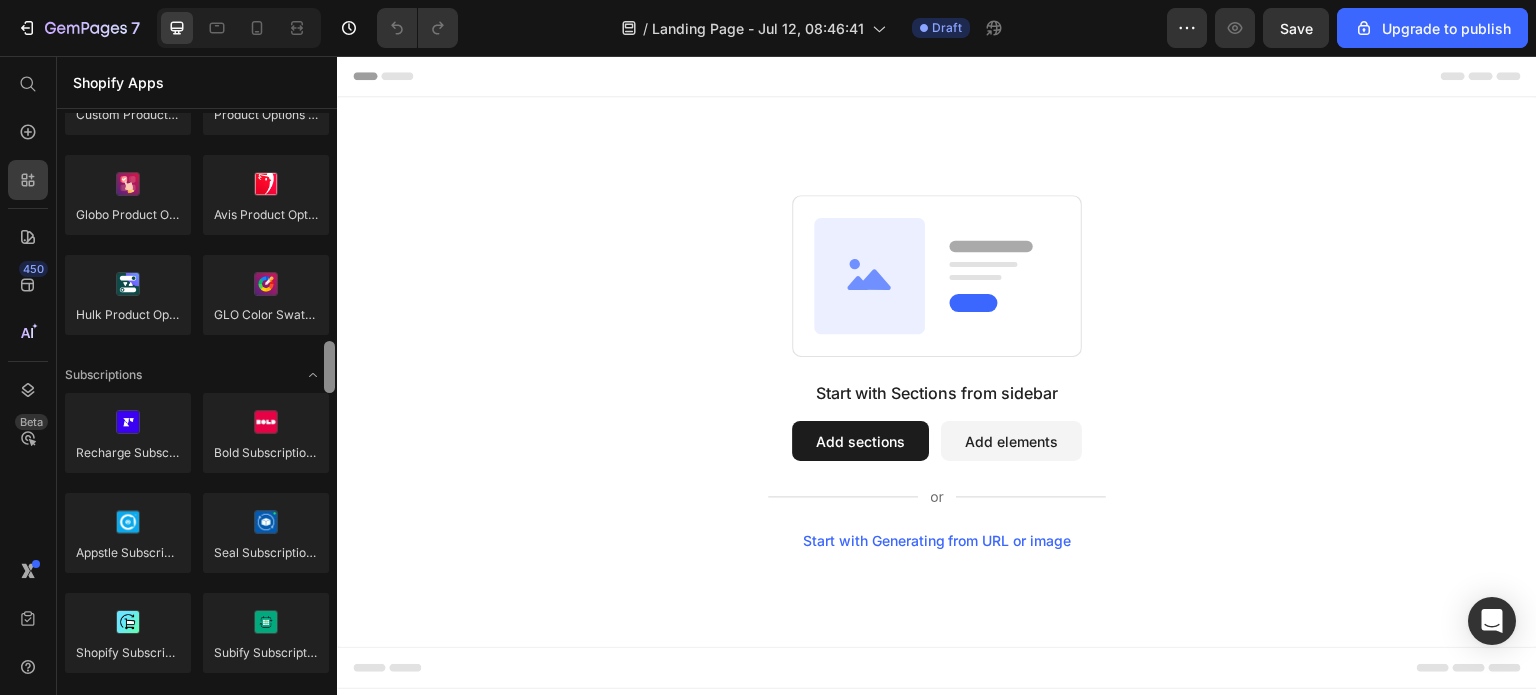 drag, startPoint x: 669, startPoint y: 715, endPoint x: 344, endPoint y: 100, distance: 695.59326 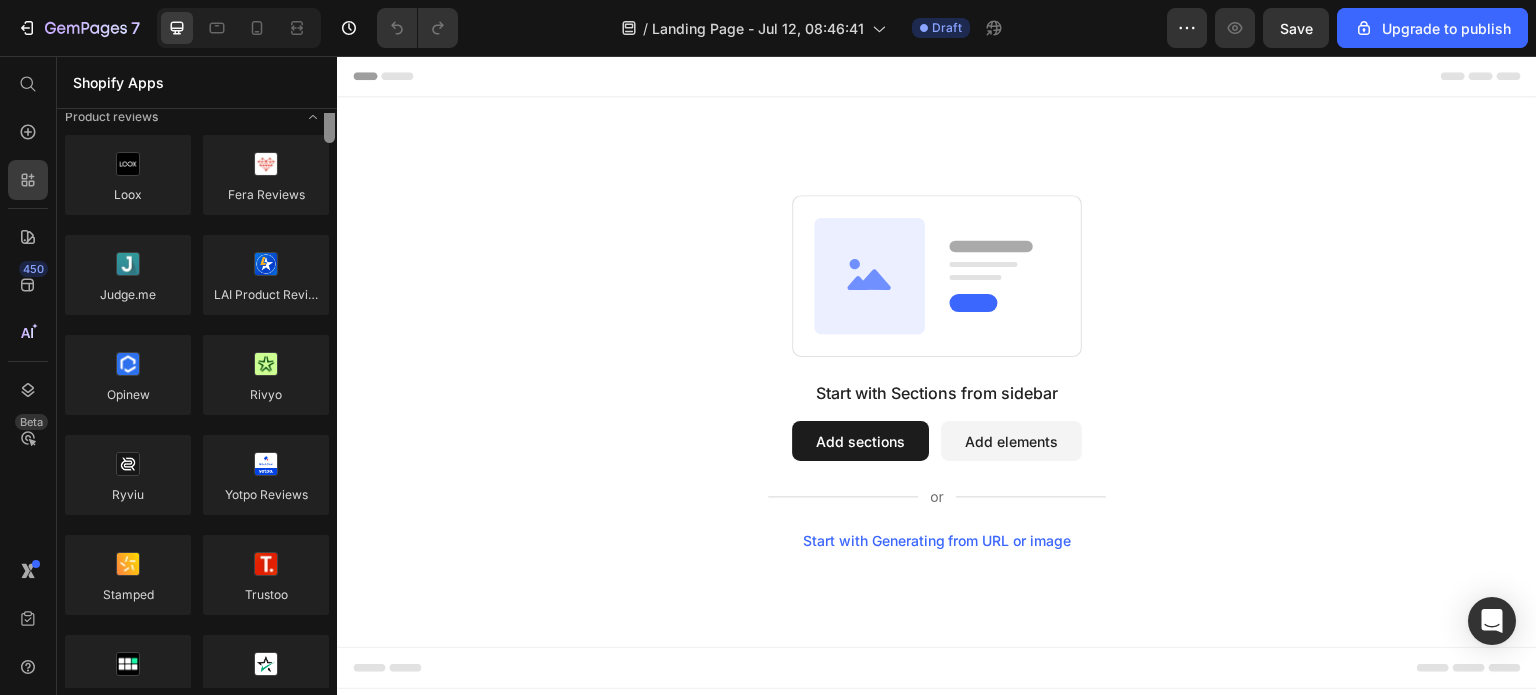 scroll, scrollTop: 0, scrollLeft: 0, axis: both 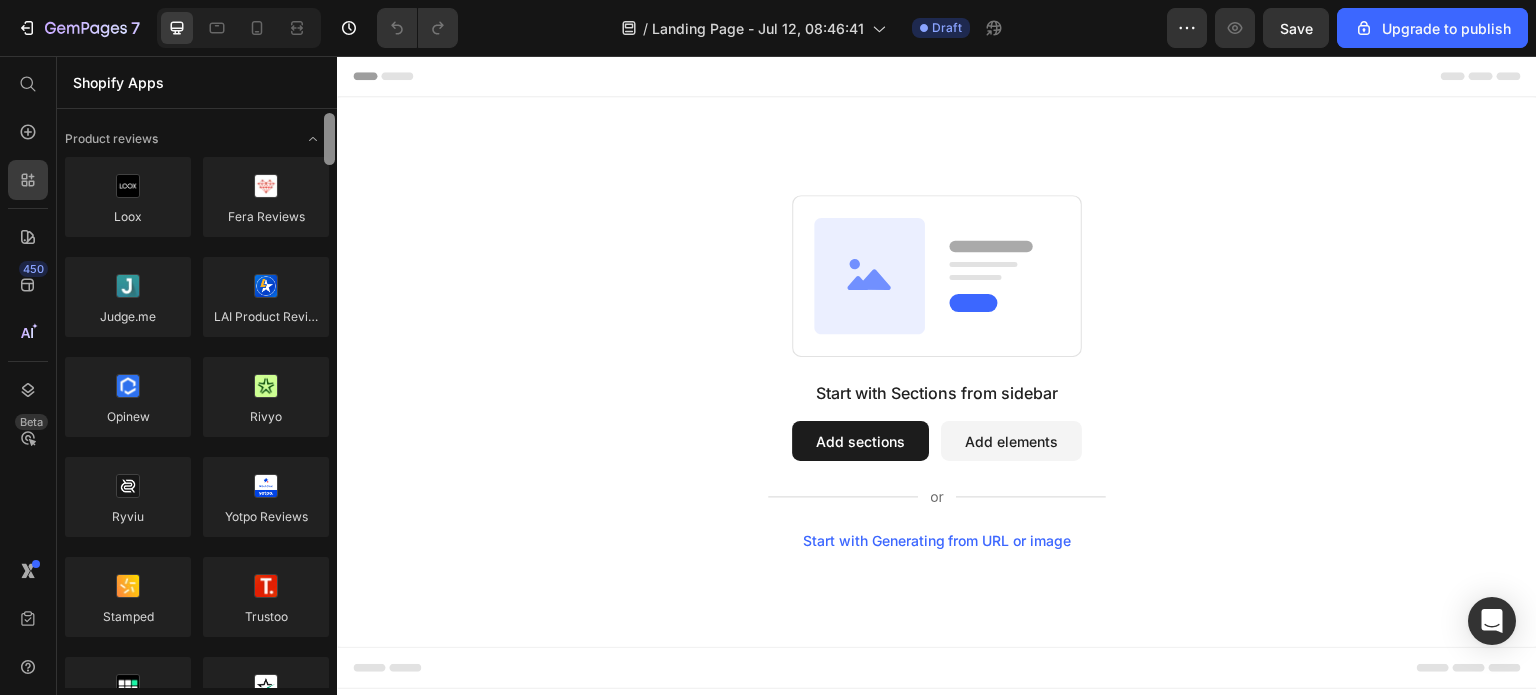 click at bounding box center (329, 139) 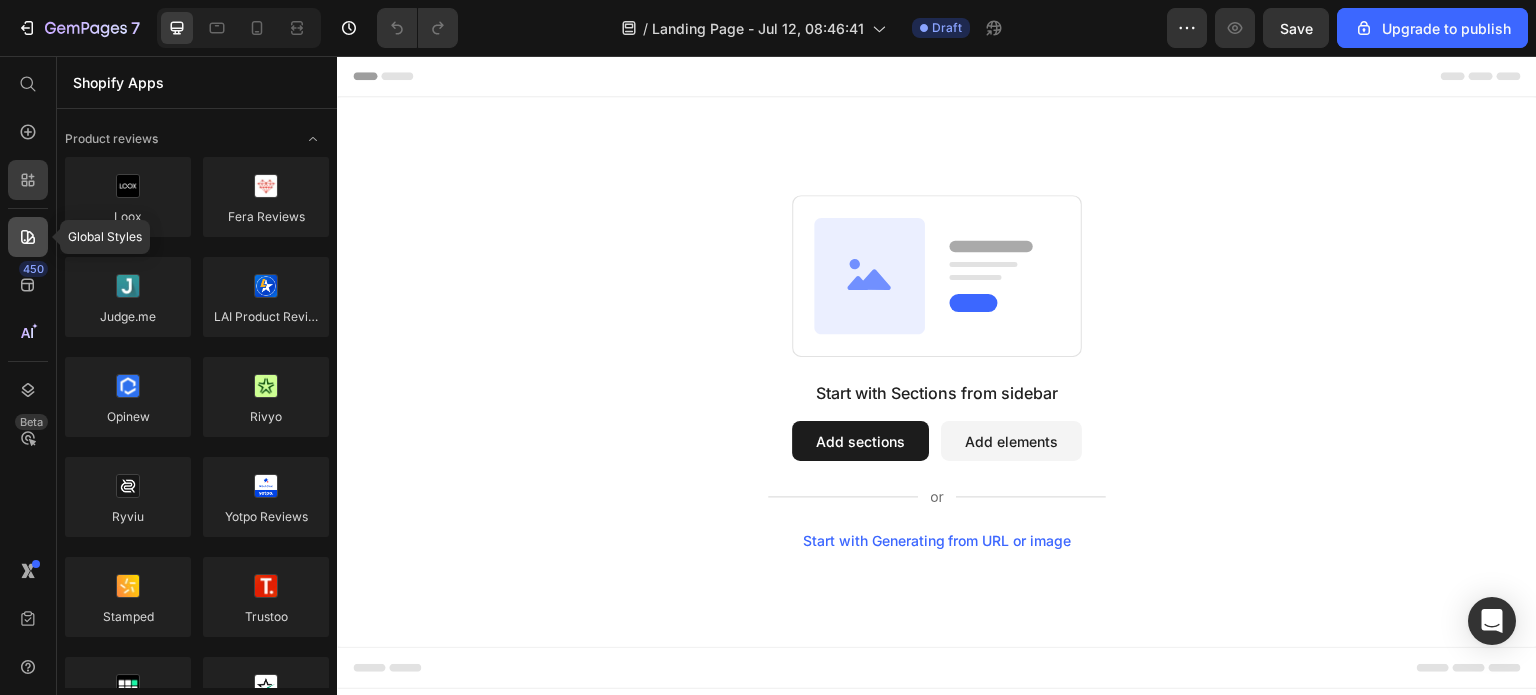 click 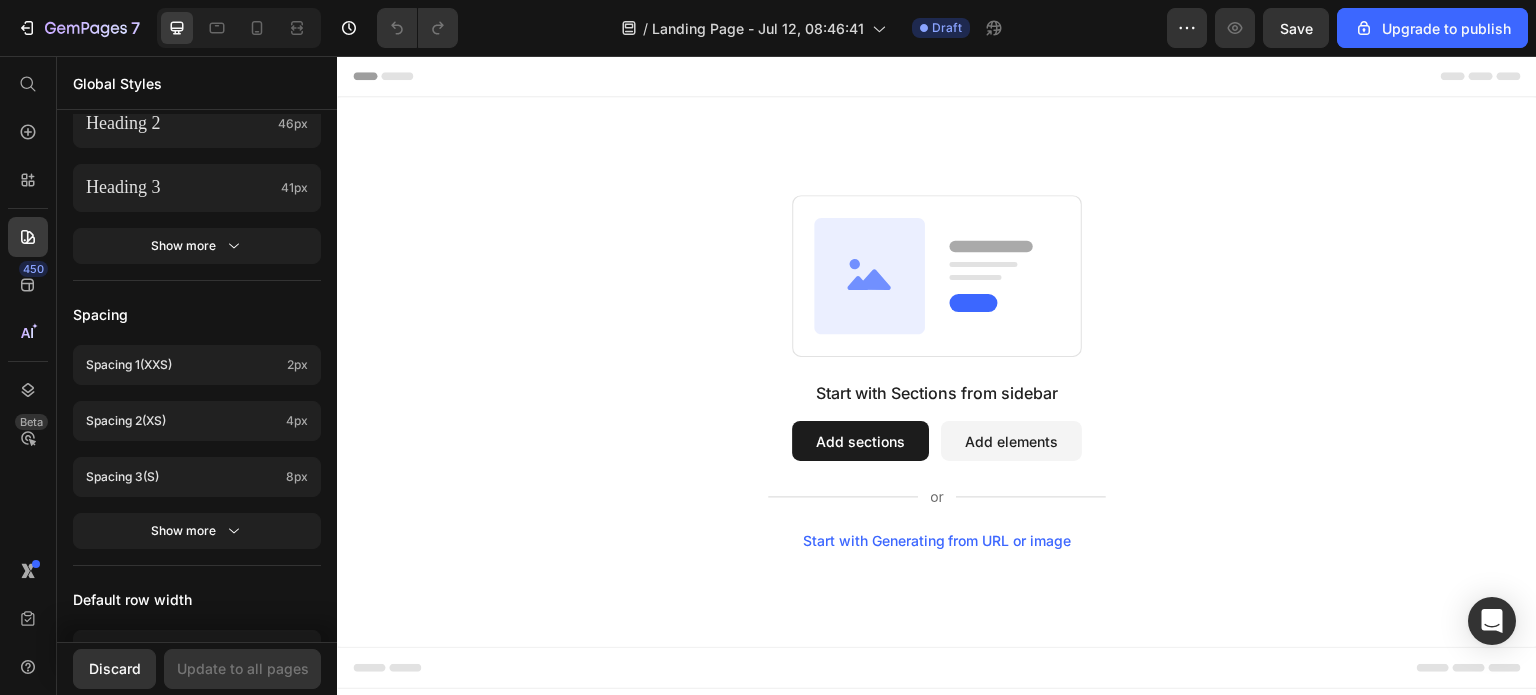 scroll, scrollTop: 935, scrollLeft: 0, axis: vertical 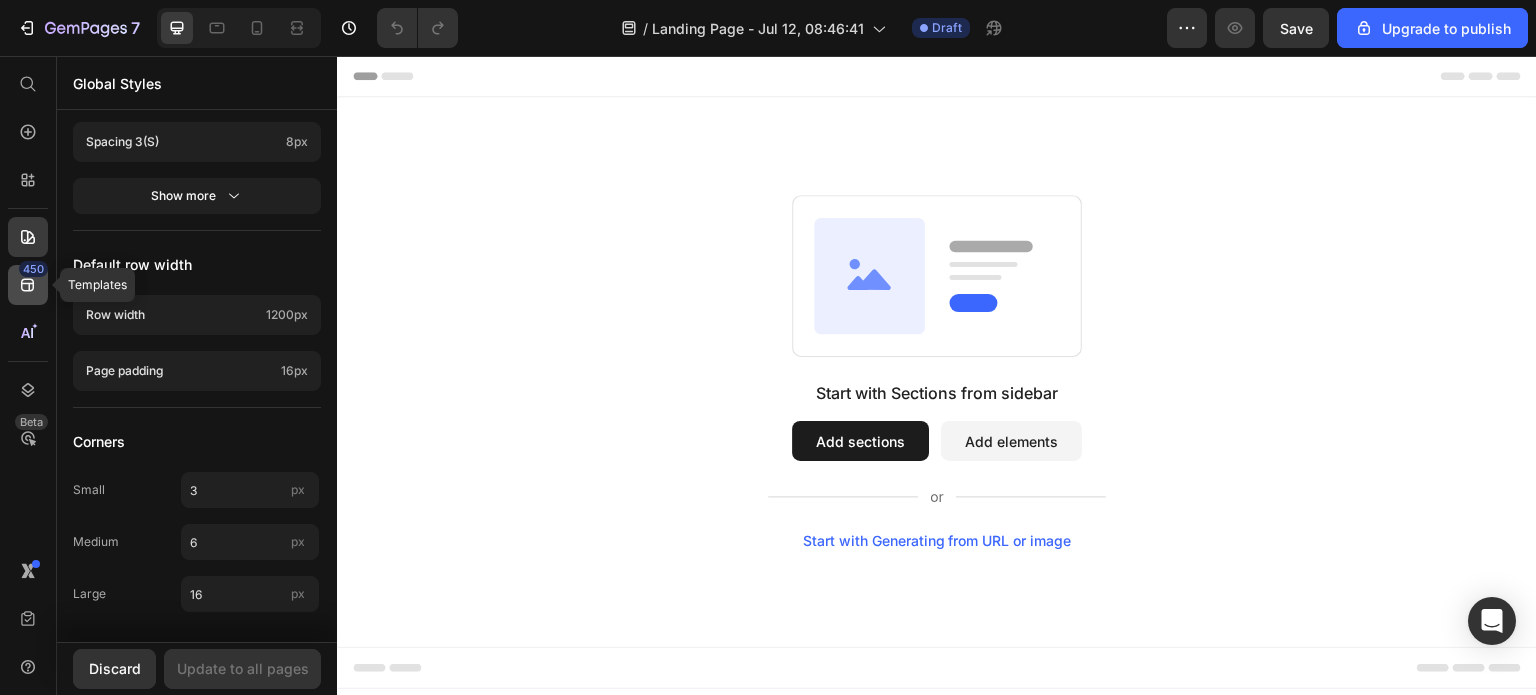 click on "450" 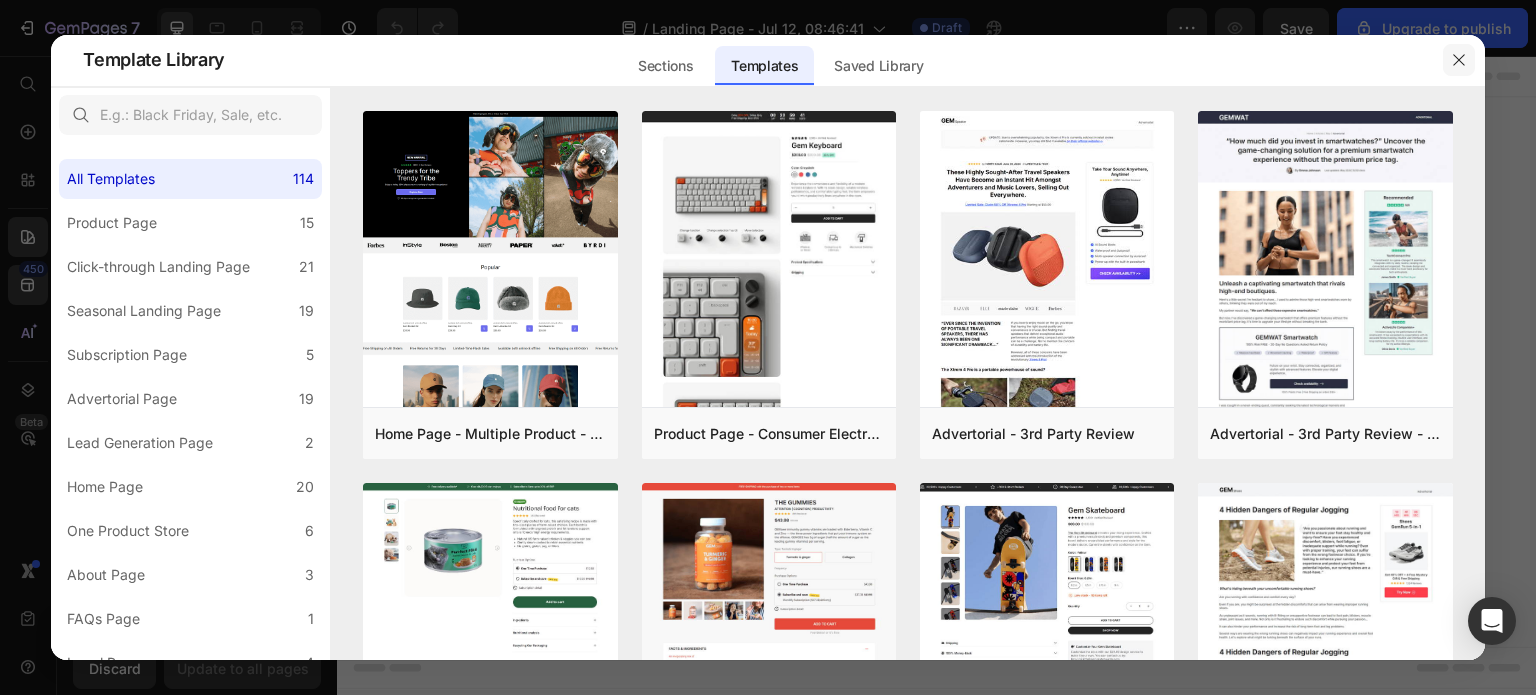 click at bounding box center [1459, 60] 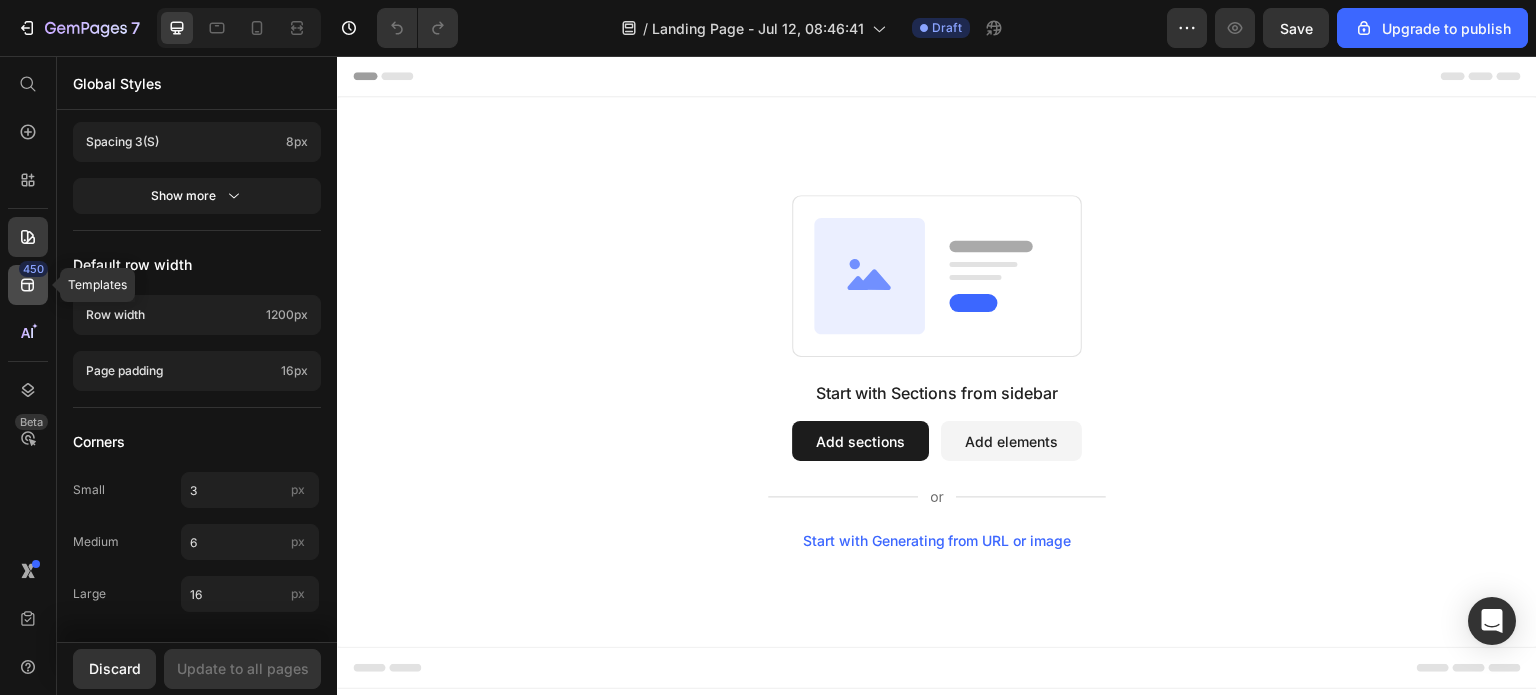 click 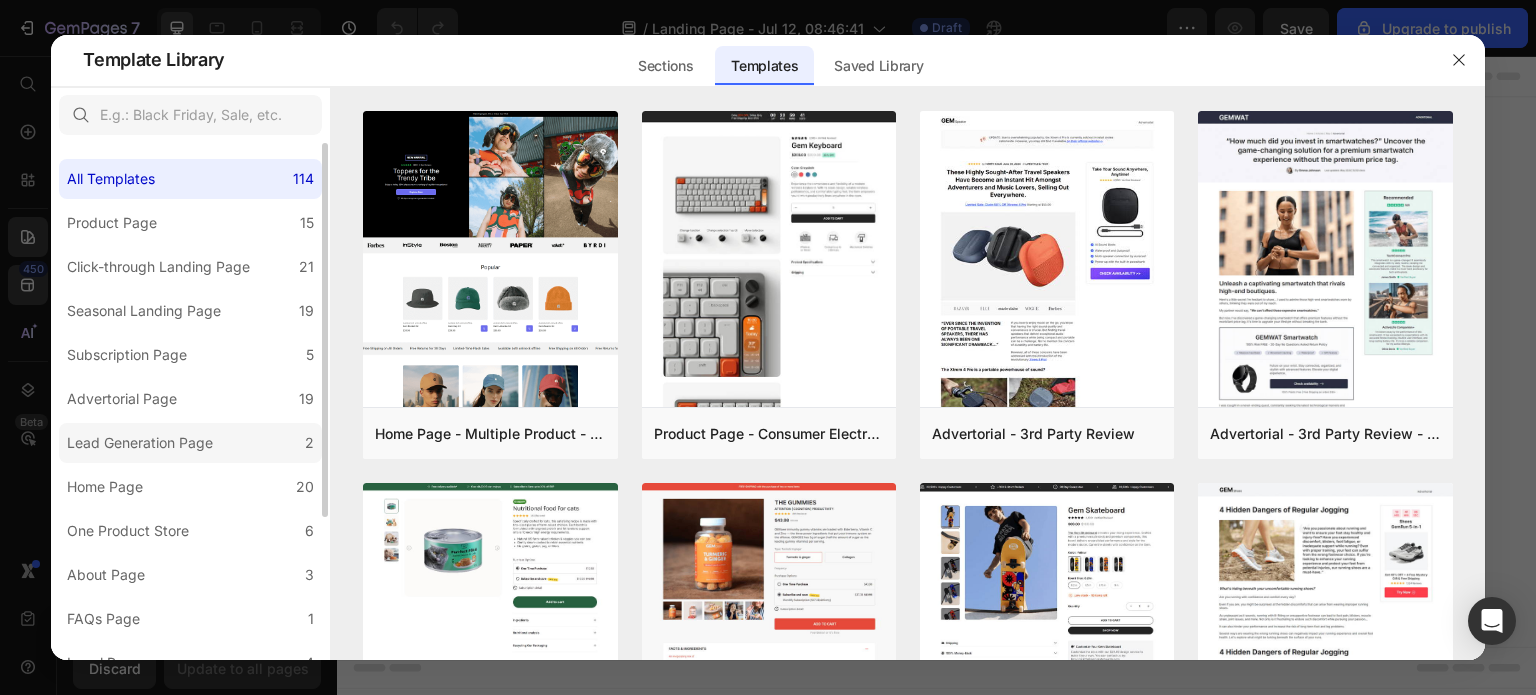 click on "Lead Generation Page" at bounding box center (140, 443) 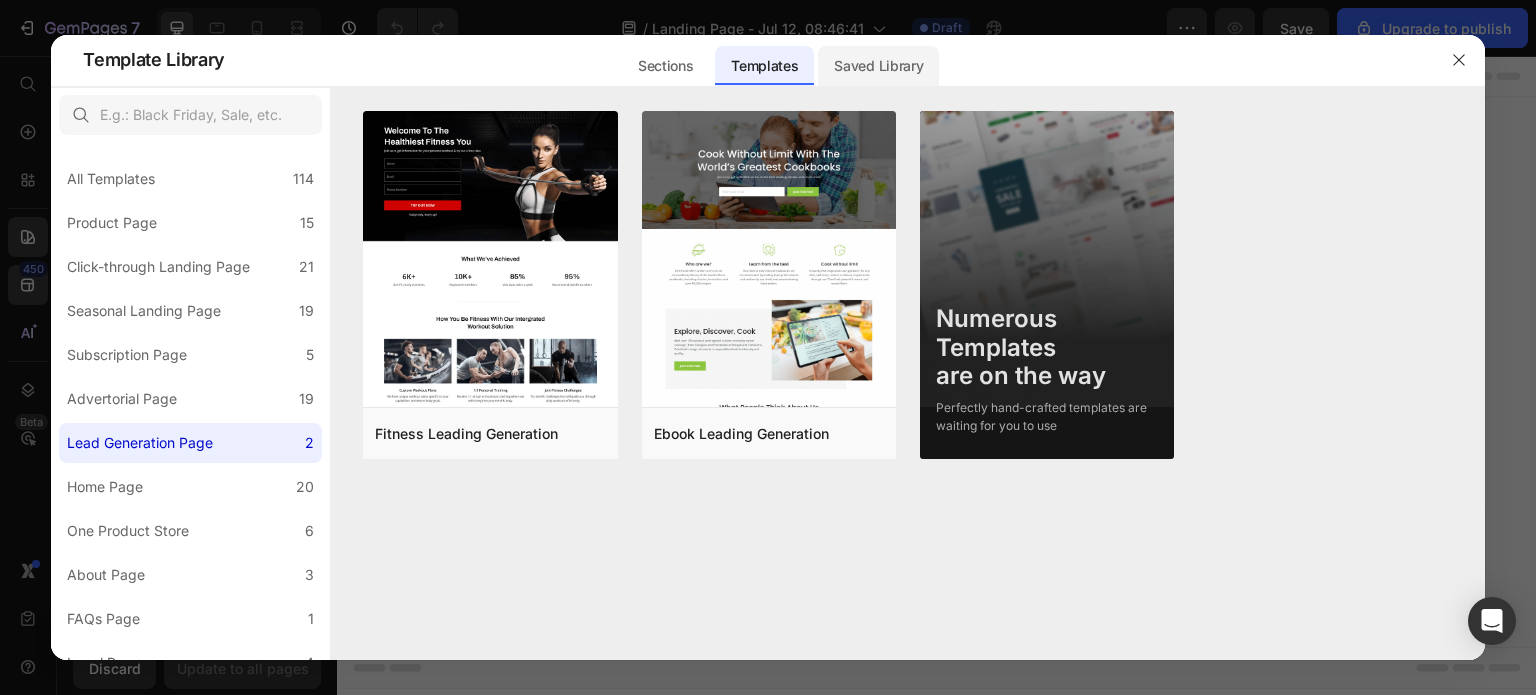 click on "Saved Library" 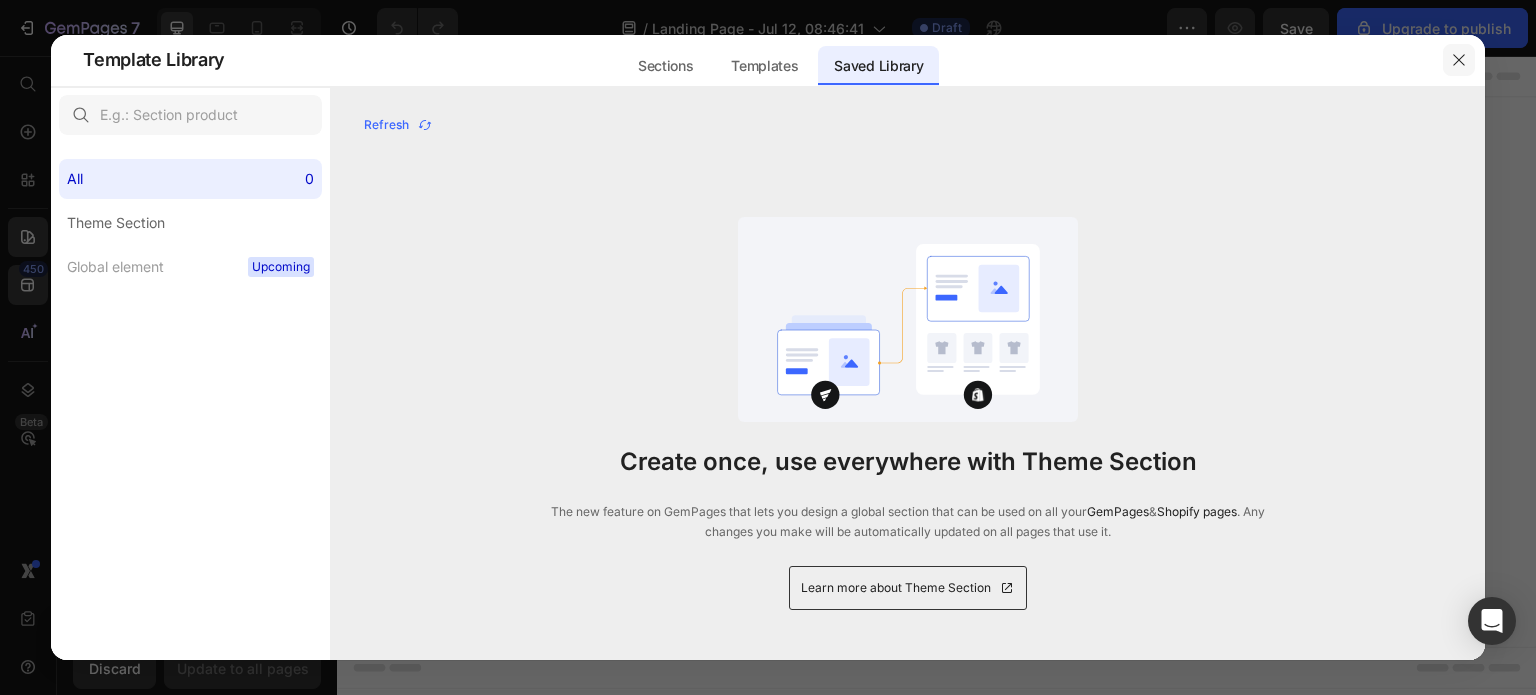 drag, startPoint x: 1467, startPoint y: 59, endPoint x: 892, endPoint y: 78, distance: 575.31384 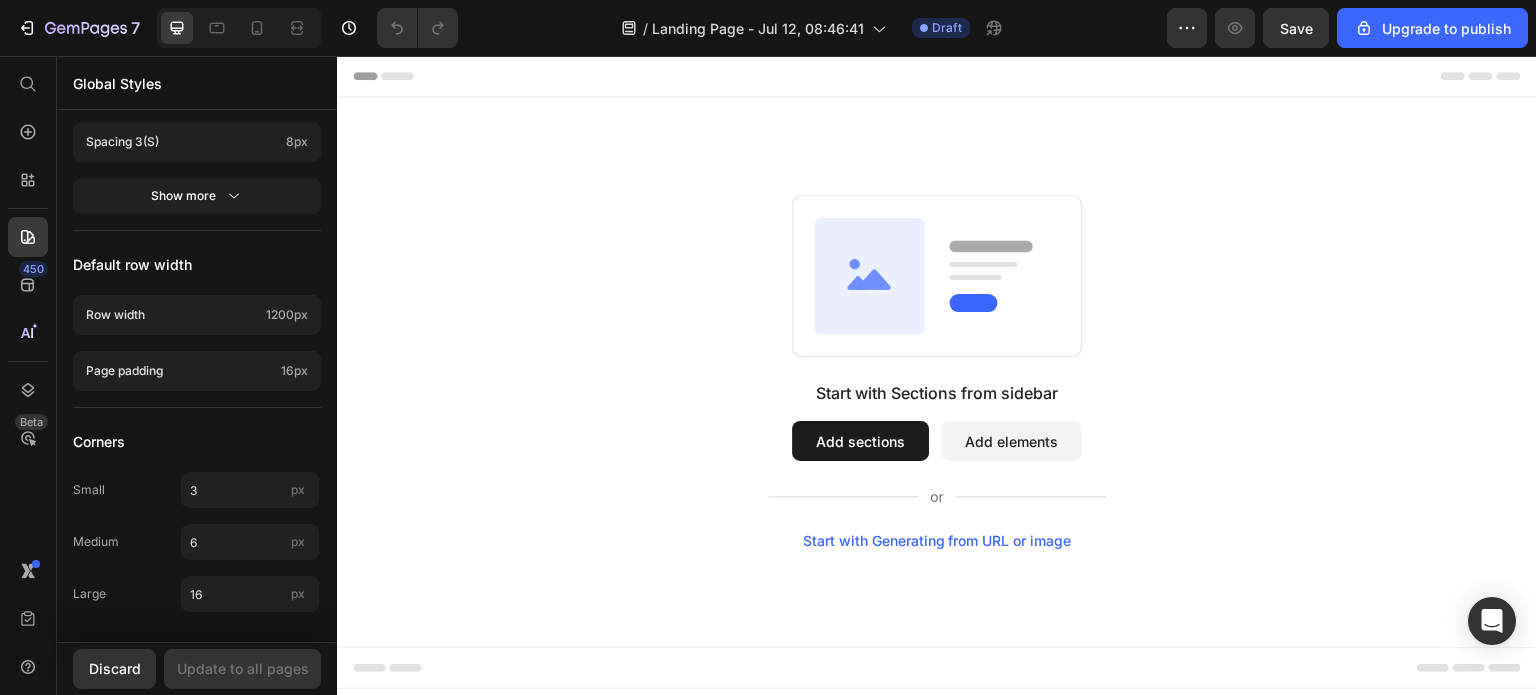 drag, startPoint x: 748, startPoint y: 270, endPoint x: 763, endPoint y: 353, distance: 84.34453 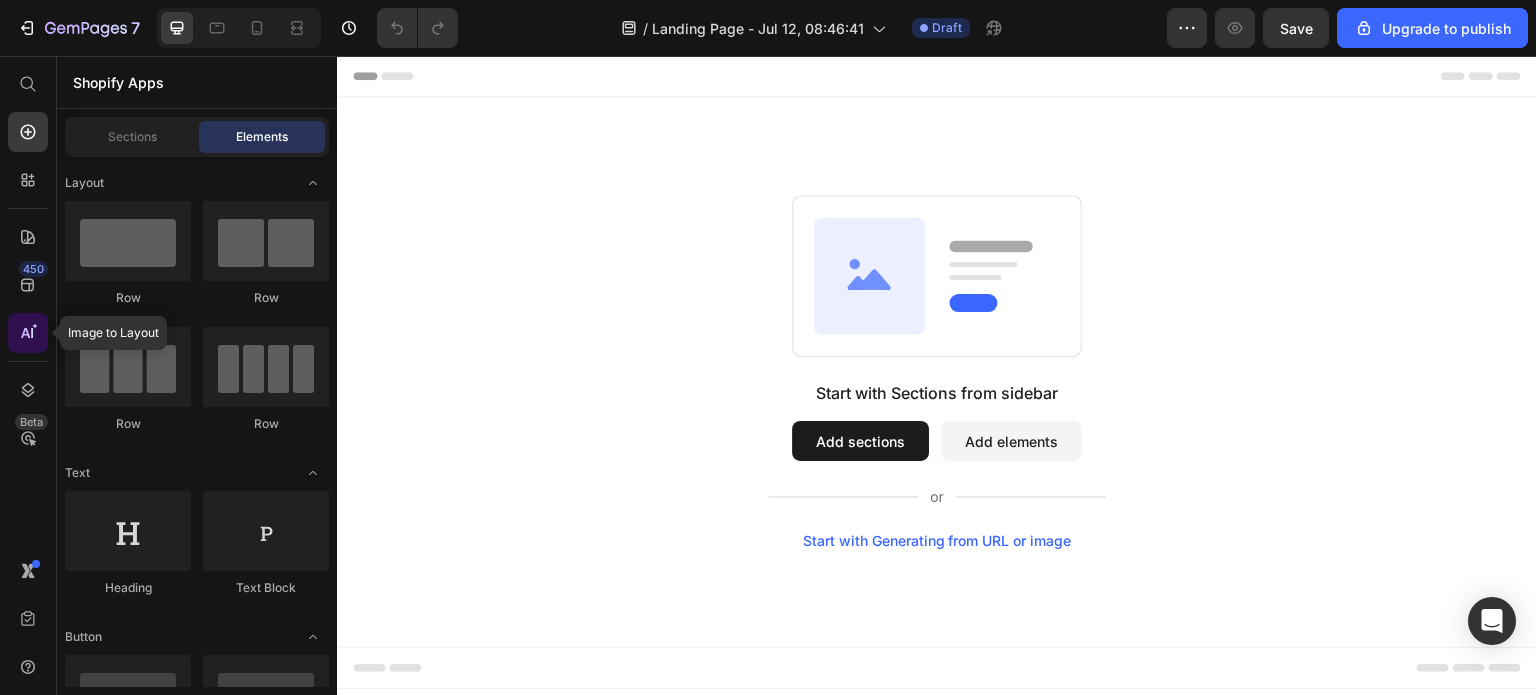 click 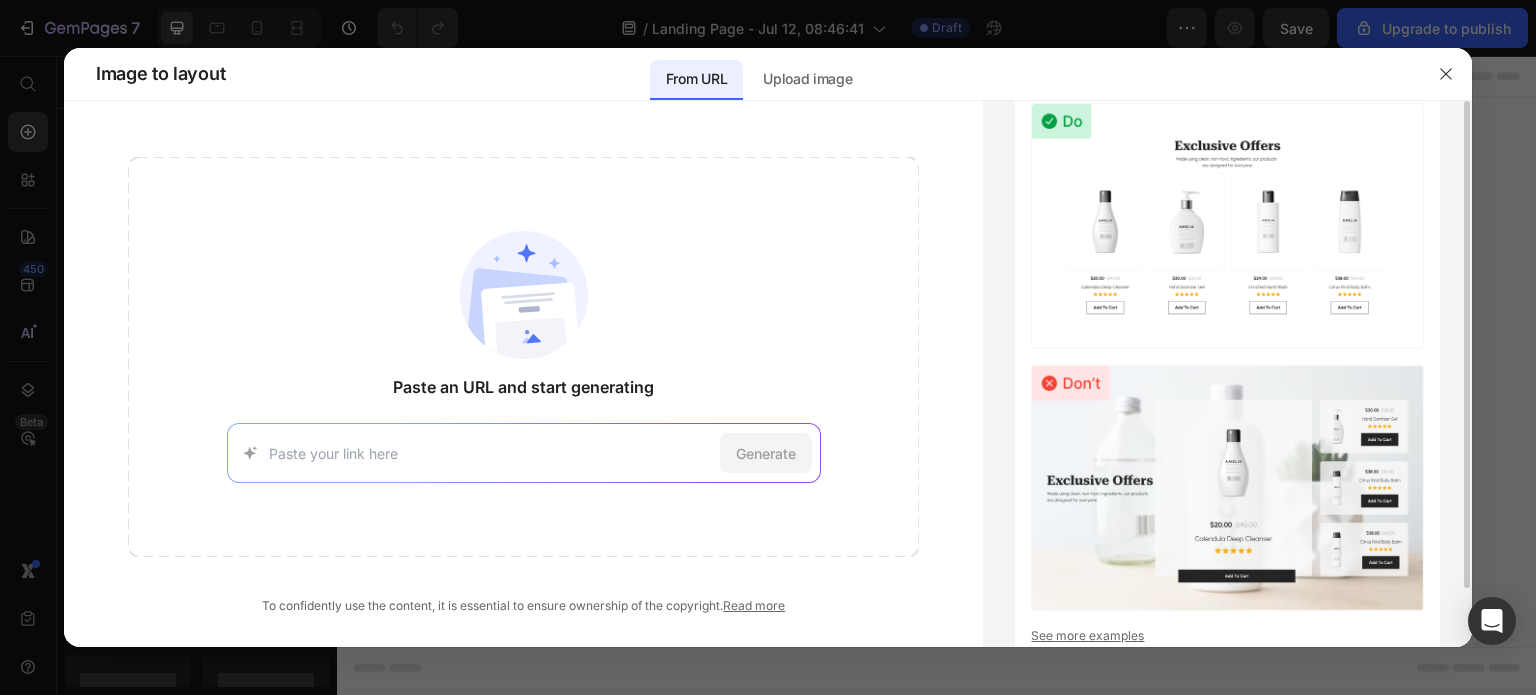 scroll, scrollTop: 65, scrollLeft: 0, axis: vertical 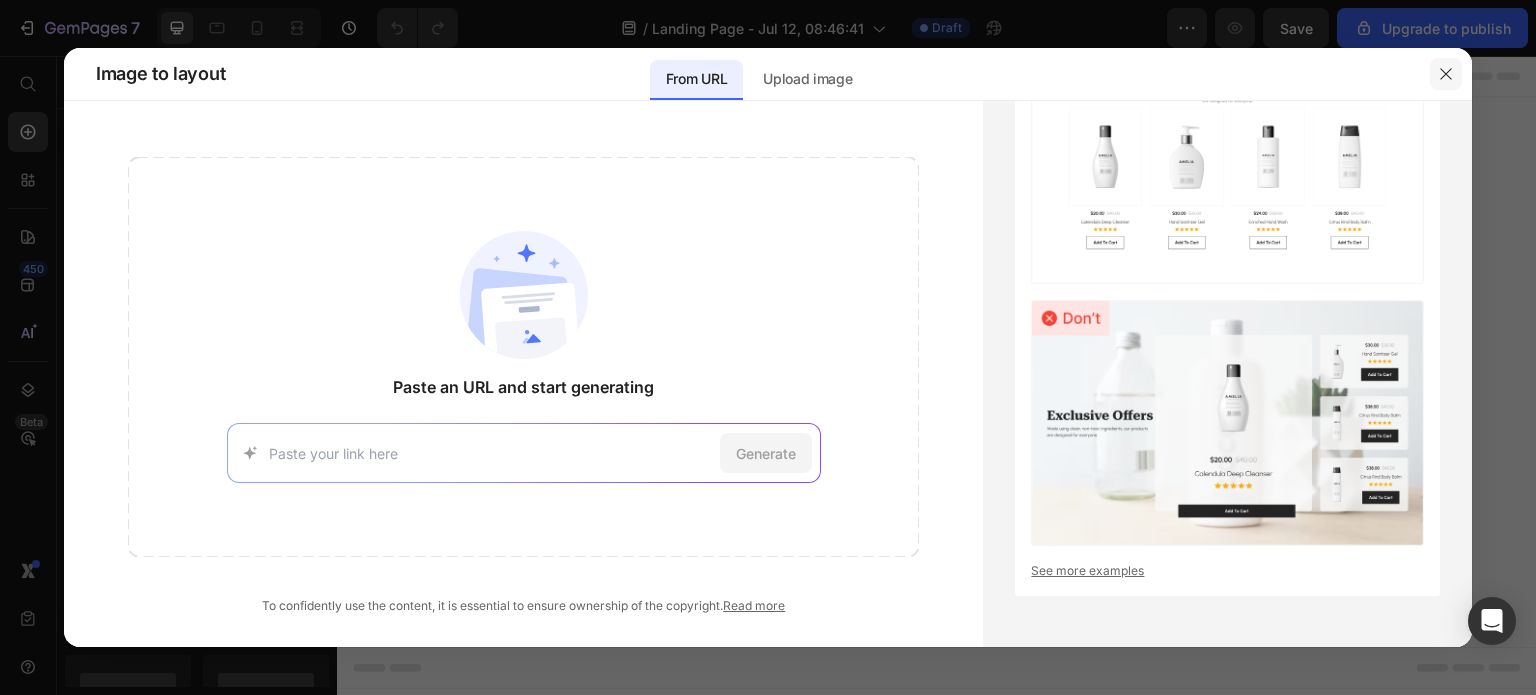 click 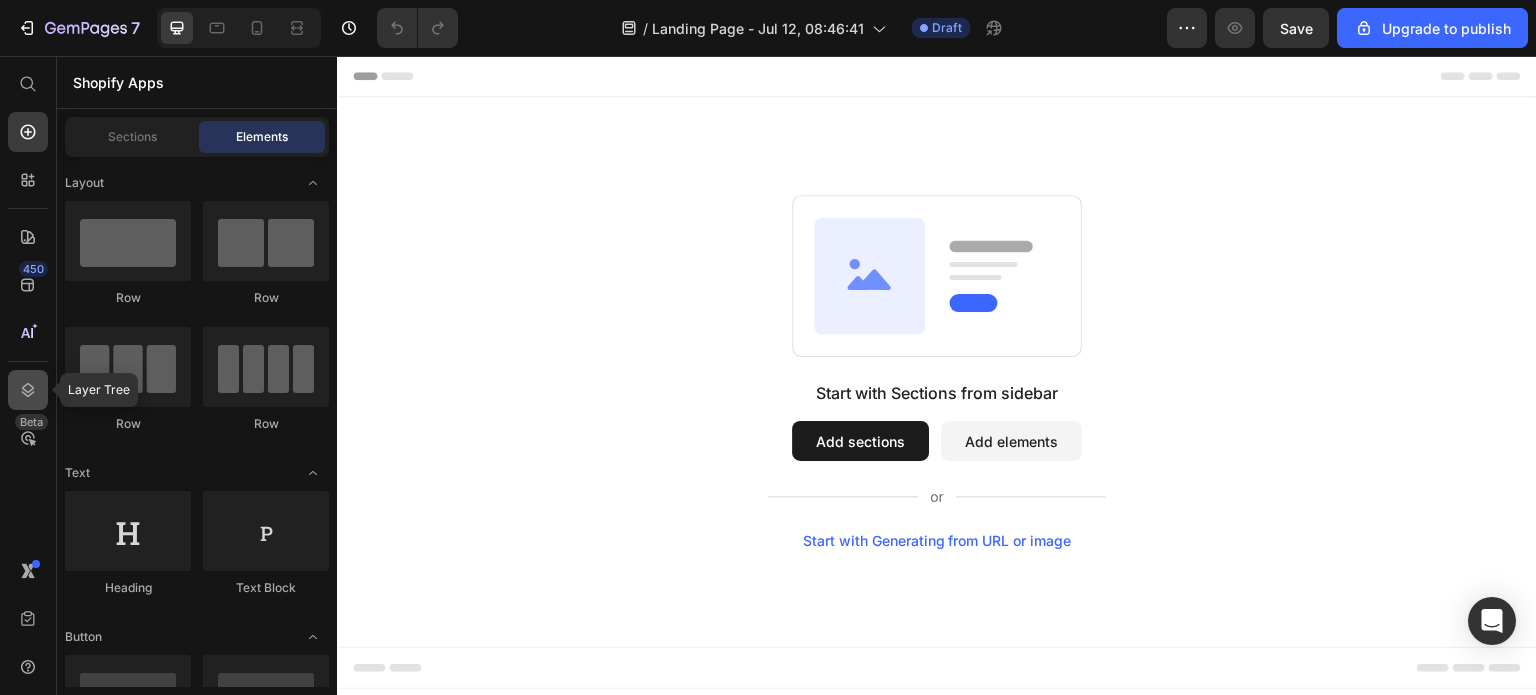 click 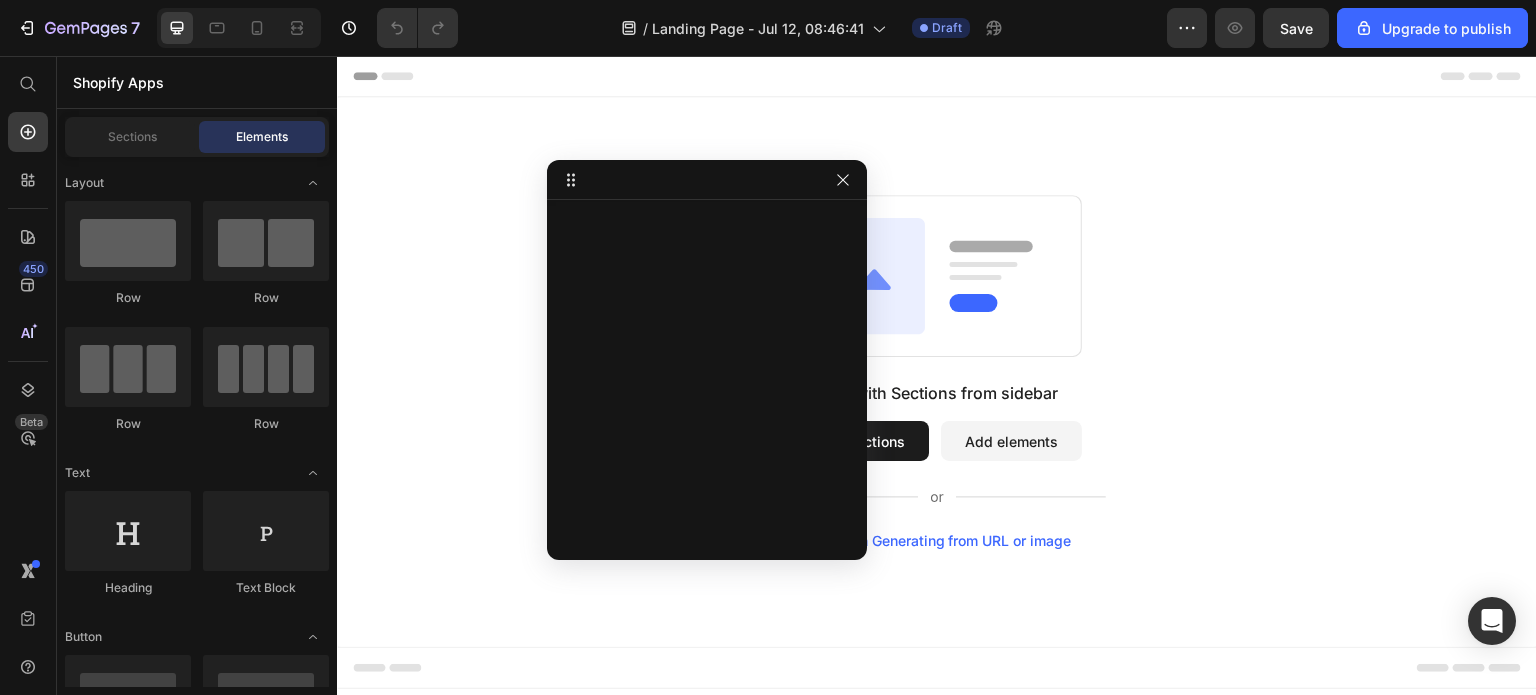 click 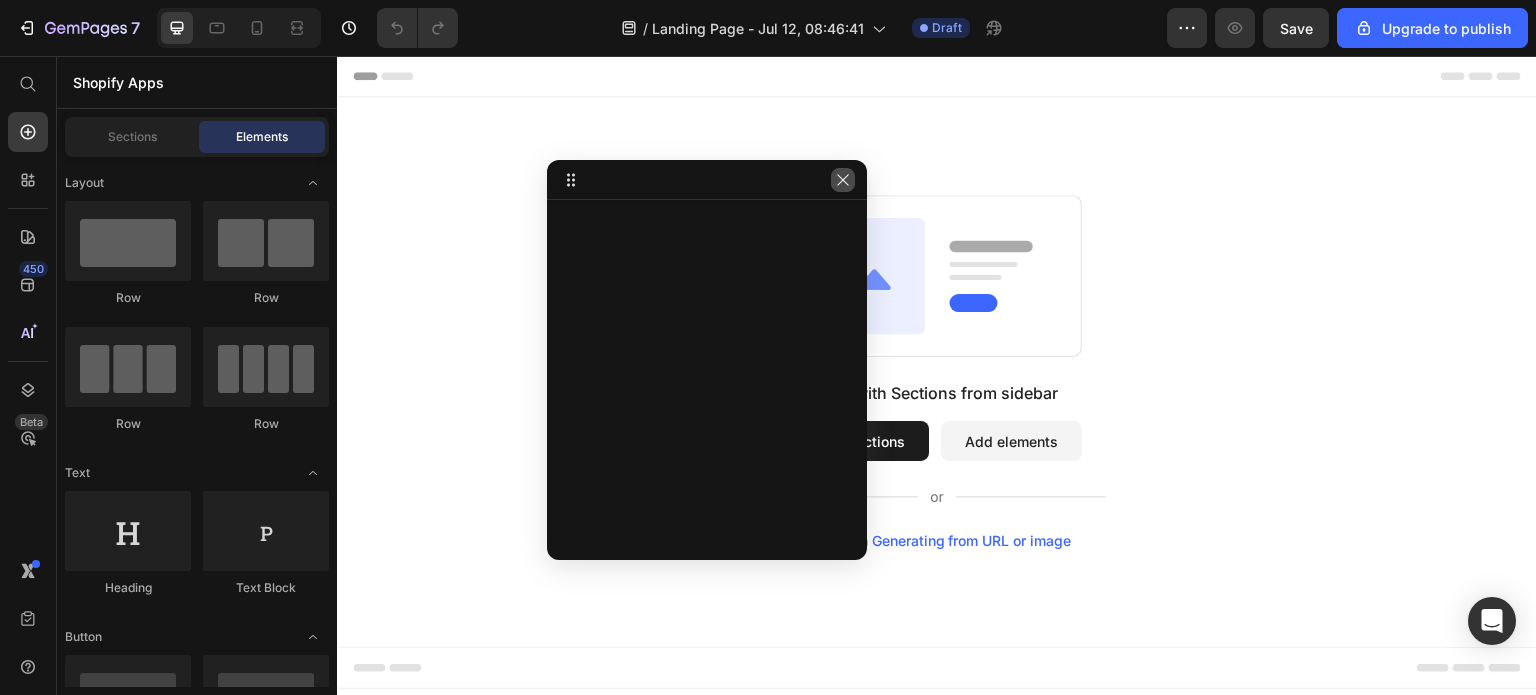 click 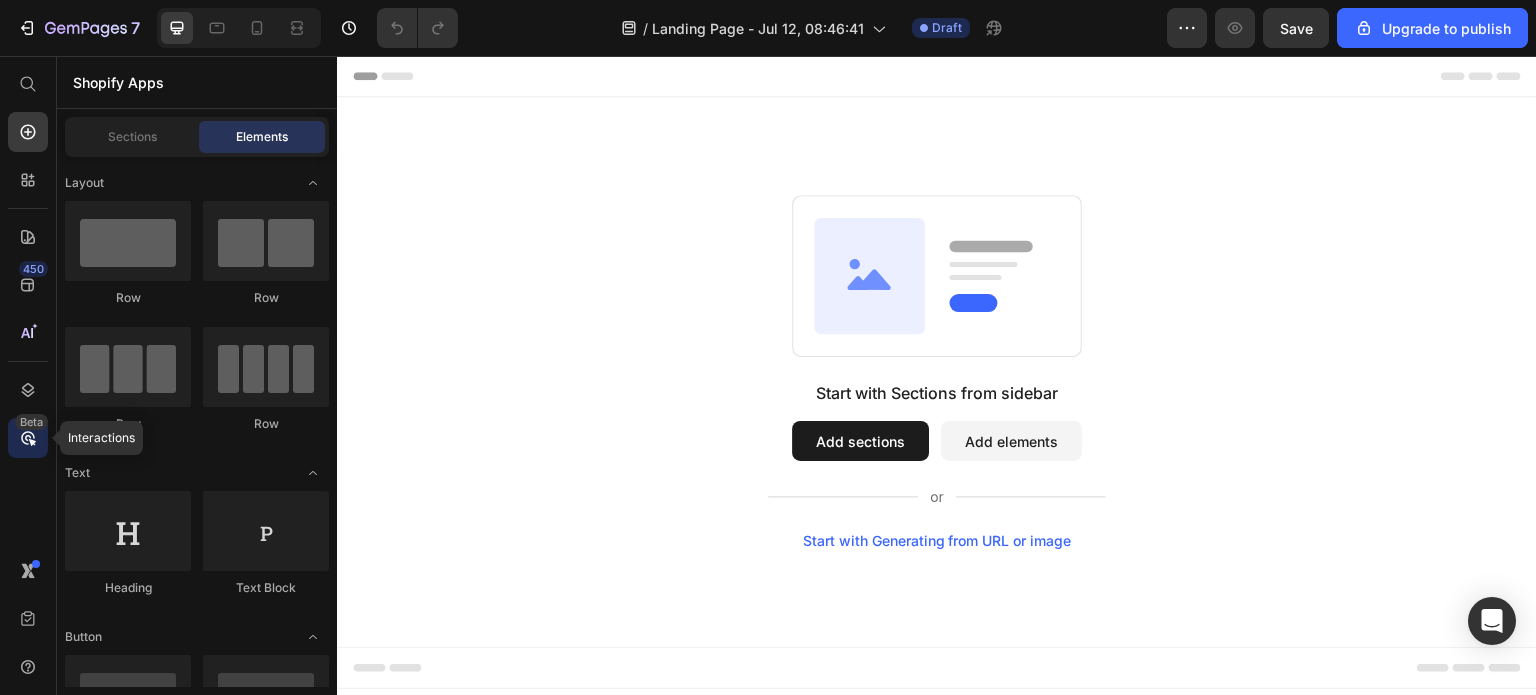 click on "Beta" 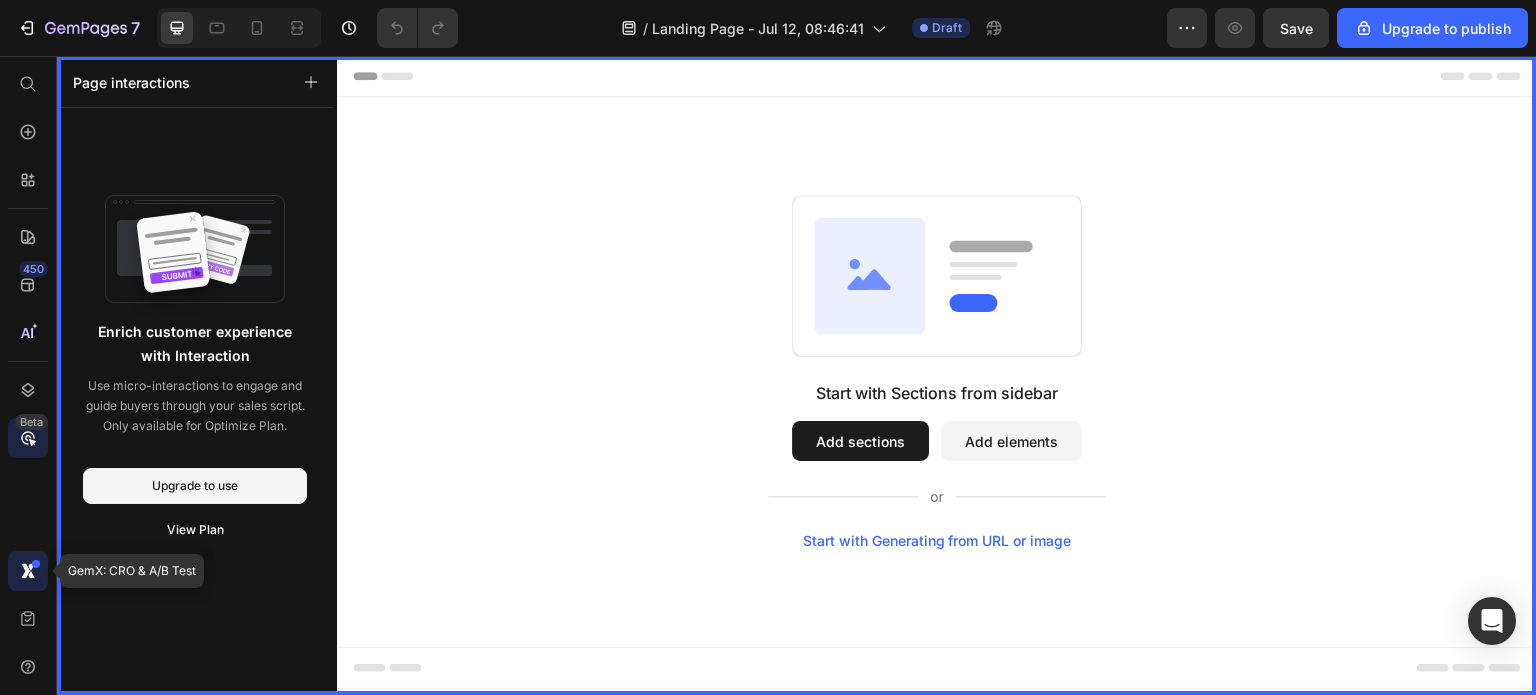 click 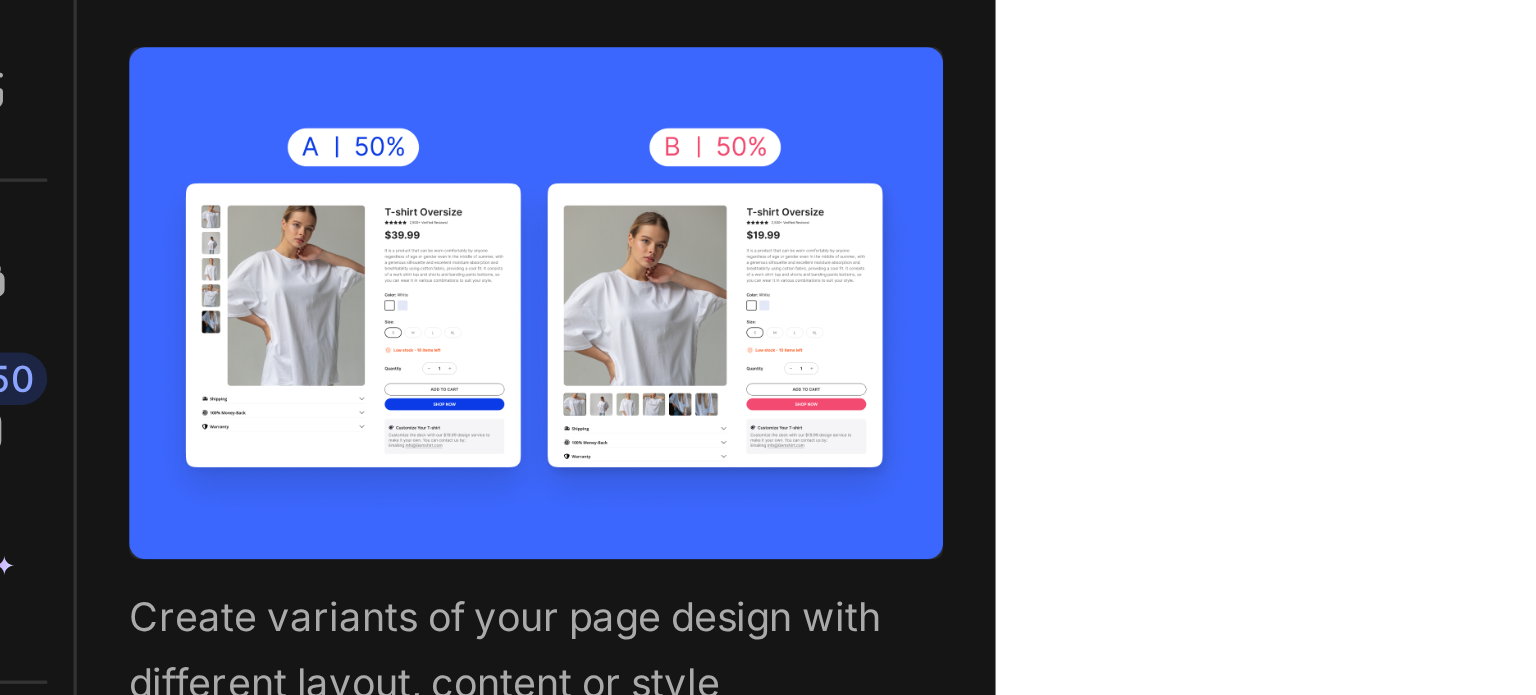 click at bounding box center (197, 246) 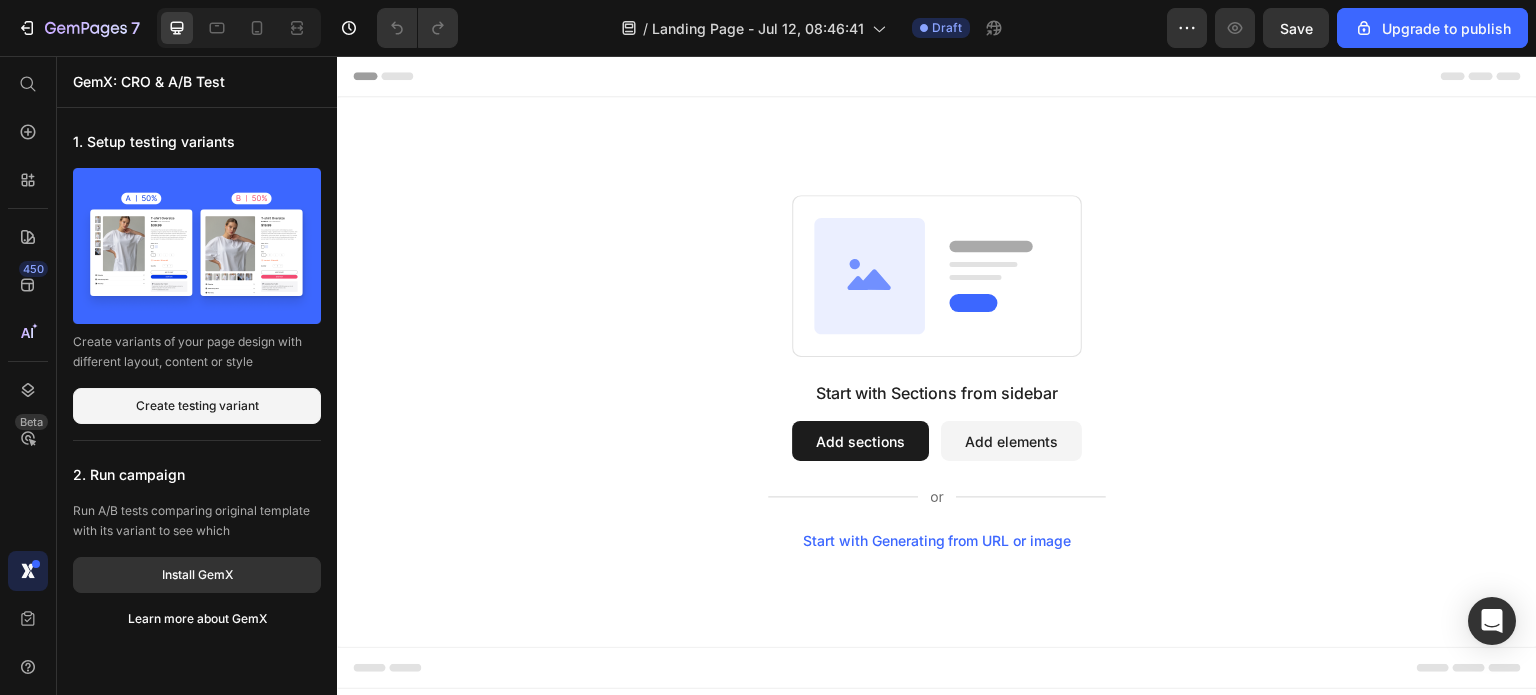 click on "Start with Sections from sidebar Add sections Add elements Start with Generating from URL or image" at bounding box center [937, 372] 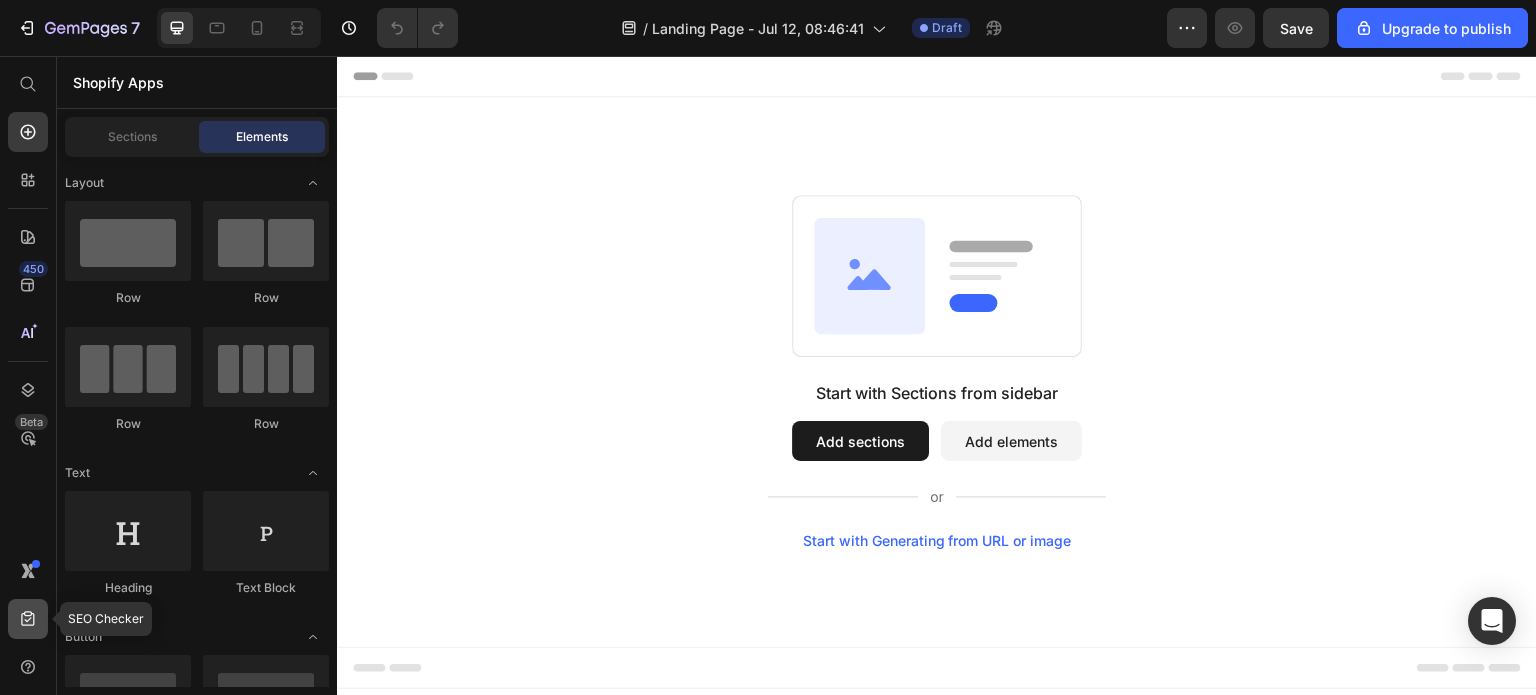 click 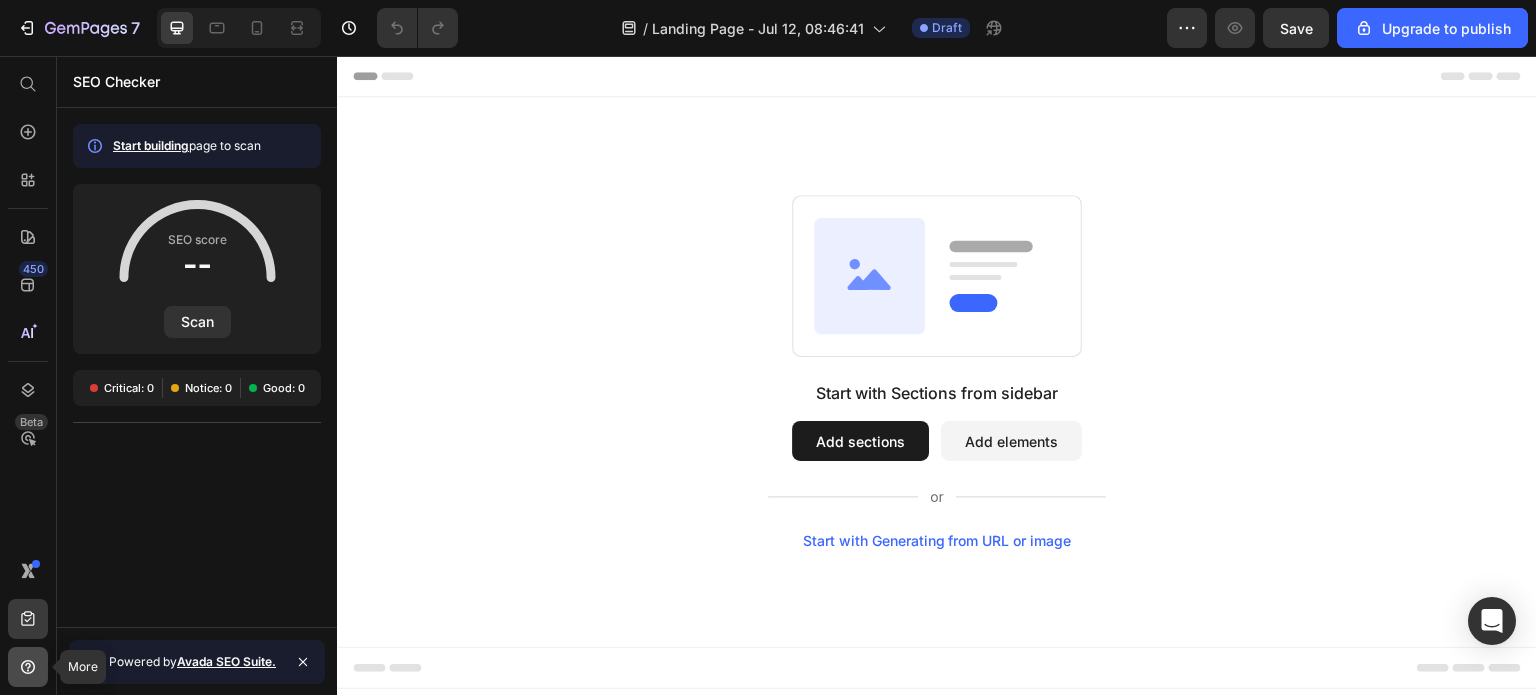 click 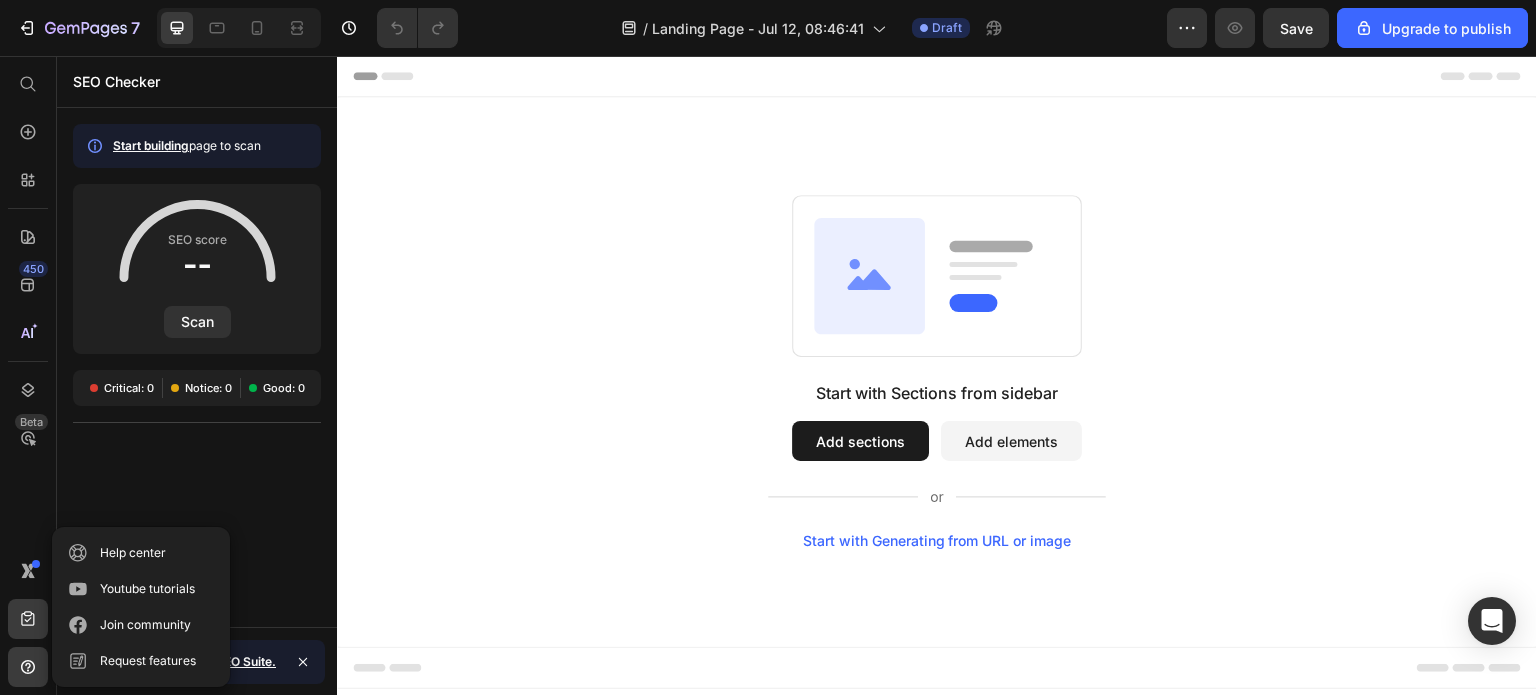 click on "Start building  page to scan  SEO score Scan Critical: 0 Notice: 0 Good: 0" at bounding box center (197, 367) 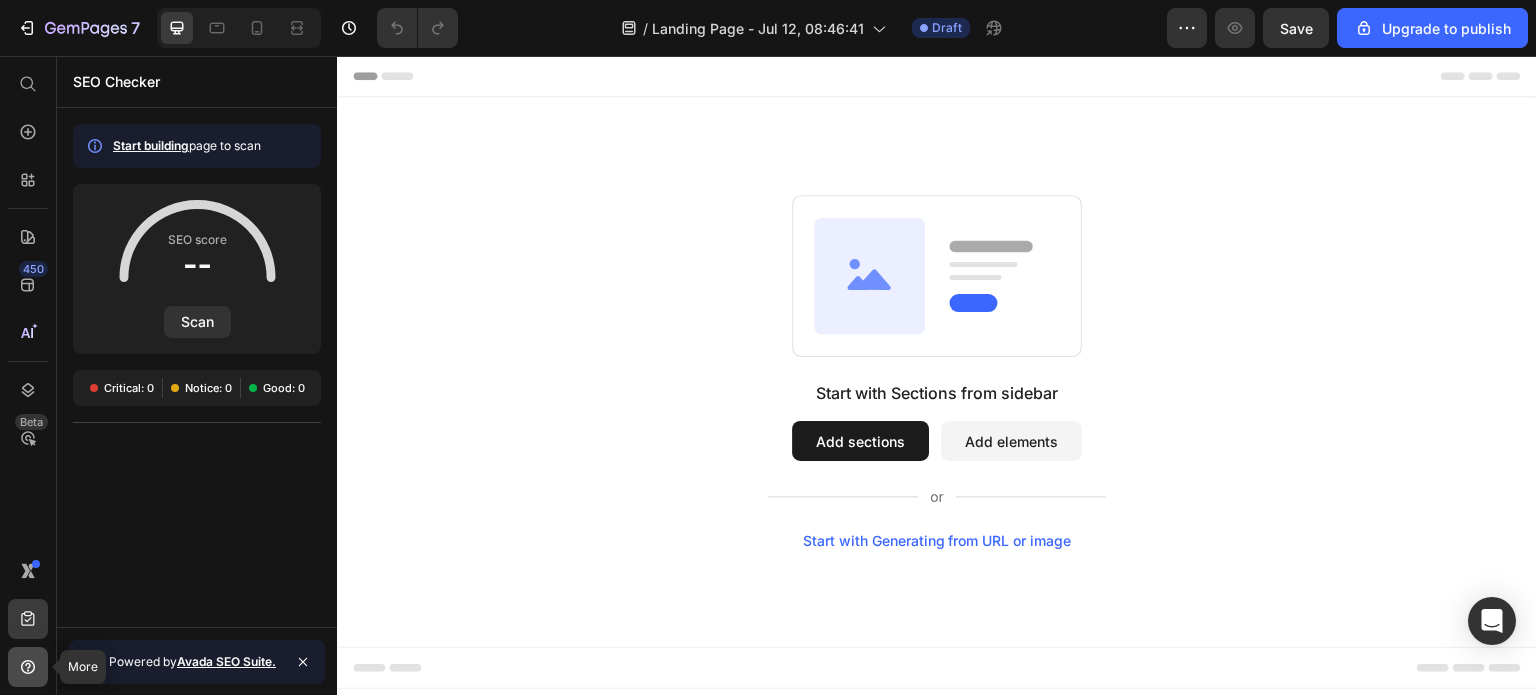 click 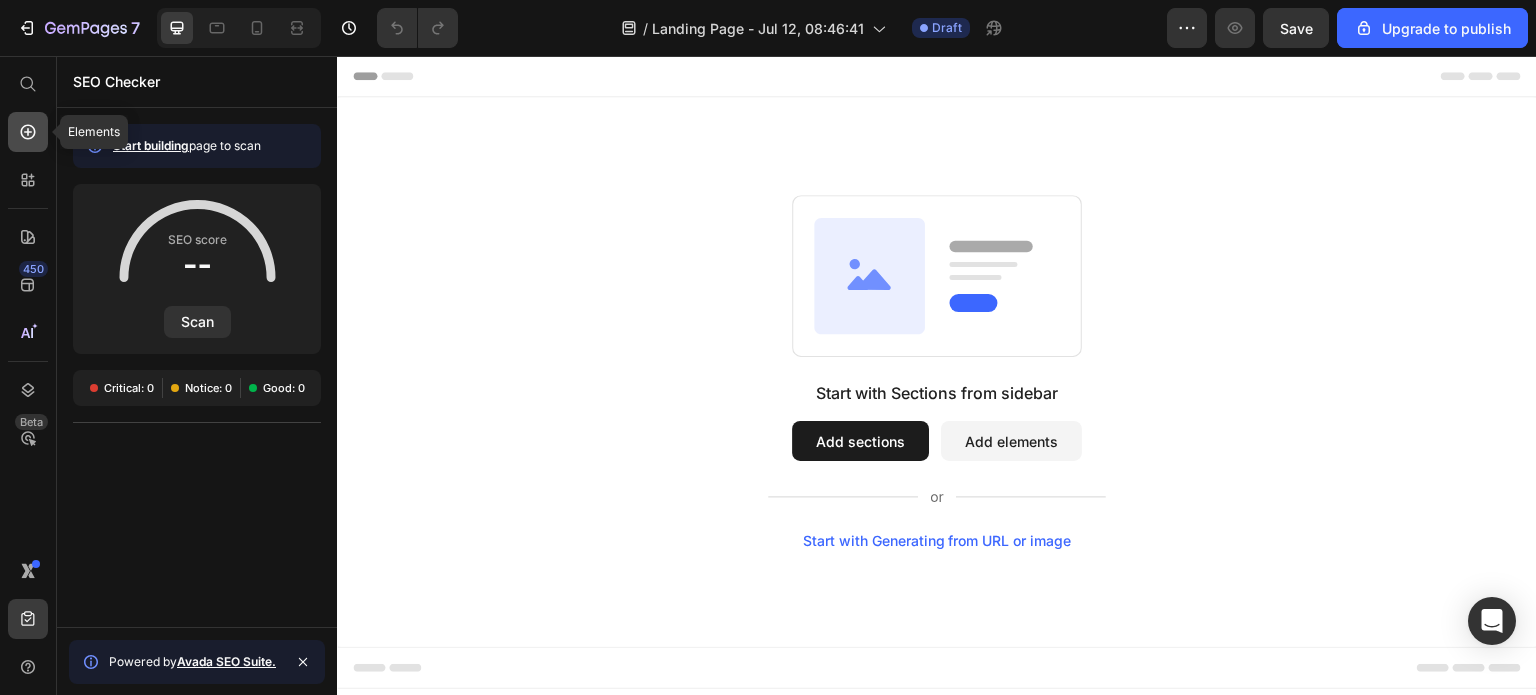 click 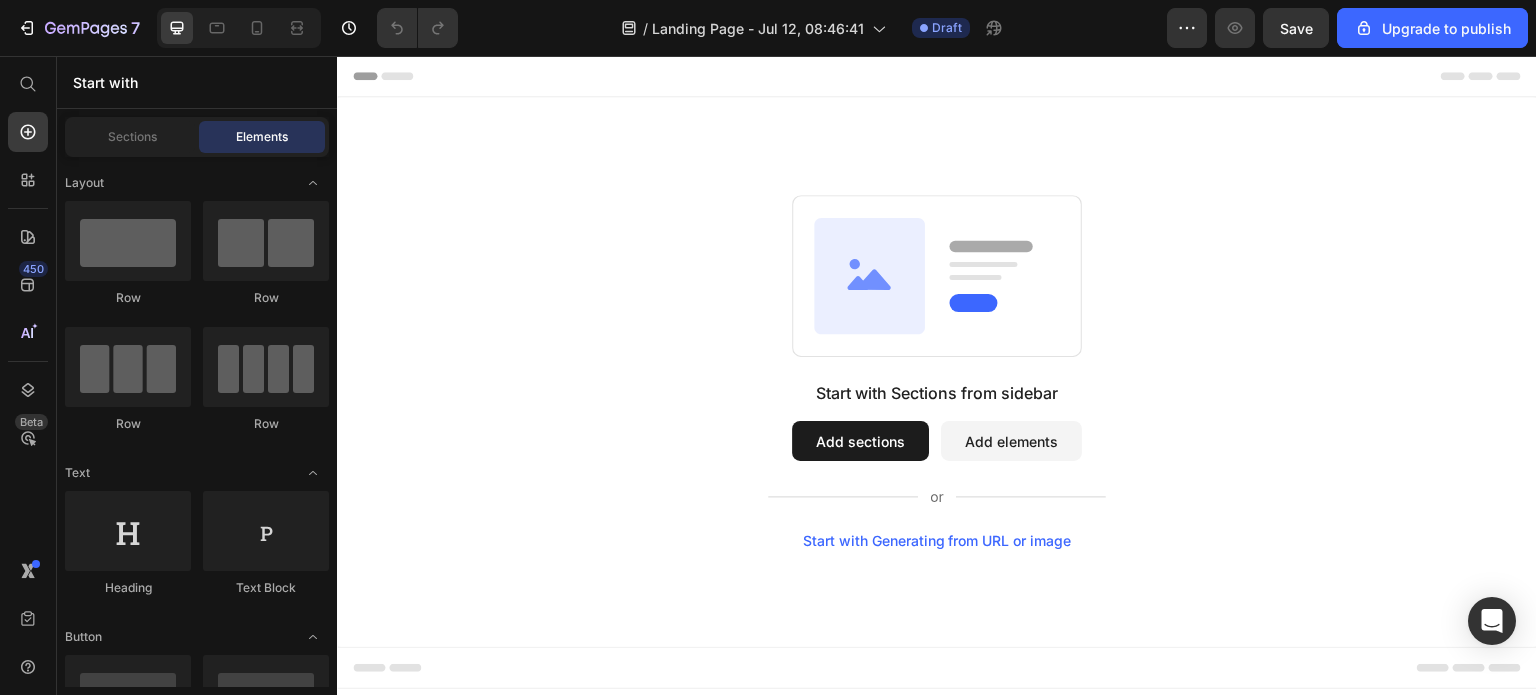 click on "Start with Sections from sidebar Add sections Add elements Start with Generating from URL or image" at bounding box center [937, 372] 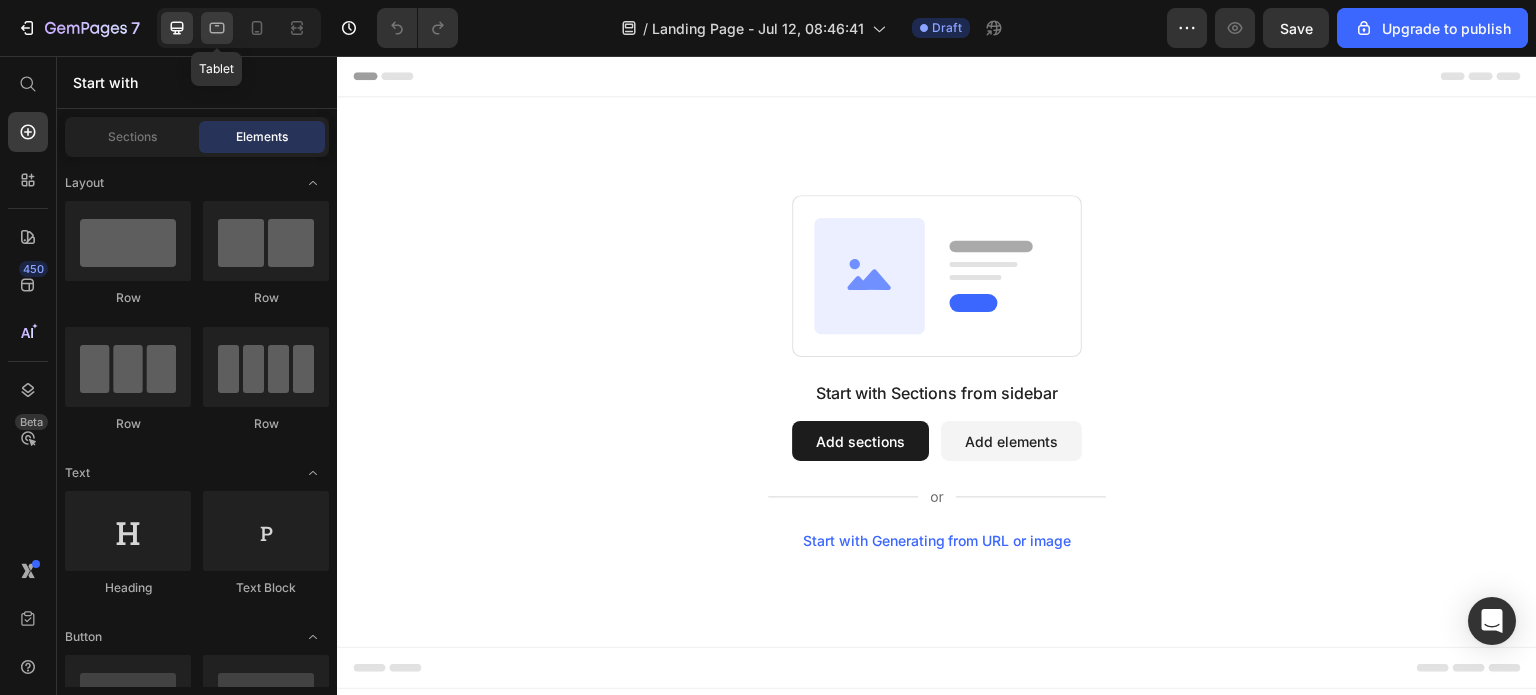 click 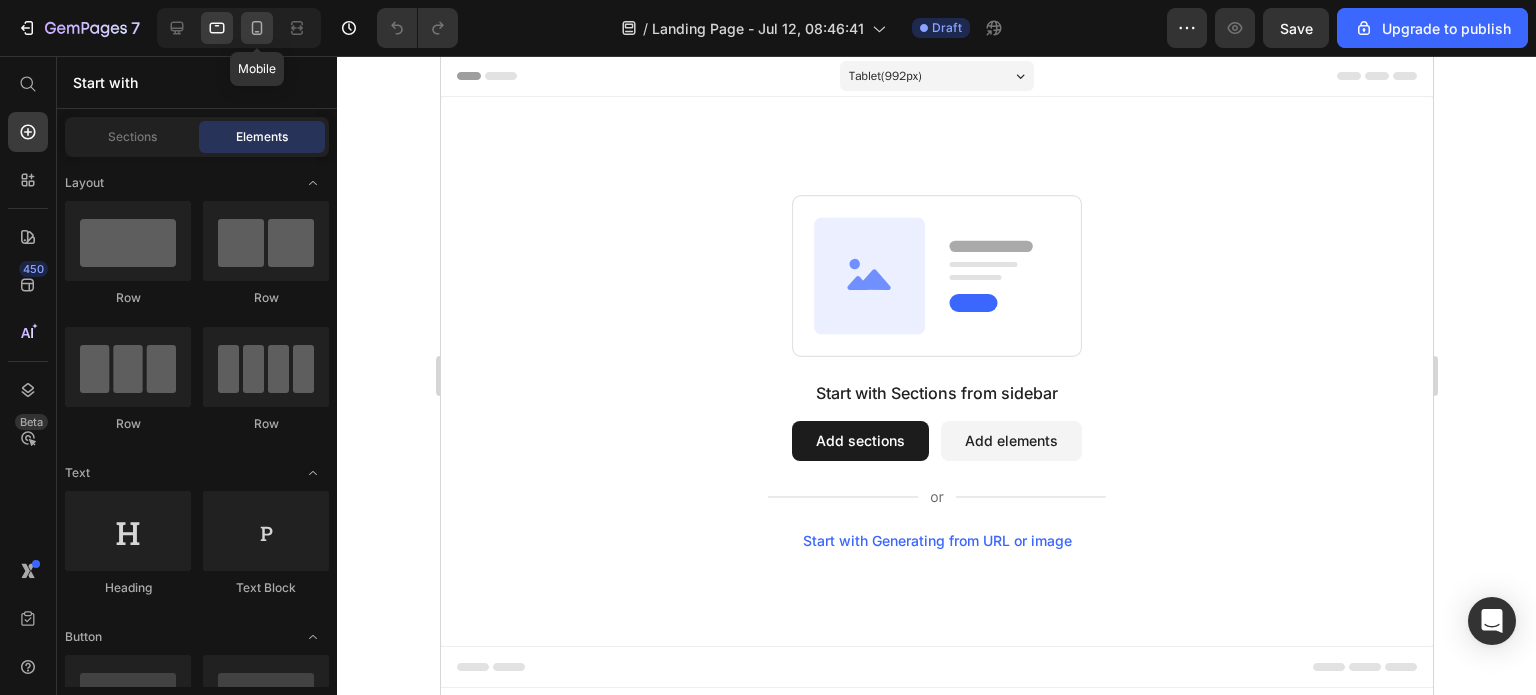 click 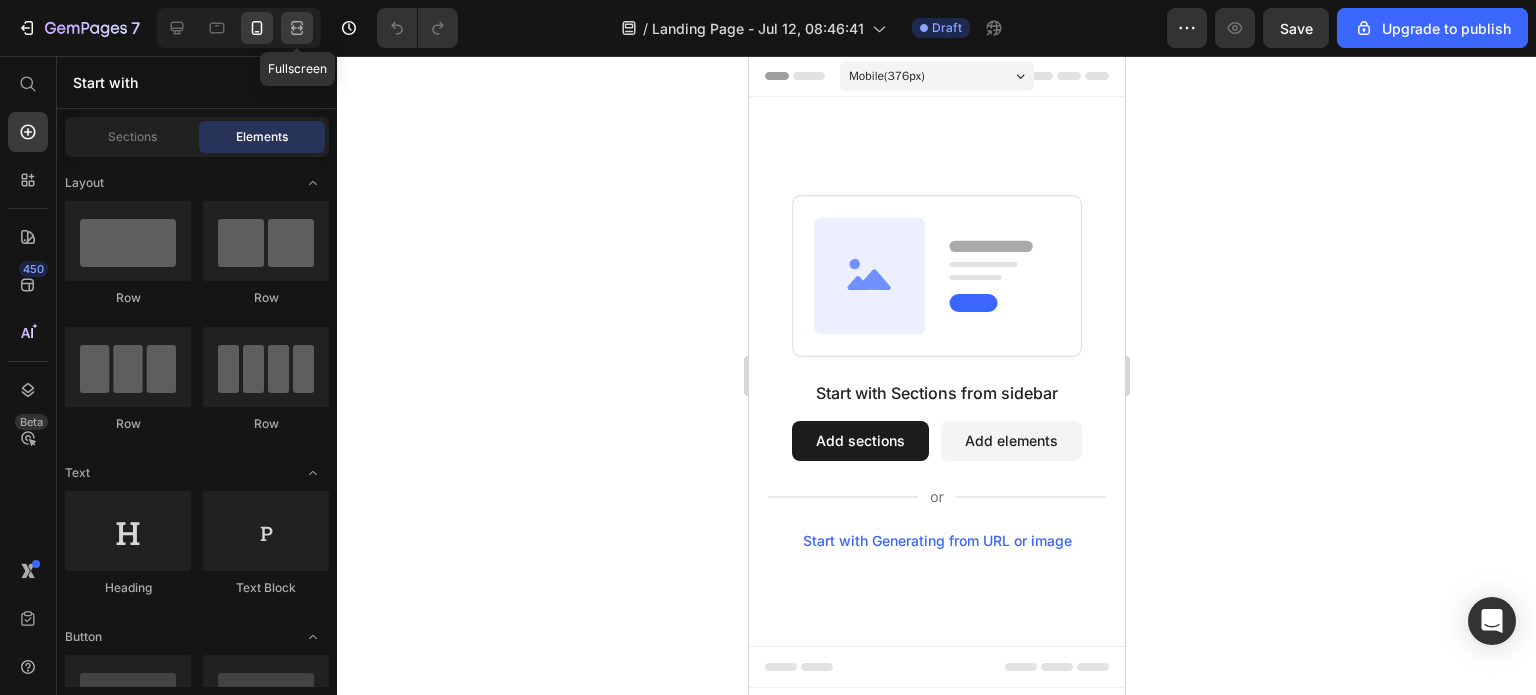 click 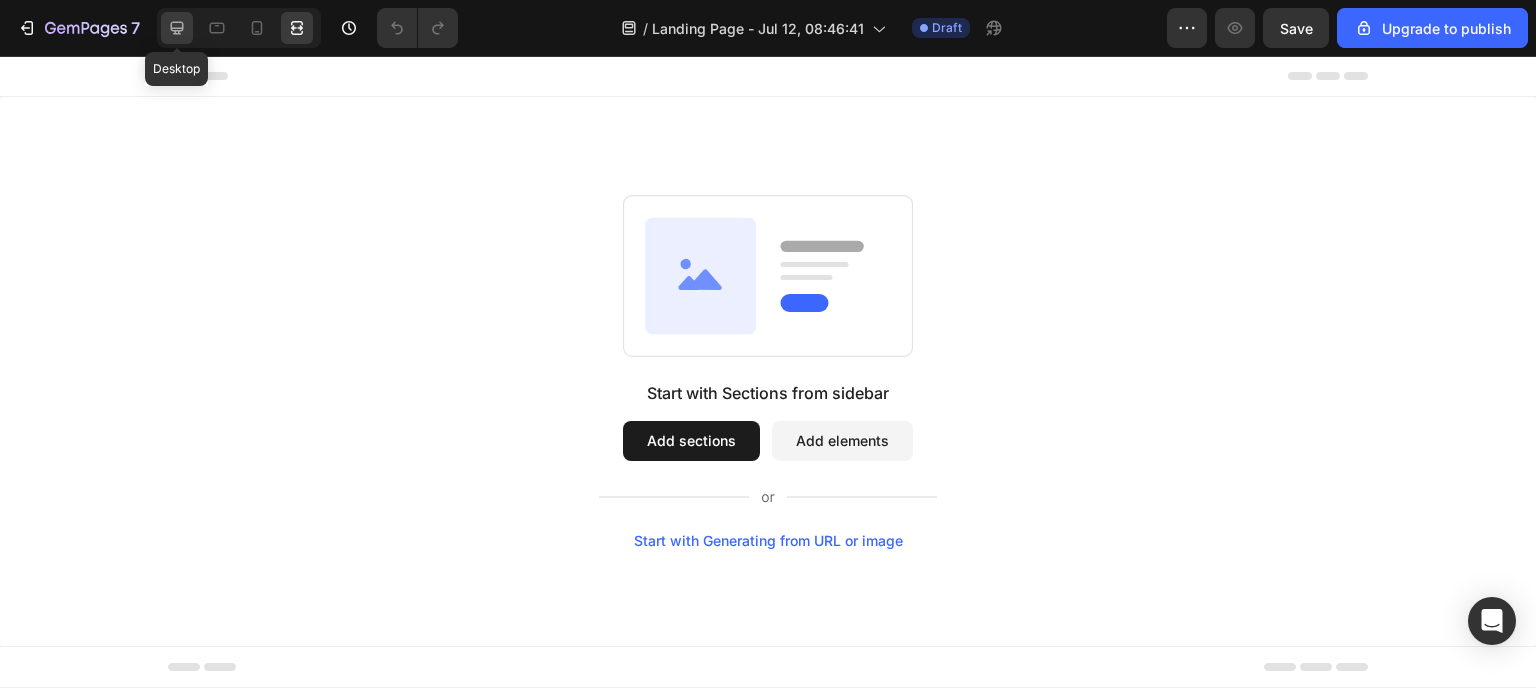 click 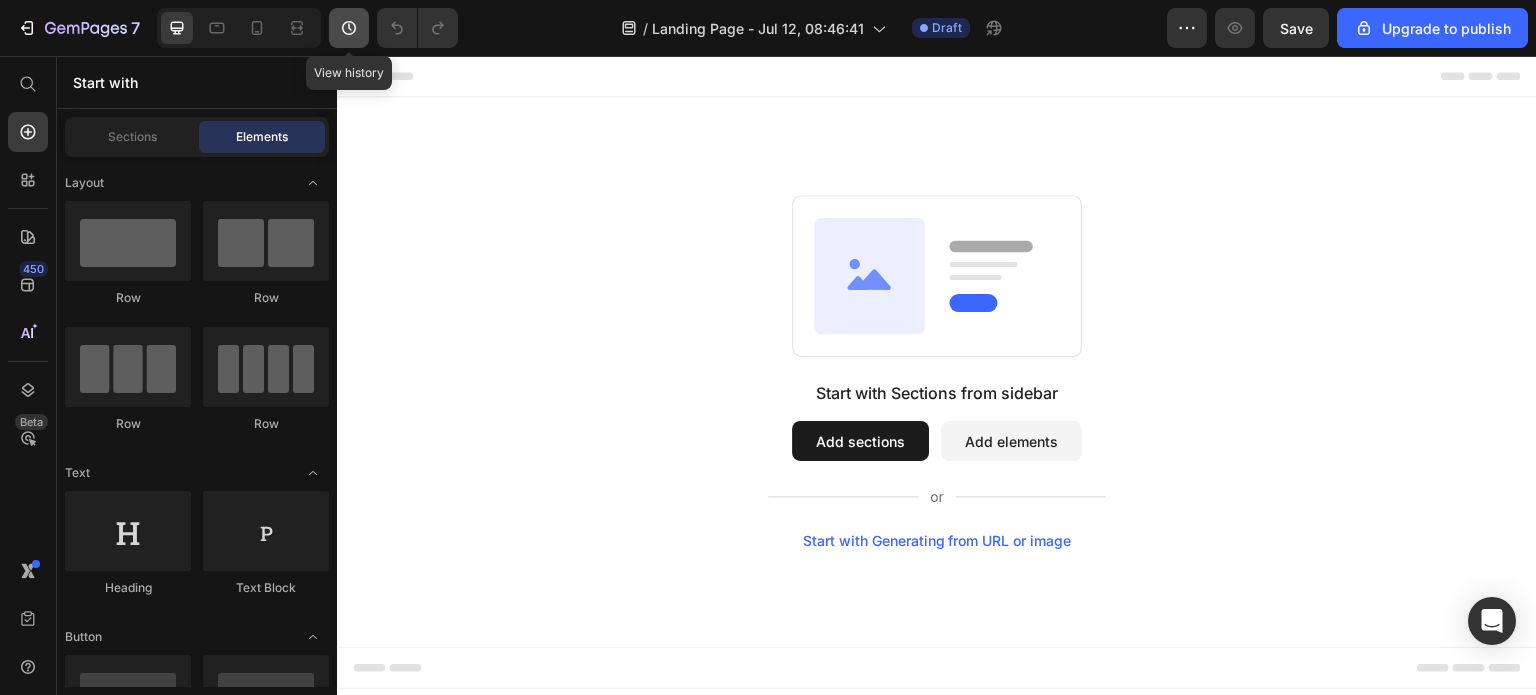 click 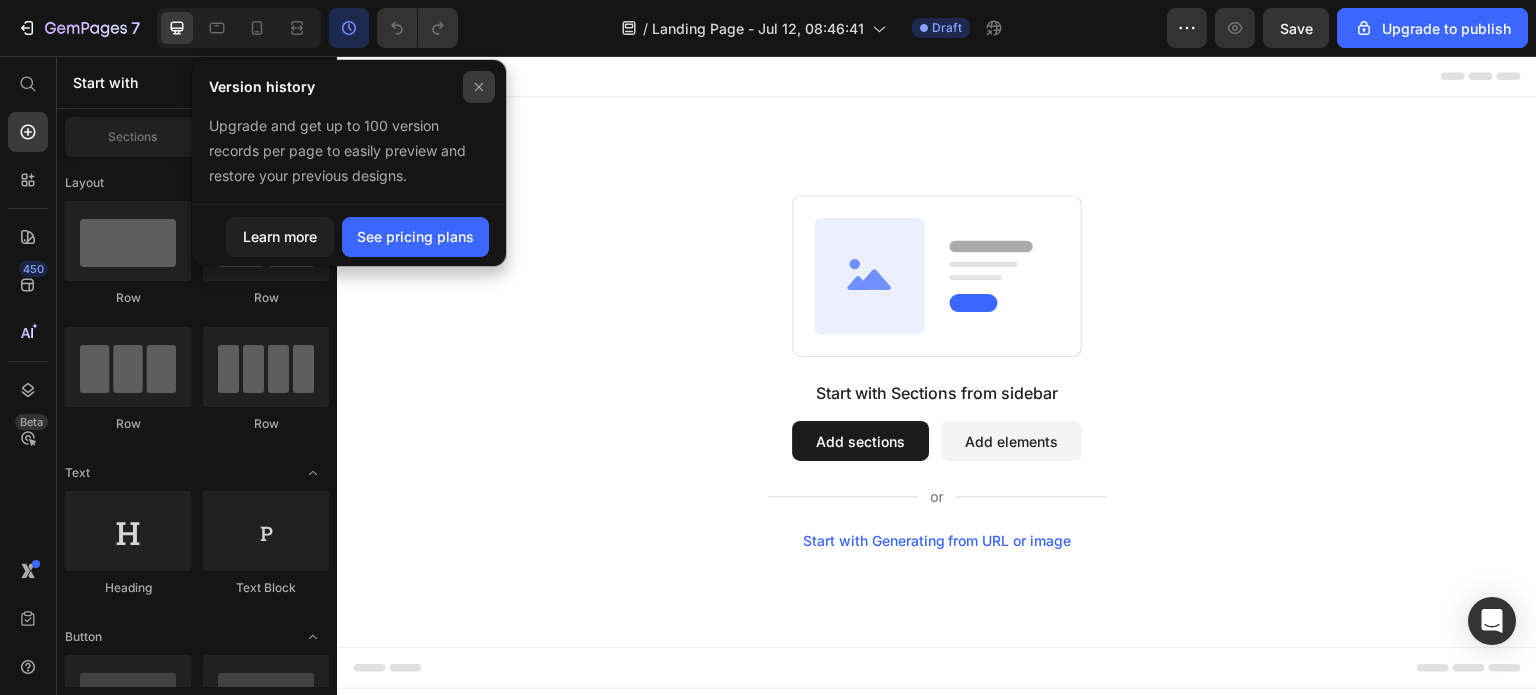 click 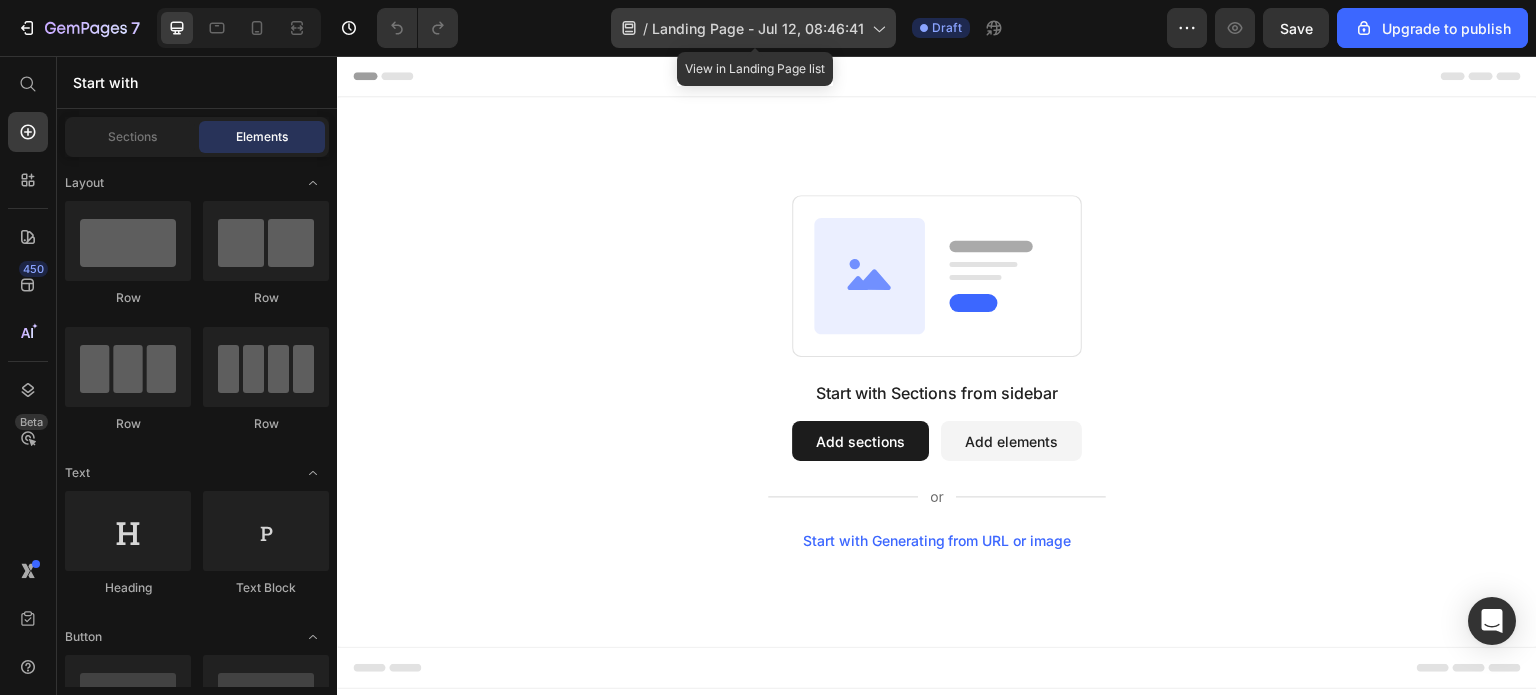 click 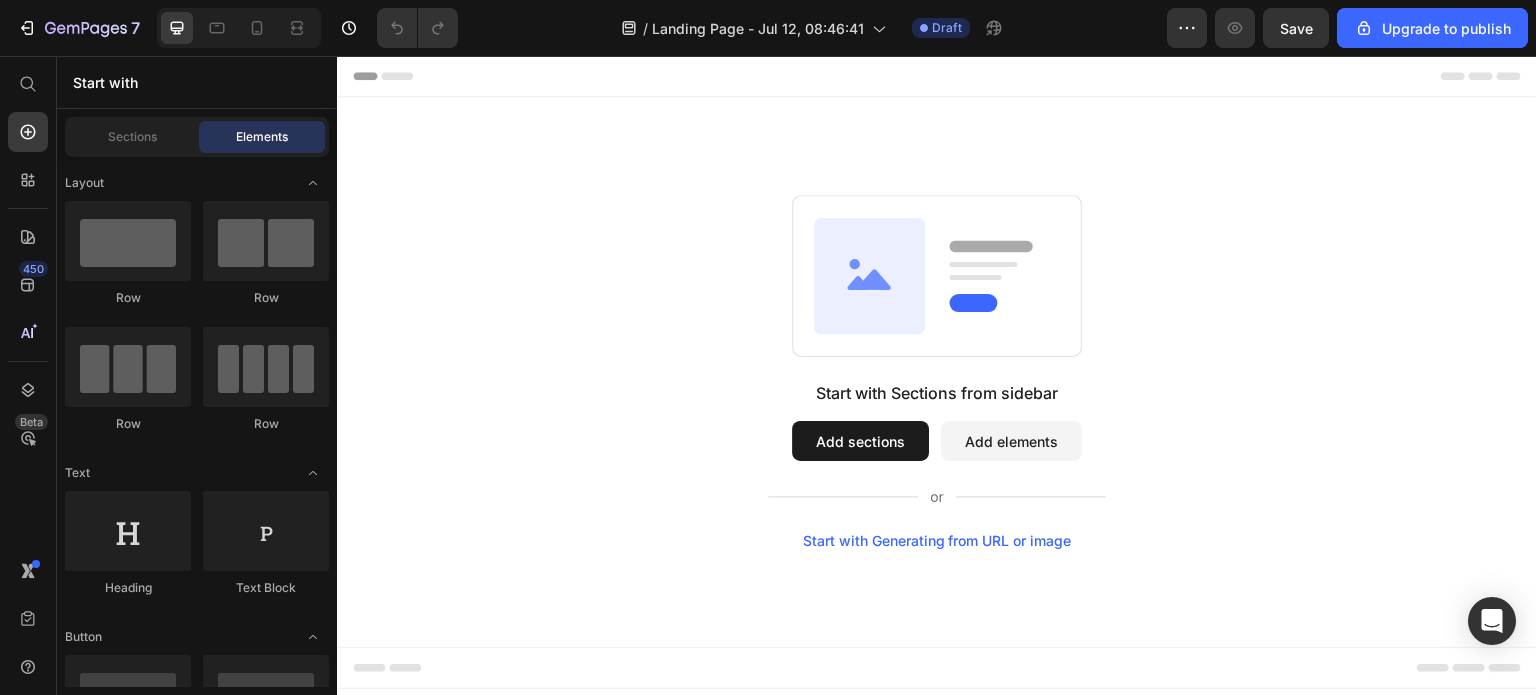 click on "Start with Sections from sidebar Add sections Add elements Start with Generating from URL or image" at bounding box center (937, 372) 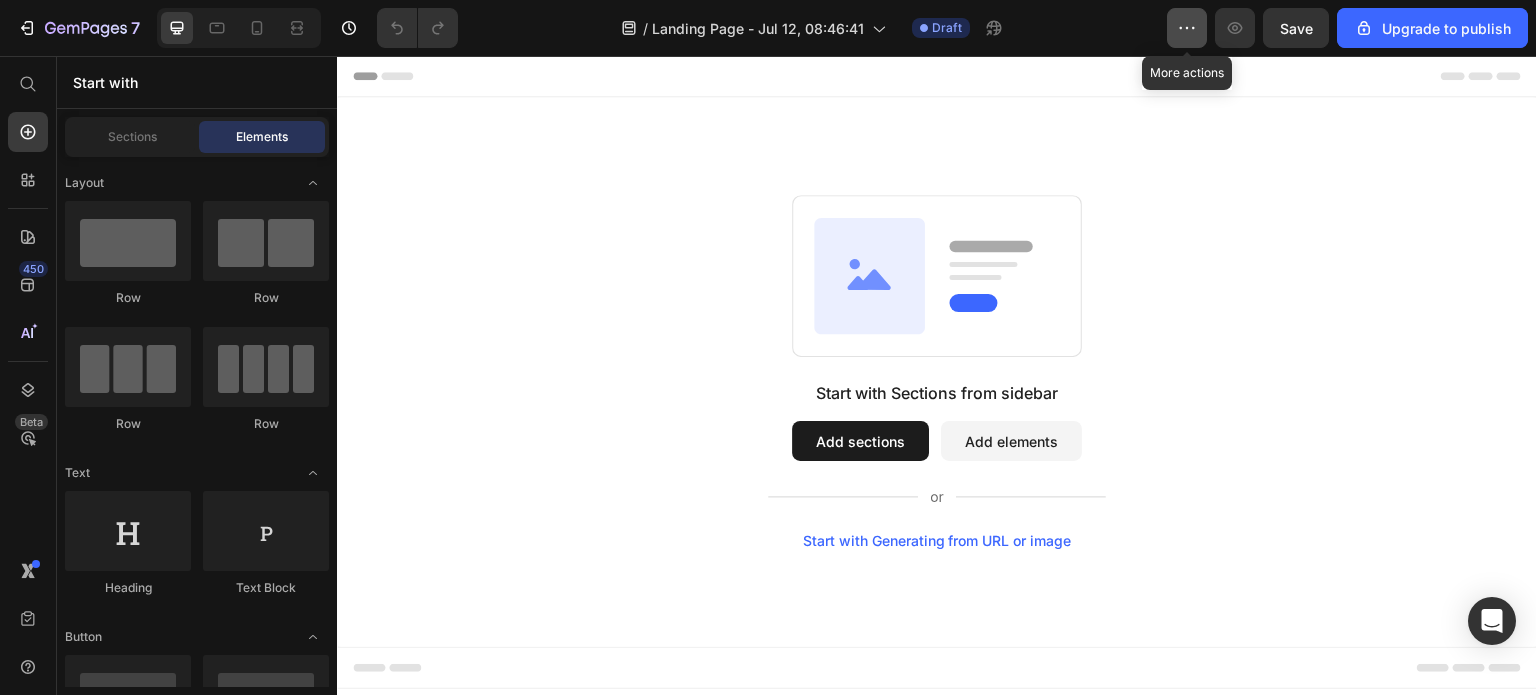 click 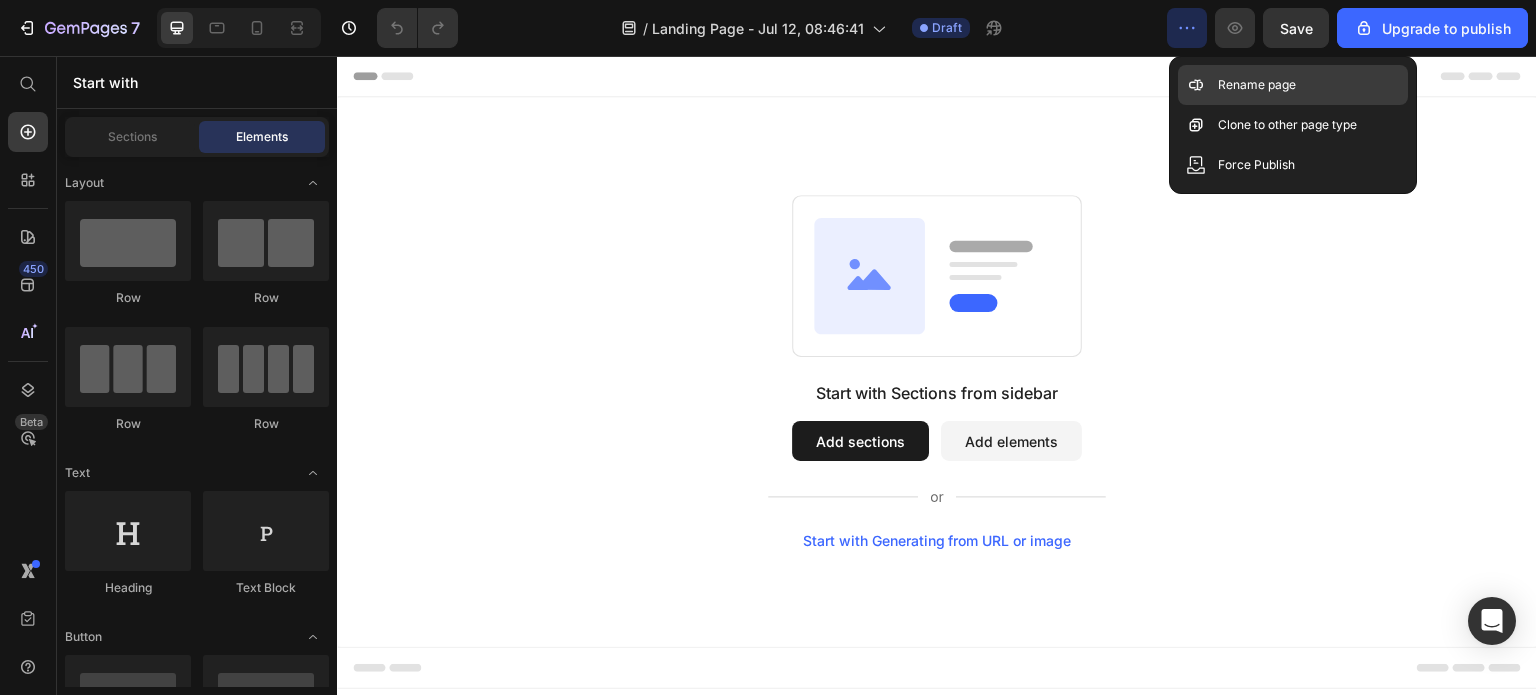 click on "Rename page" 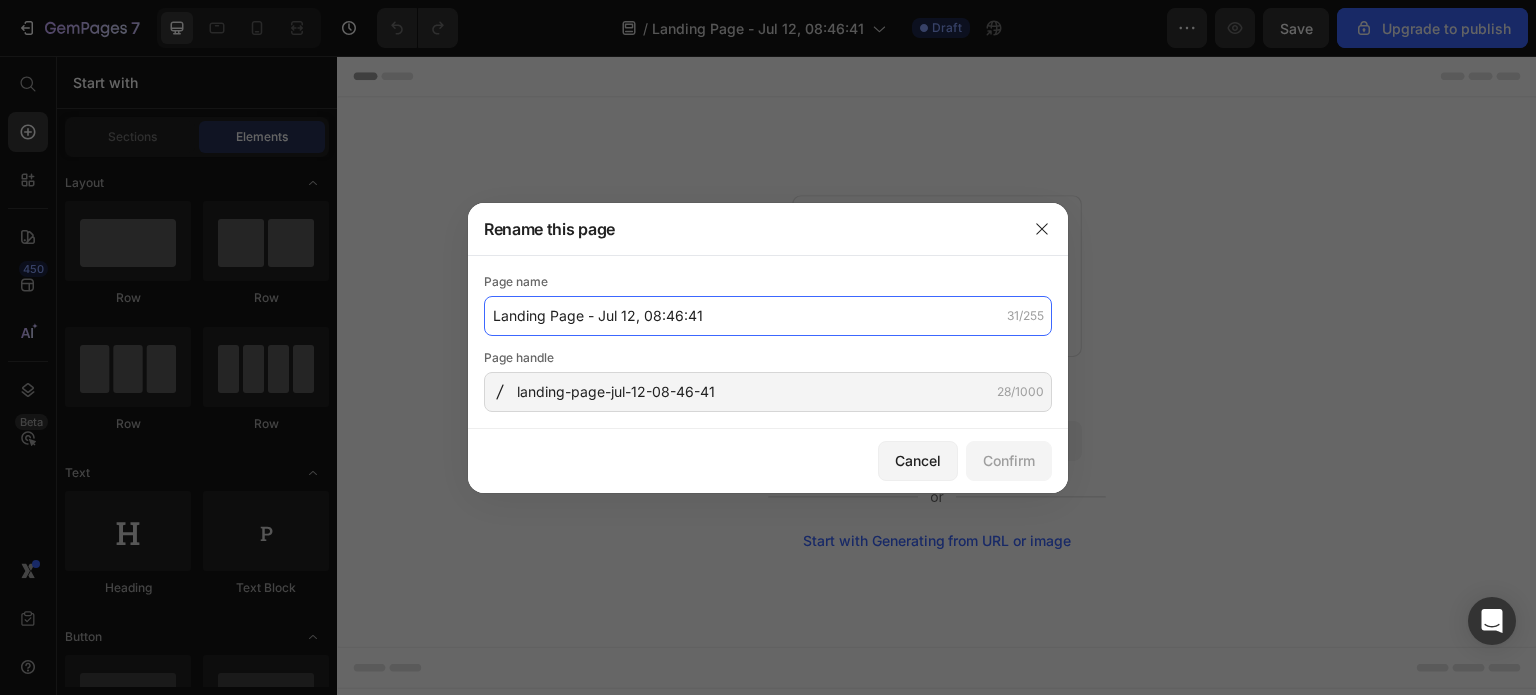 click on "Landing Page - [DATE]" 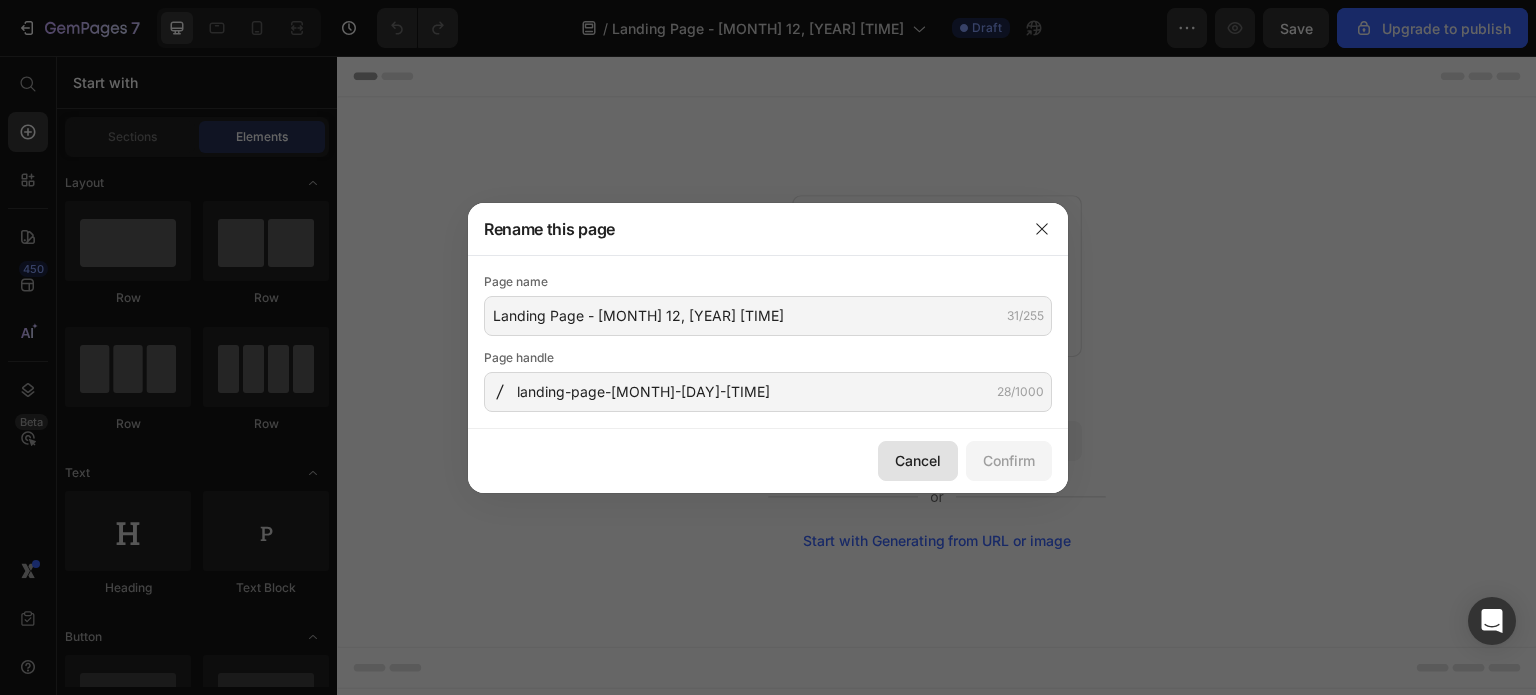 click on "Cancel" at bounding box center (918, 460) 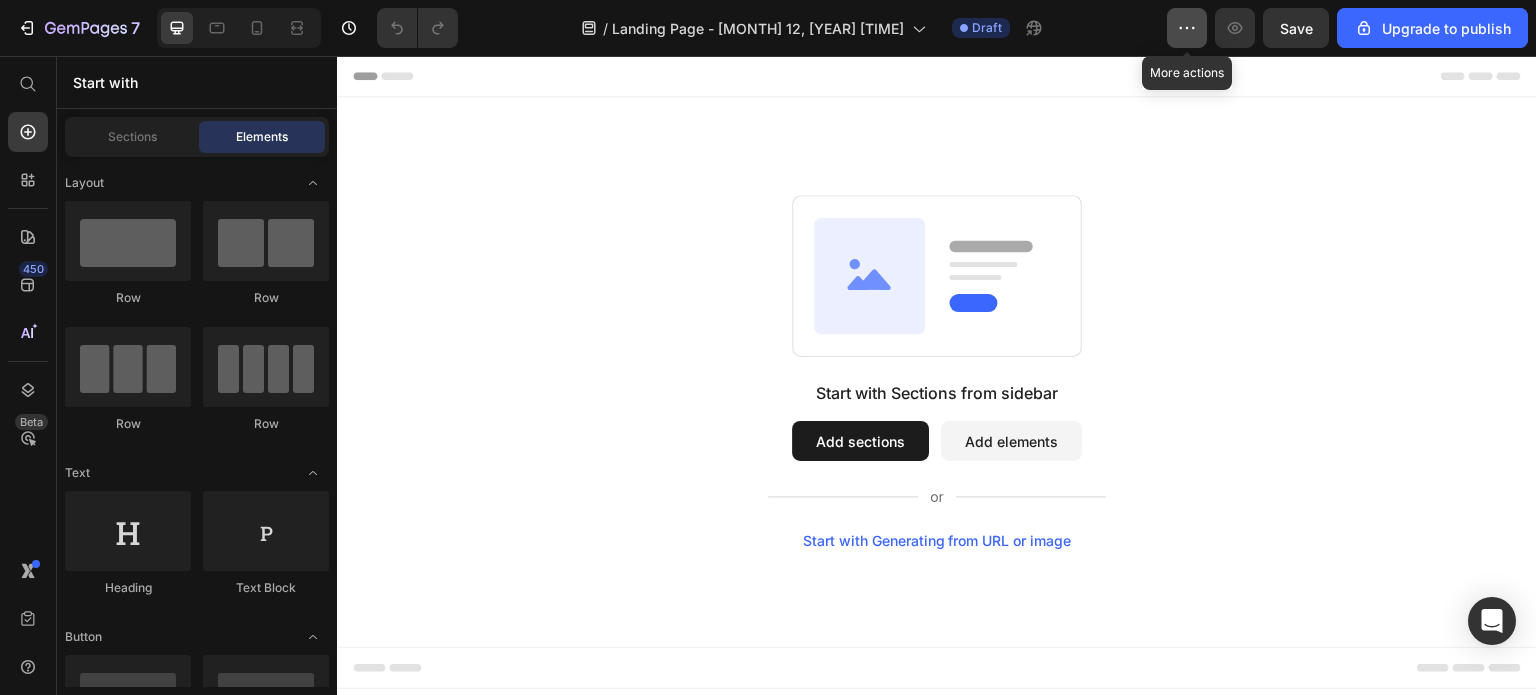 click 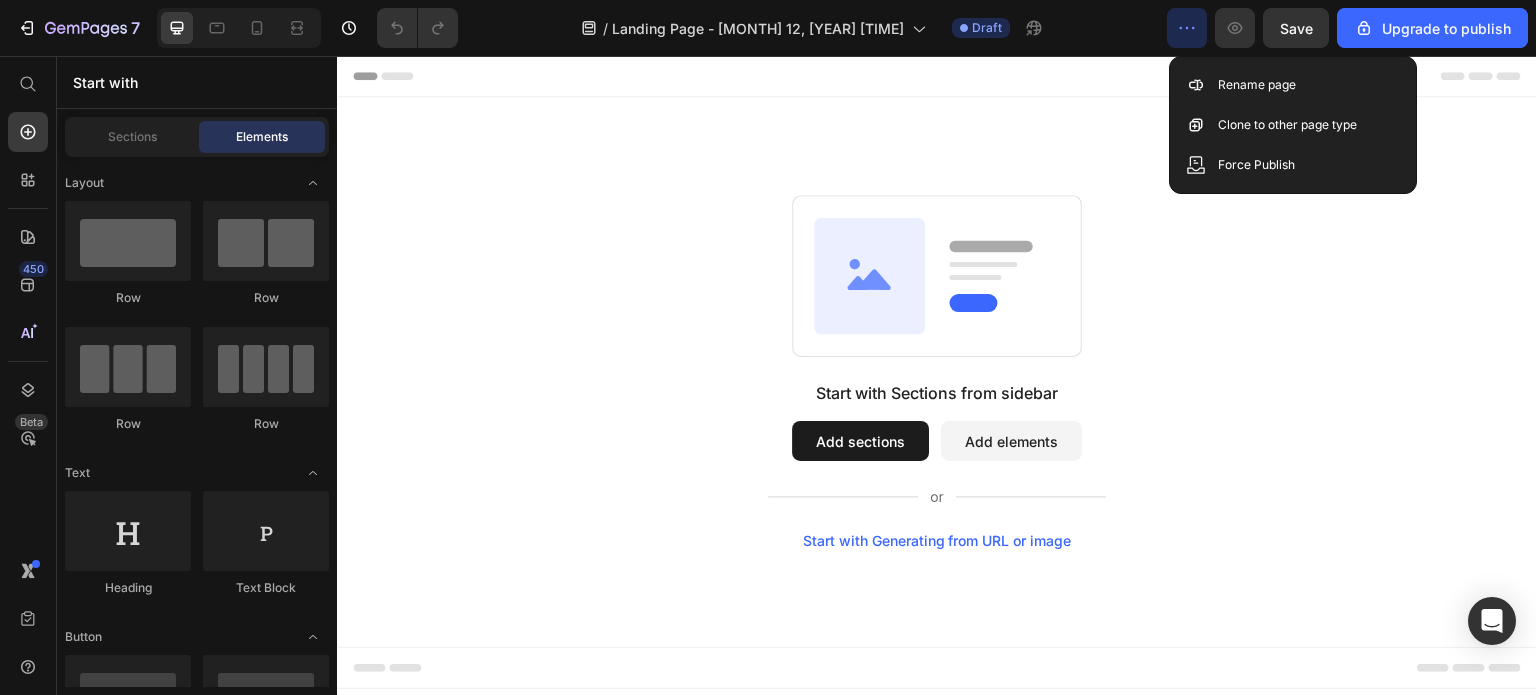 click on "Start with Sections from sidebar Add sections Add elements Start with Generating from URL or image" at bounding box center (937, 372) 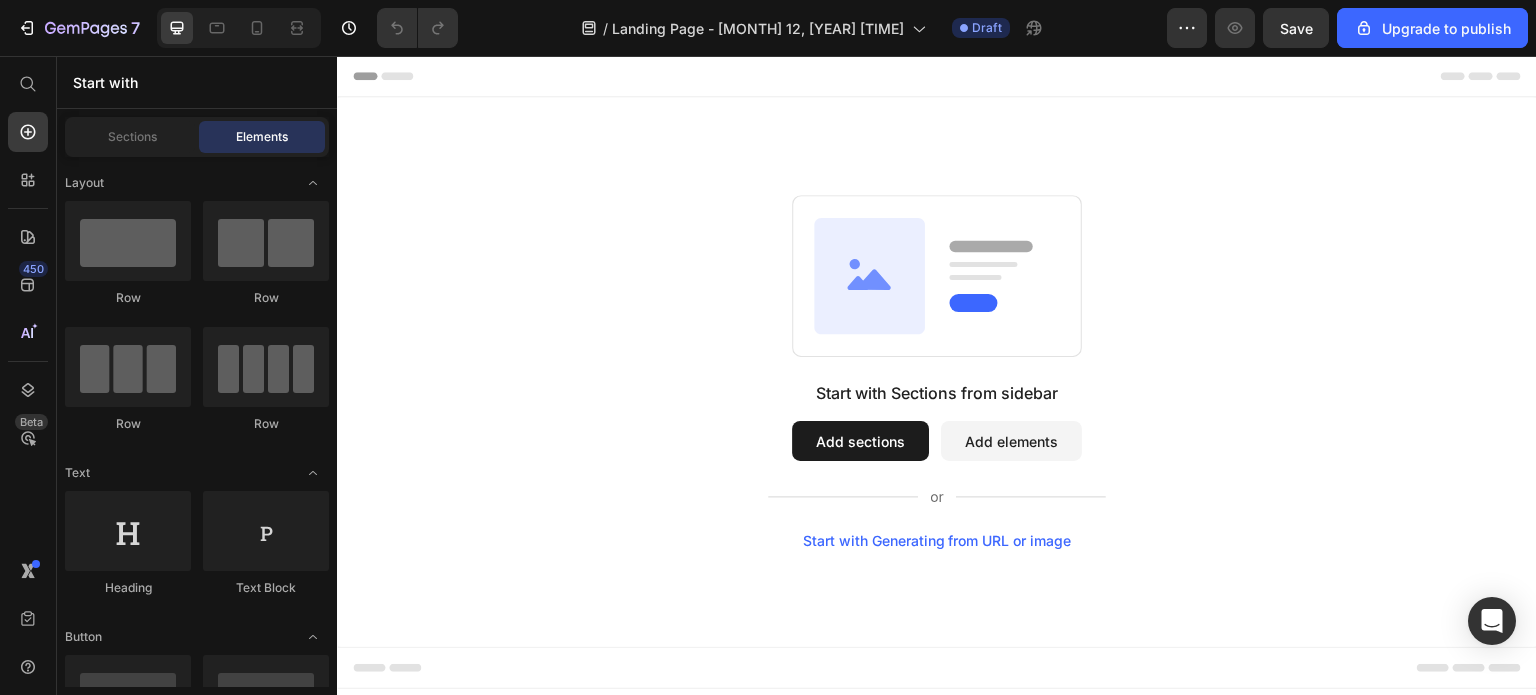 click on "Start with Sections from sidebar Add sections Add elements Start with Generating from URL or image" at bounding box center (937, 372) 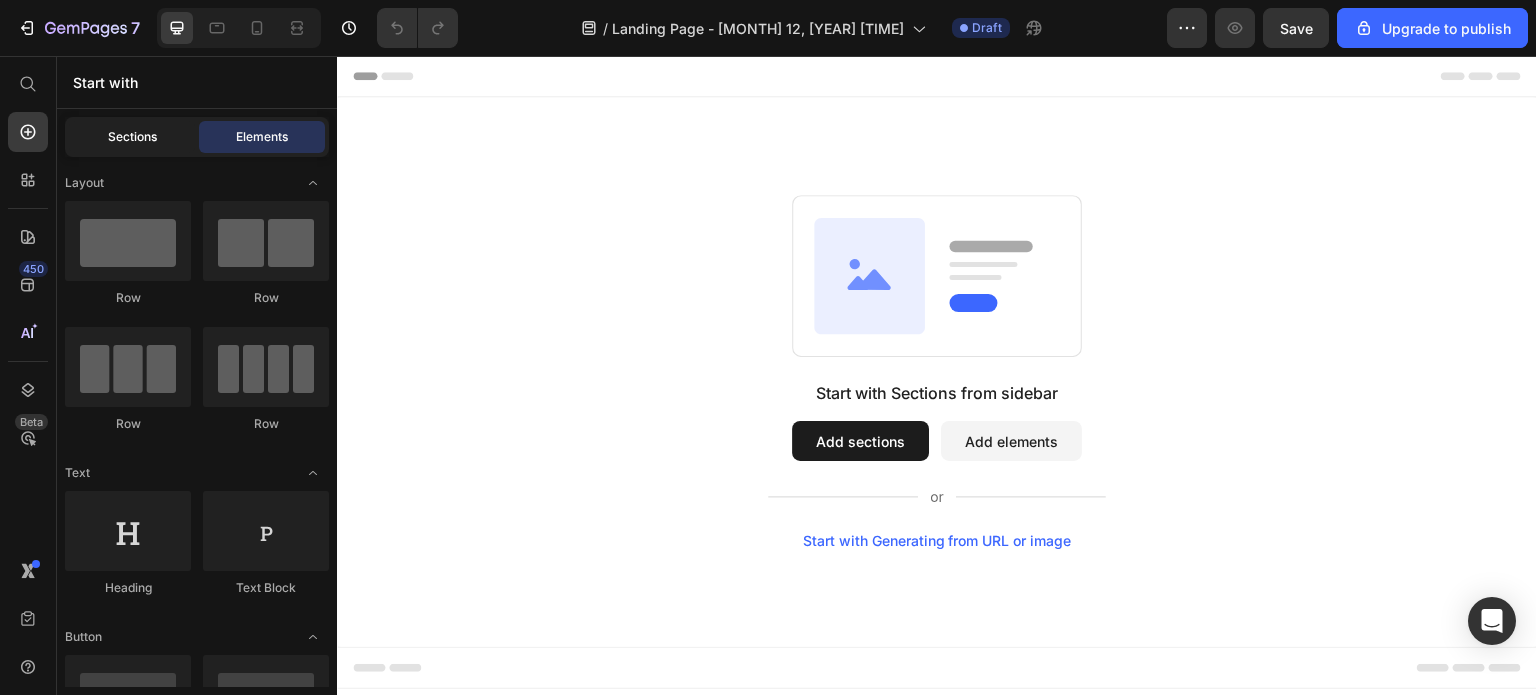 click on "Sections" at bounding box center (132, 137) 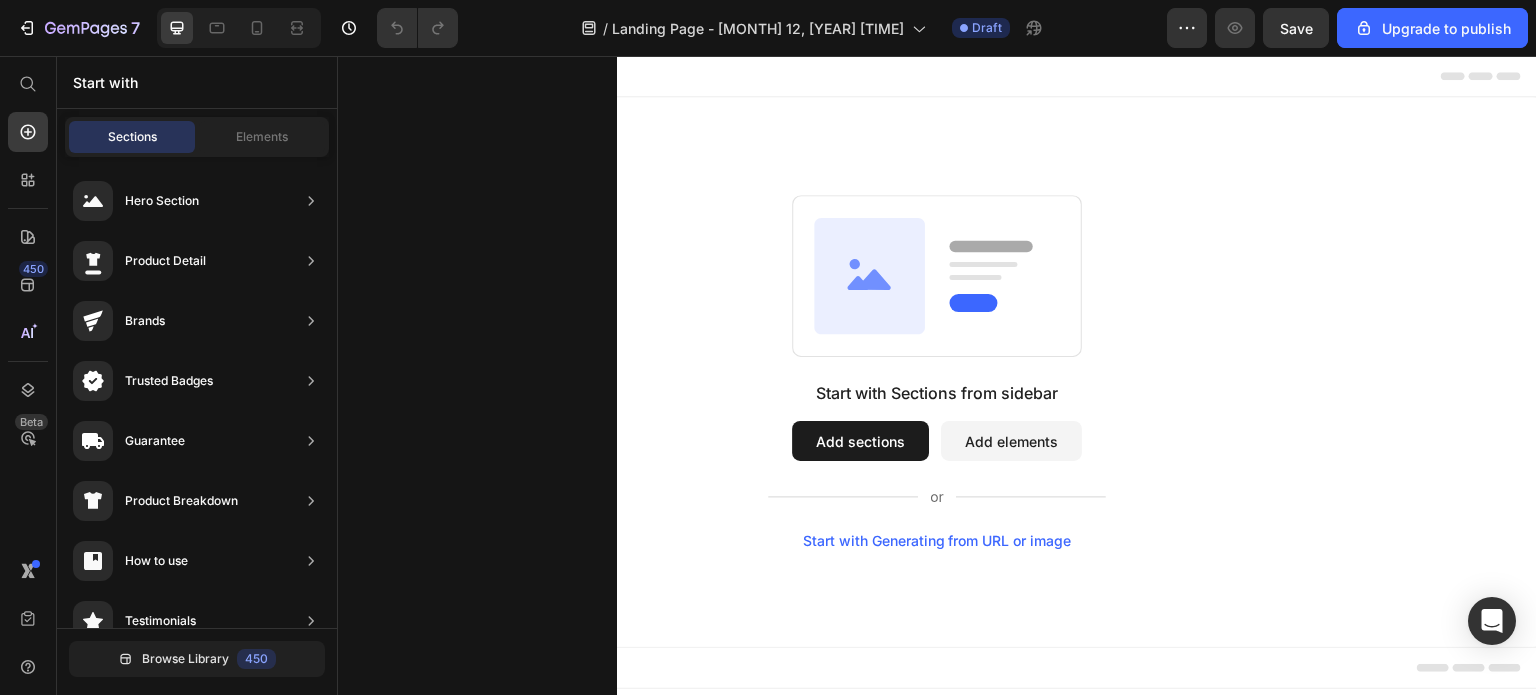 click at bounding box center [477, 400] 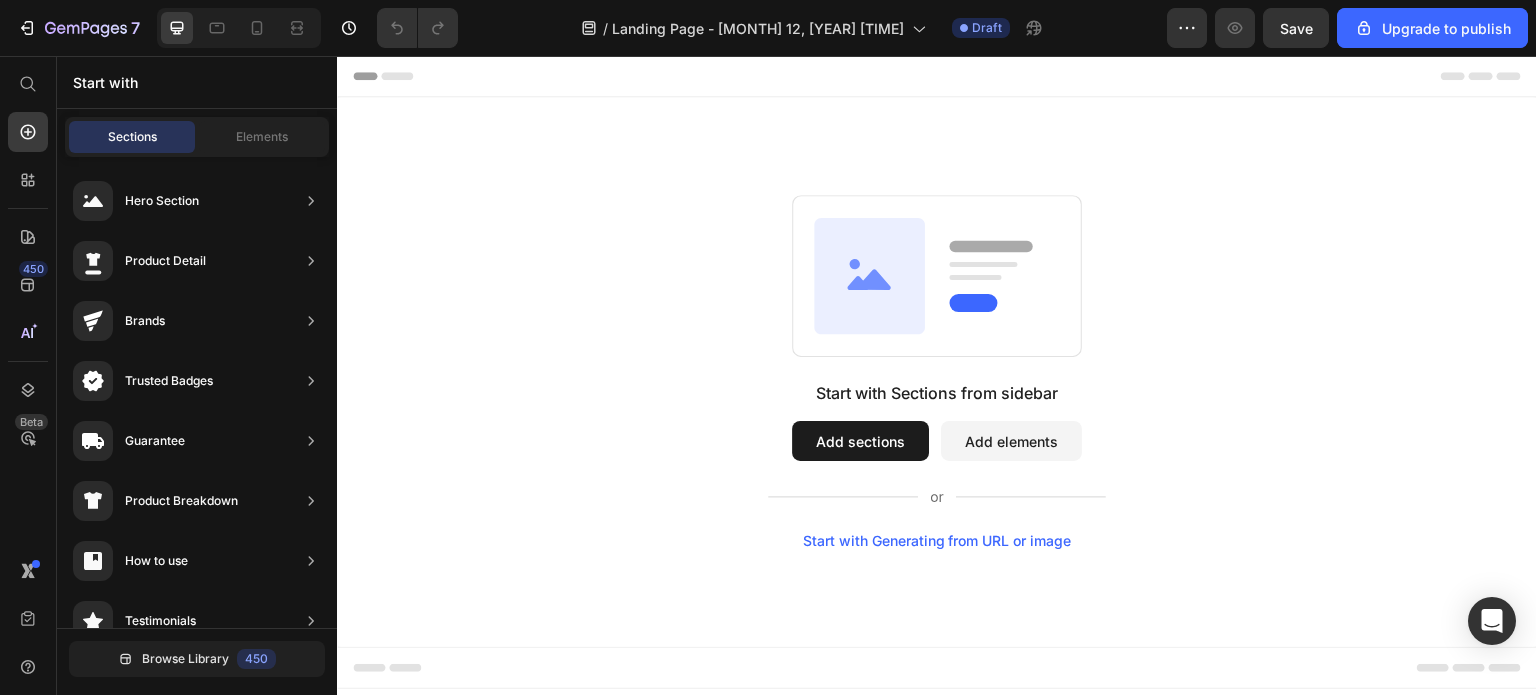 click on "Start with Sections from sidebar Add sections Add elements Start with Generating from URL or image" at bounding box center [937, 372] 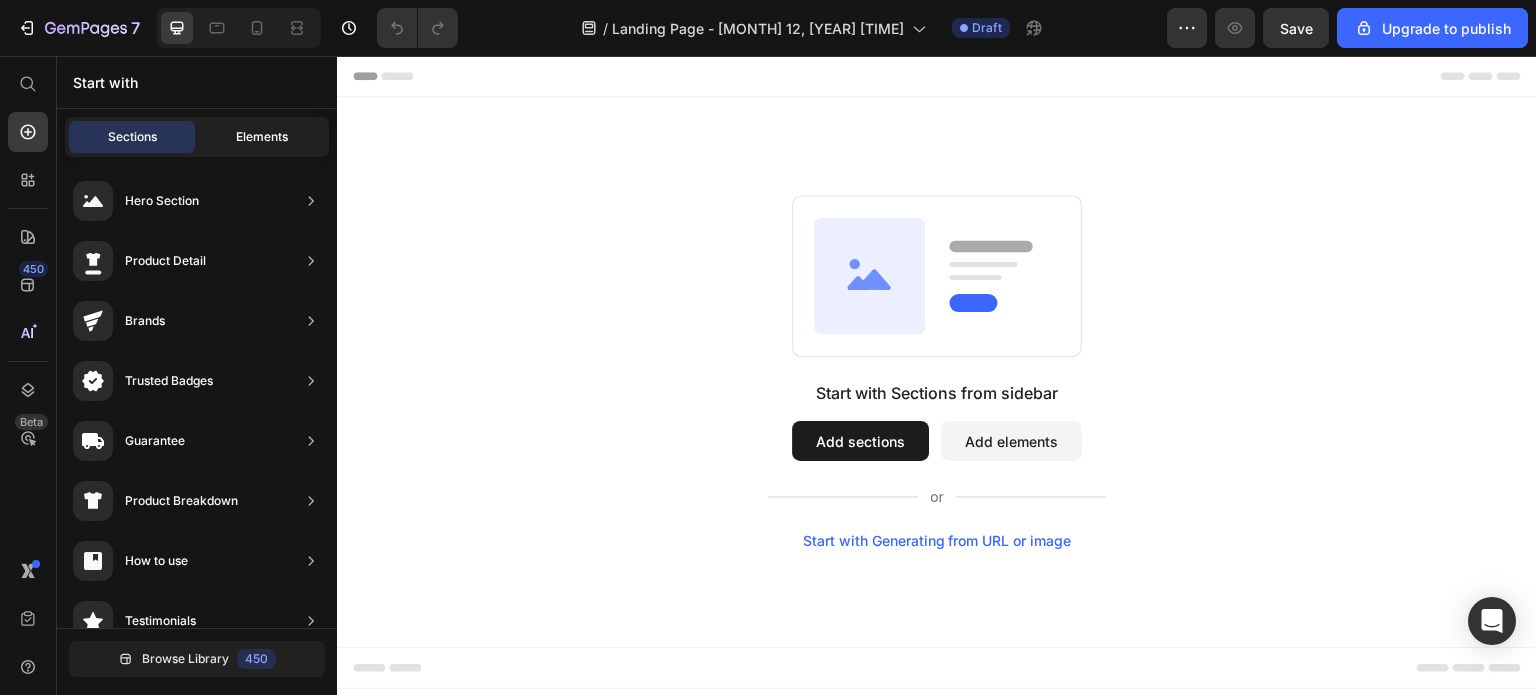 click on "Elements" at bounding box center (262, 137) 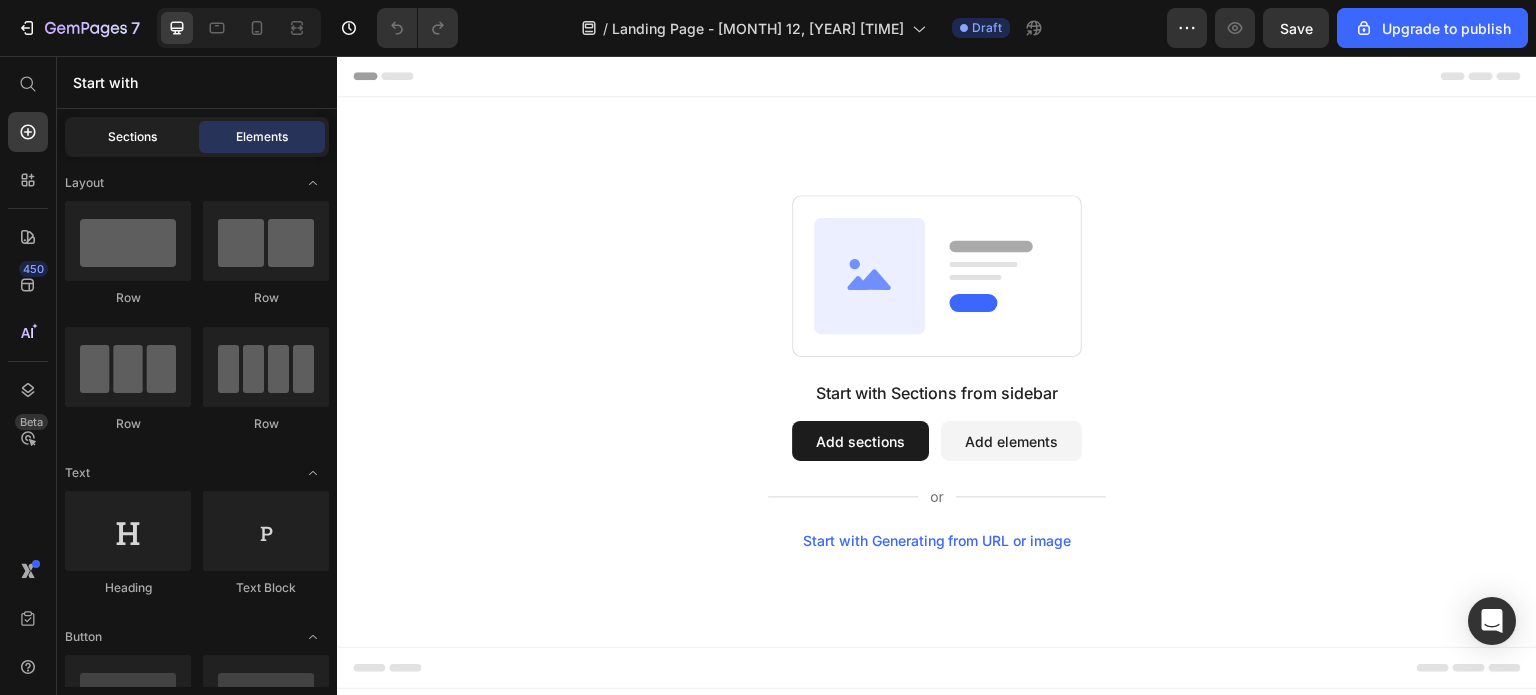 click on "Sections" at bounding box center [132, 137] 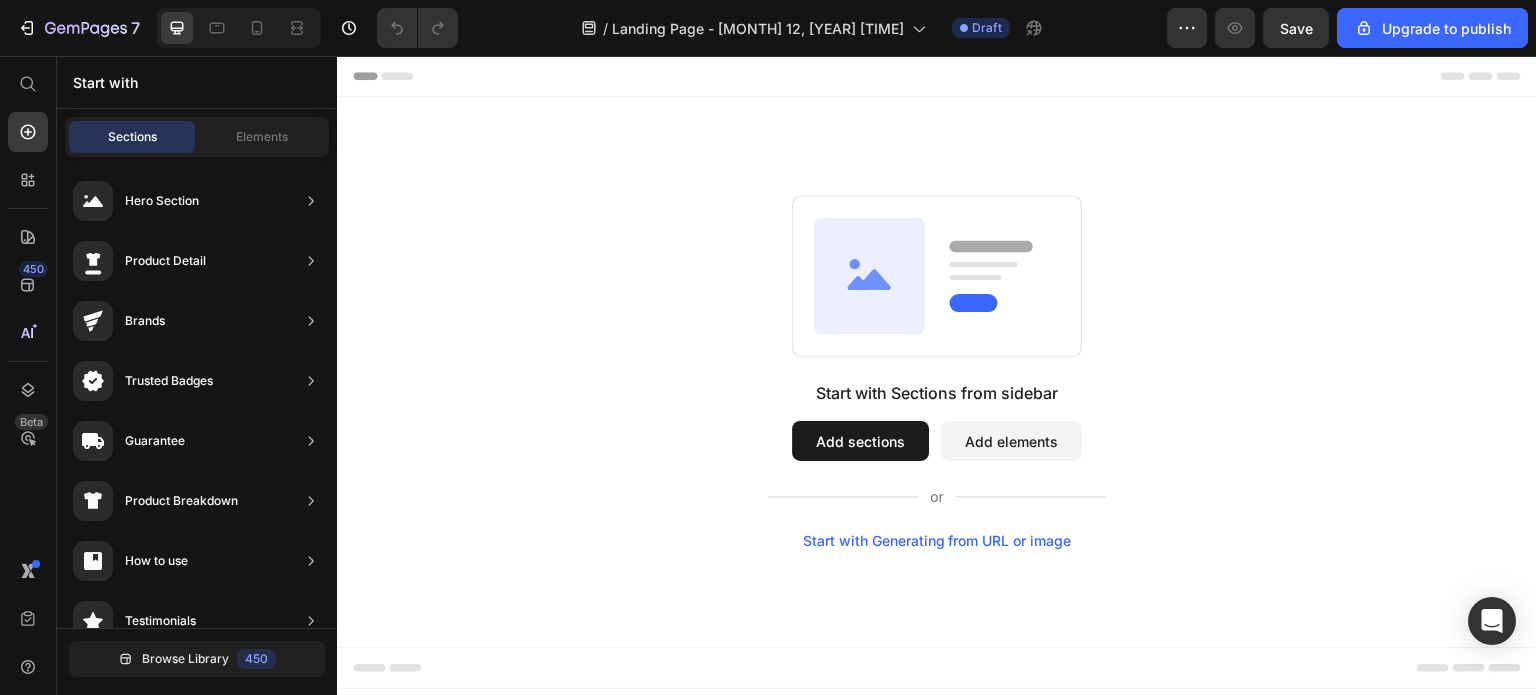 click on "Add sections" at bounding box center (860, 441) 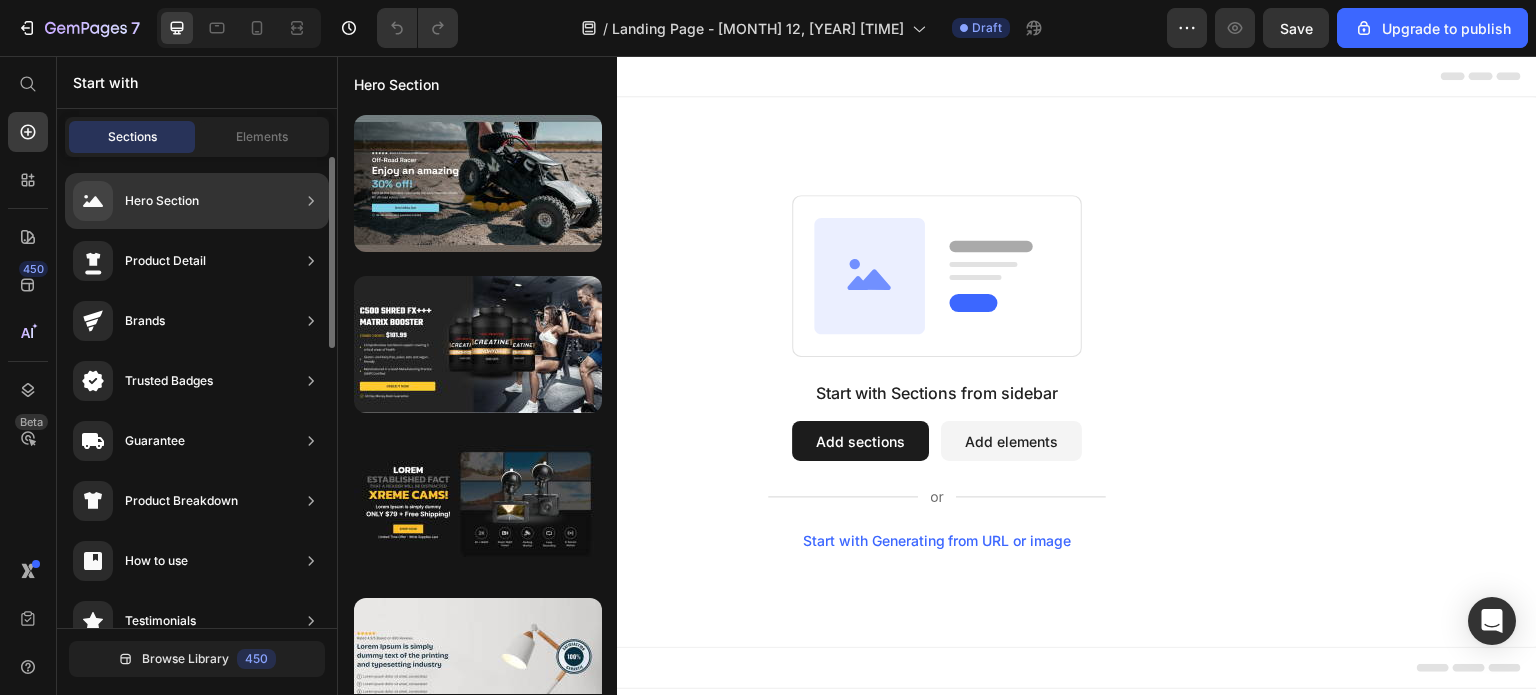 click on "Hero Section" at bounding box center (162, 201) 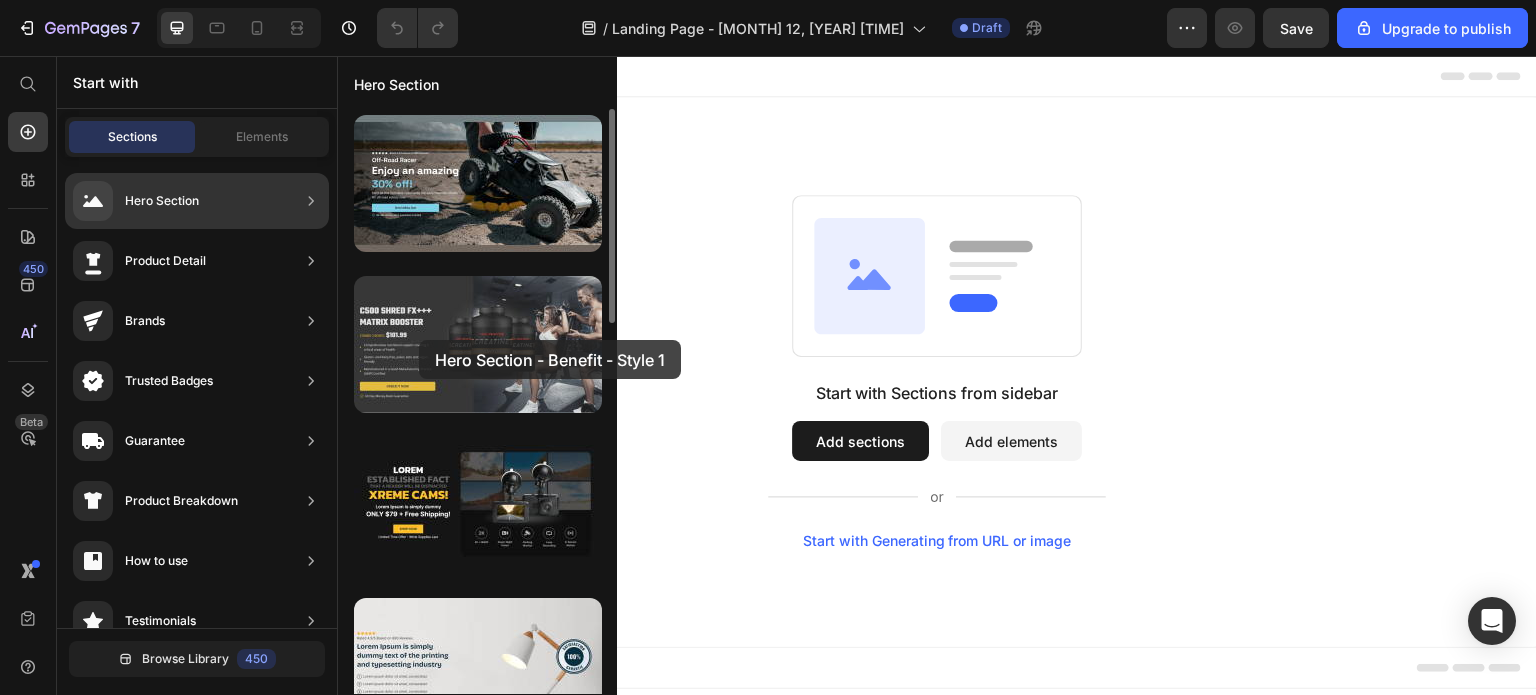 click at bounding box center [478, 344] 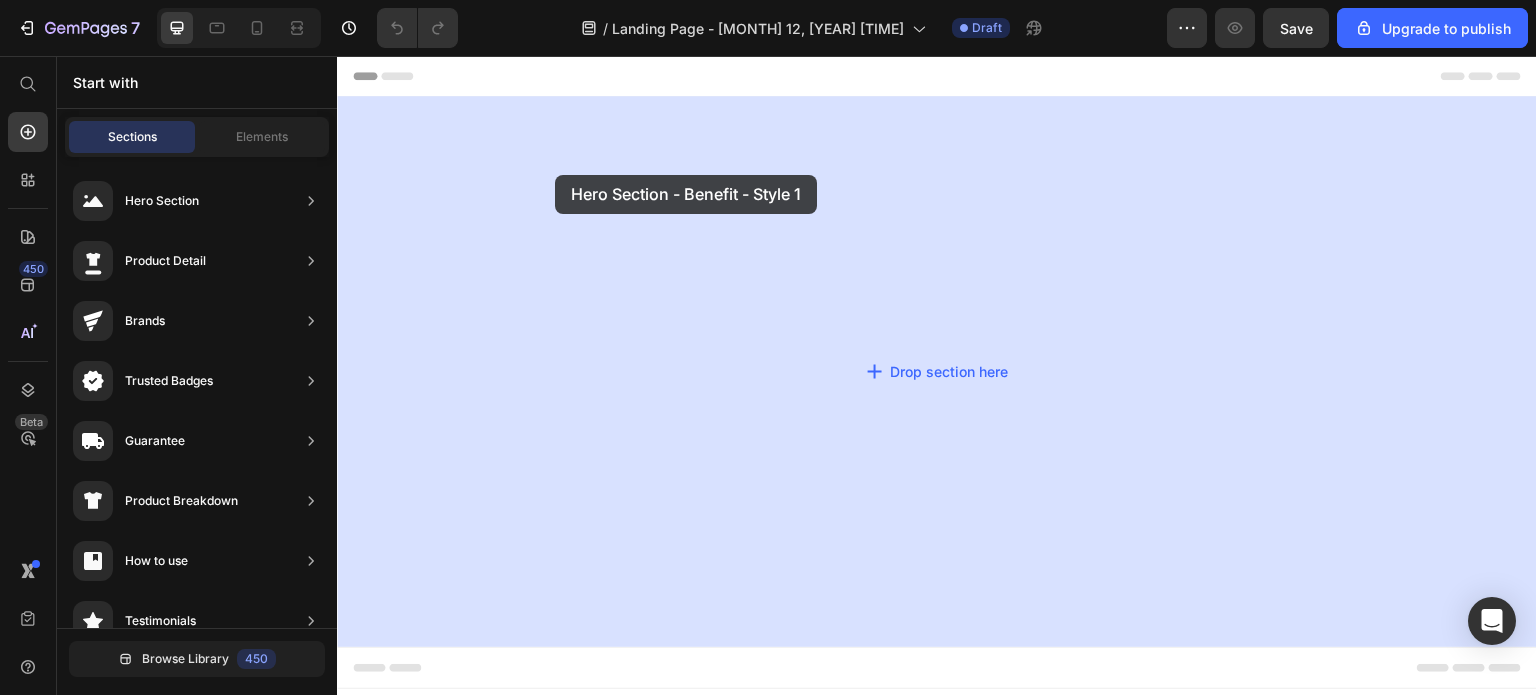 drag, startPoint x: 746, startPoint y: 384, endPoint x: 555, endPoint y: 175, distance: 283.12894 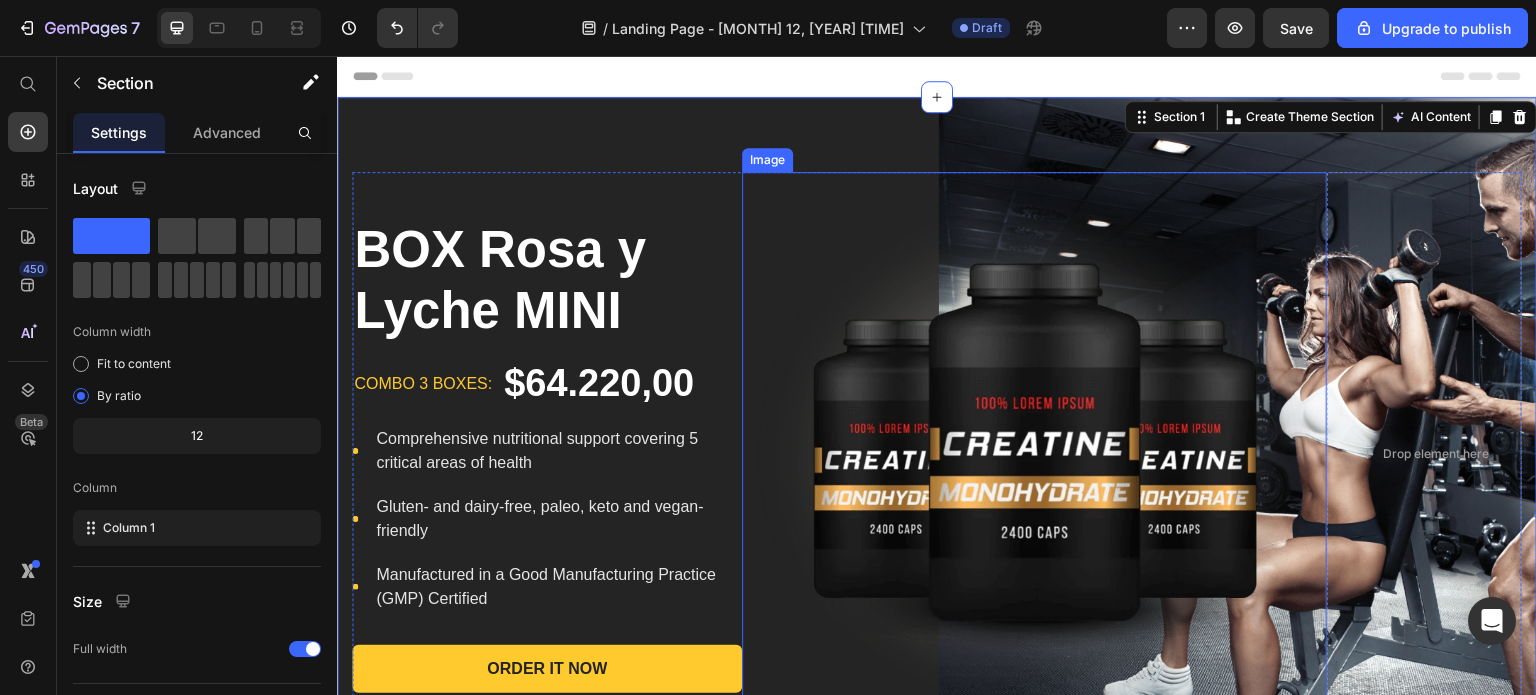 click at bounding box center [1034, 454] 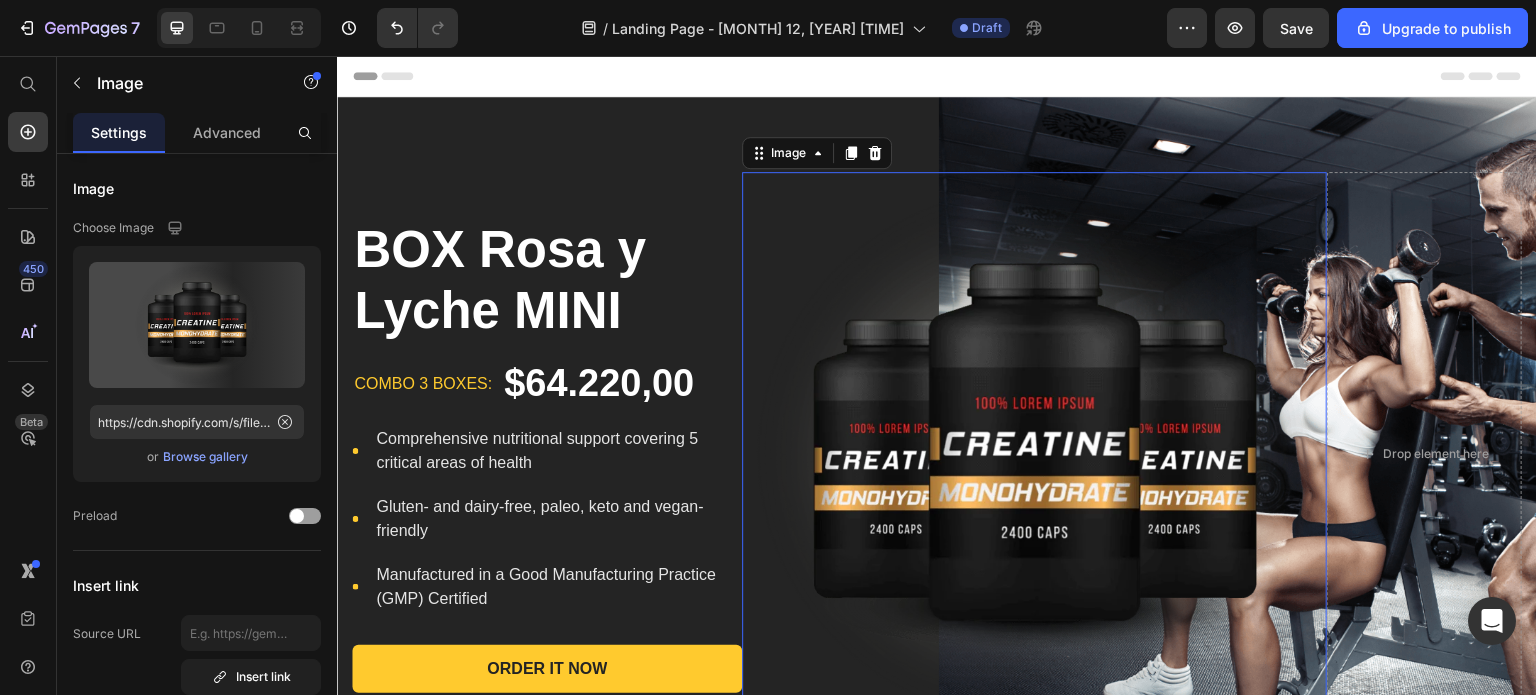click at bounding box center (1034, 454) 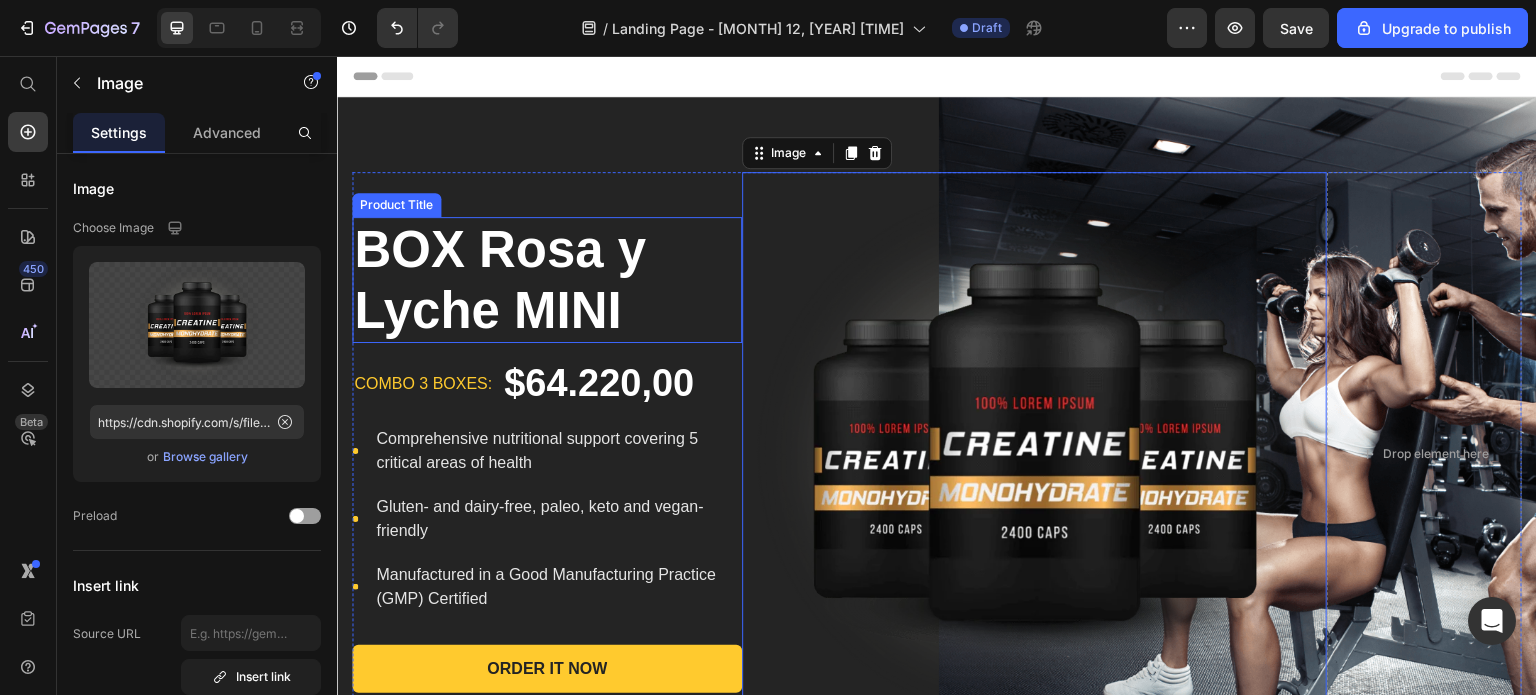click on "BOX Rosa y Lyche MINI" at bounding box center [547, 280] 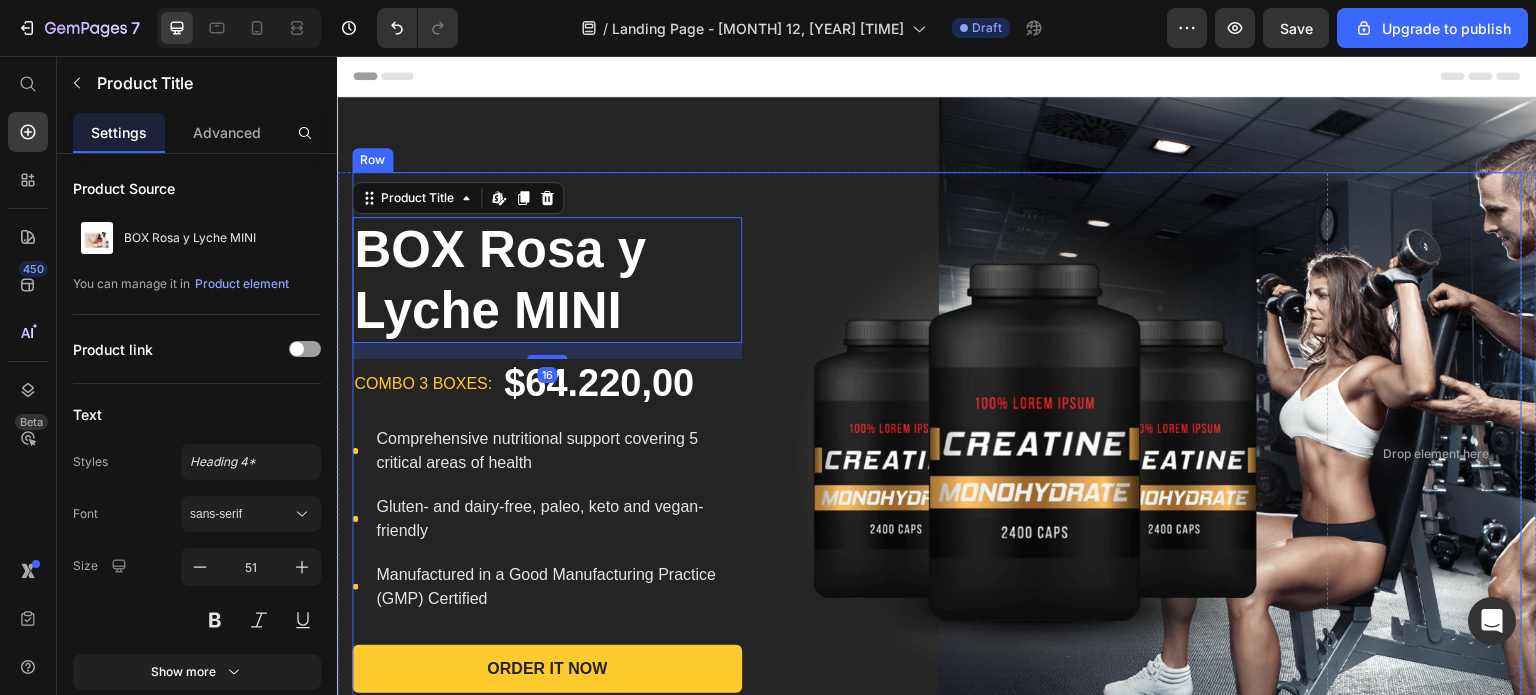 click on "BOX Rosa y Lyche MINI Product Title   Edit content in Shopify 16 combo 3 boxes: Text block $64.220,00 Product Price Row       Icon Comprehensive nutritional support covering 5 critical areas of health Text block       Icon Gluten- and dairy-free, paleo, keto and vegan-friendly Text block       Icon Manufactured in a Good Manufacturing Practice (GMP) Certified Text block Icon List Order It Now Product Cart Button         Icon 60 Day Money-Back Guarantee Text block Row" at bounding box center [547, 454] 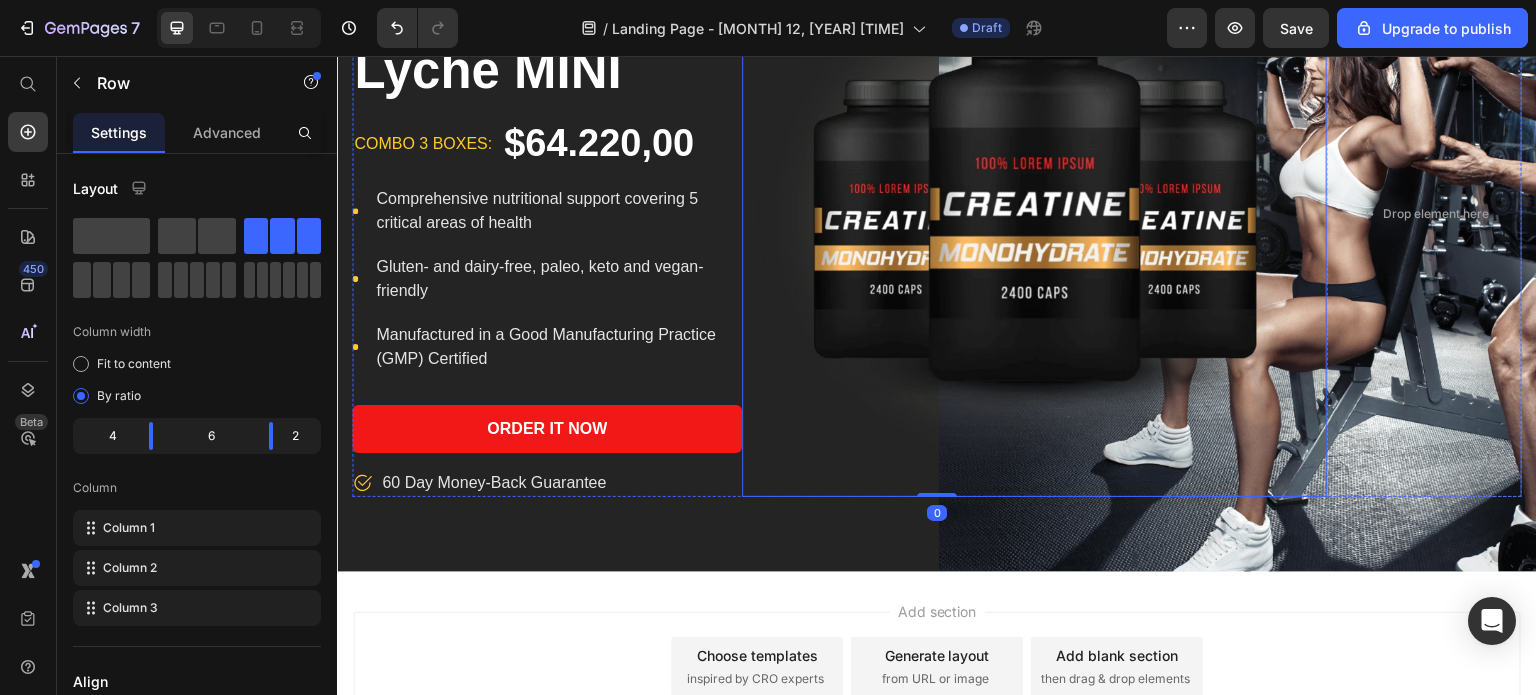 scroll, scrollTop: 300, scrollLeft: 0, axis: vertical 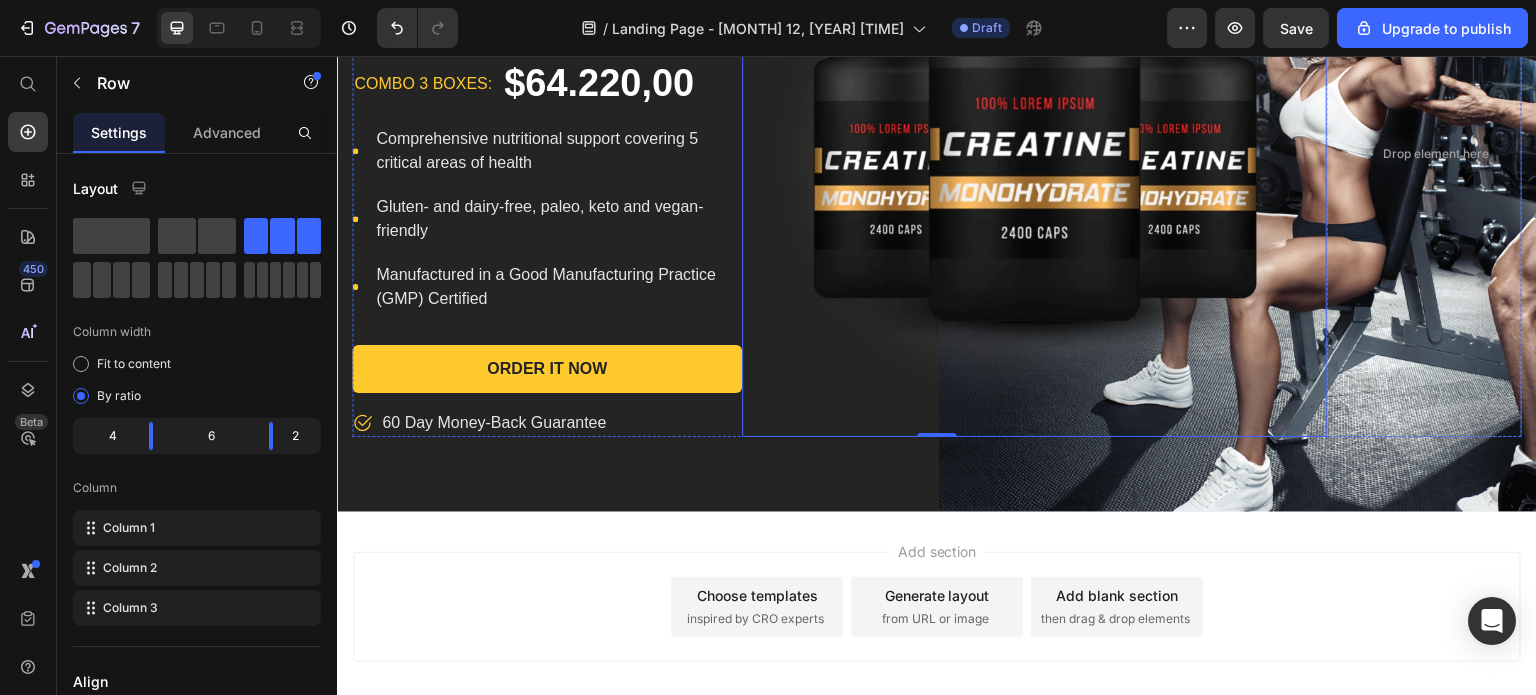 click at bounding box center (1034, 154) 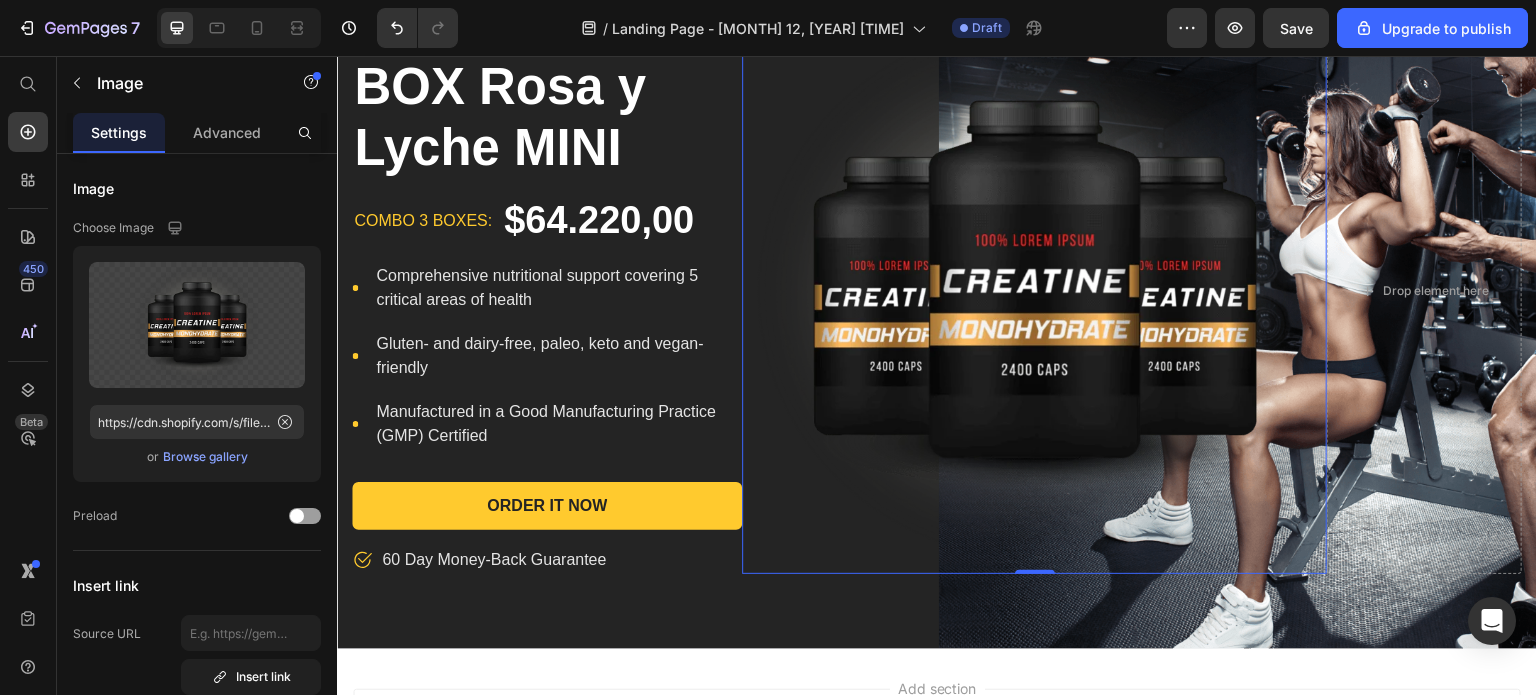 scroll, scrollTop: 100, scrollLeft: 0, axis: vertical 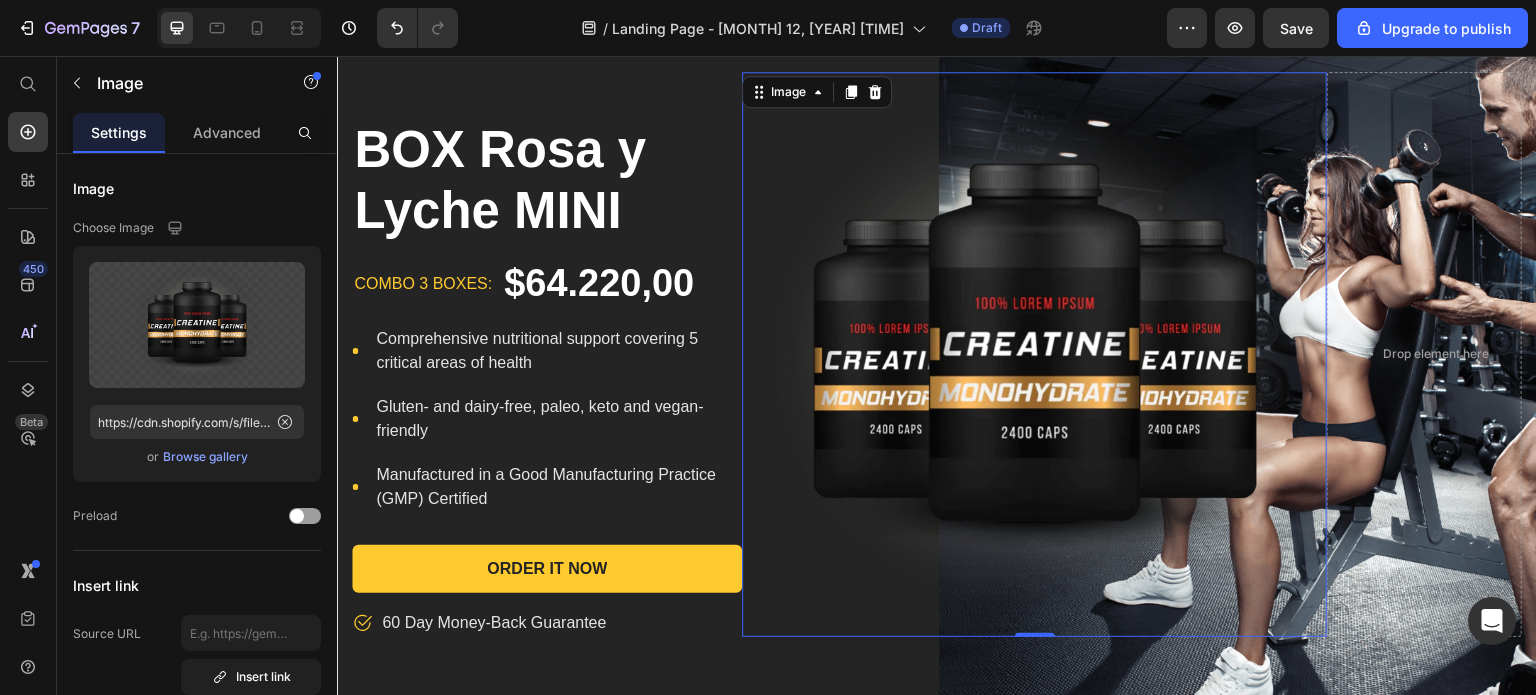 click at bounding box center (1034, 354) 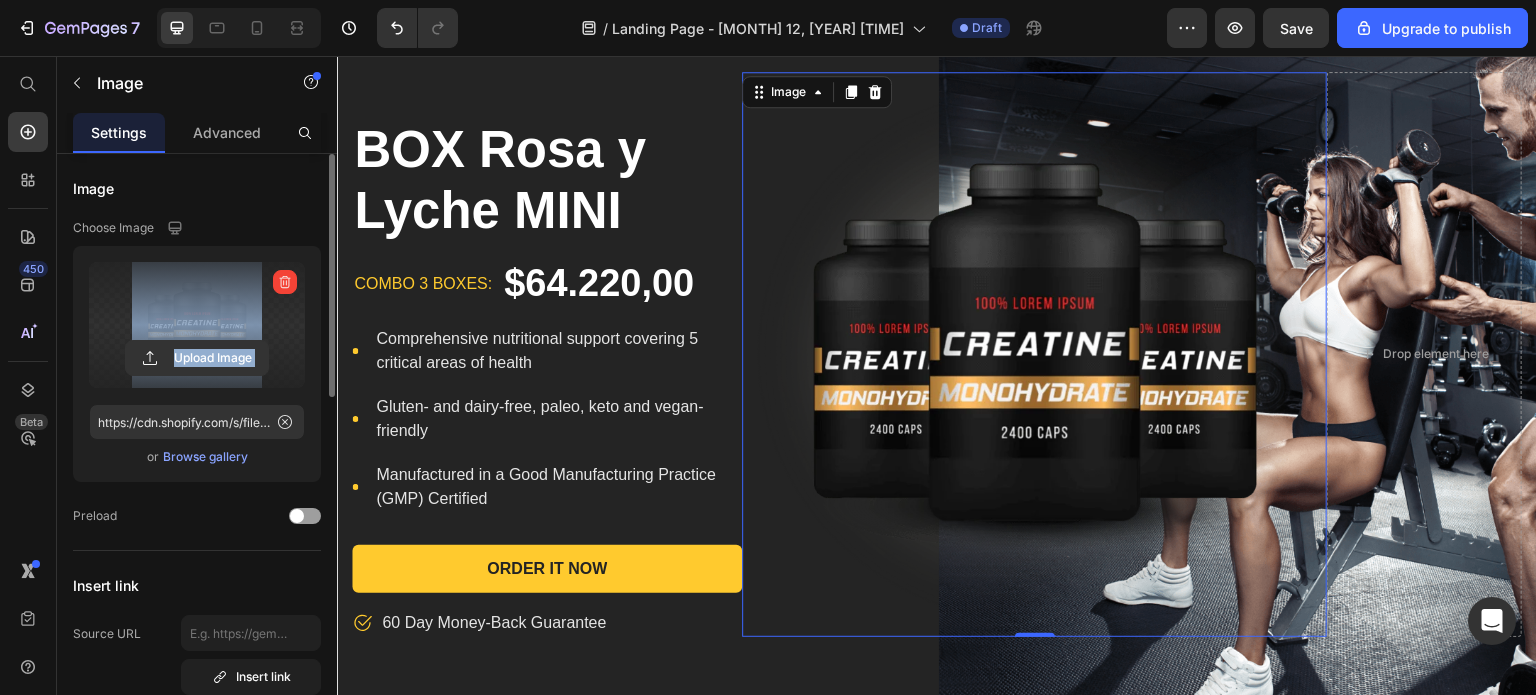 click on "Upload Image https://cdn.shopify.com/s/files/1/0712/9215/8227/files/gempages_570652456267023232-ef5b5ea7-3817-491d-8595-734ac2da453d.webp  or   Browse gallery" at bounding box center [197, 364] 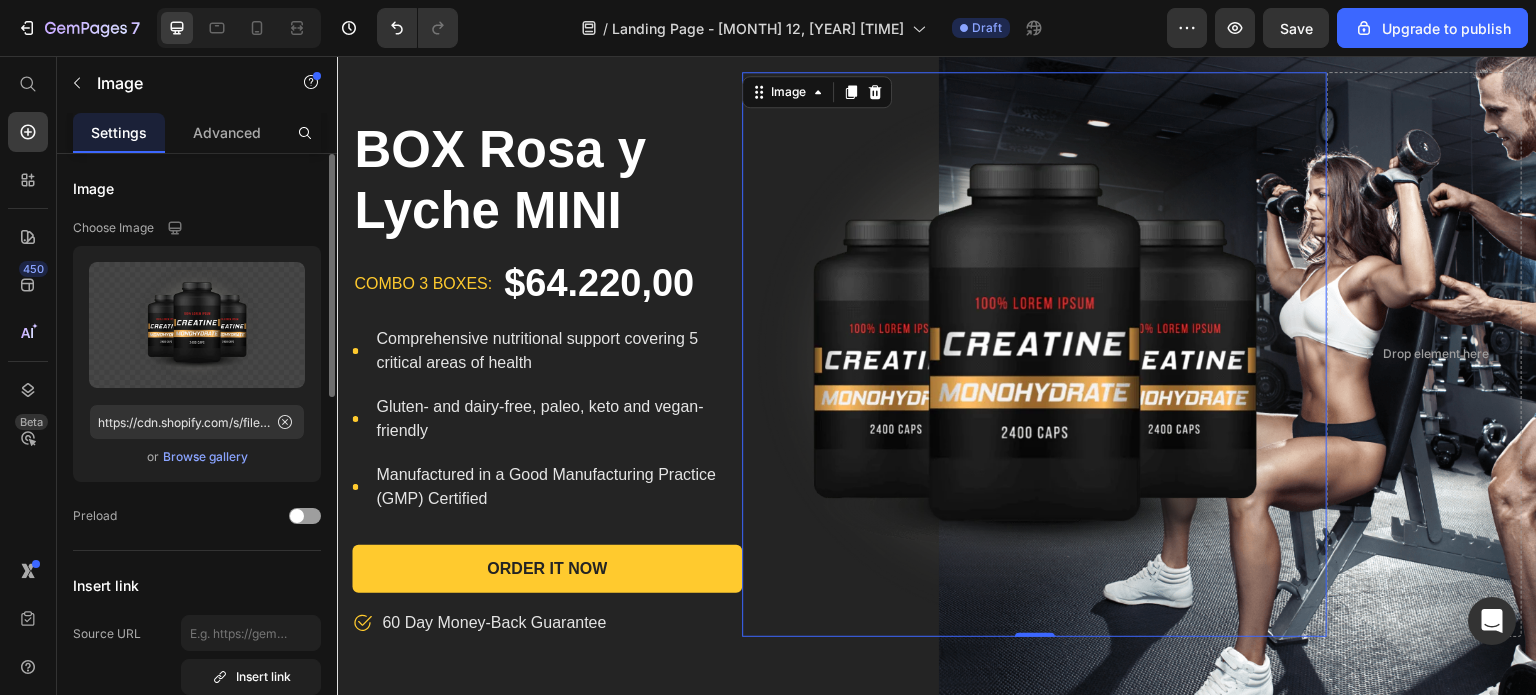 click on "Choose Image" at bounding box center [197, 228] 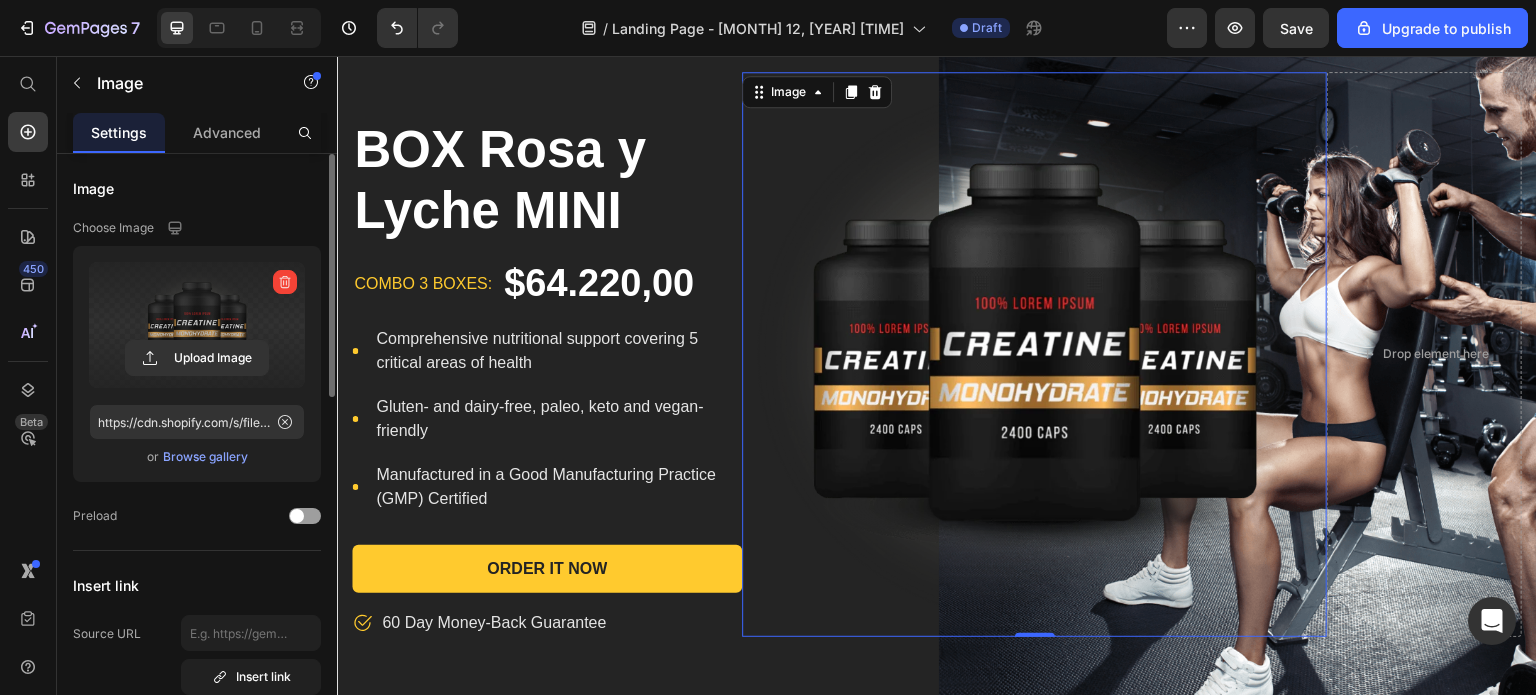 click at bounding box center (197, 325) 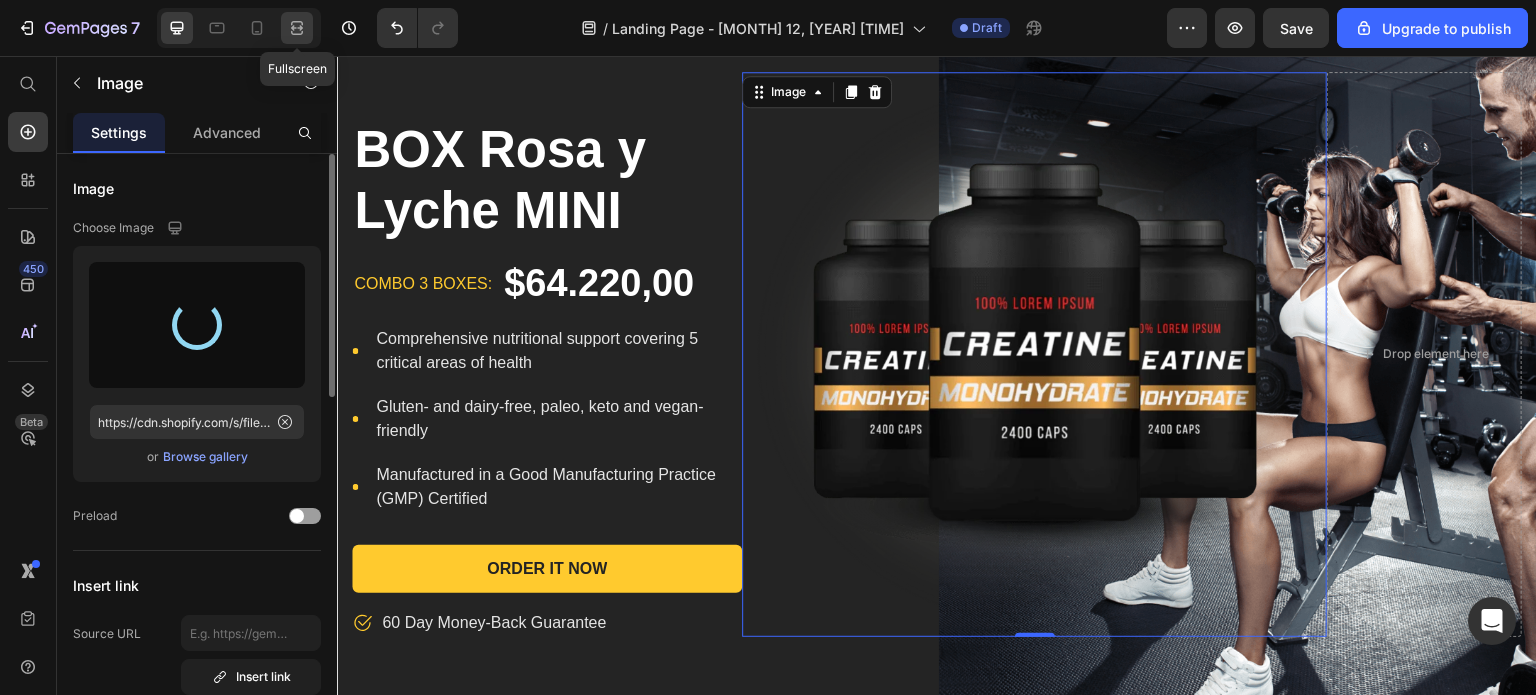 type on "https://cdn.shopify.com/s/files/1/0712/9215/8227/files/gempages_570652456267023232-be6e3b51-3d18-47d1-8643-6da3e4be27f7.png" 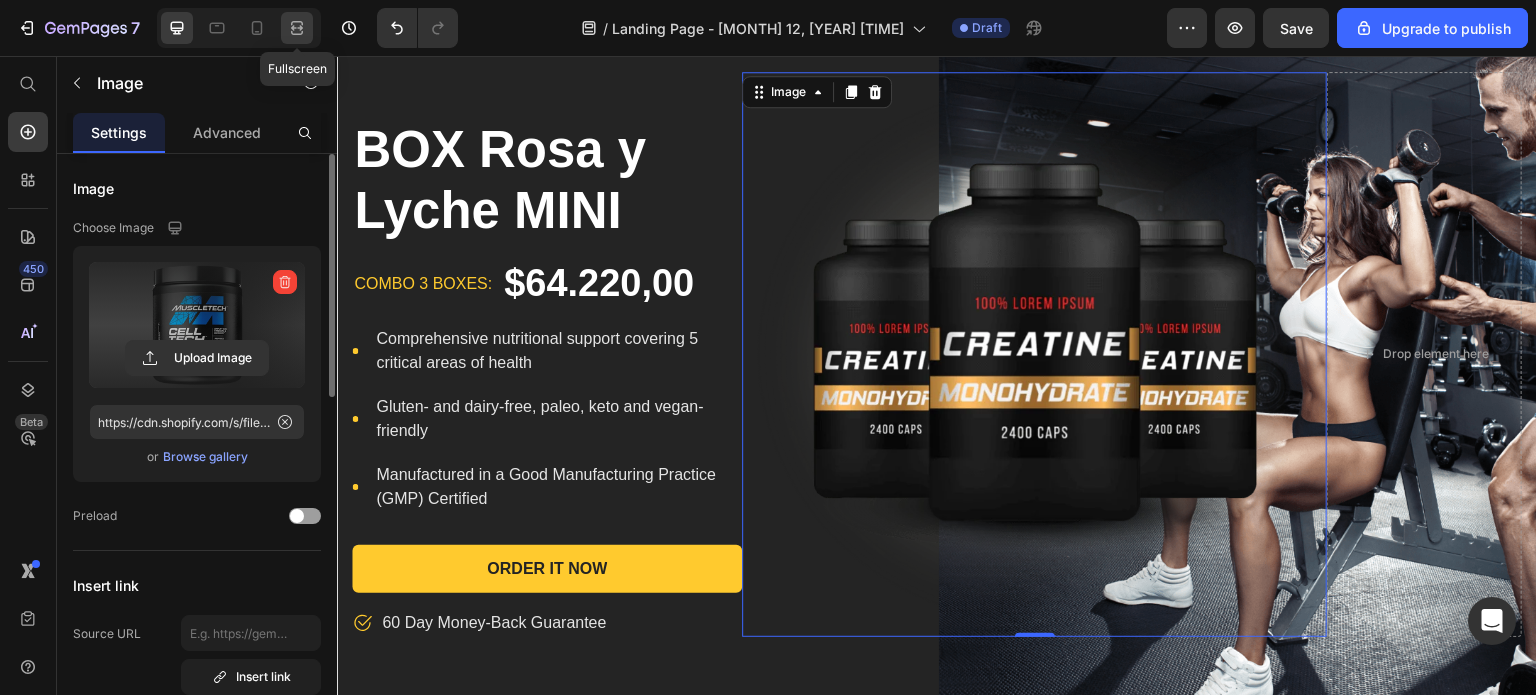 click 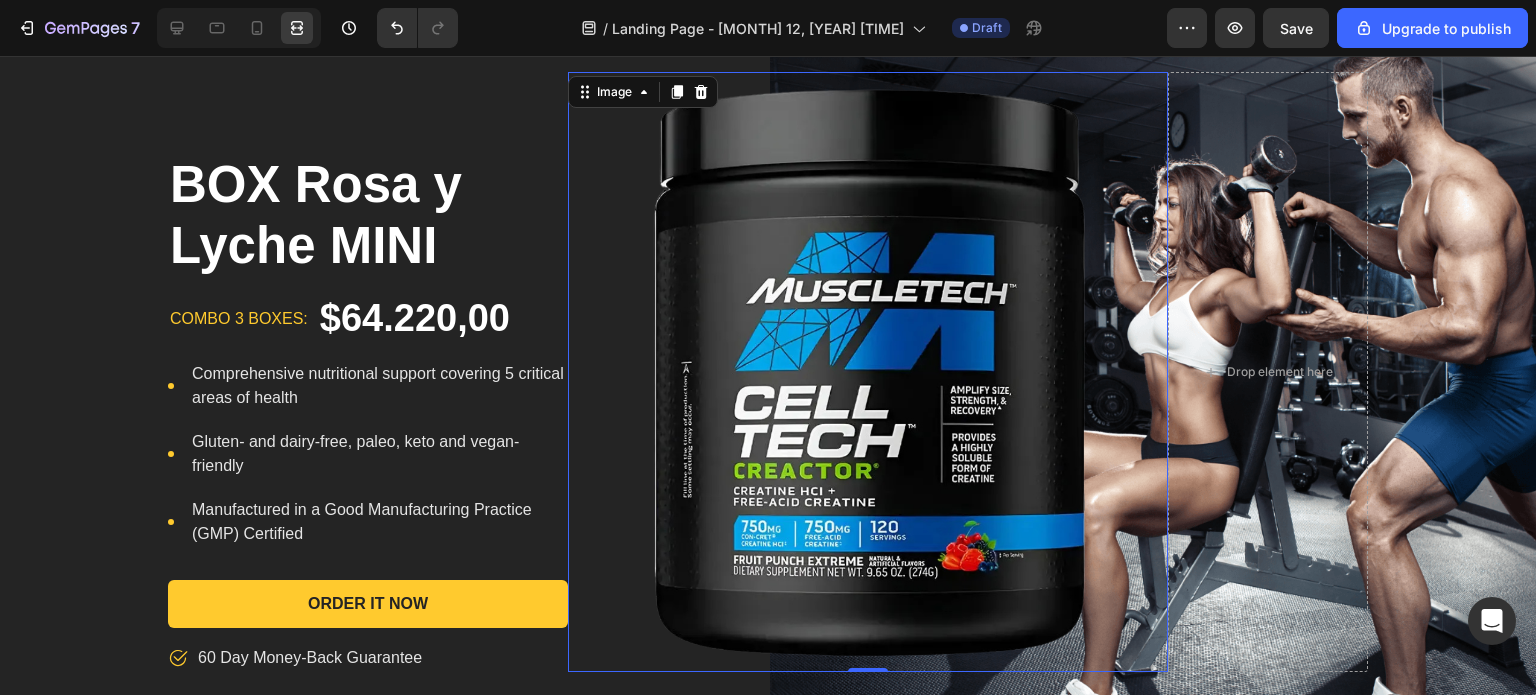 click at bounding box center (868, 372) 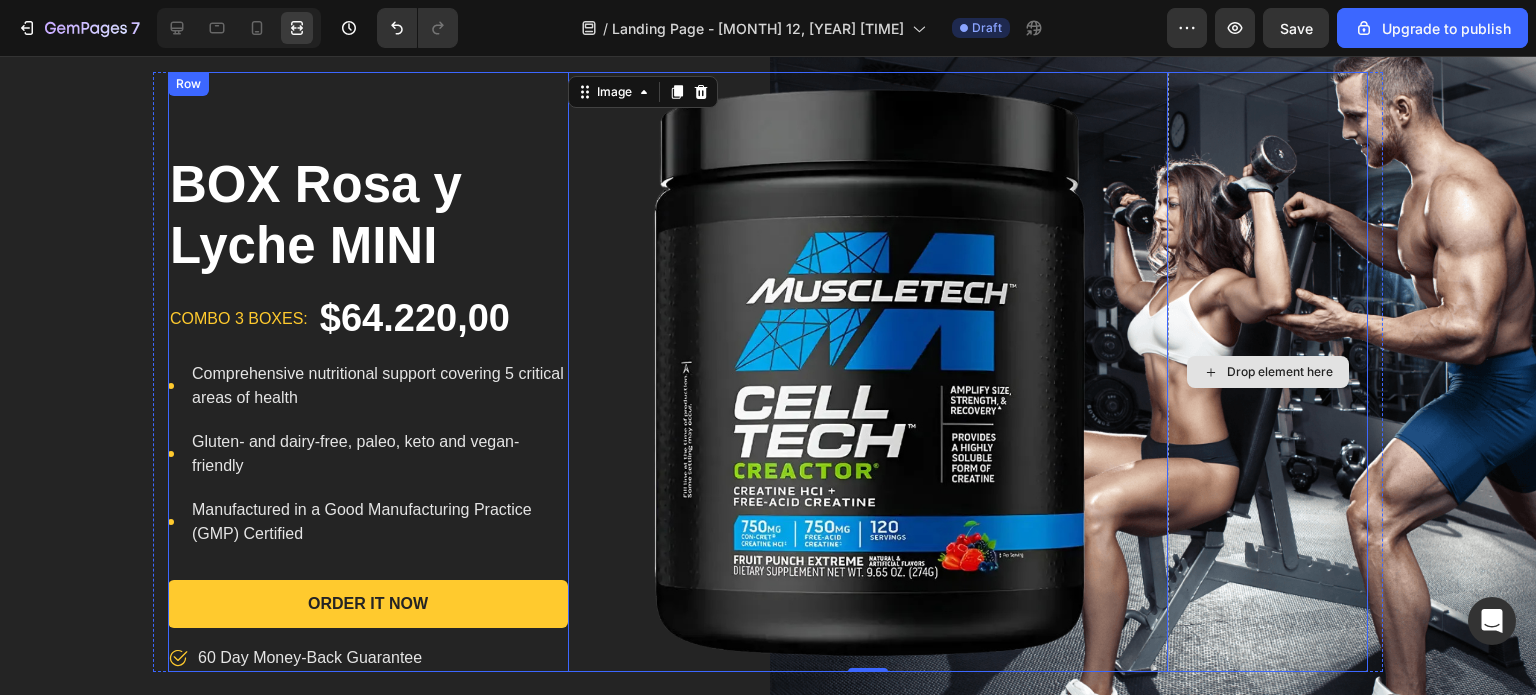 click on "Drop element here" at bounding box center [1268, 372] 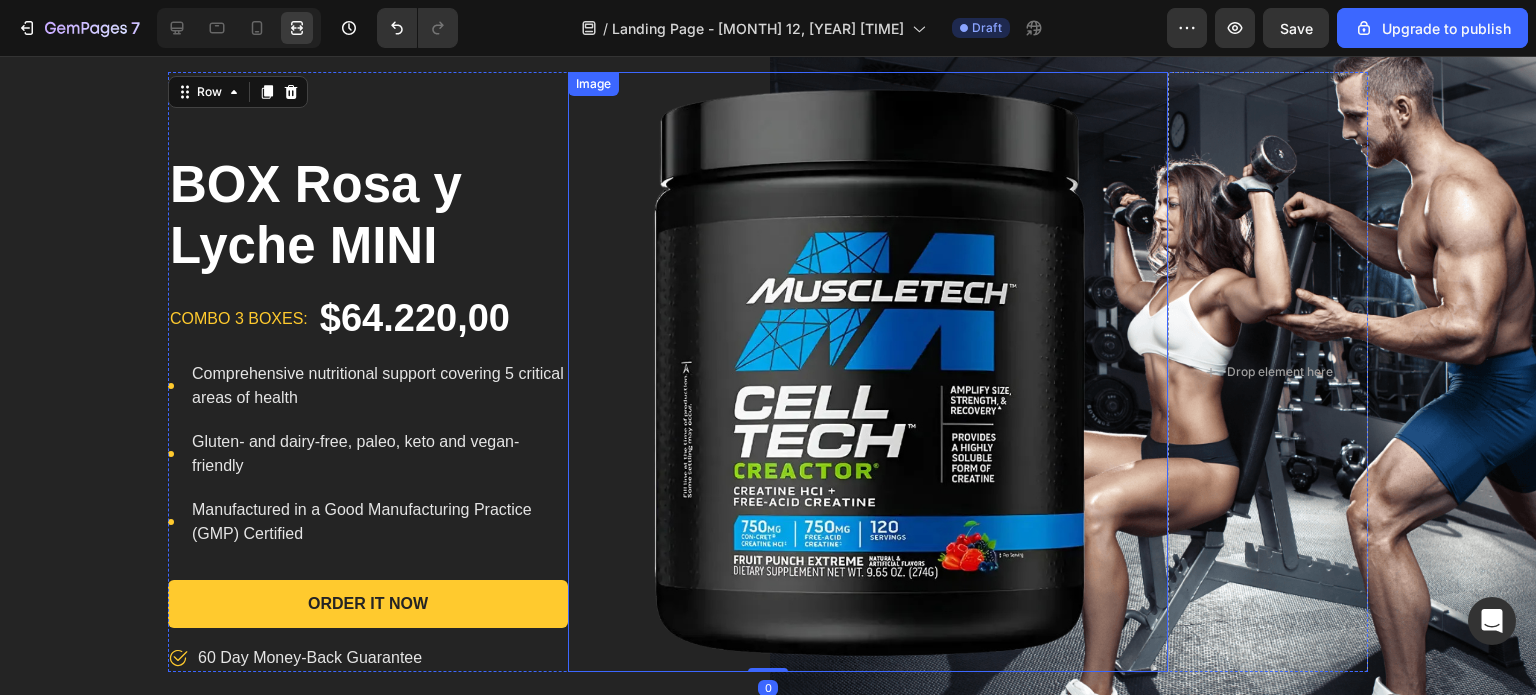 click at bounding box center [868, 372] 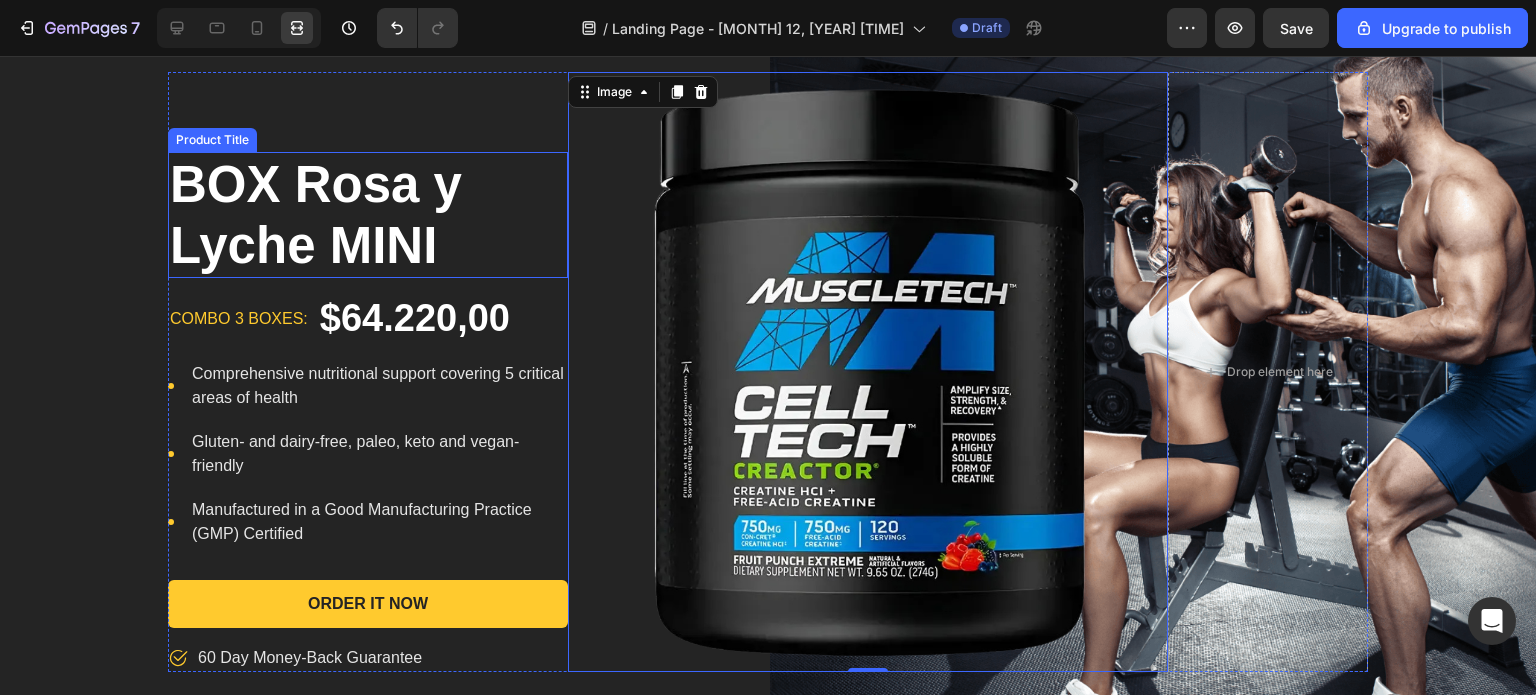 click on "BOX Rosa y Lyche MINI" at bounding box center (368, 215) 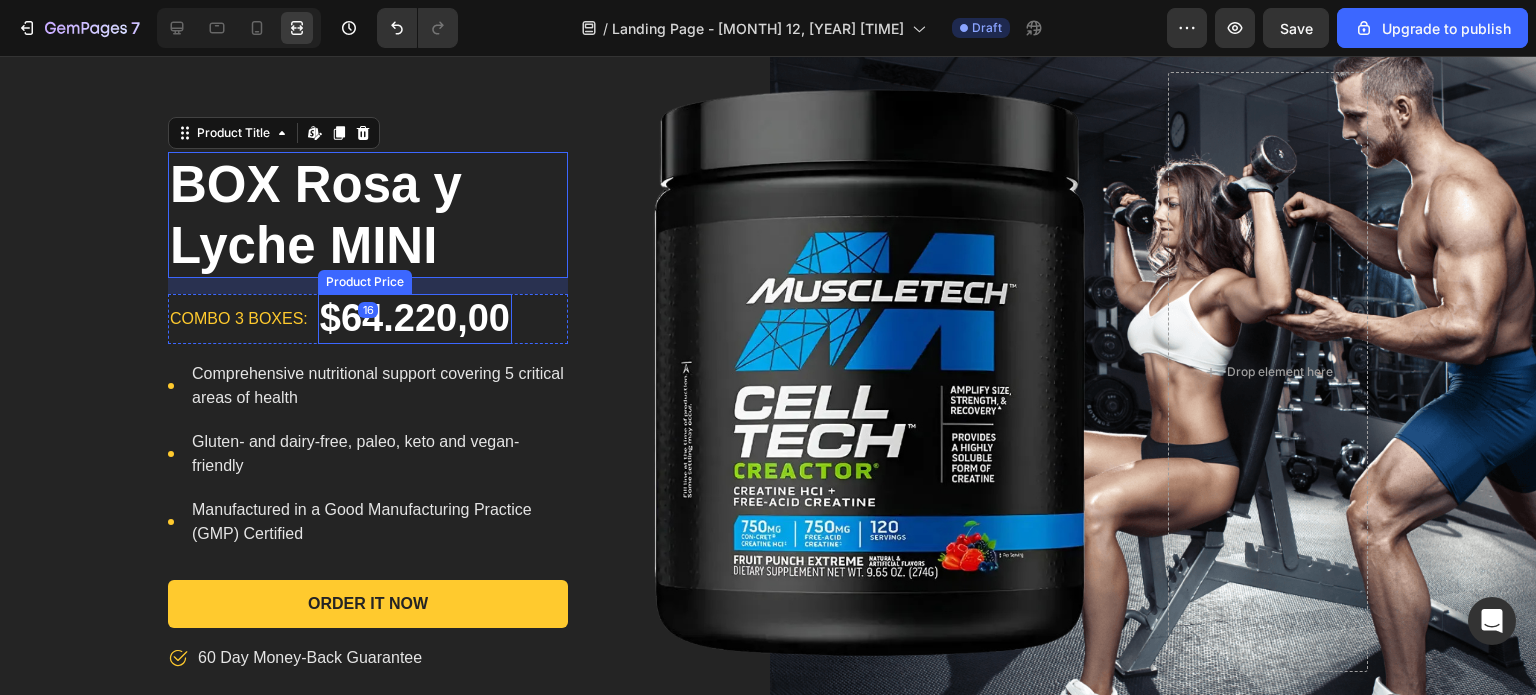click on "$64.220,00" at bounding box center (415, 319) 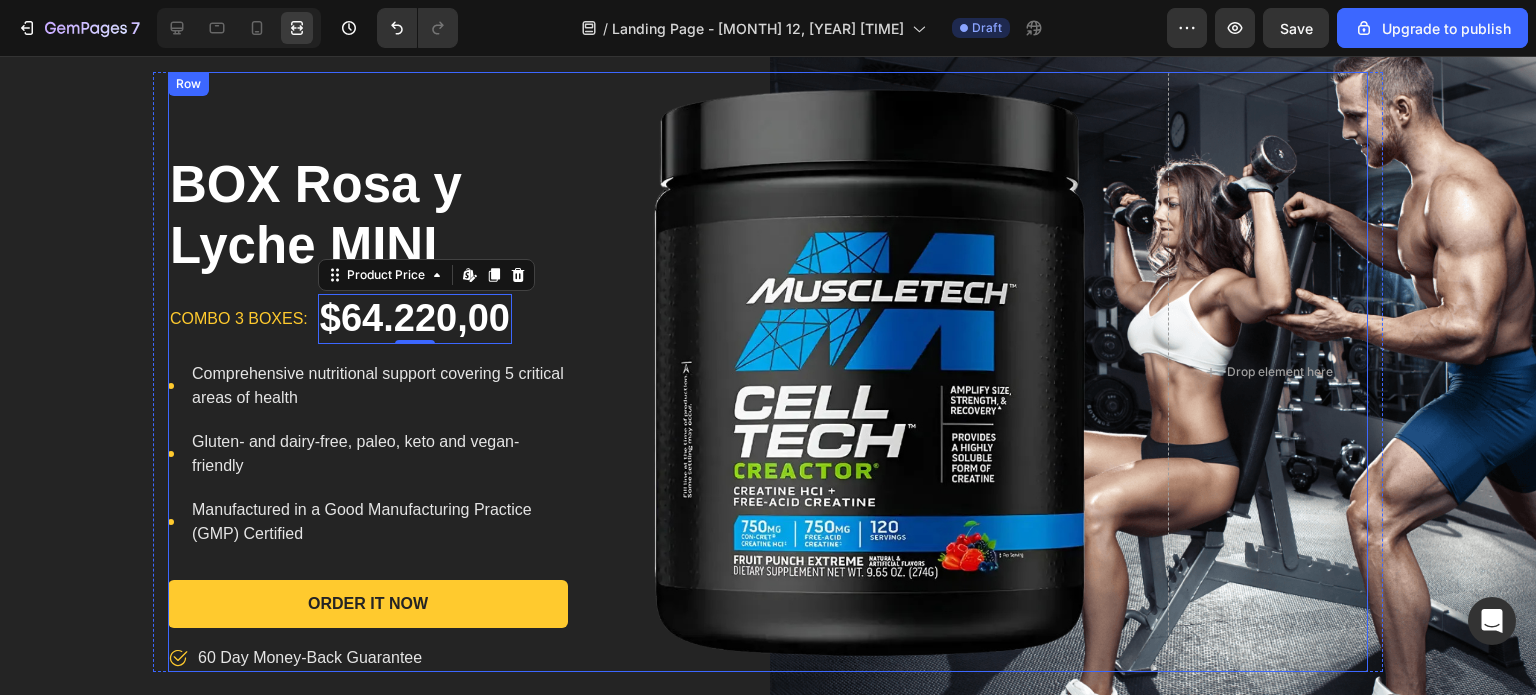 click on "Comprehensive nutritional support covering 5 critical areas of health" at bounding box center [379, 386] 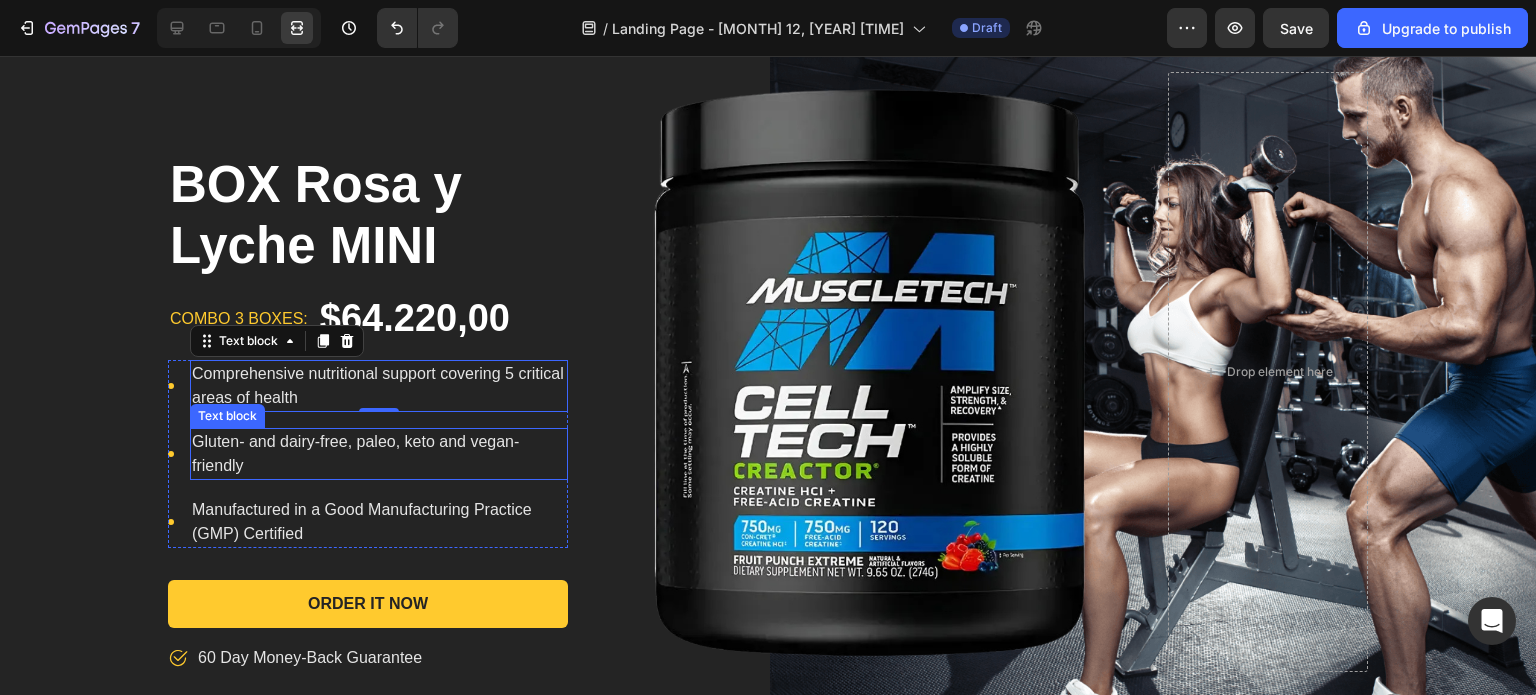 click on "Icon Comprehensive nutritional support covering 5 critical areas of health Text block   0       Icon Gluten- and dairy-free, paleo, keto and vegan-friendly Text block       Icon Manufactured in a Good Manufacturing Practice (GMP) Certified Text block" at bounding box center (368, 454) 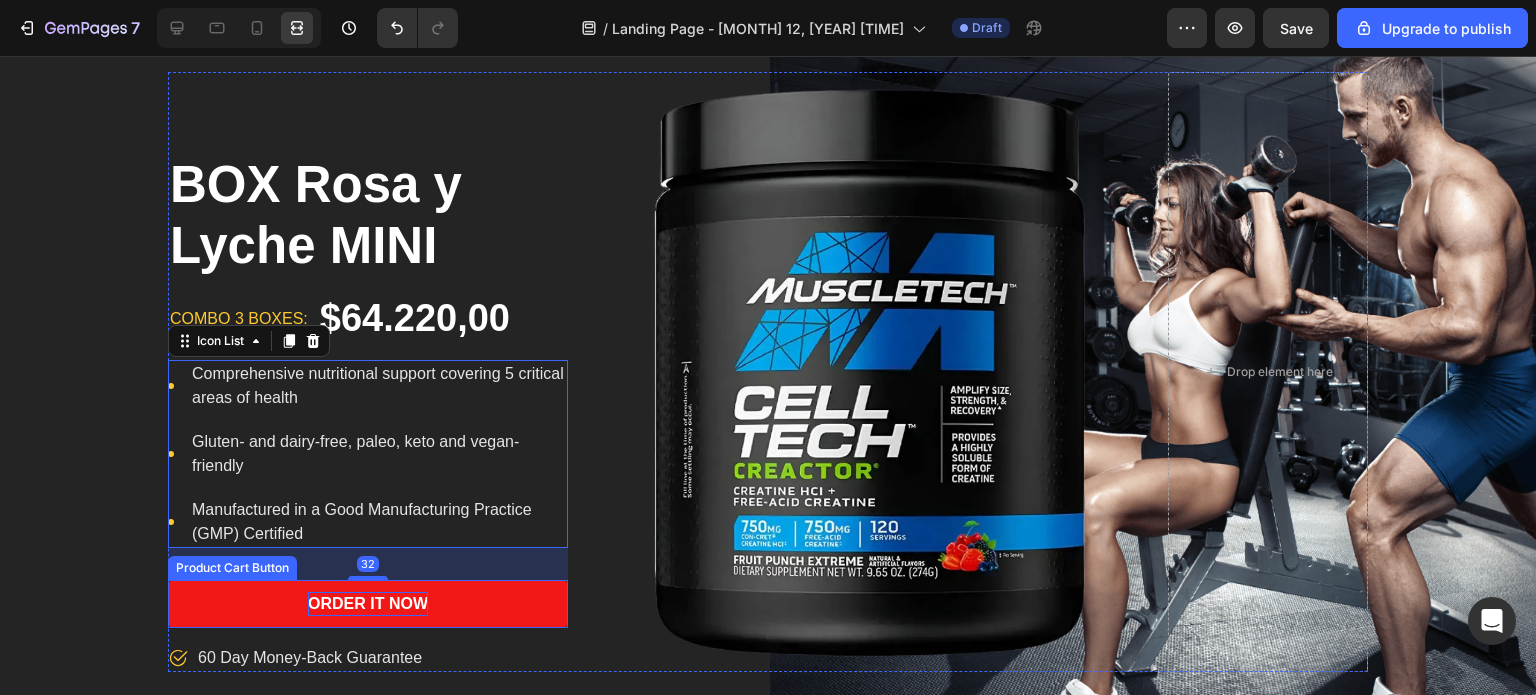 click on "Order It Now" at bounding box center [368, 604] 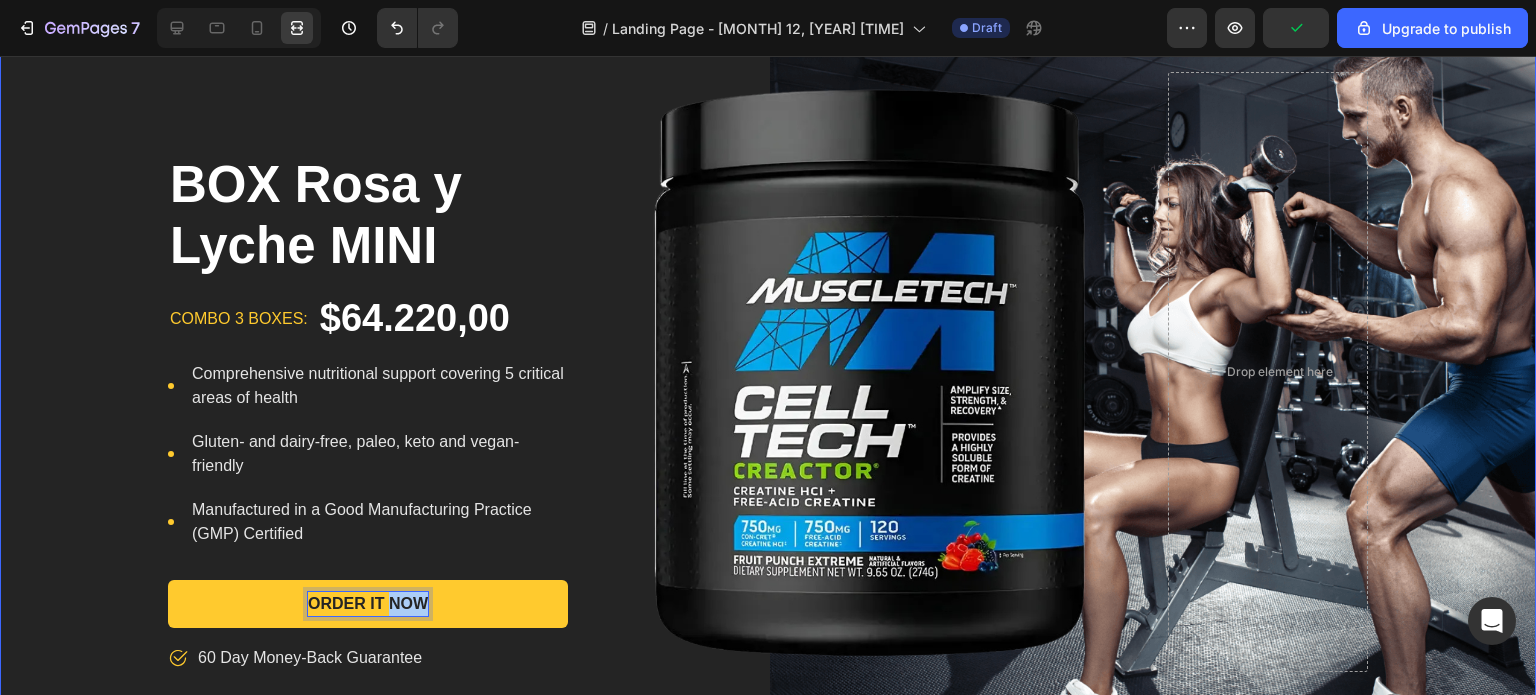 click on "BOX Rosa y Lyche MINI Product Title combo 3 boxes: Text block $64.220,00 Product Price Row       Icon Comprehensive nutritional support covering 5 critical areas of health Text block       Icon Gluten- and dairy-free, paleo, keto and vegan-friendly Text block       Icon Manufactured in a Good Manufacturing Practice (GMP) Certified Text block Icon List Order It Now Product Cart Button   16         Icon 60 Day Money-Back Guarantee Text block Row Image
Drop element here Row Product" at bounding box center (768, 372) 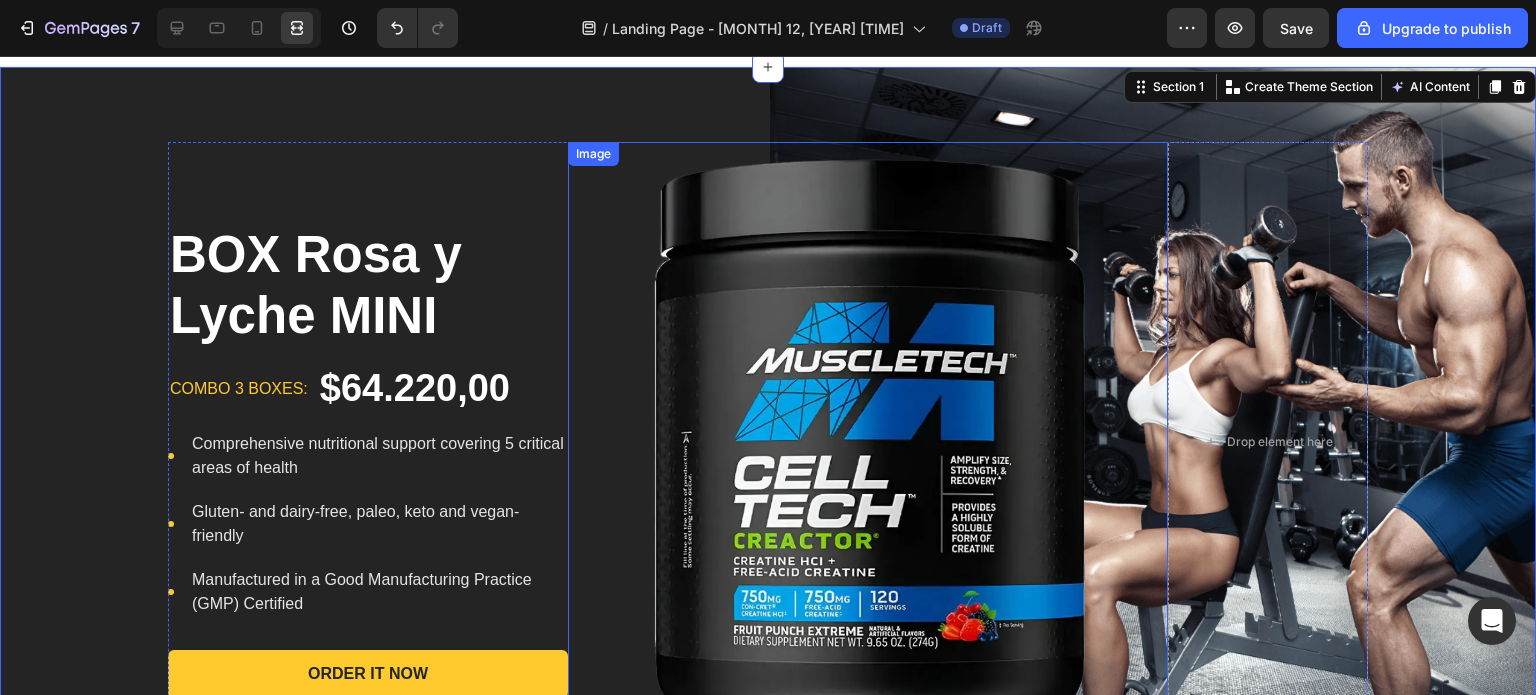 scroll, scrollTop: 0, scrollLeft: 0, axis: both 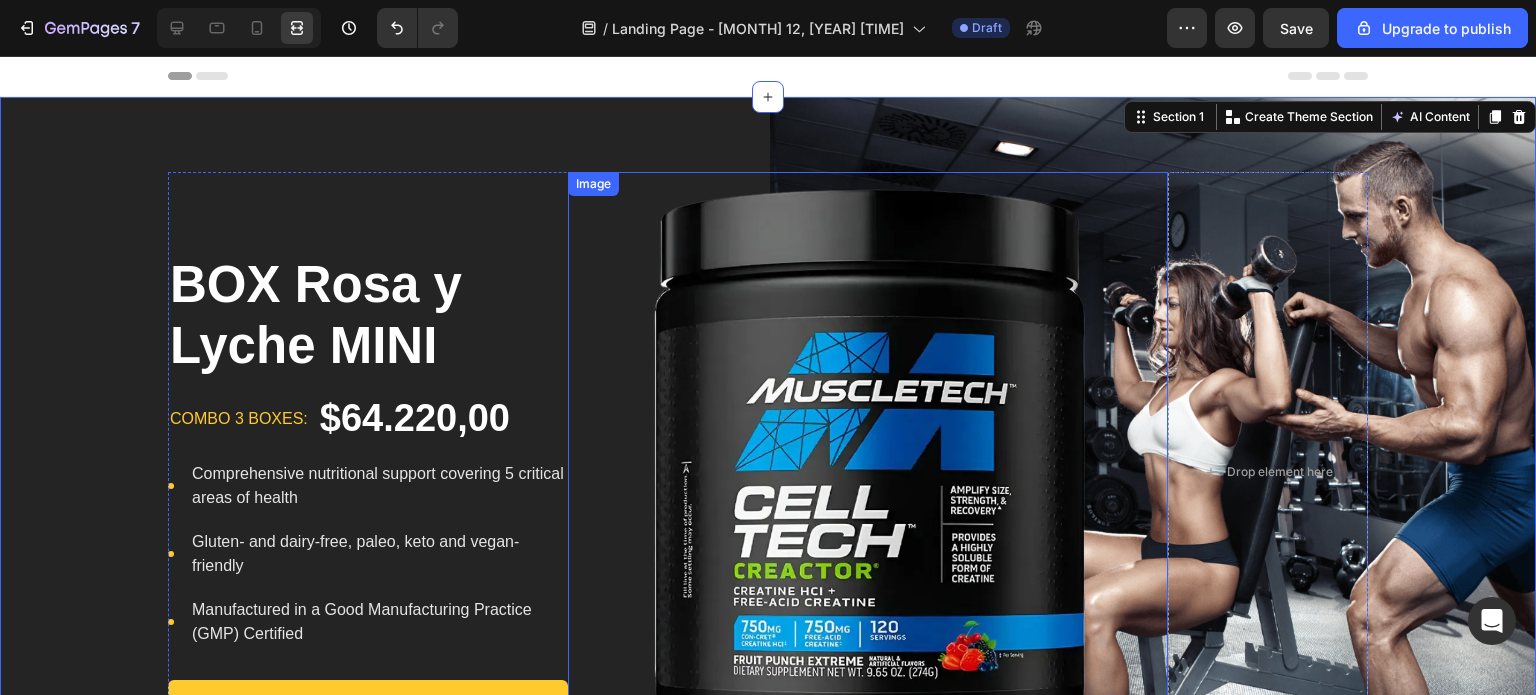 click at bounding box center (868, 472) 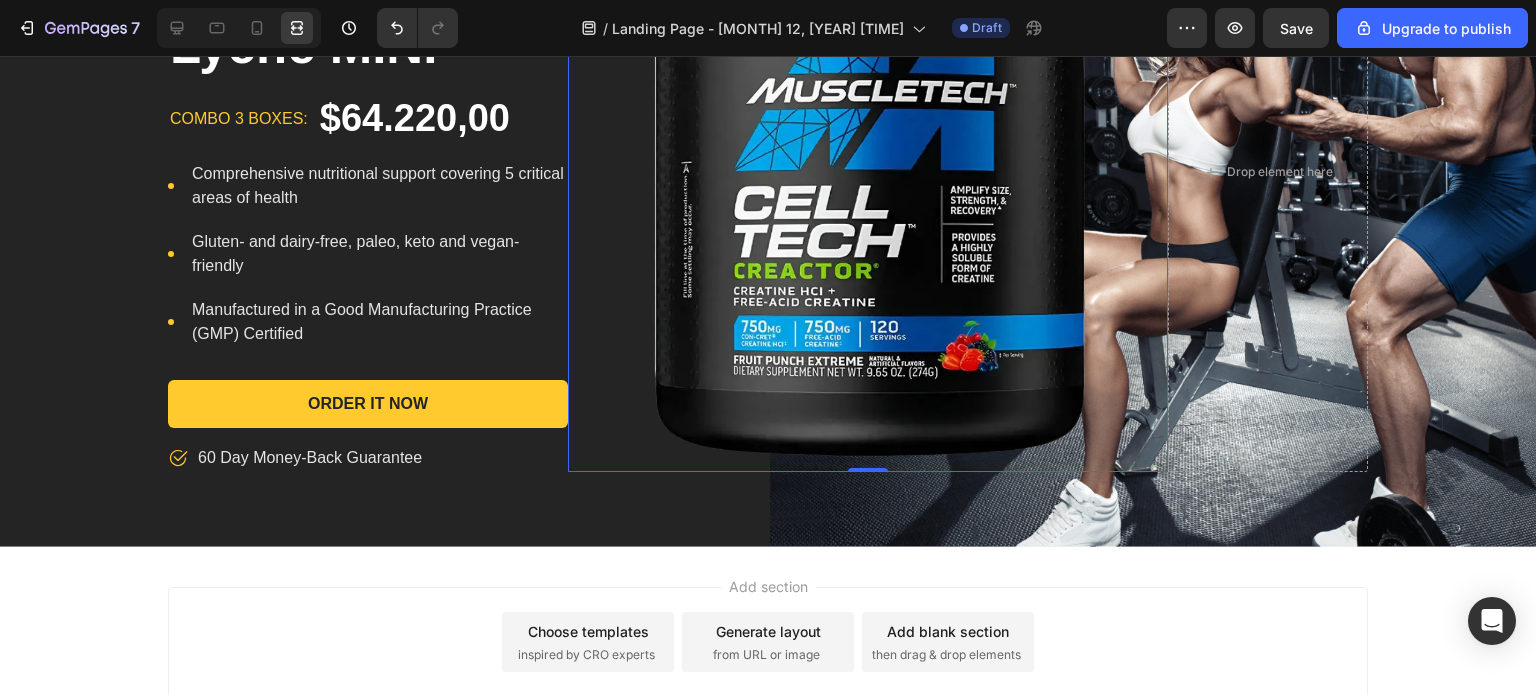 scroll, scrollTop: 0, scrollLeft: 0, axis: both 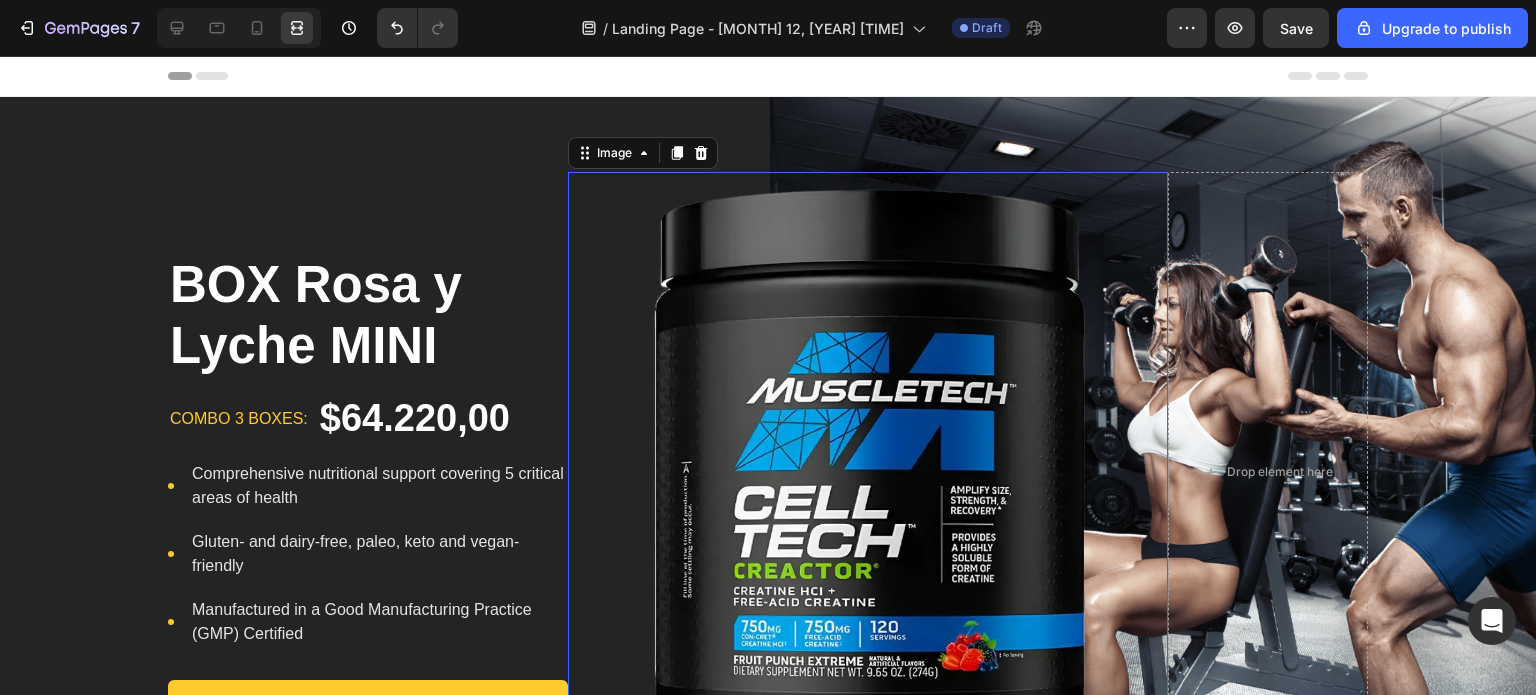 click at bounding box center (868, 472) 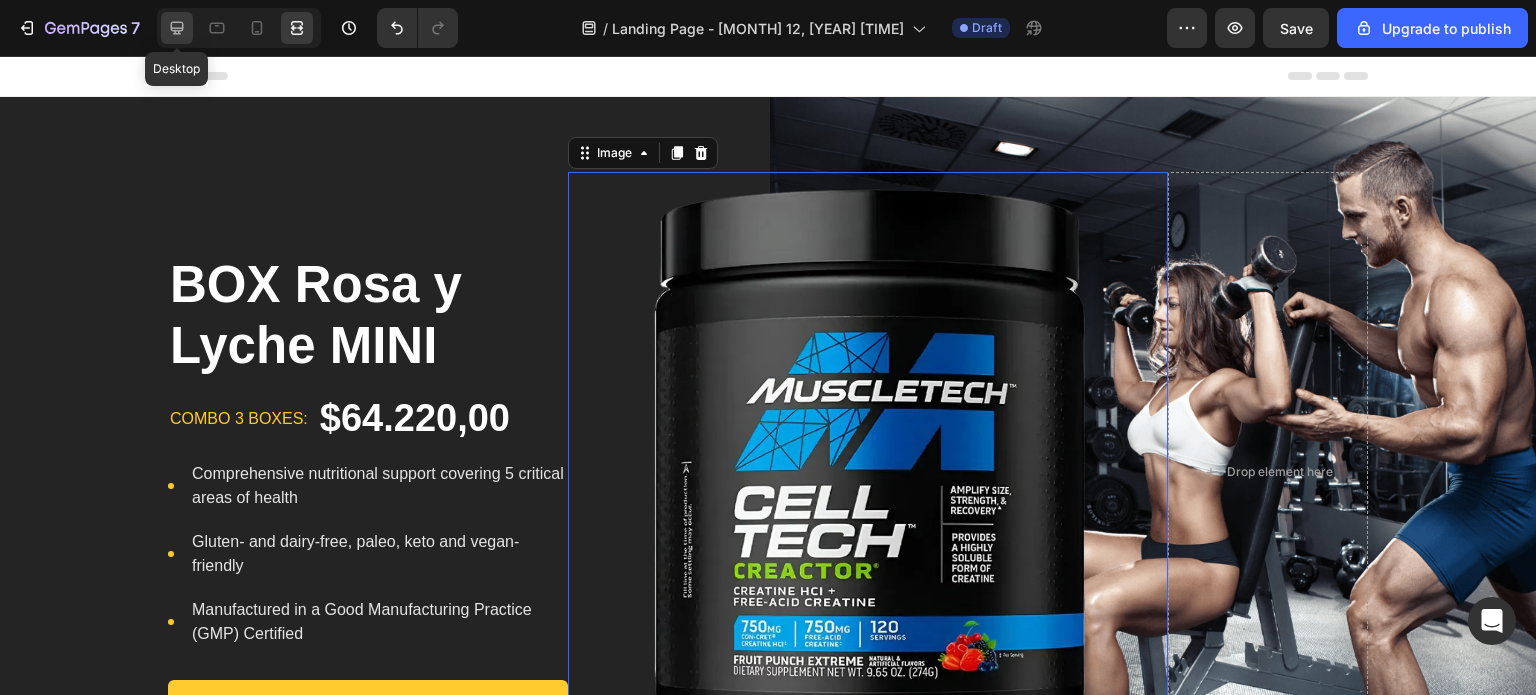 click 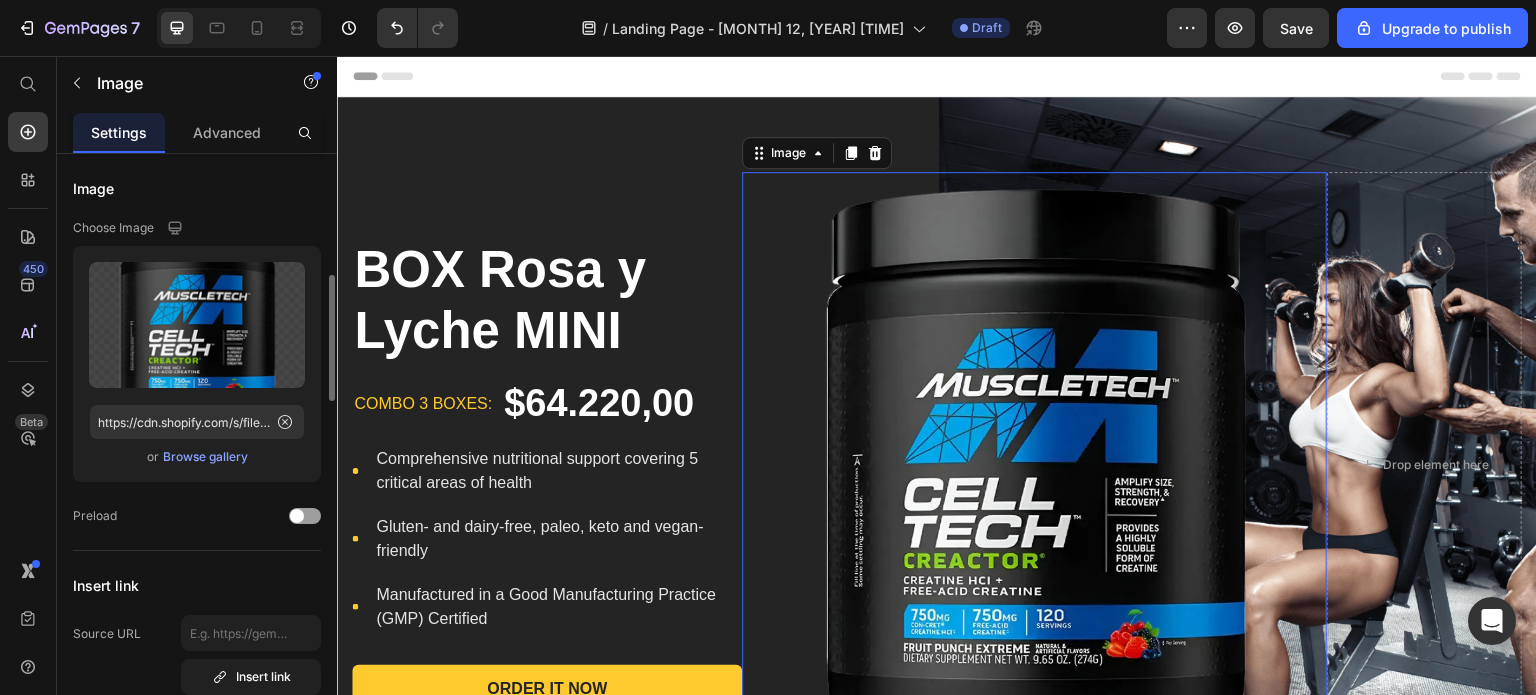 scroll, scrollTop: 100, scrollLeft: 0, axis: vertical 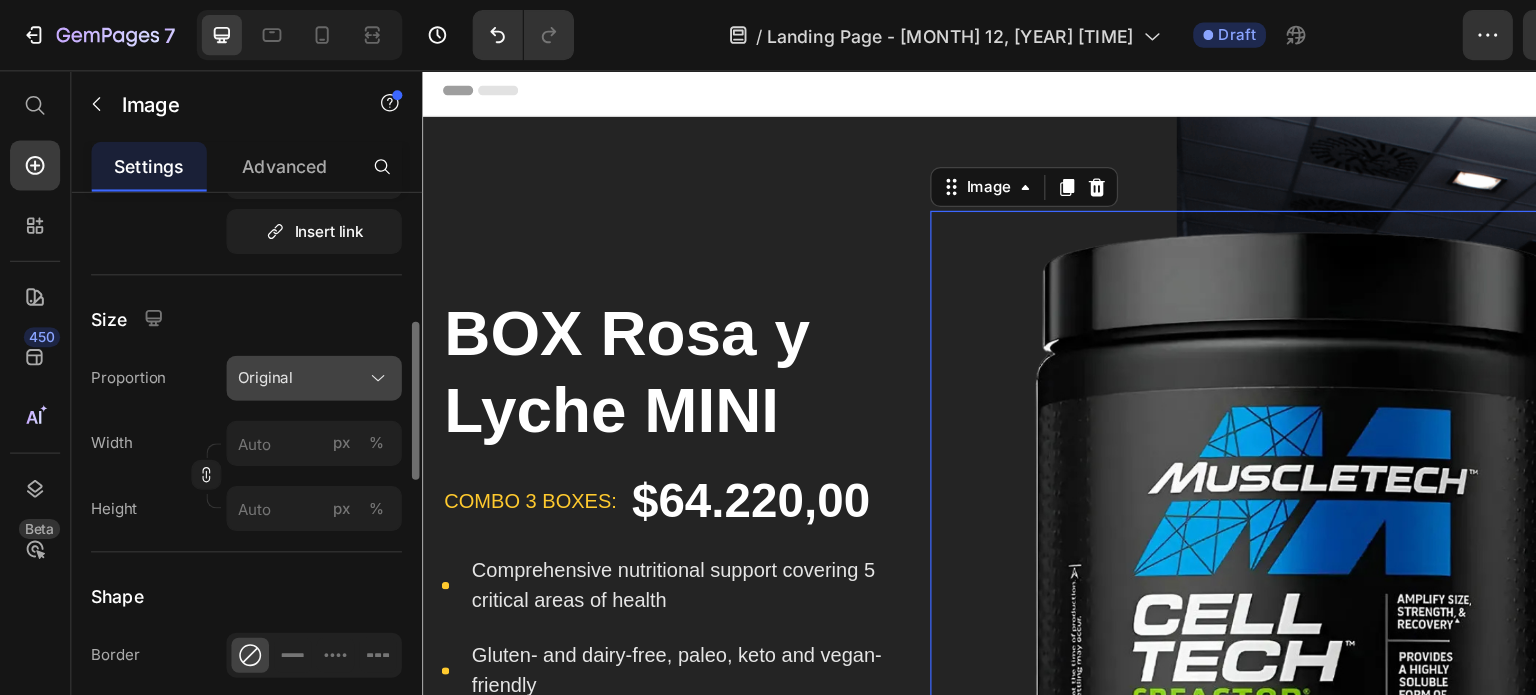 click on "Original" 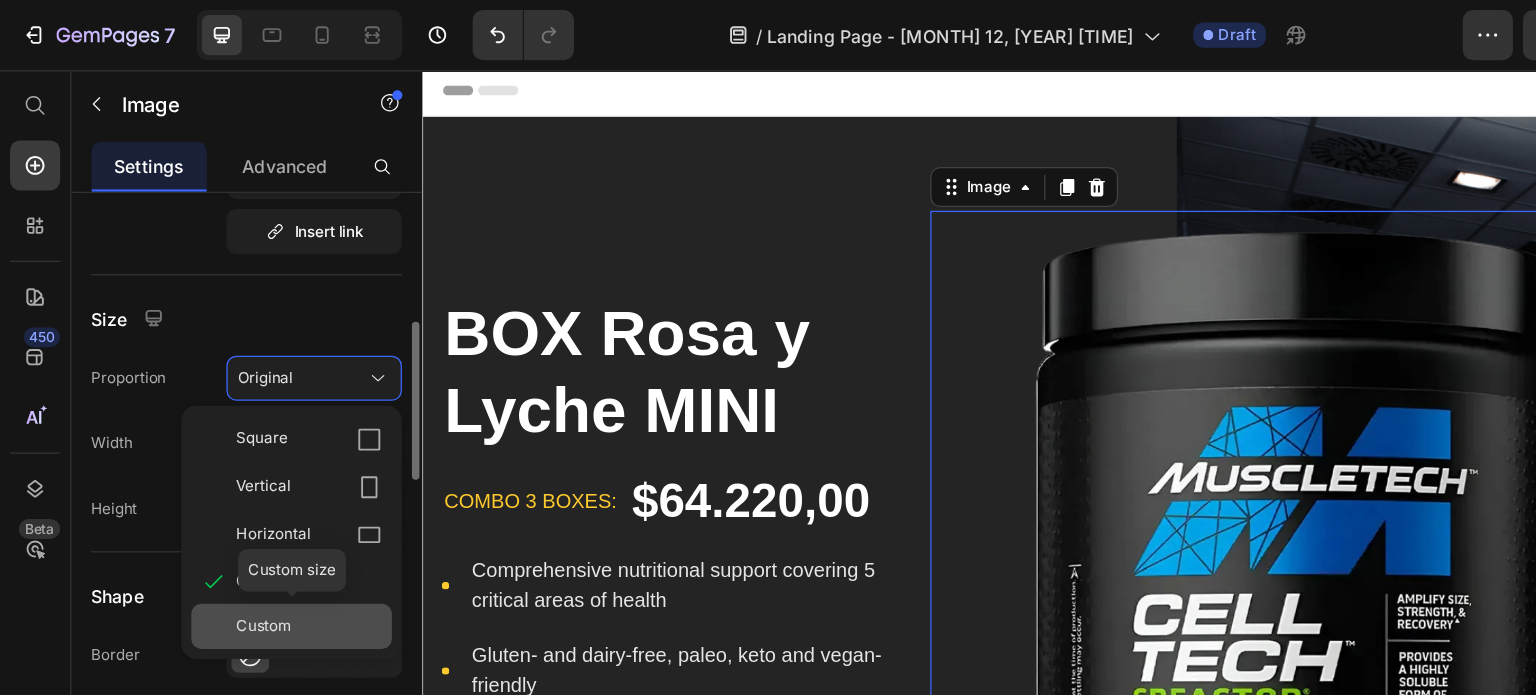 click on "Custom" at bounding box center [211, 500] 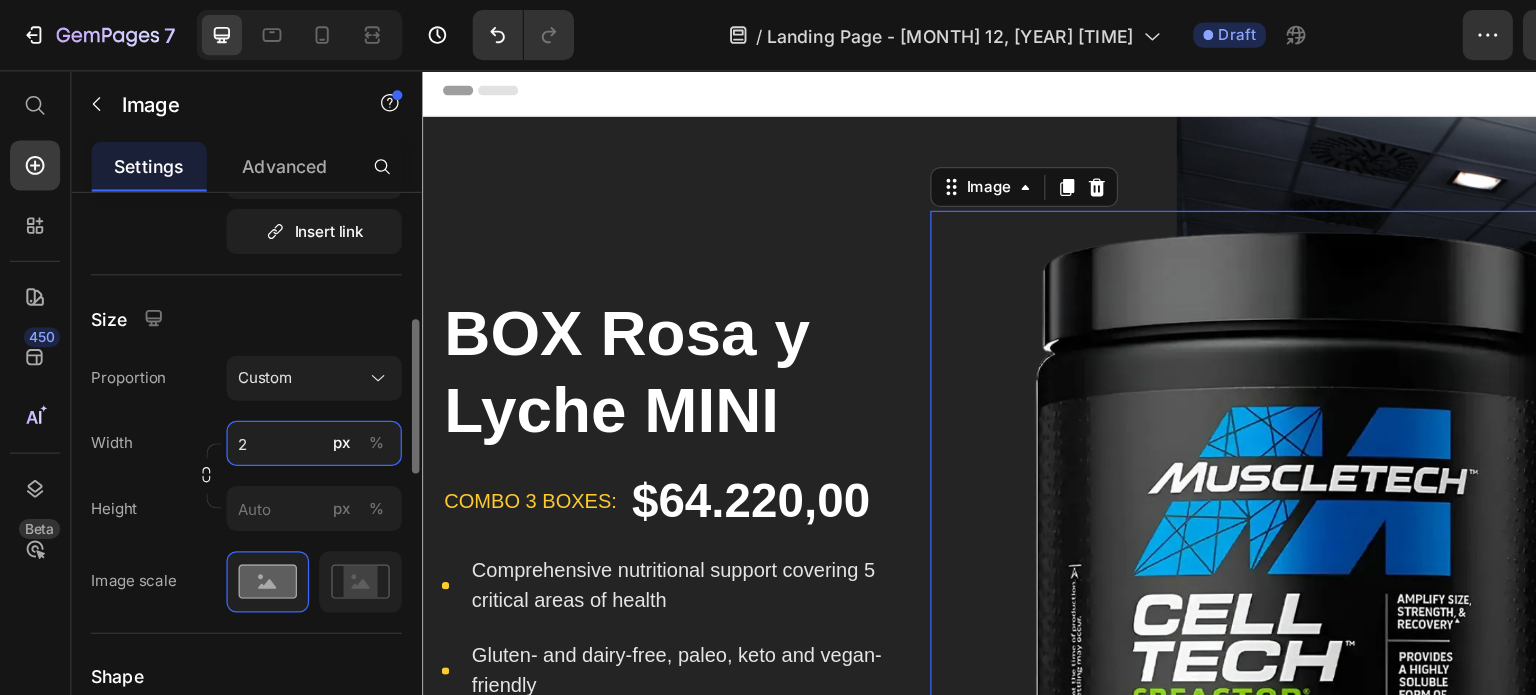type on "25" 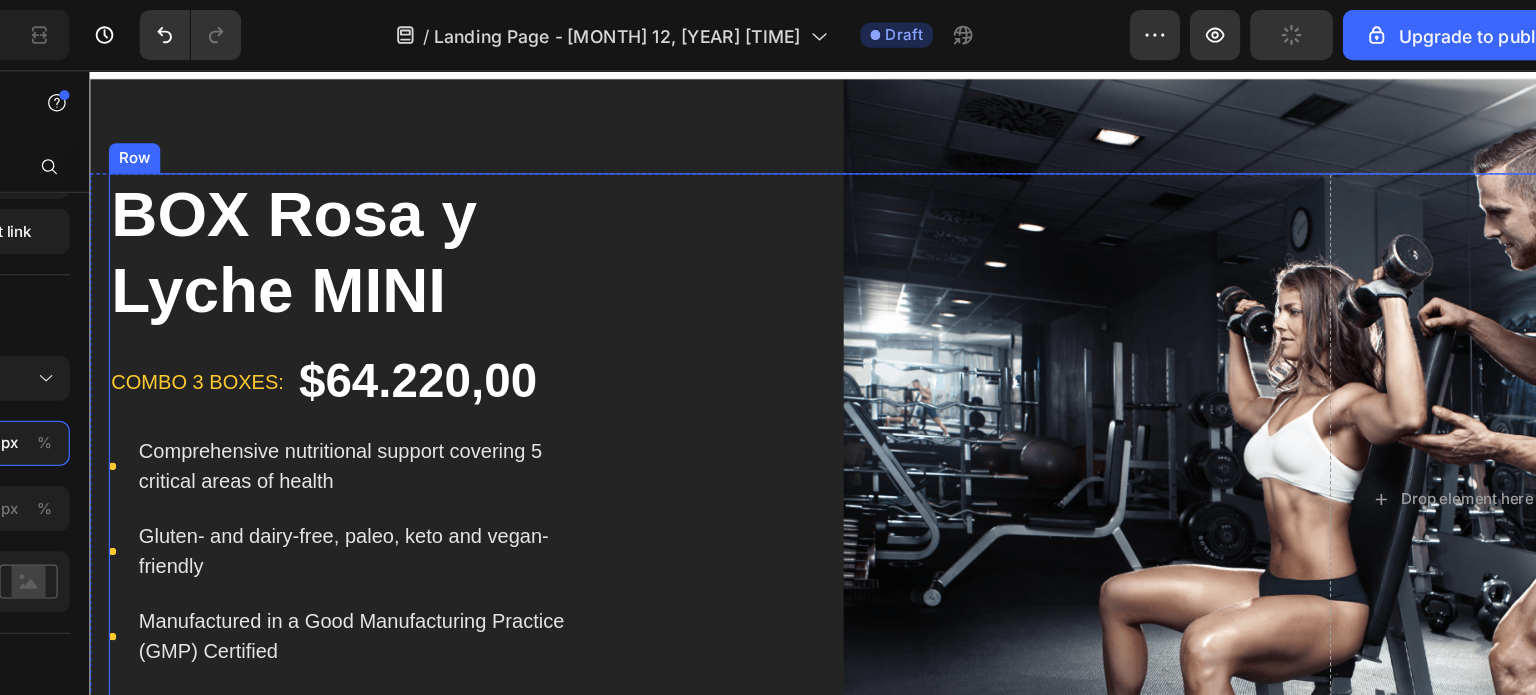 scroll, scrollTop: 33, scrollLeft: 0, axis: vertical 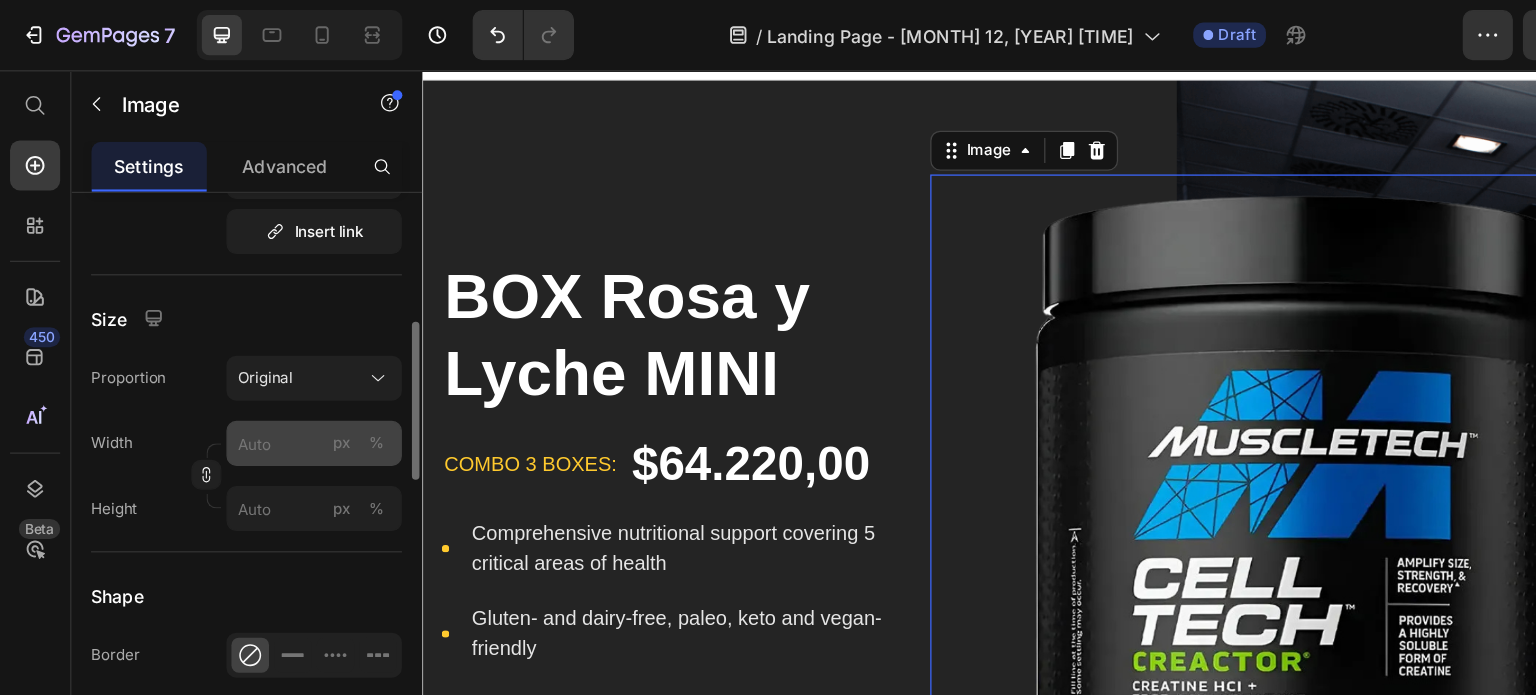 click on "%" at bounding box center (301, 354) 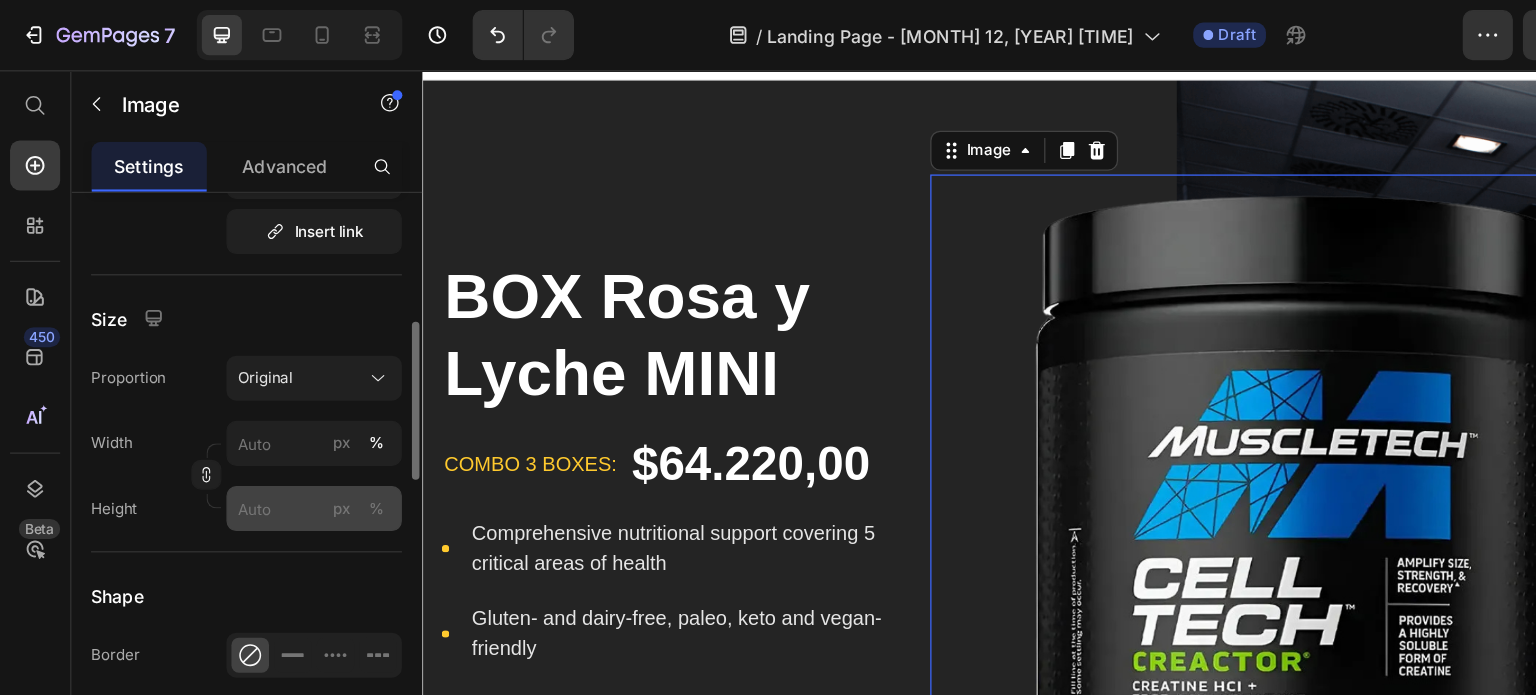 click on "%" 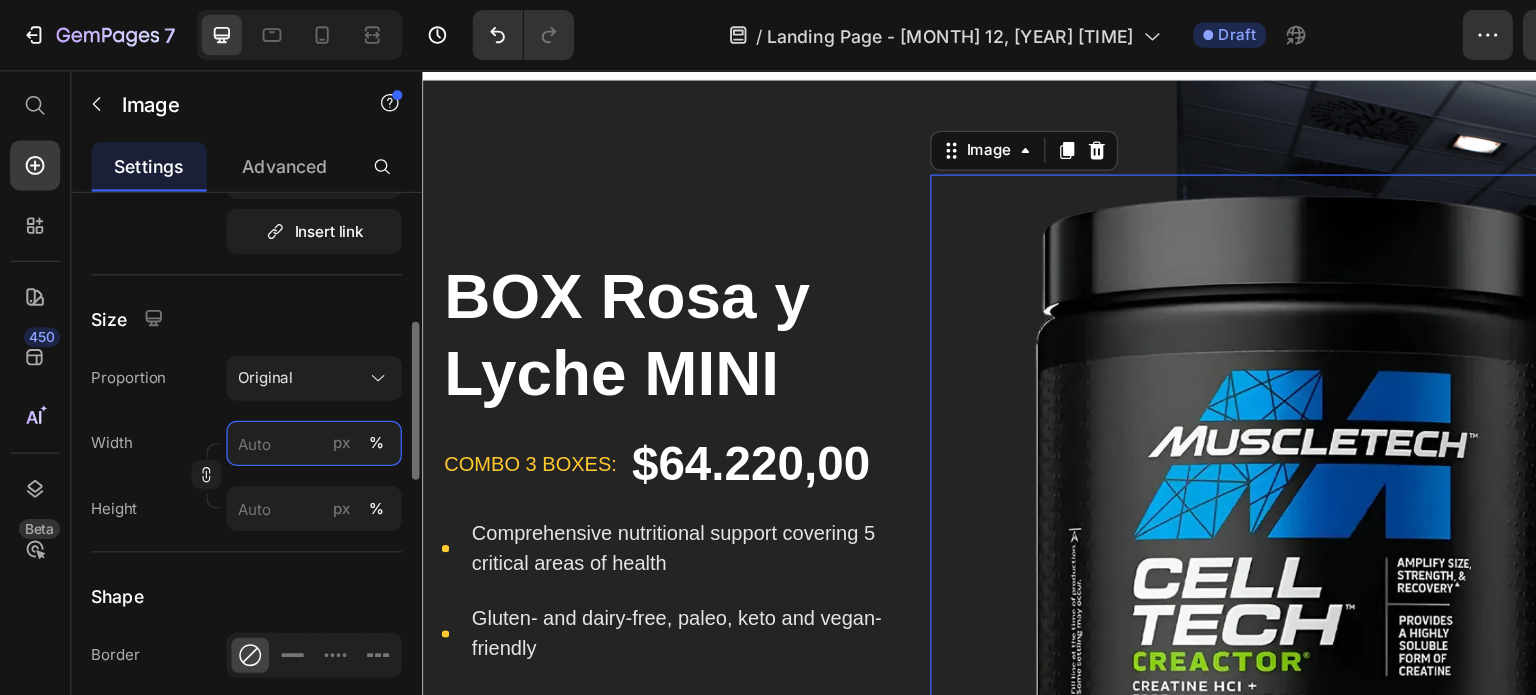 click on "px %" at bounding box center (251, 354) 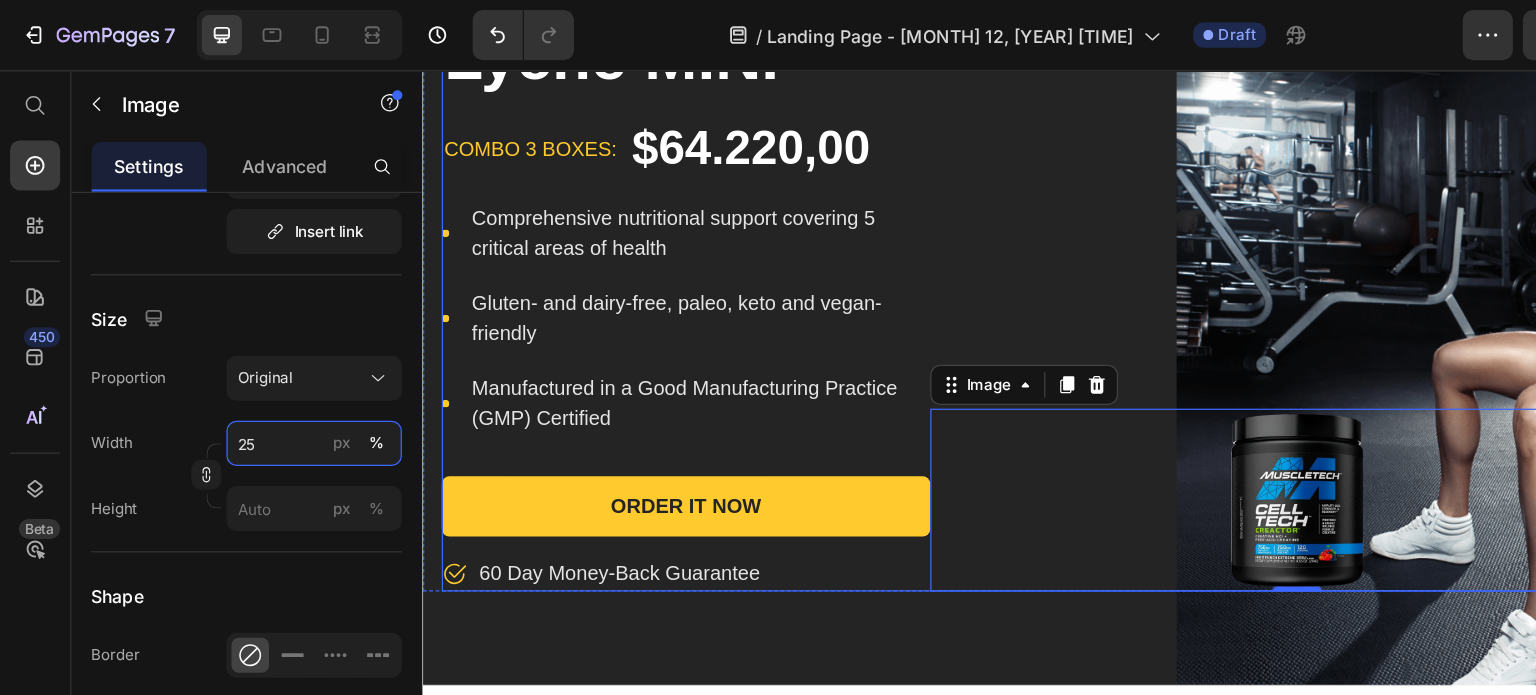 scroll, scrollTop: 272, scrollLeft: 0, axis: vertical 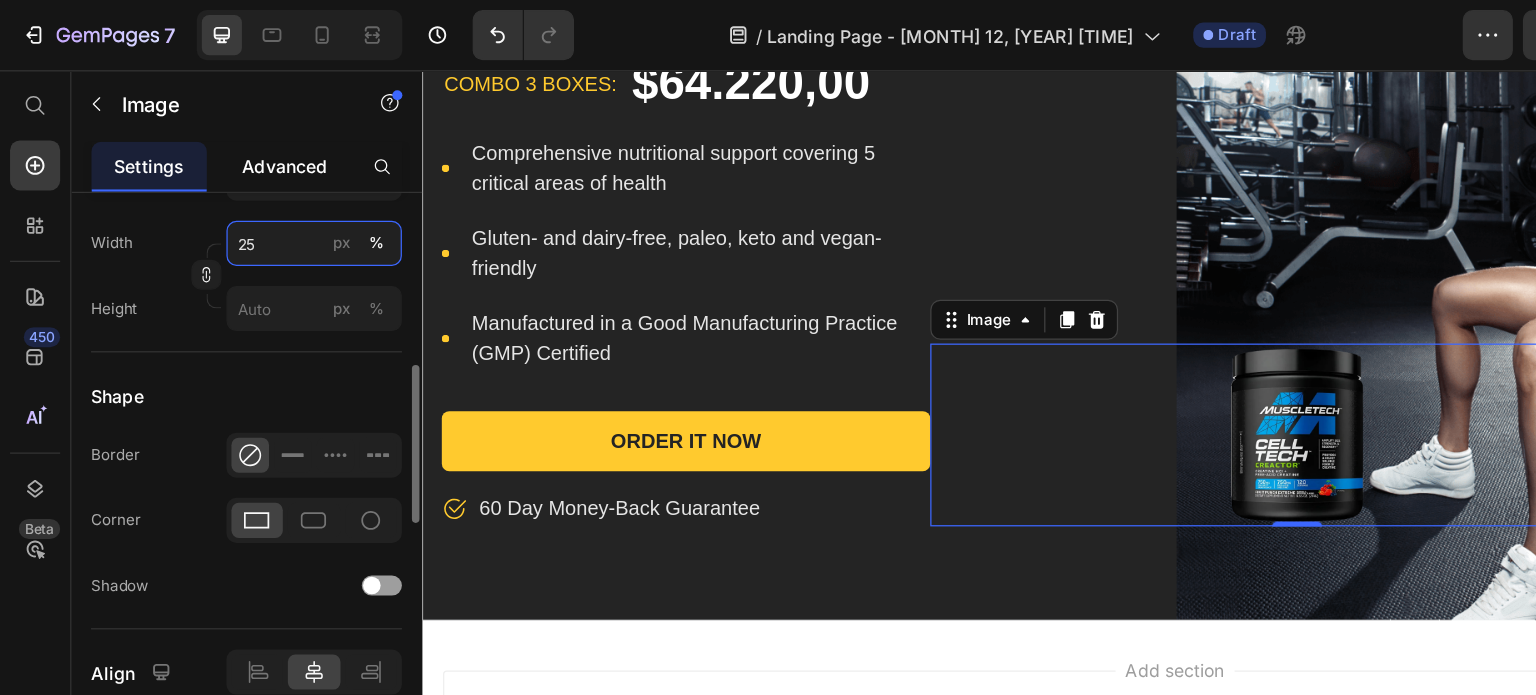 type on "25" 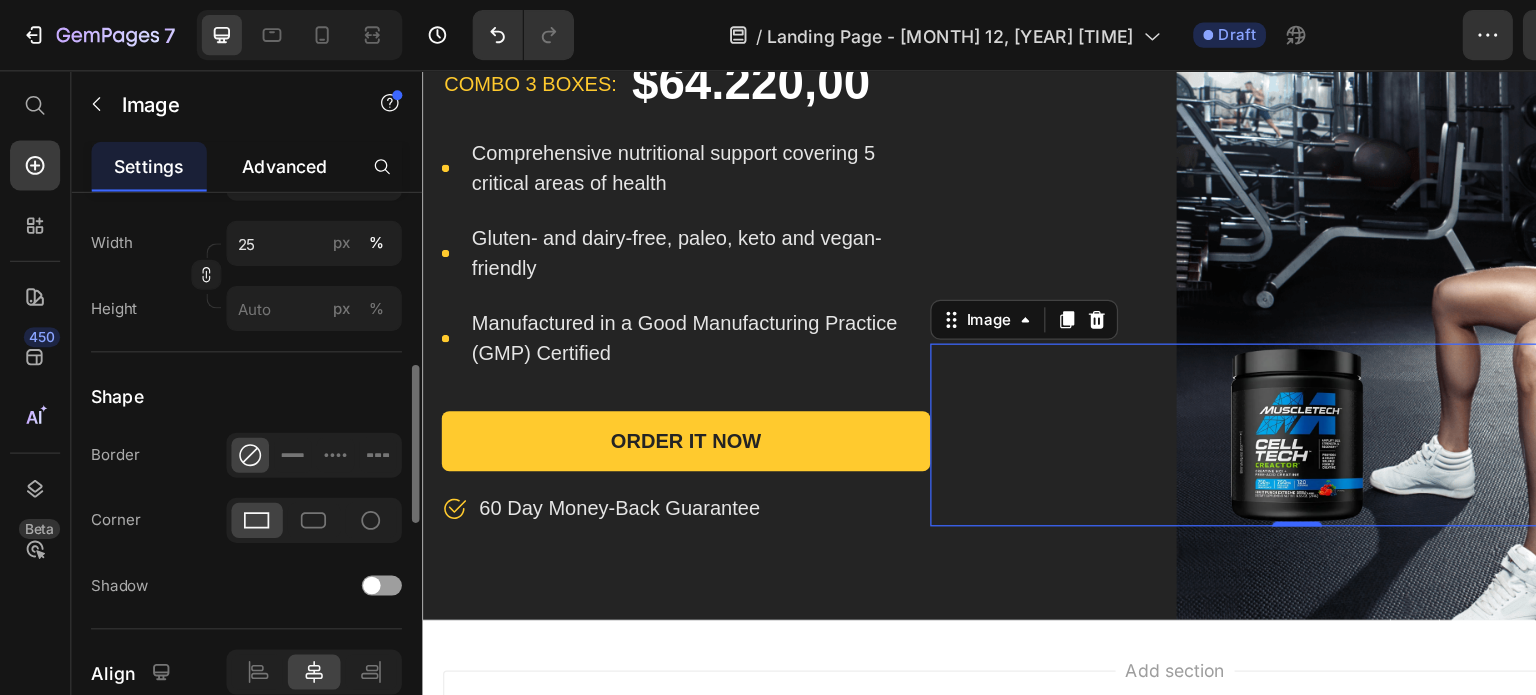 click on "Advanced" at bounding box center [227, 132] 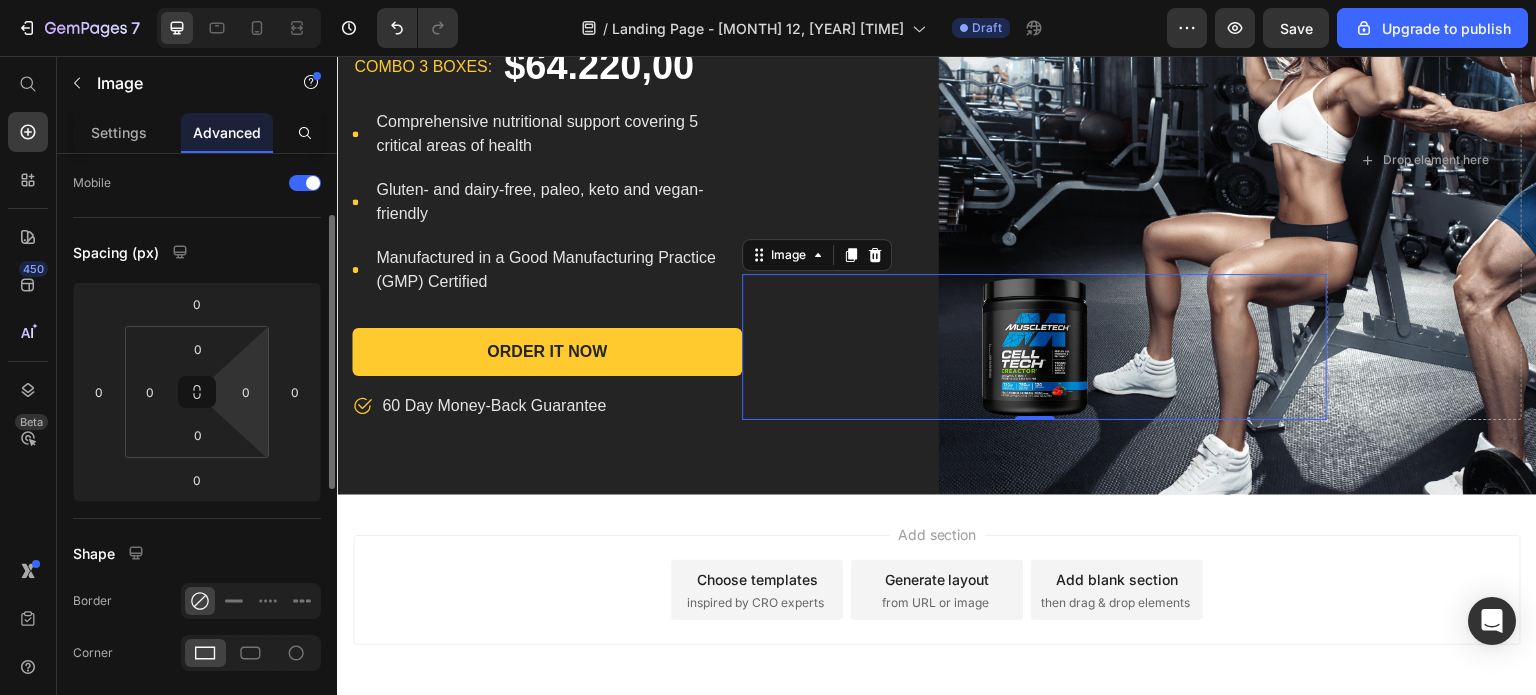 scroll, scrollTop: 202, scrollLeft: 0, axis: vertical 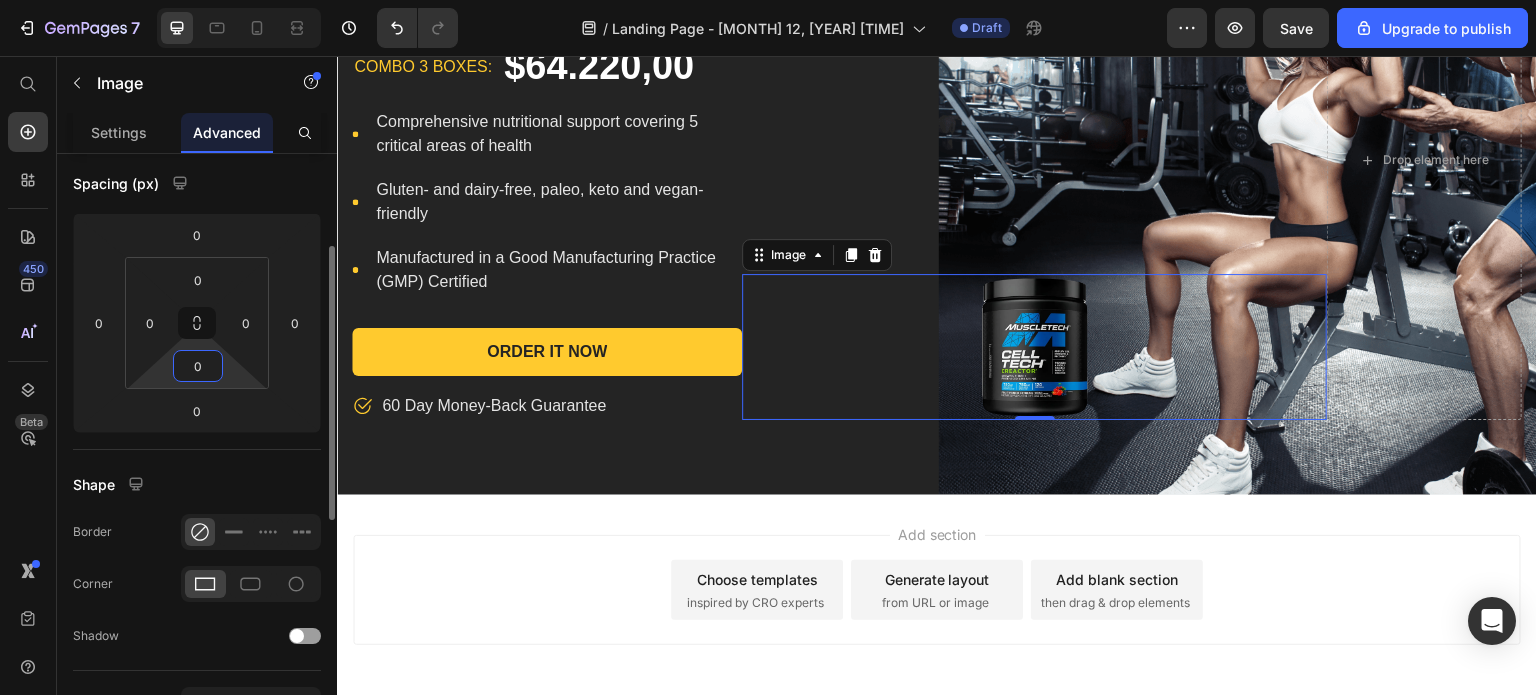 click on "7   /  Landing Page - Jul 12, 08:46:41 Draft Preview  Save  Upgrade to publish 450 Beta Start with Sections Elements Hero Section Product Detail Brands Trusted Badges Guarantee Product Breakdown How to use Testimonials Compare Bundle FAQs Social Proof Brand Story Product List Collection Blog List Contact Sticky Add to Cart Custom Footer Browse Library 450 Layout
Row
Row
Row
Row Text
Heading
Text Block Button
Button
Button
Sticky Back to top Media
Image" at bounding box center (768, 0) 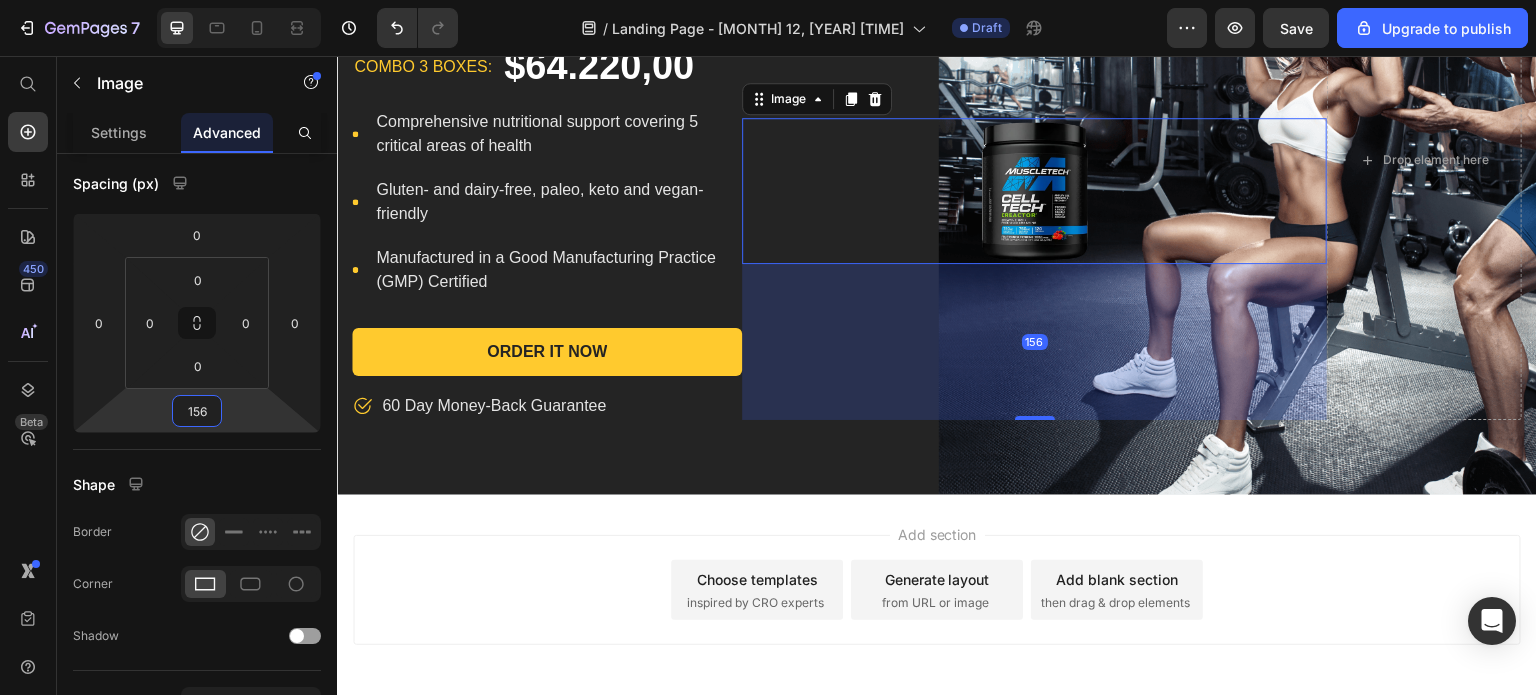 drag, startPoint x: 226, startPoint y: 421, endPoint x: 236, endPoint y: 343, distance: 78.63841 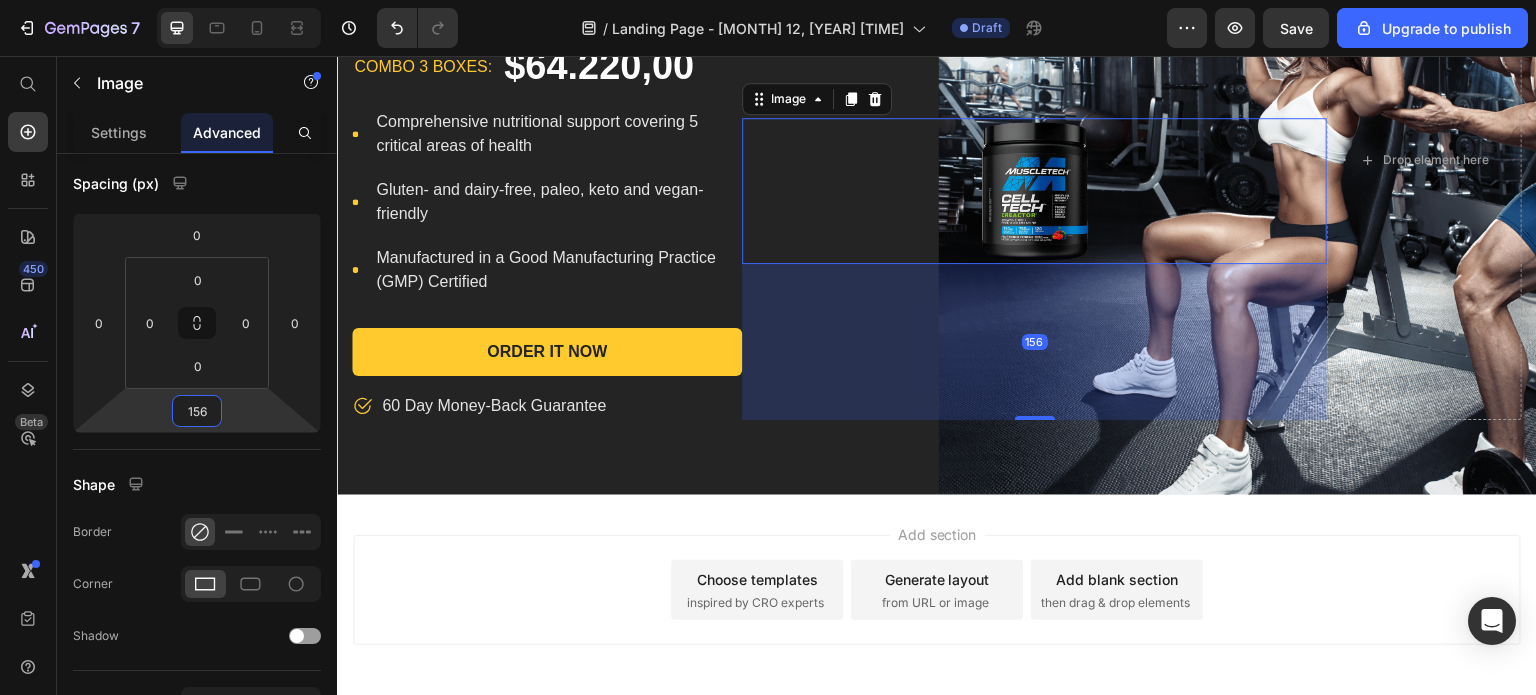 click on "7   /  Landing Page - Jul 12, 08:46:41 Draft Preview  Save  Upgrade to publish 450 Beta Start with Sections Elements Hero Section Product Detail Brands Trusted Badges Guarantee Product Breakdown How to use Testimonials Compare Bundle FAQs Social Proof Brand Story Product List Collection Blog List Contact Sticky Add to Cart Custom Footer Browse Library 450 Layout
Row
Row
Row
Row Text
Heading
Text Block Button
Button
Button
Sticky Back to top Media
Image" at bounding box center (768, 0) 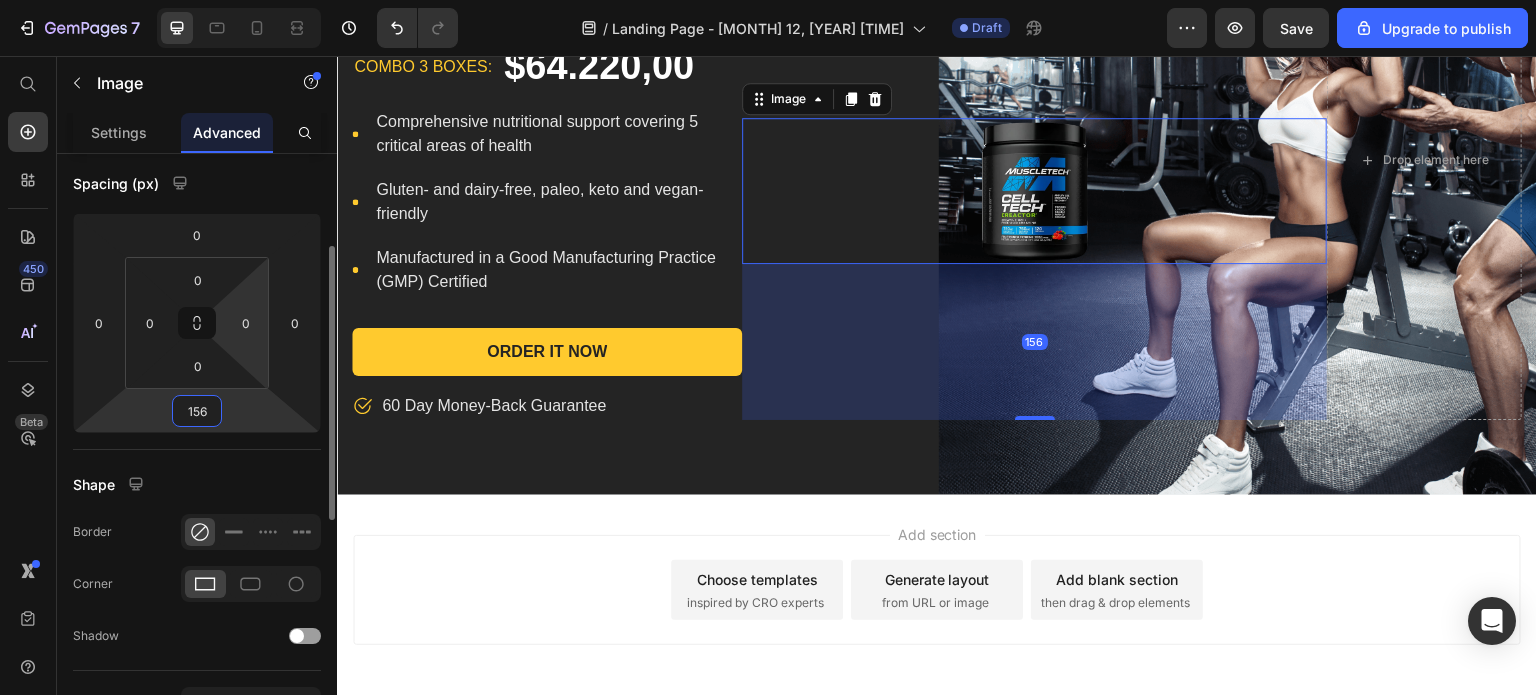 scroll, scrollTop: 102, scrollLeft: 0, axis: vertical 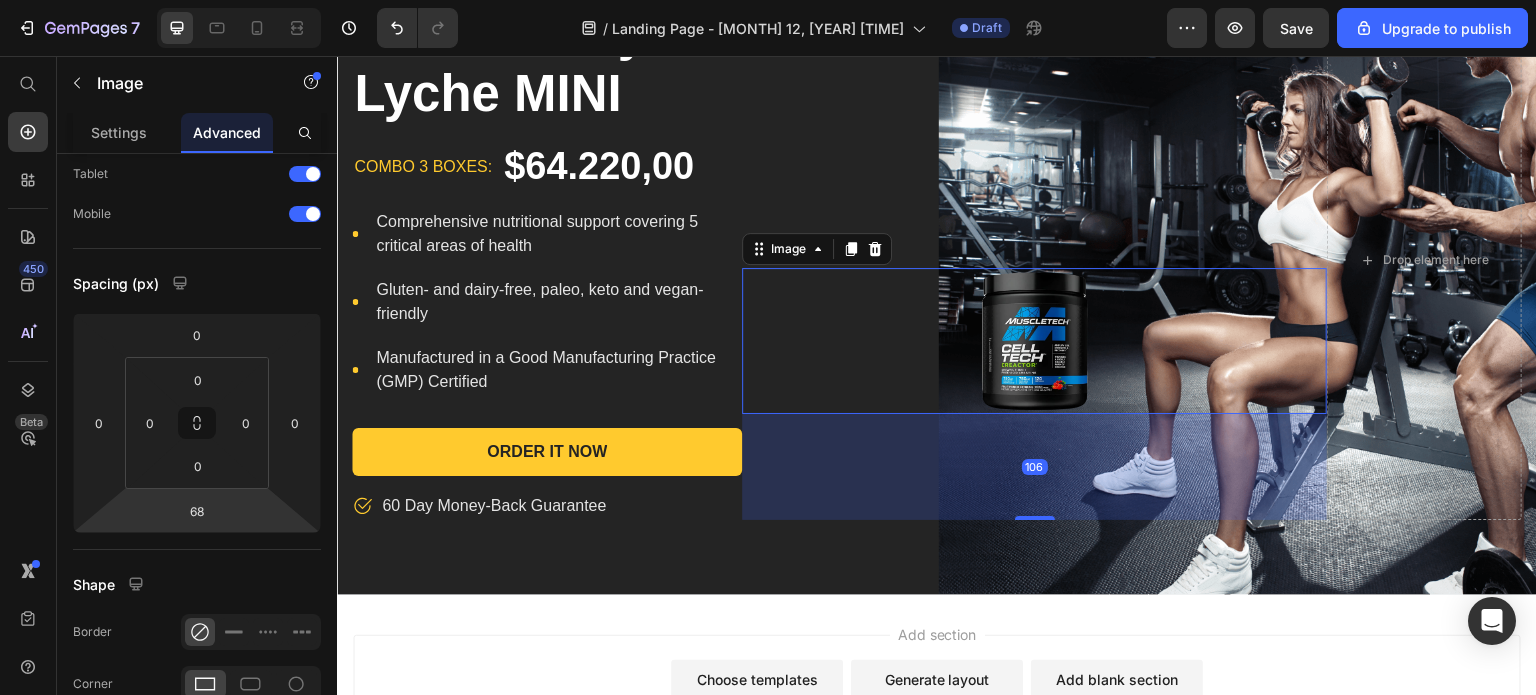 type on "66" 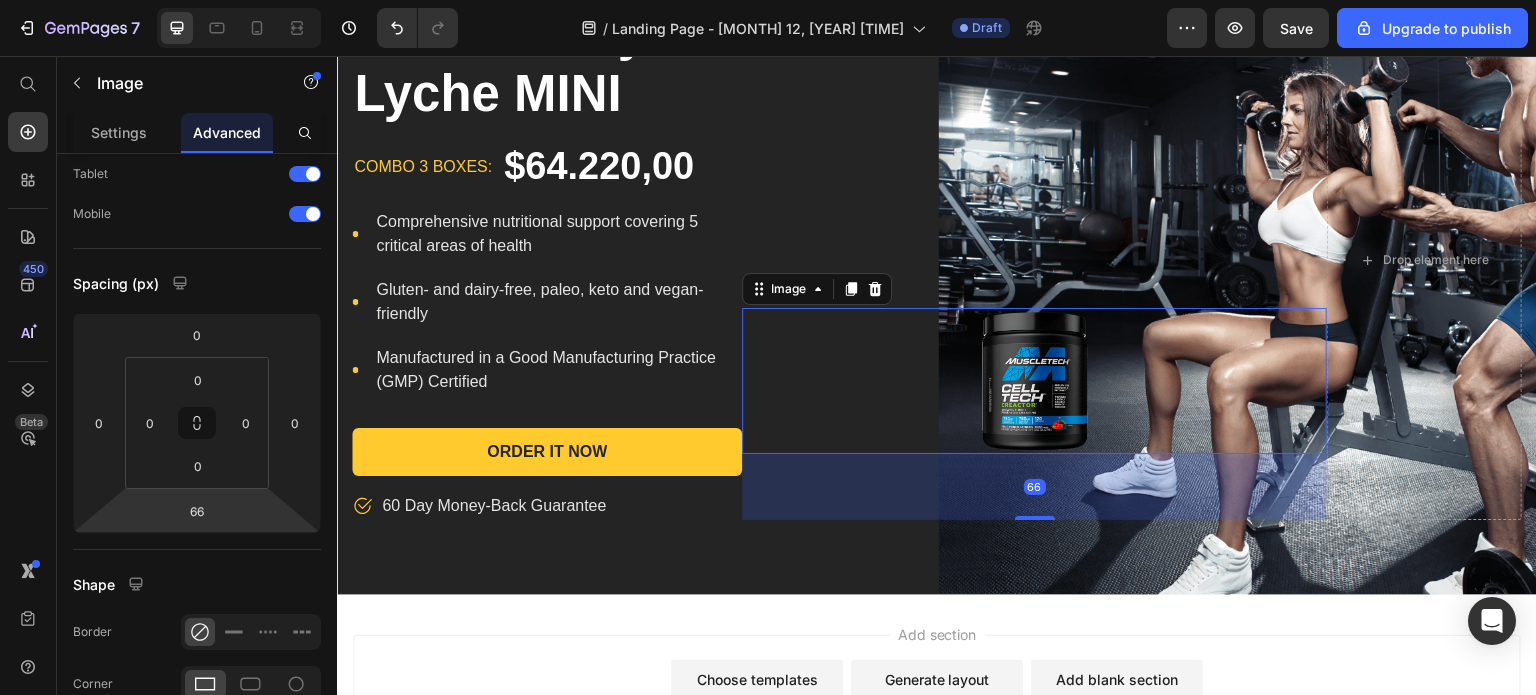 drag, startPoint x: 249, startPoint y: 514, endPoint x: 250, endPoint y: 559, distance: 45.01111 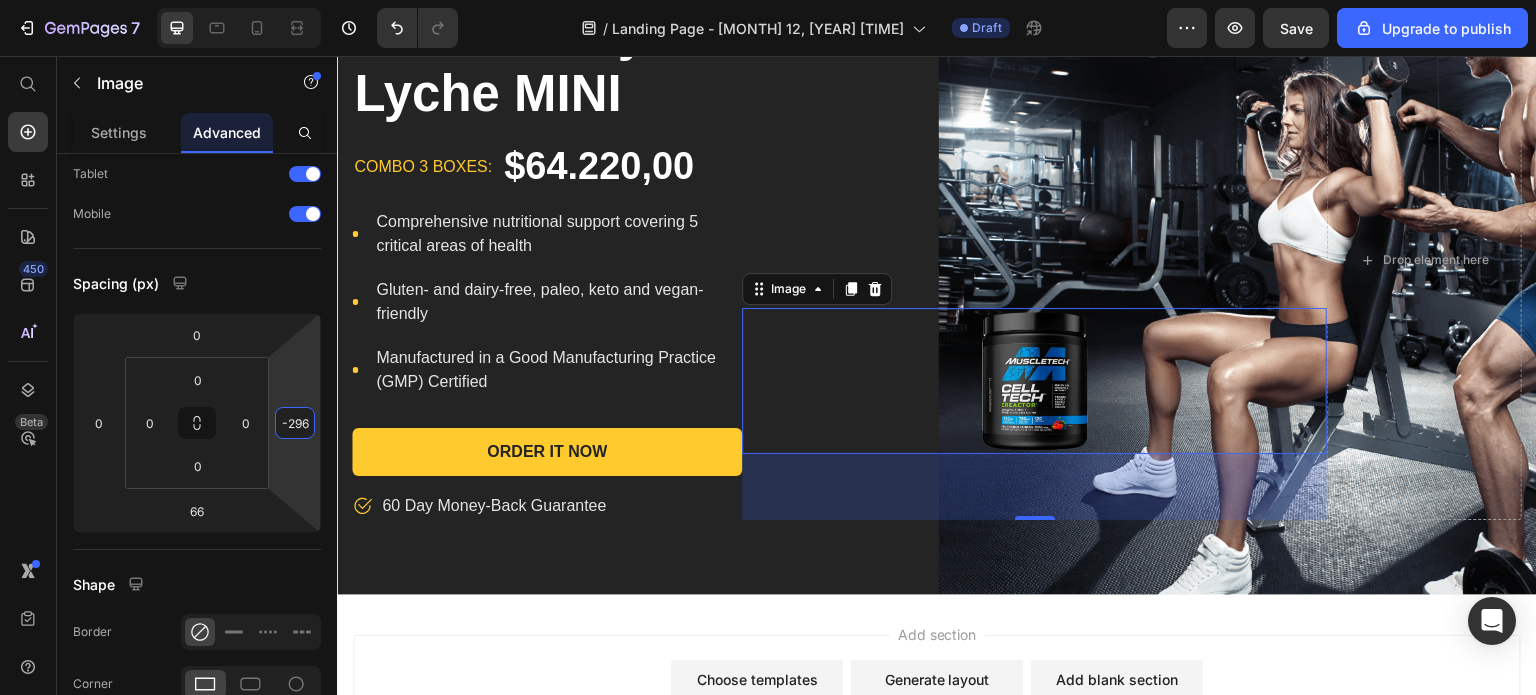 type on "-304" 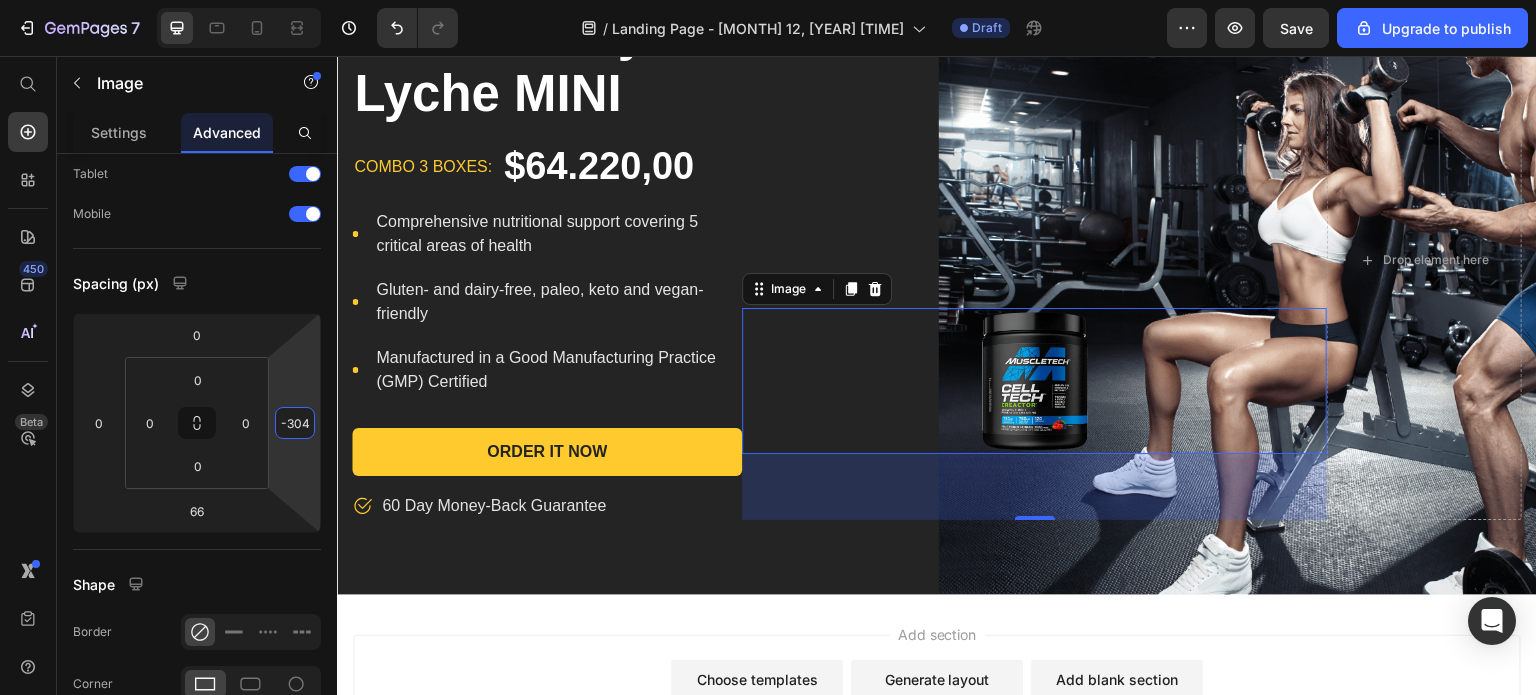 drag, startPoint x: 301, startPoint y: 467, endPoint x: 295, endPoint y: 610, distance: 143.12582 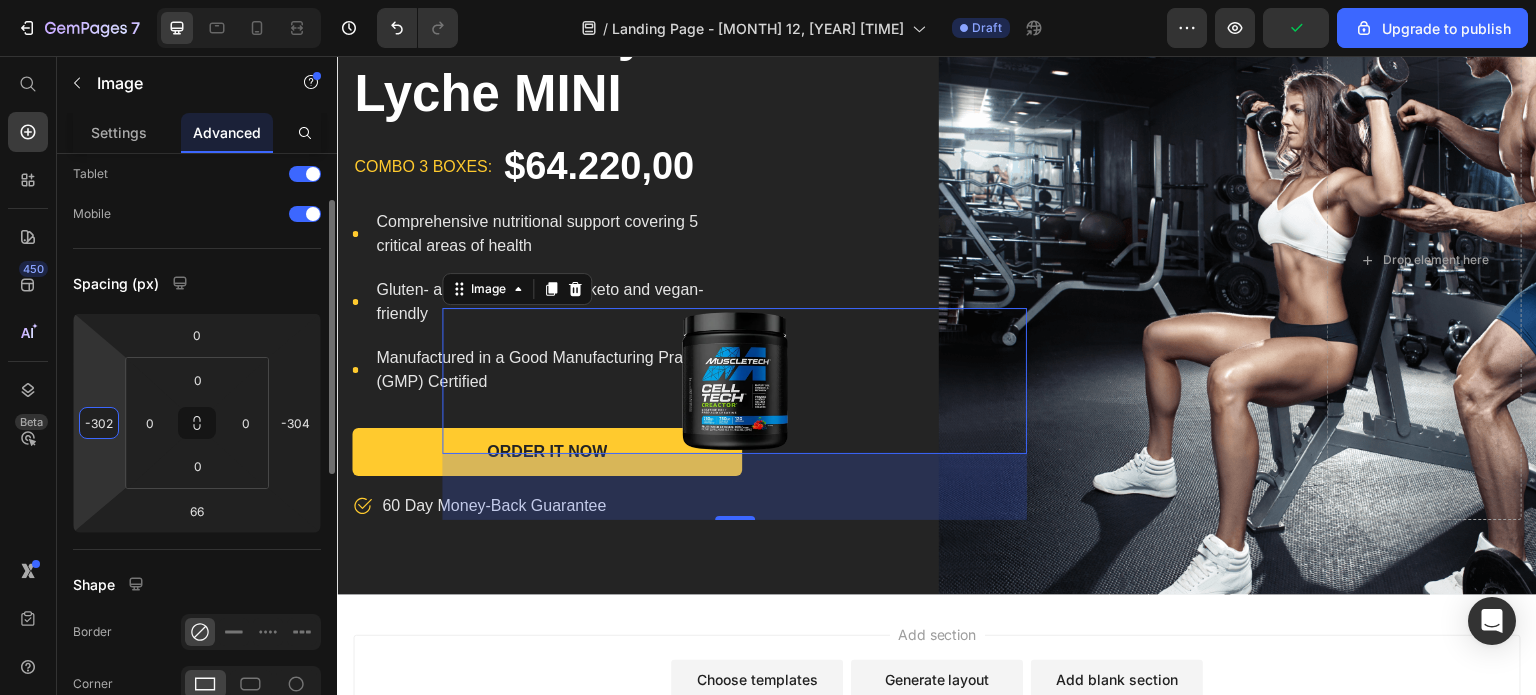 drag, startPoint x: 96, startPoint y: 466, endPoint x: 96, endPoint y: 613, distance: 147 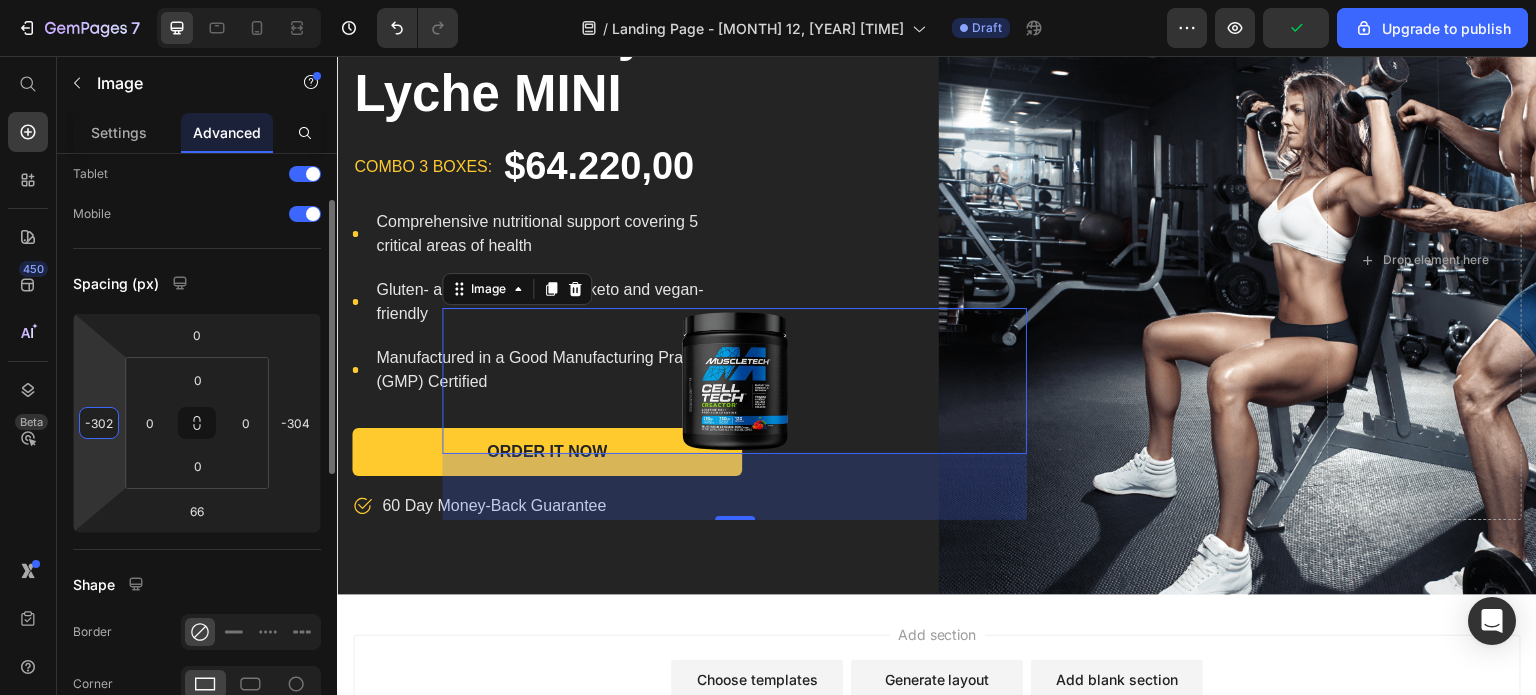 click on "7   /  Landing Page - Jul 12, 08:46:41 Draft Preview Upgrade to publish 450 Beta Start with Sections Elements Hero Section Product Detail Brands Trusted Badges Guarantee Product Breakdown How to use Testimonials Compare Bundle FAQs Social Proof Brand Story Product List Collection Blog List Contact Sticky Add to Cart Custom Footer Browse Library 450 Layout
Row
Row
Row
Row Text
Heading
Text Block Button
Button
Button
Sticky Back to top Media
Image" at bounding box center [768, 0] 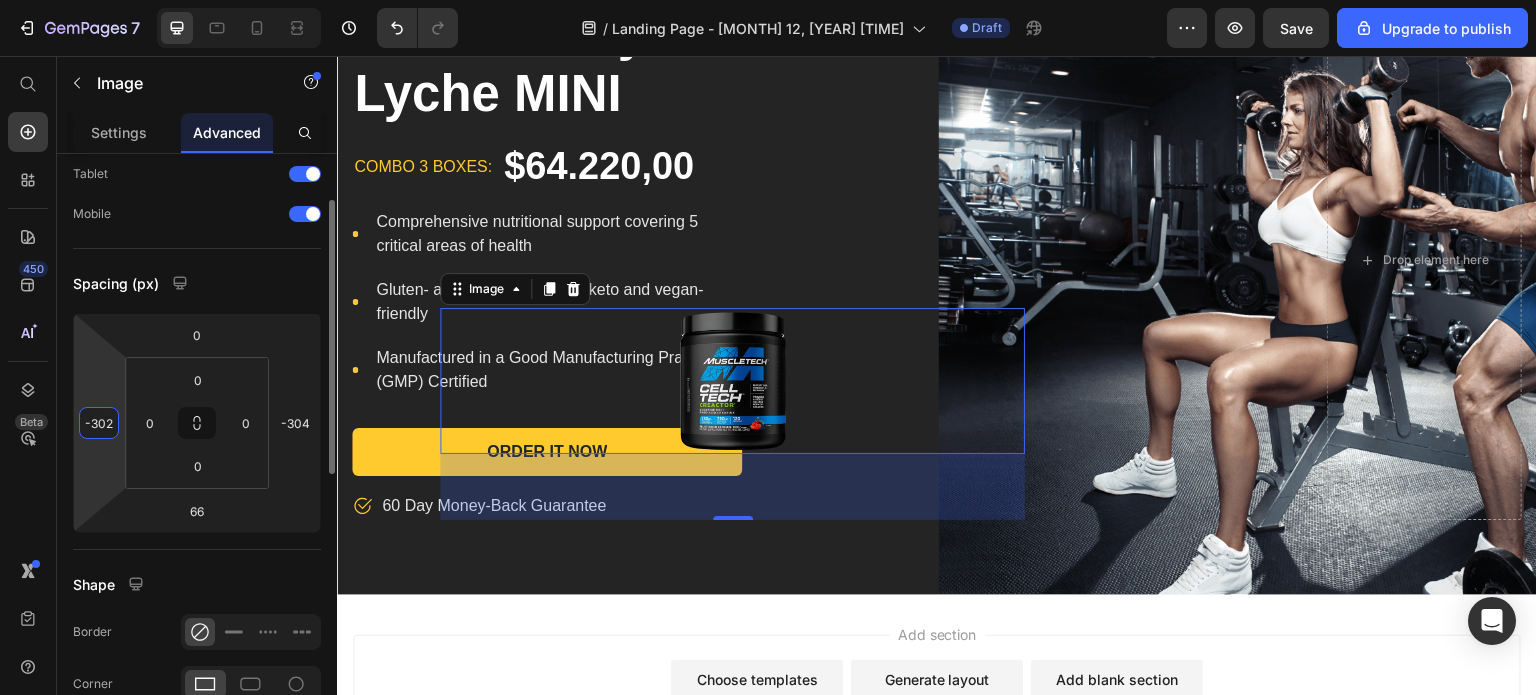 drag, startPoint x: 112, startPoint y: 418, endPoint x: 88, endPoint y: 419, distance: 24.020824 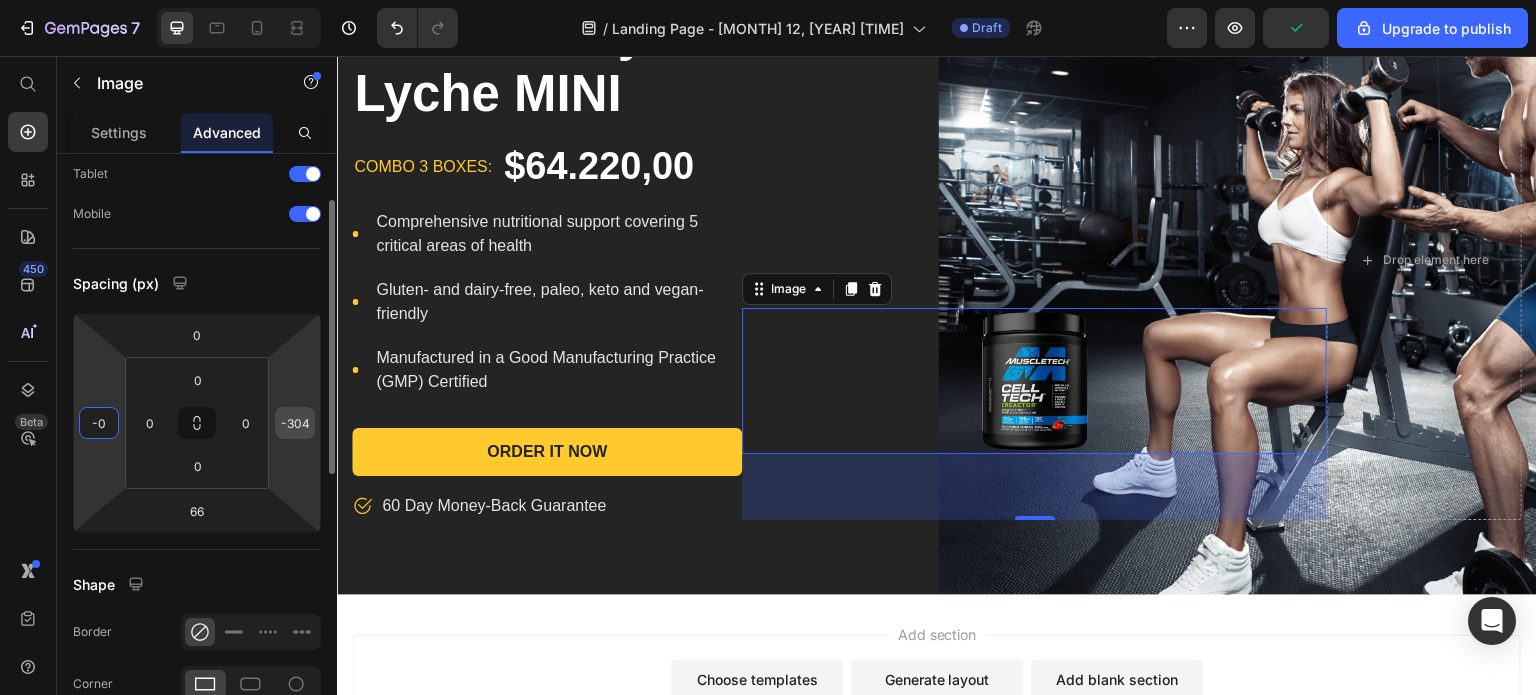 type on "0" 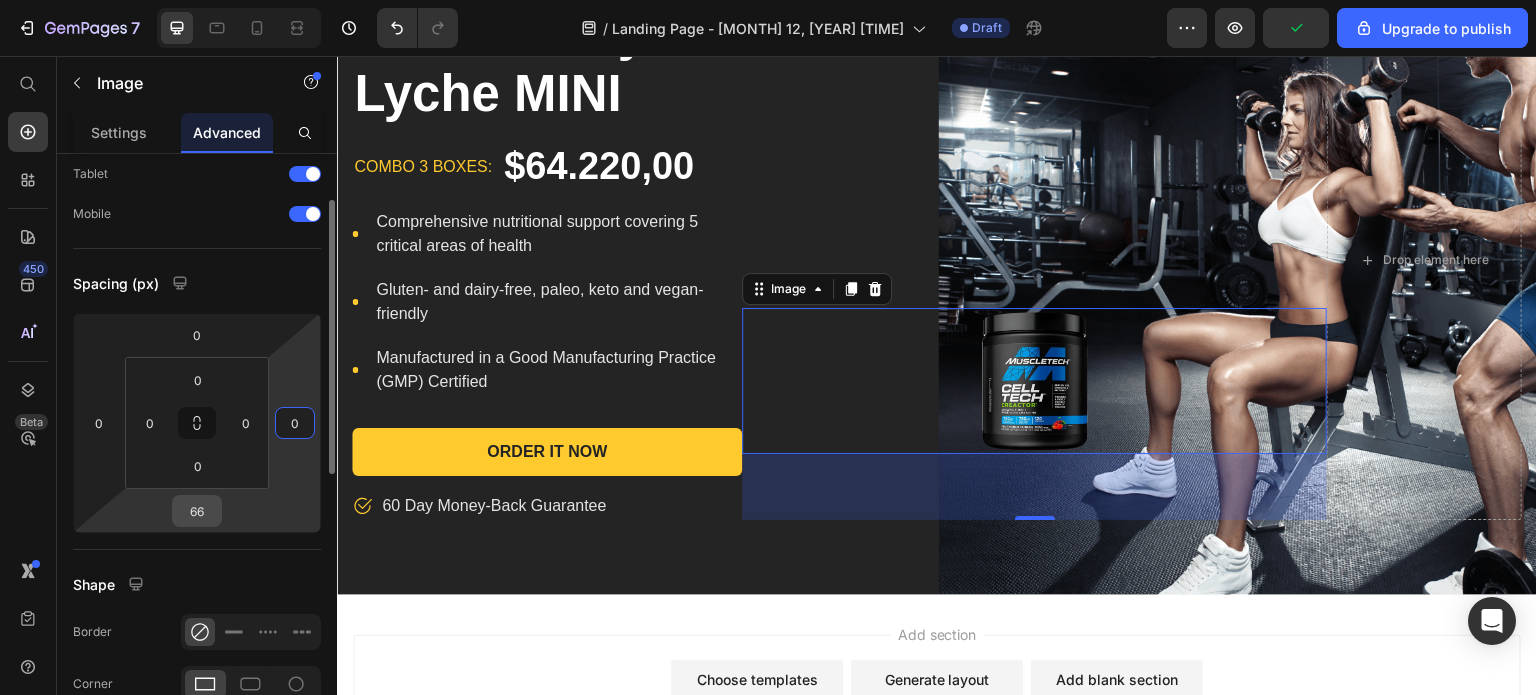 type on "0" 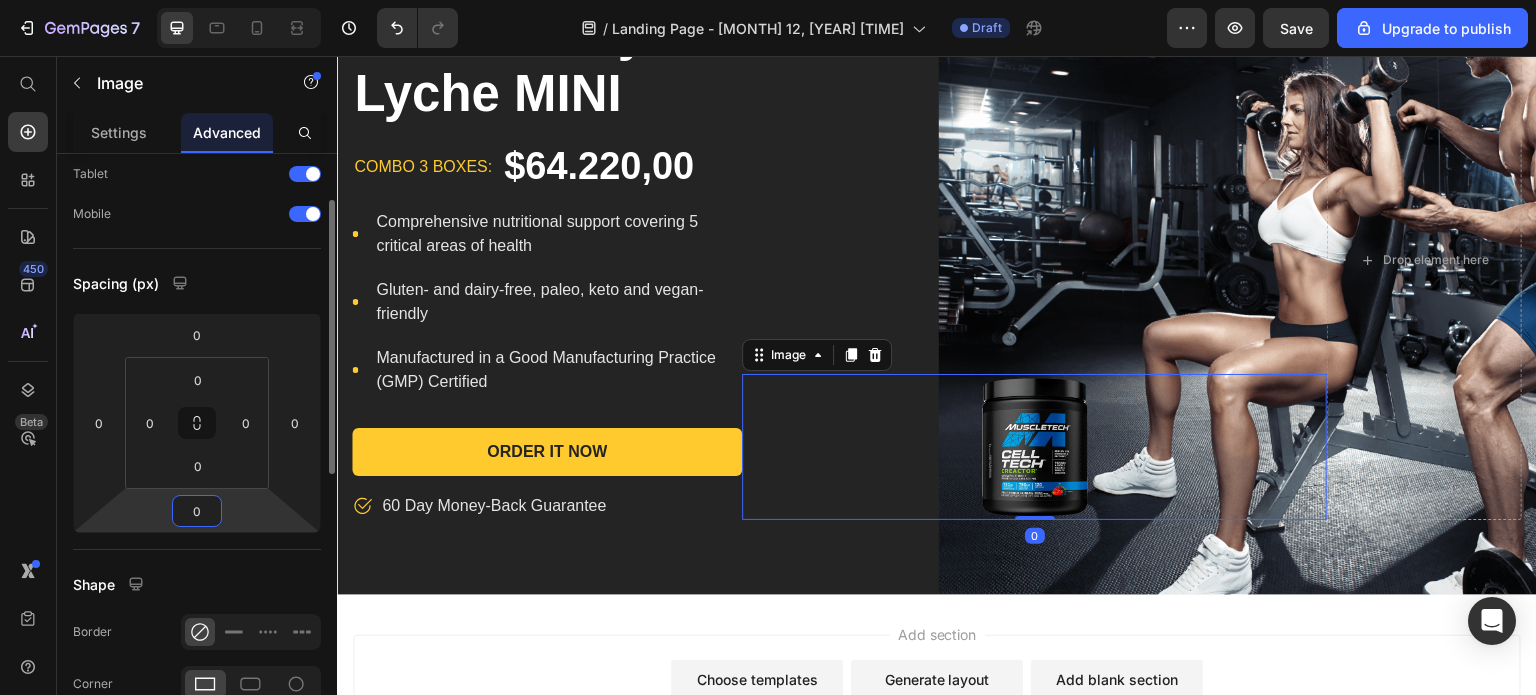type on "0" 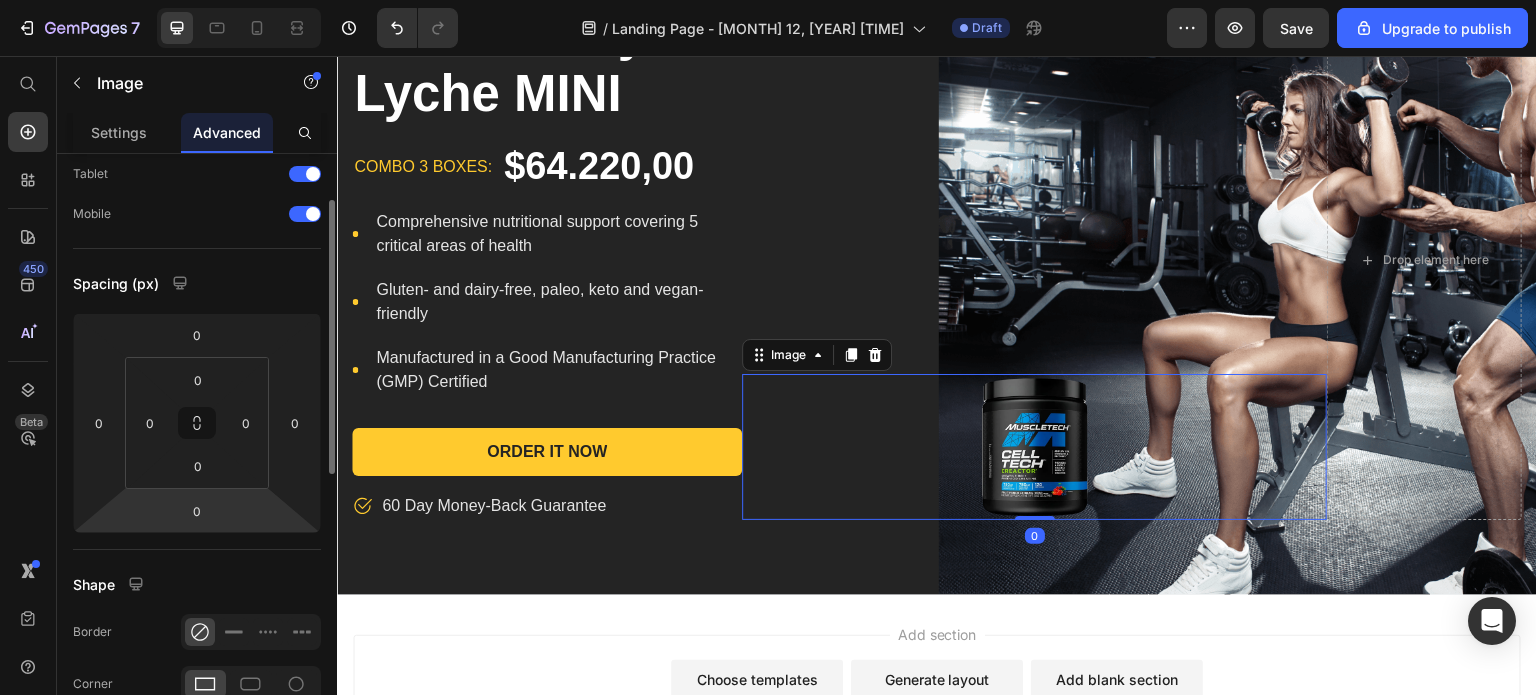 click on "Spacing (px)" at bounding box center [197, 283] 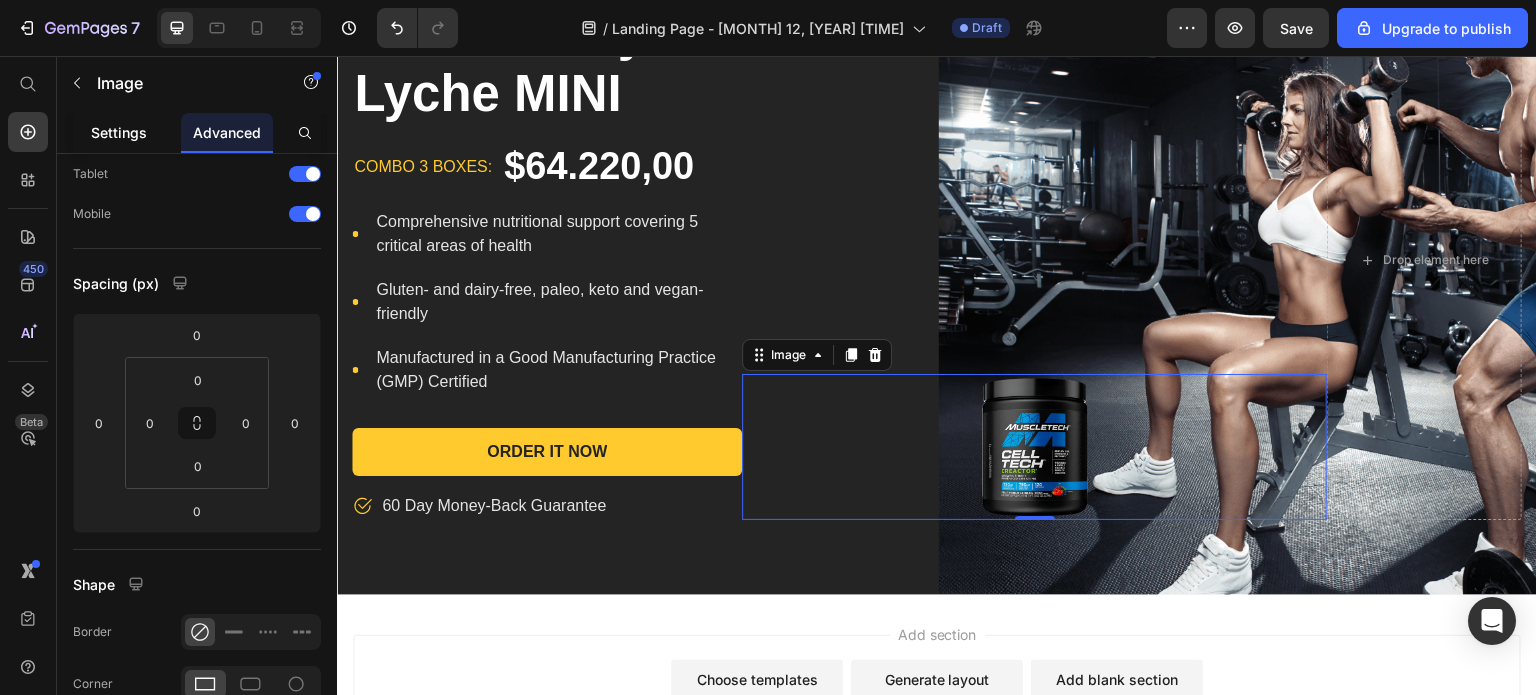click on "Settings" at bounding box center (119, 132) 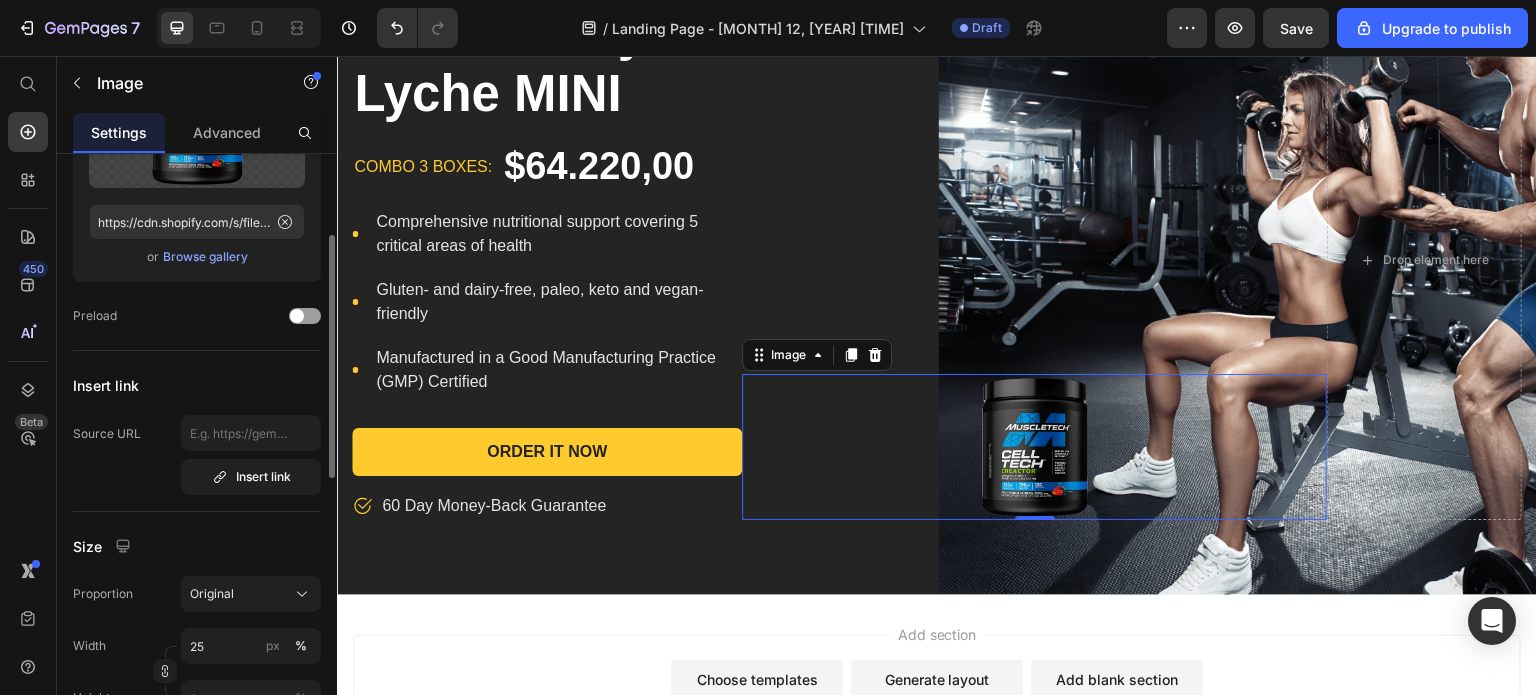 scroll, scrollTop: 300, scrollLeft: 0, axis: vertical 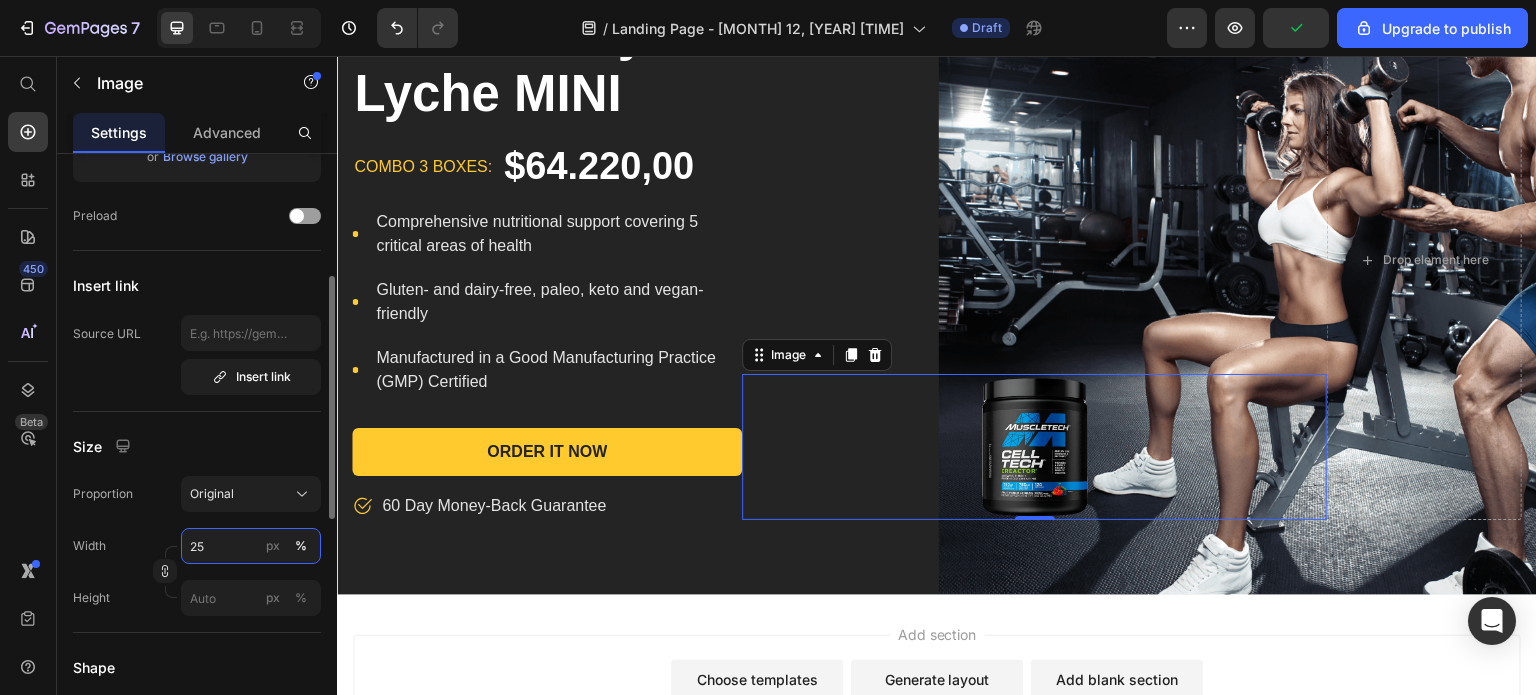 click on "25" at bounding box center (251, 546) 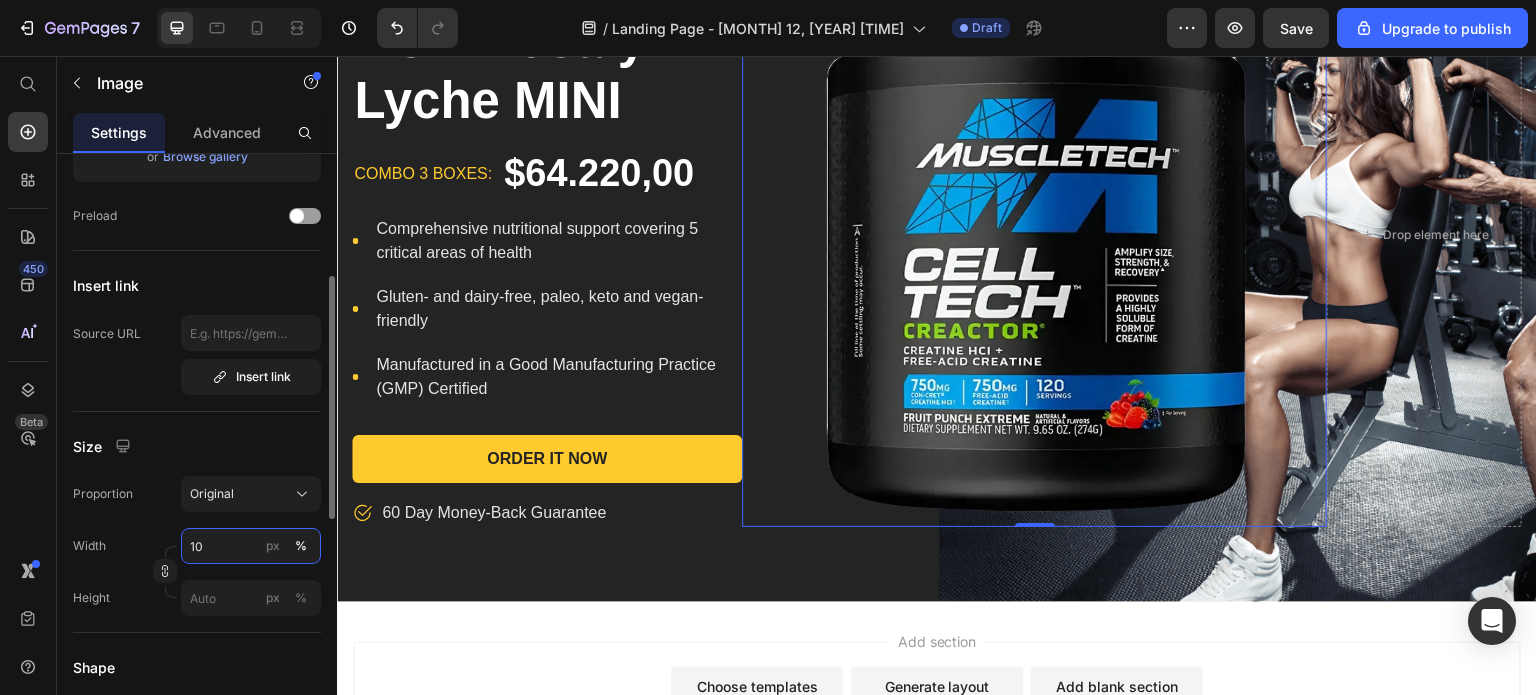 scroll, scrollTop: 172, scrollLeft: 0, axis: vertical 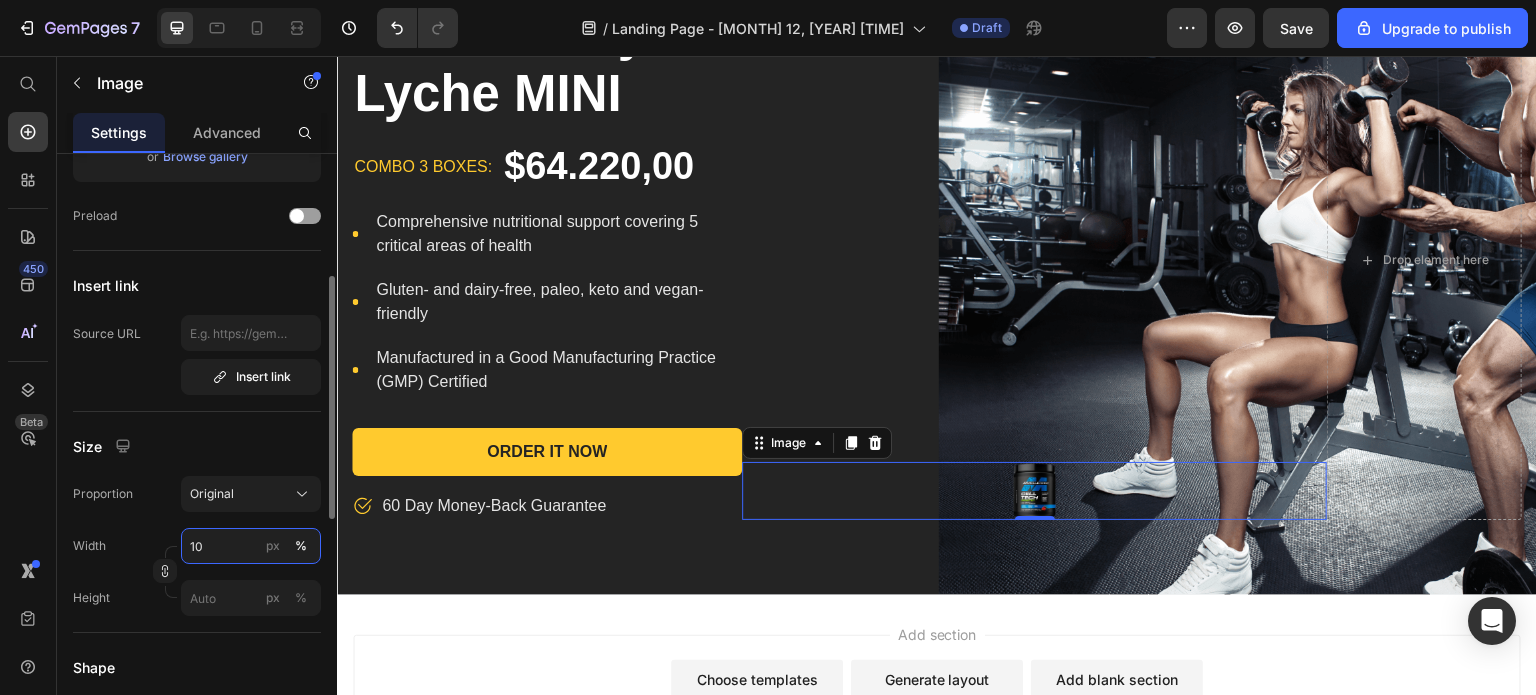 type on "1" 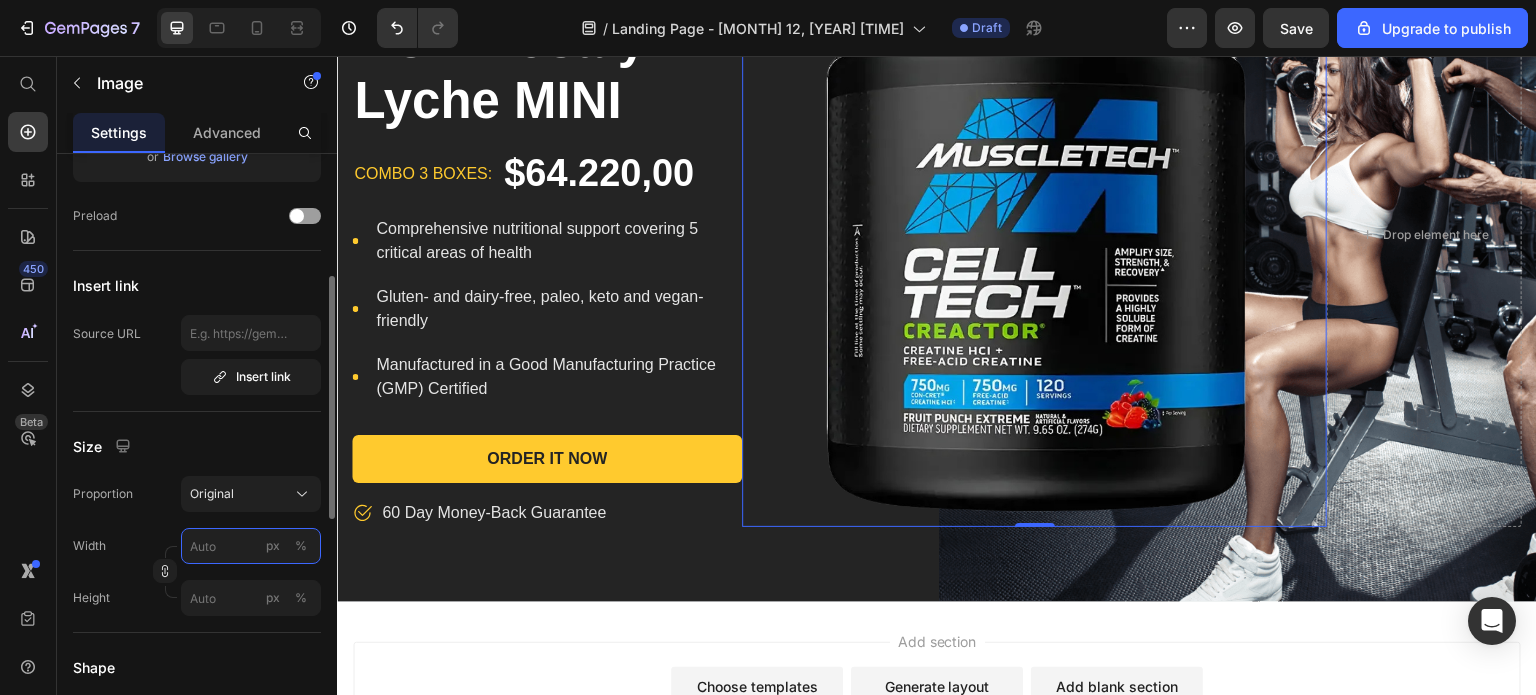 type on "1" 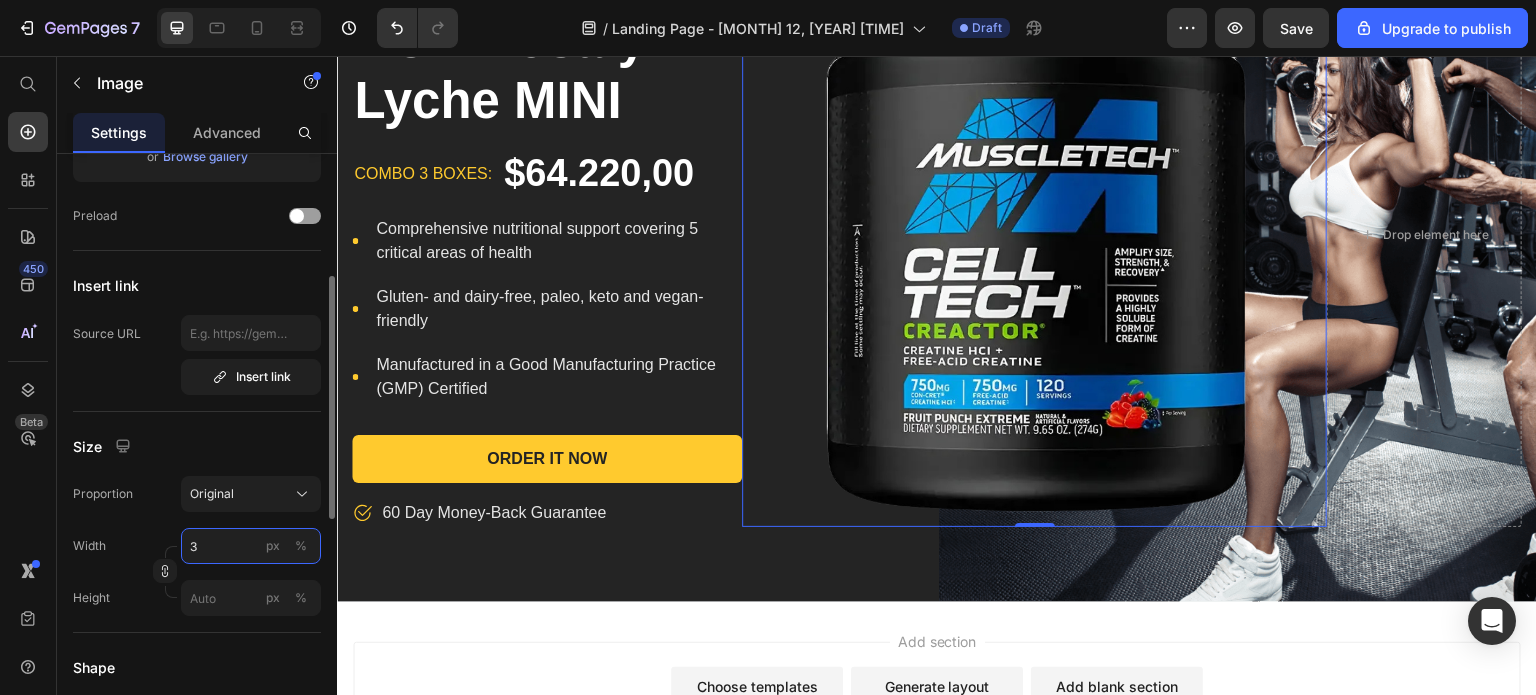 scroll, scrollTop: 172, scrollLeft: 0, axis: vertical 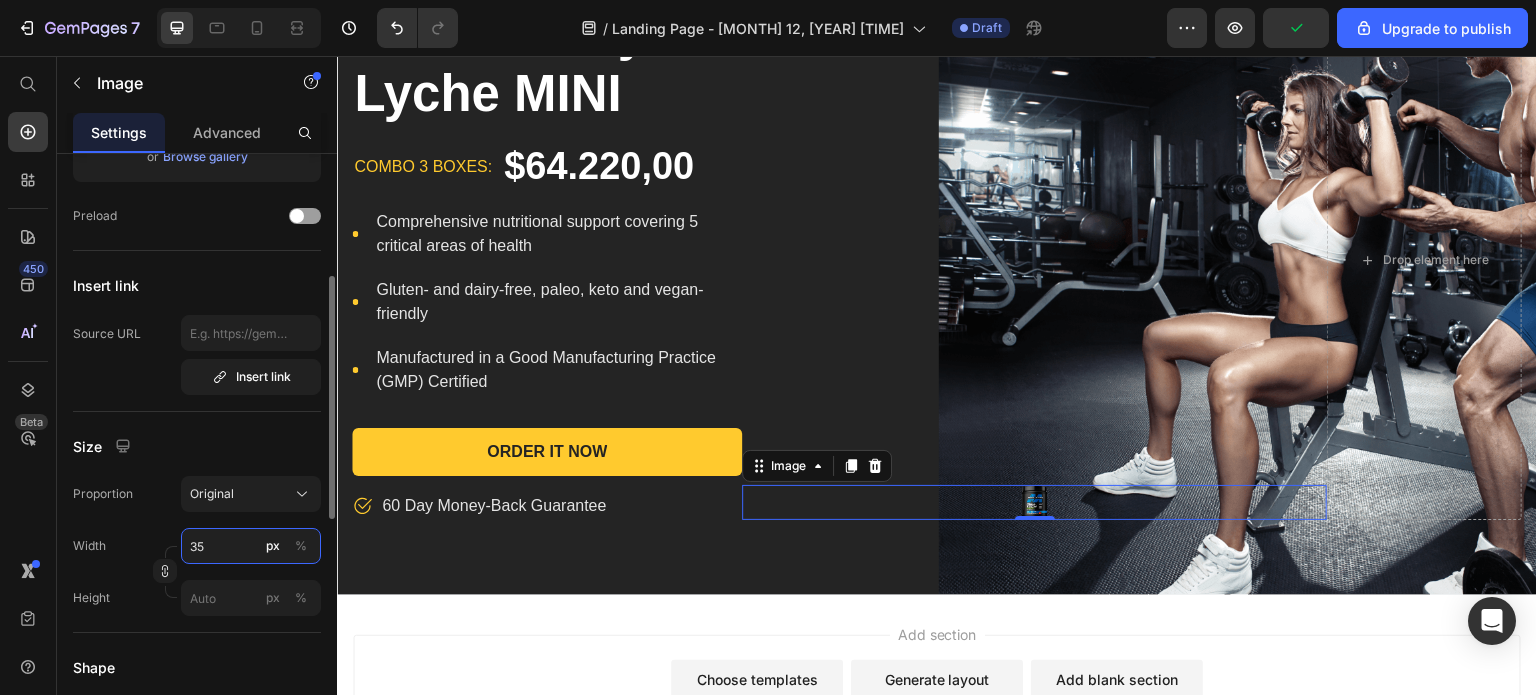 type on "35" 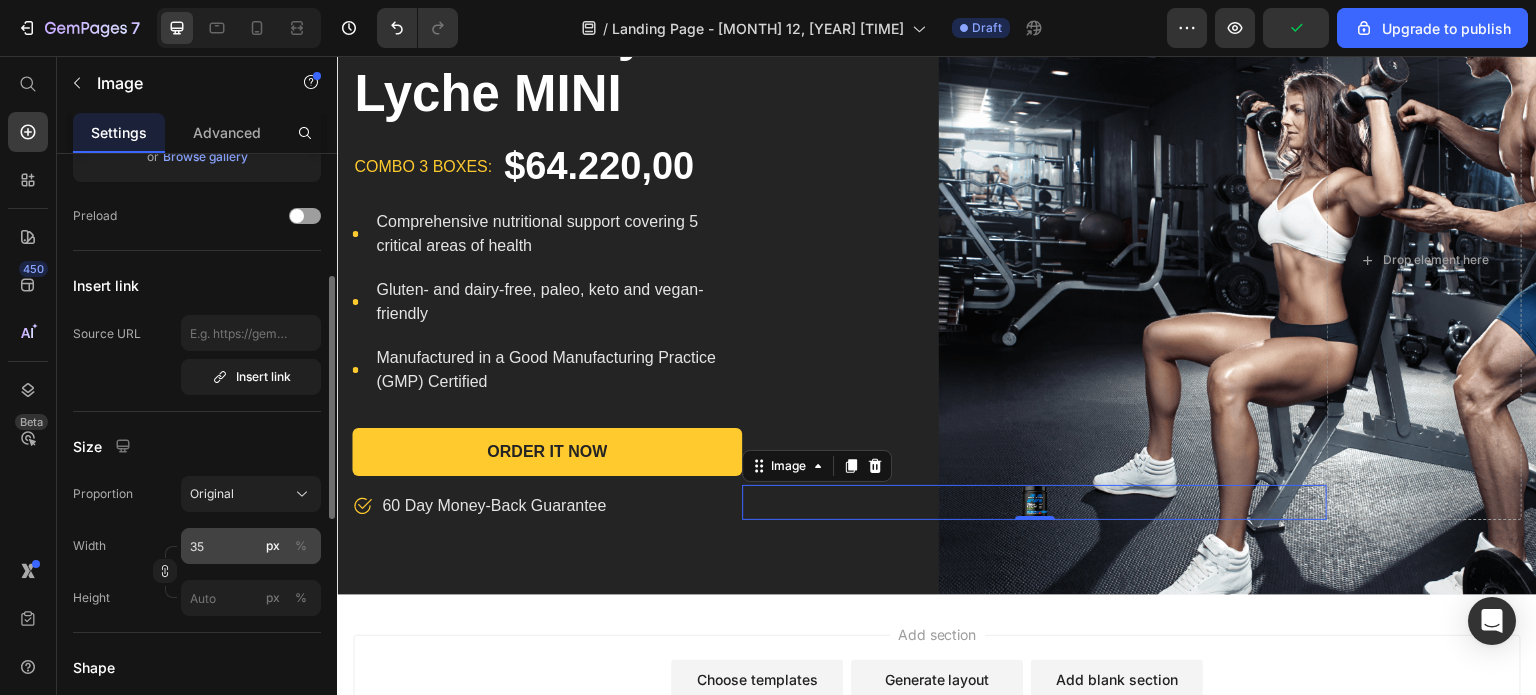 click on "%" at bounding box center [301, 546] 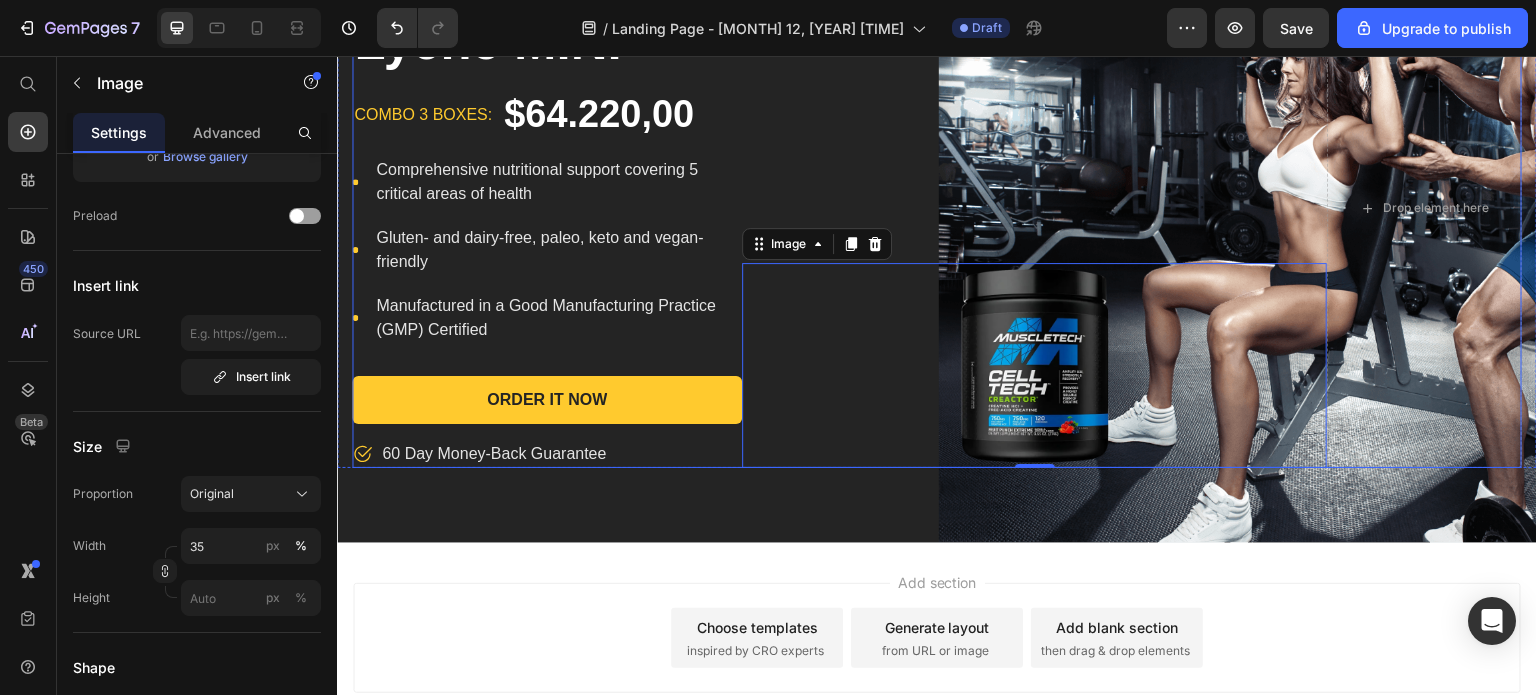 scroll, scrollTop: 272, scrollLeft: 0, axis: vertical 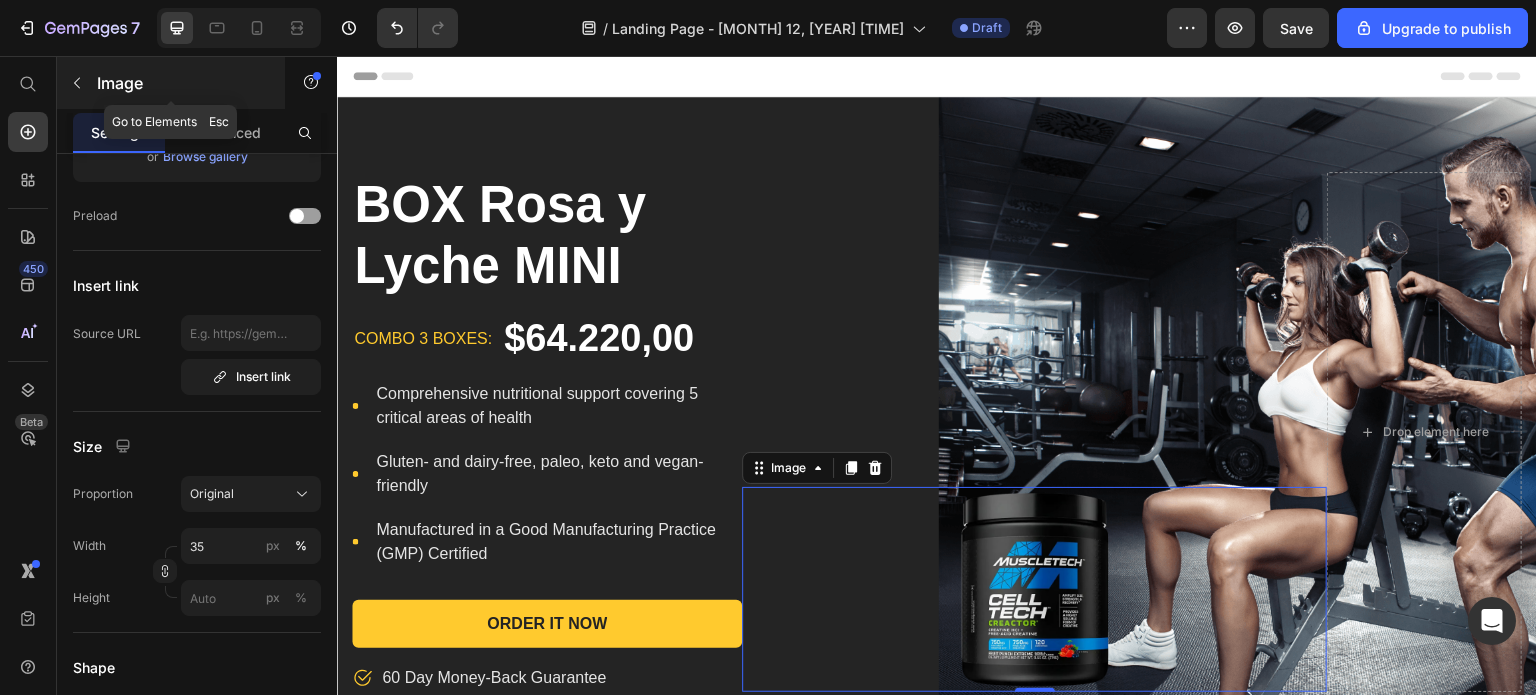 click 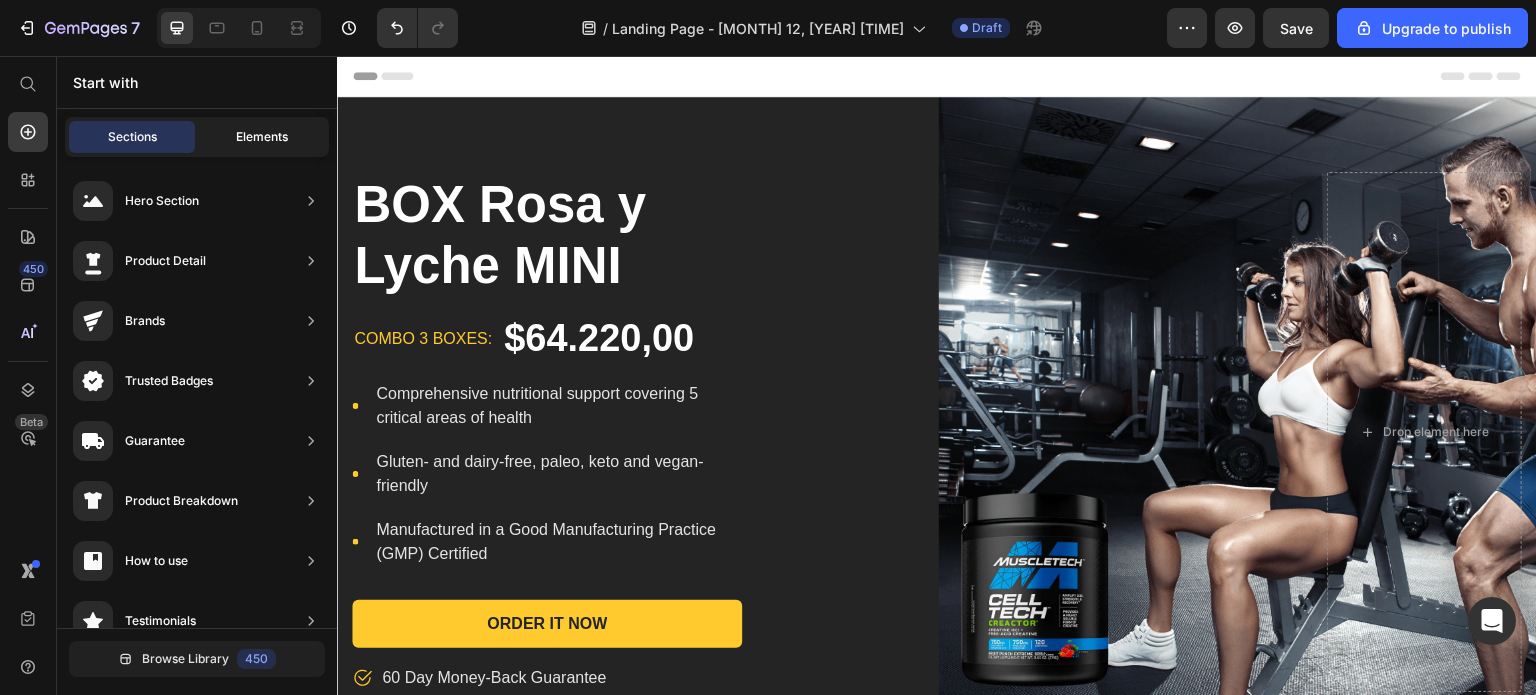 click on "Elements" at bounding box center (262, 137) 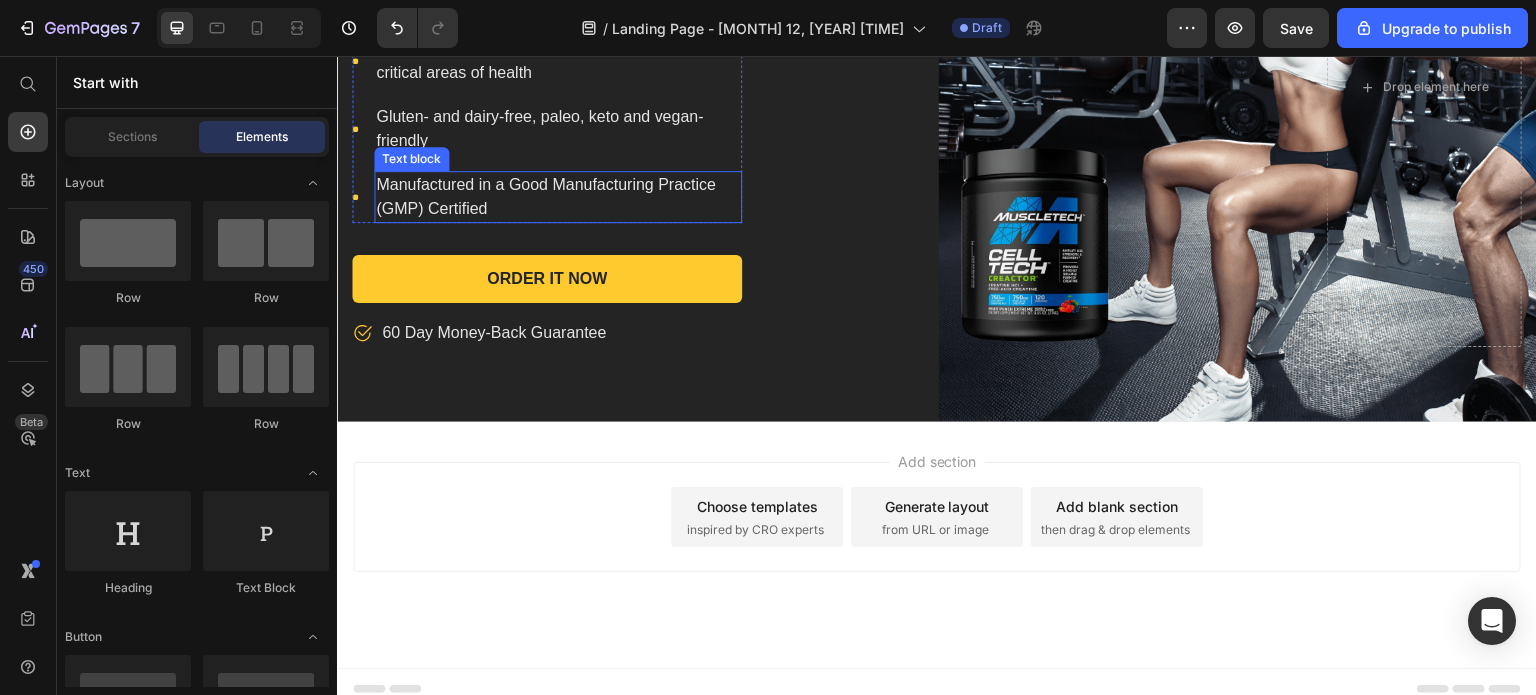 scroll, scrollTop: 359, scrollLeft: 0, axis: vertical 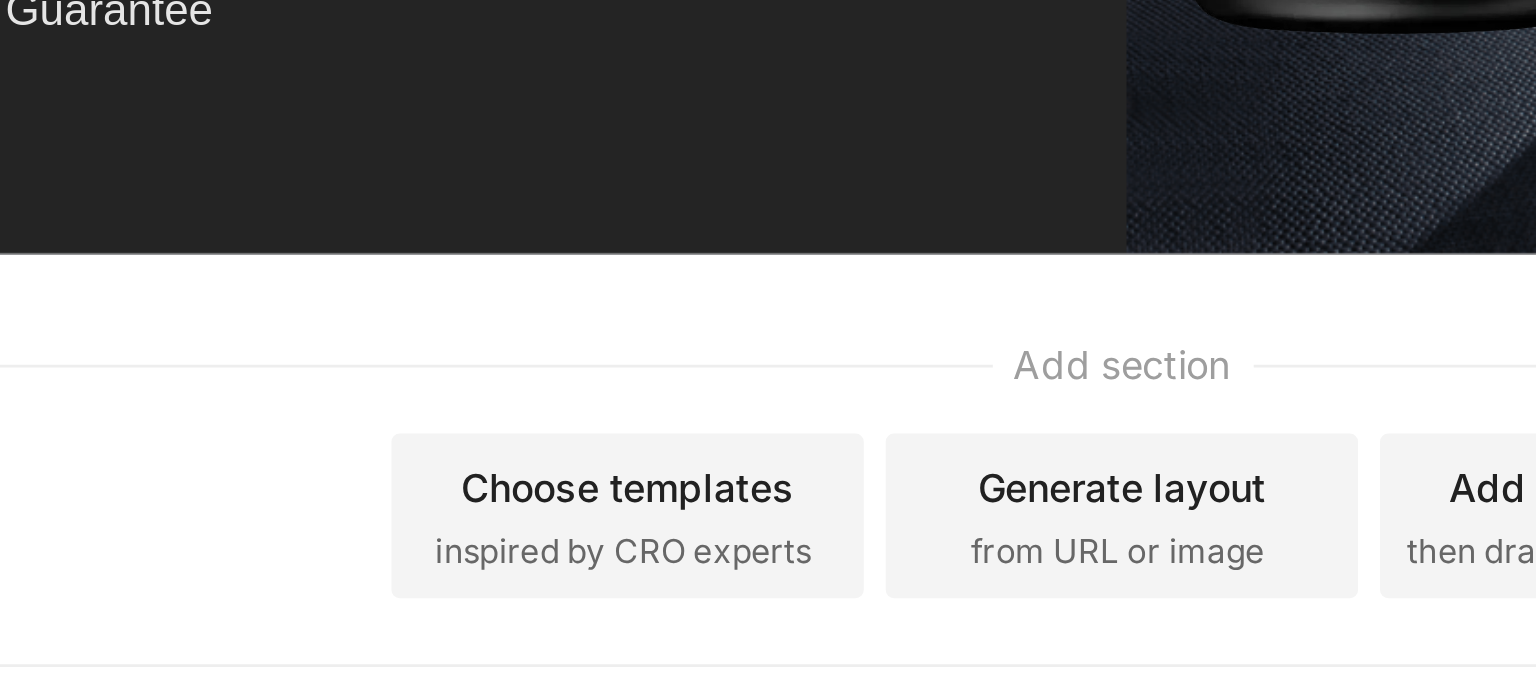drag, startPoint x: 40, startPoint y: -320, endPoint x: 109, endPoint y: -324, distance: 69.115845 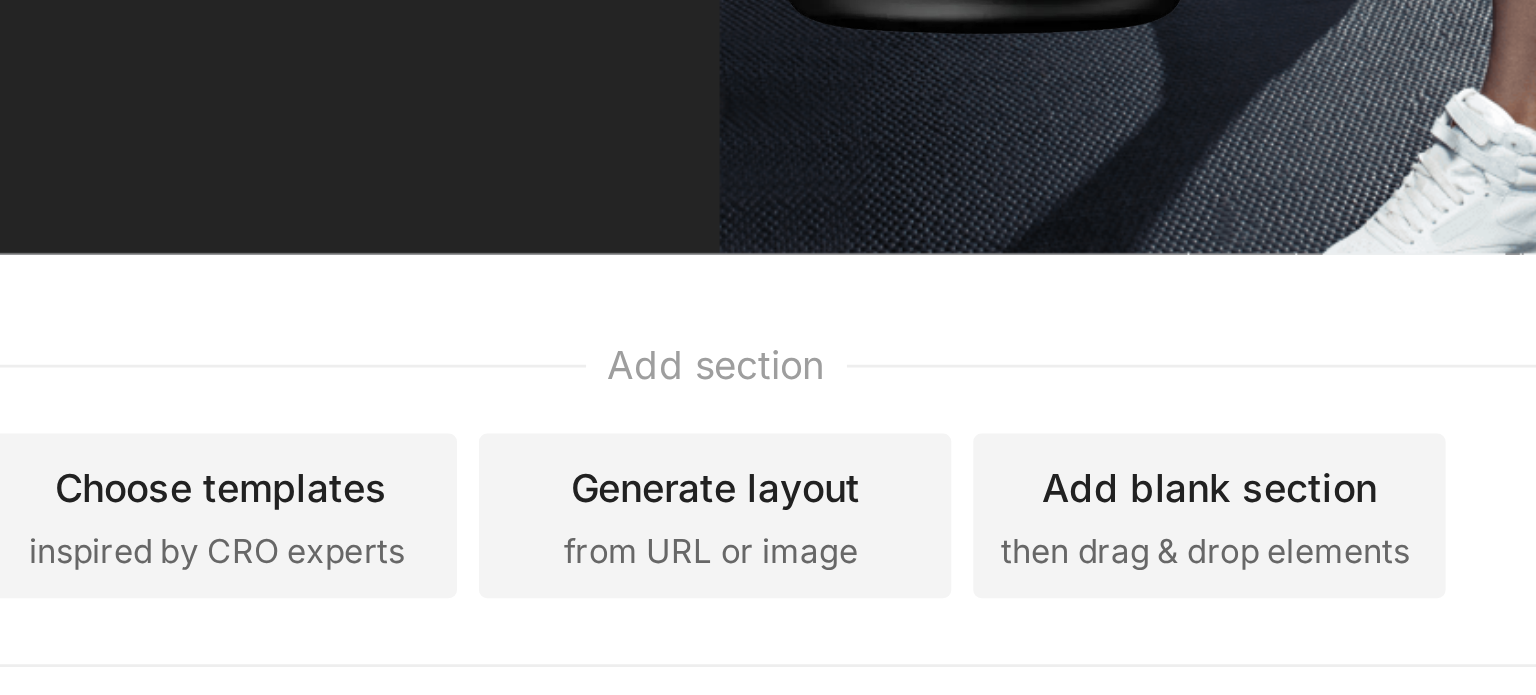 click on "Add blank section" at bounding box center [-153, -276] 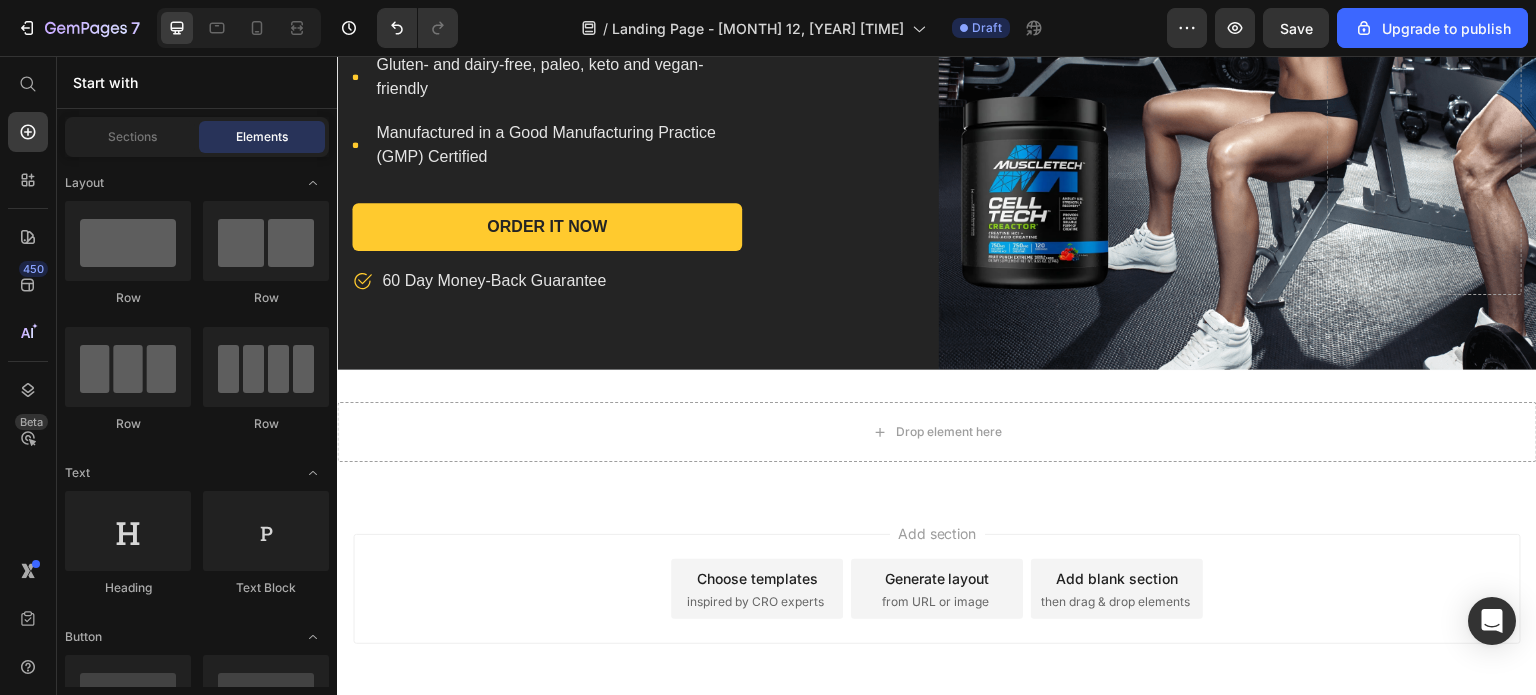 scroll, scrollTop: 483, scrollLeft: 0, axis: vertical 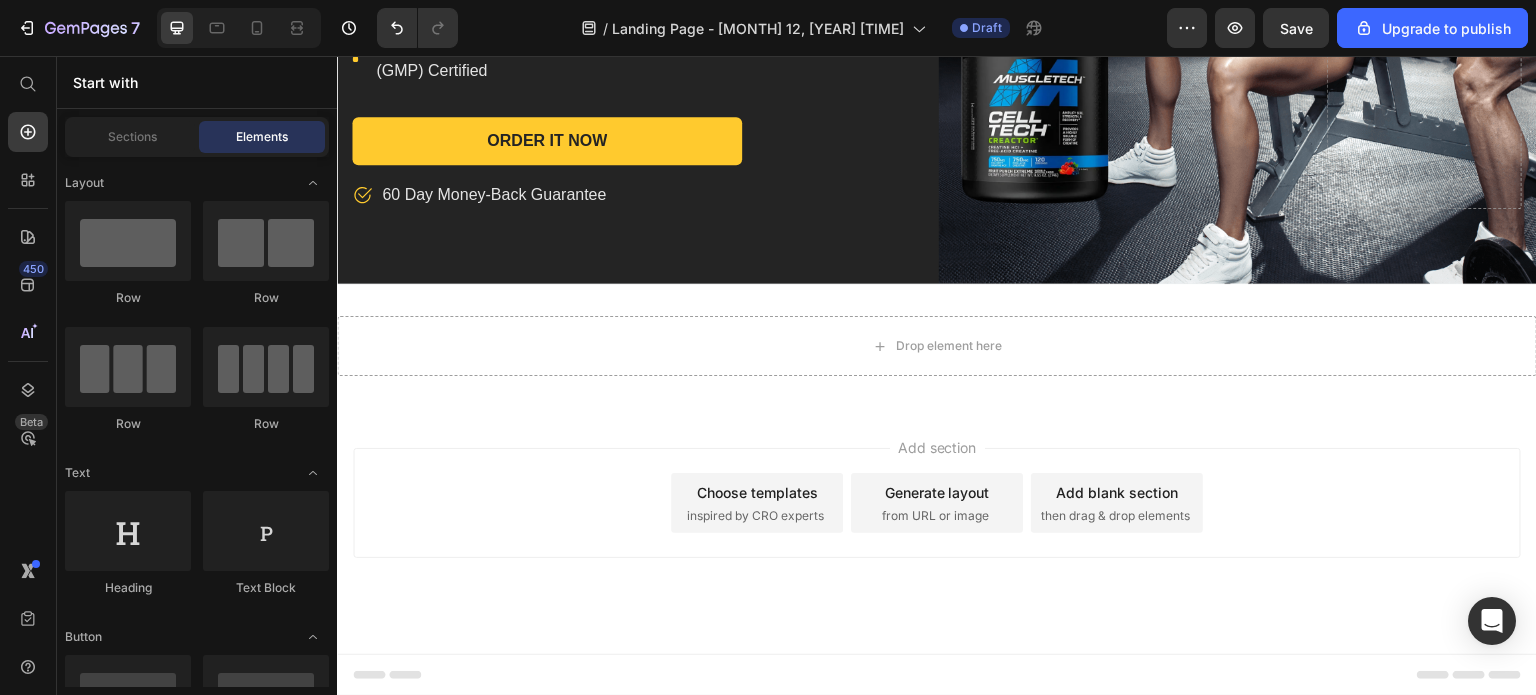 click on "Choose templates" at bounding box center [757, 492] 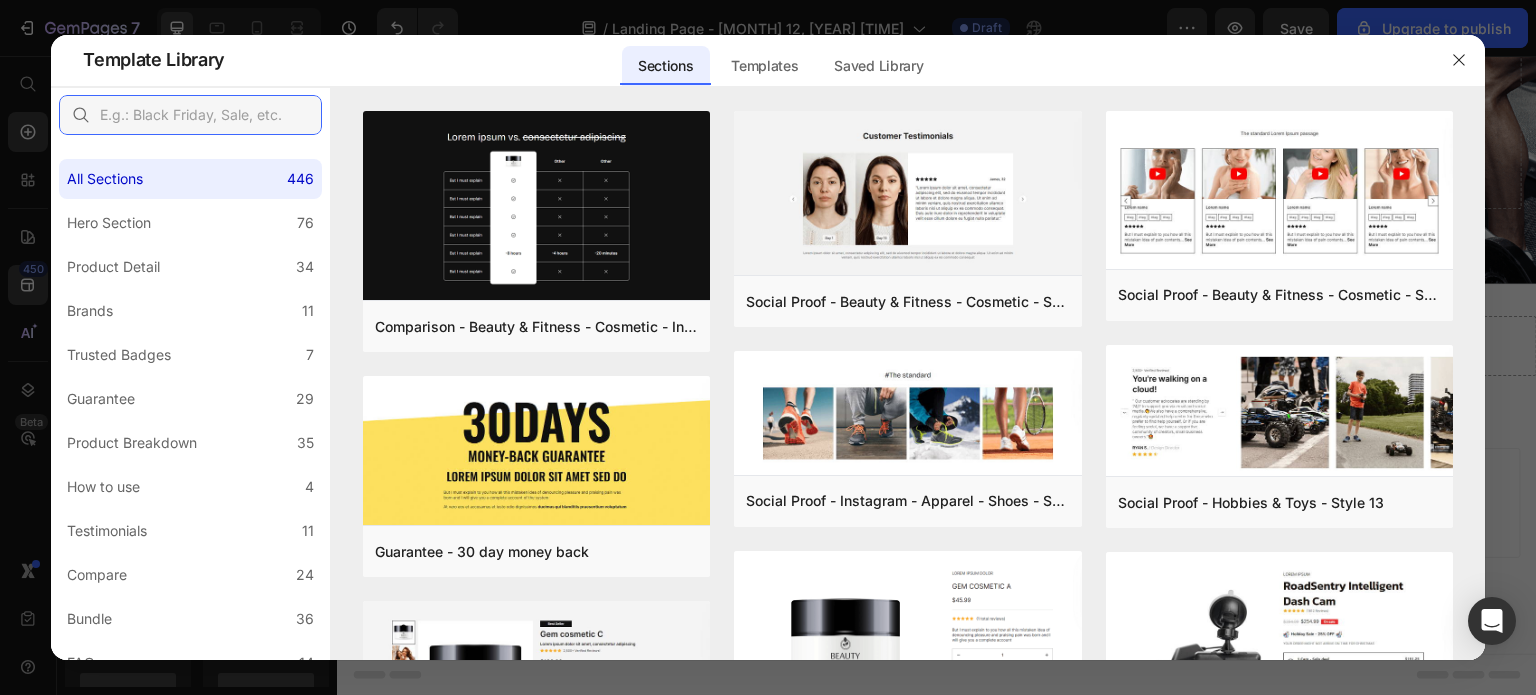 click at bounding box center [190, 115] 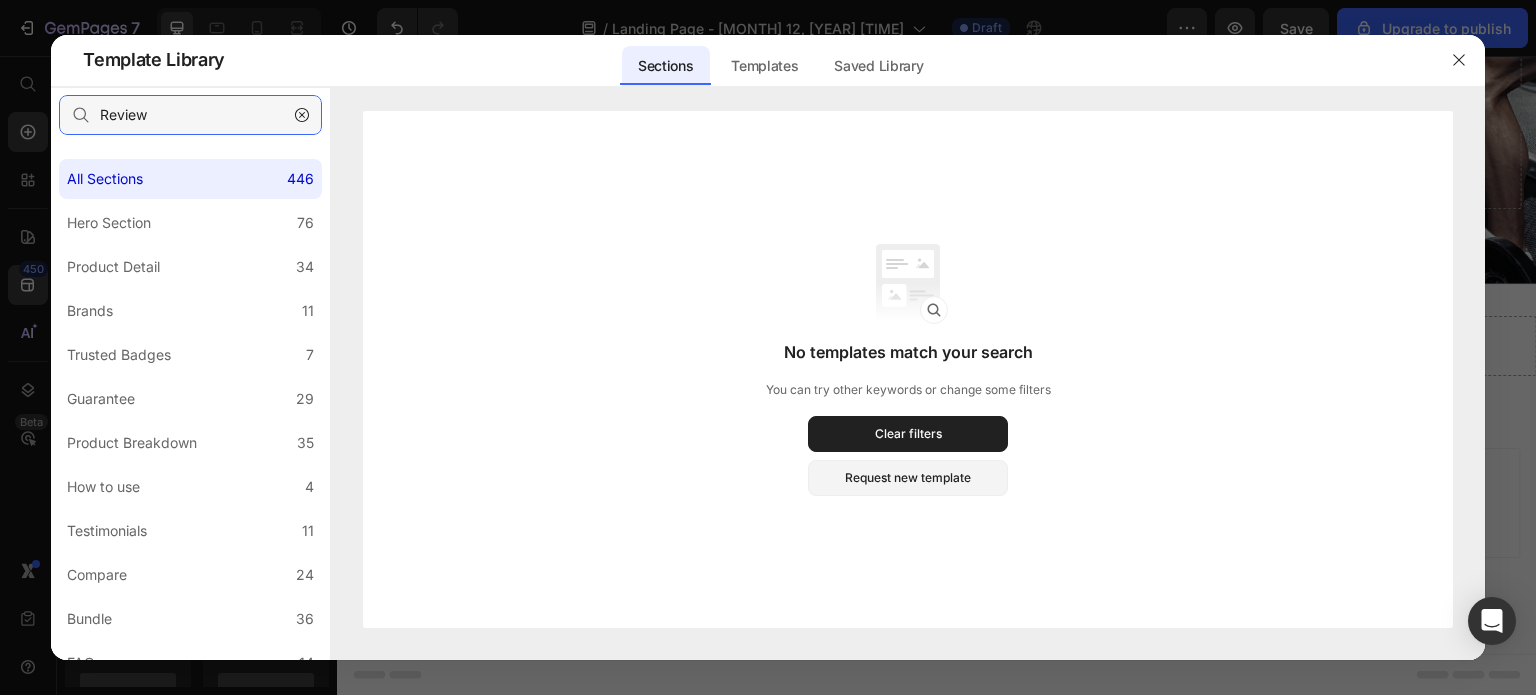 type on "Reviews" 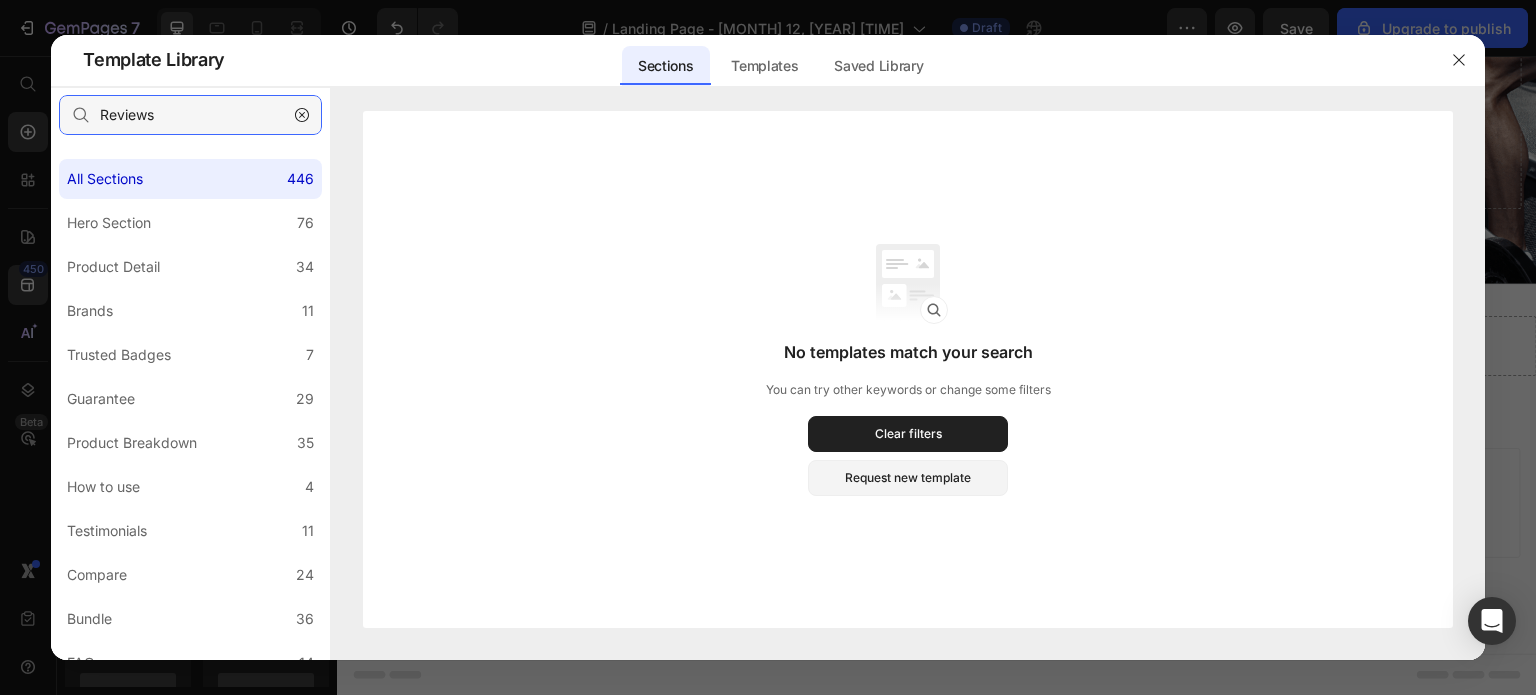 drag, startPoint x: 168, startPoint y: 114, endPoint x: 51, endPoint y: 118, distance: 117.06836 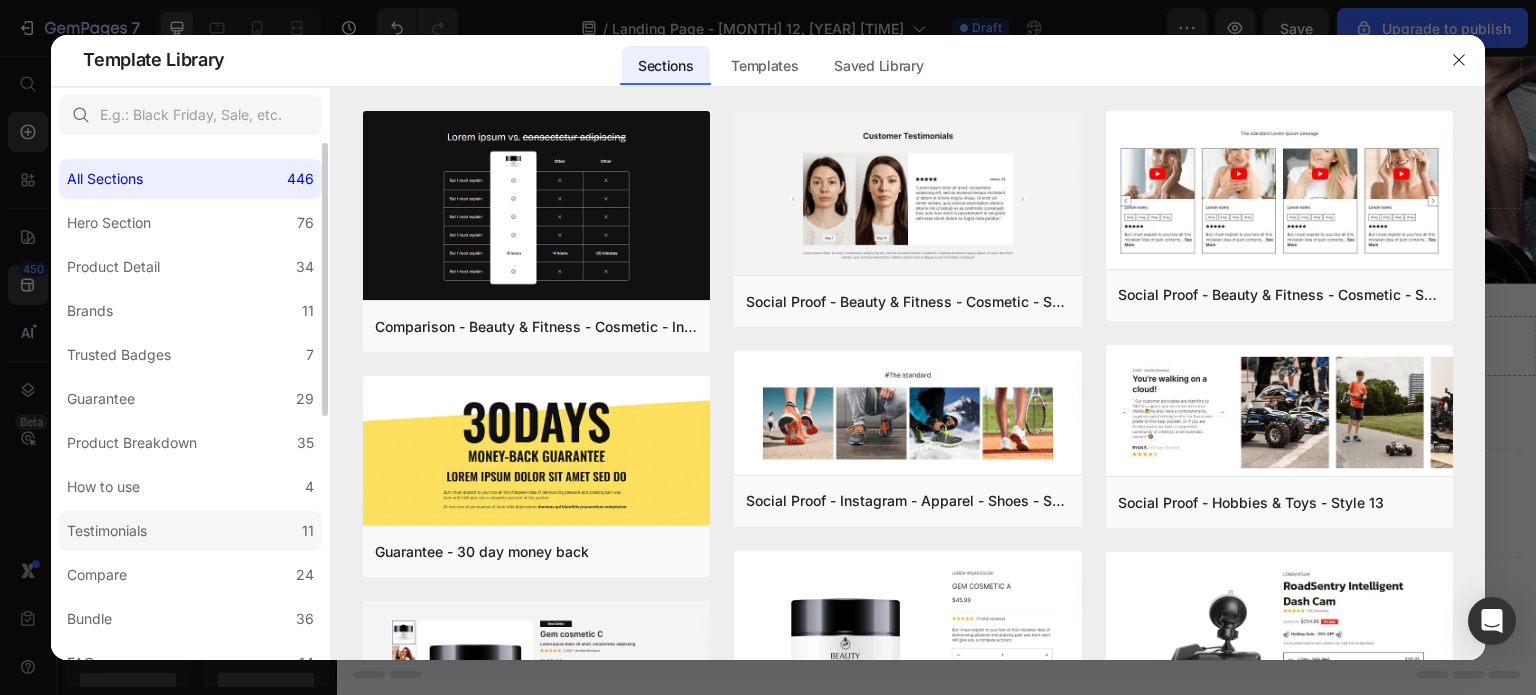 click on "Testimonials 11" 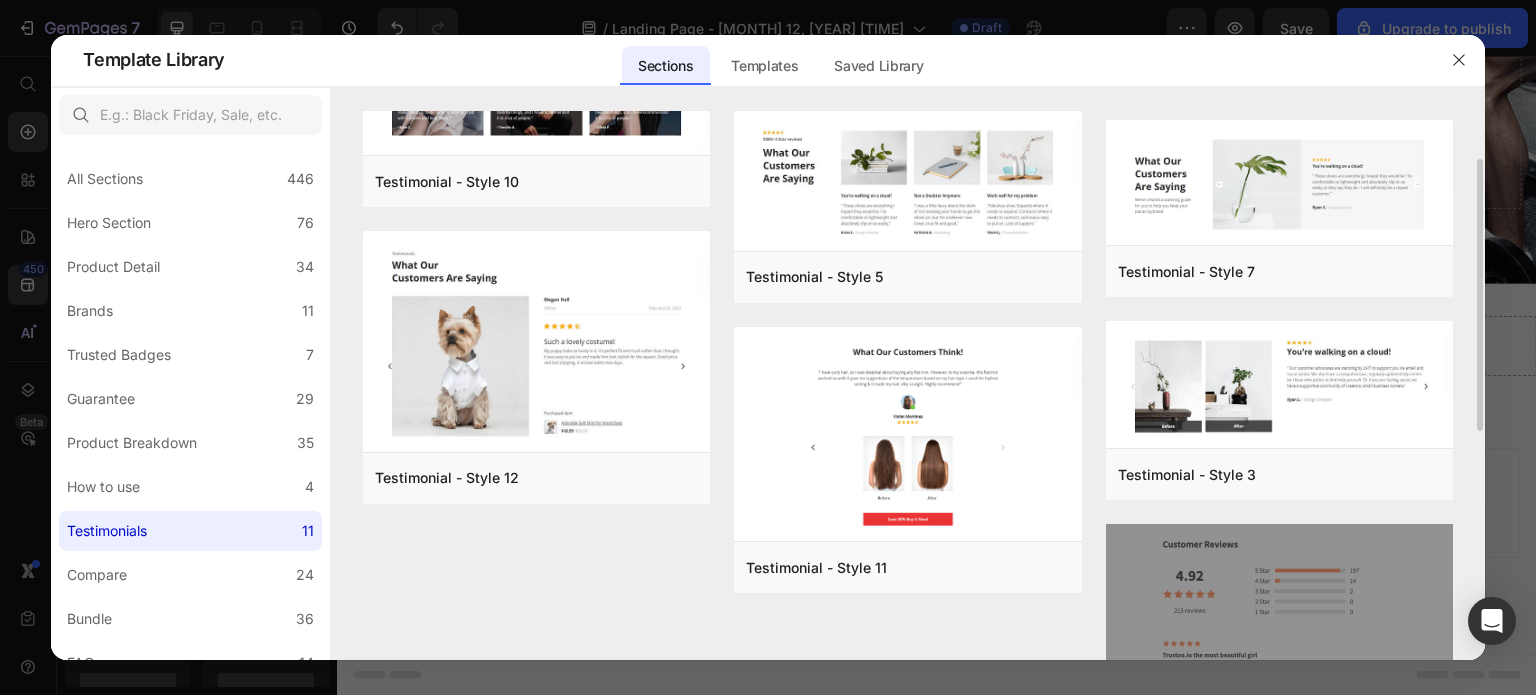 scroll, scrollTop: 500, scrollLeft: 0, axis: vertical 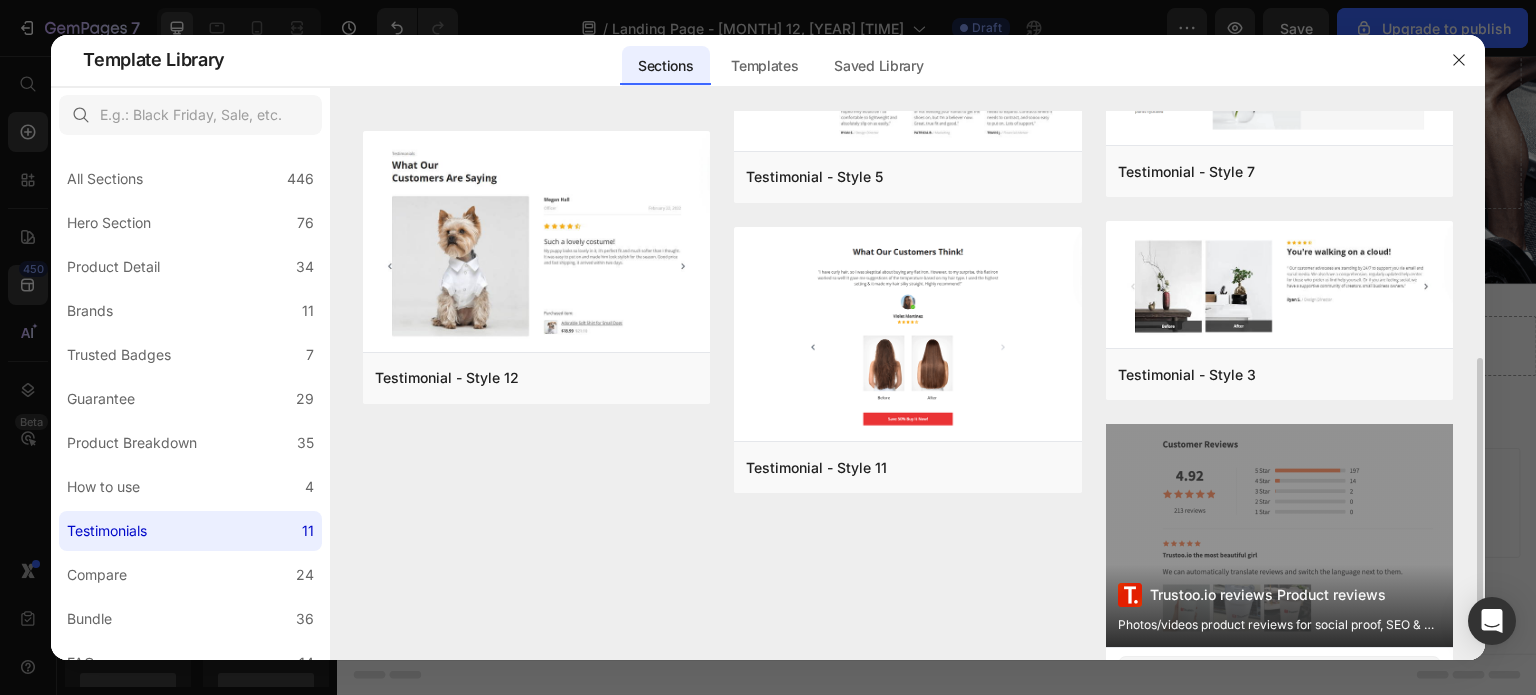 click on "Trustoo.io reviews Product reviews Photos/videos product reviews for social proof, SEO & UGC" at bounding box center [1279, 535] 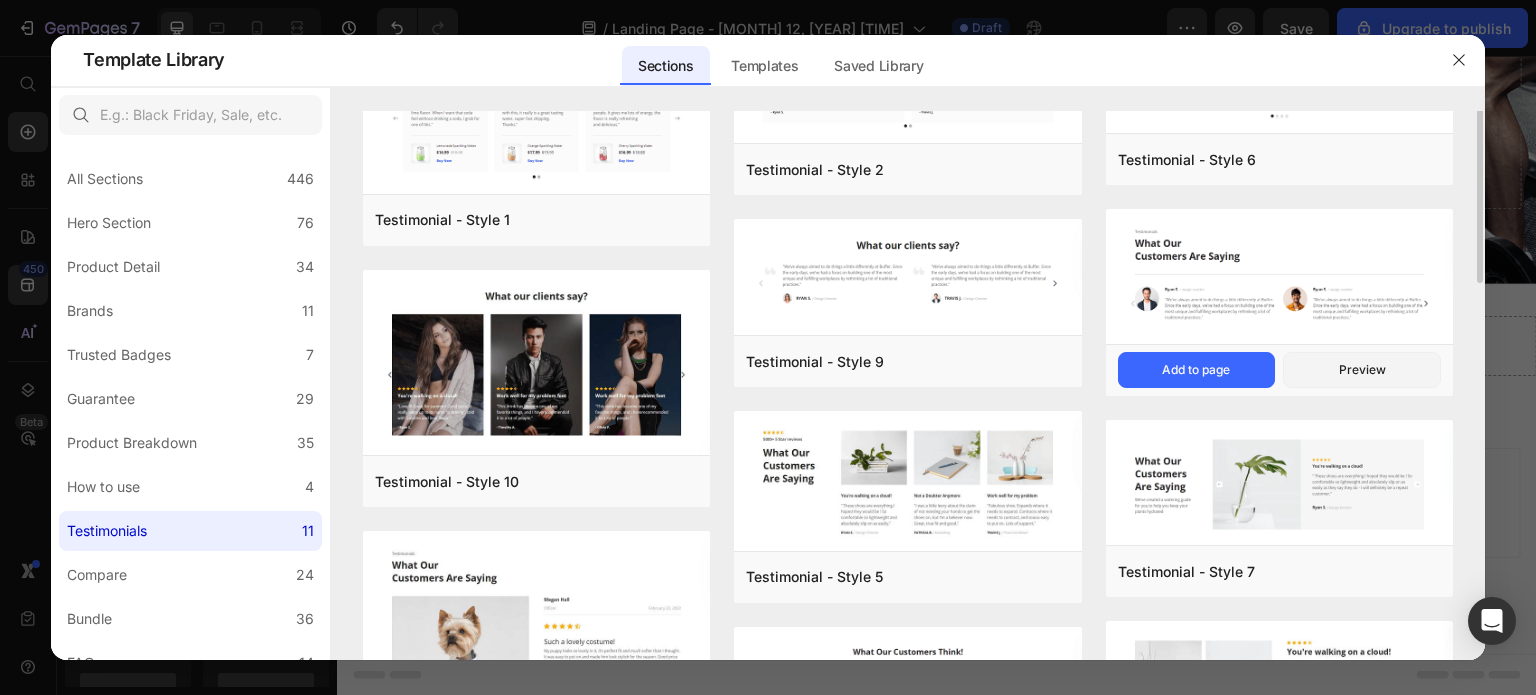scroll, scrollTop: 0, scrollLeft: 0, axis: both 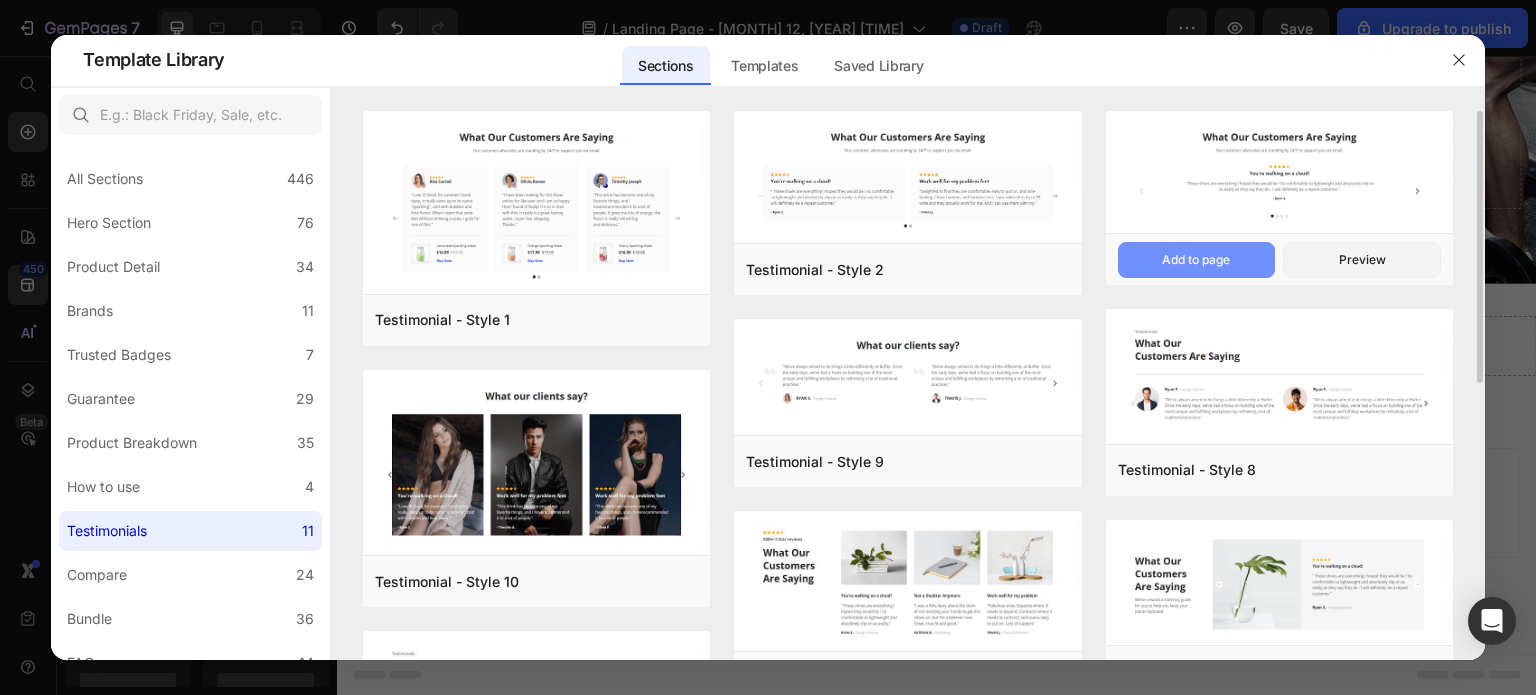 click on "Add to page" at bounding box center [1196, 260] 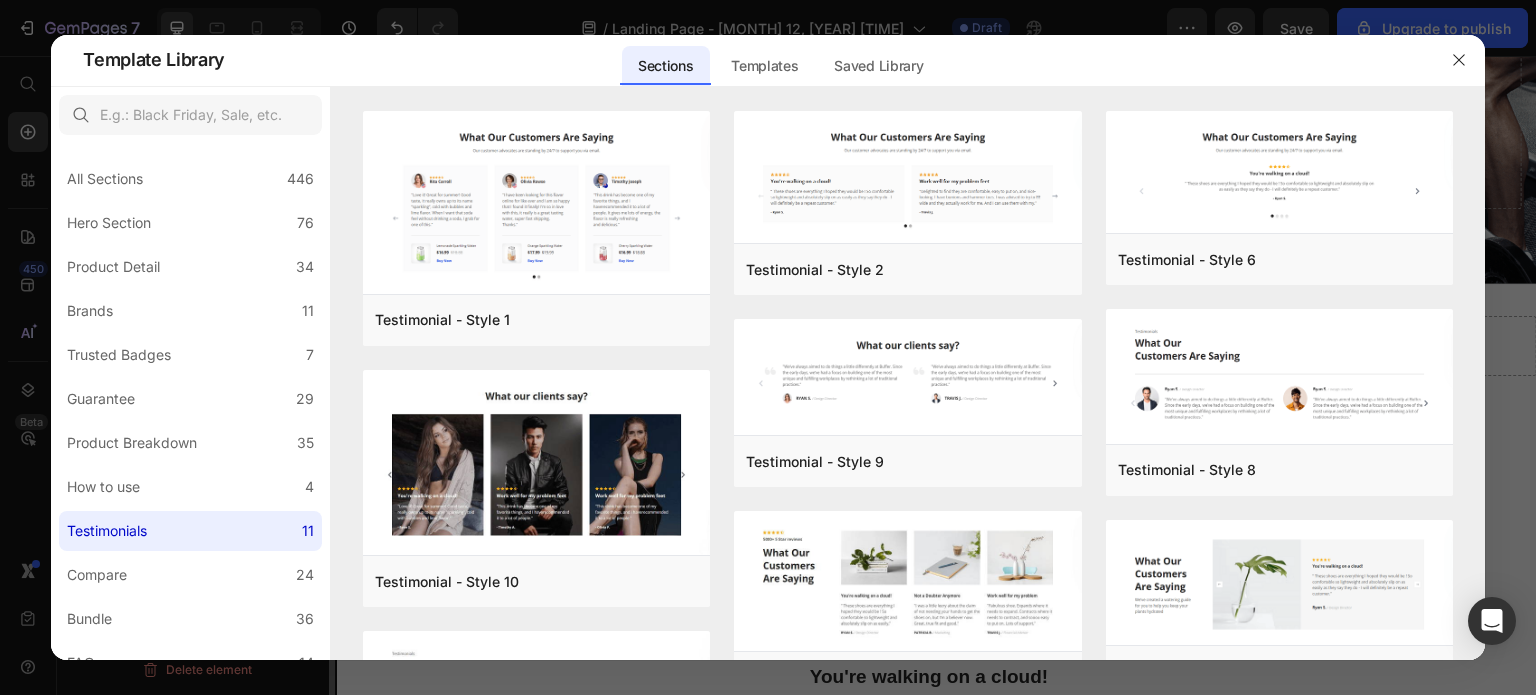 scroll, scrollTop: 0, scrollLeft: 0, axis: both 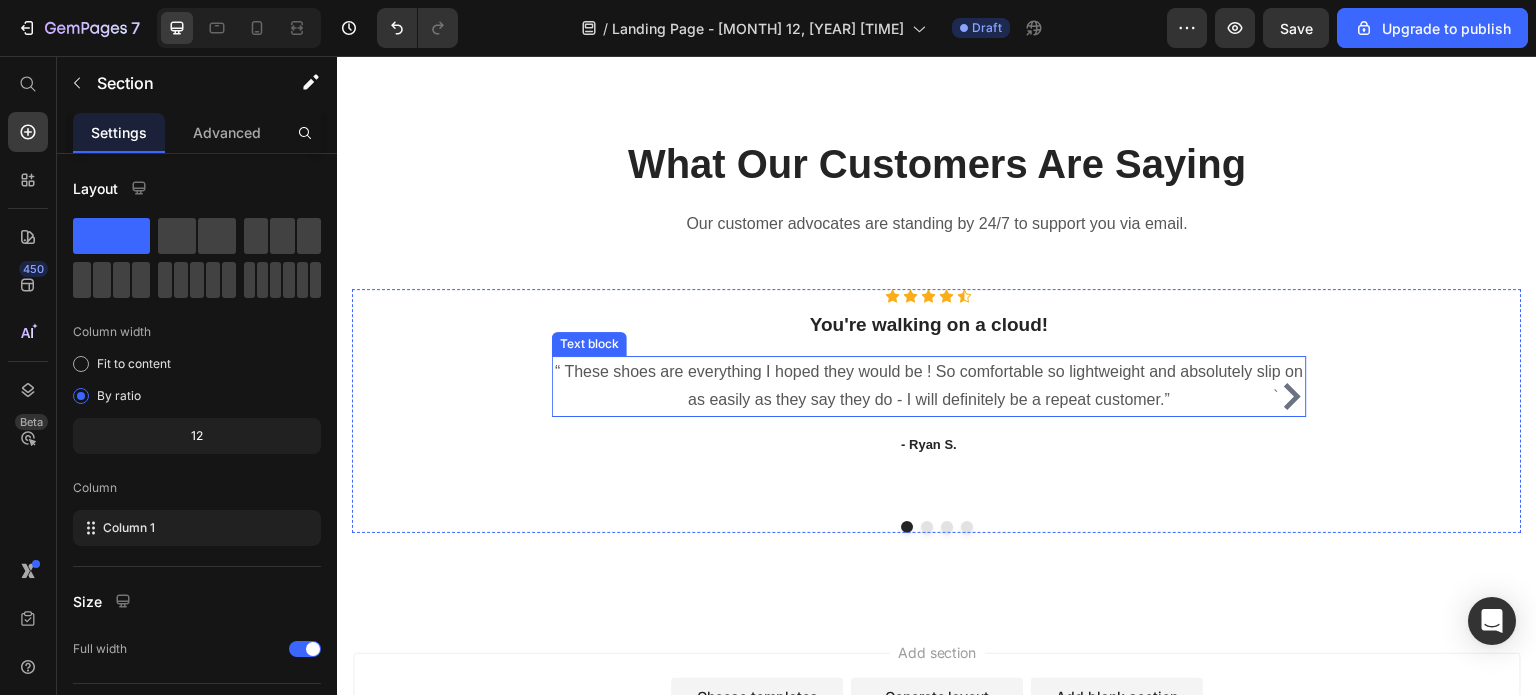 click on "“ These shoes are everything I hoped they would be ! So comfortable so lightweight and absolutely slip on as easily as they say they do - I will definitely be a repeat customer.”" at bounding box center (929, 387) 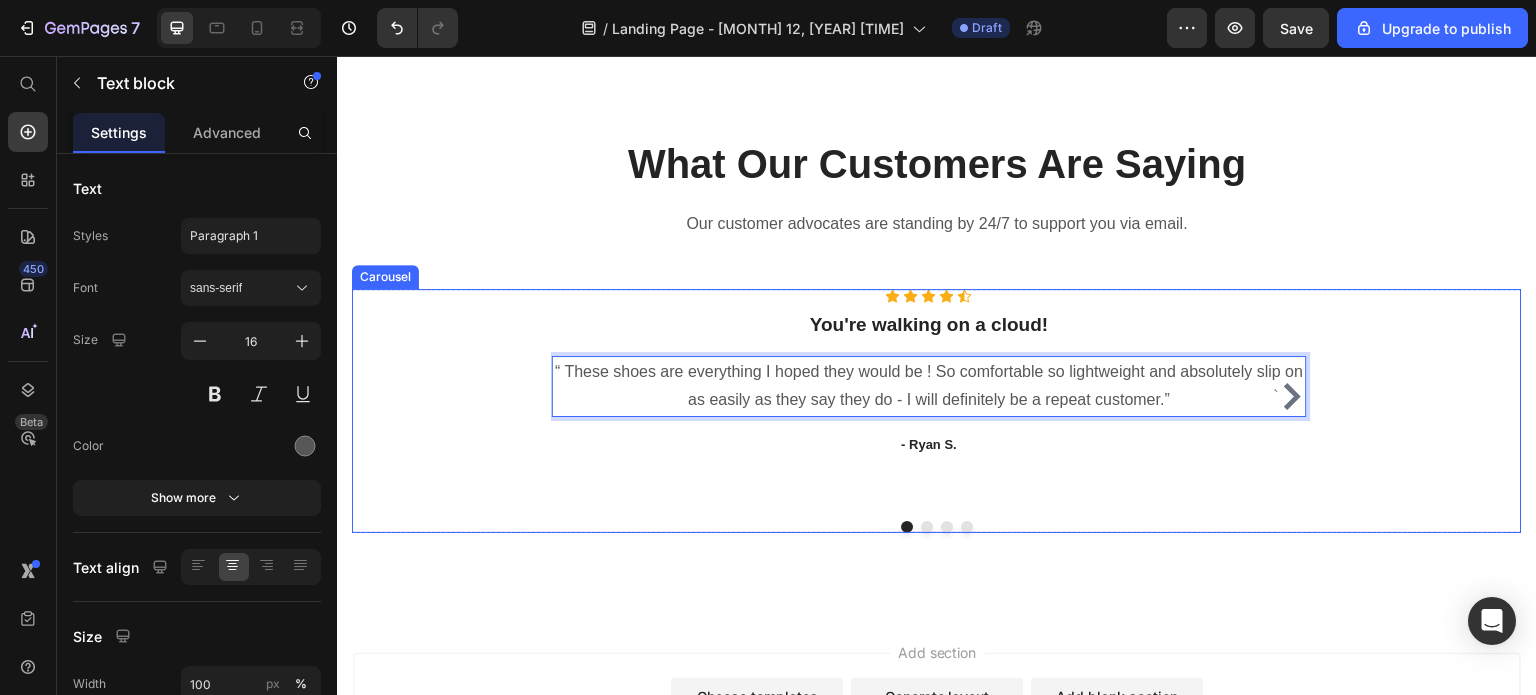 click on "“ These shoes are everything I hoped they would be ! So comfortable so lightweight and absolutely slip on as easily as they say they do - I will definitely be a repeat customer.”" at bounding box center [929, 387] 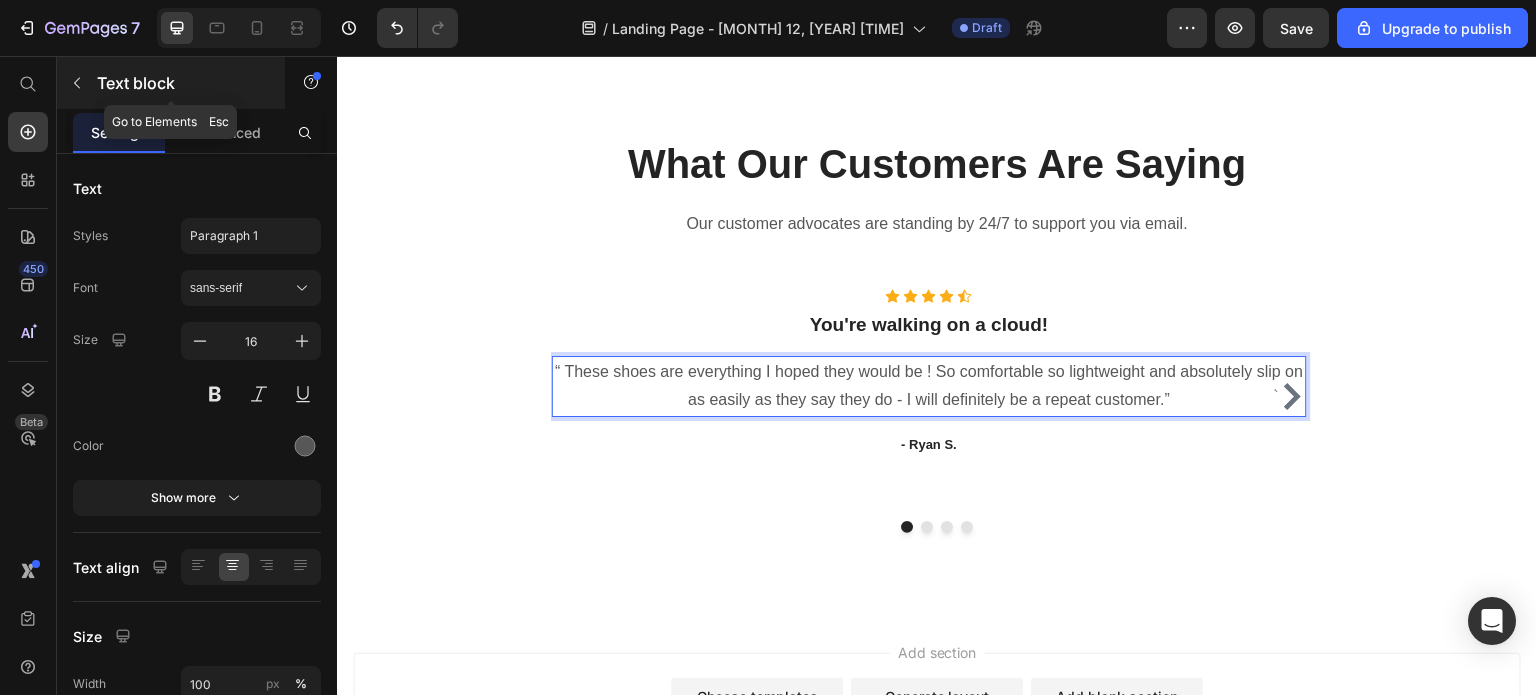 click 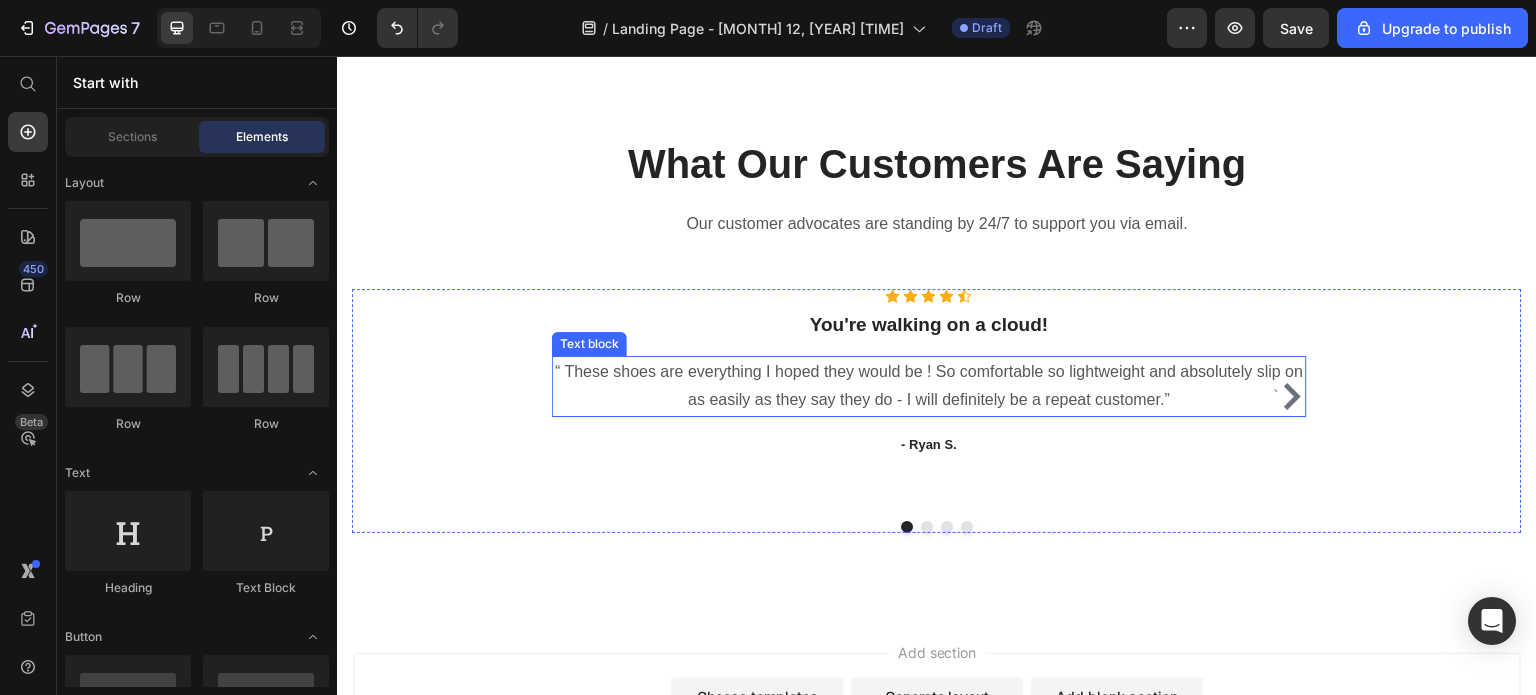 click on "“ These shoes are everything I hoped they would be ! So comfortable so lightweight and absolutely slip on as easily as they say they do - I will definitely be a repeat customer.” Text block" at bounding box center (929, 387) 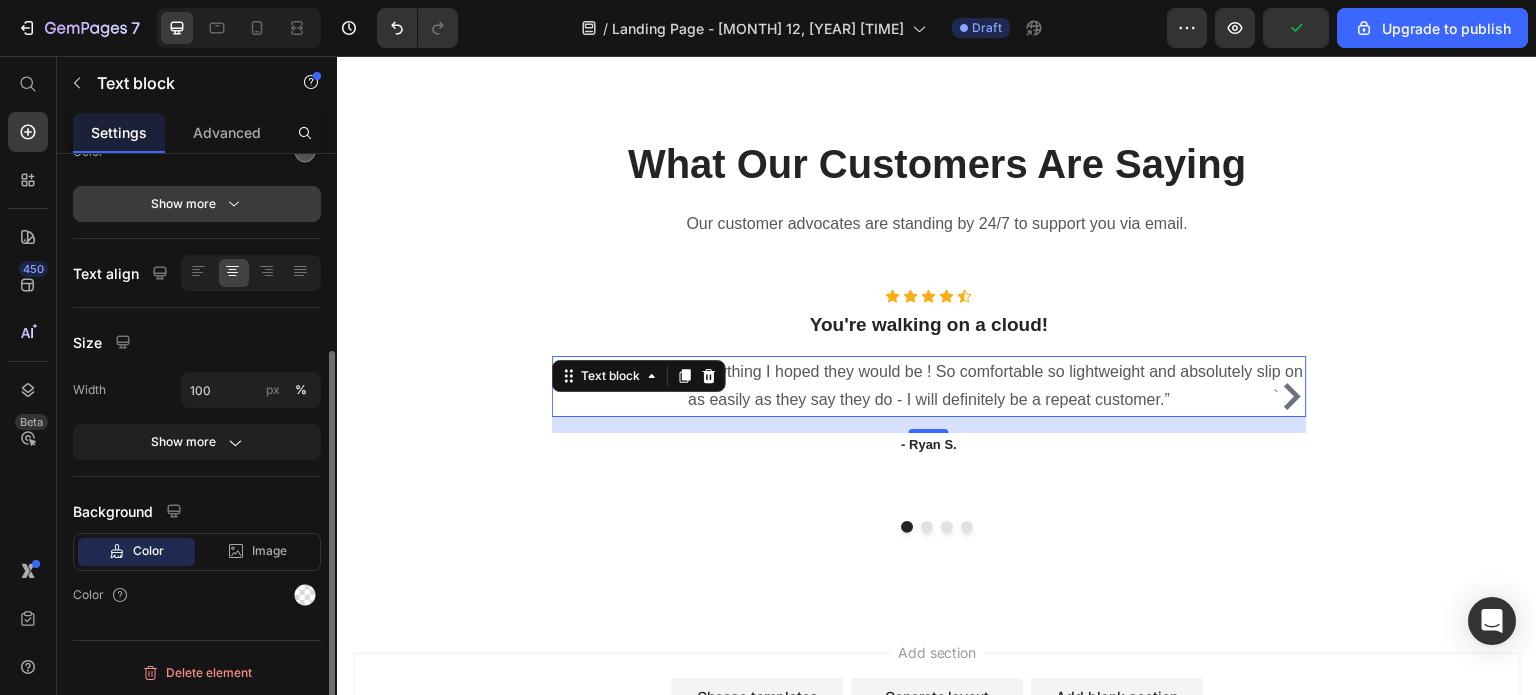 scroll, scrollTop: 0, scrollLeft: 0, axis: both 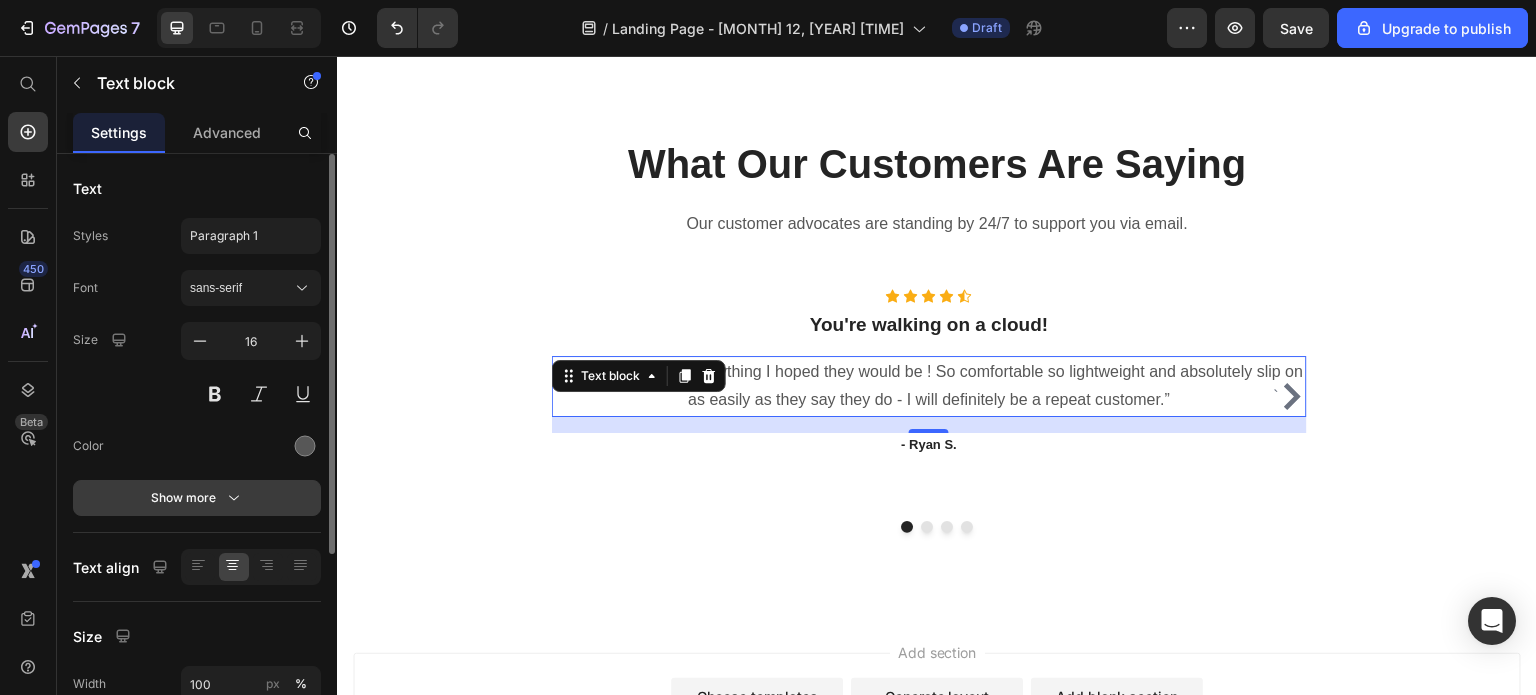 click 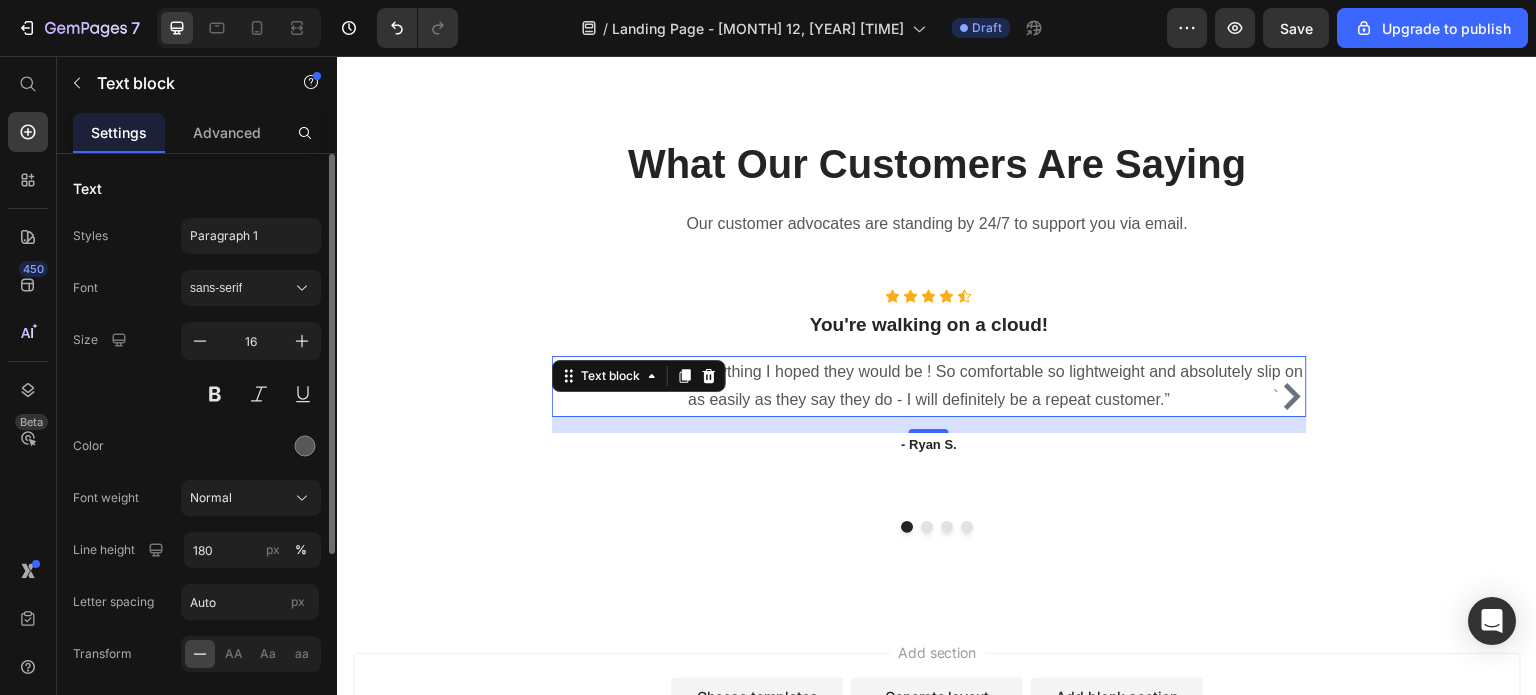 click on "Text Styles Paragraph 1 Font sans-serif Size 16 Color Font weight Normal Line height 180 px % Letter spacing Auto px Transform
AA Aa aa Shadow Show less Text align Size Width 100 px % Show more Background Color Image Video  Color   Delete element" at bounding box center [197, 731] 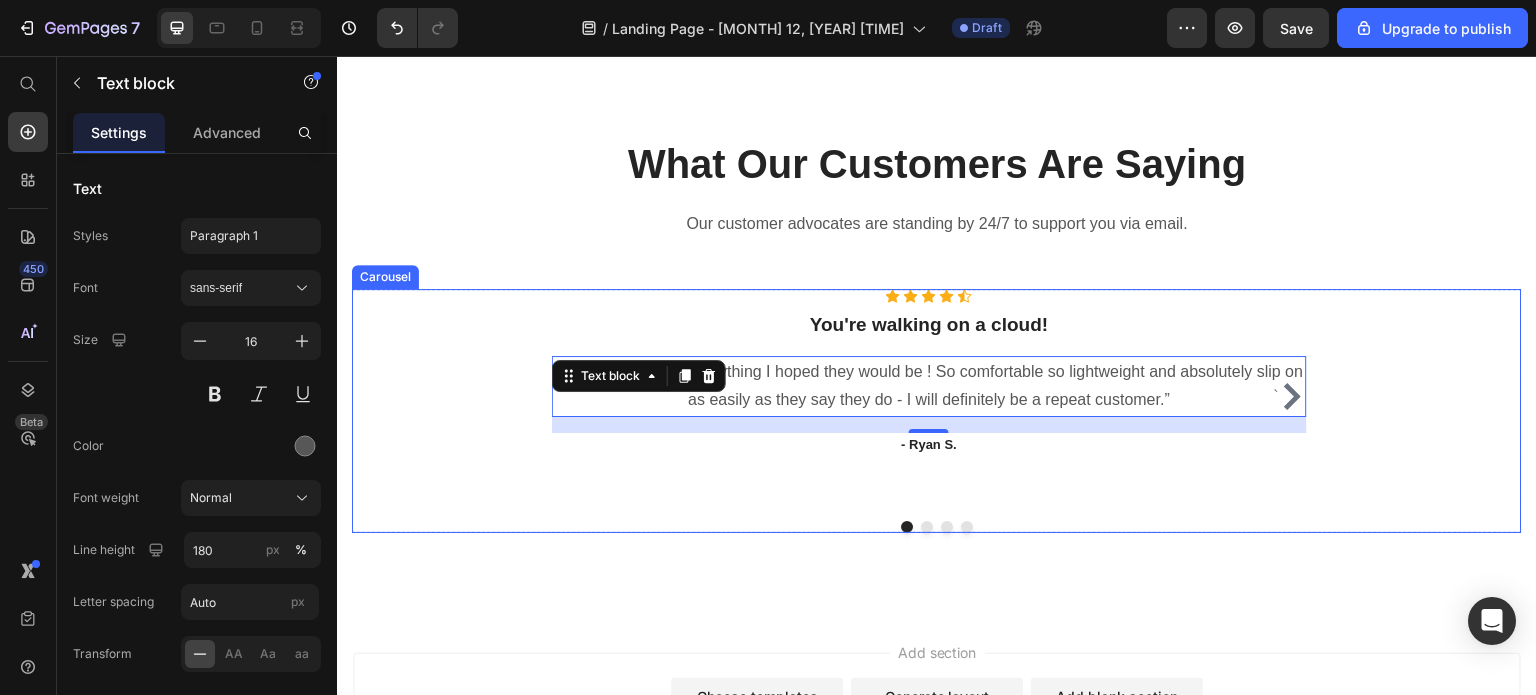 click 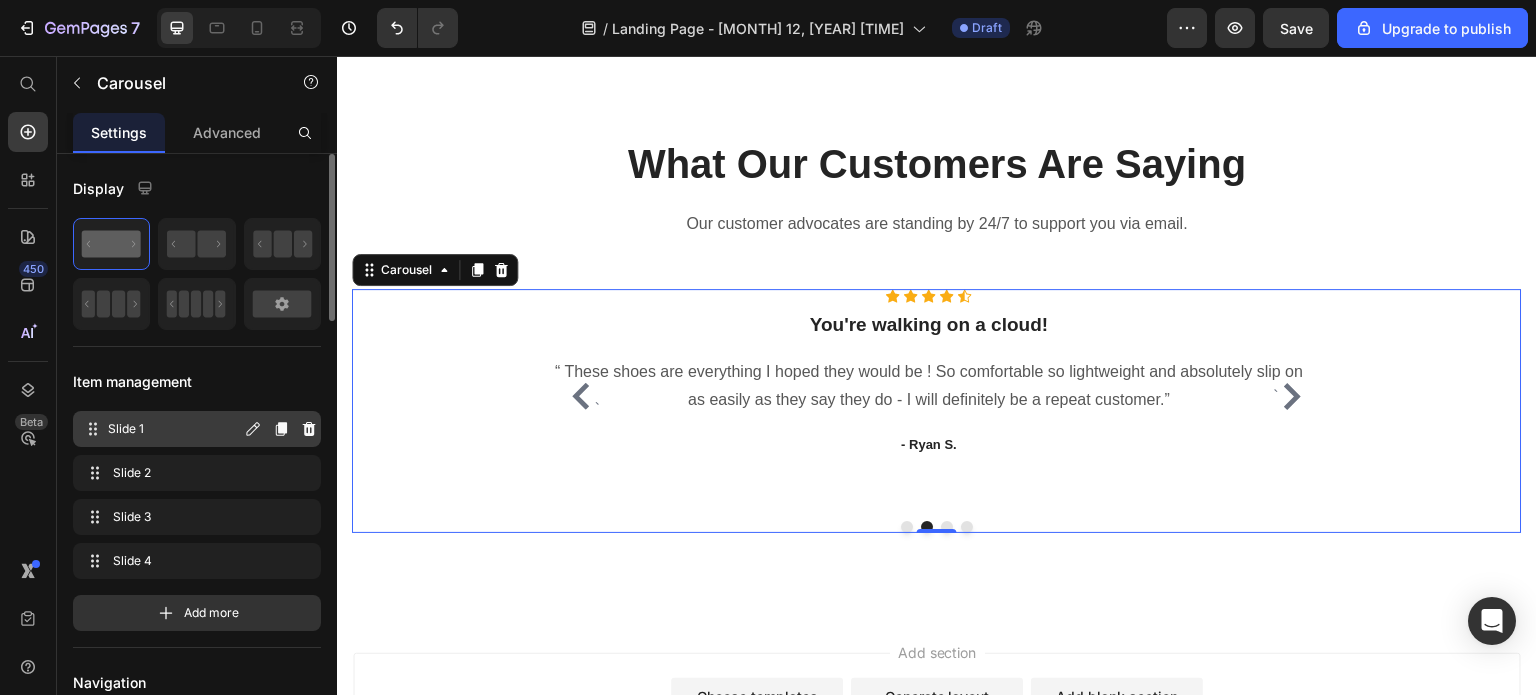 click on "Slide 1" at bounding box center [174, 429] 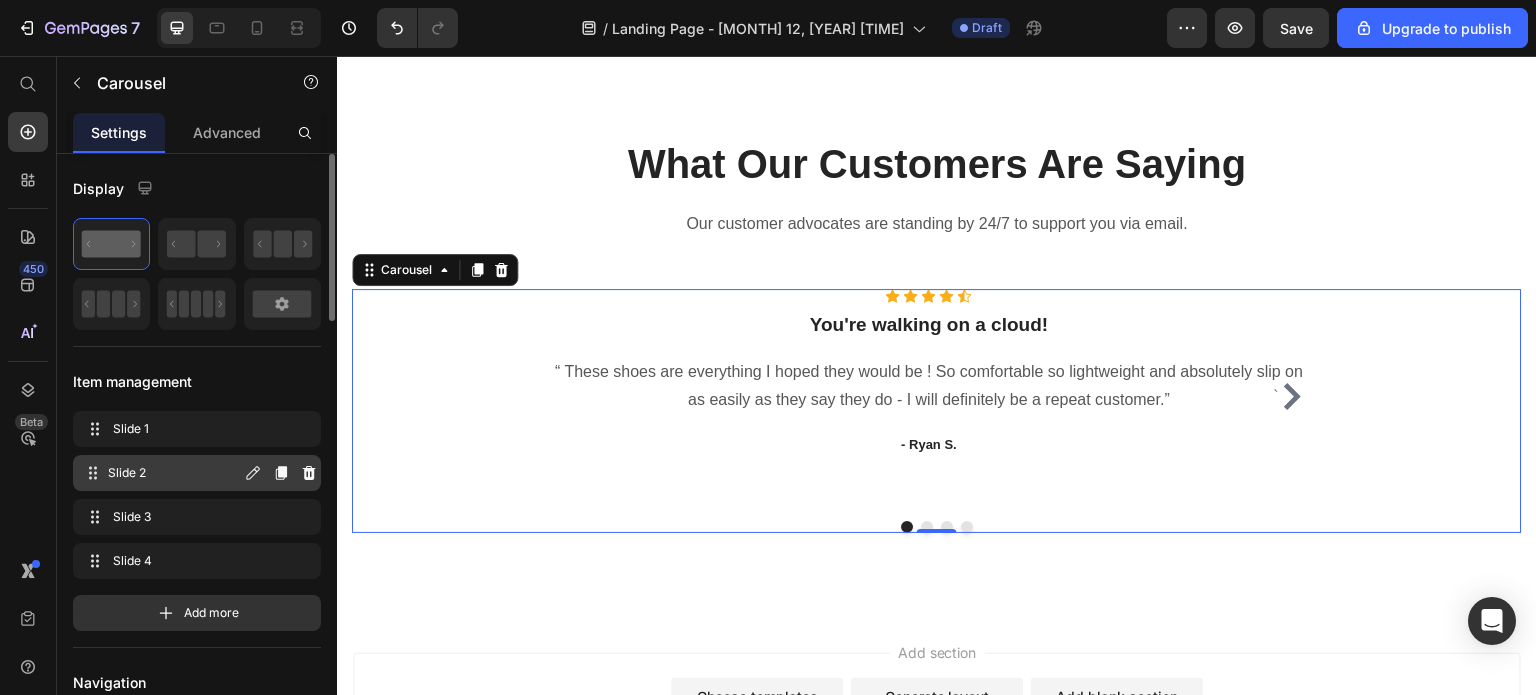 click on "Slide 2" at bounding box center (174, 473) 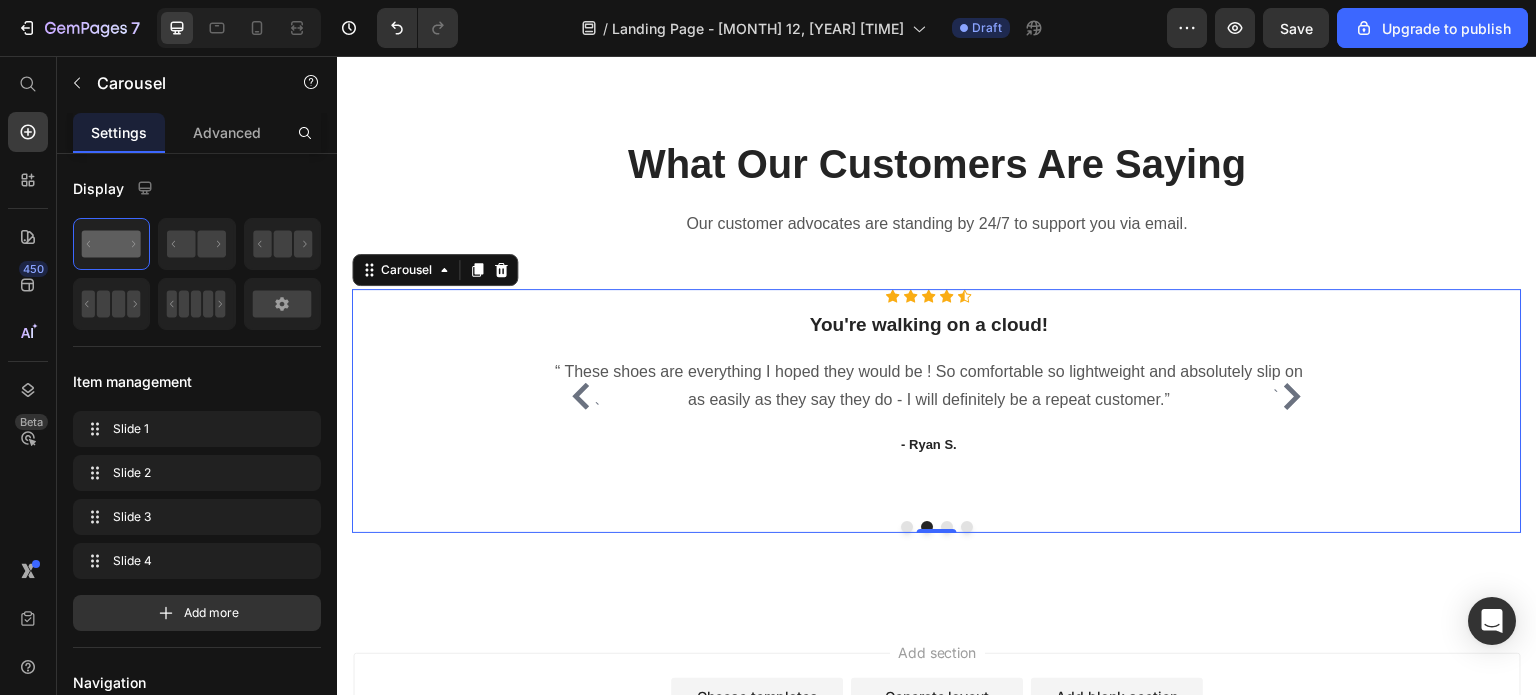 scroll, scrollTop: 100, scrollLeft: 0, axis: vertical 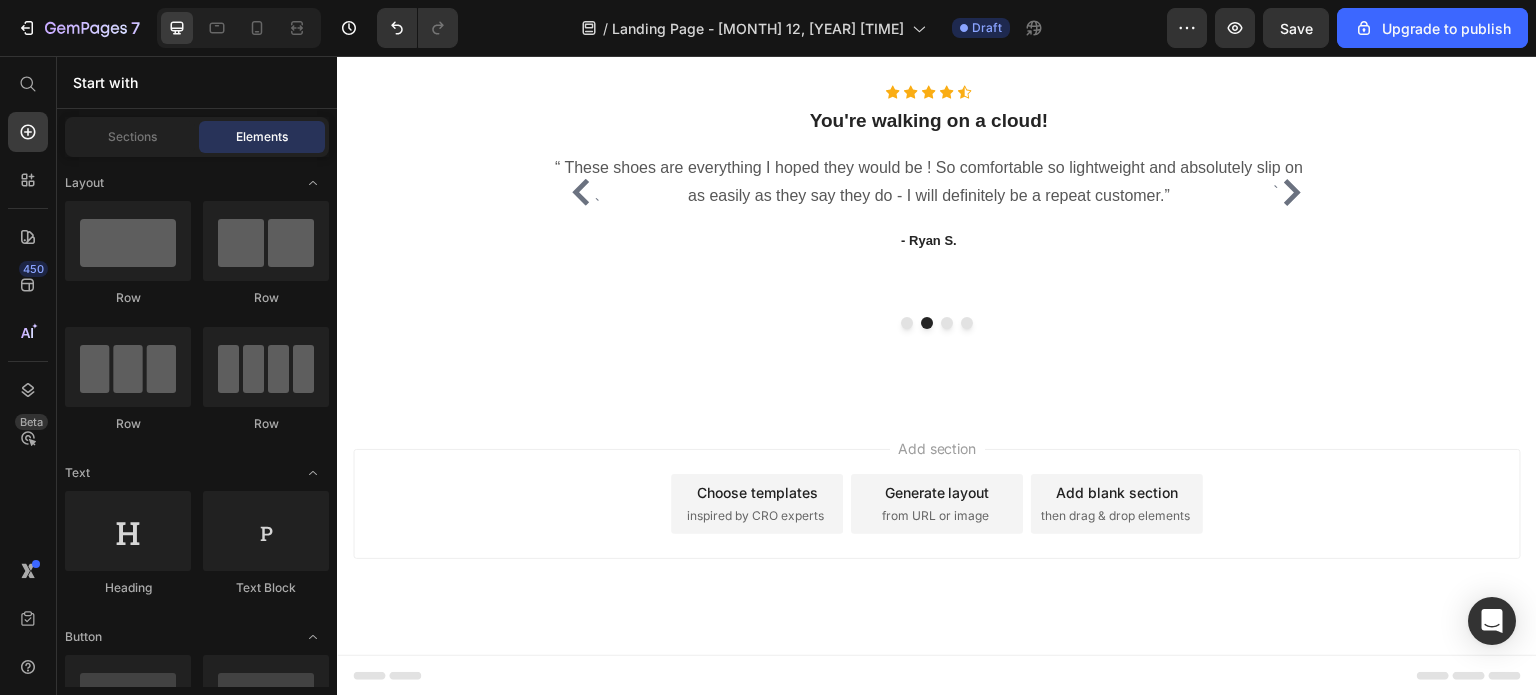 click on "inspired by CRO experts" at bounding box center [755, 516] 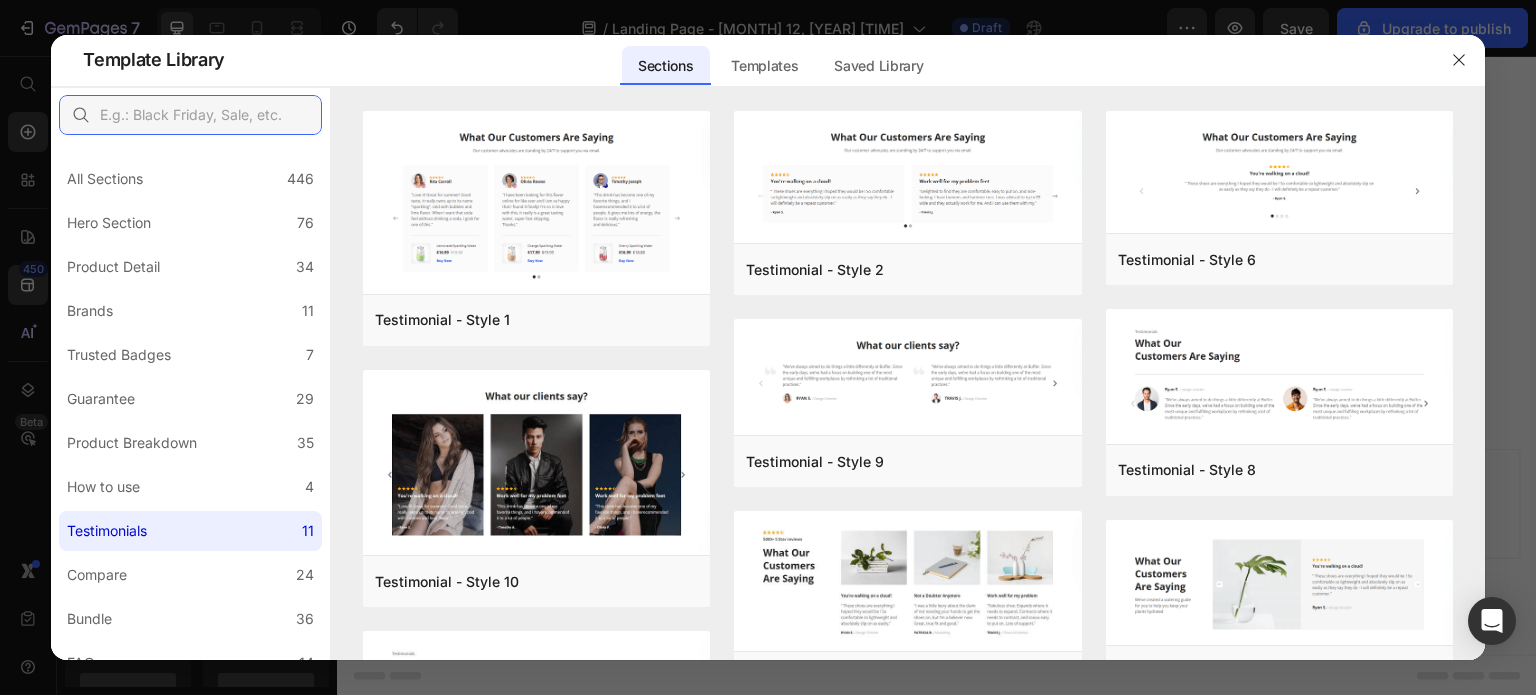 click at bounding box center [190, 115] 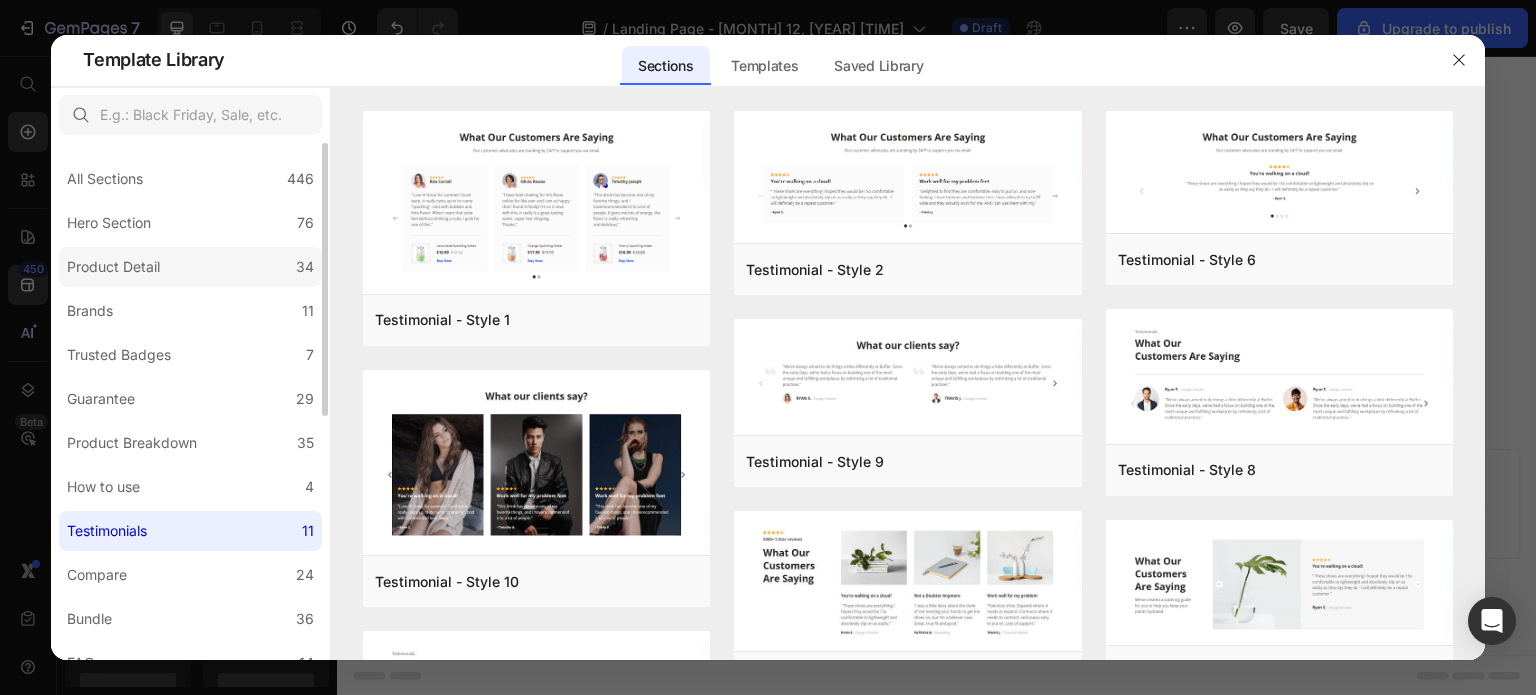 click on "Product Detail" at bounding box center (117, 267) 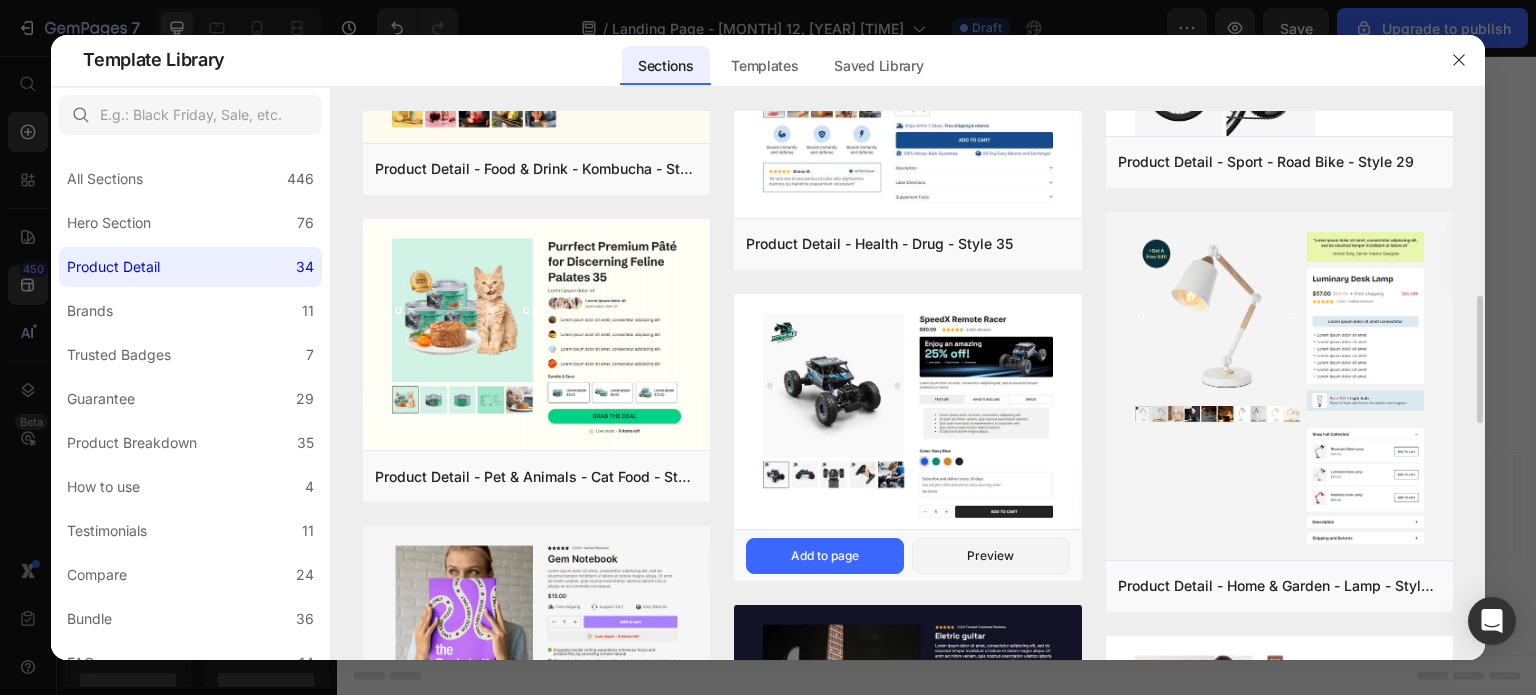 scroll, scrollTop: 900, scrollLeft: 0, axis: vertical 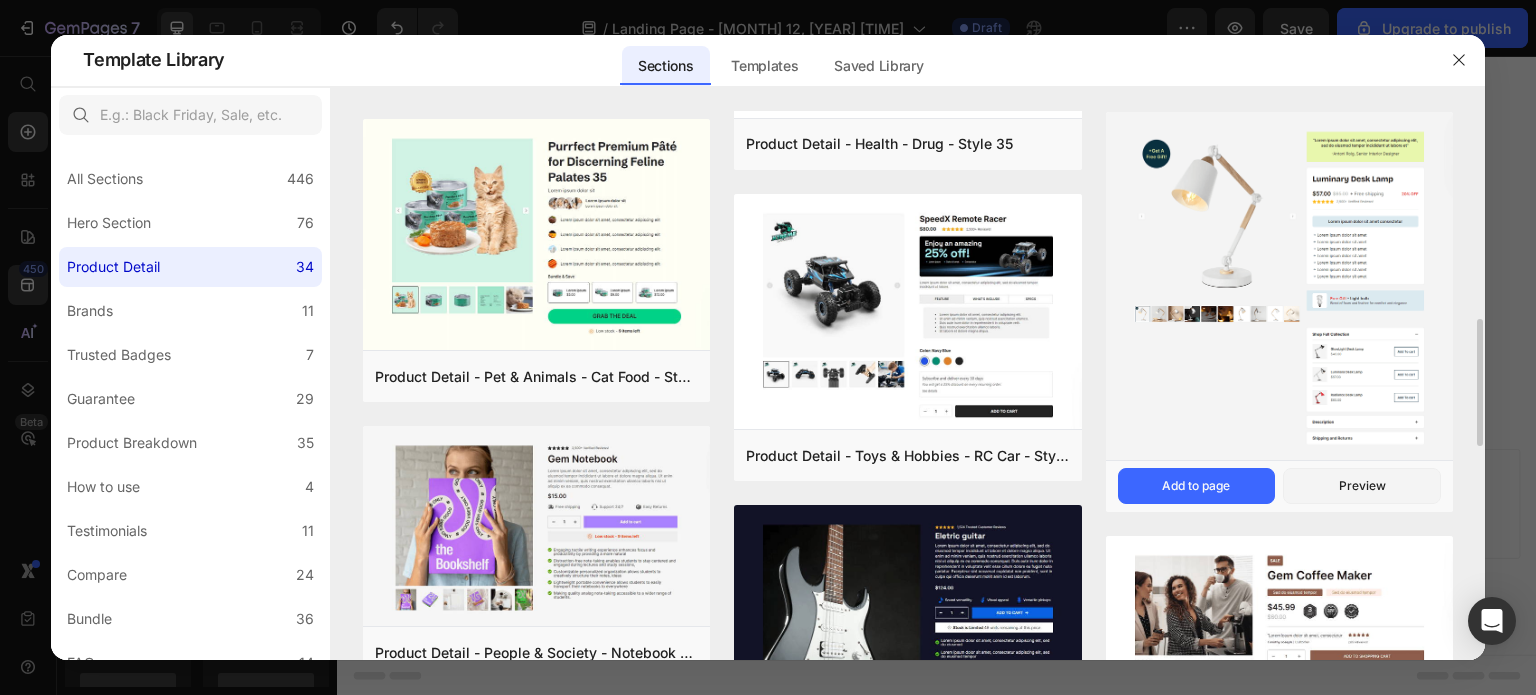 click at bounding box center [1279, 288] 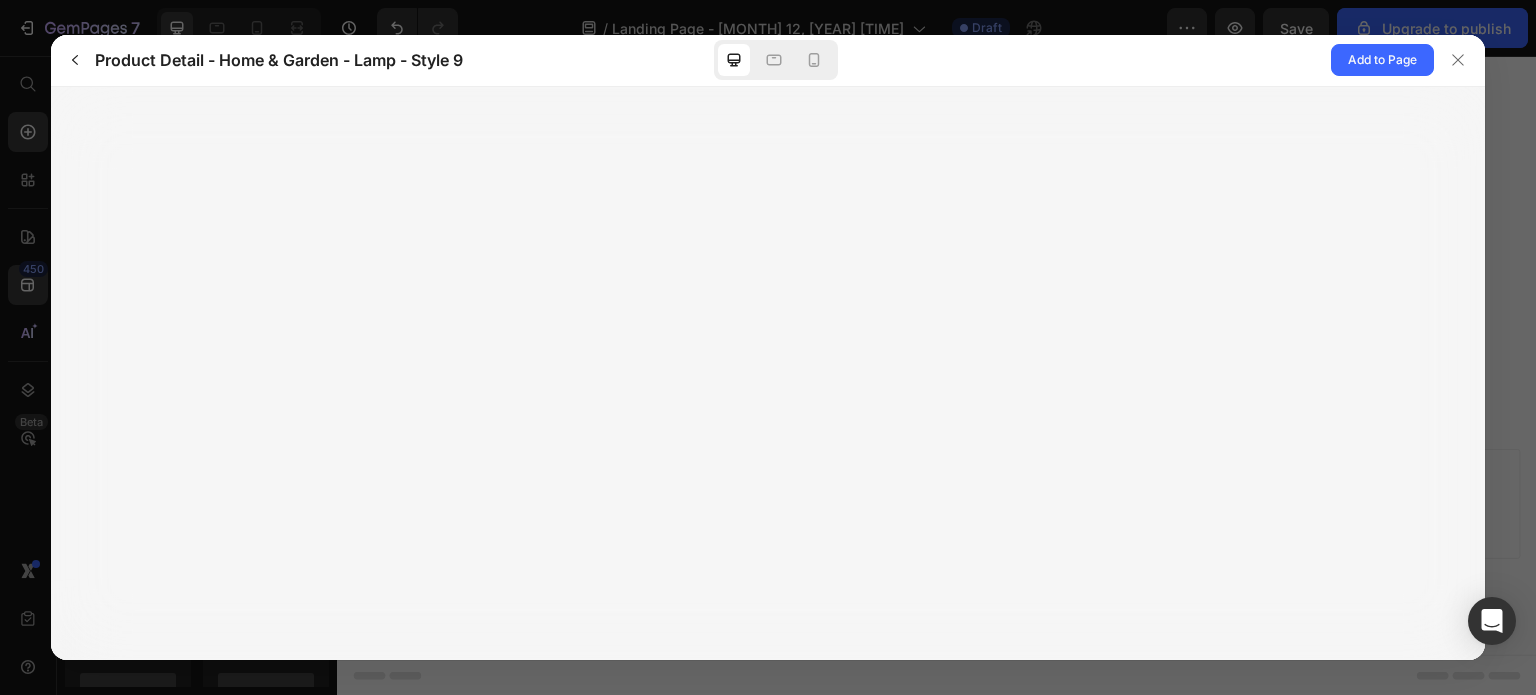 click at bounding box center [768, 374] 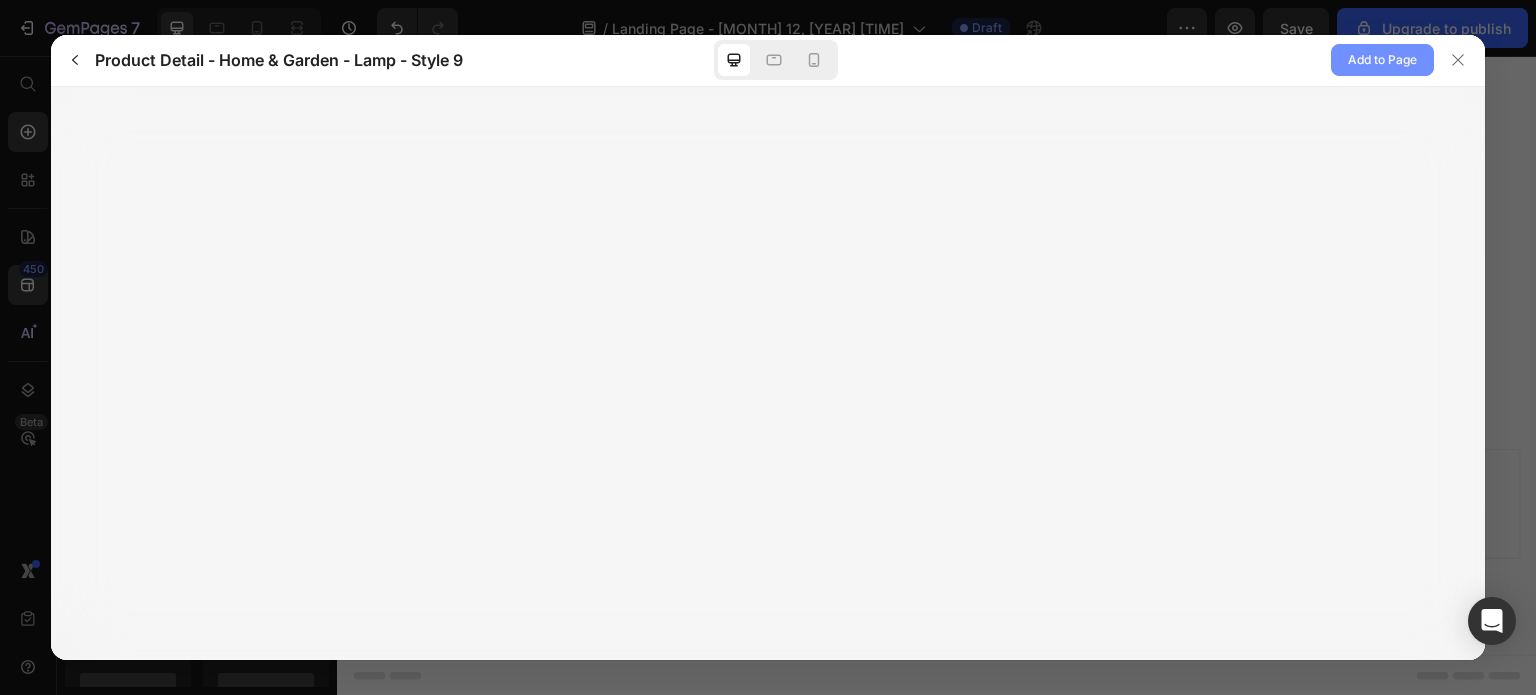 click on "Add to Page" at bounding box center (1382, 60) 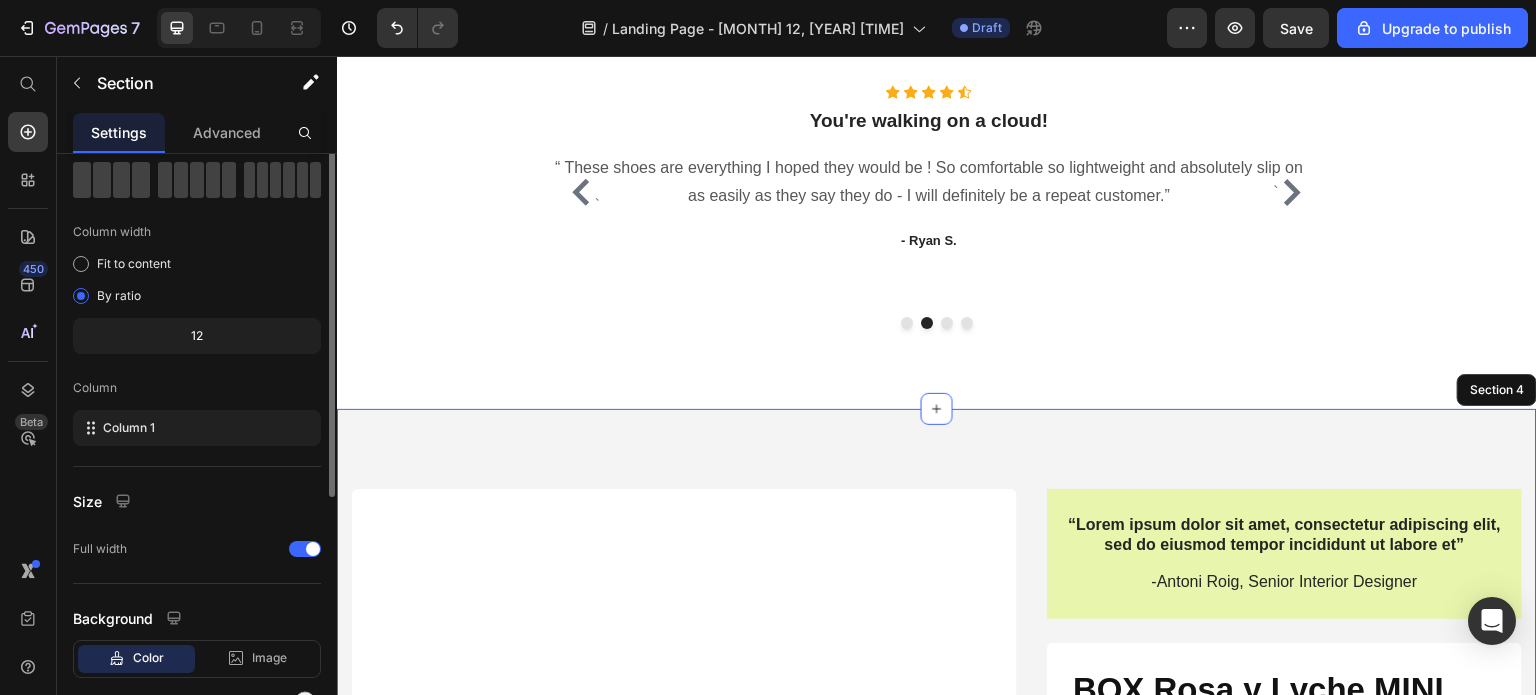 scroll, scrollTop: 0, scrollLeft: 0, axis: both 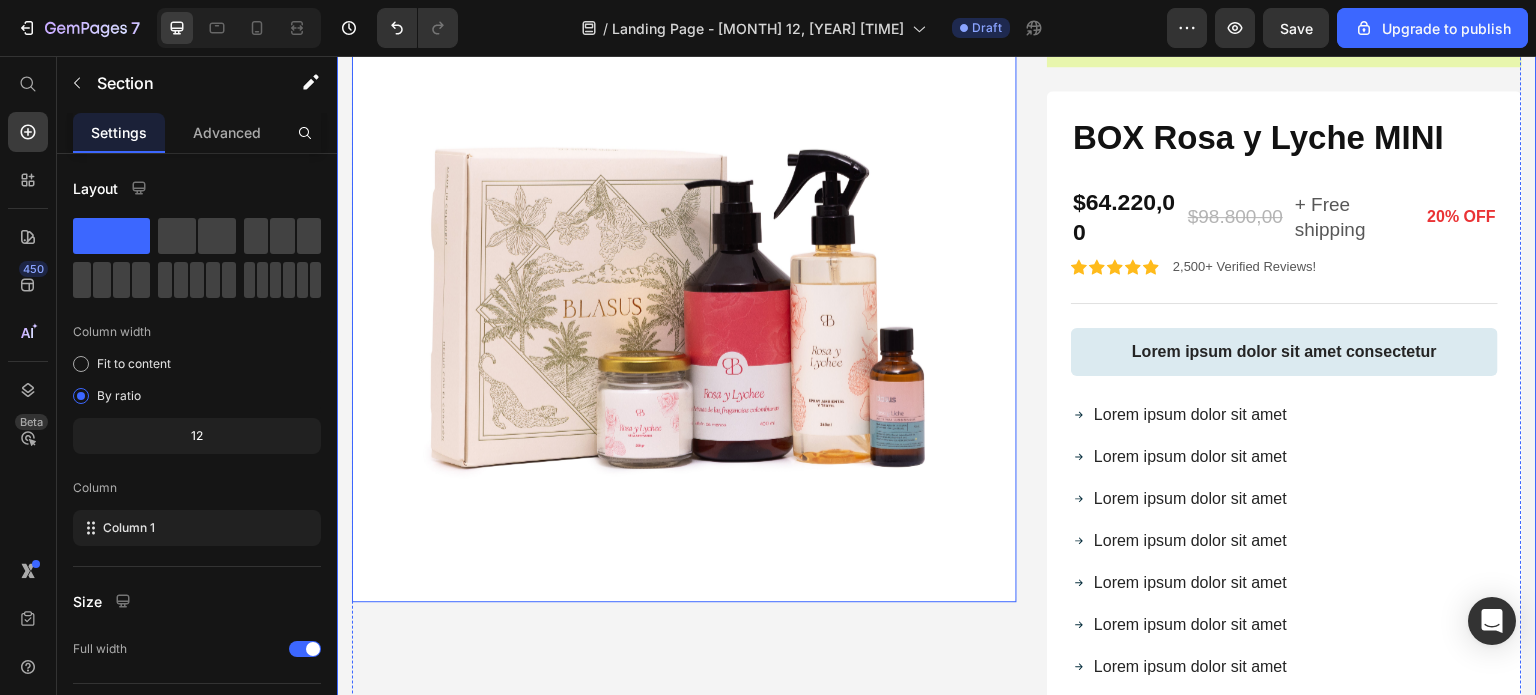 click at bounding box center (684, 269) 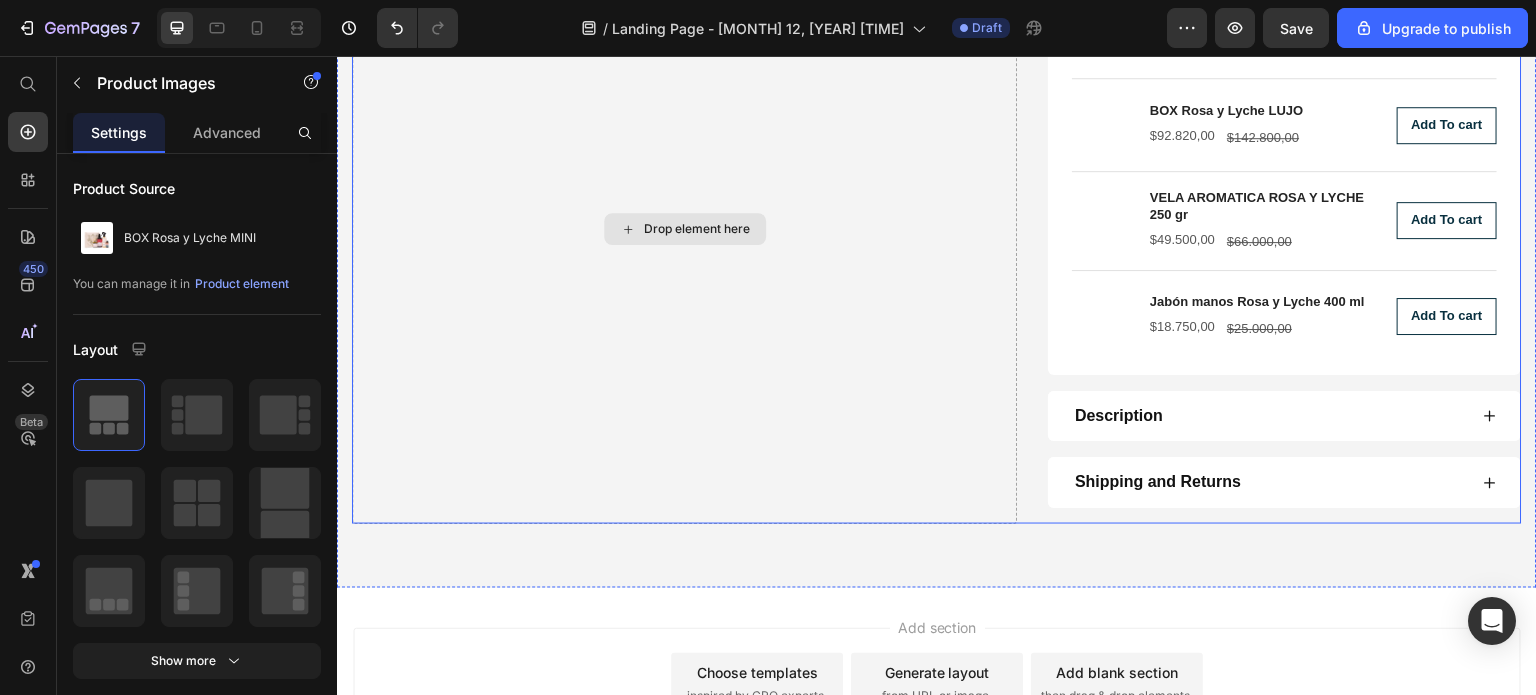 scroll, scrollTop: 2669, scrollLeft: 0, axis: vertical 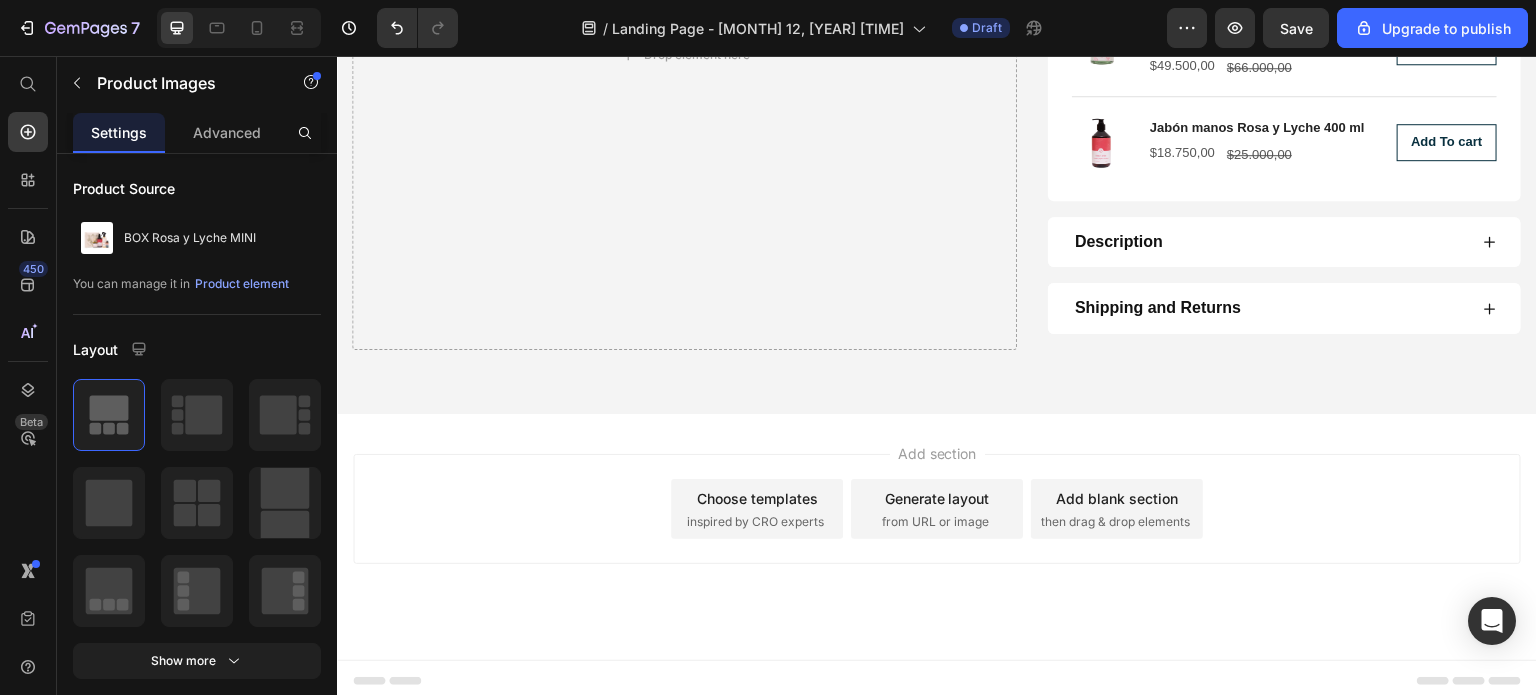 click on "Choose templates" at bounding box center (757, 498) 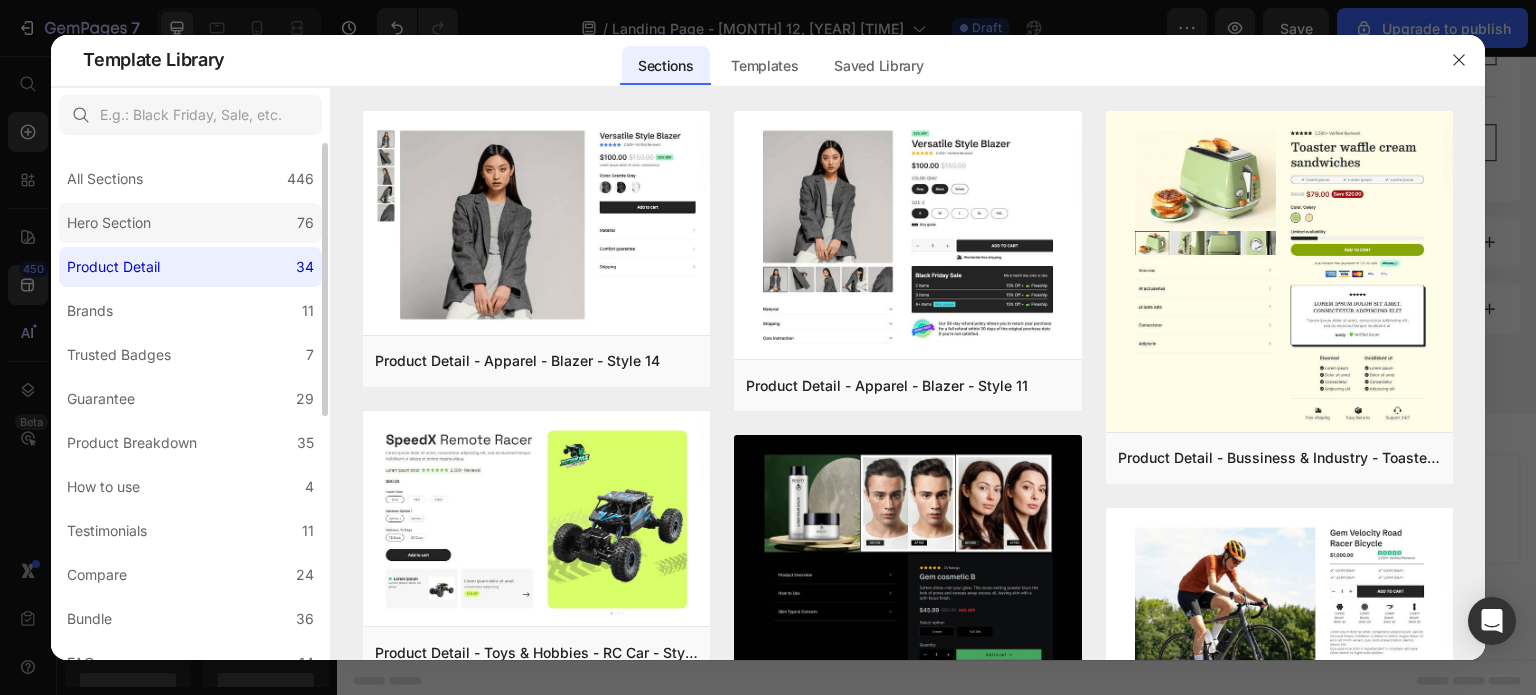click on "Hero Section" at bounding box center [113, 223] 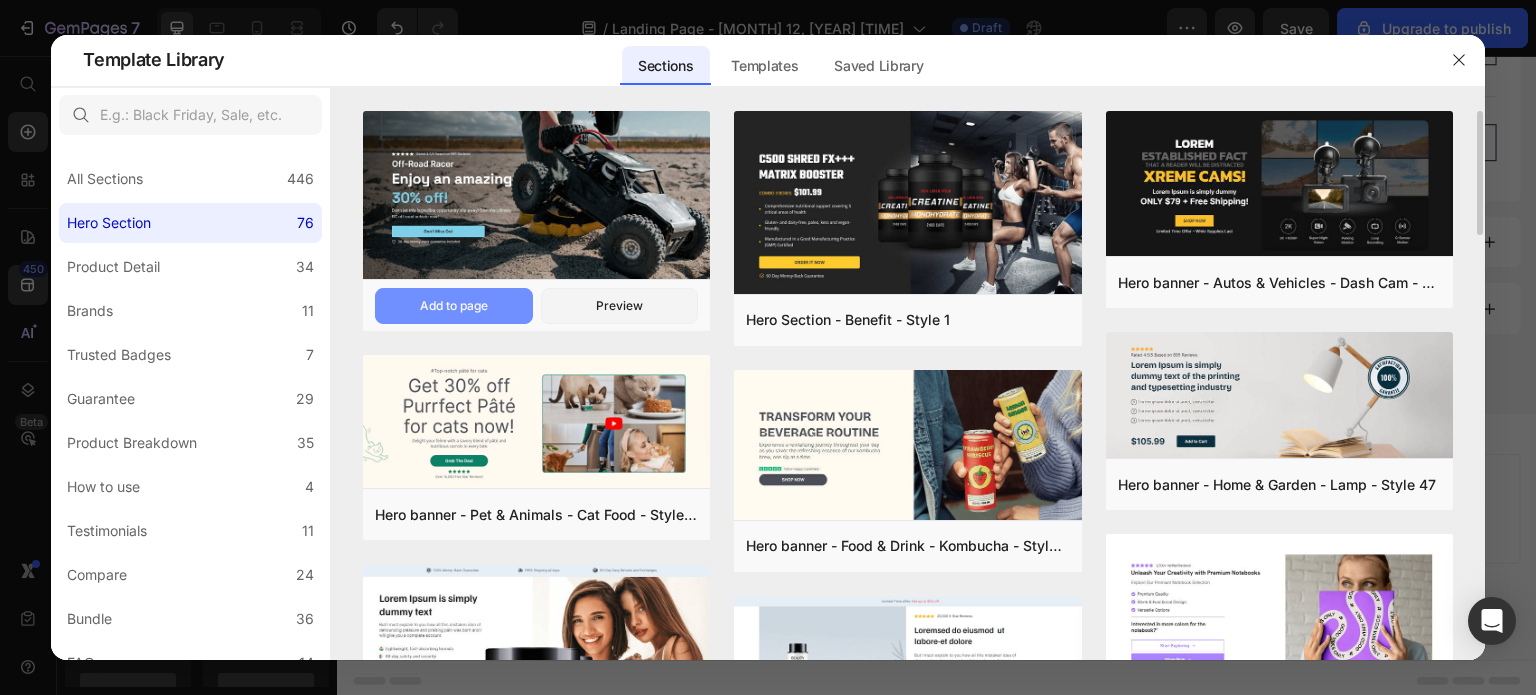 click on "Add to page" at bounding box center (454, 306) 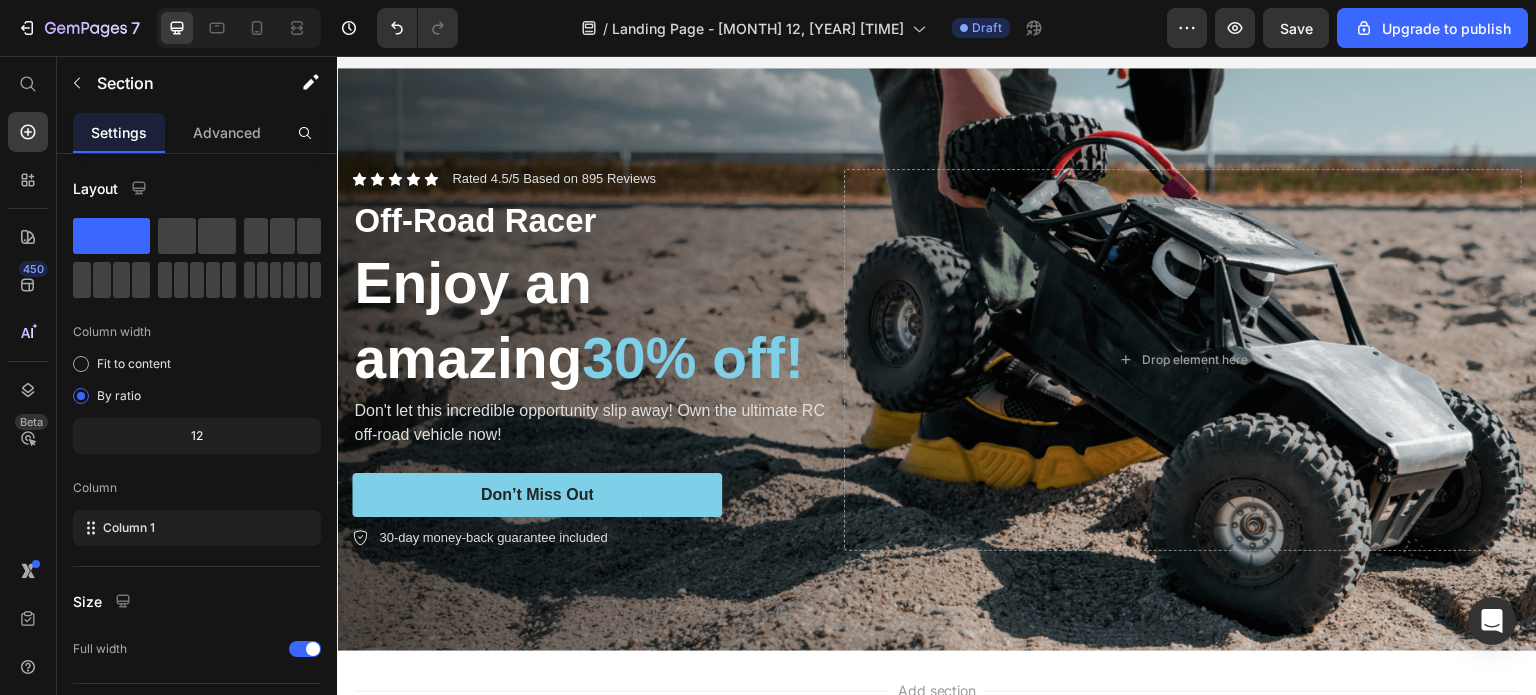 scroll, scrollTop: 3021, scrollLeft: 0, axis: vertical 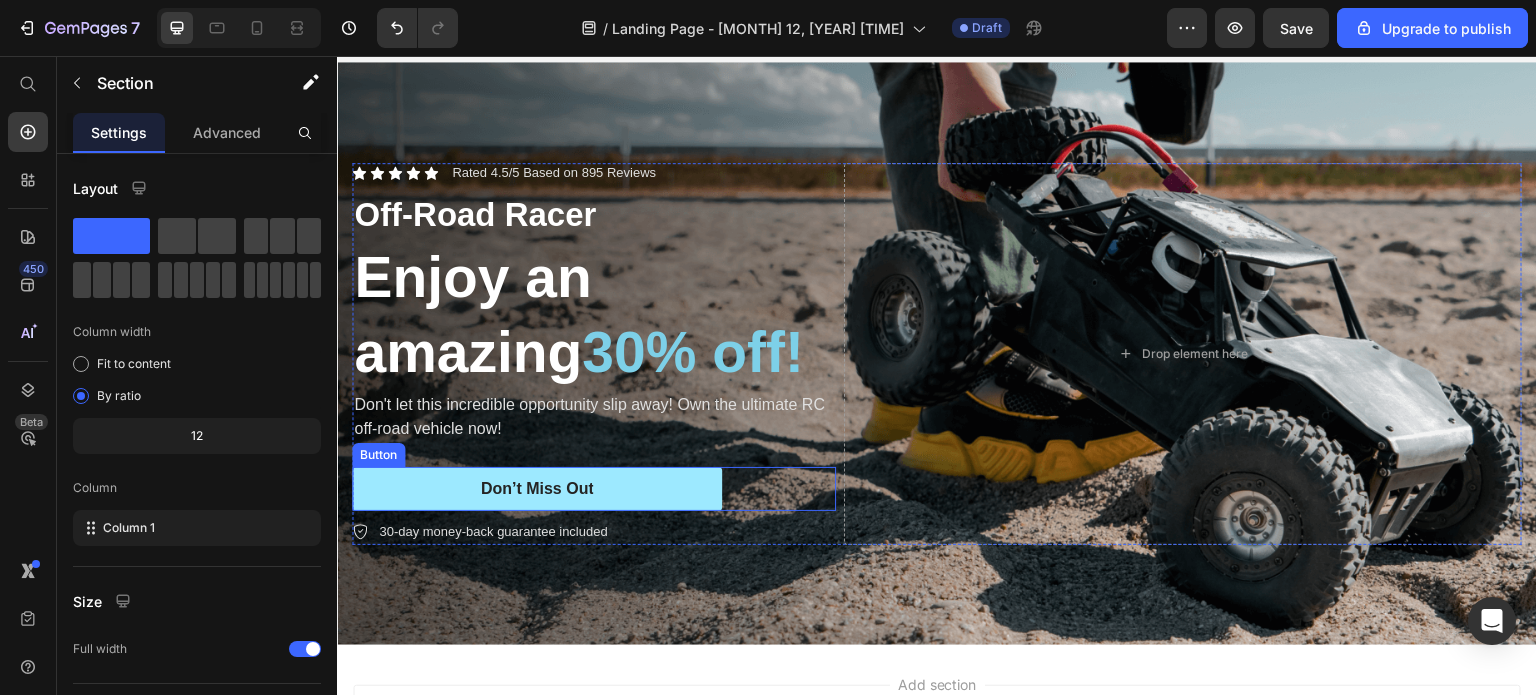 click on "Don’t Miss Out" at bounding box center (537, 489) 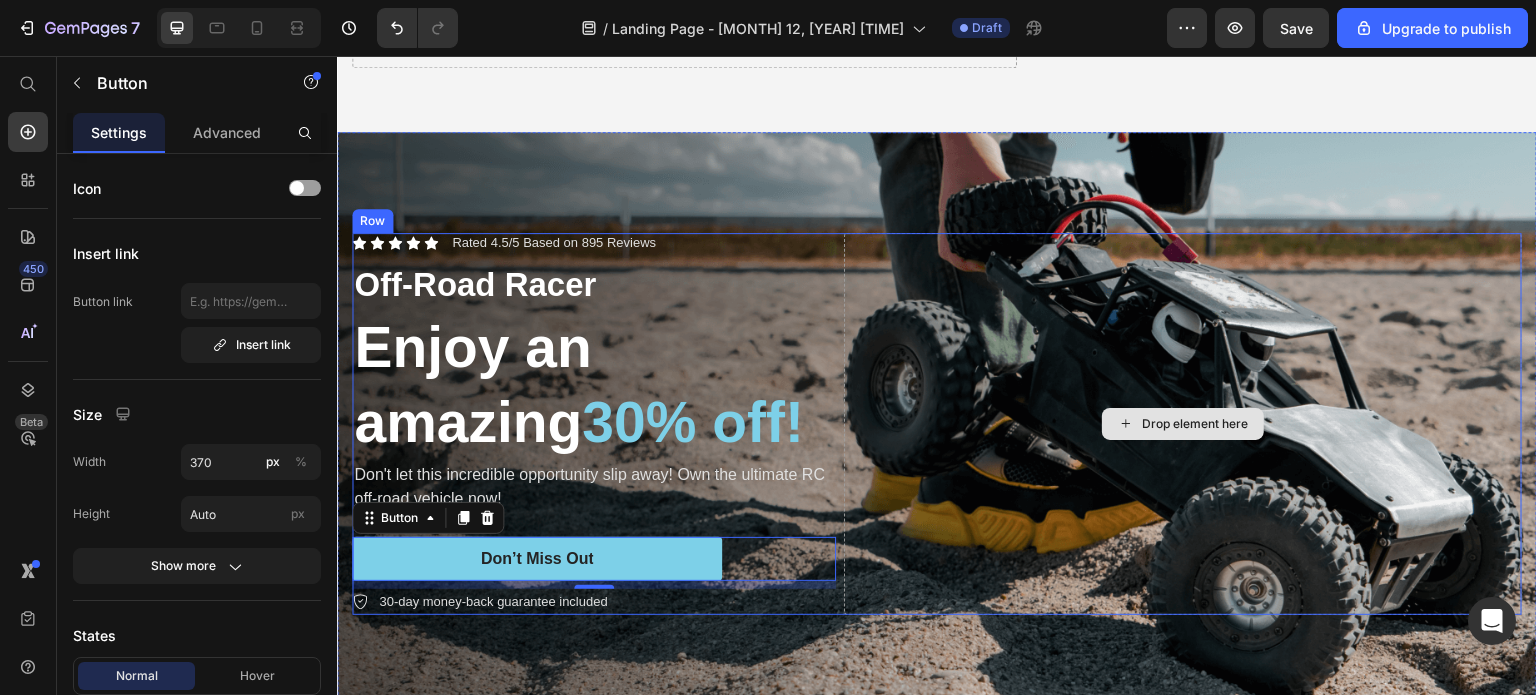 scroll, scrollTop: 2921, scrollLeft: 0, axis: vertical 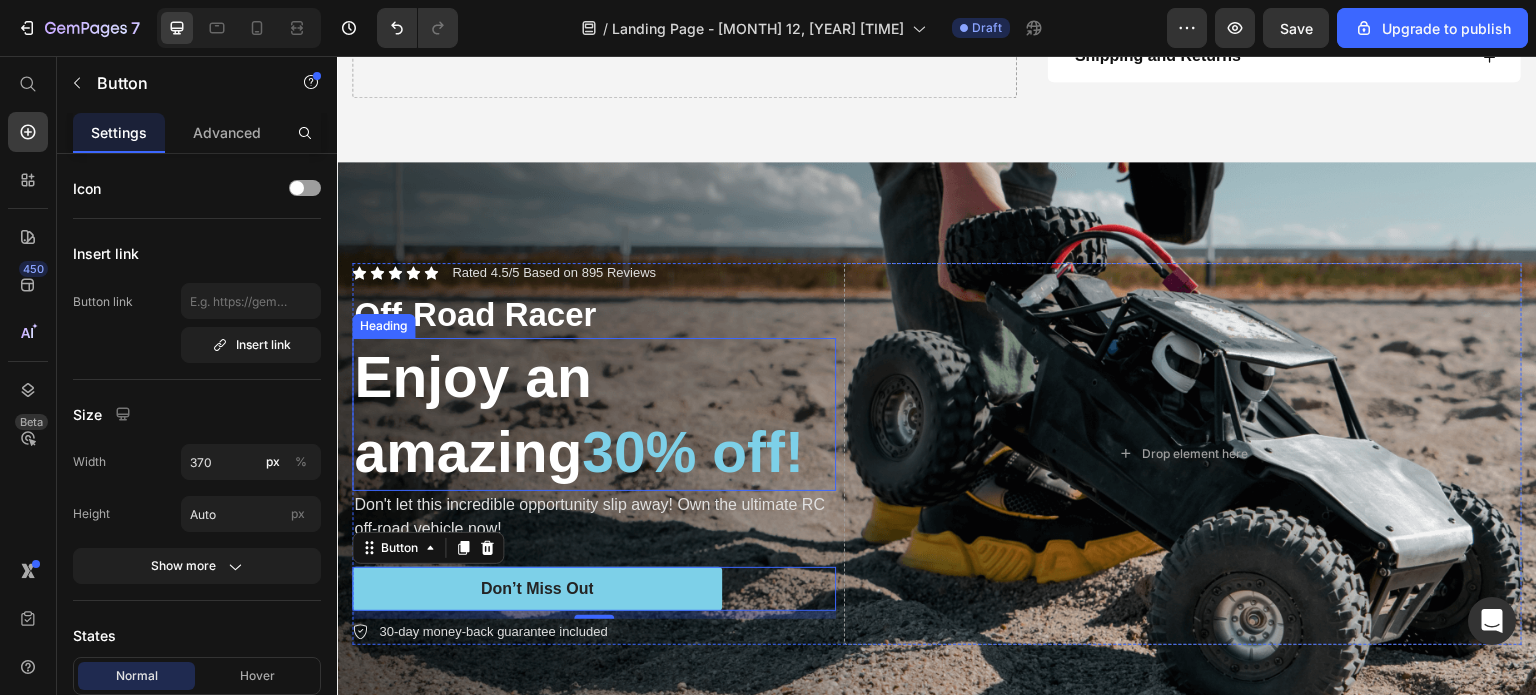 click on "30% off!" at bounding box center (693, 452) 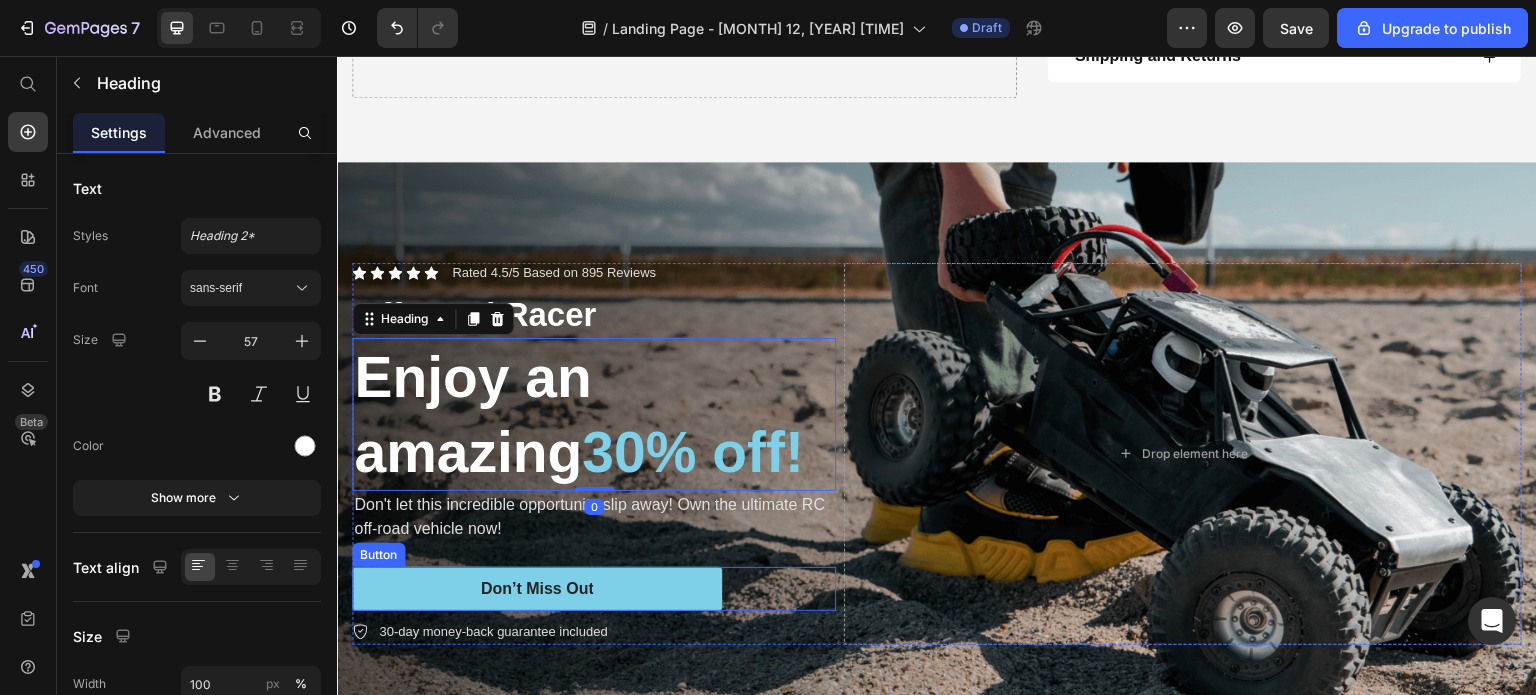 click on "Don’t Miss Out Button" at bounding box center (594, 589) 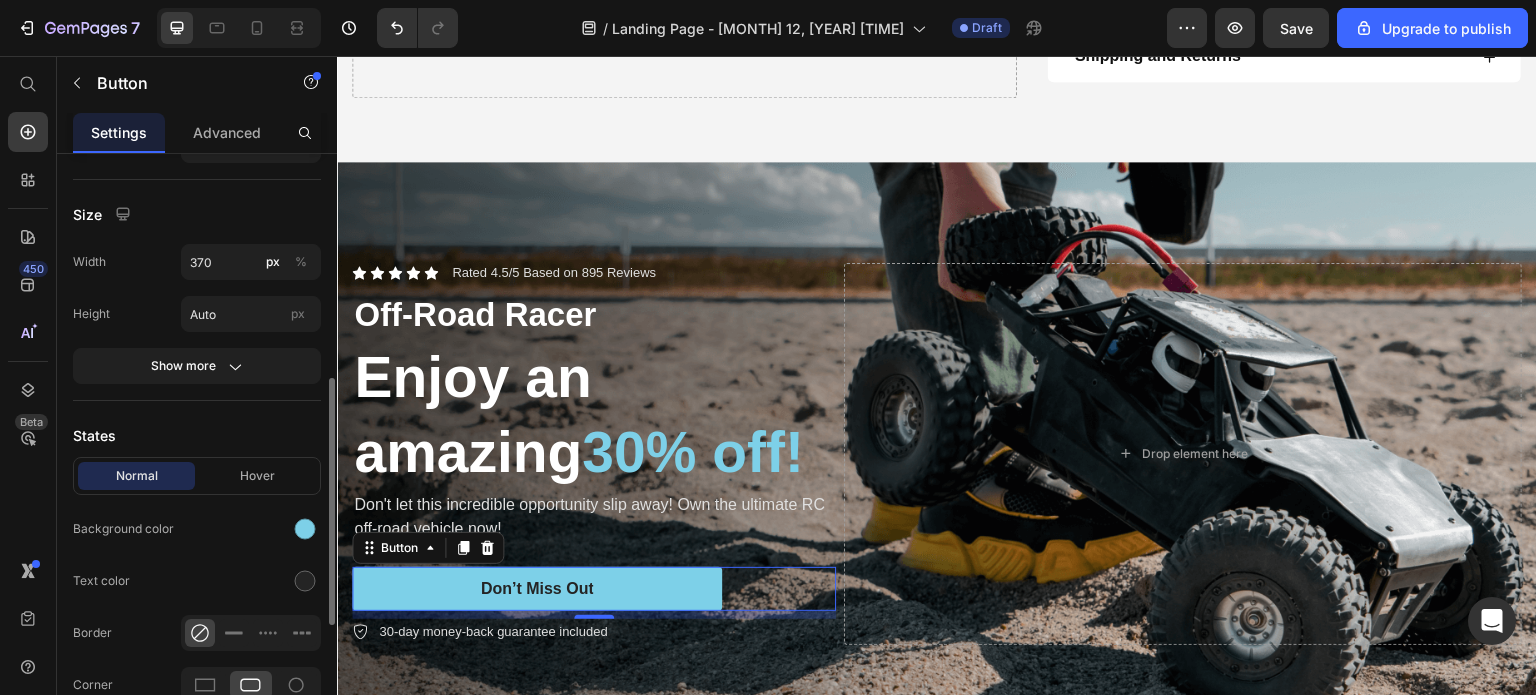 scroll, scrollTop: 300, scrollLeft: 0, axis: vertical 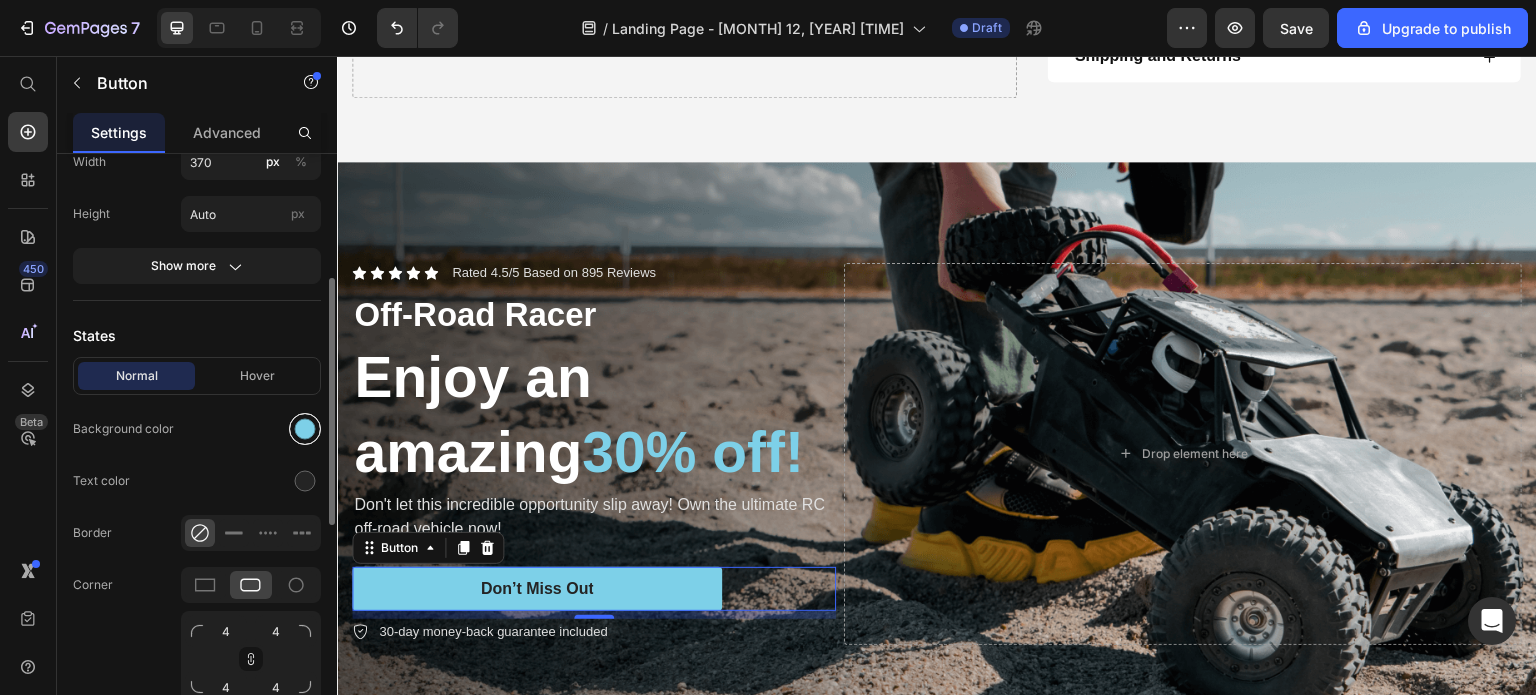 click at bounding box center [305, 429] 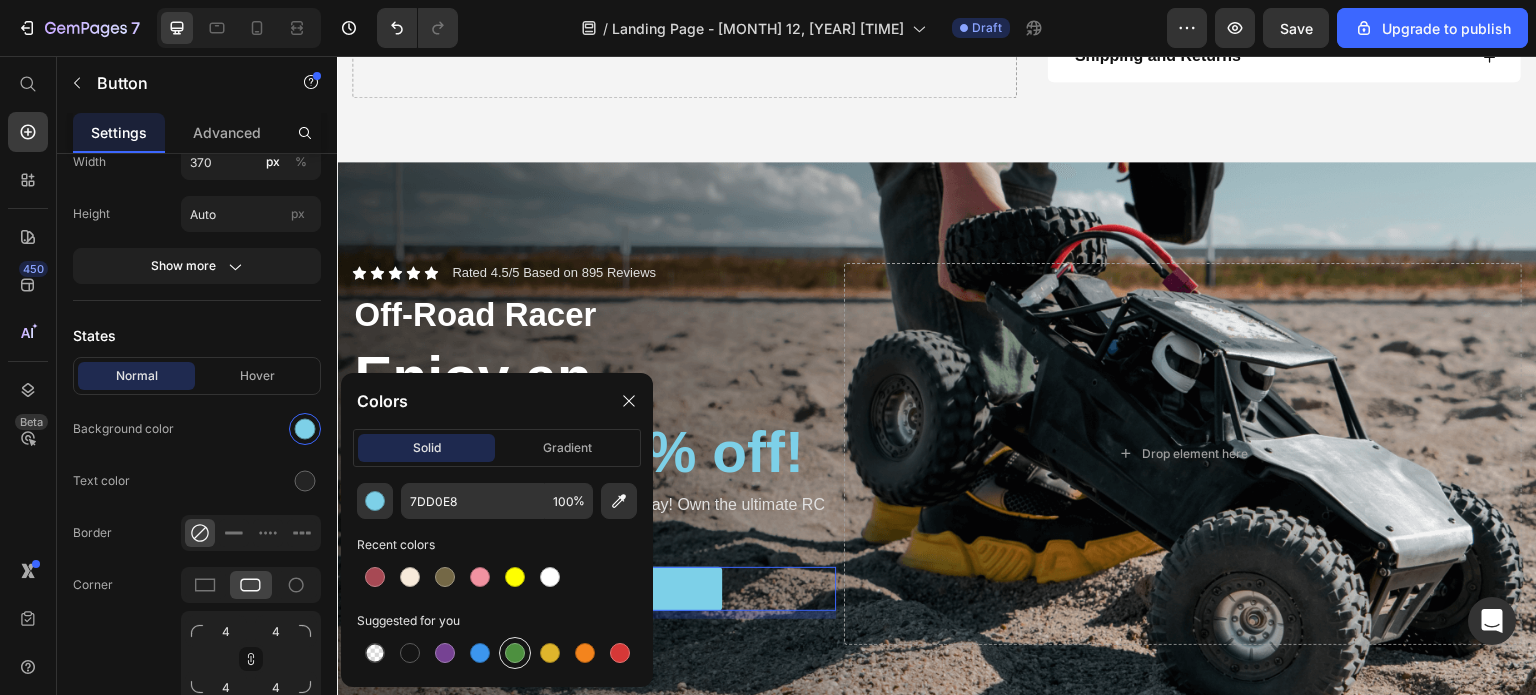 click at bounding box center [515, 653] 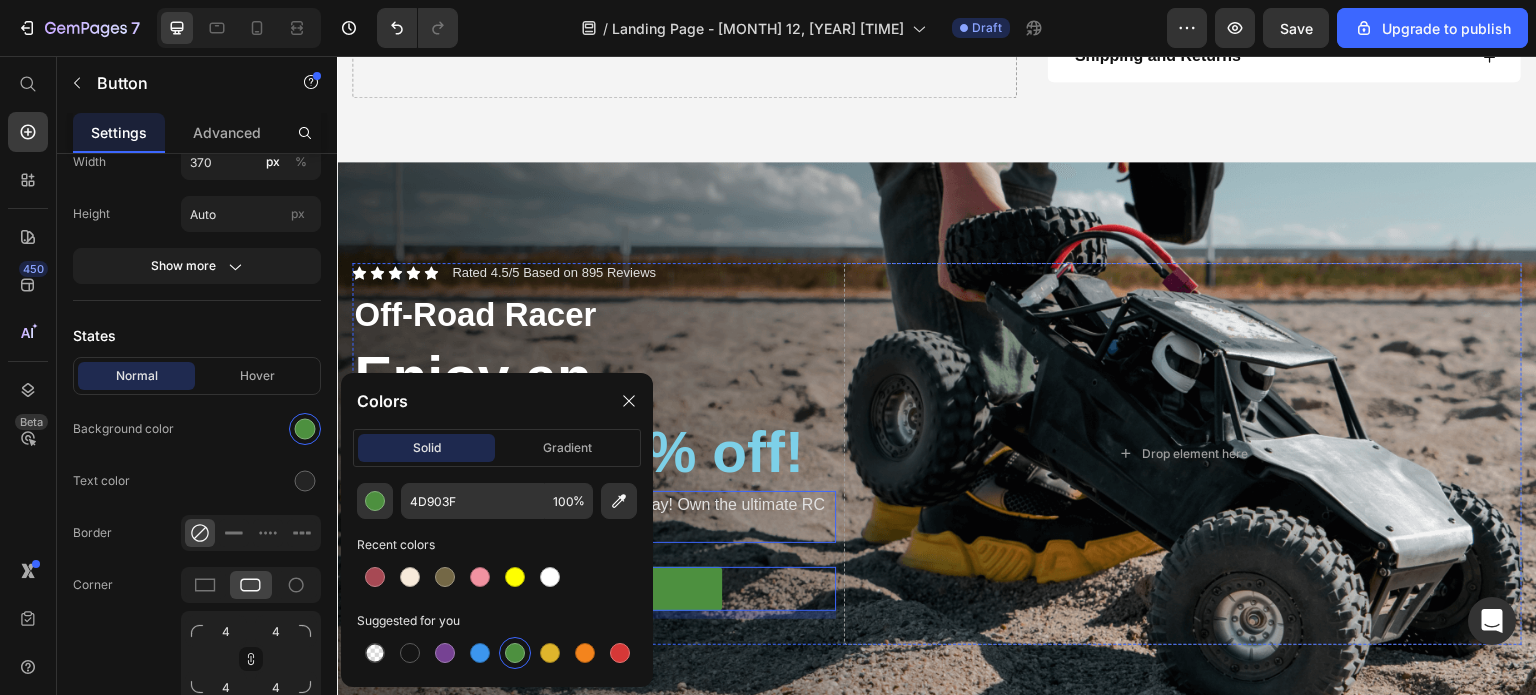 click on "Don't let this incredible opportunity slip away! Own the ultimate RC off-road vehicle now!" at bounding box center [594, 517] 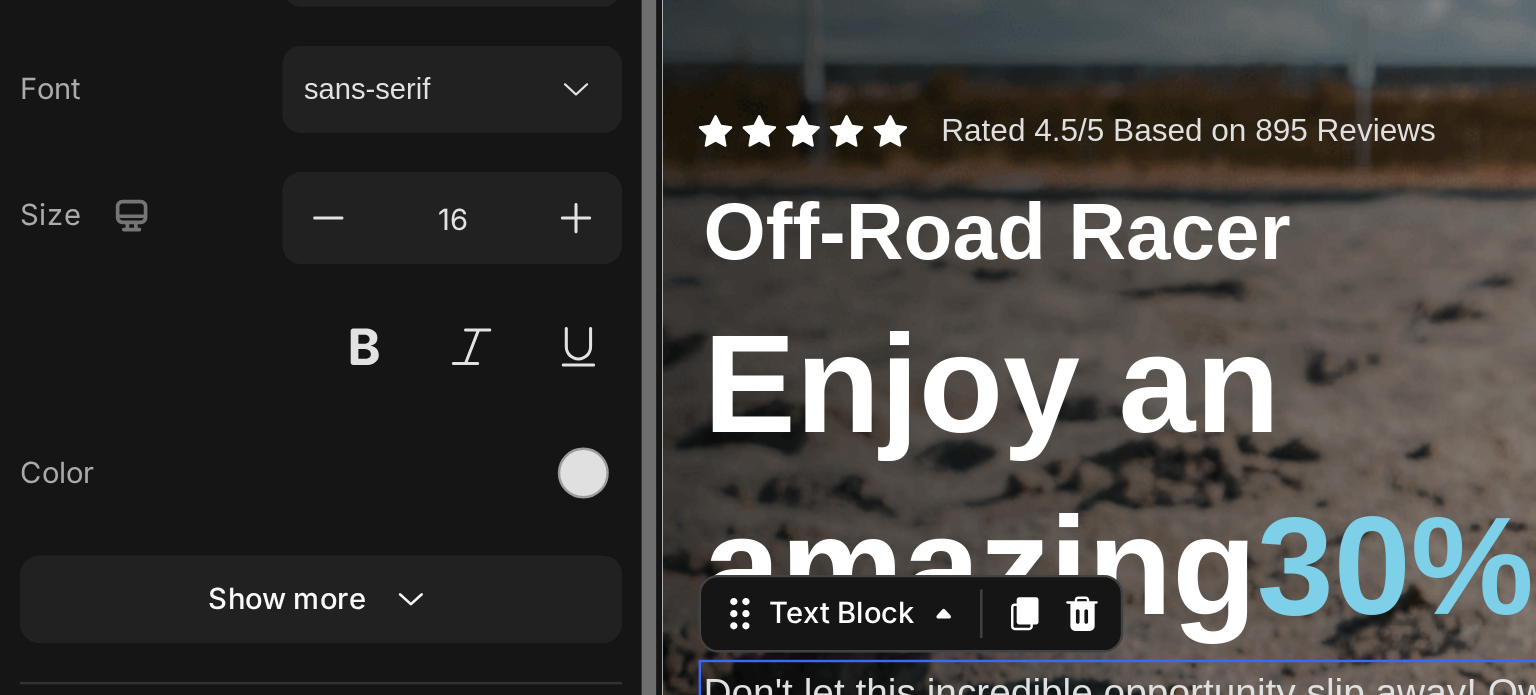 scroll, scrollTop: 32, scrollLeft: 0, axis: vertical 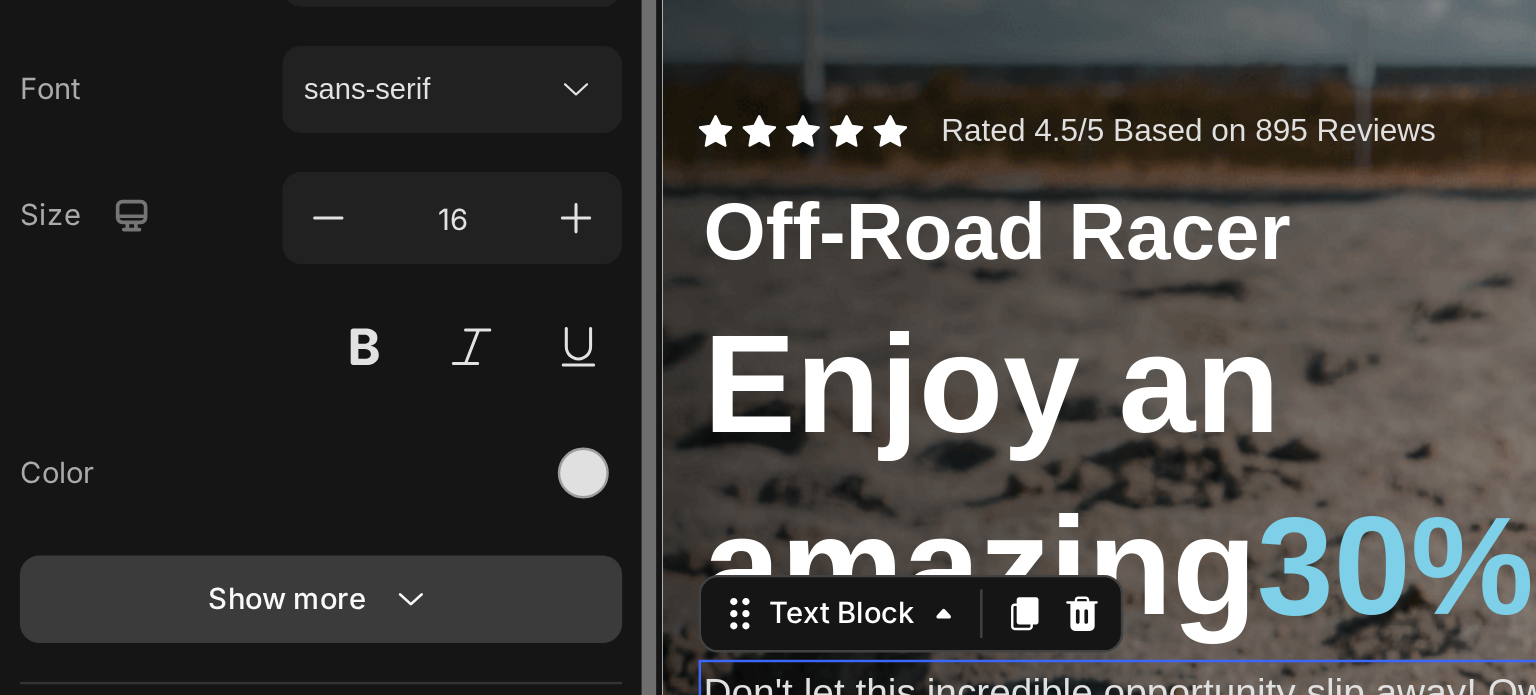 click on "Show more" at bounding box center (197, 466) 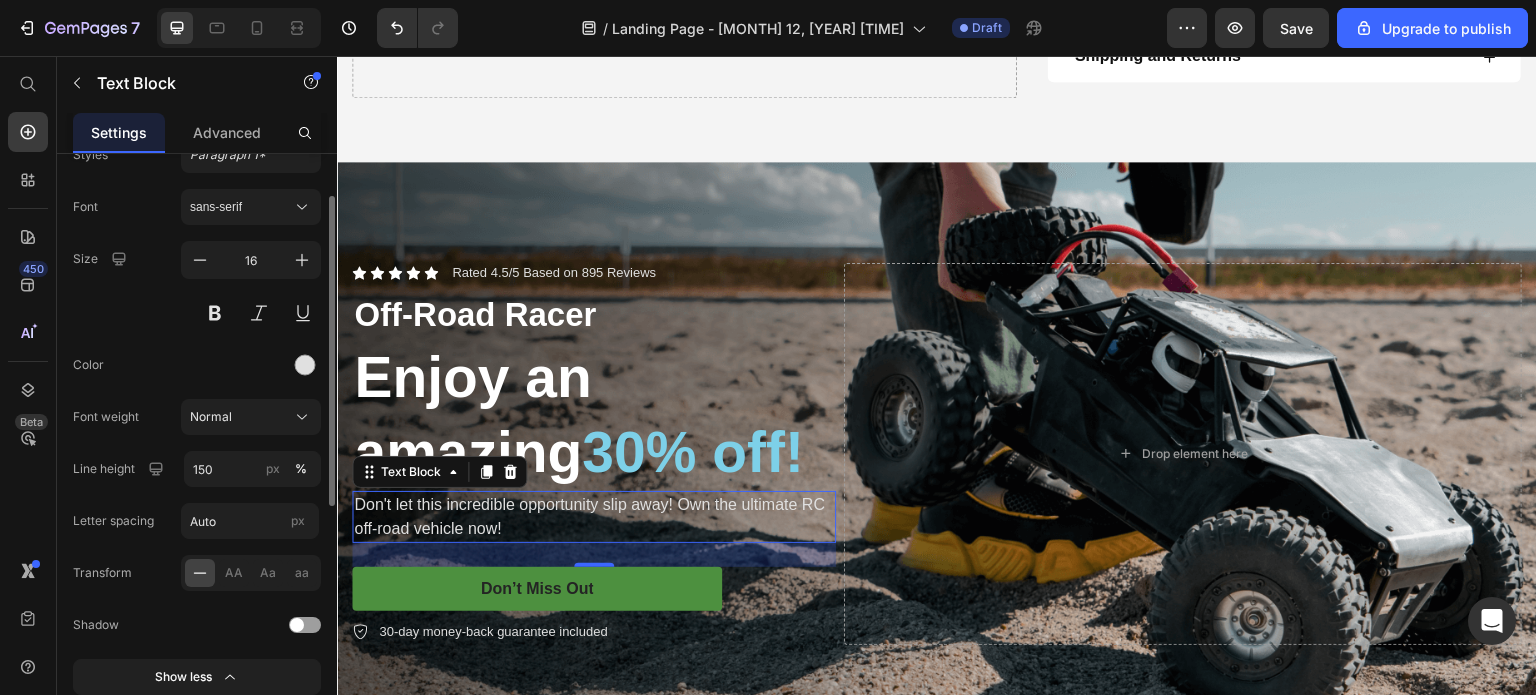 scroll, scrollTop: 0, scrollLeft: 0, axis: both 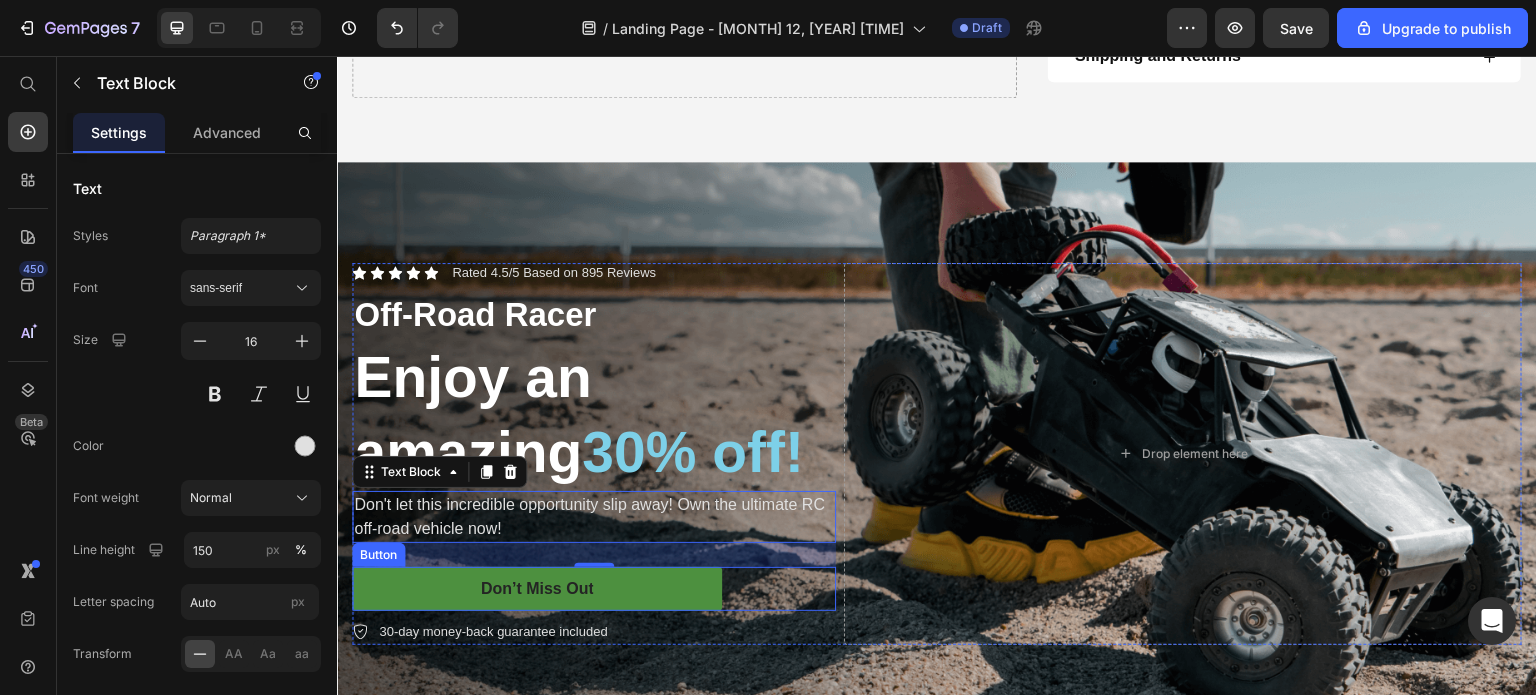 click on "Don’t Miss Out Button" at bounding box center (594, 589) 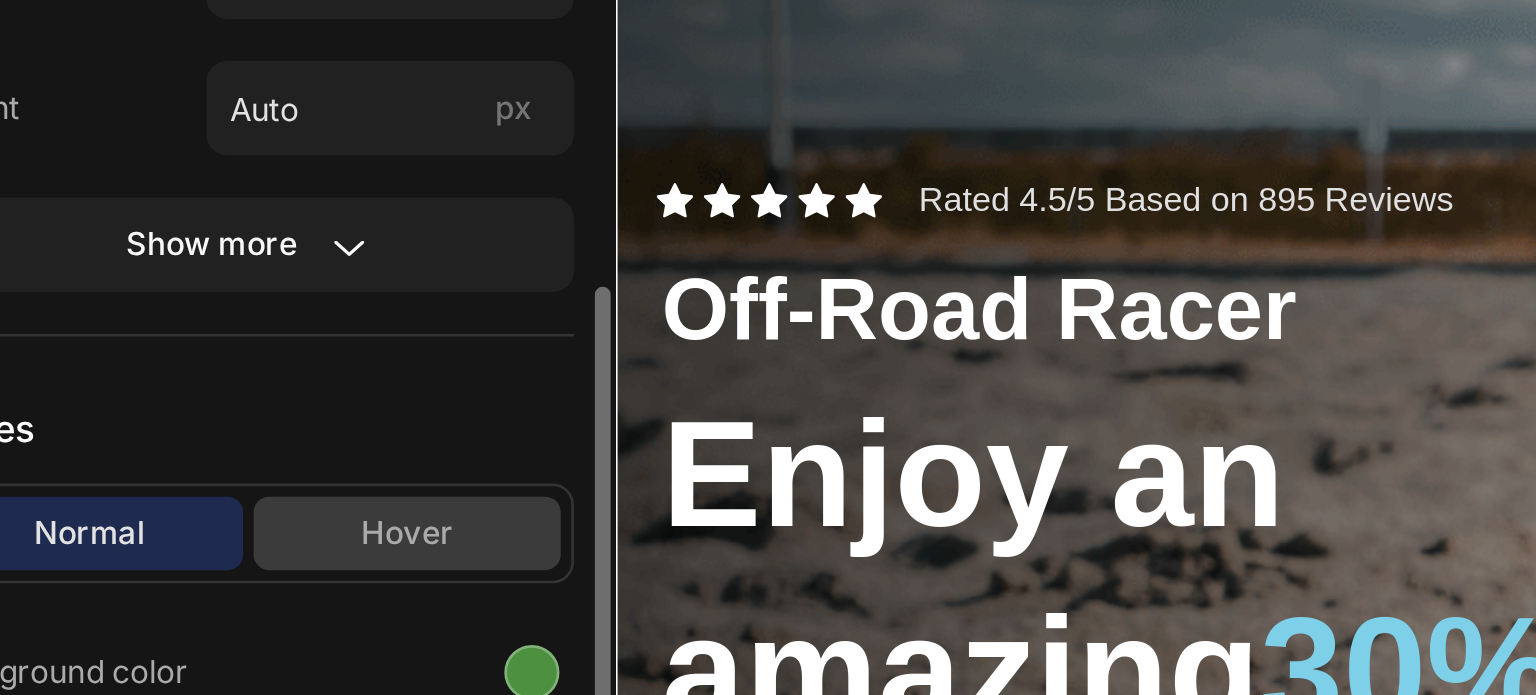 scroll, scrollTop: 340, scrollLeft: 0, axis: vertical 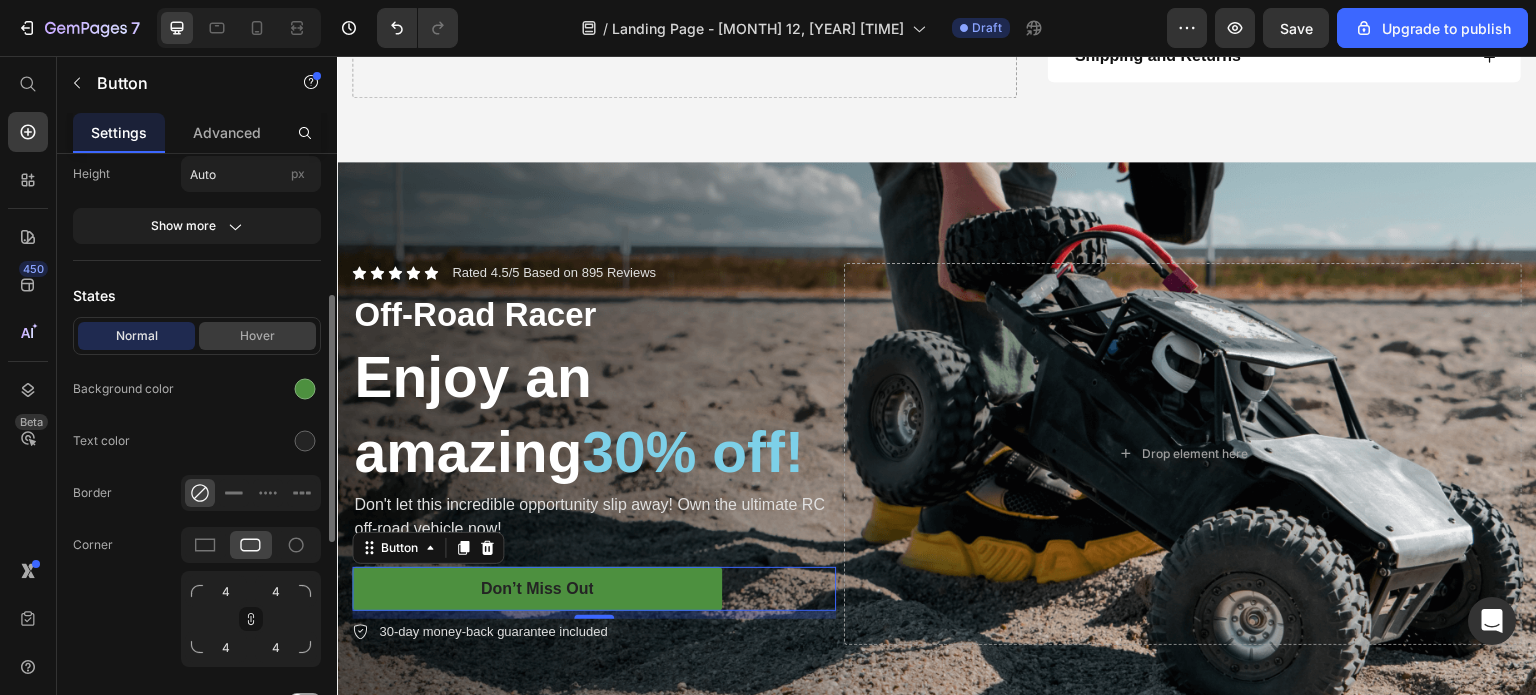 click on "Hover" at bounding box center (257, 336) 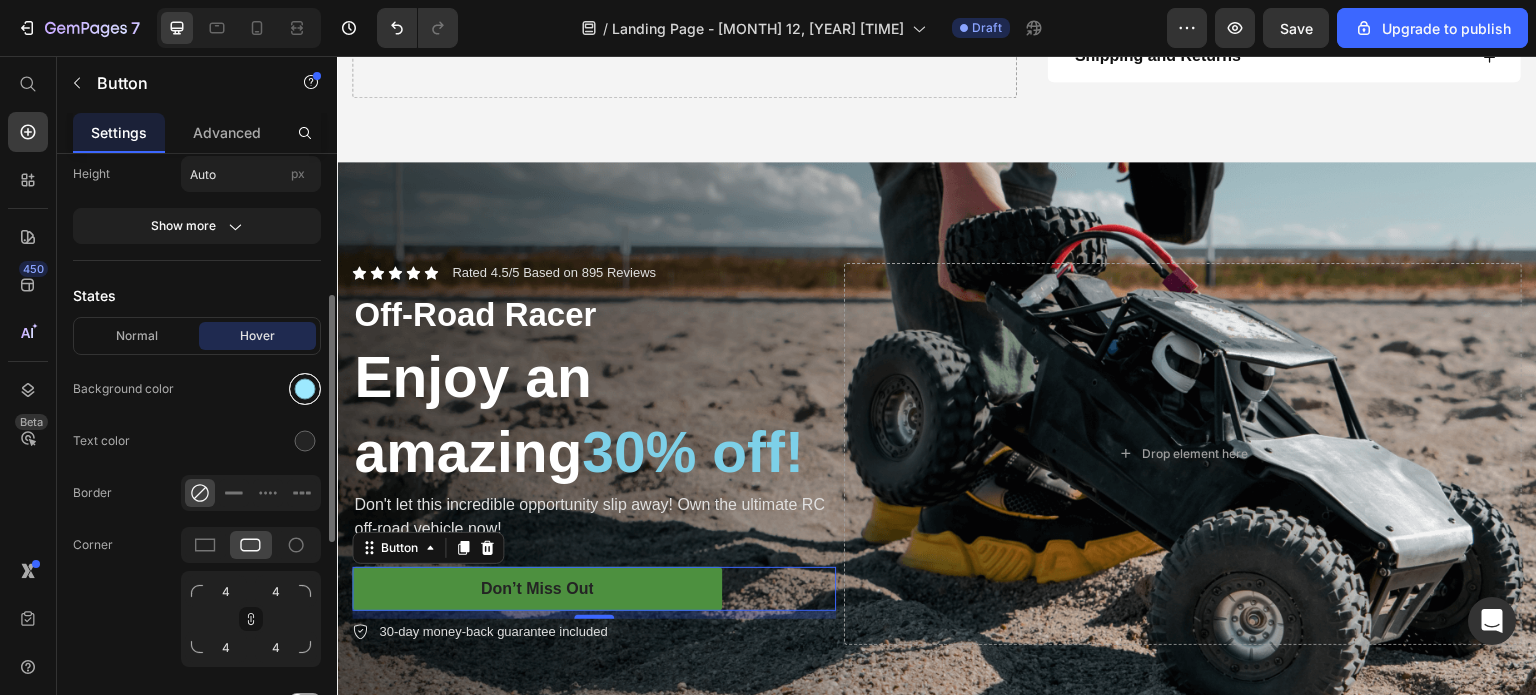 click at bounding box center (305, 389) 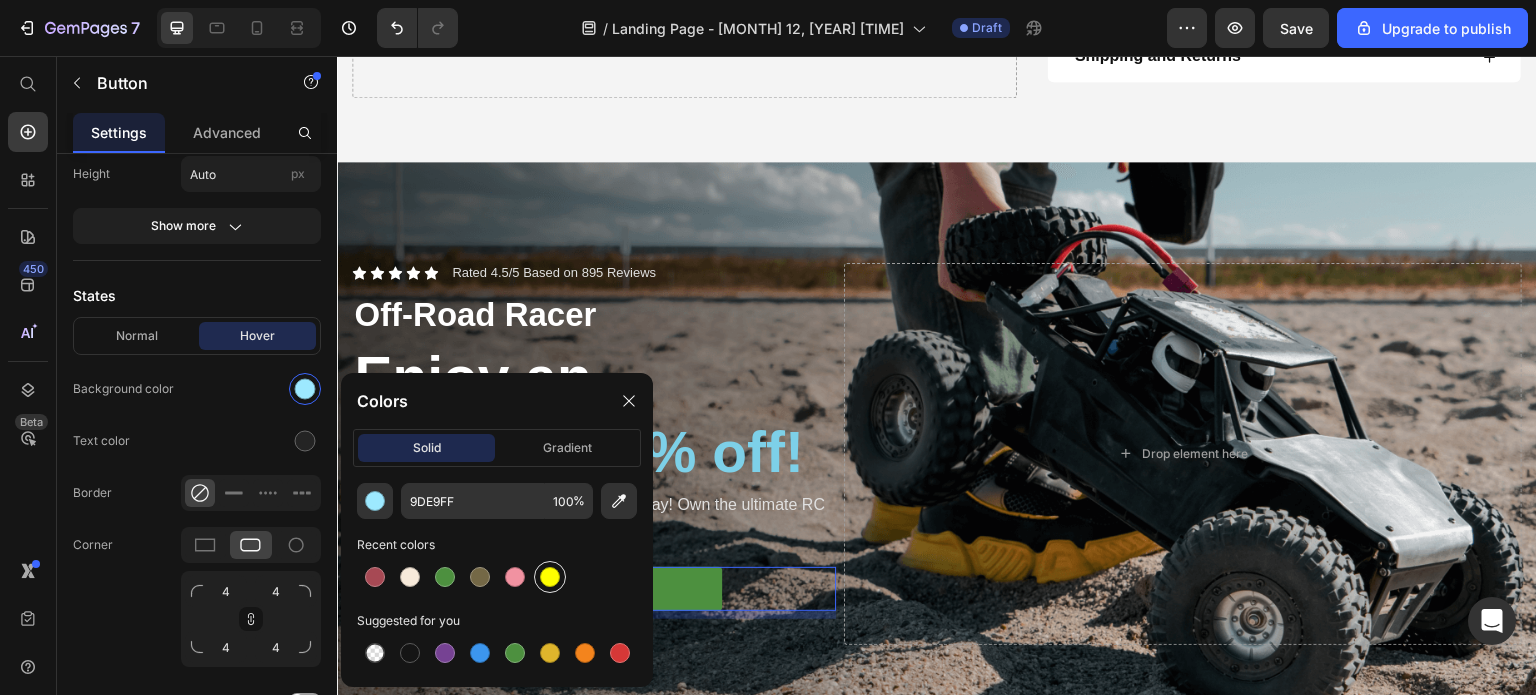 click at bounding box center [550, 577] 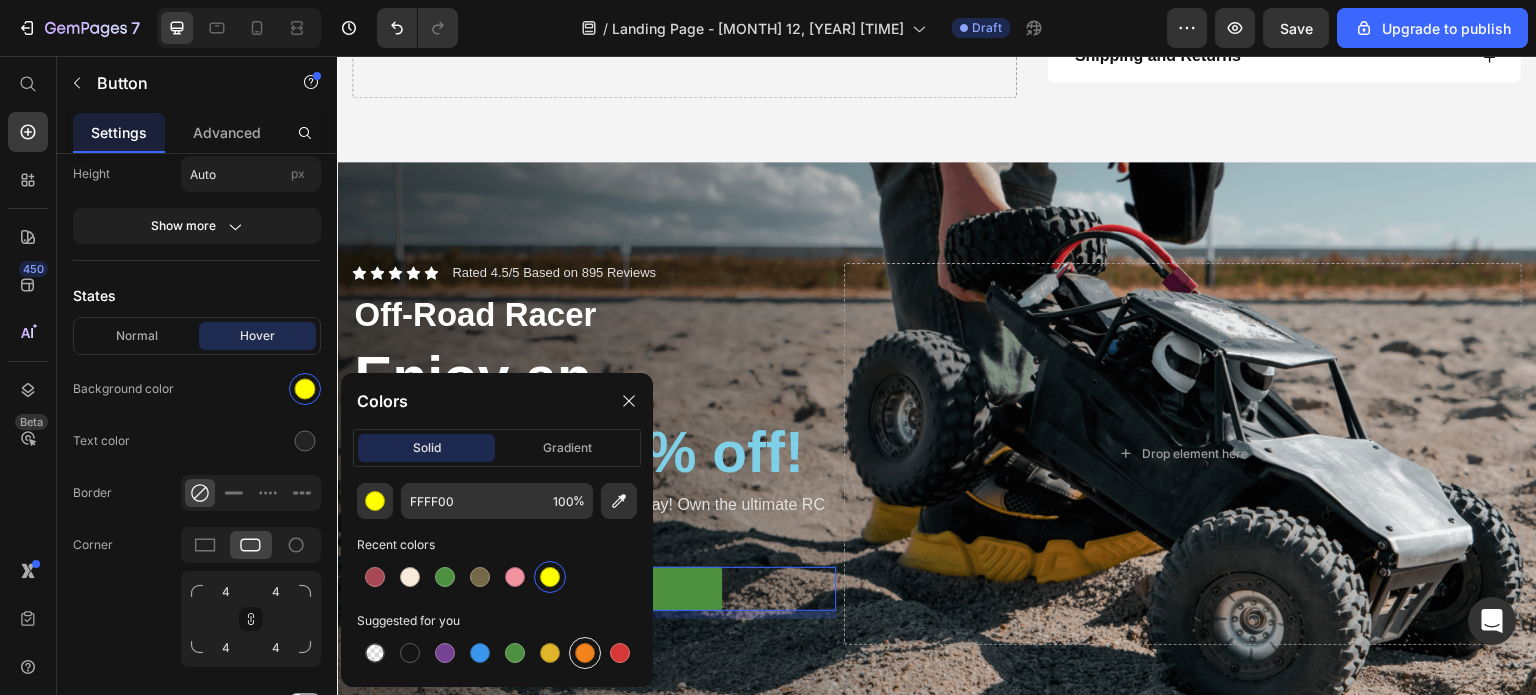 click at bounding box center [585, 653] 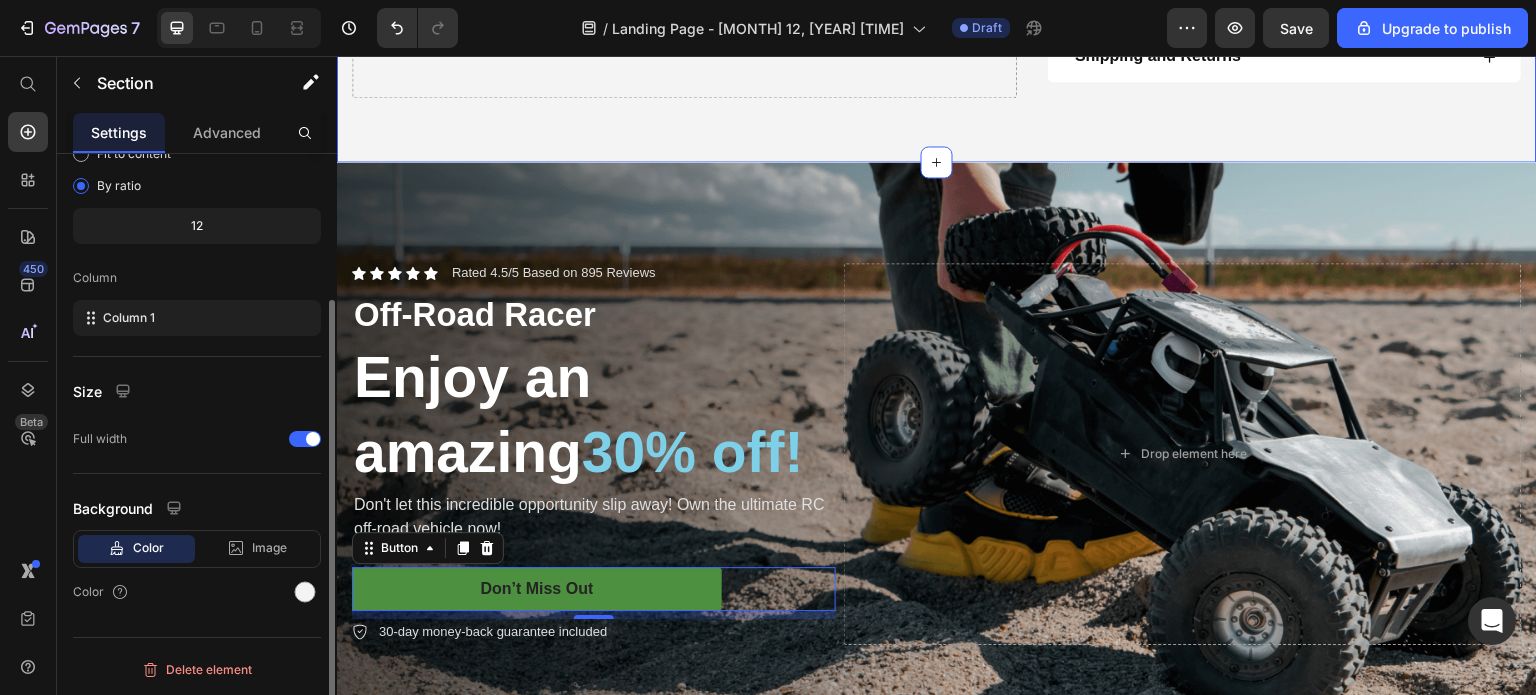 click on "Product Images “Lorem ipsum dolor sit amet, consectetur adipiscing elit, sed do eiusmod tempor incididunt ut labore et”  Text Block -Antoni Roig, Senior Interior Designer Text Block Row Icon Icon Icon Icon Icon Icon List 2,500+ Verified Reviews! Text Block Row BOX Rosa y Lyche MINI Product Title $64.220,00 Product Price $98.800,00 Product Price + Free shipping Text Block 20% OFF Text Block Row Icon Icon Icon Icon Icon Icon List 2,500+ Verified Reviews! Text Block Row Lorem ipsum dolor sit amet consectetur Text Block Row
Lorem ipsum dolor sit amet
Lorem ipsum dolor sit amet
Lorem ipsum dolor sit amet
Lorem ipsum dolor sit amet
Lorem ipsum dolor sit amet
Lorem ipsum dolor sit amet
Lorem ipsum dolor sit amet Item List Row Image Free Gift  - Light bulb Text Block Blend of foam and feather for comfort and elegance Text Block Row Row Product
Drop element here
Shop Full Collection Product Images BOX Rosa y Lyche MINI Product Title Row Row" at bounding box center (937, -655) 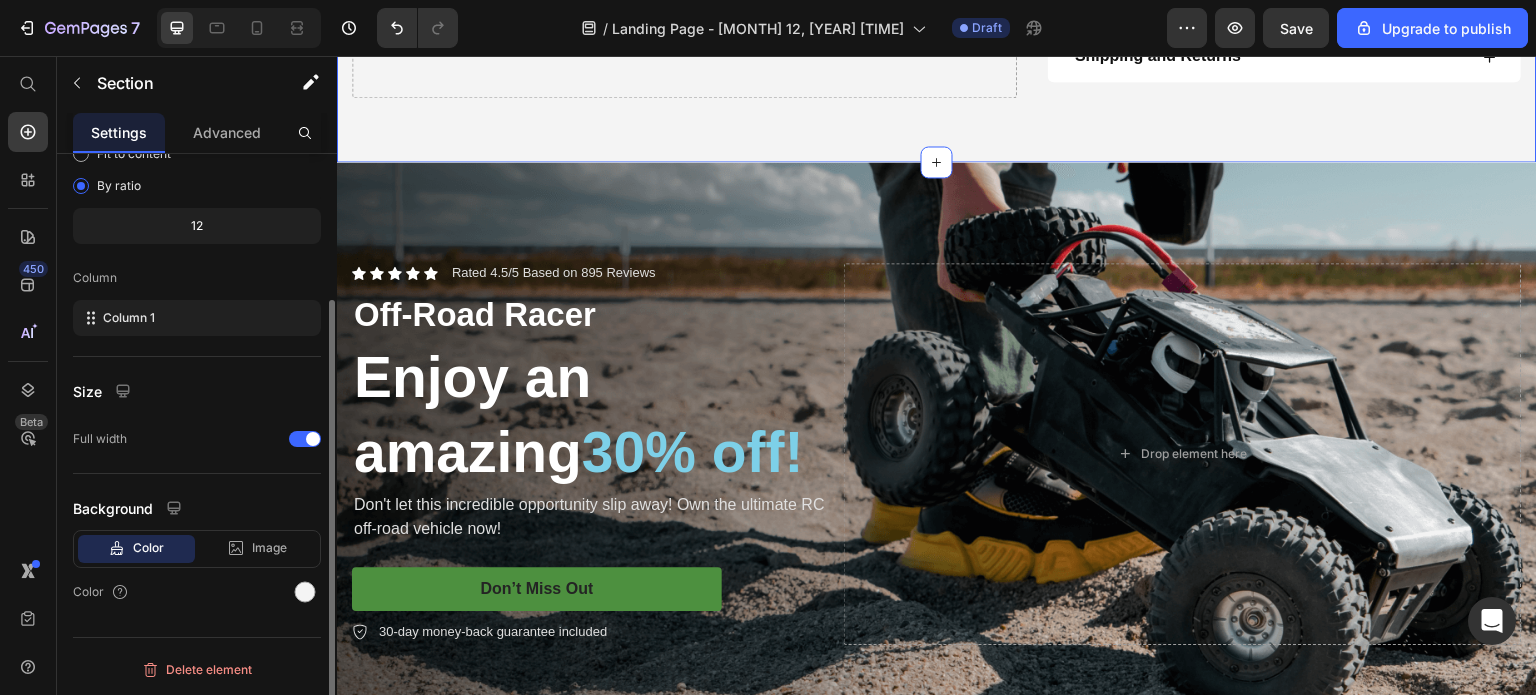scroll, scrollTop: 0, scrollLeft: 0, axis: both 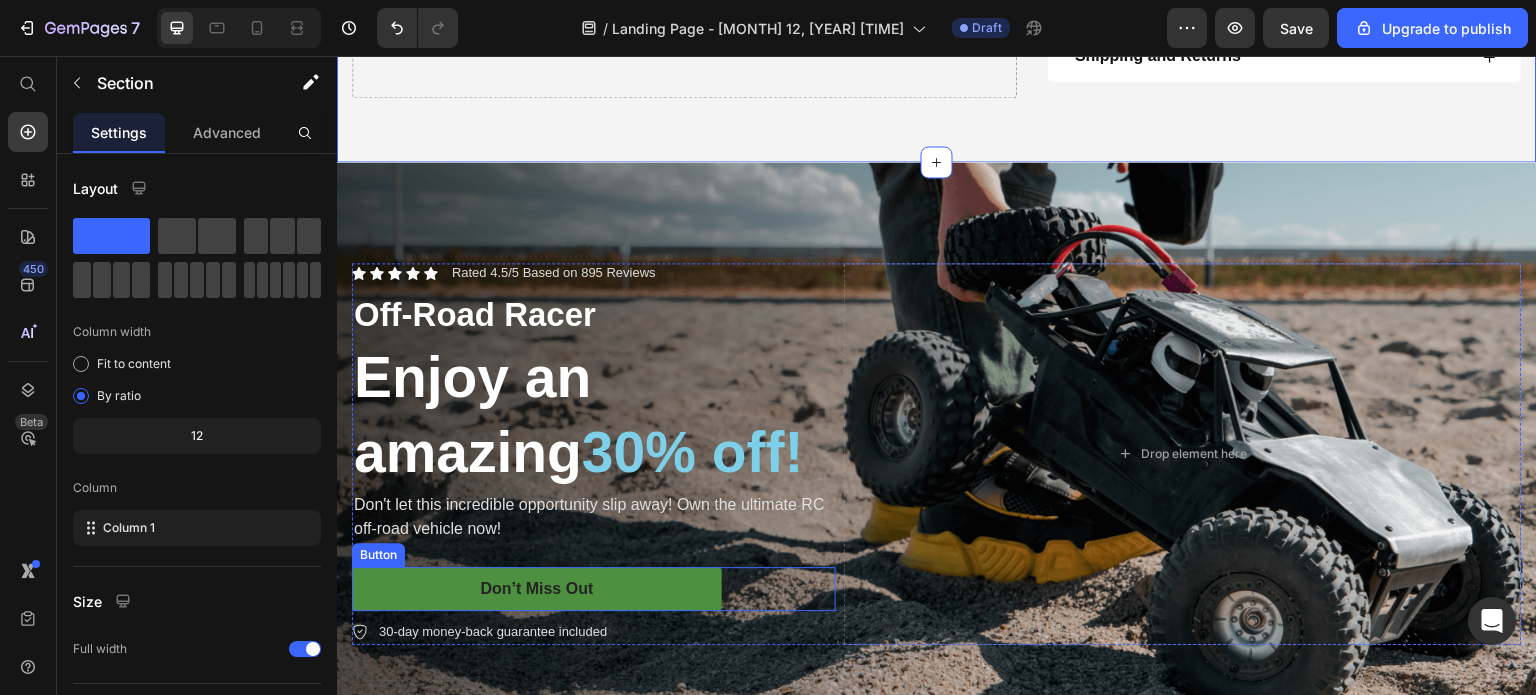 click on "Don’t Miss Out Button" at bounding box center (594, 589) 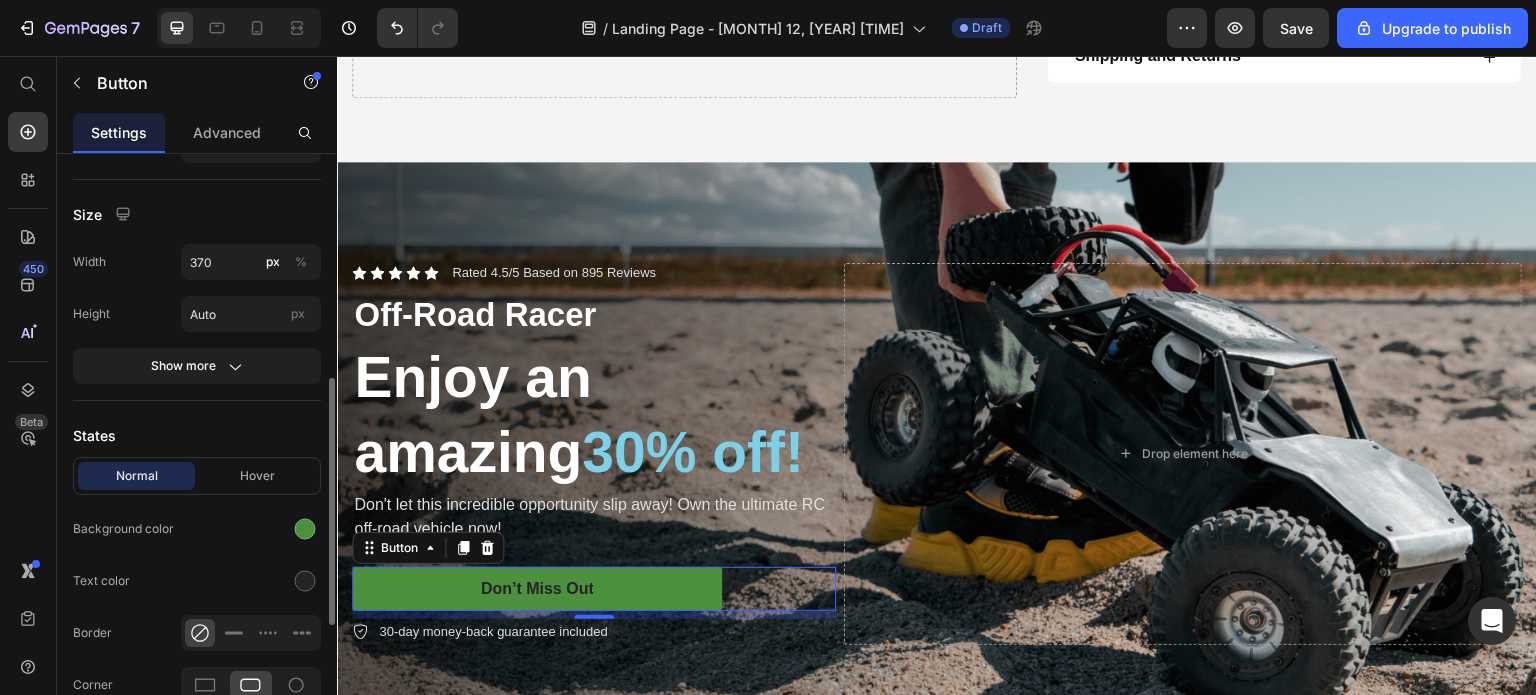 scroll, scrollTop: 400, scrollLeft: 0, axis: vertical 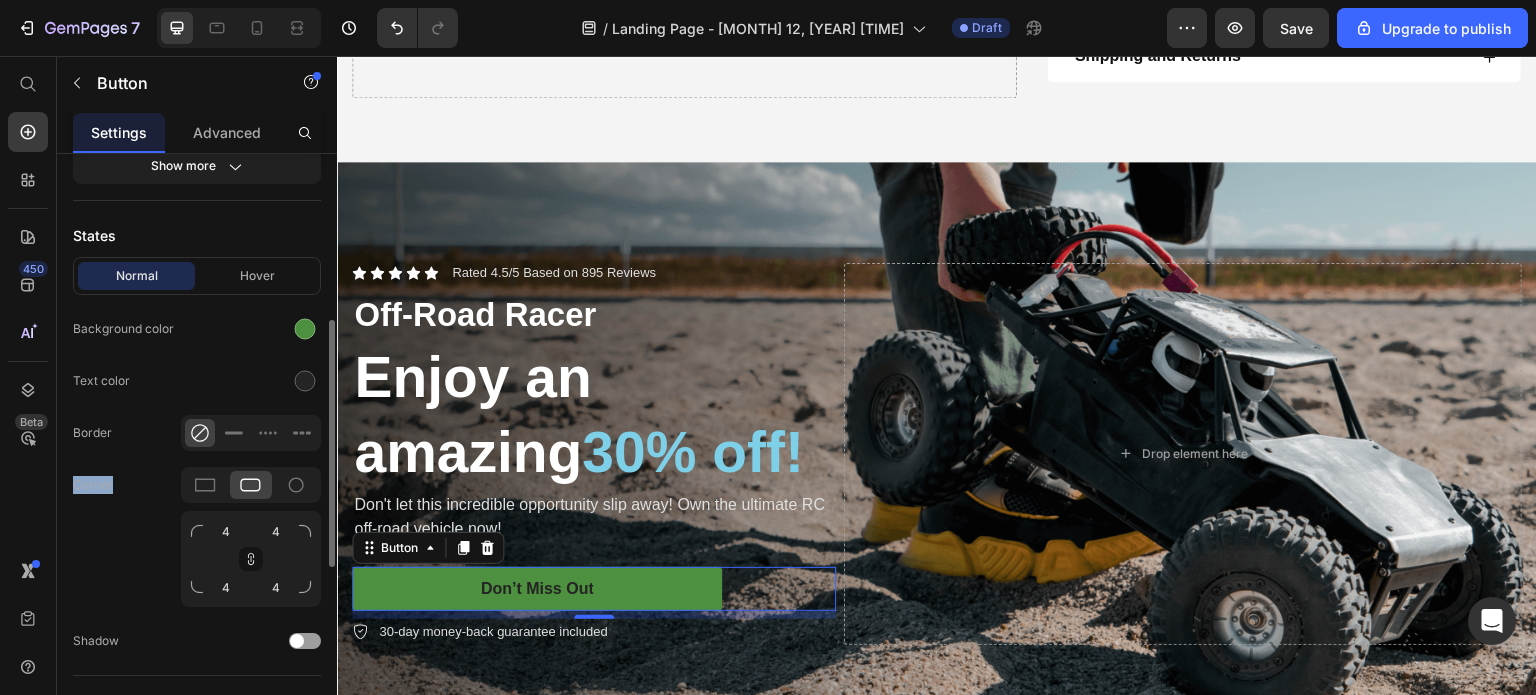 drag, startPoint x: 116, startPoint y: 483, endPoint x: 65, endPoint y: 480, distance: 51.088158 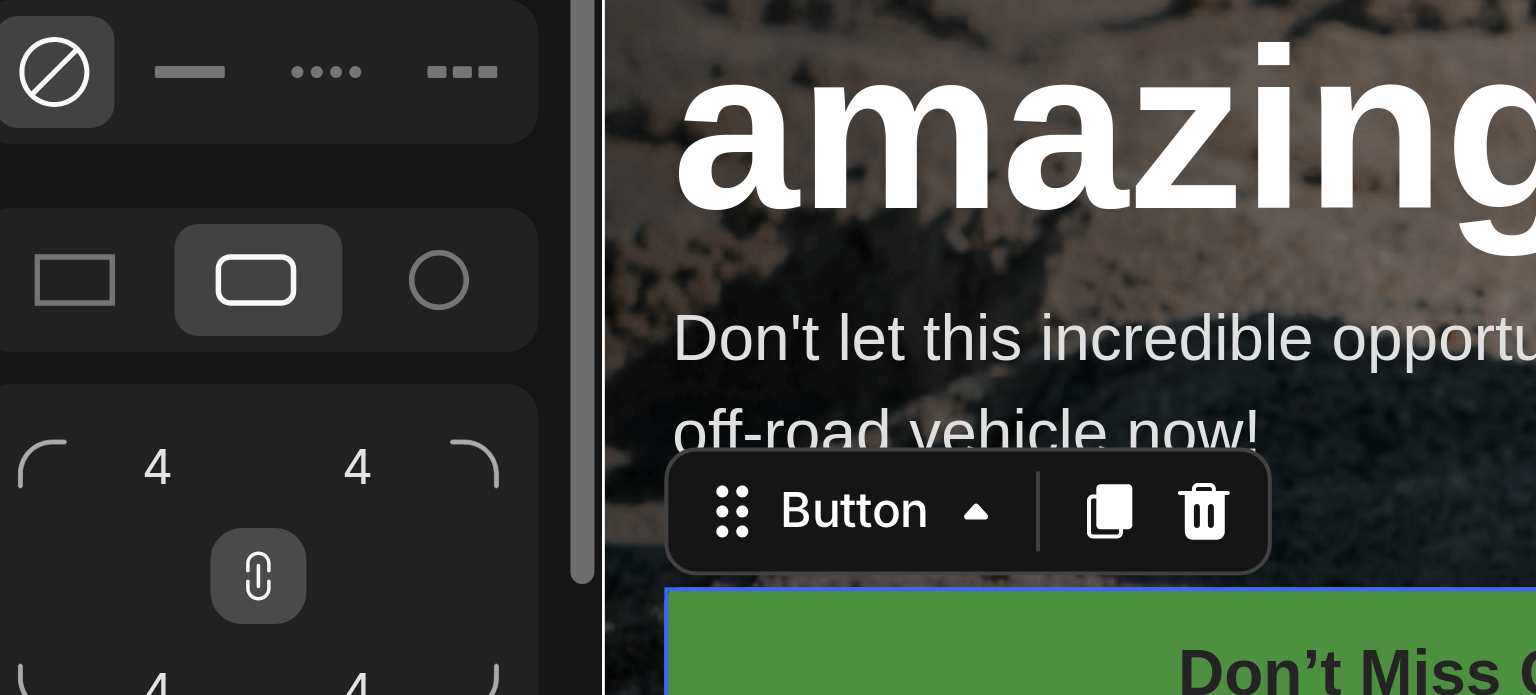 scroll, scrollTop: 400, scrollLeft: 0, axis: vertical 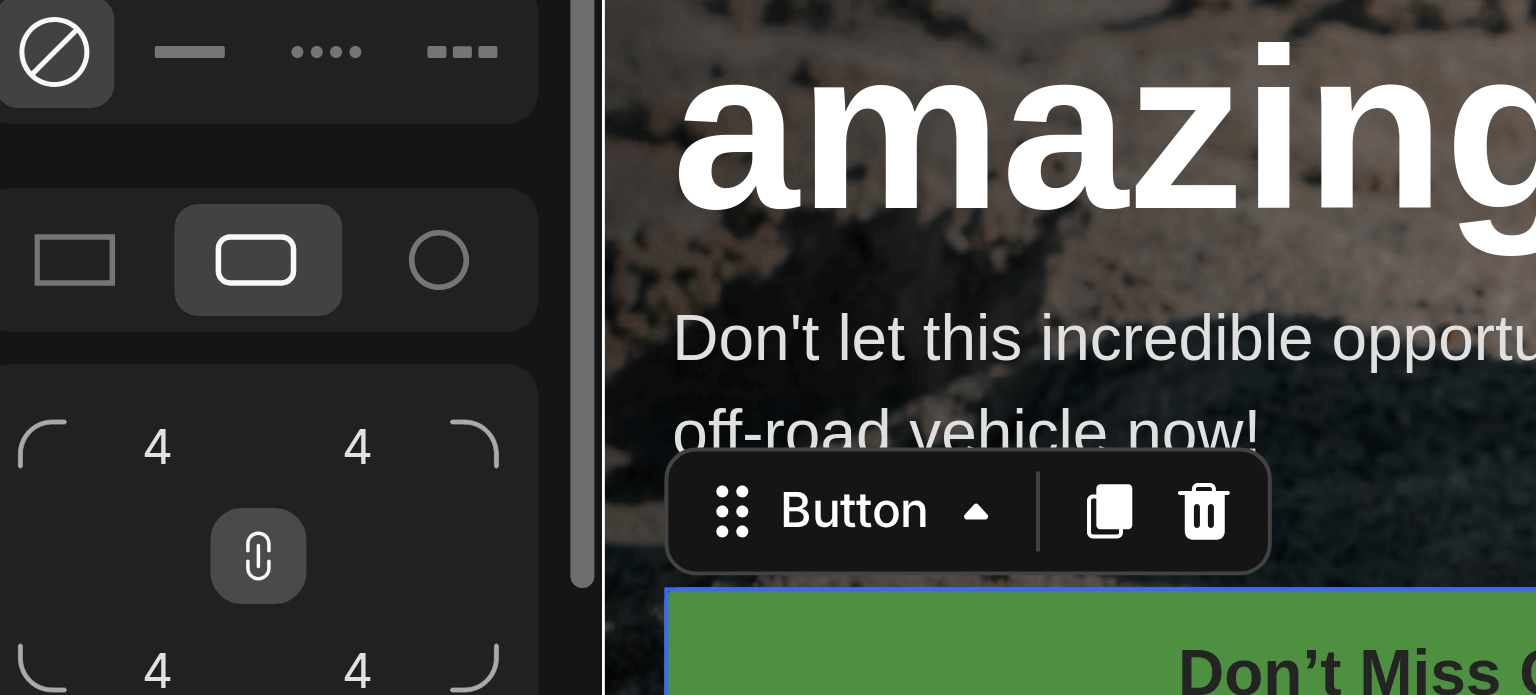 click 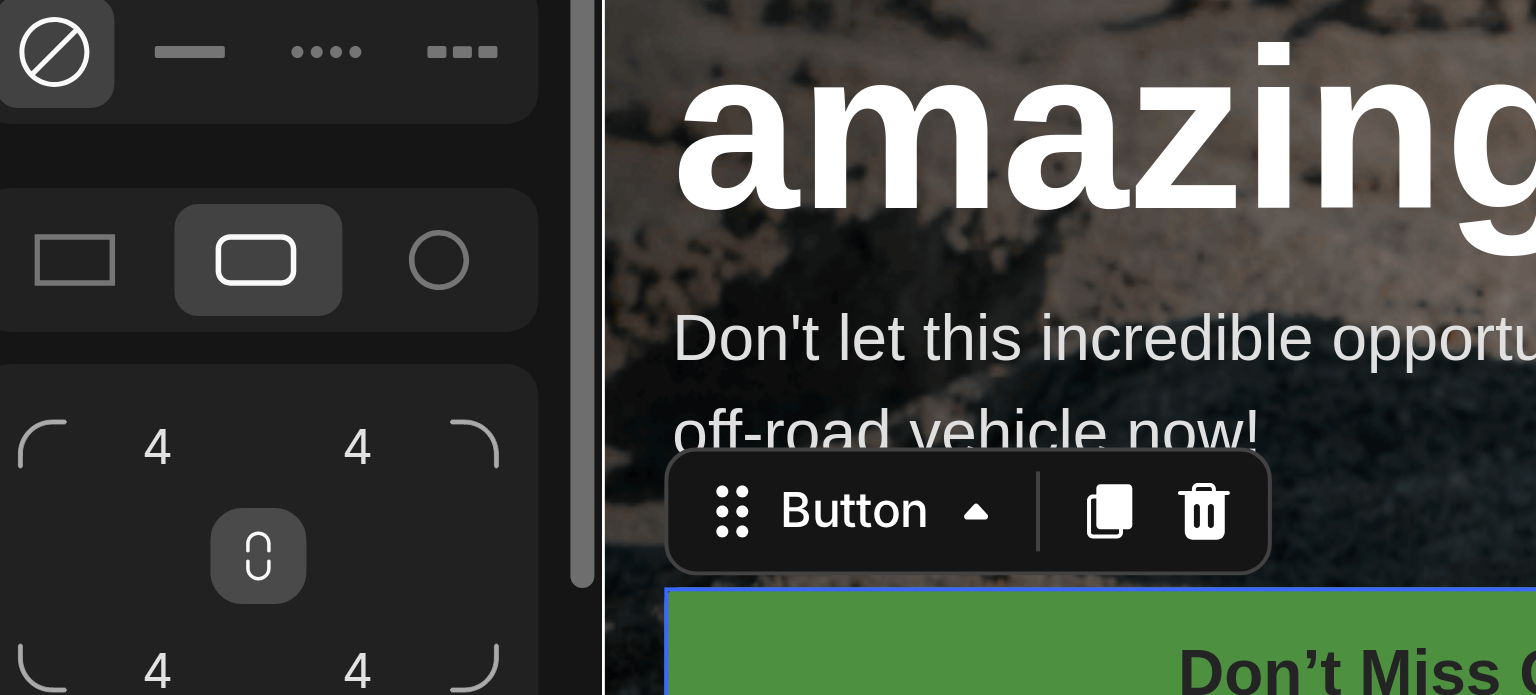 click 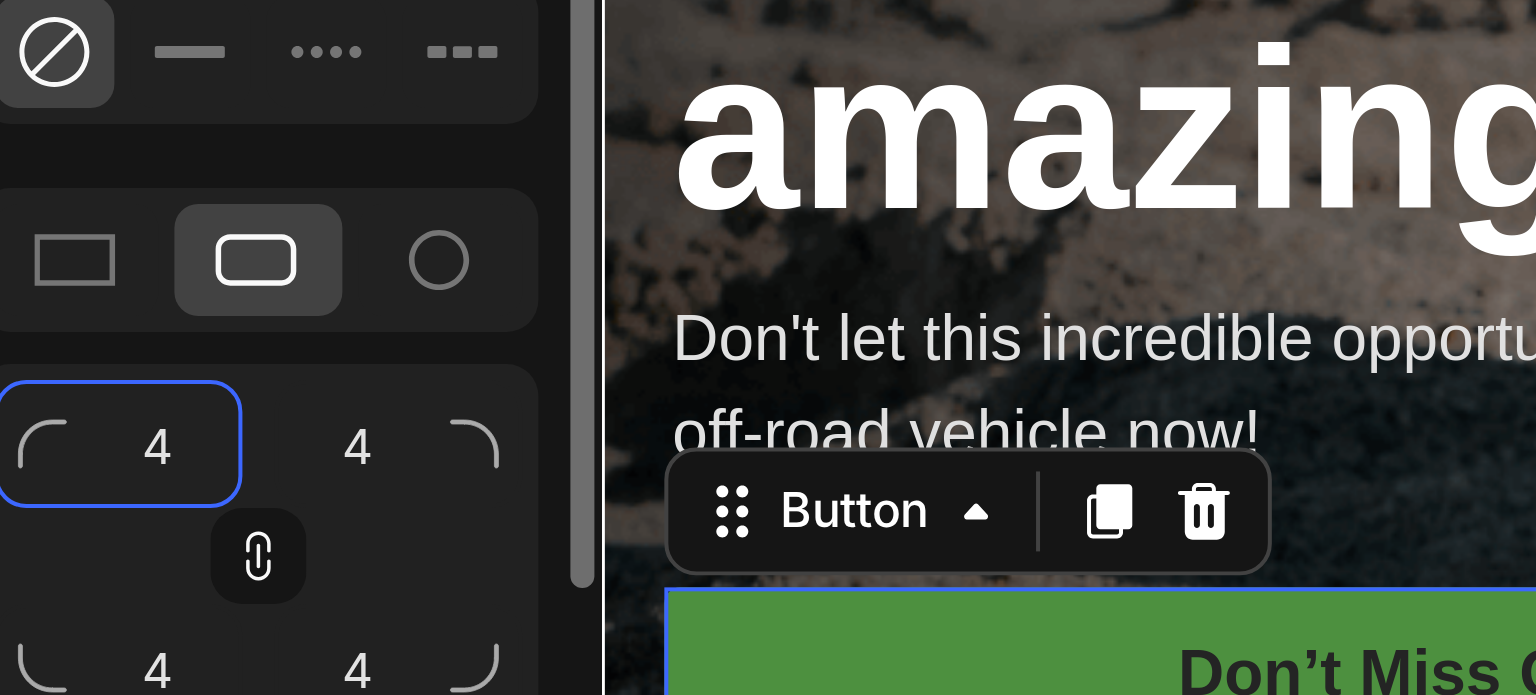 click on "4" 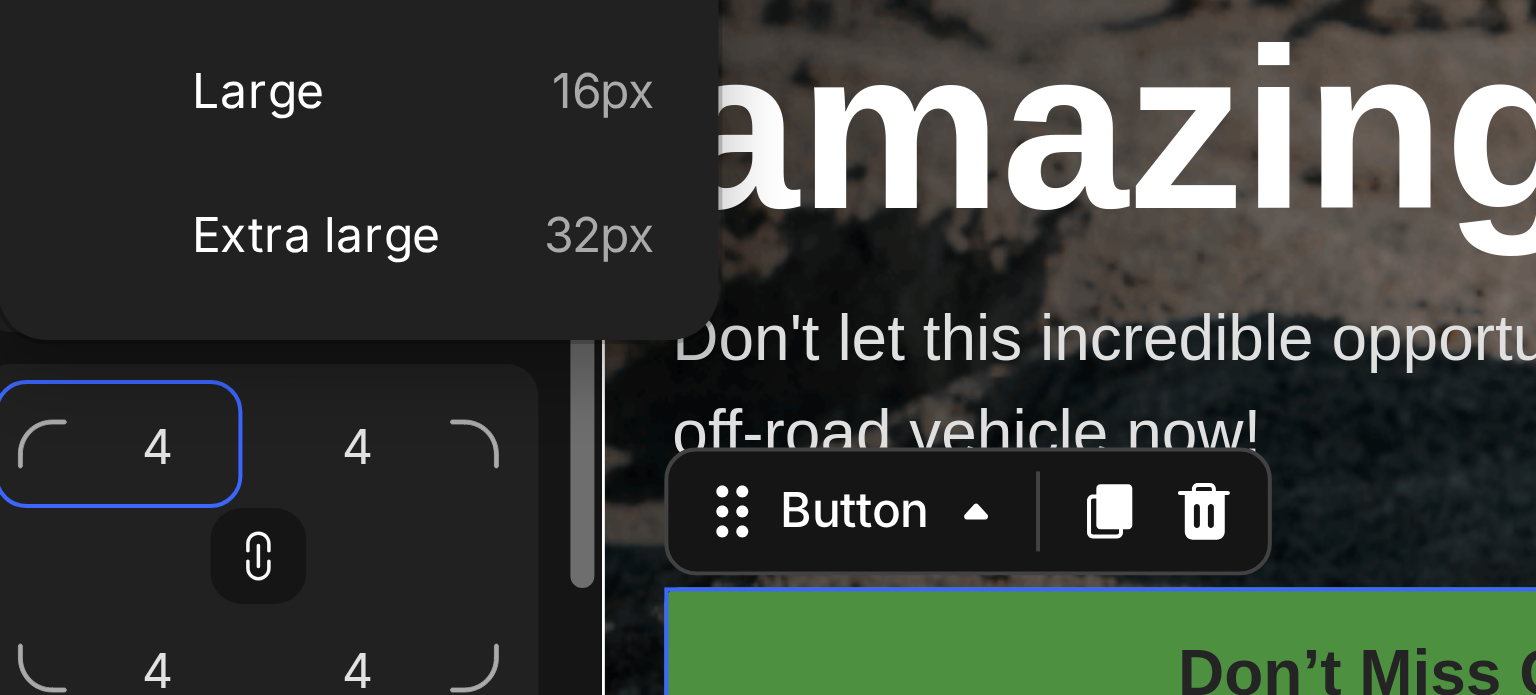 type on "2" 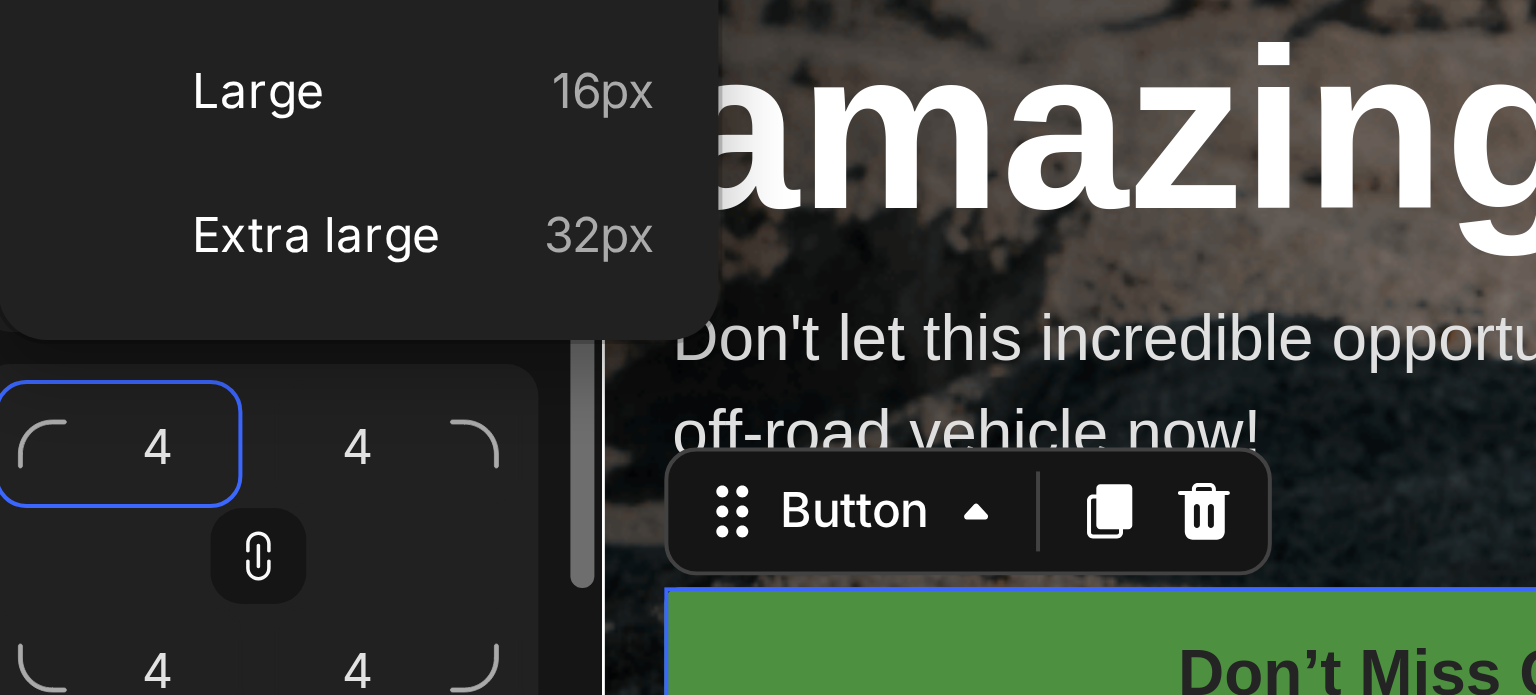 type on "2" 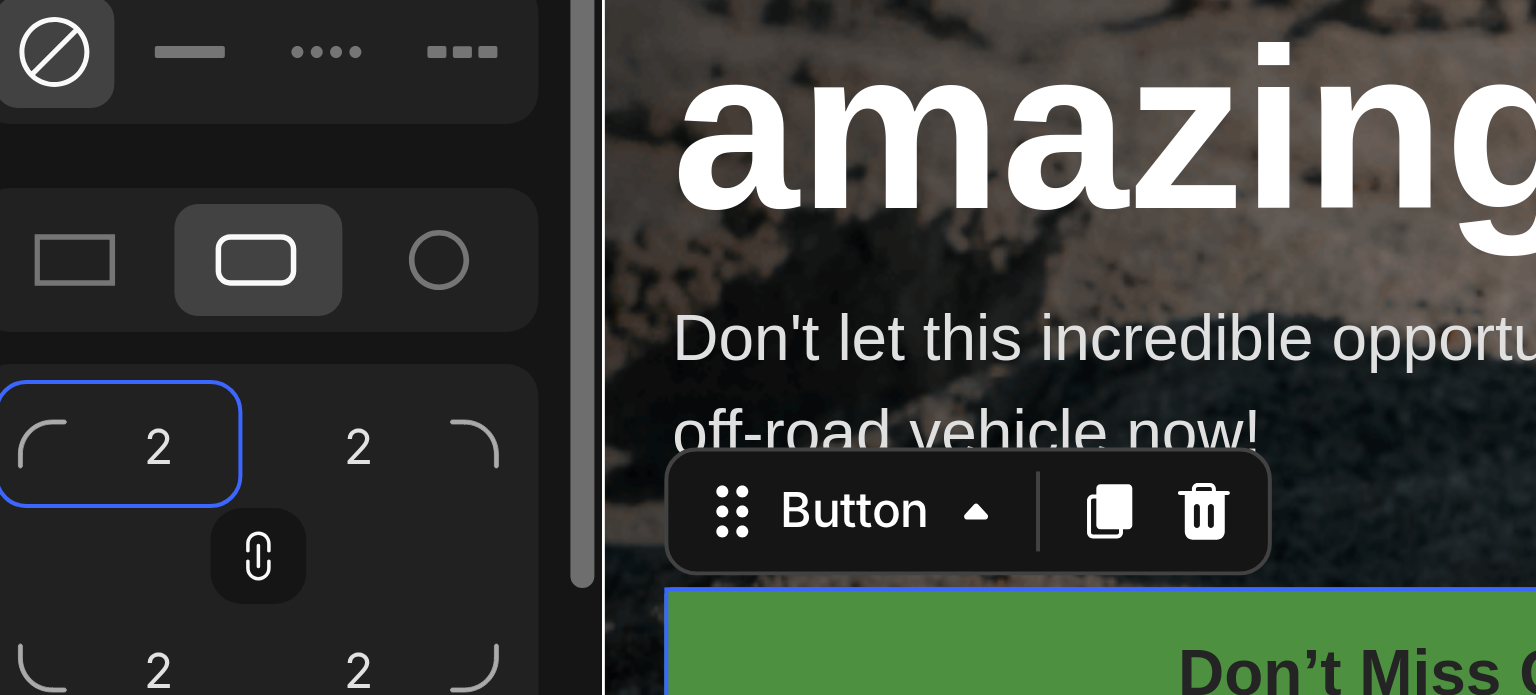 type on "20" 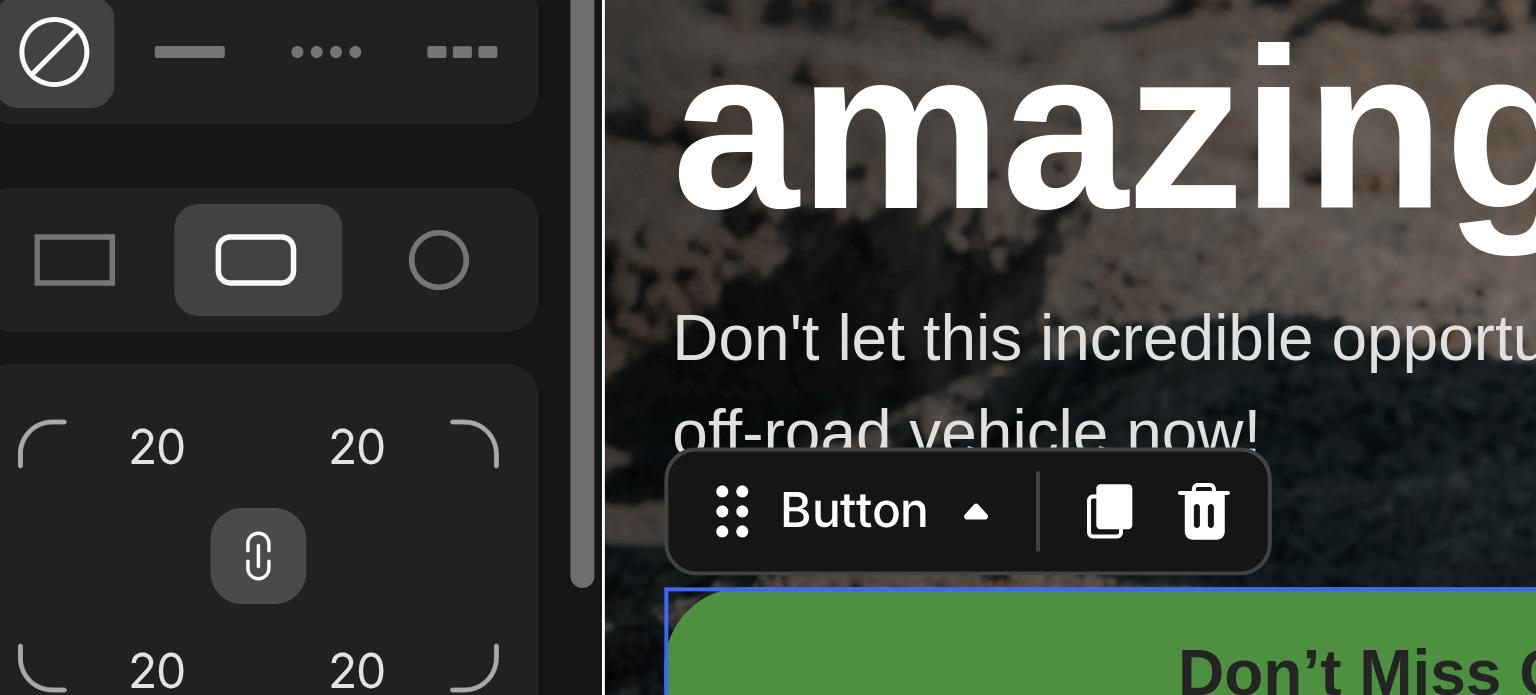 click 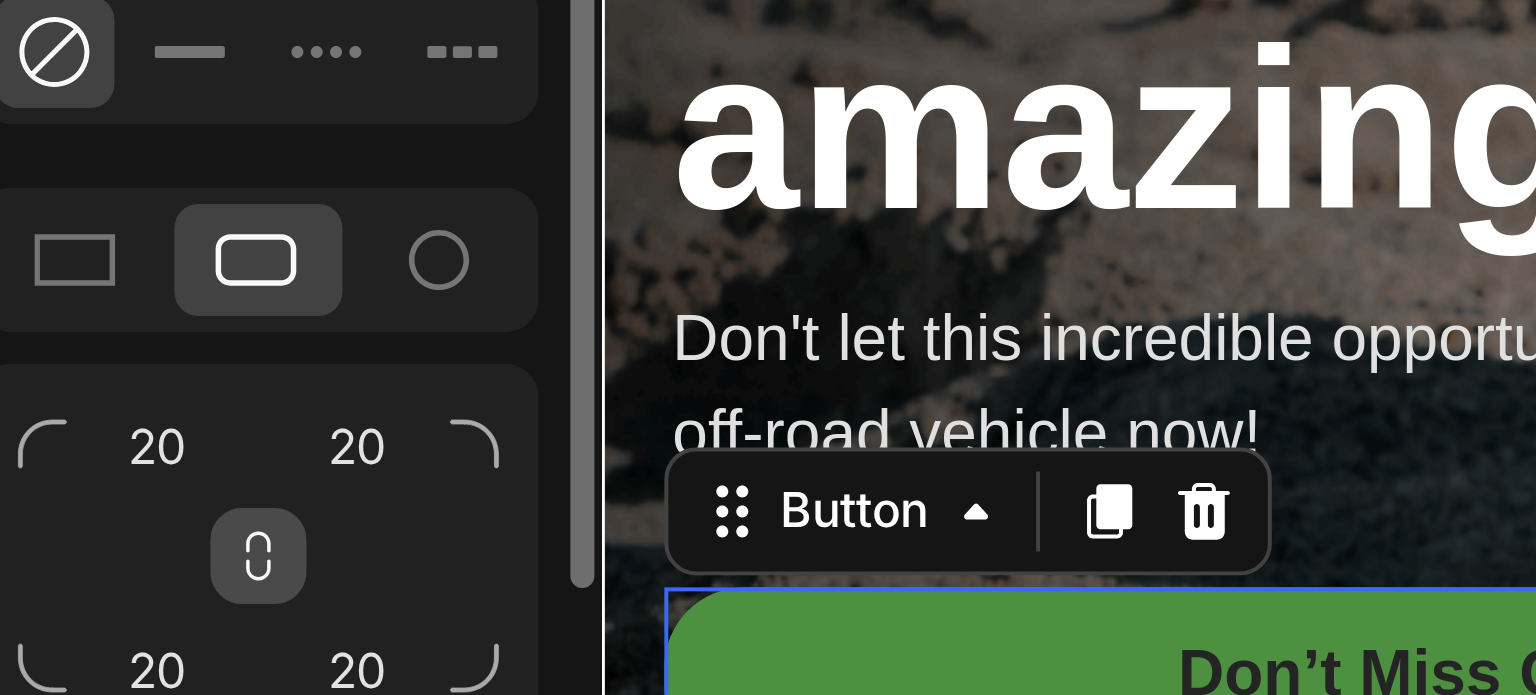 click 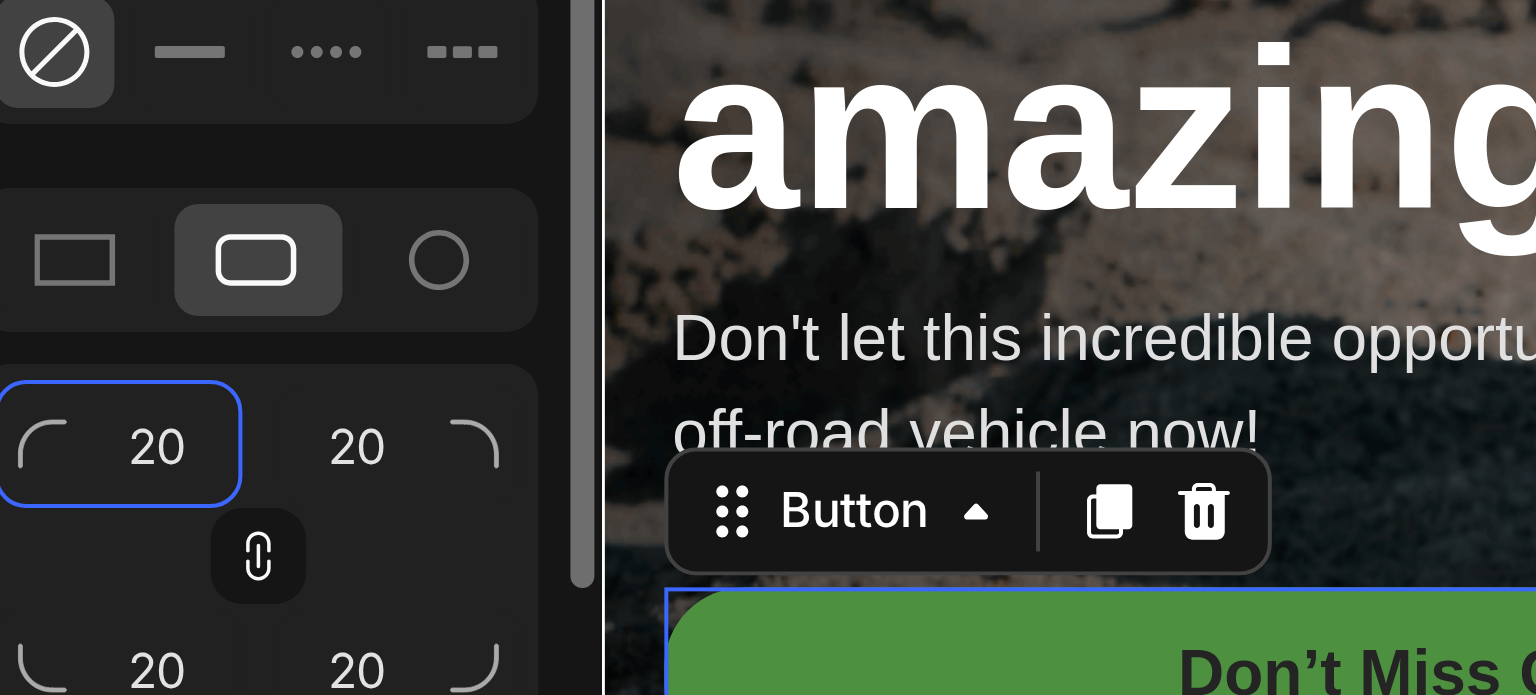 click on "20" 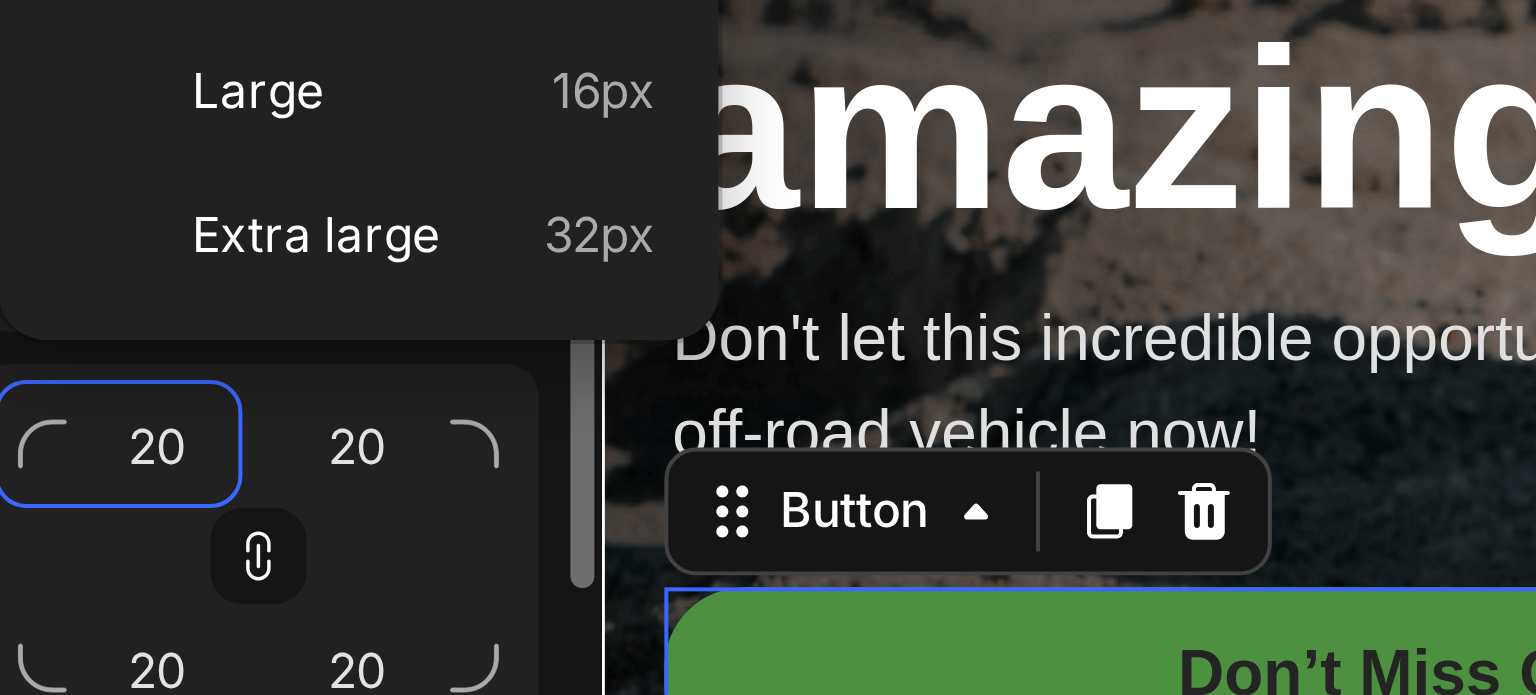 type on "4" 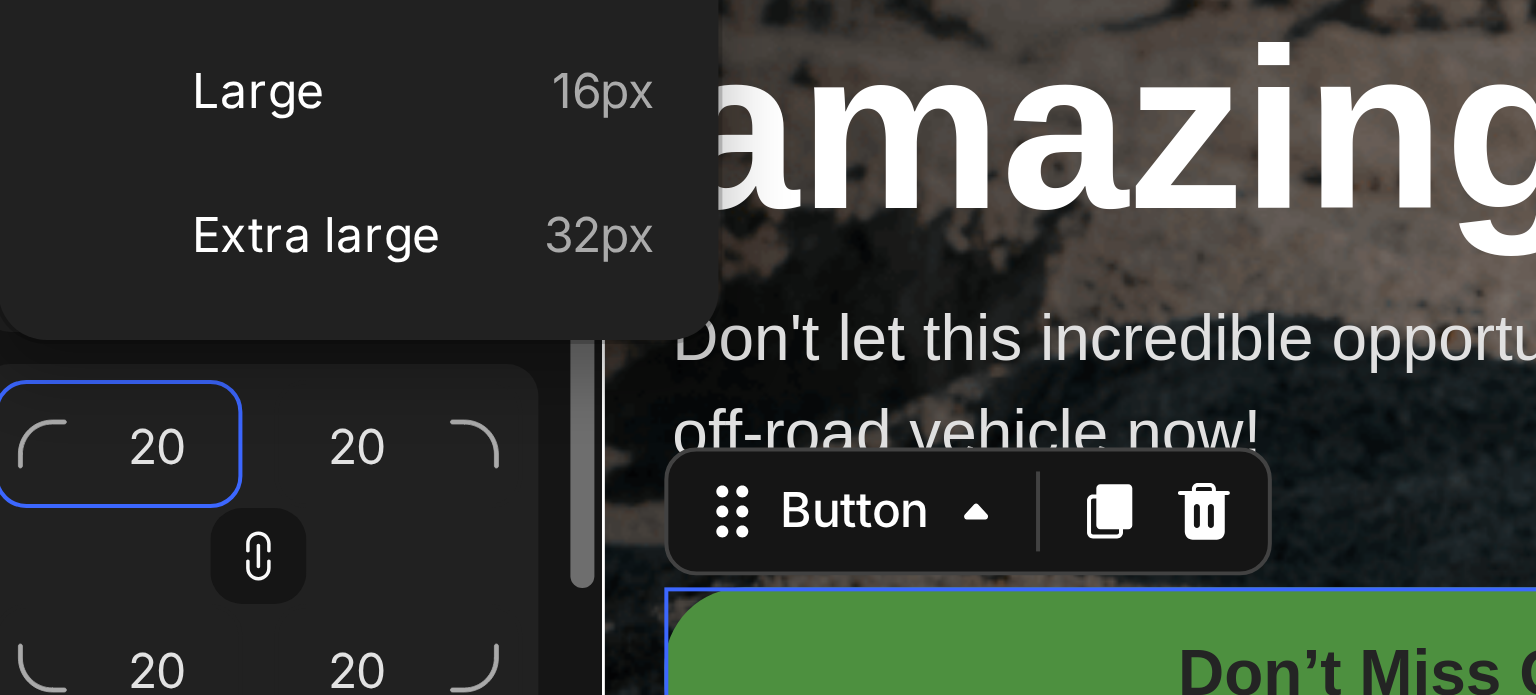 type on "4" 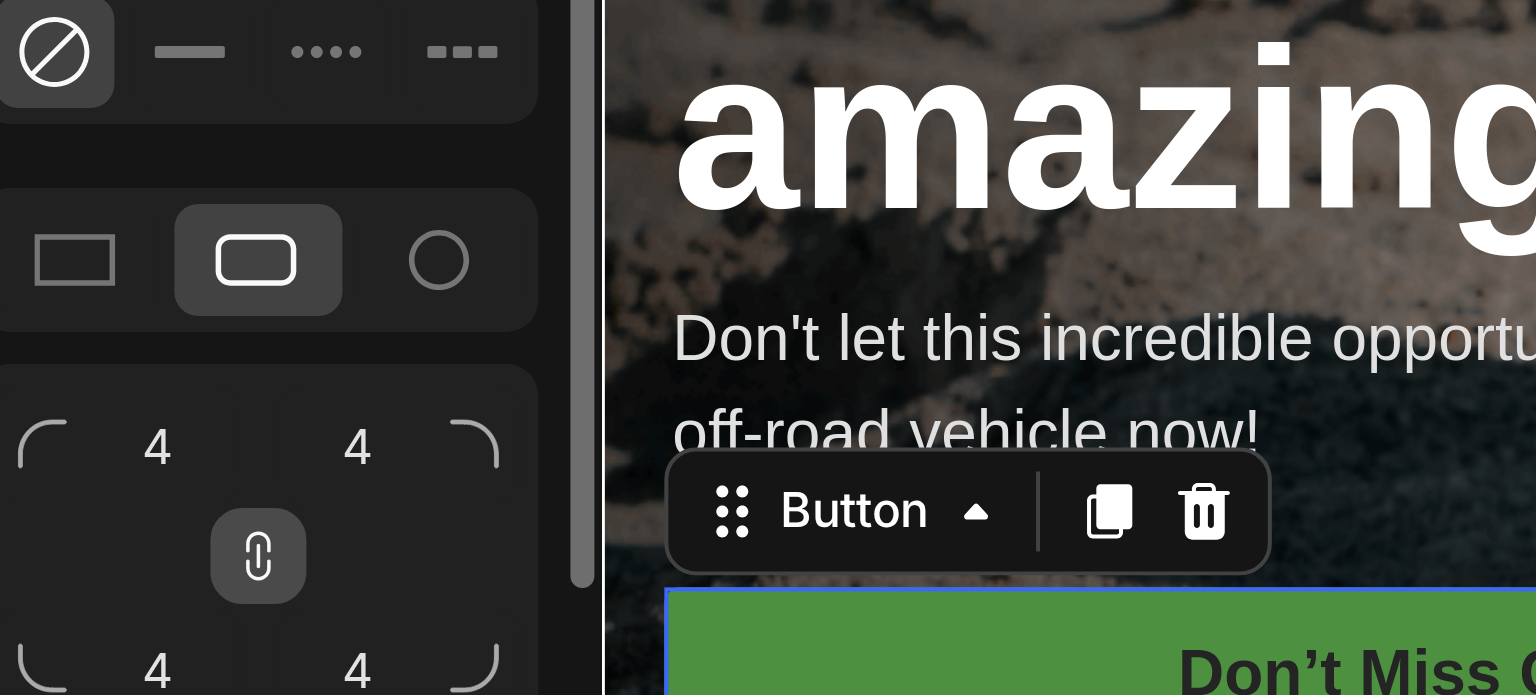 click 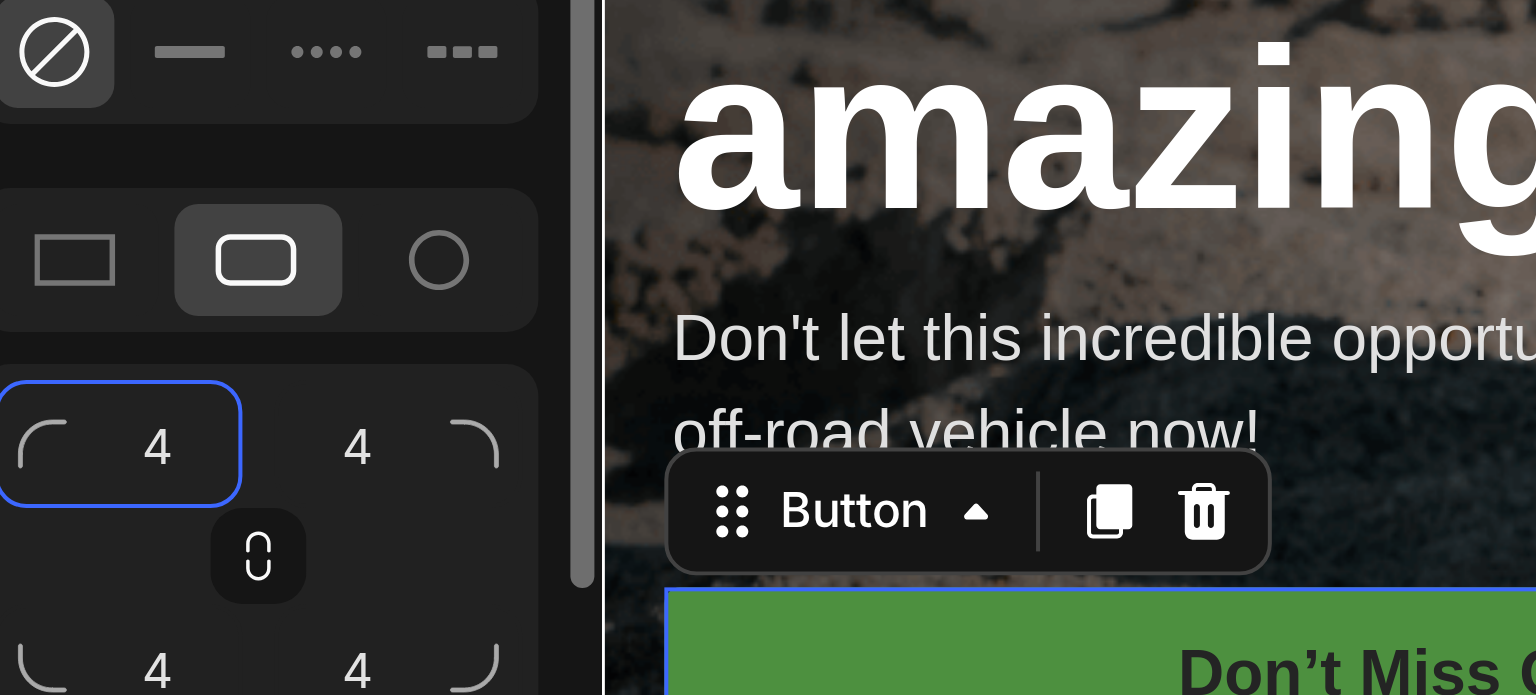 click on "4" 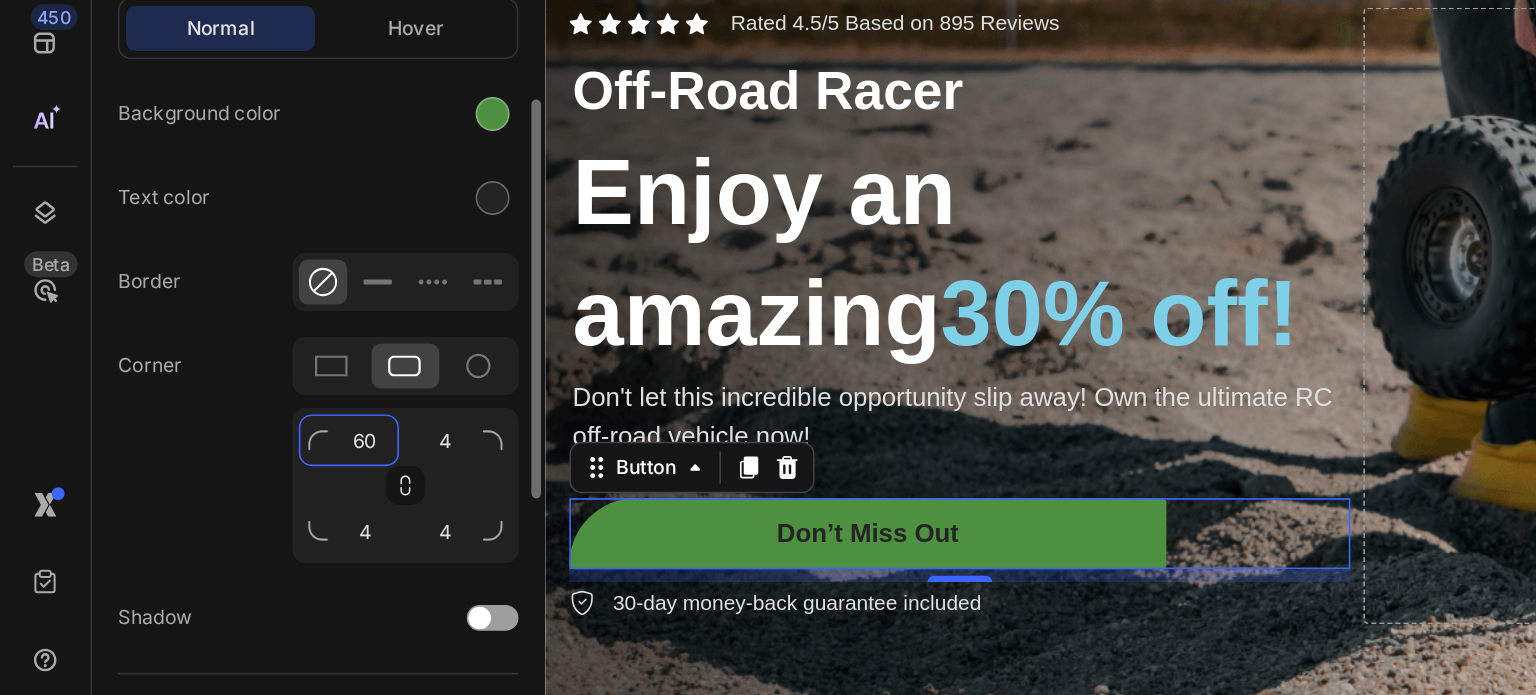 drag, startPoint x: 238, startPoint y: 527, endPoint x: 196, endPoint y: 532, distance: 42.296574 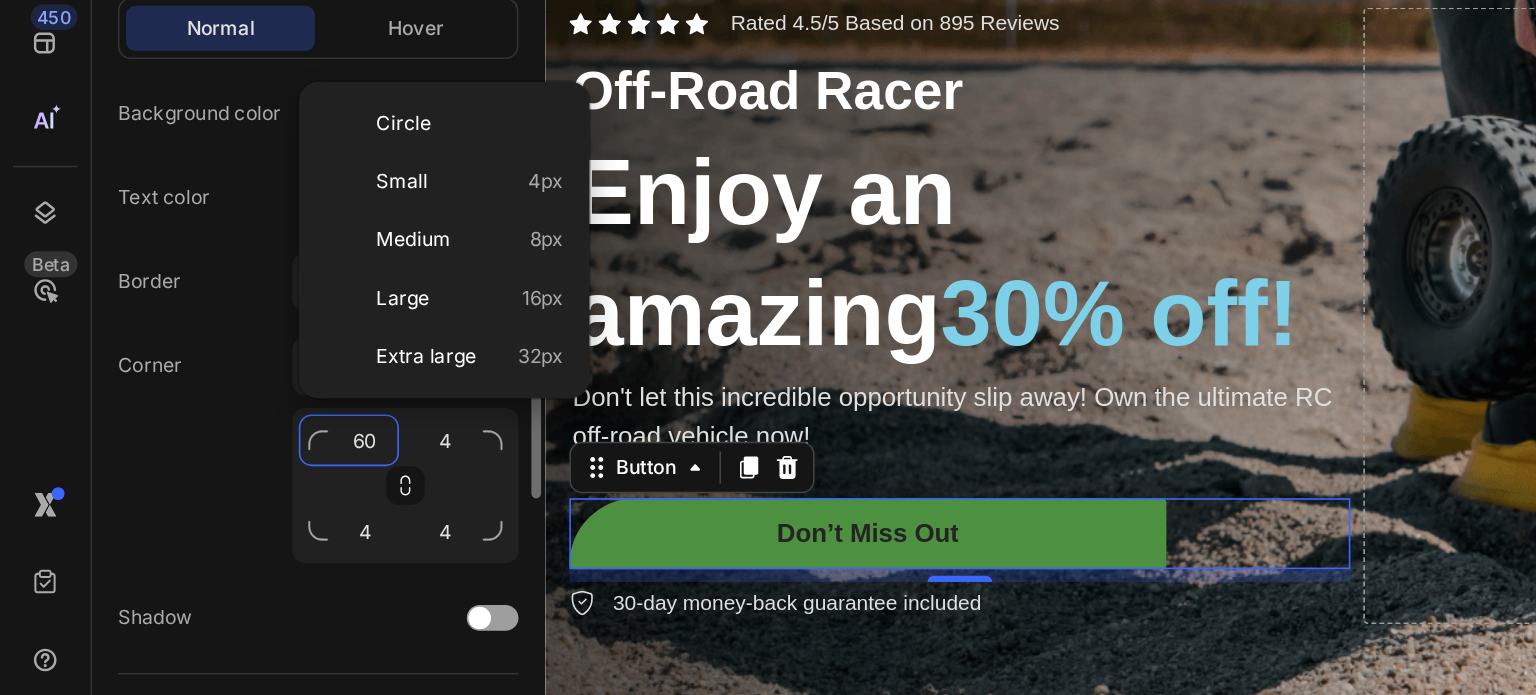 type on "4" 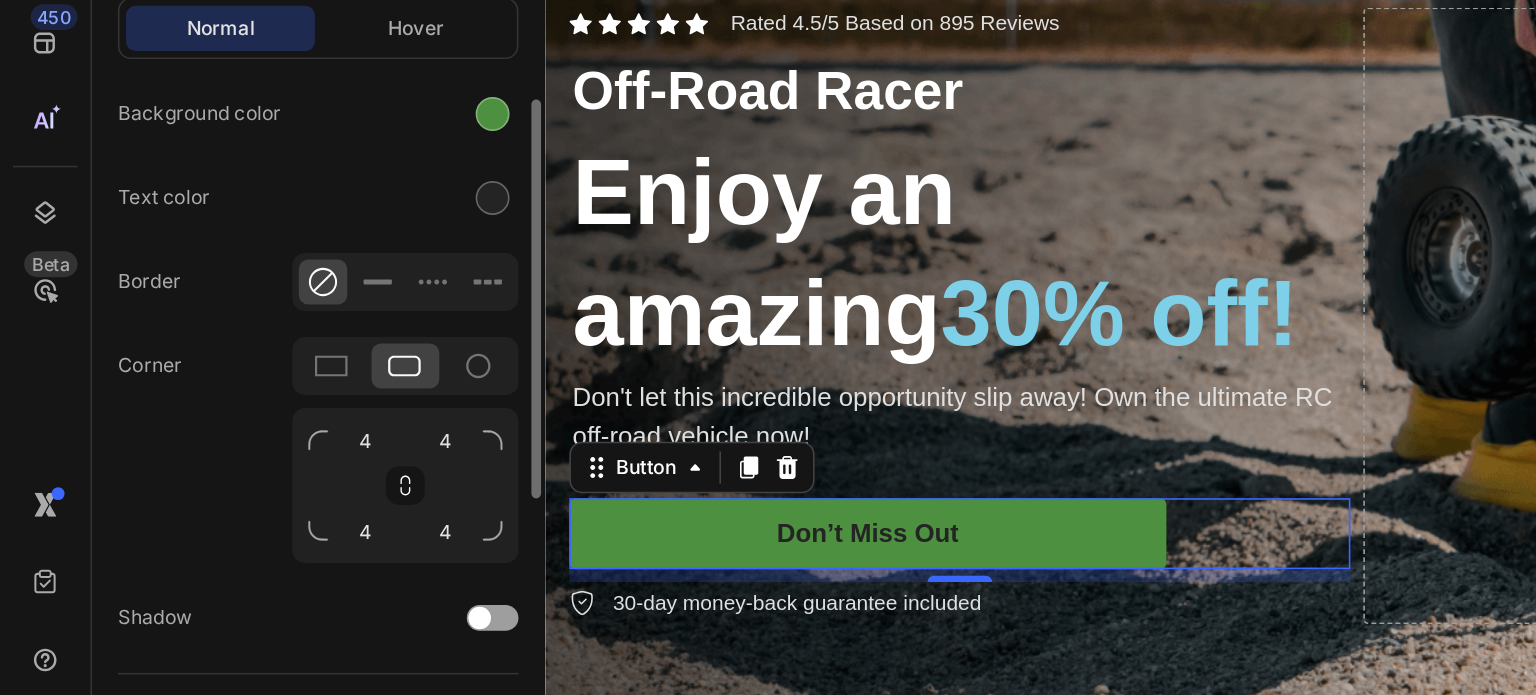 click on "Corner 4 4 4 4" 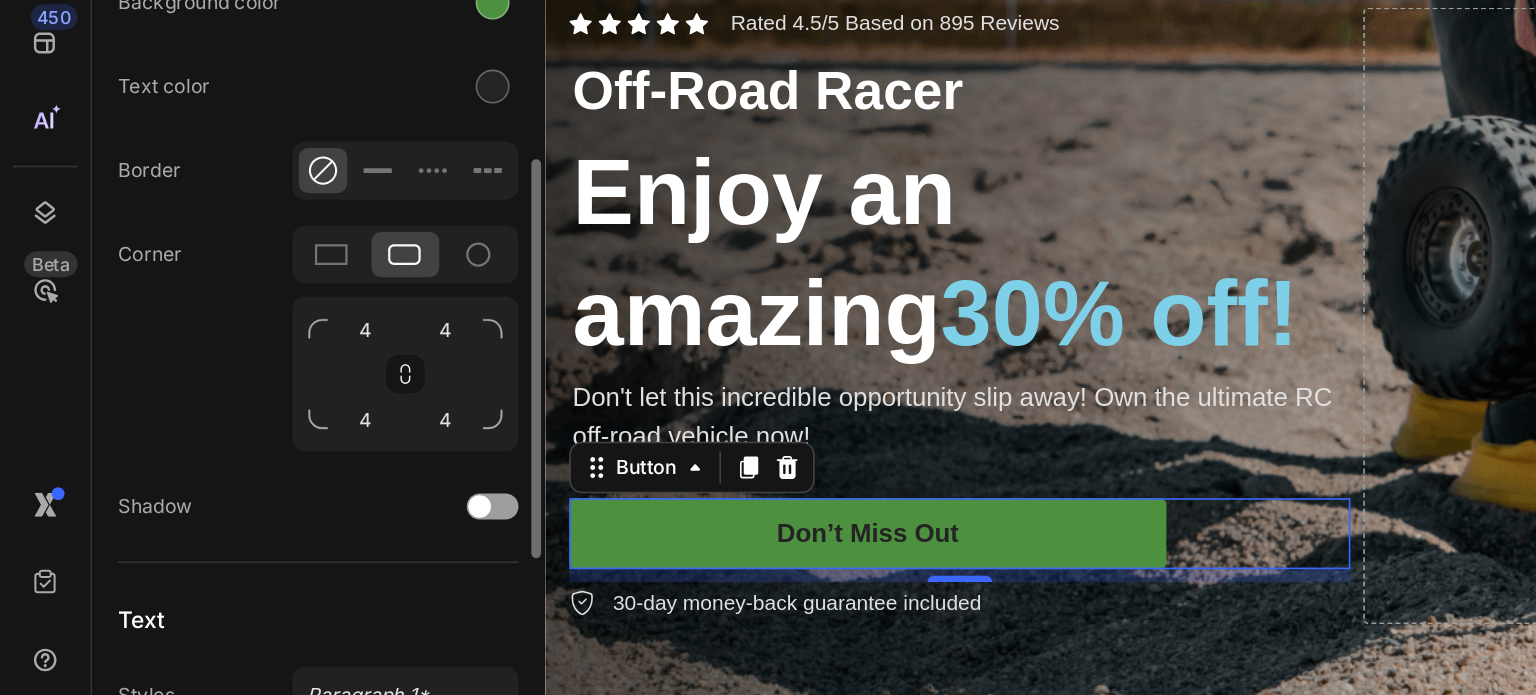 scroll, scrollTop: 475, scrollLeft: 0, axis: vertical 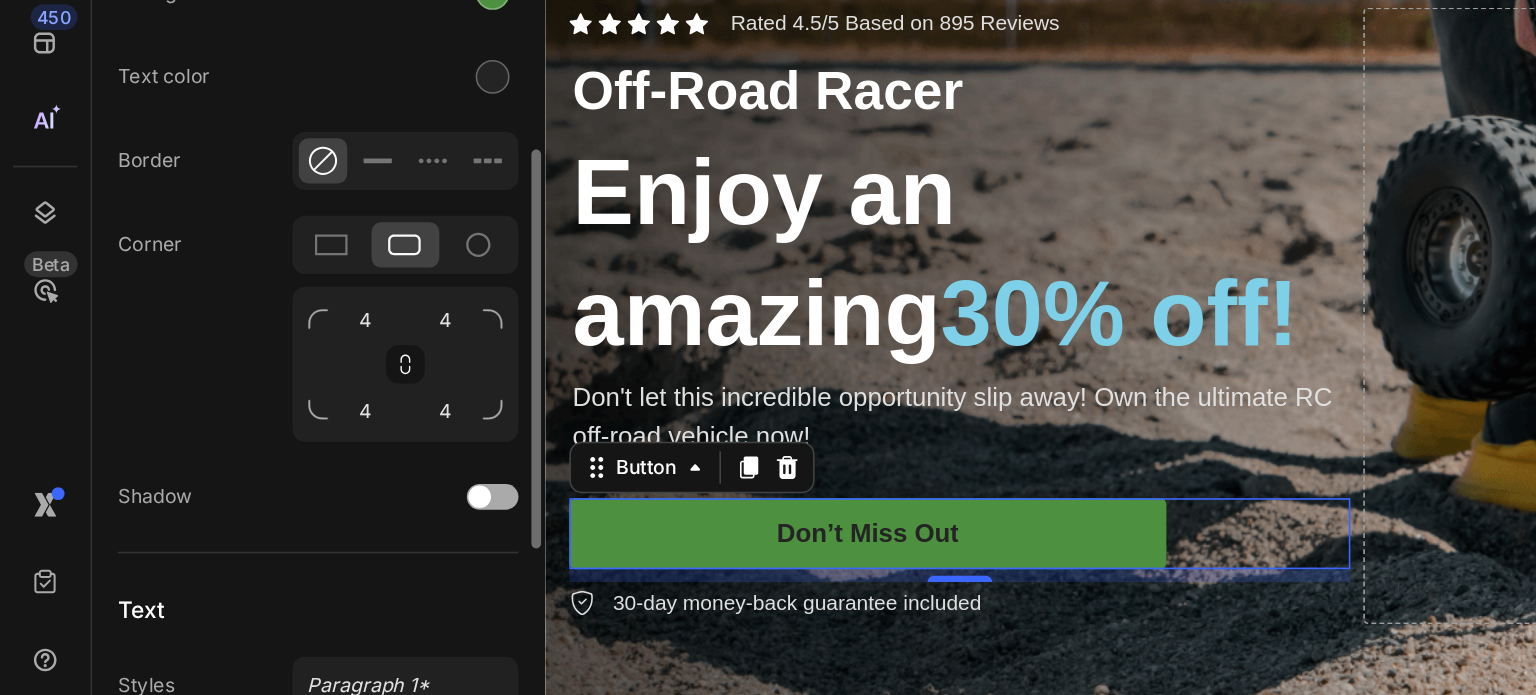 click at bounding box center [297, 566] 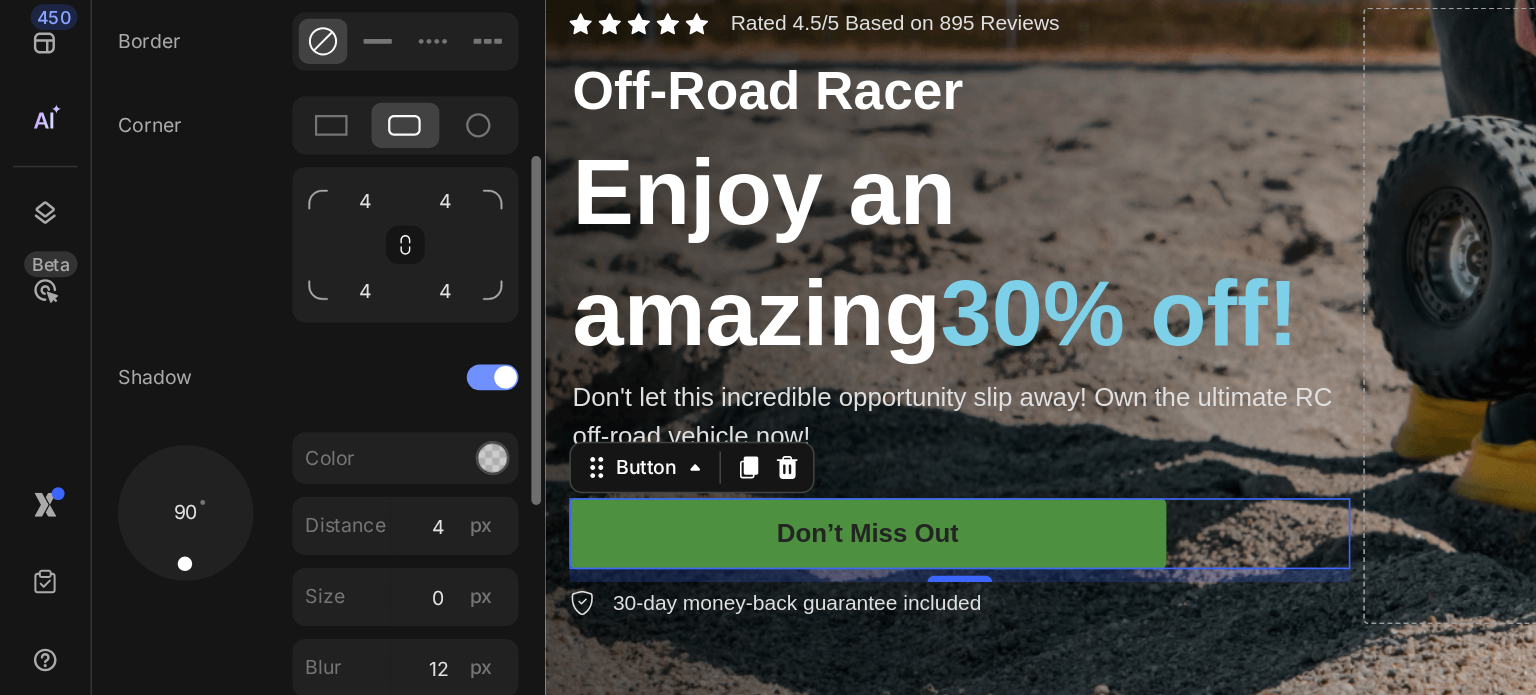 scroll, scrollTop: 550, scrollLeft: 0, axis: vertical 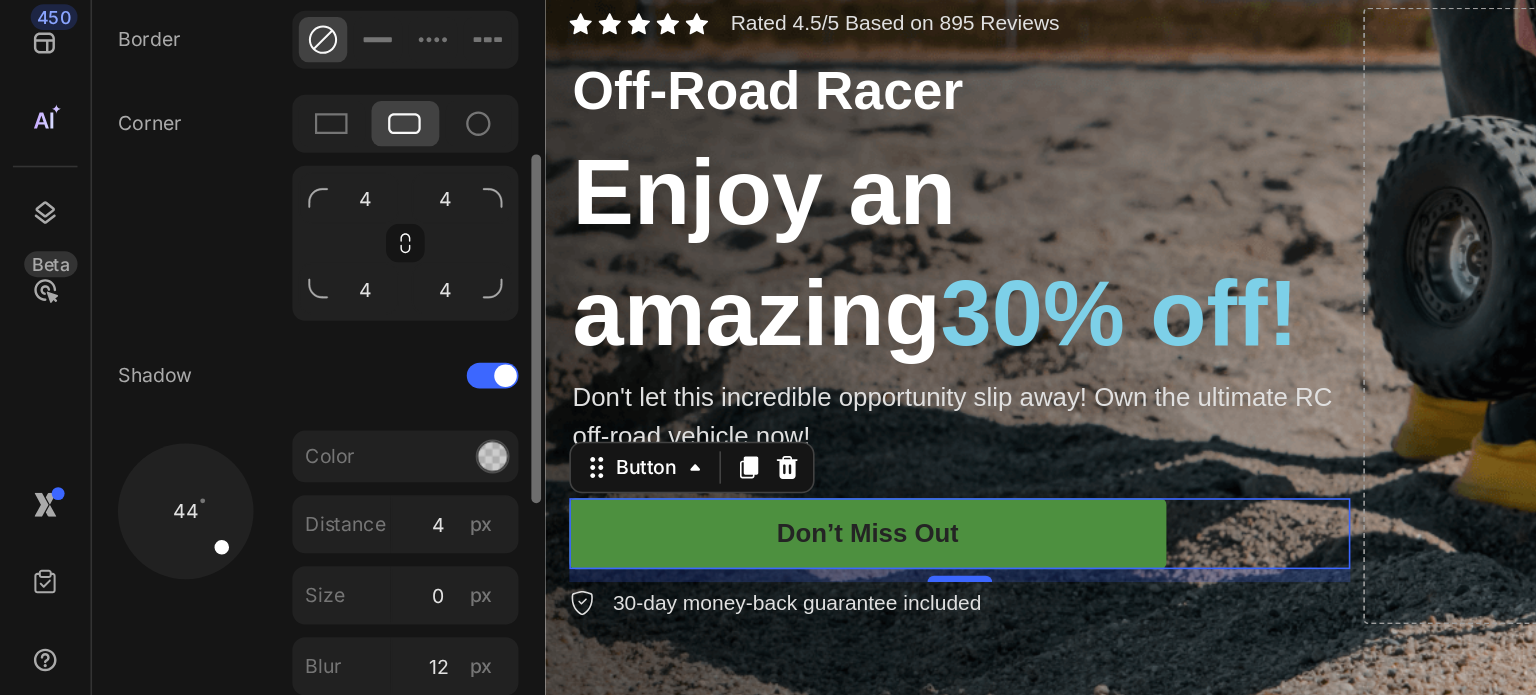 drag, startPoint x: 115, startPoint y: 603, endPoint x: 129, endPoint y: 602, distance: 14.035668 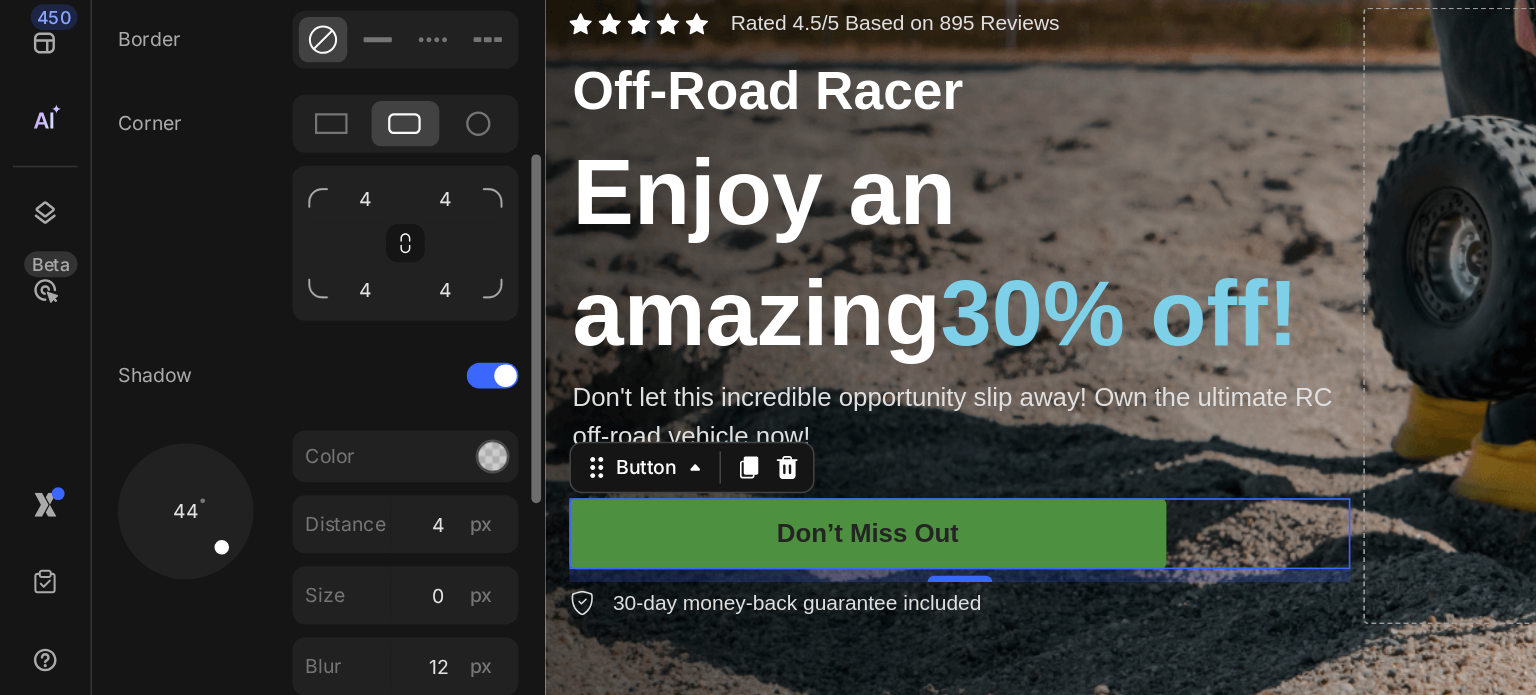 click at bounding box center (136, 596) 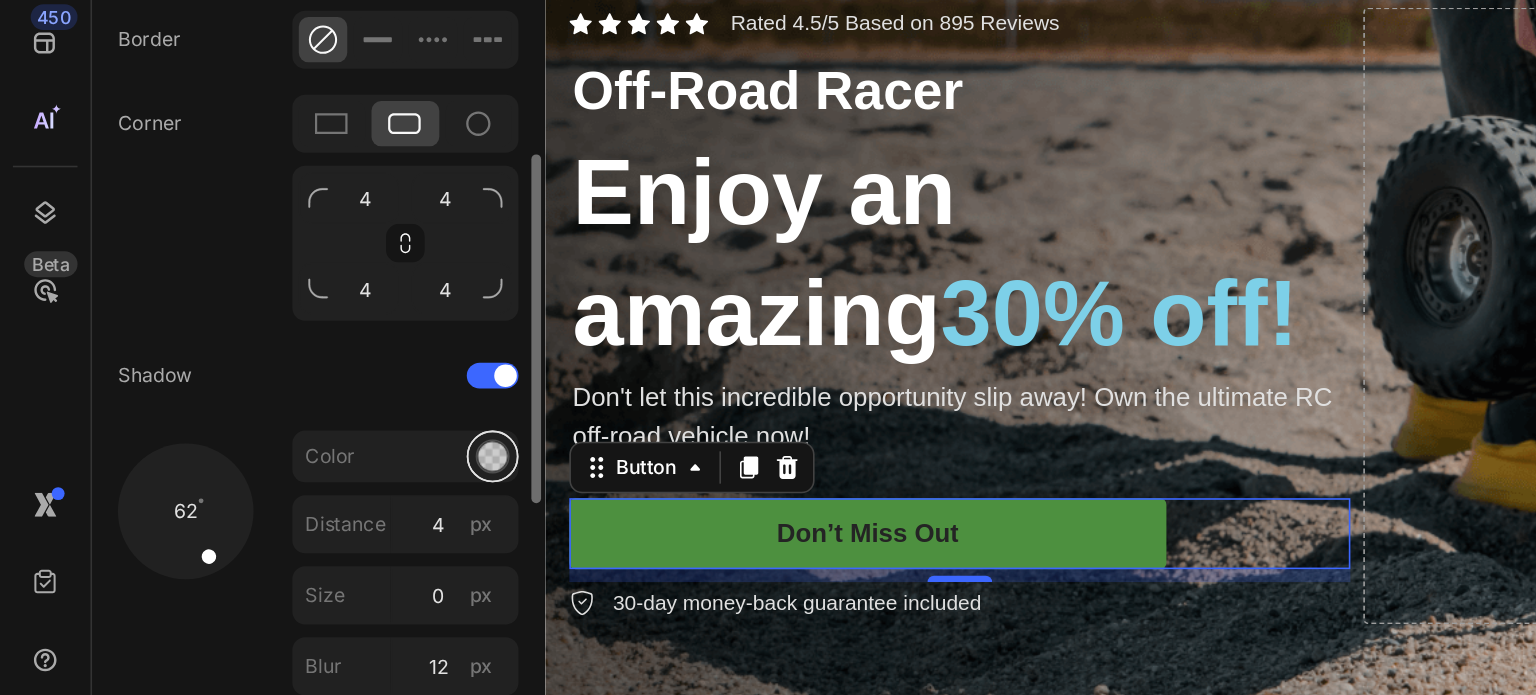 click at bounding box center [305, 541] 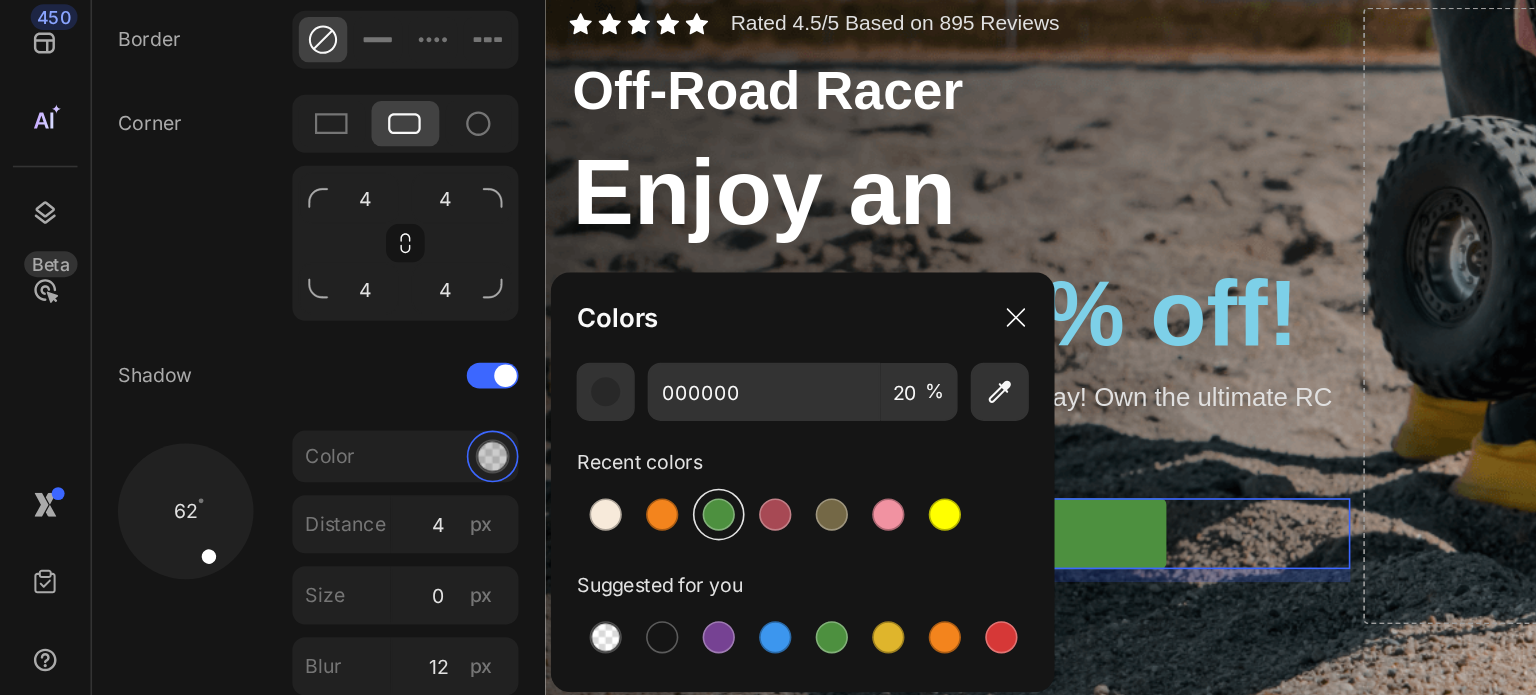 click at bounding box center (445, 577) 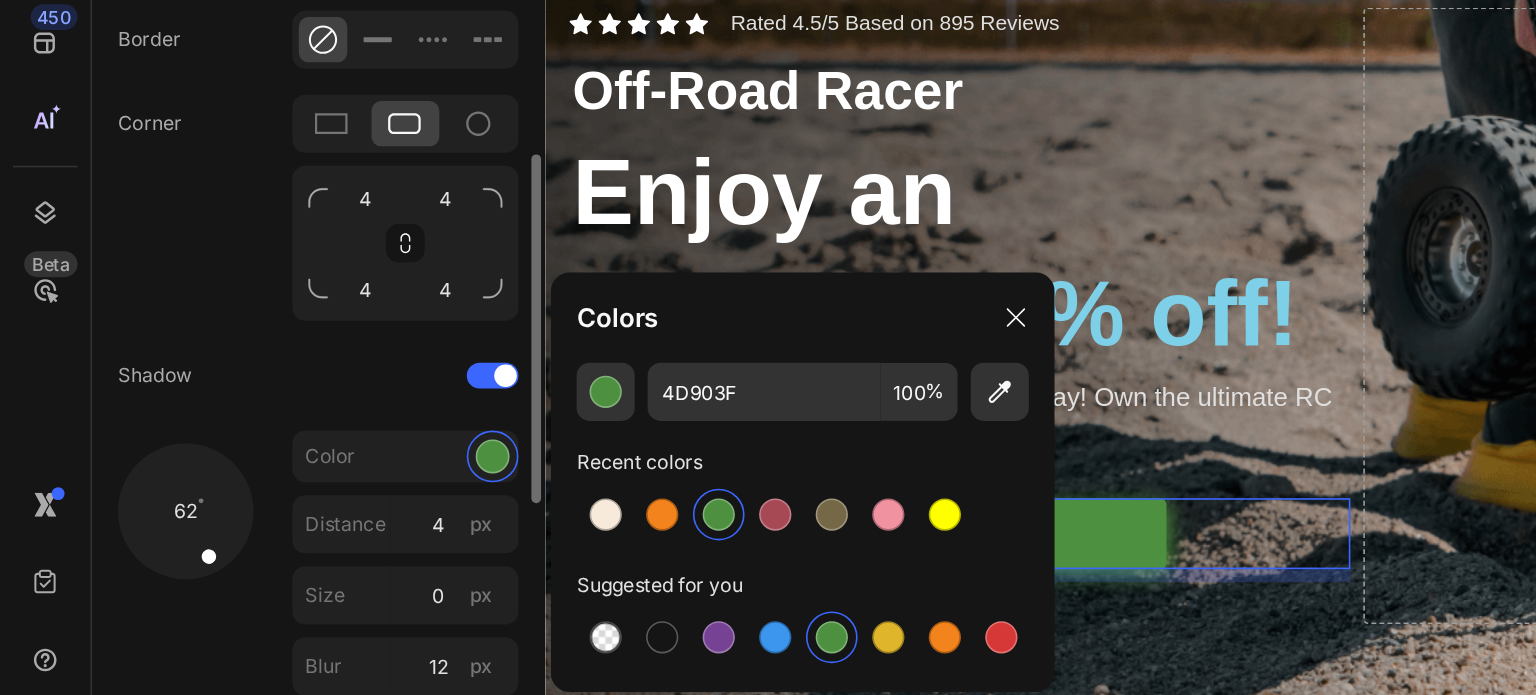 click on "Normal Hover Background color Text color Border Corner 4 4 4 4 Shadow 62 Color Distance 4 px Size 0 px Blur 12 px" 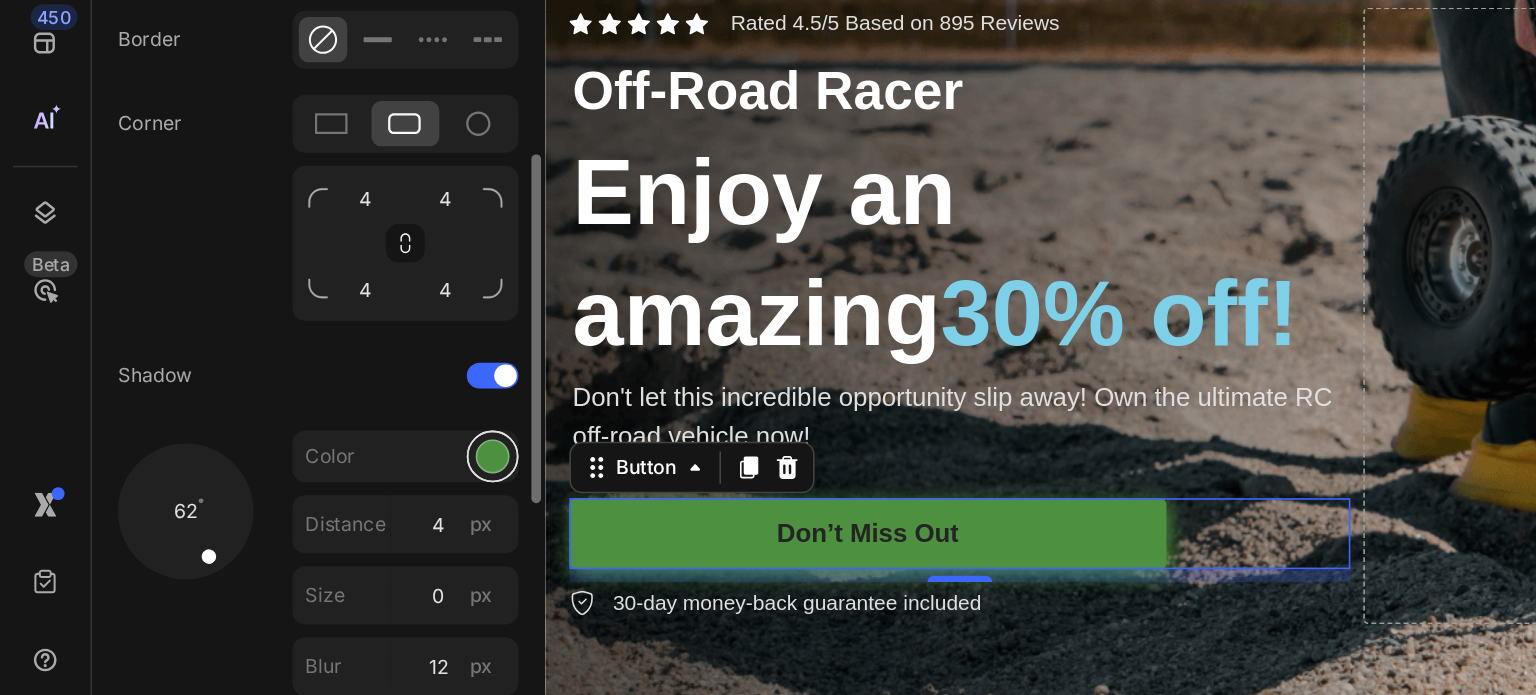 click at bounding box center [305, 541] 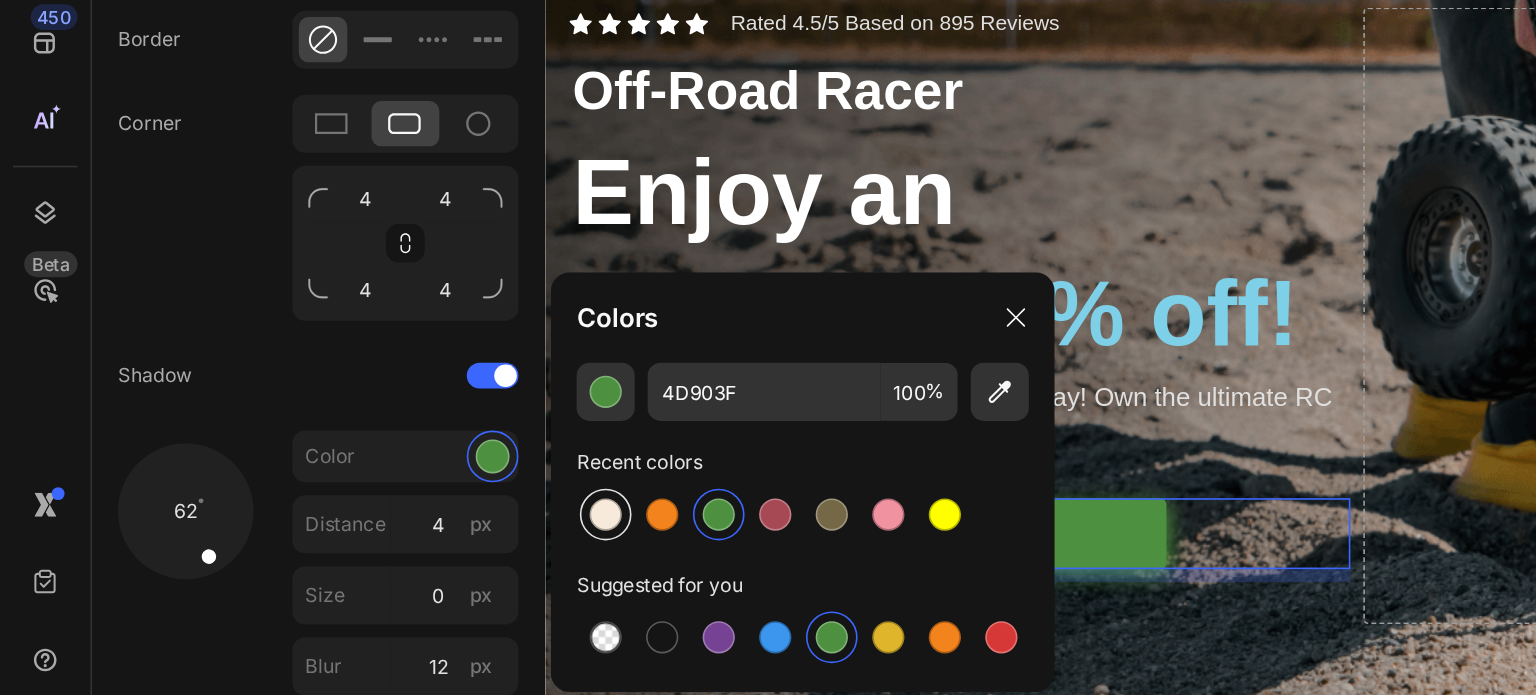 click at bounding box center (375, 577) 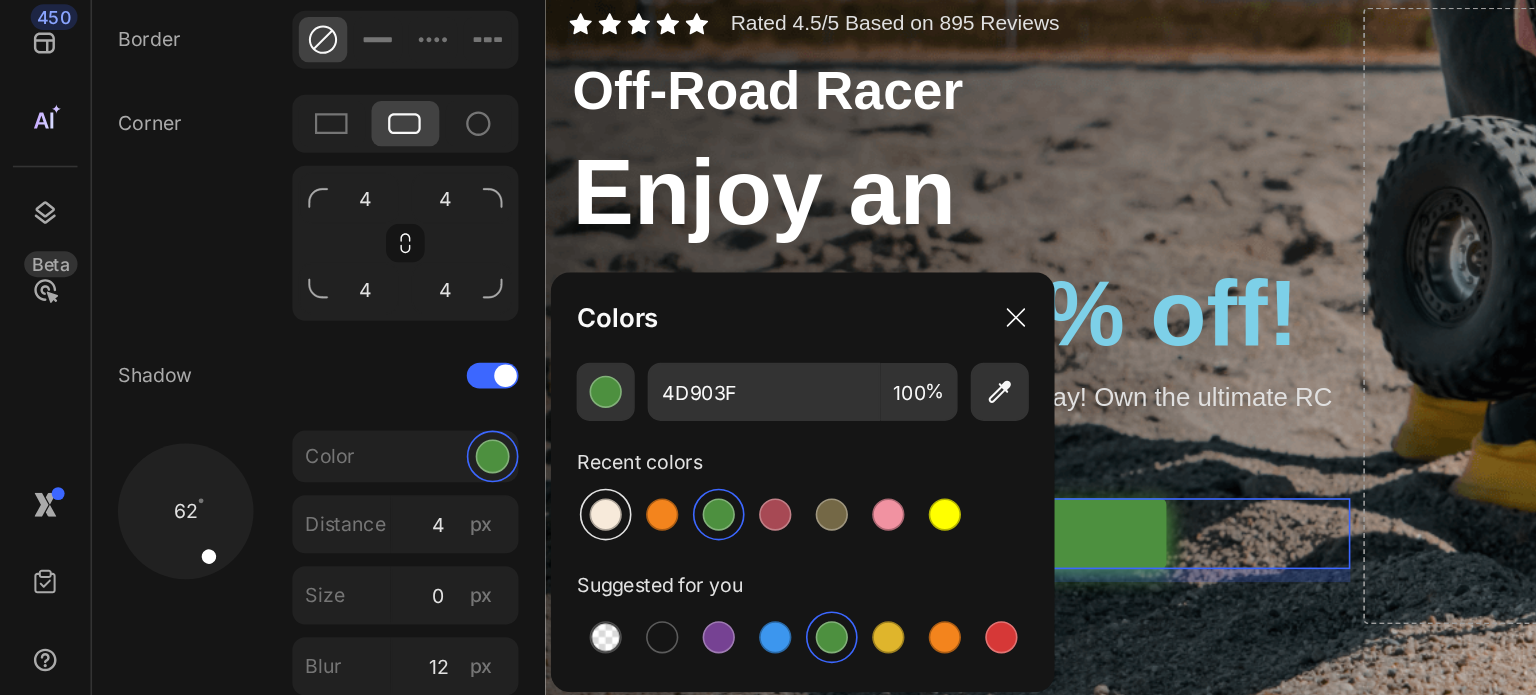 type on "F7EADA" 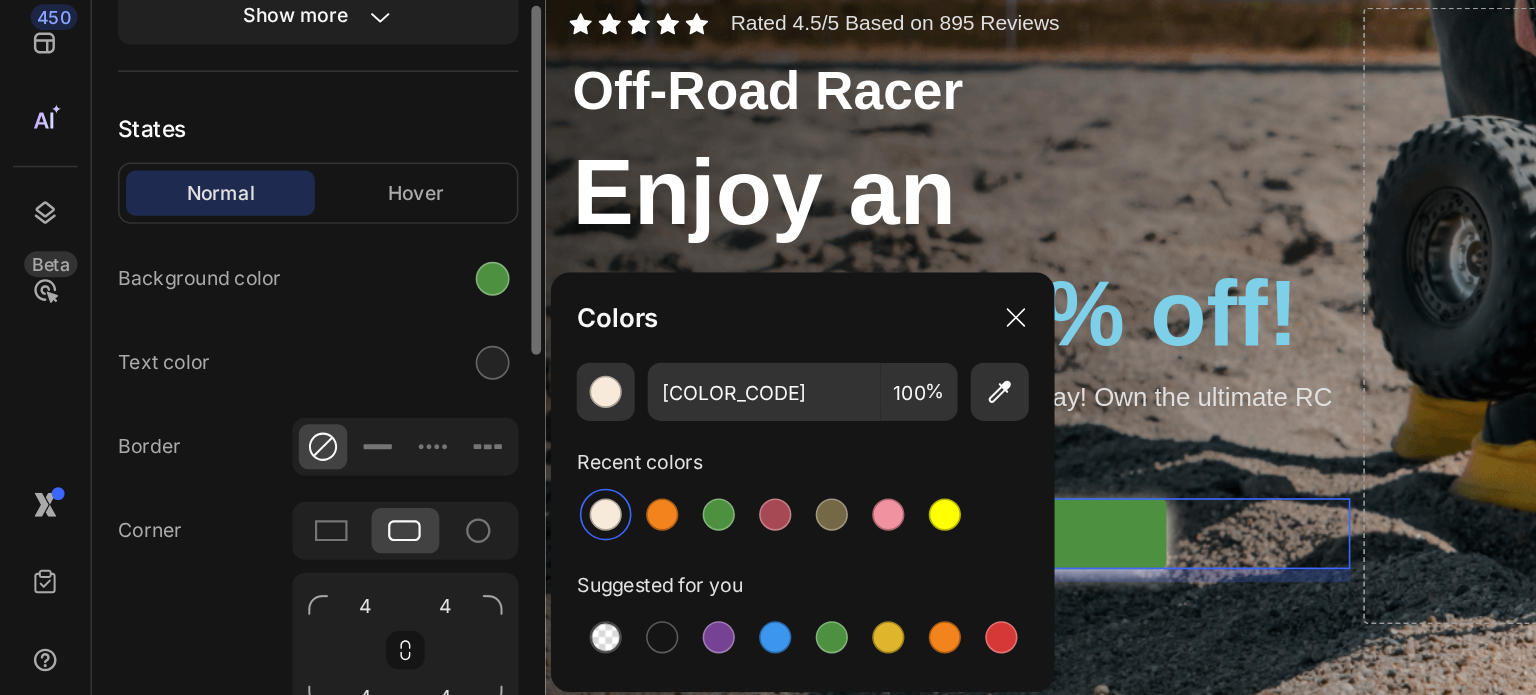 scroll, scrollTop: 304, scrollLeft: 0, axis: vertical 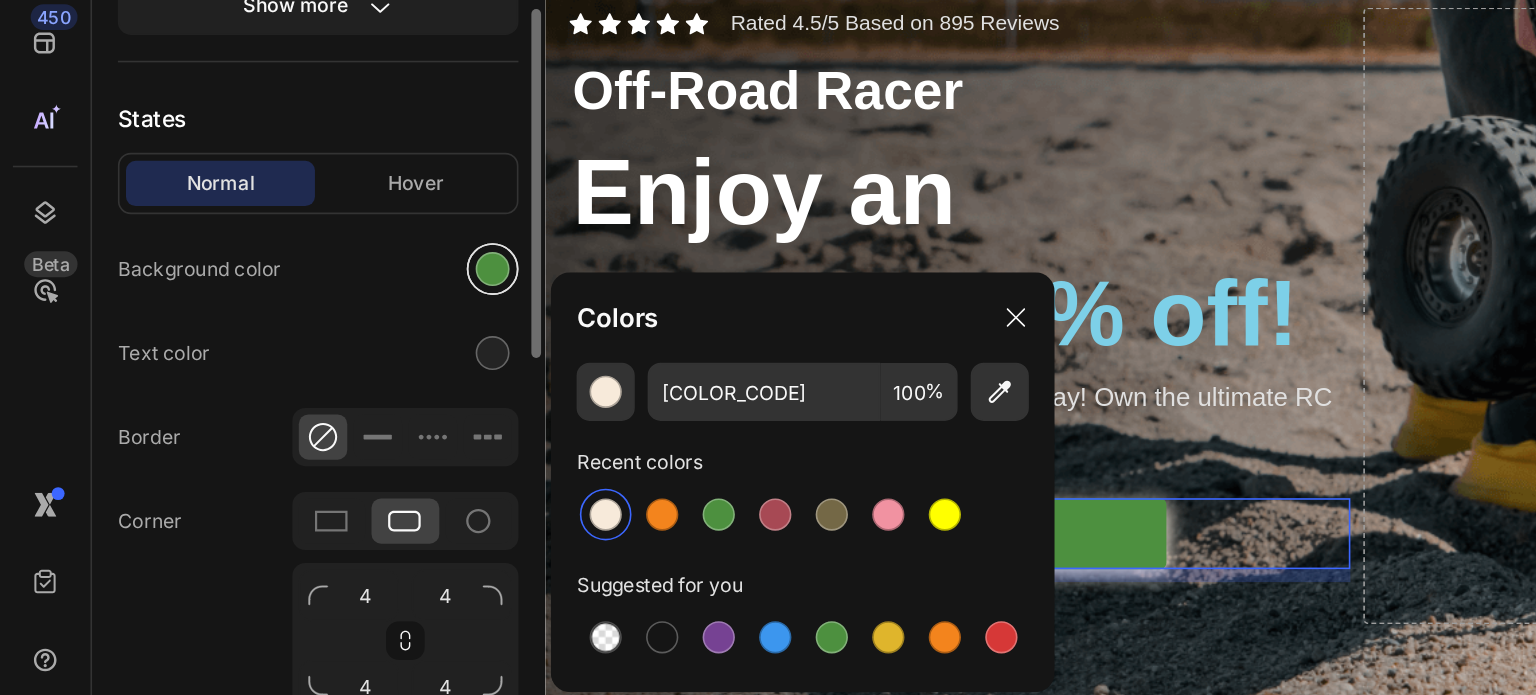 click at bounding box center [305, 425] 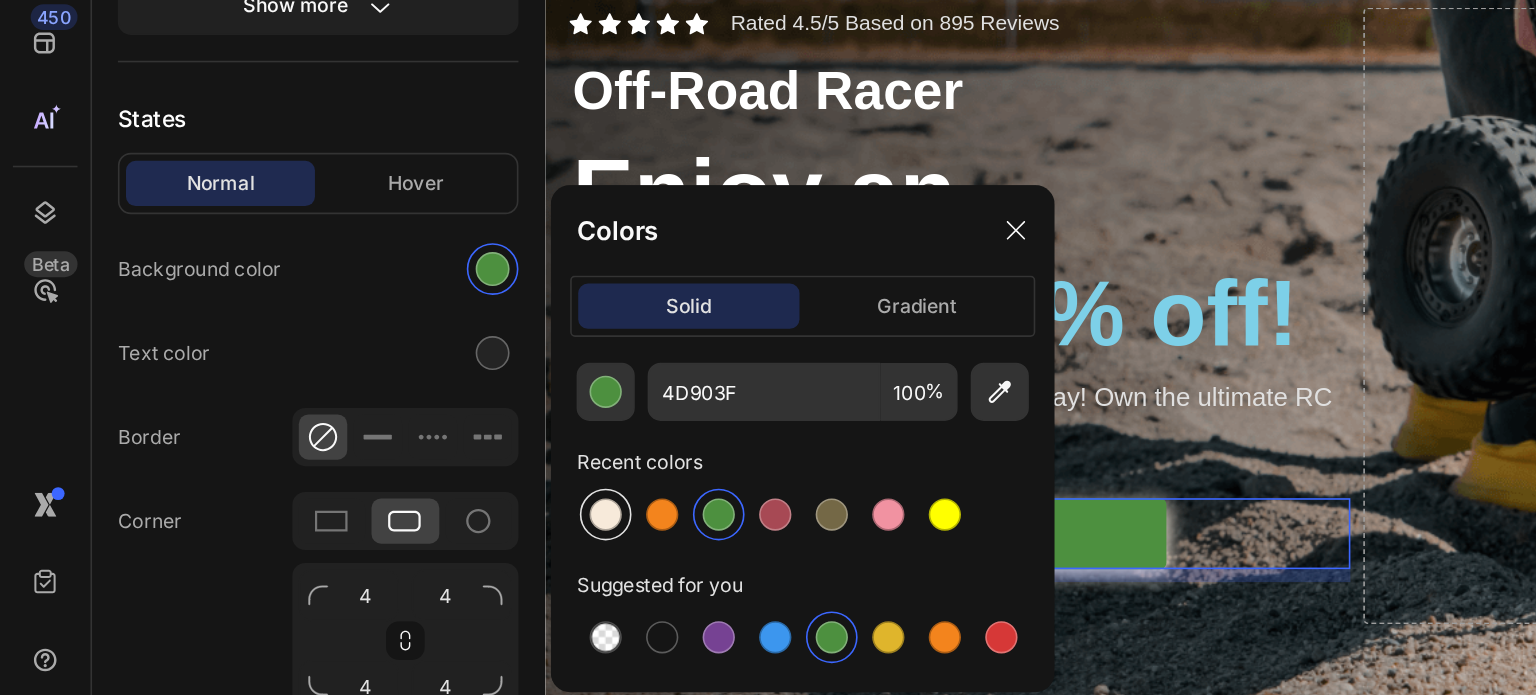 click at bounding box center [375, 577] 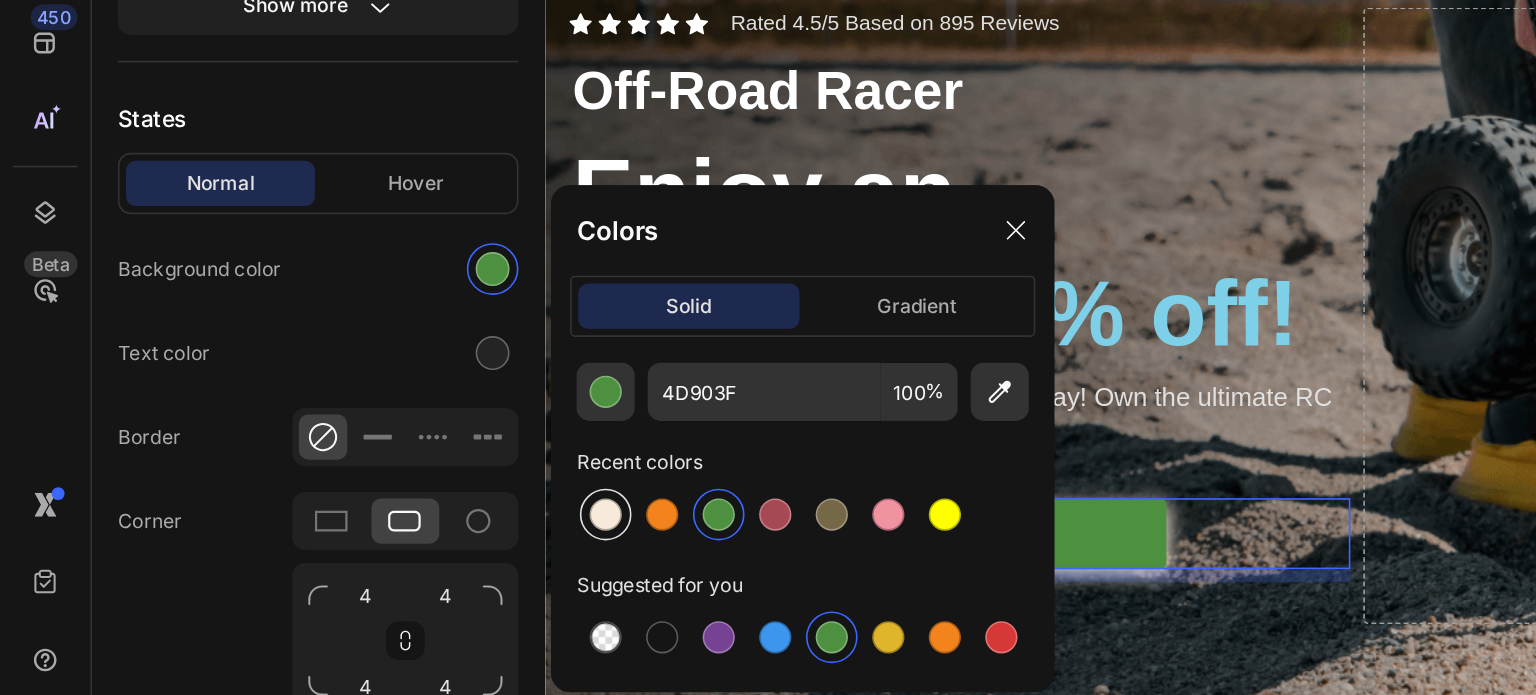 type on "F7EADA" 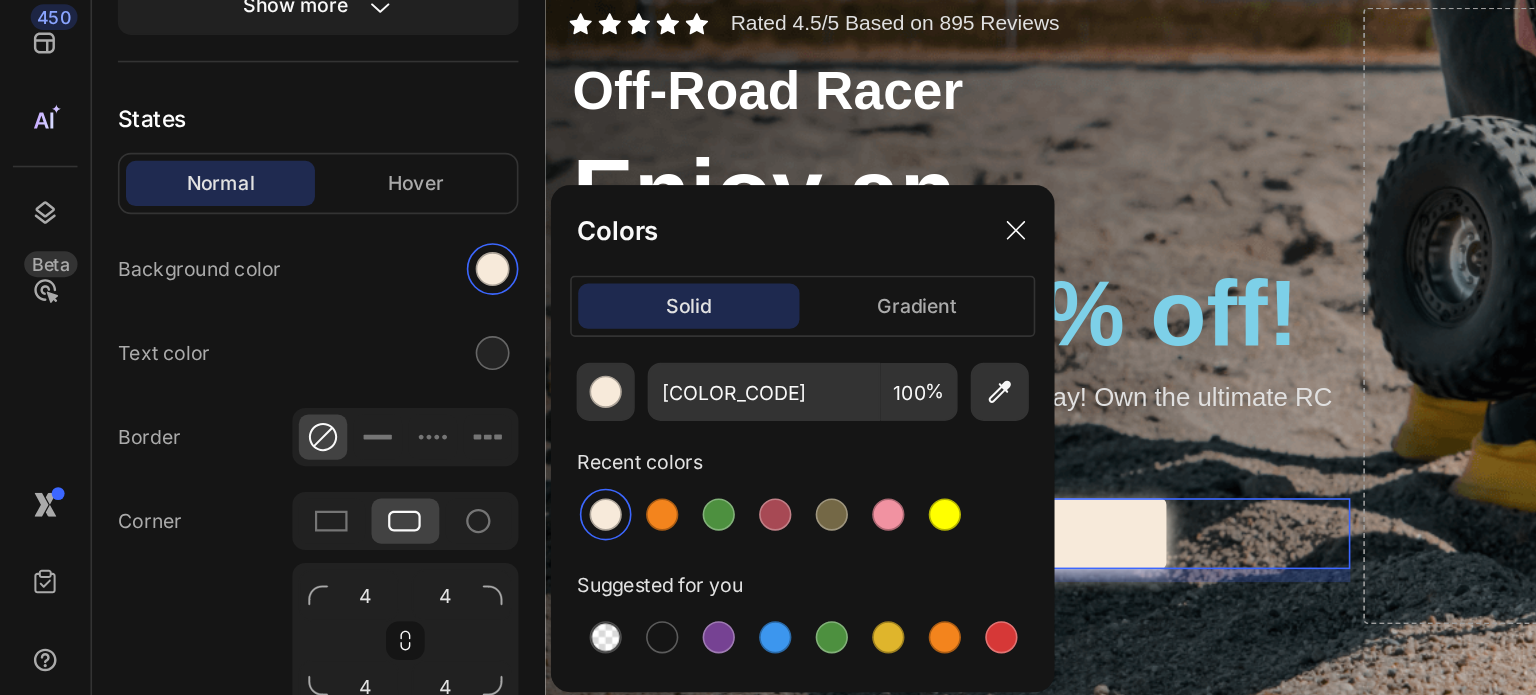 click on "F7EADA 100 % Recent colors Suggested for you" 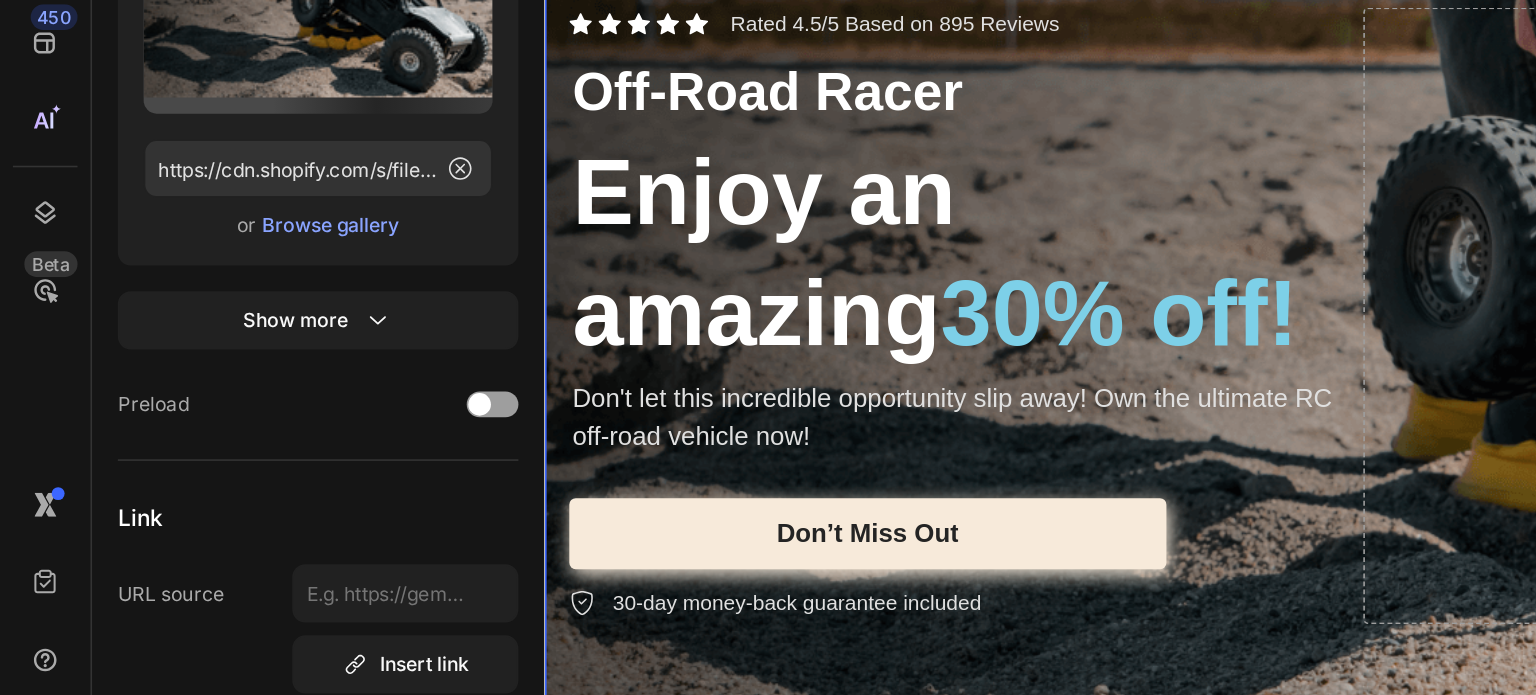 scroll, scrollTop: 0, scrollLeft: 0, axis: both 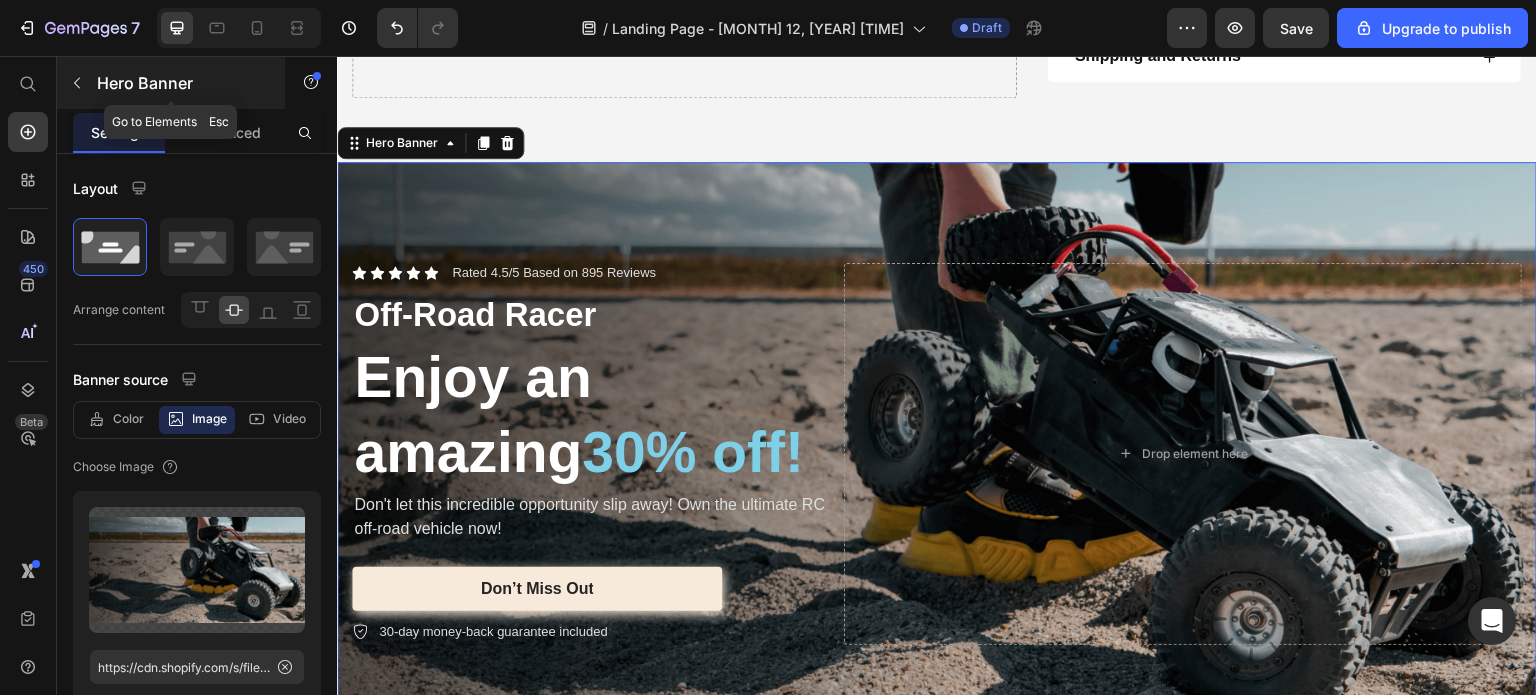 click at bounding box center (77, 83) 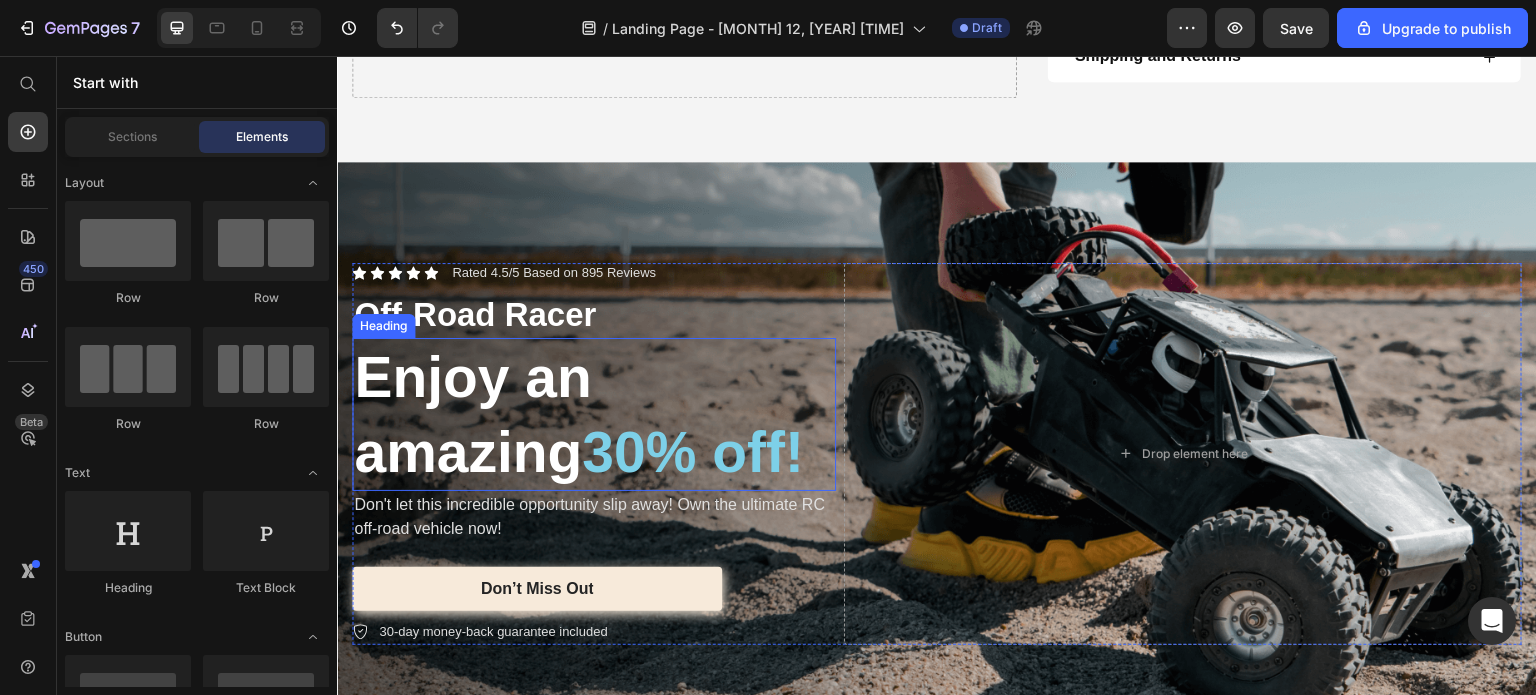scroll, scrollTop: 3245, scrollLeft: 0, axis: vertical 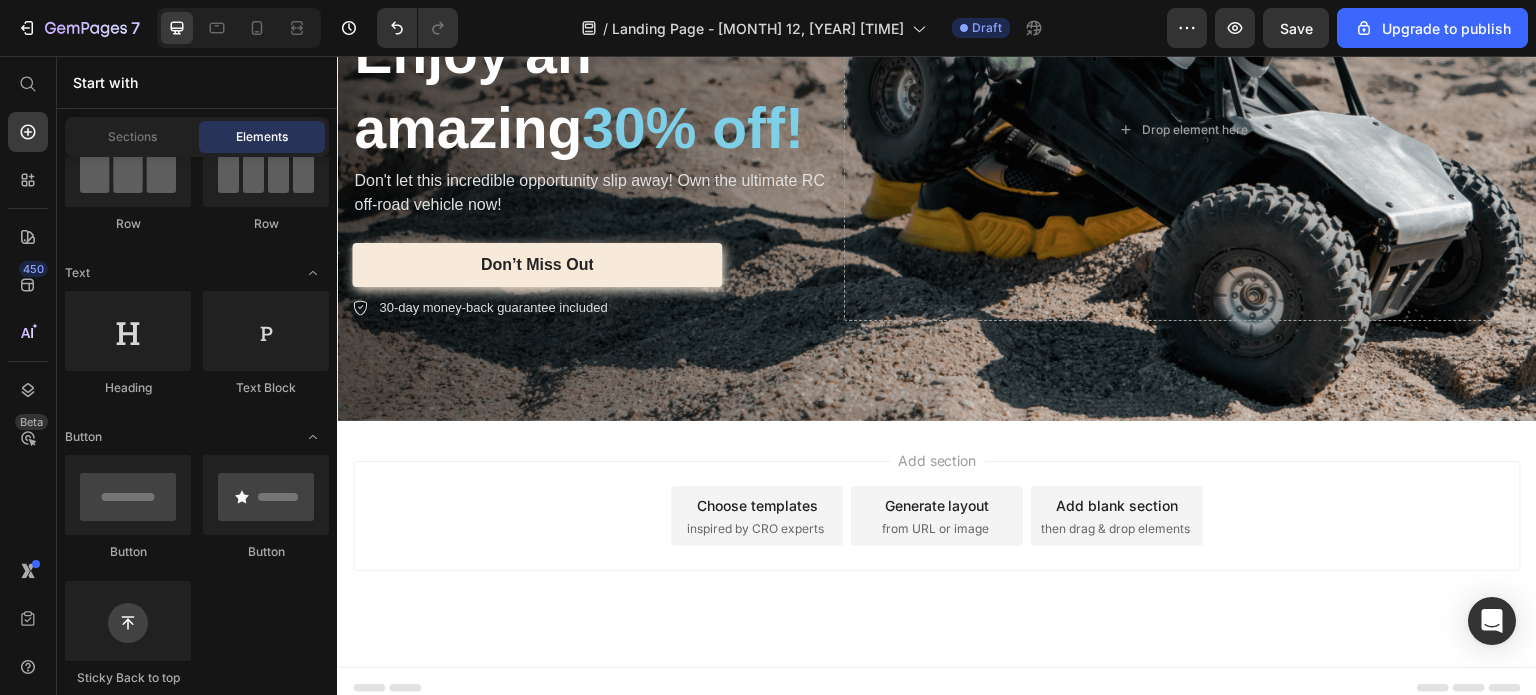 click on "Add blank section" at bounding box center [1117, 505] 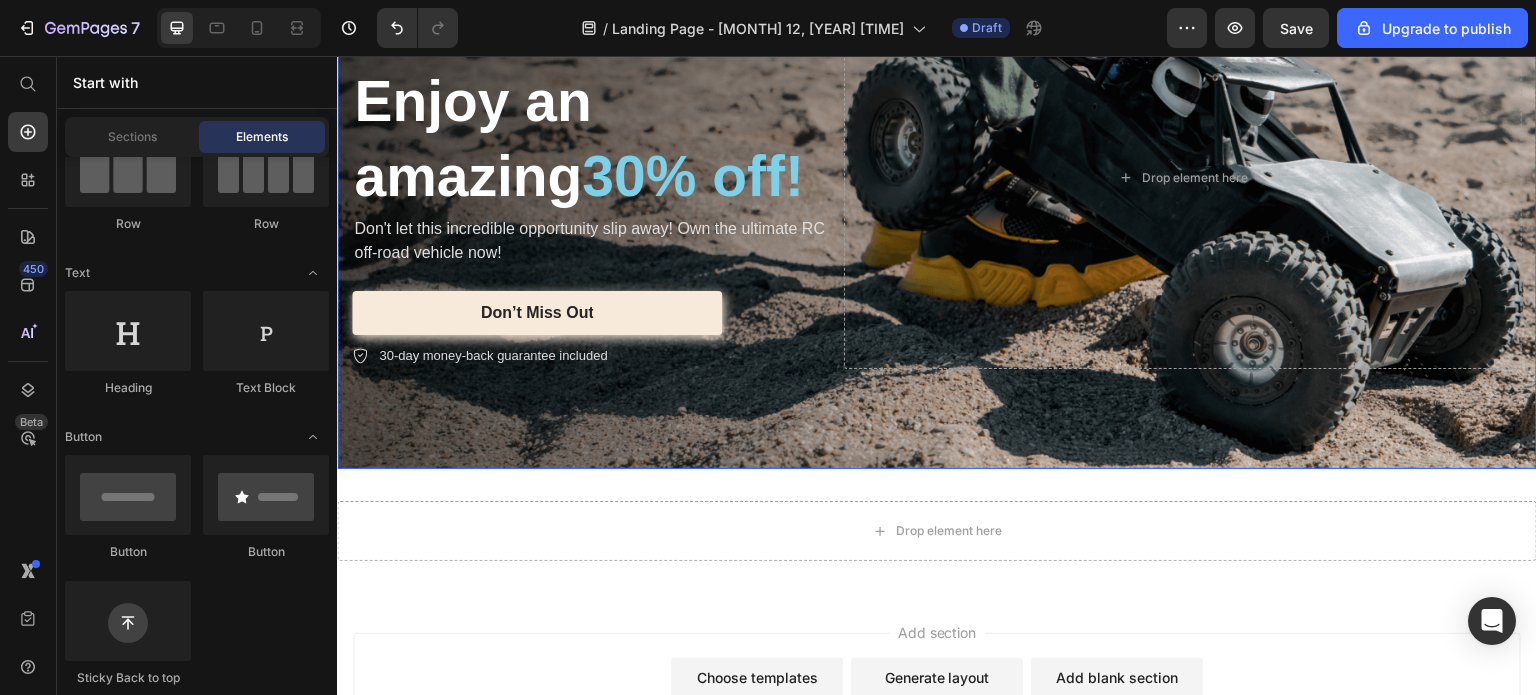 scroll, scrollTop: 3245, scrollLeft: 0, axis: vertical 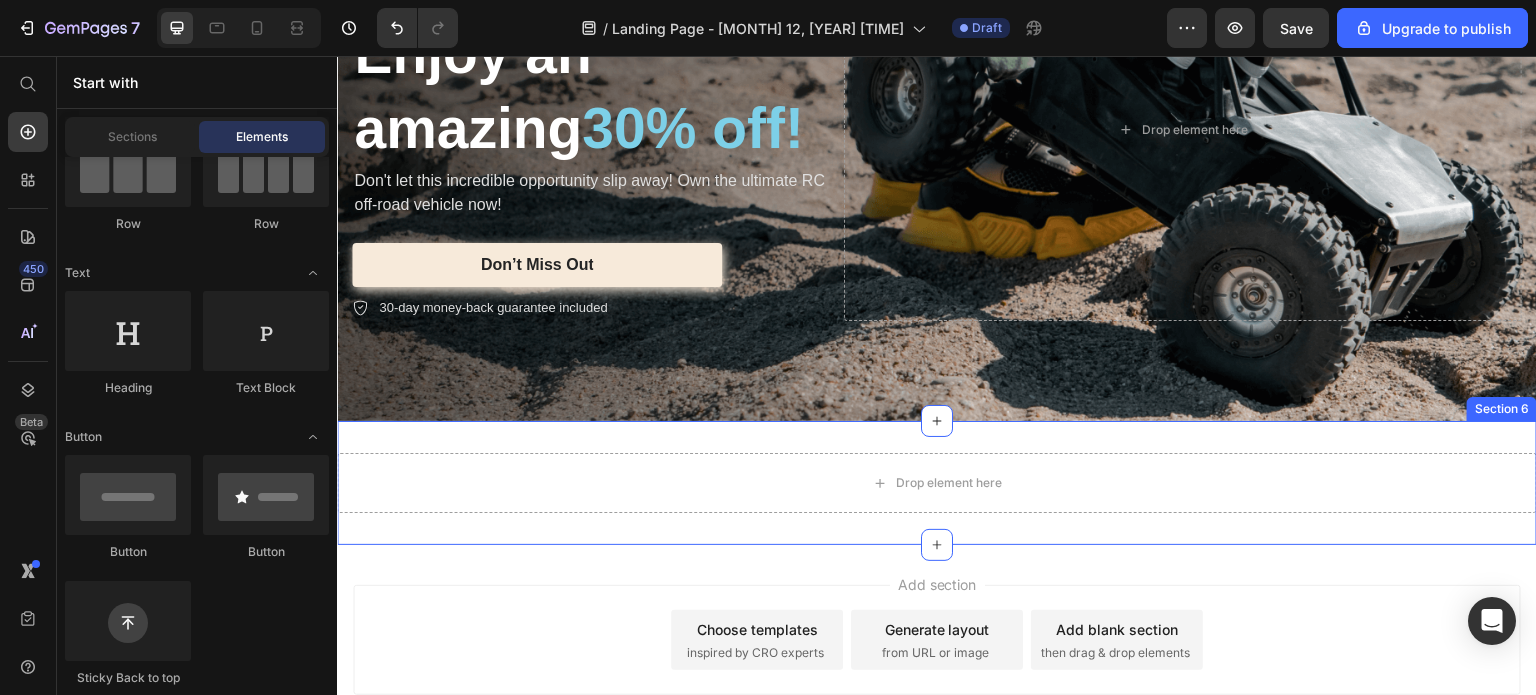 click on "Drop element here Section 6" at bounding box center [937, 483] 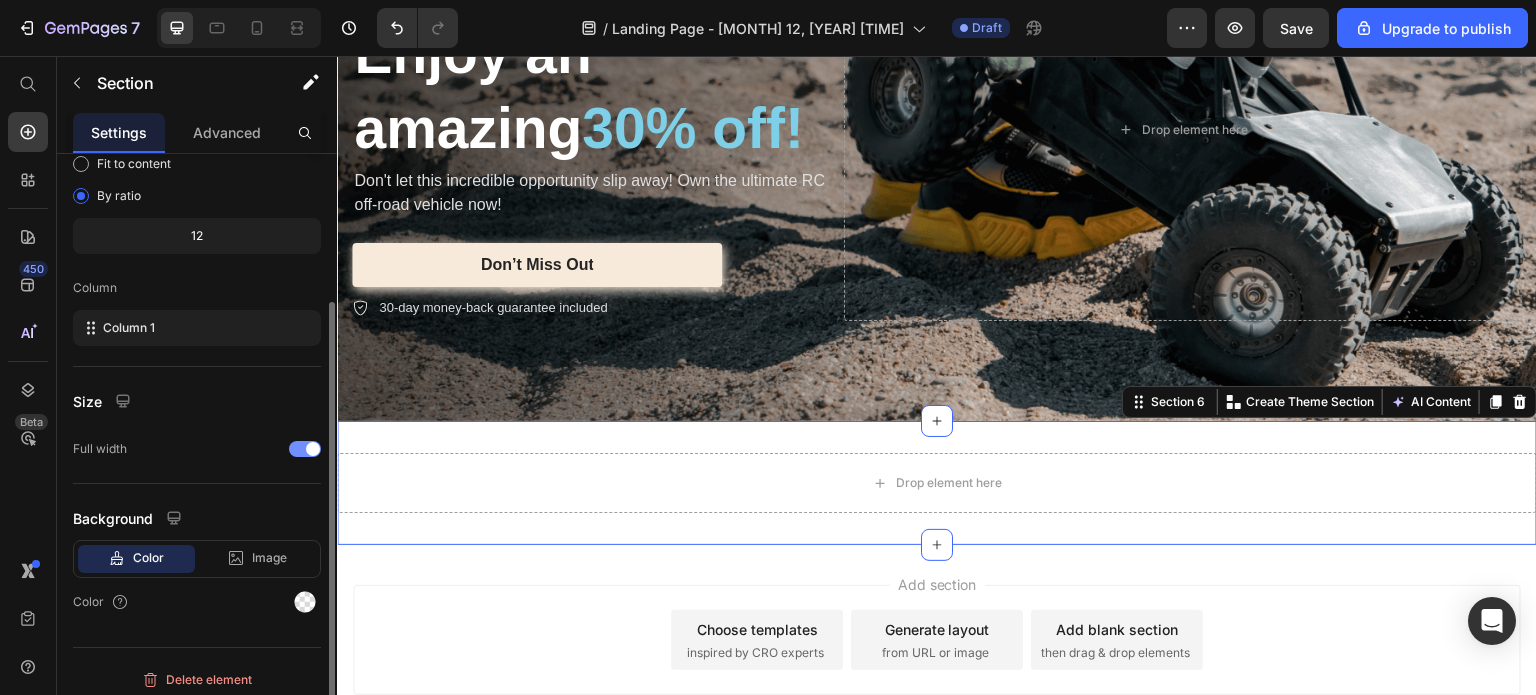 scroll, scrollTop: 208, scrollLeft: 0, axis: vertical 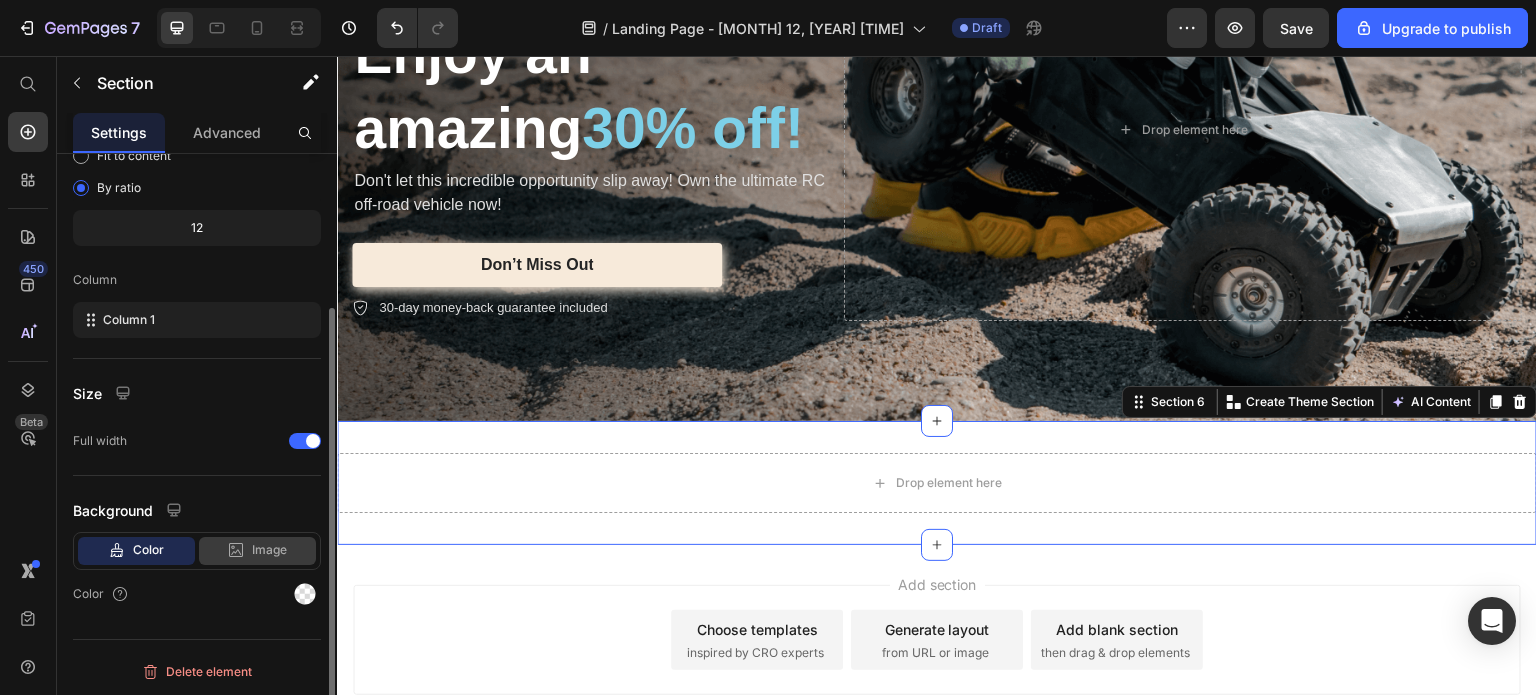 click on "Image" 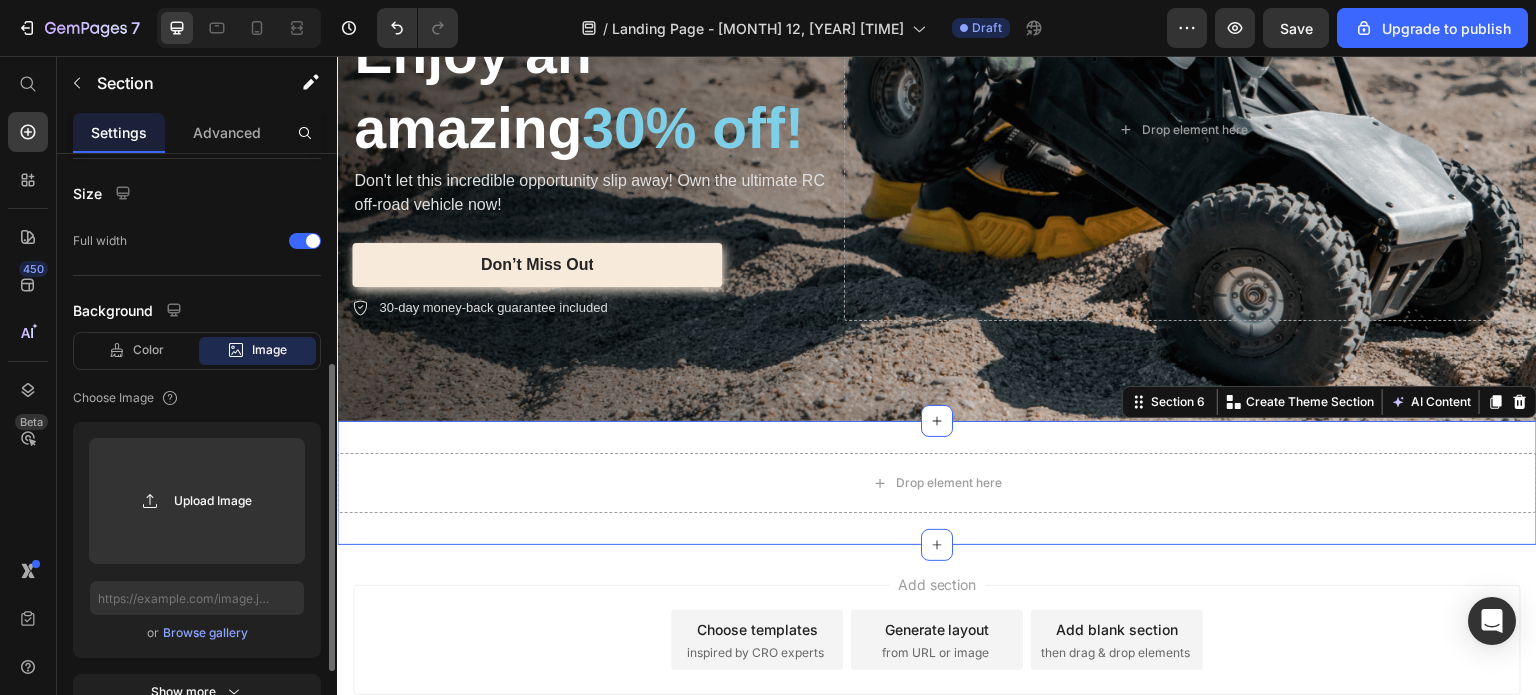 scroll, scrollTop: 508, scrollLeft: 0, axis: vertical 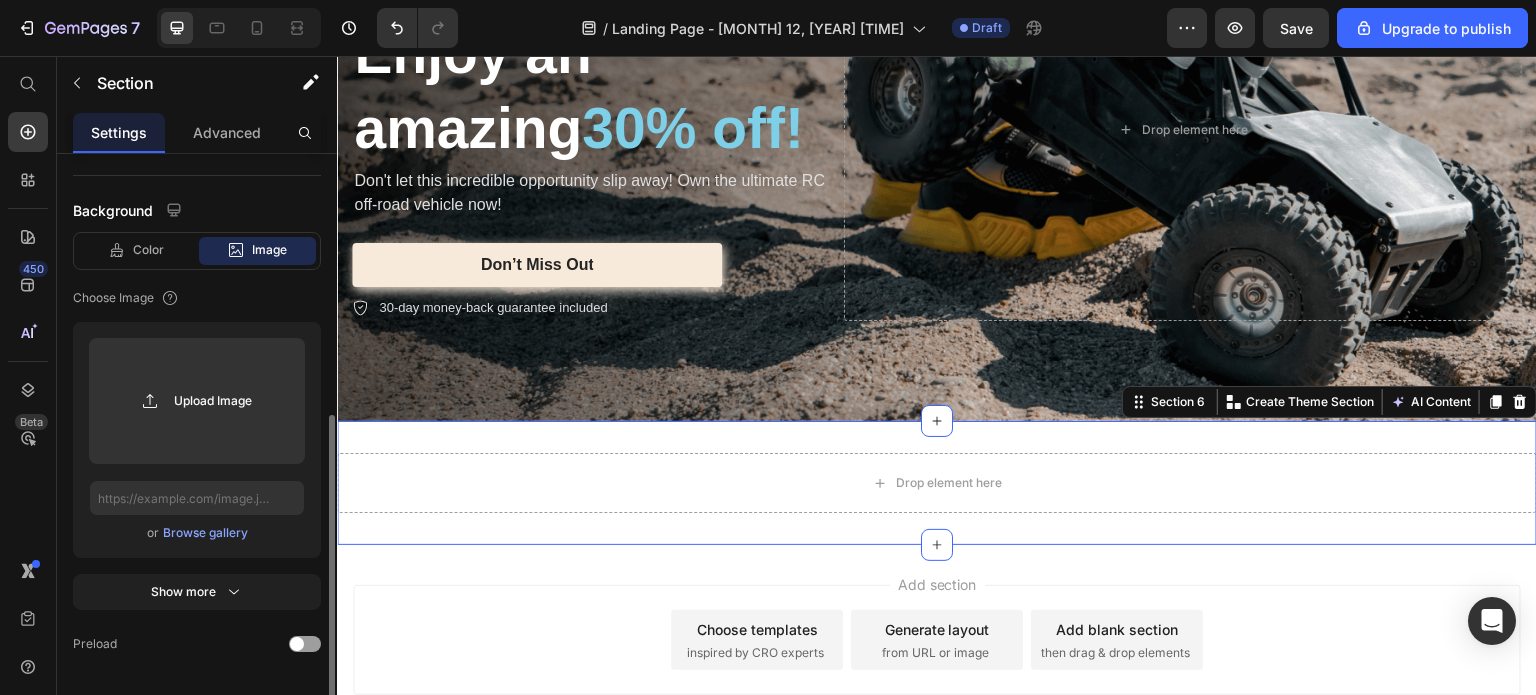click on "Browse gallery" at bounding box center [205, 533] 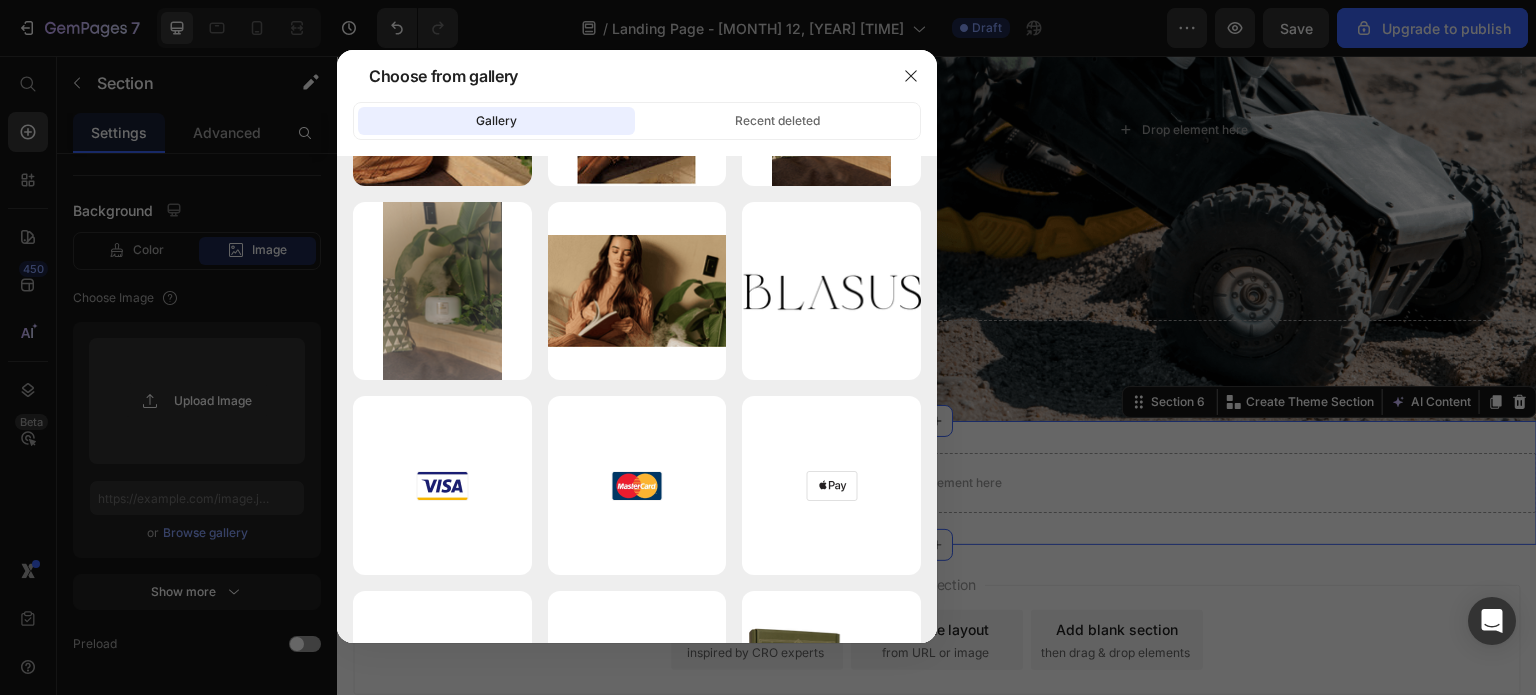 scroll, scrollTop: 1617, scrollLeft: 0, axis: vertical 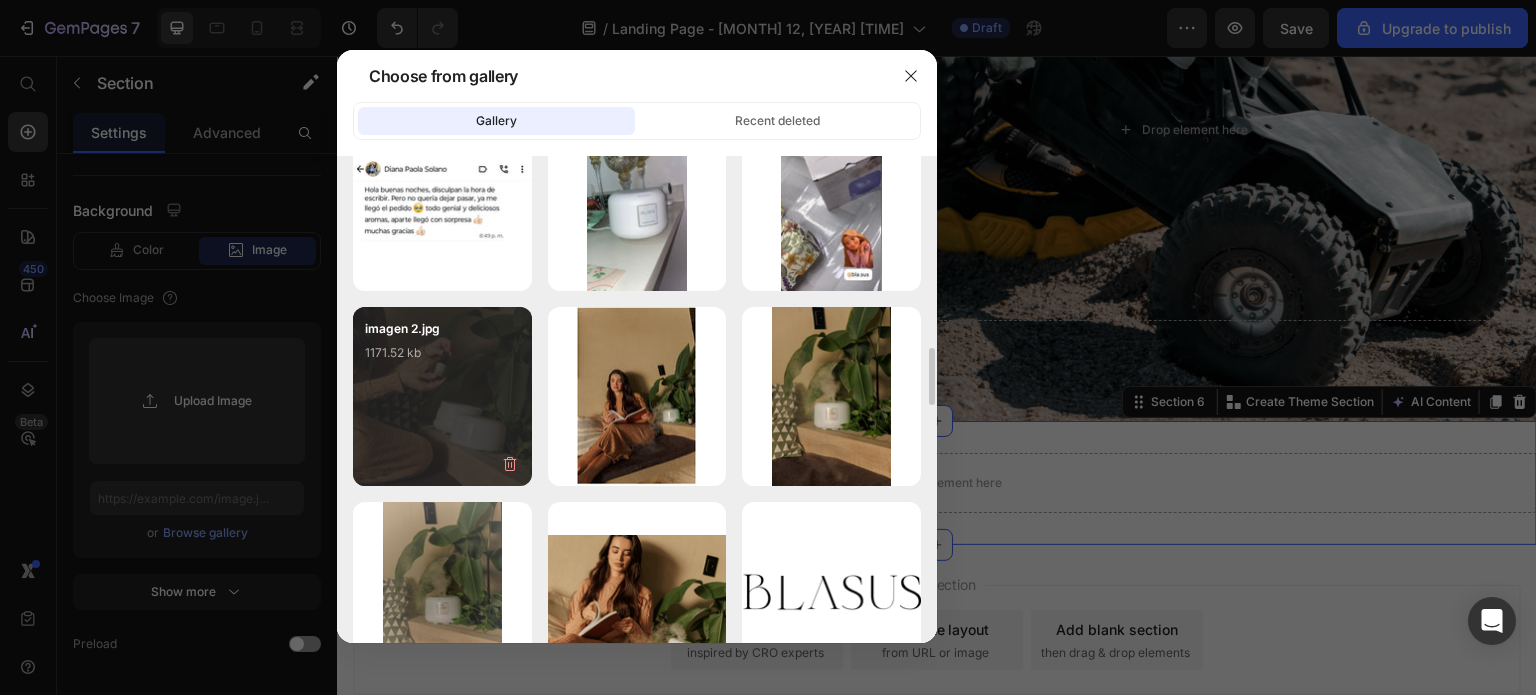 click on "imagen 2.jpg 1171.52 kb" at bounding box center [442, 359] 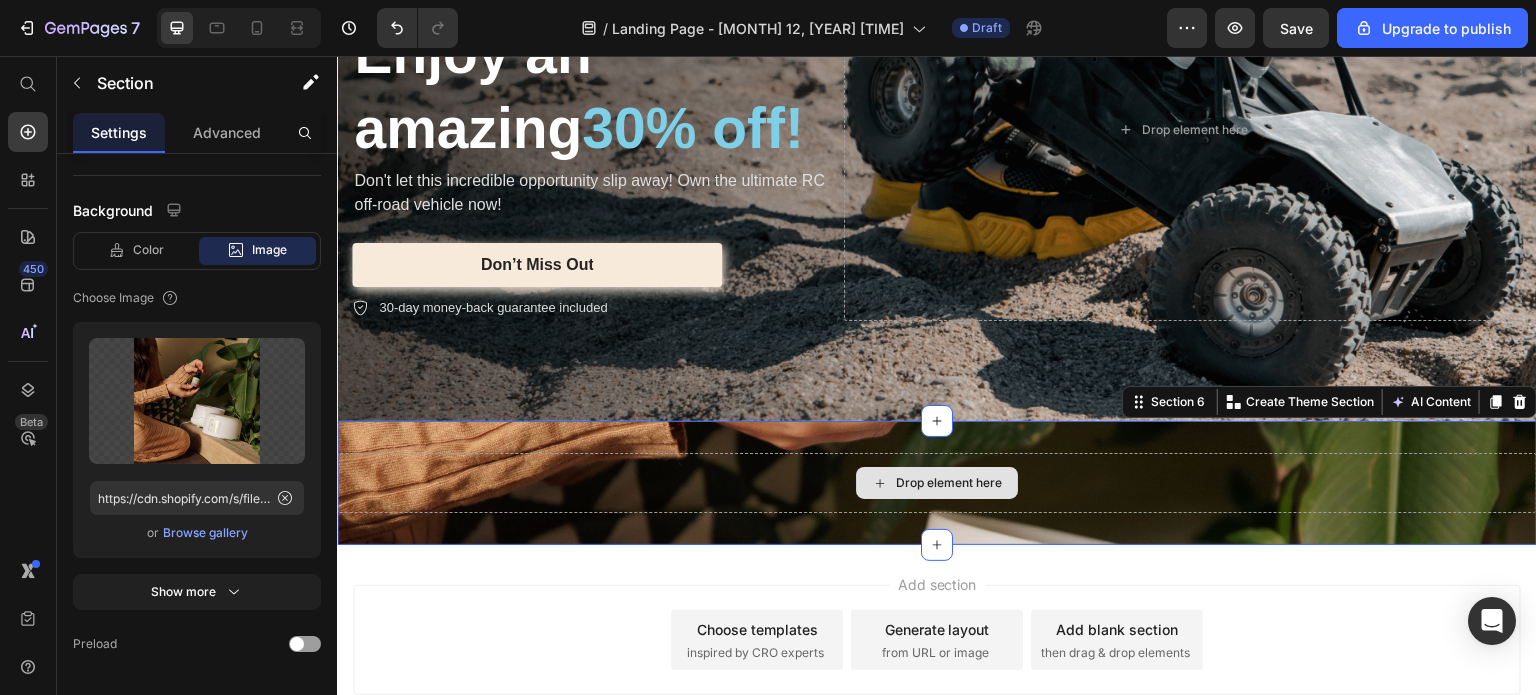 click on "Drop element here" at bounding box center [949, 483] 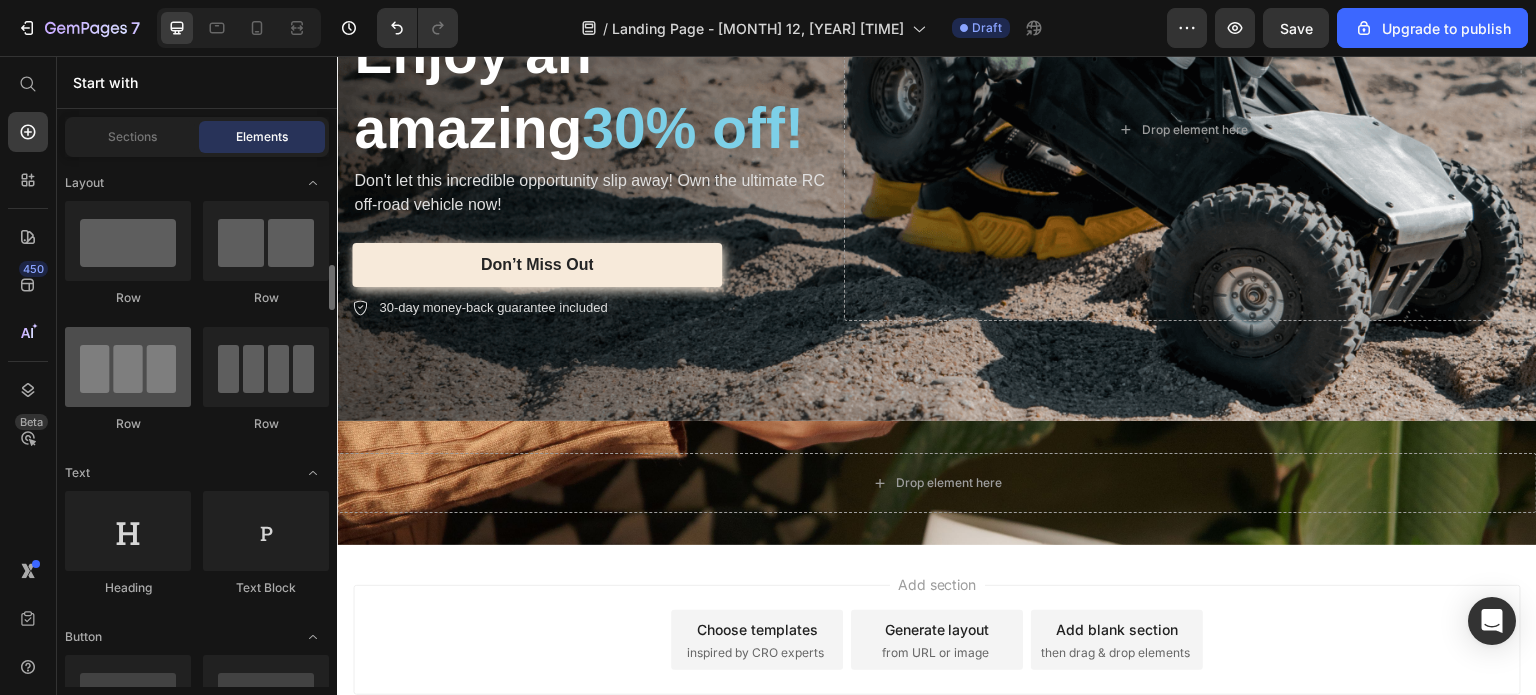 scroll, scrollTop: 100, scrollLeft: 0, axis: vertical 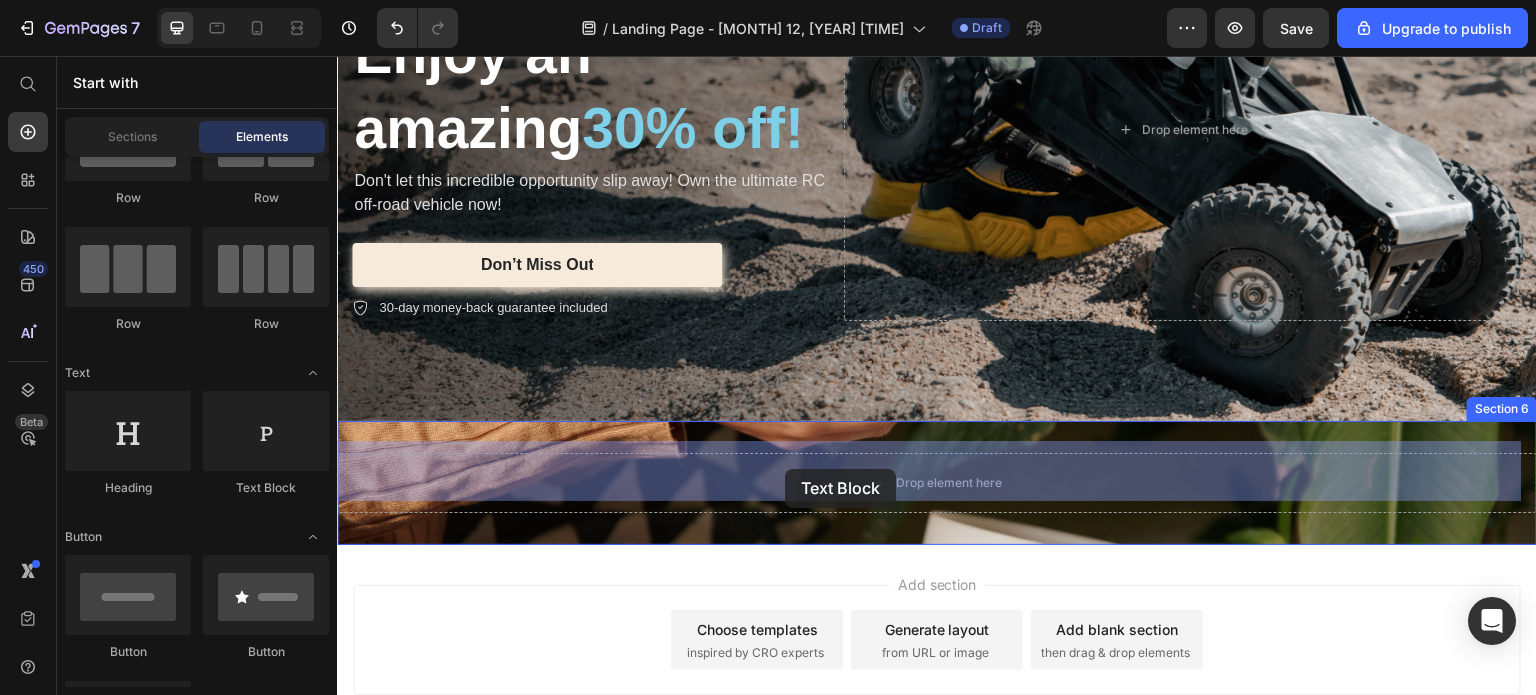 drag, startPoint x: 604, startPoint y: 488, endPoint x: 785, endPoint y: 469, distance: 181.9945 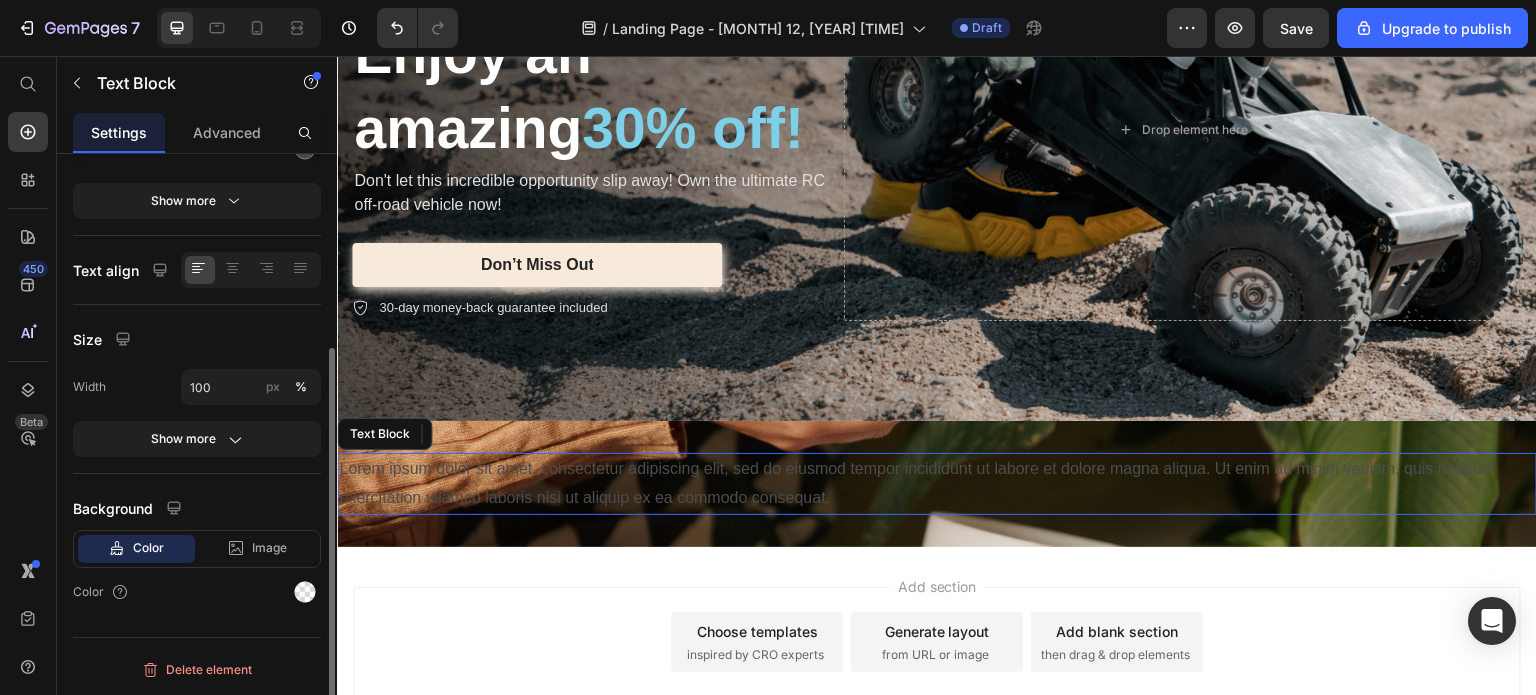 scroll, scrollTop: 0, scrollLeft: 0, axis: both 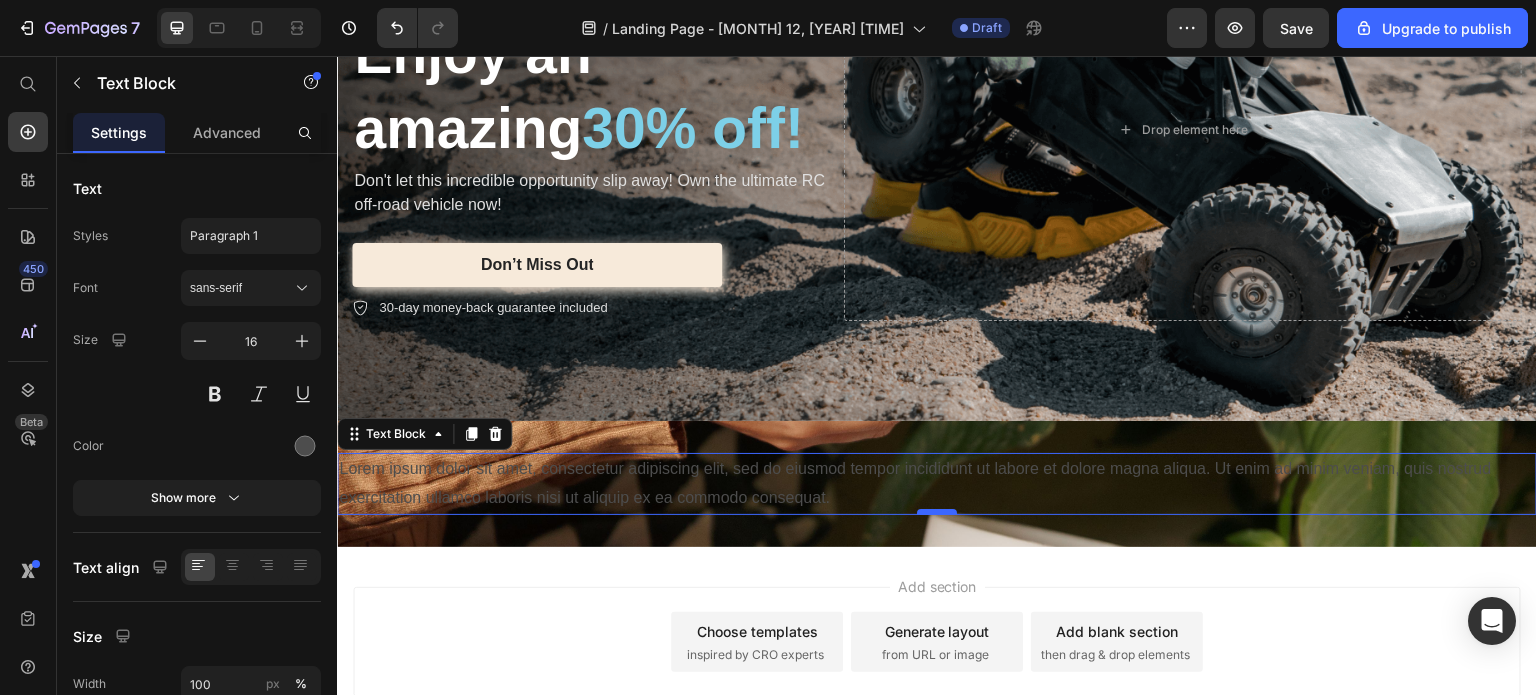 click at bounding box center (937, 512) 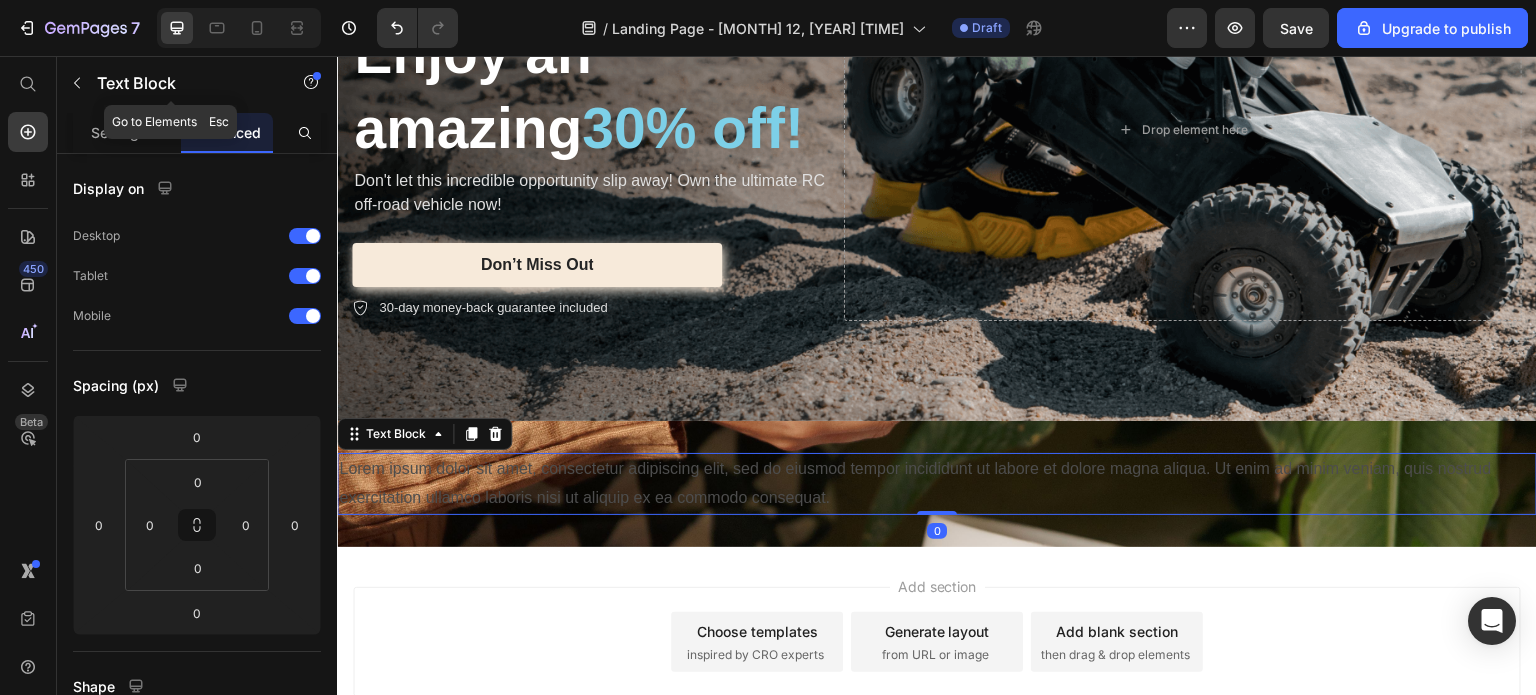 click at bounding box center (77, 83) 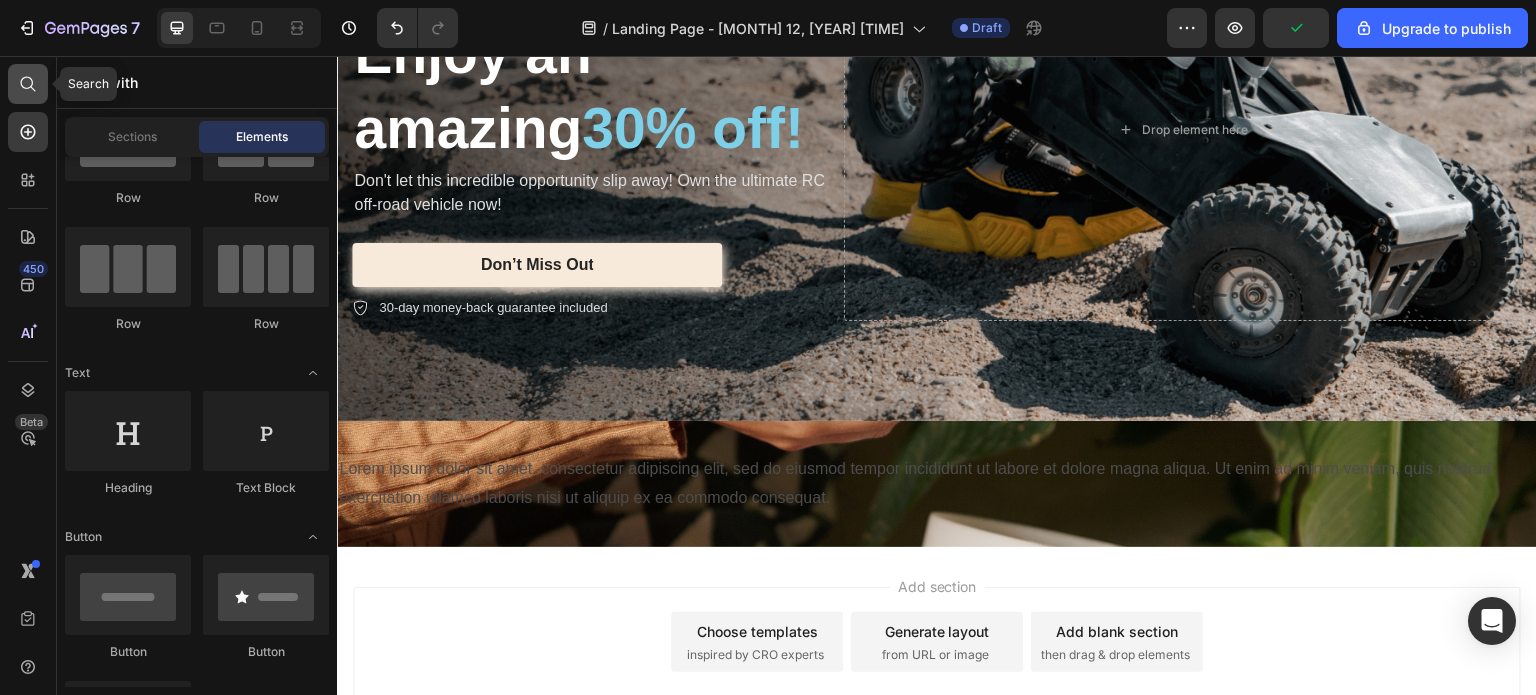 click 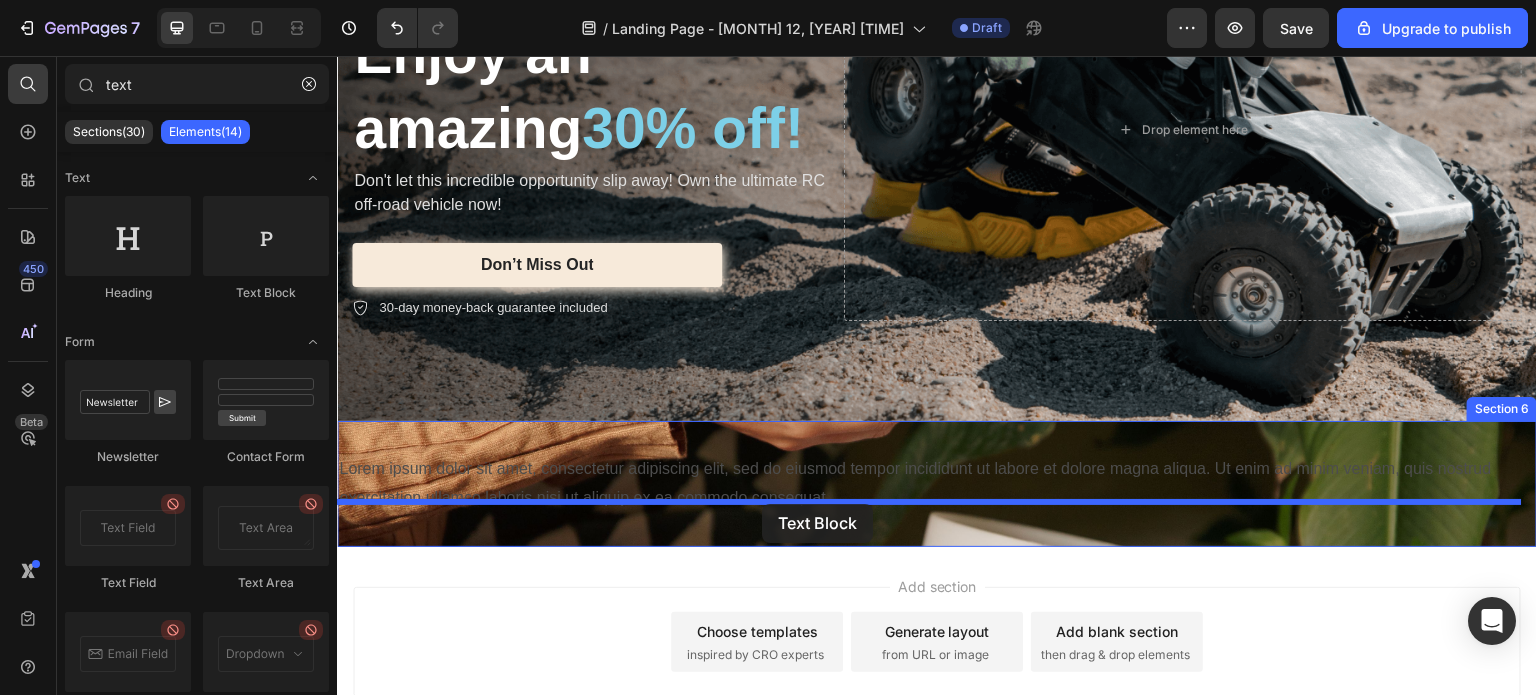 drag, startPoint x: 612, startPoint y: 299, endPoint x: 762, endPoint y: 504, distance: 254.01772 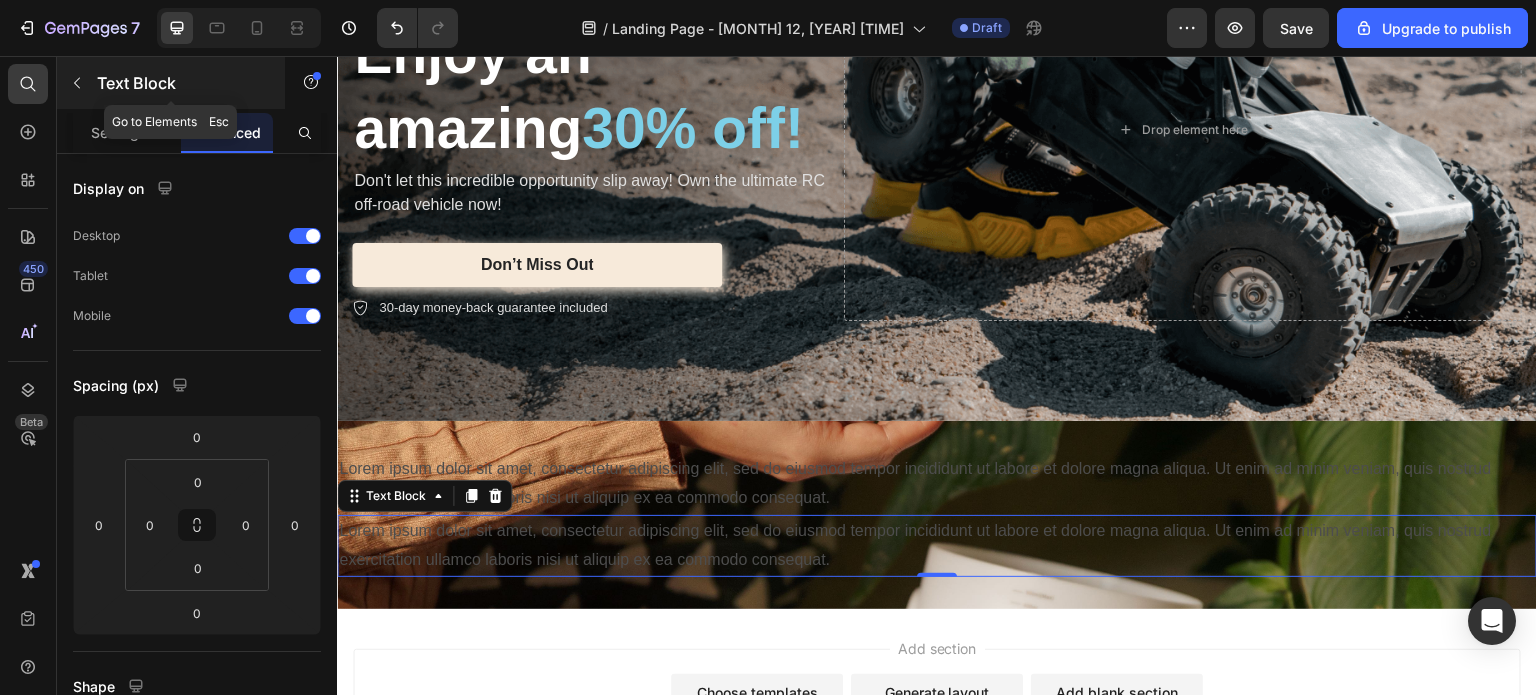 click at bounding box center [77, 83] 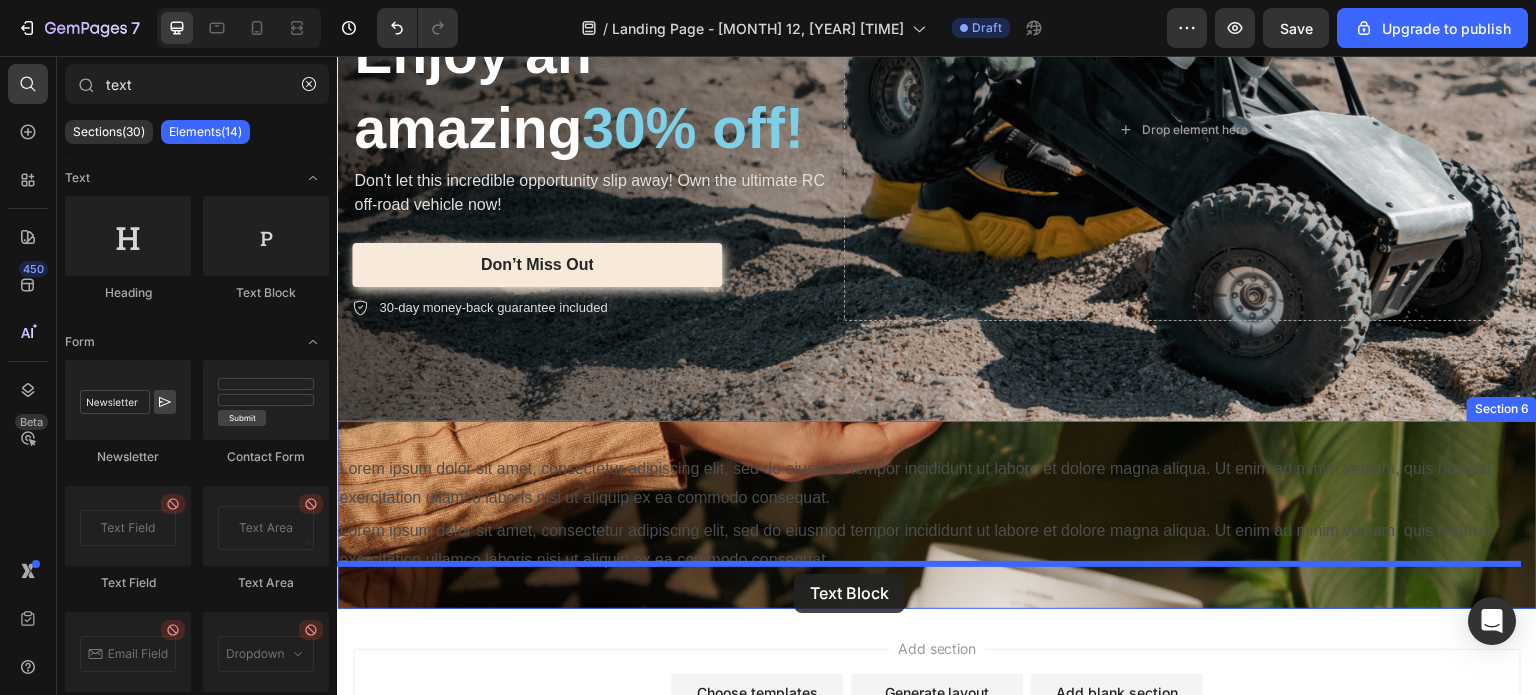 drag, startPoint x: 585, startPoint y: 298, endPoint x: 802, endPoint y: 569, distance: 347.17432 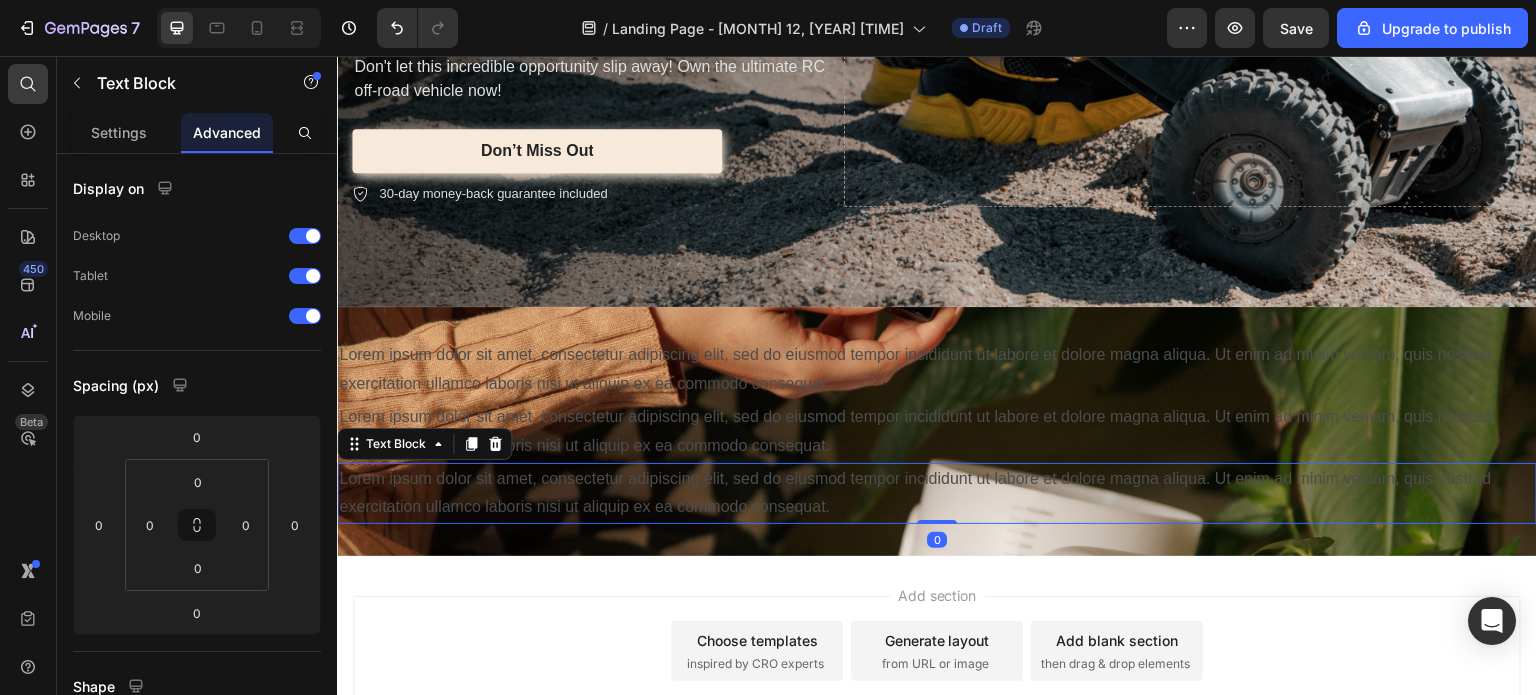 scroll, scrollTop: 3445, scrollLeft: 0, axis: vertical 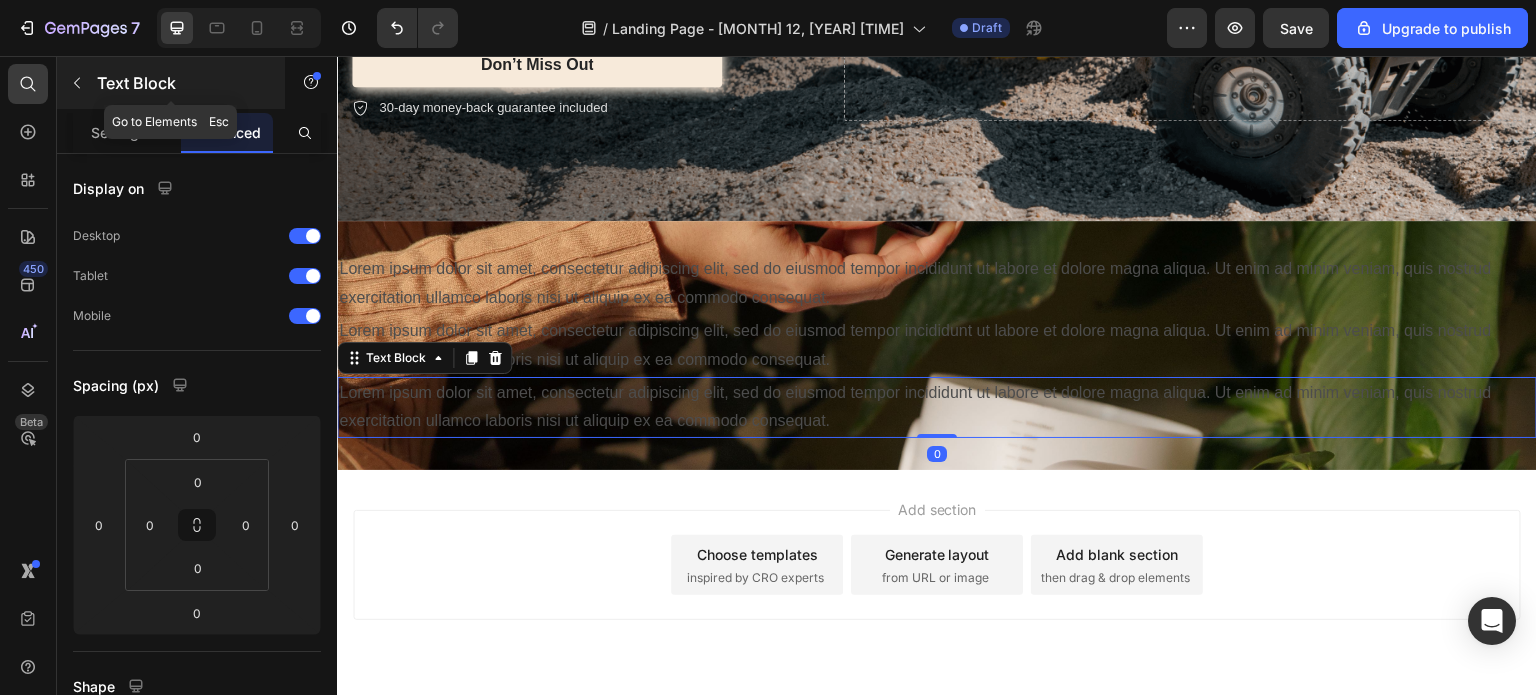 click 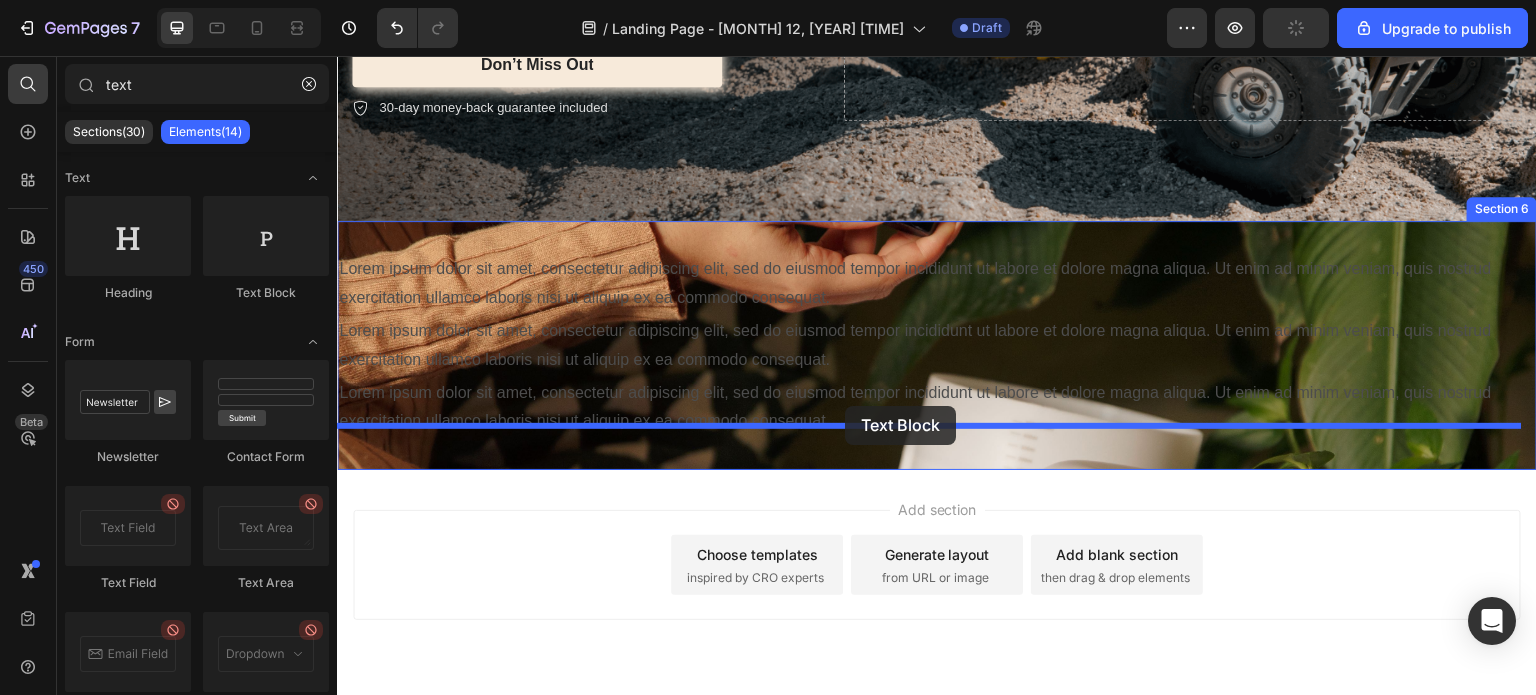 drag, startPoint x: 597, startPoint y: 299, endPoint x: 846, endPoint y: 409, distance: 272.215 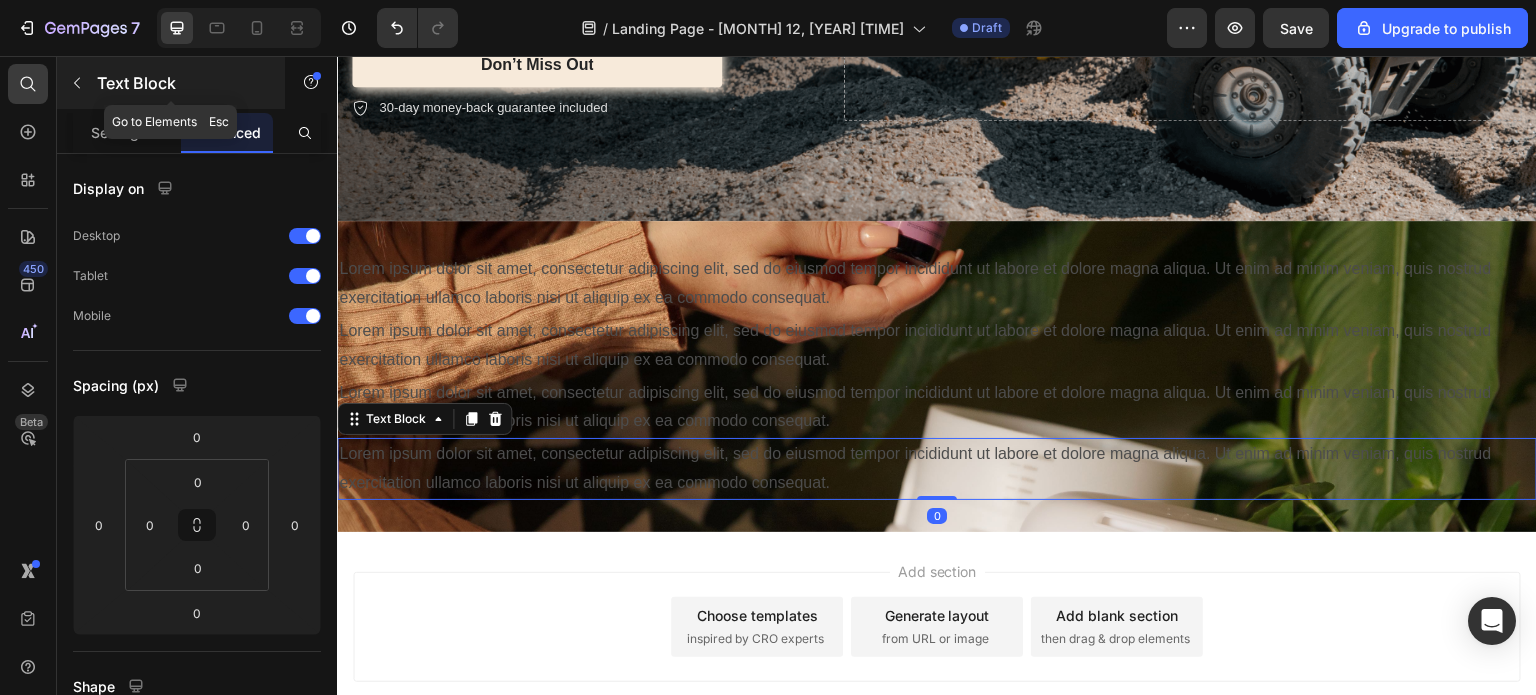 click at bounding box center [77, 83] 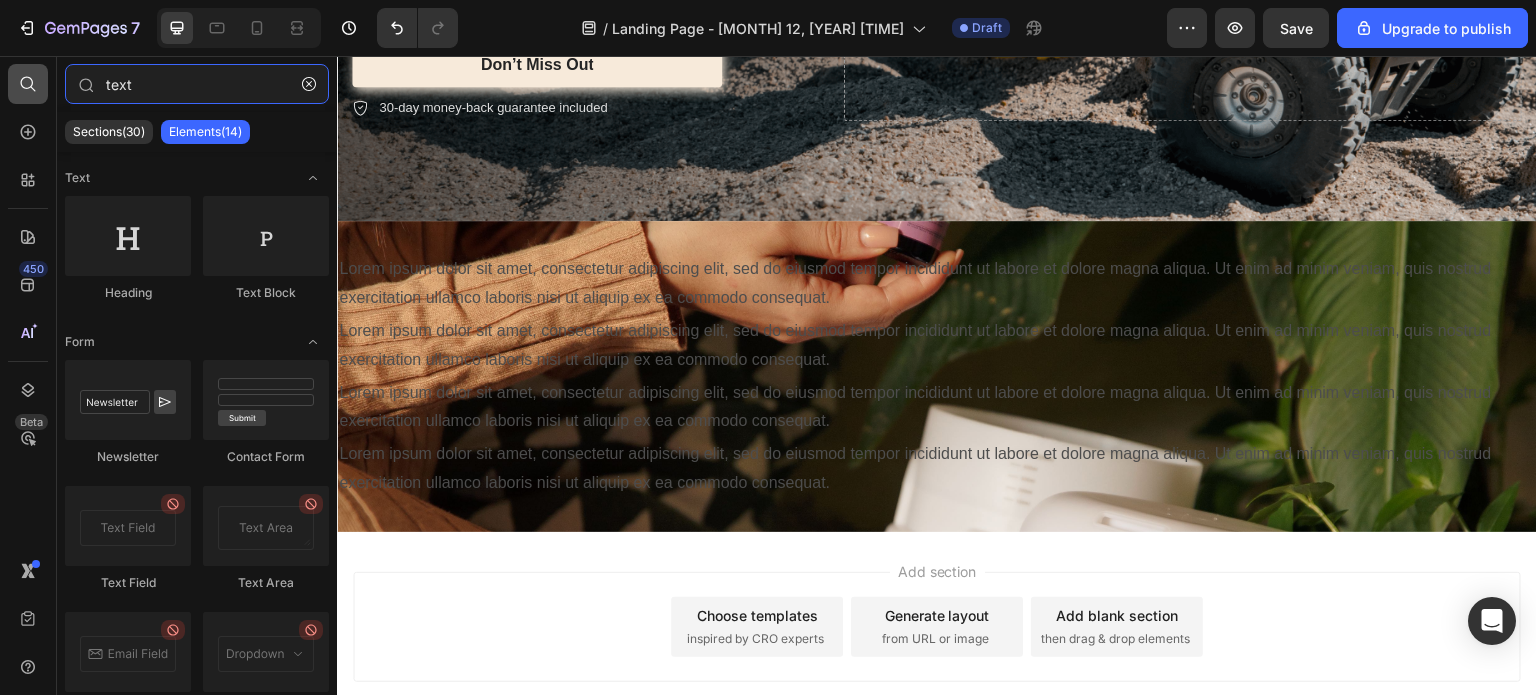 drag, startPoint x: 135, startPoint y: 79, endPoint x: 42, endPoint y: 81, distance: 93.0215 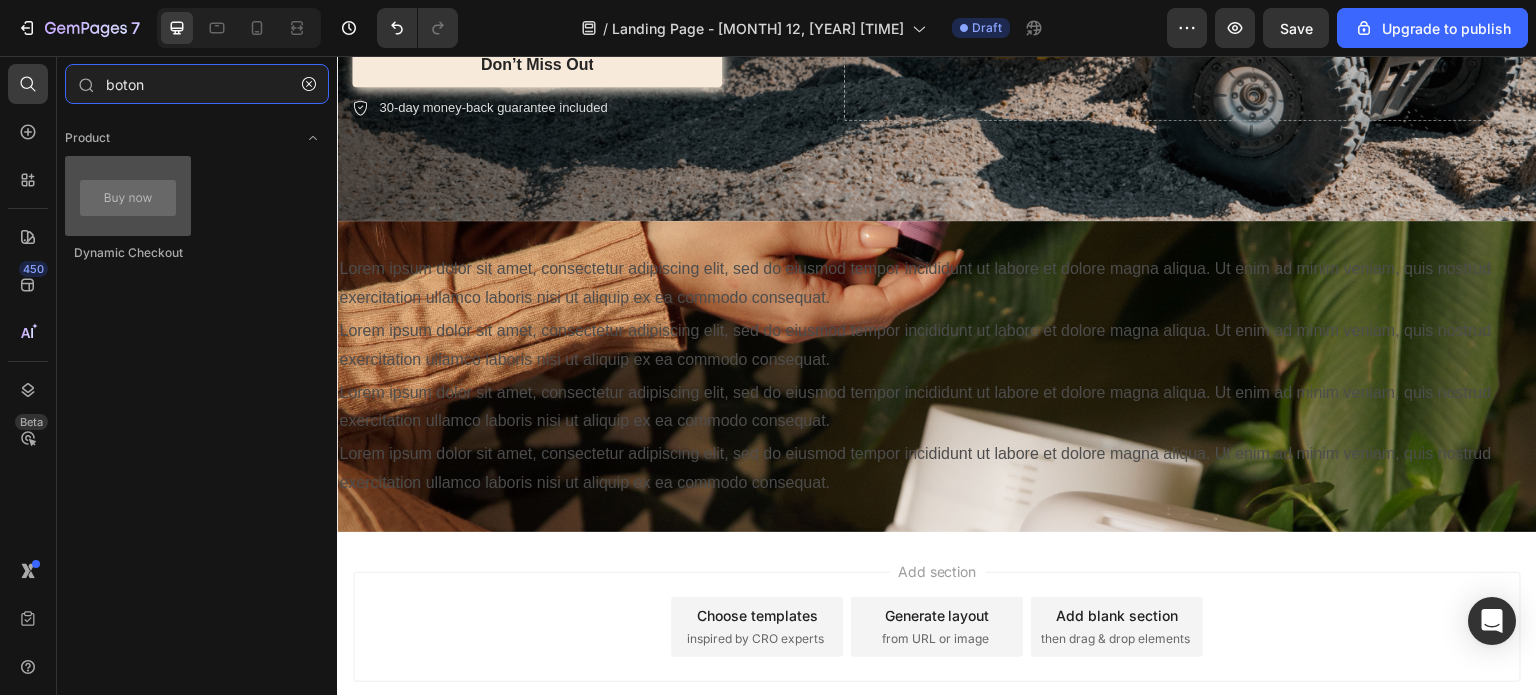 type on "boton" 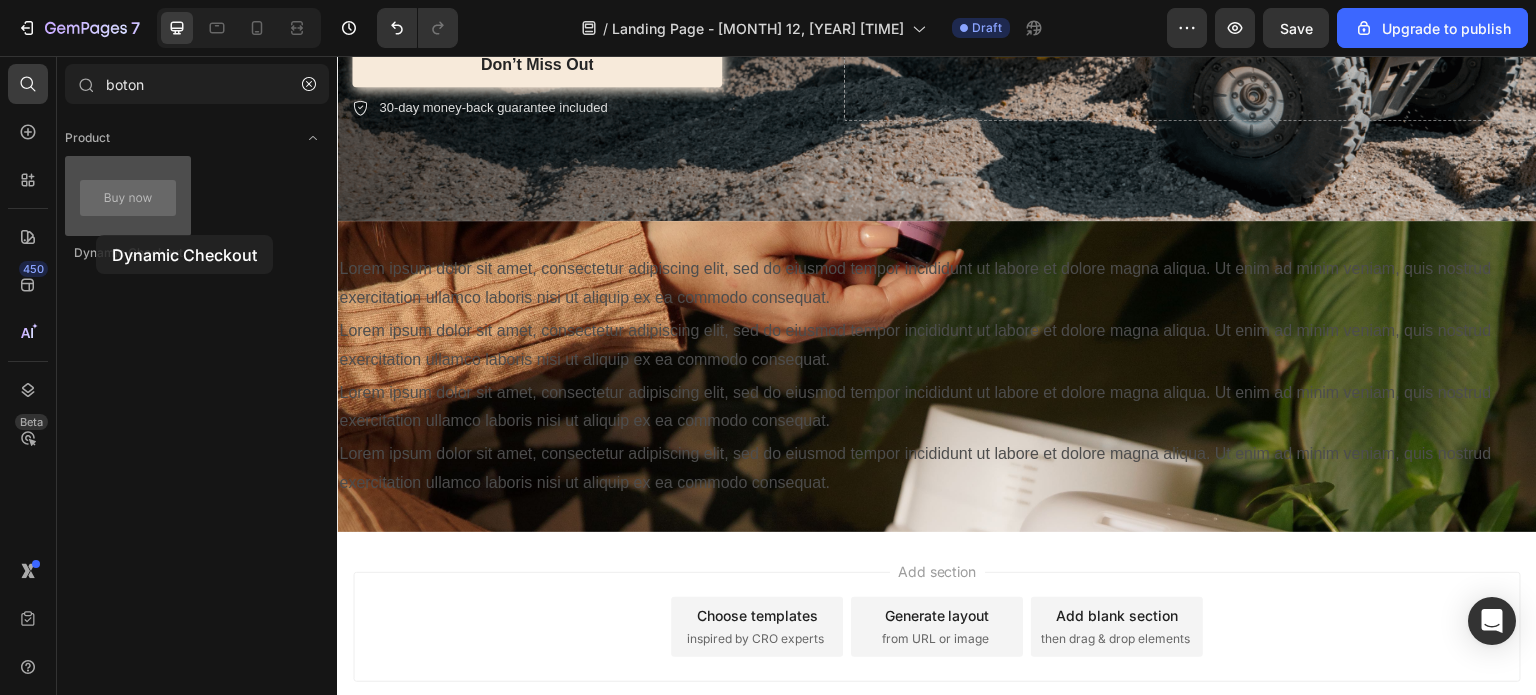 drag, startPoint x: 139, startPoint y: 212, endPoint x: 91, endPoint y: 191, distance: 52.392746 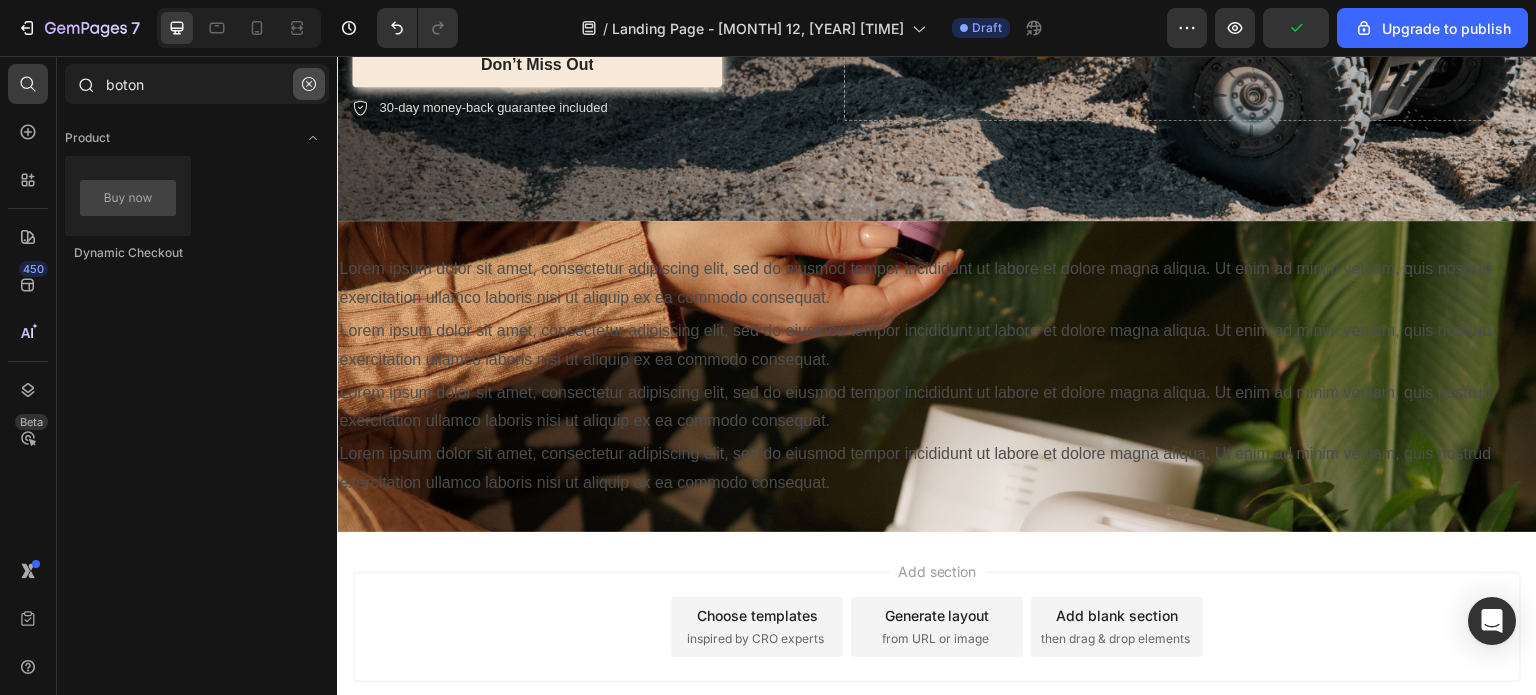 click 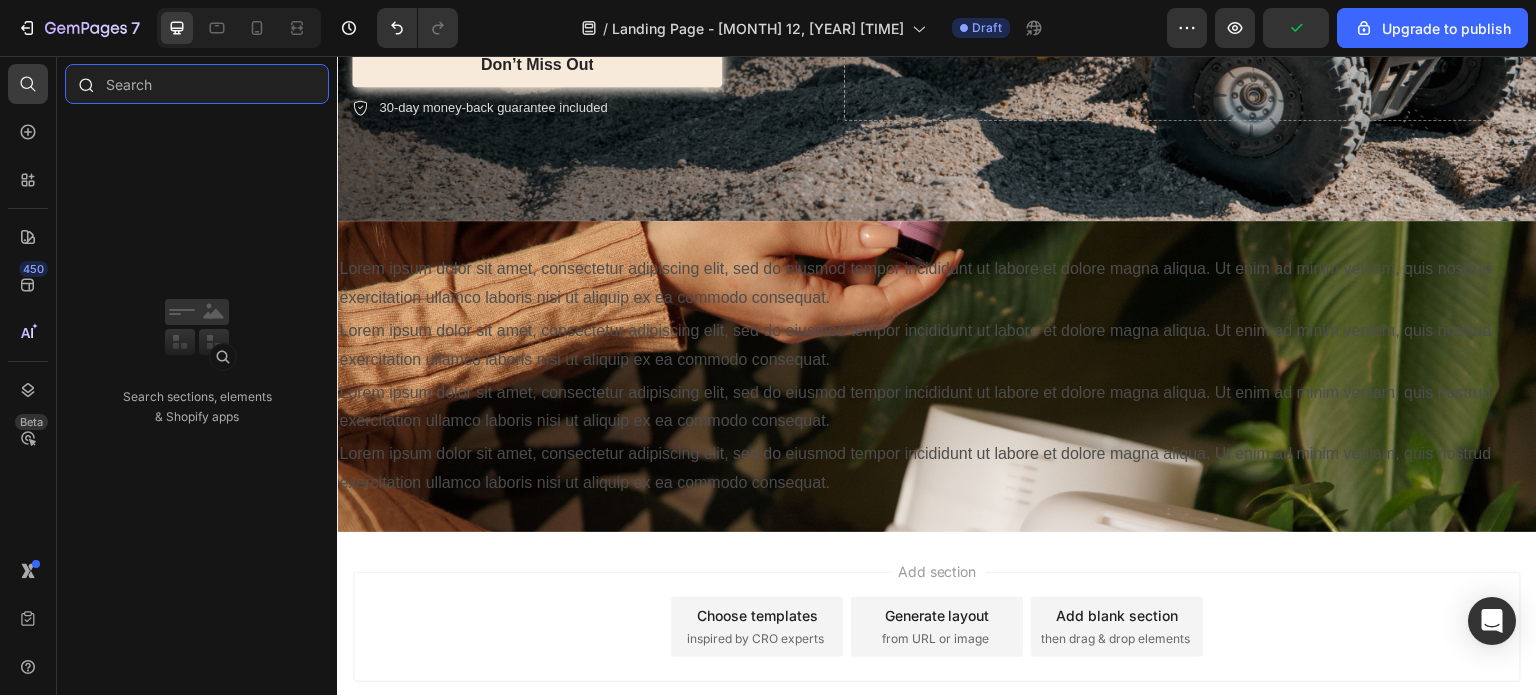 click at bounding box center (197, 84) 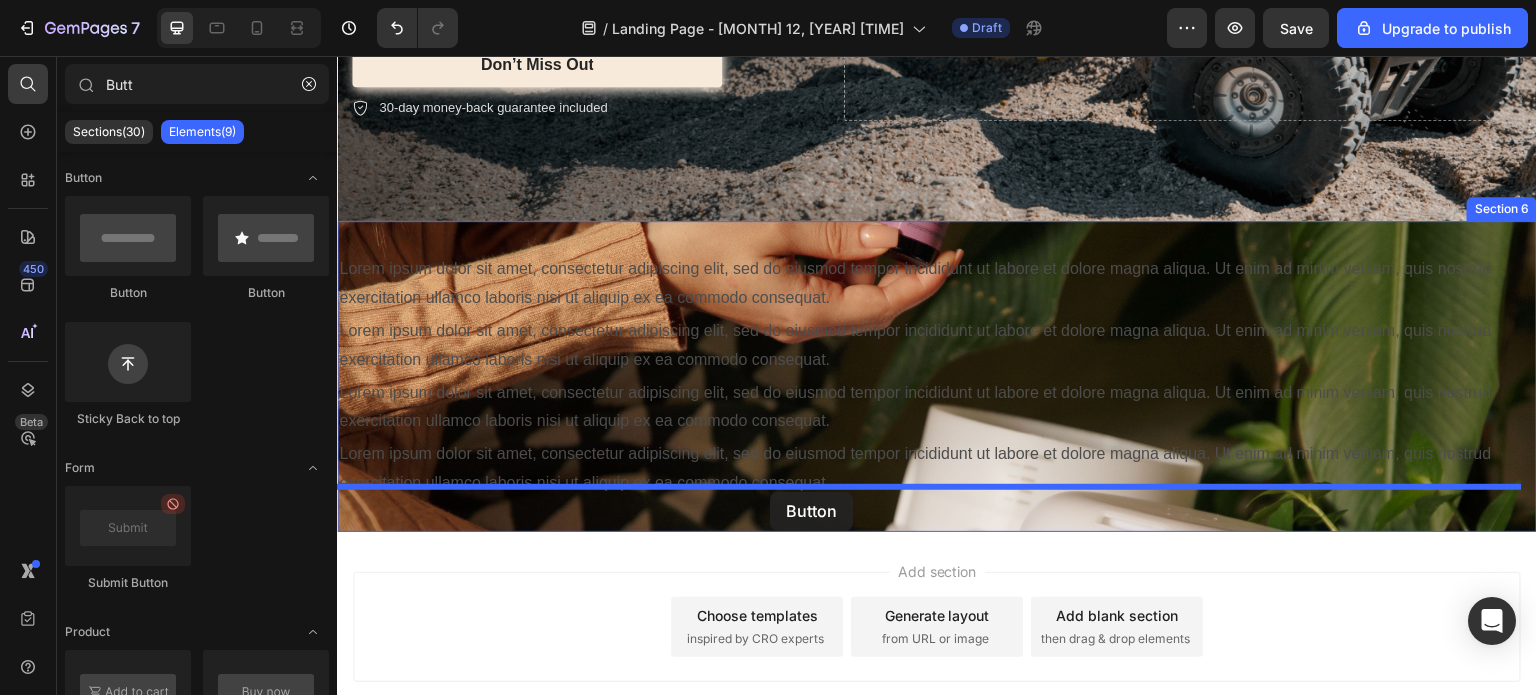 drag, startPoint x: 466, startPoint y: 298, endPoint x: 770, endPoint y: 492, distance: 360.62723 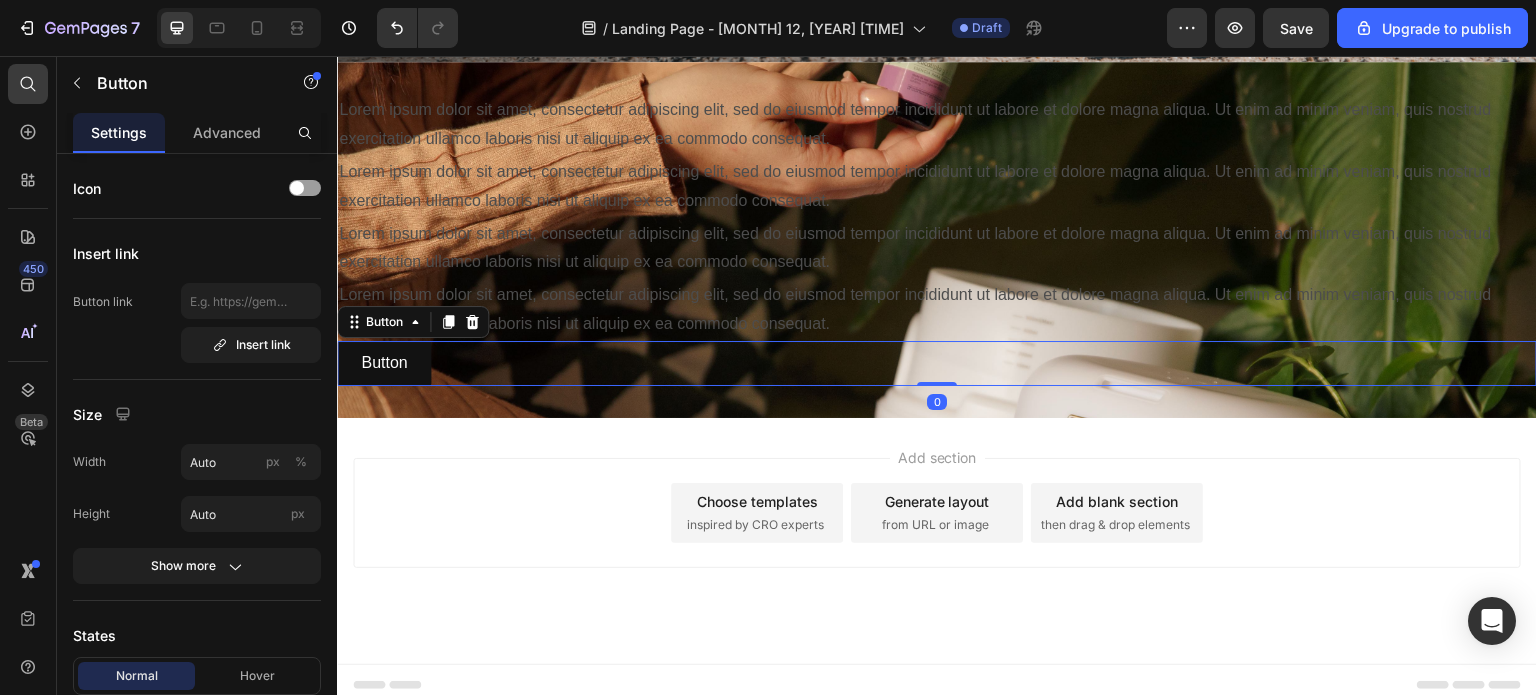 scroll, scrollTop: 3600, scrollLeft: 0, axis: vertical 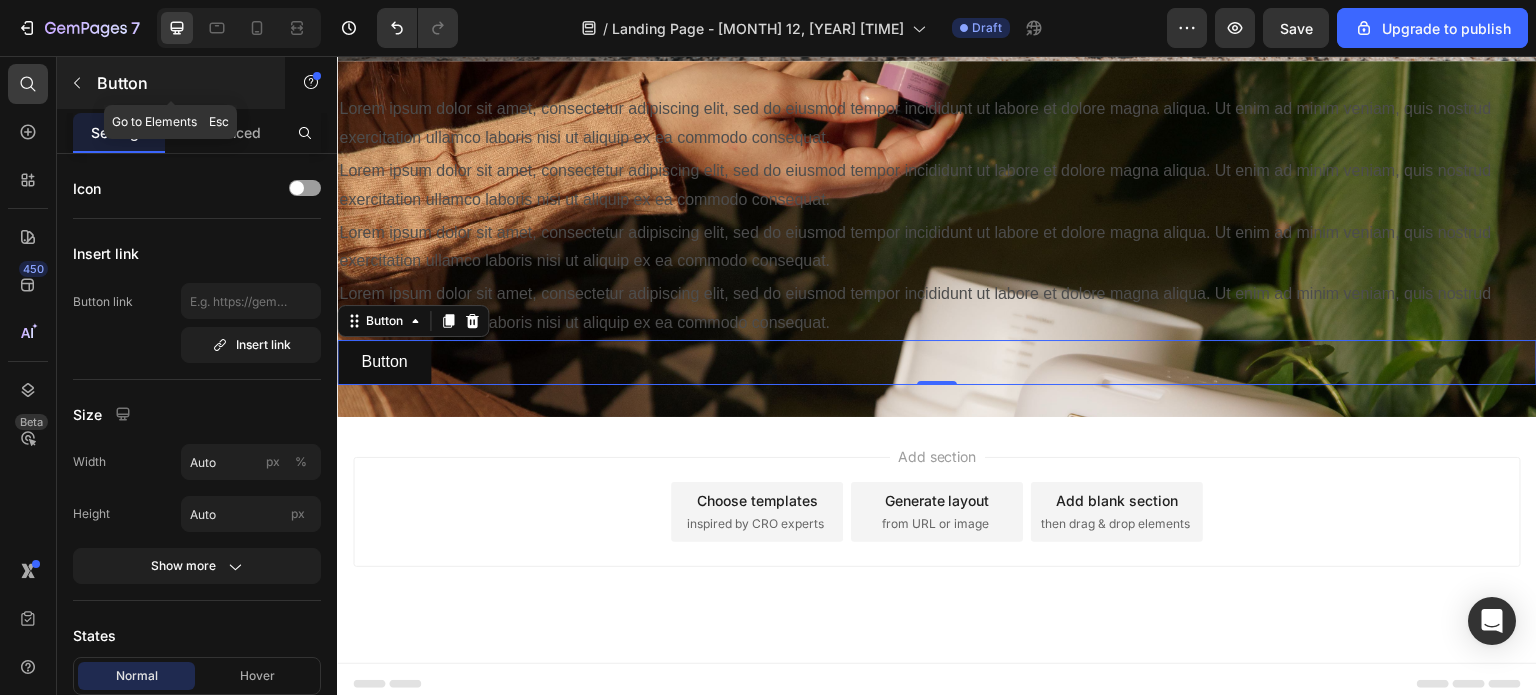 click 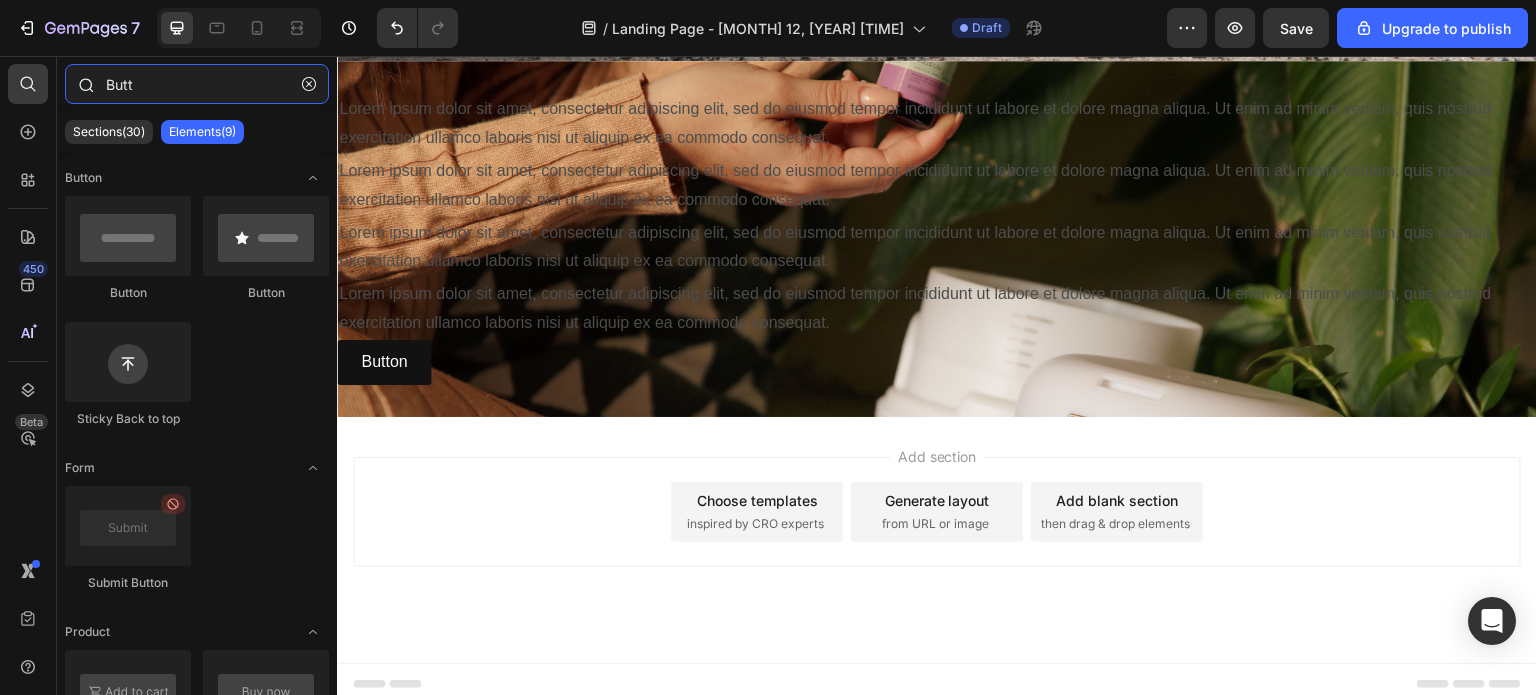 drag, startPoint x: 144, startPoint y: 86, endPoint x: 92, endPoint y: 91, distance: 52.23983 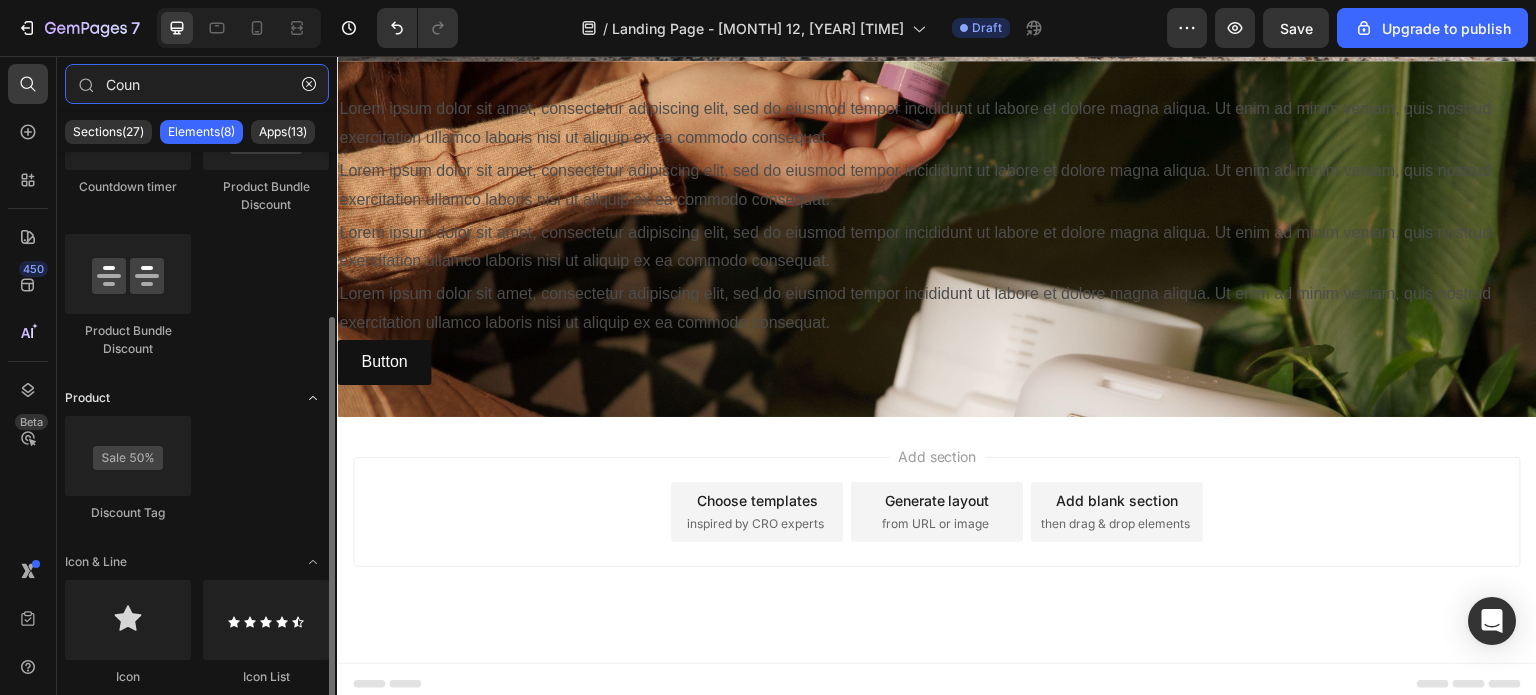 scroll, scrollTop: 32, scrollLeft: 0, axis: vertical 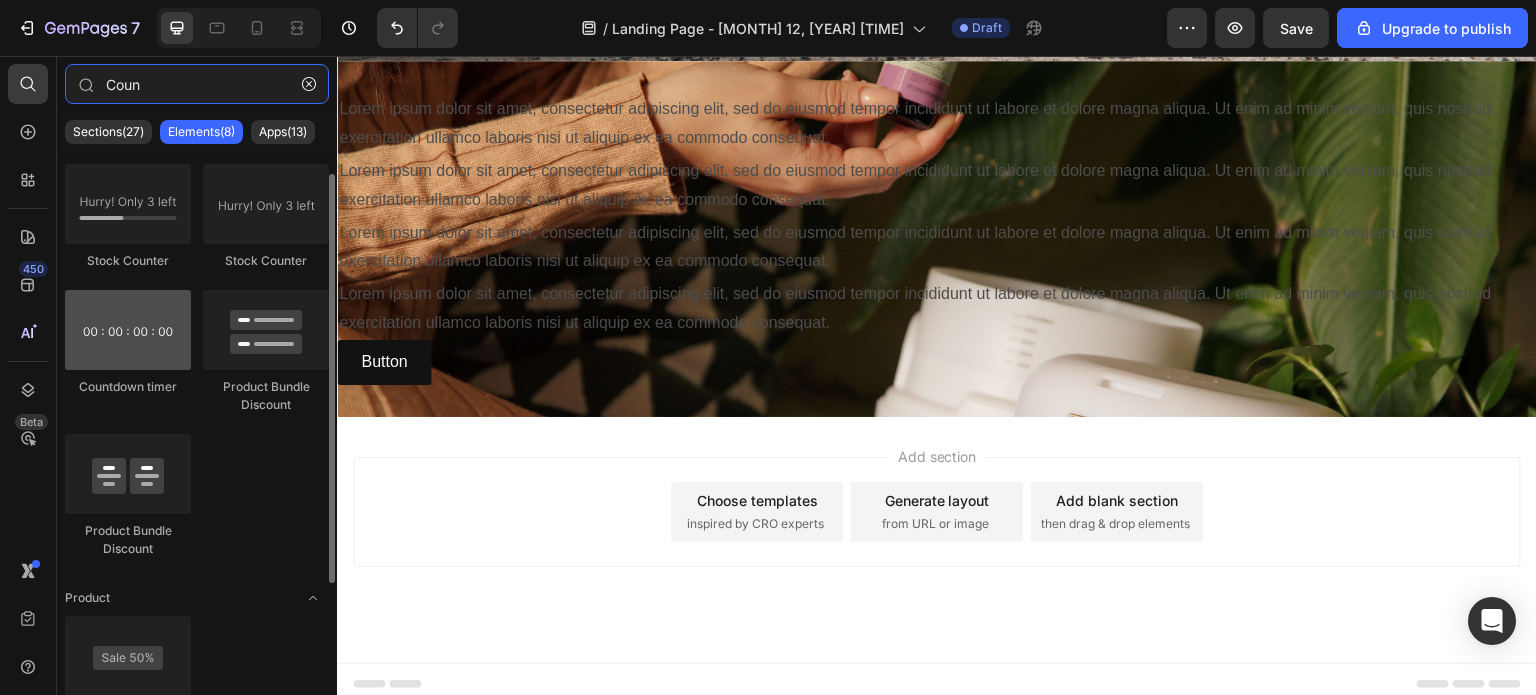 type on "Coun" 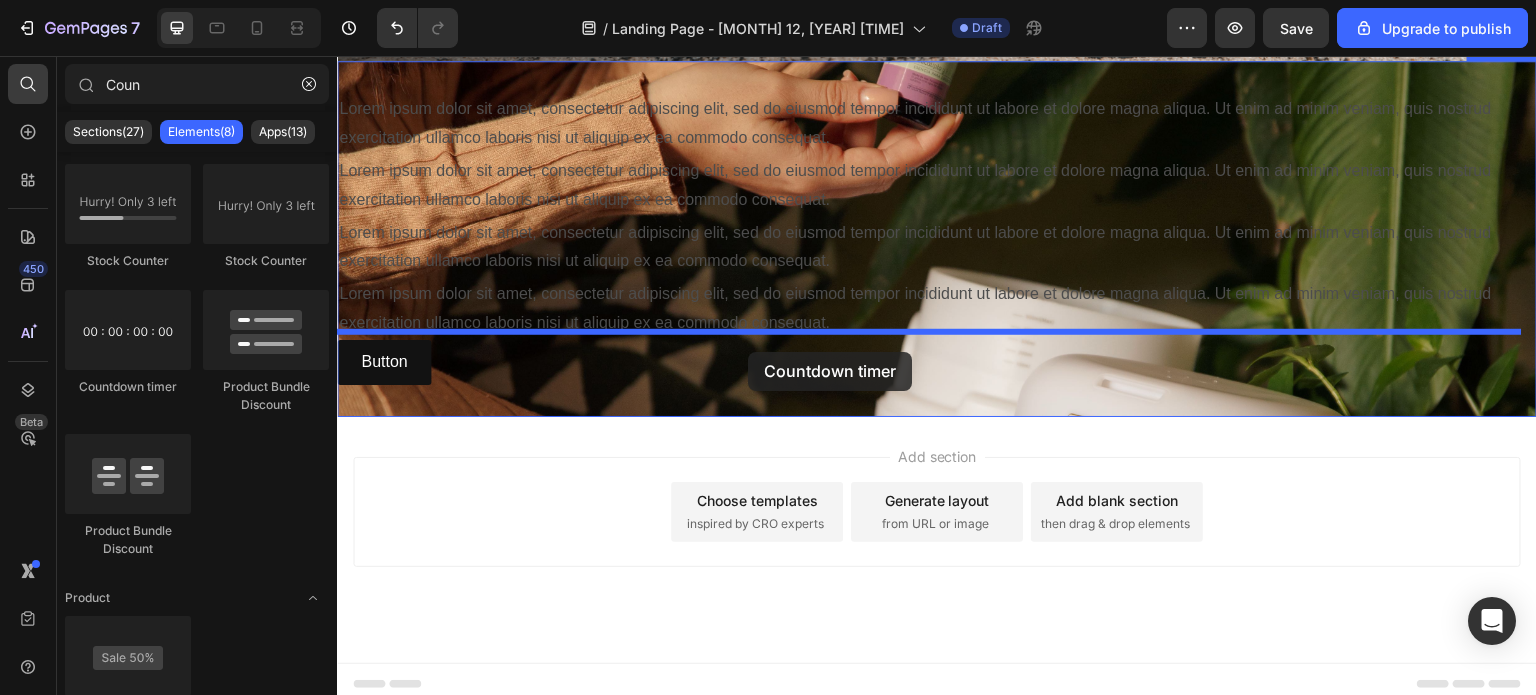 drag, startPoint x: 450, startPoint y: 384, endPoint x: 748, endPoint y: 352, distance: 299.7132 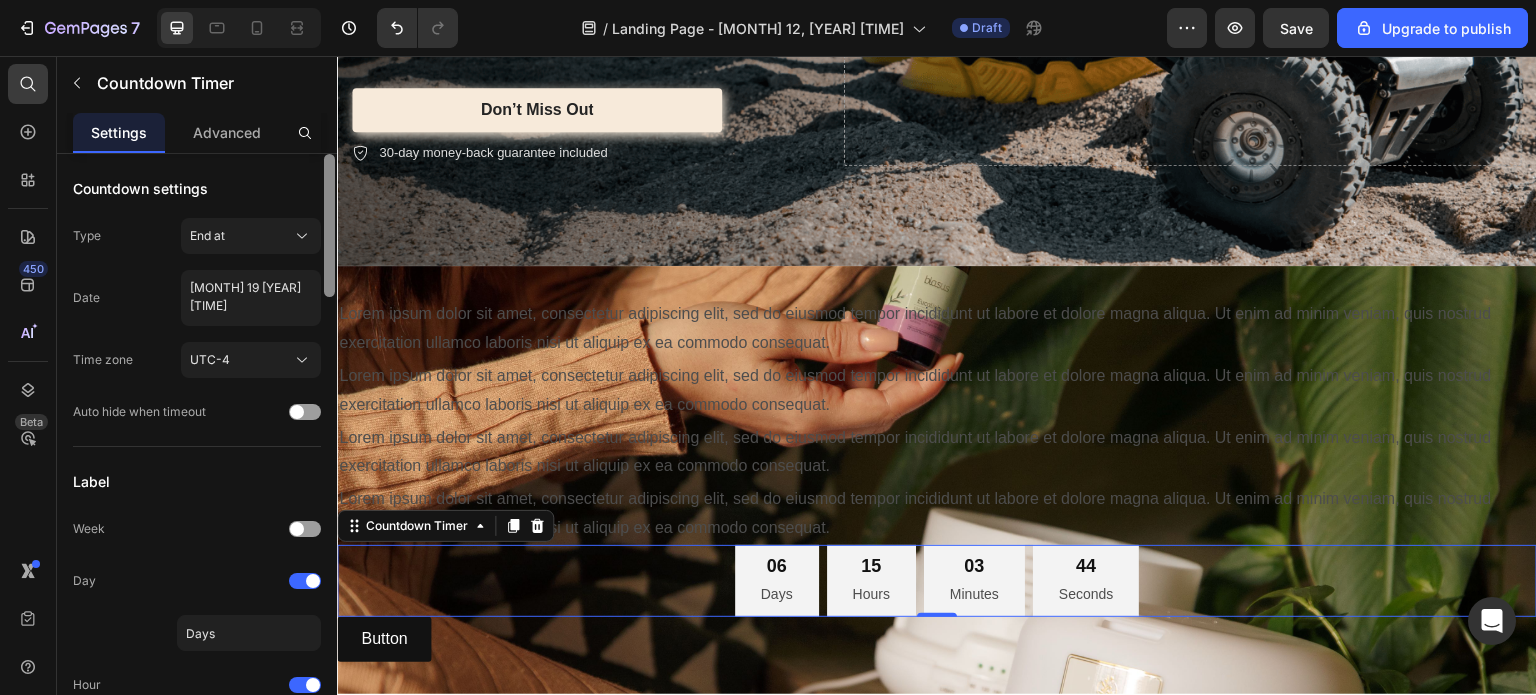 scroll, scrollTop: 3403, scrollLeft: 0, axis: vertical 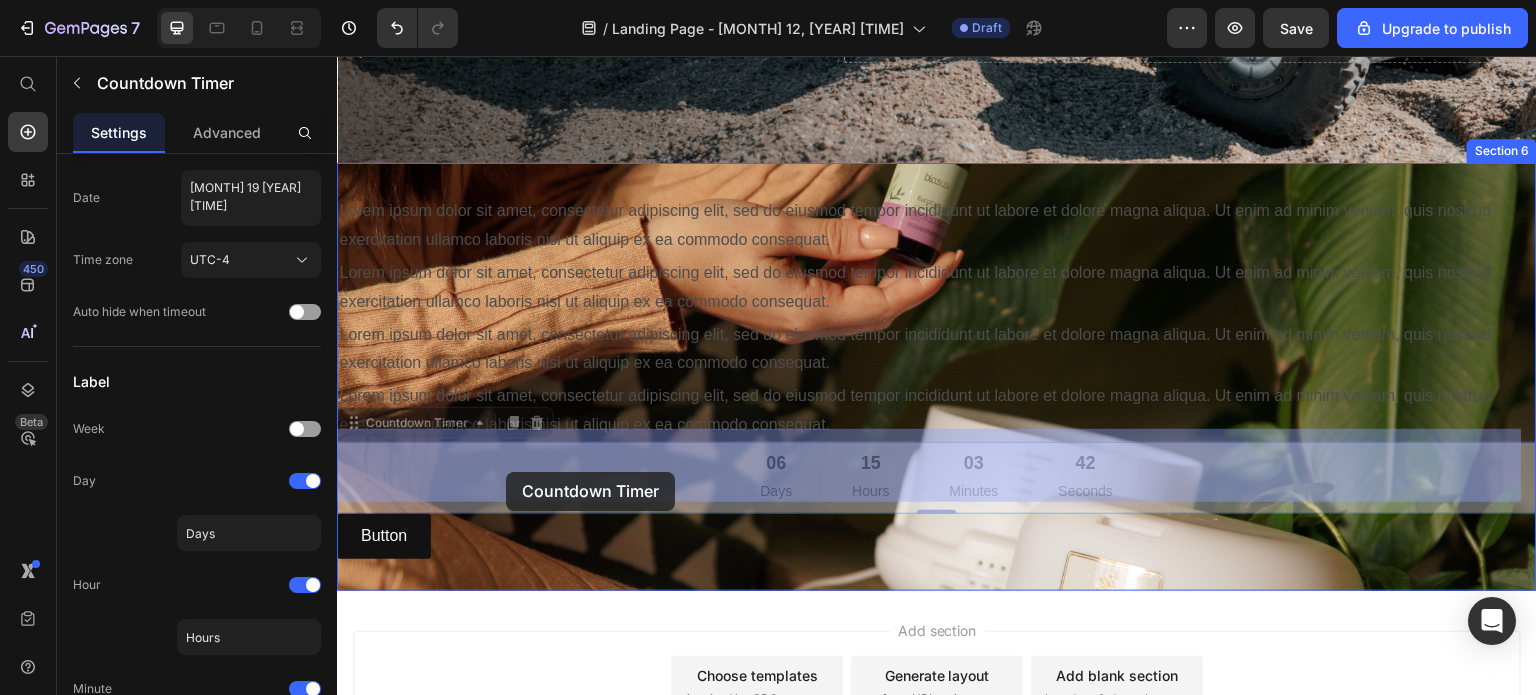 drag, startPoint x: 346, startPoint y: 412, endPoint x: 506, endPoint y: 472, distance: 170.88008 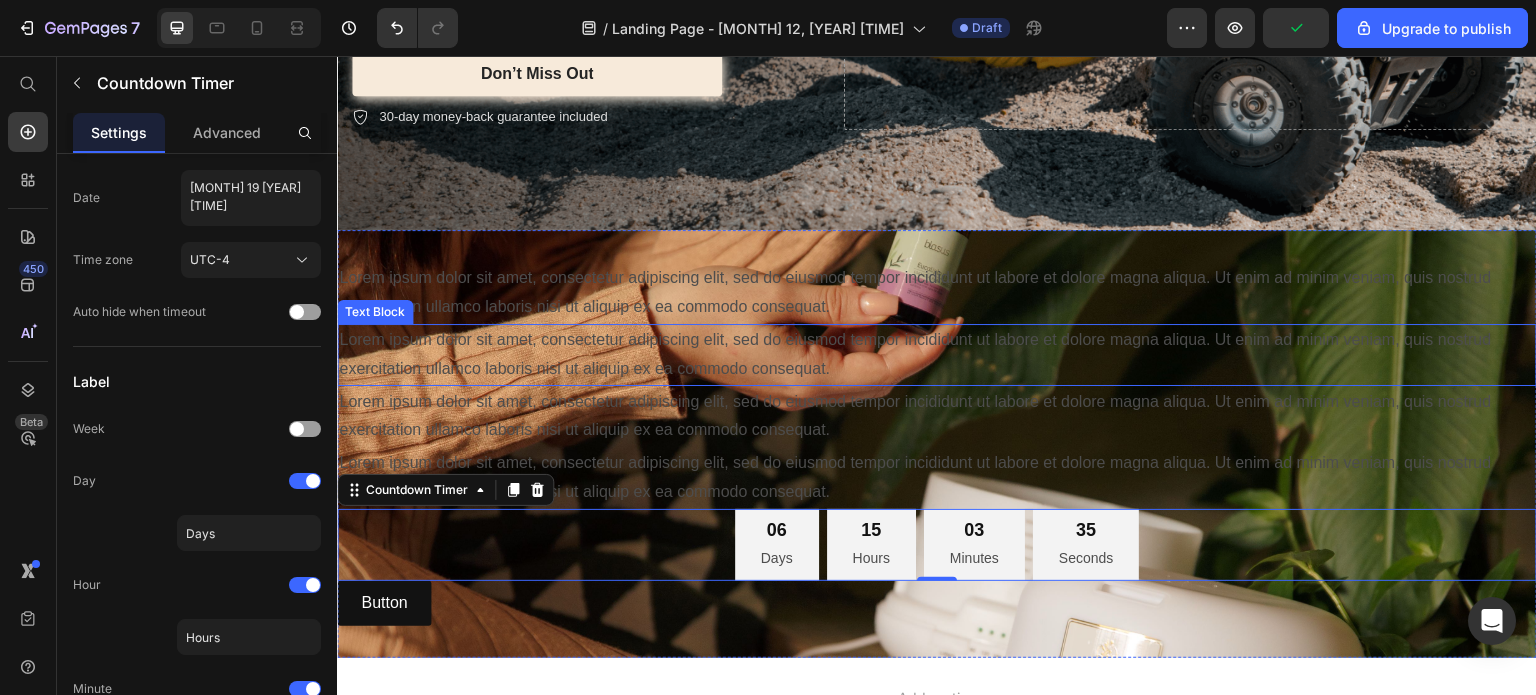 scroll, scrollTop: 3403, scrollLeft: 0, axis: vertical 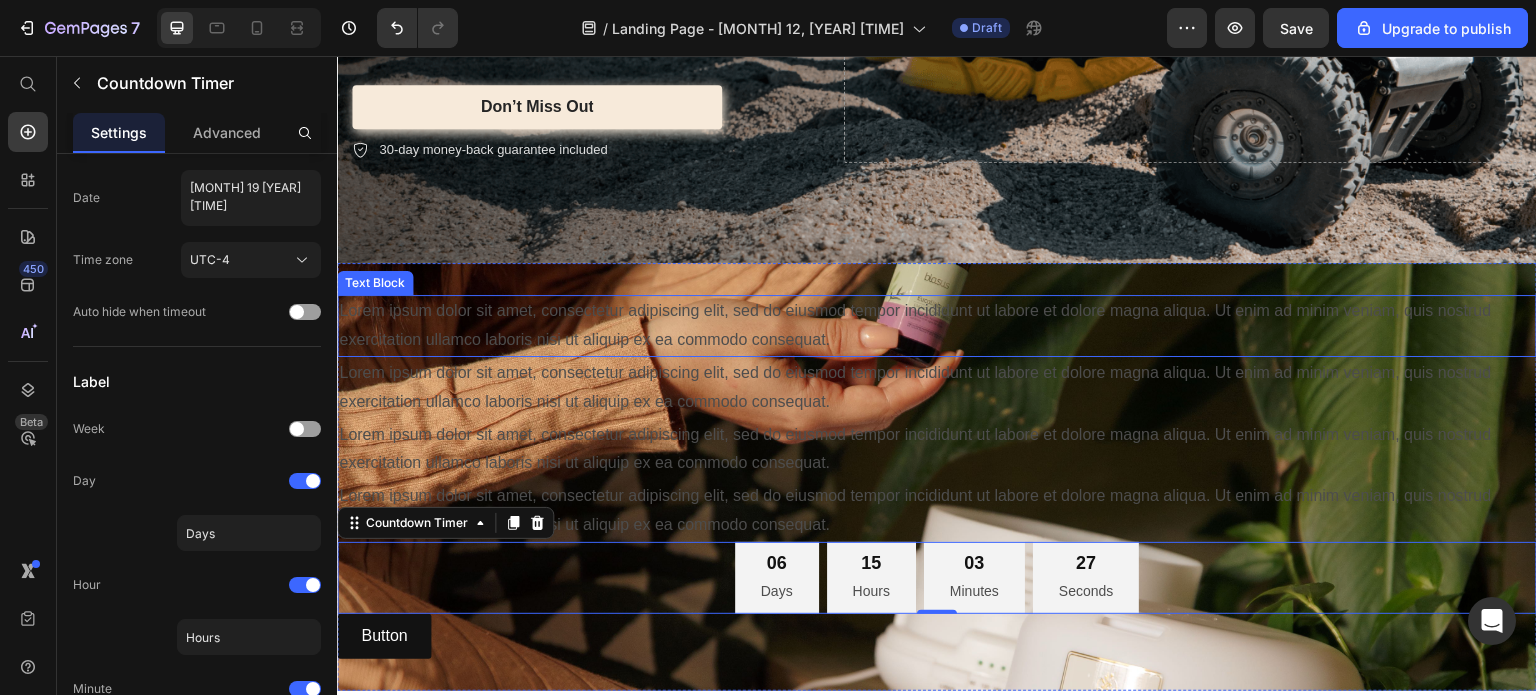 click on "Lorem ipsum dolor sit amet, consectetur adipiscing elit, sed do eiusmod tempor incididunt ut labore et dolore magna aliqua. Ut enim ad minim veniam, quis nostrud exercitation ullamco laboris nisi ut aliquip ex ea commodo consequat." at bounding box center (937, 326) 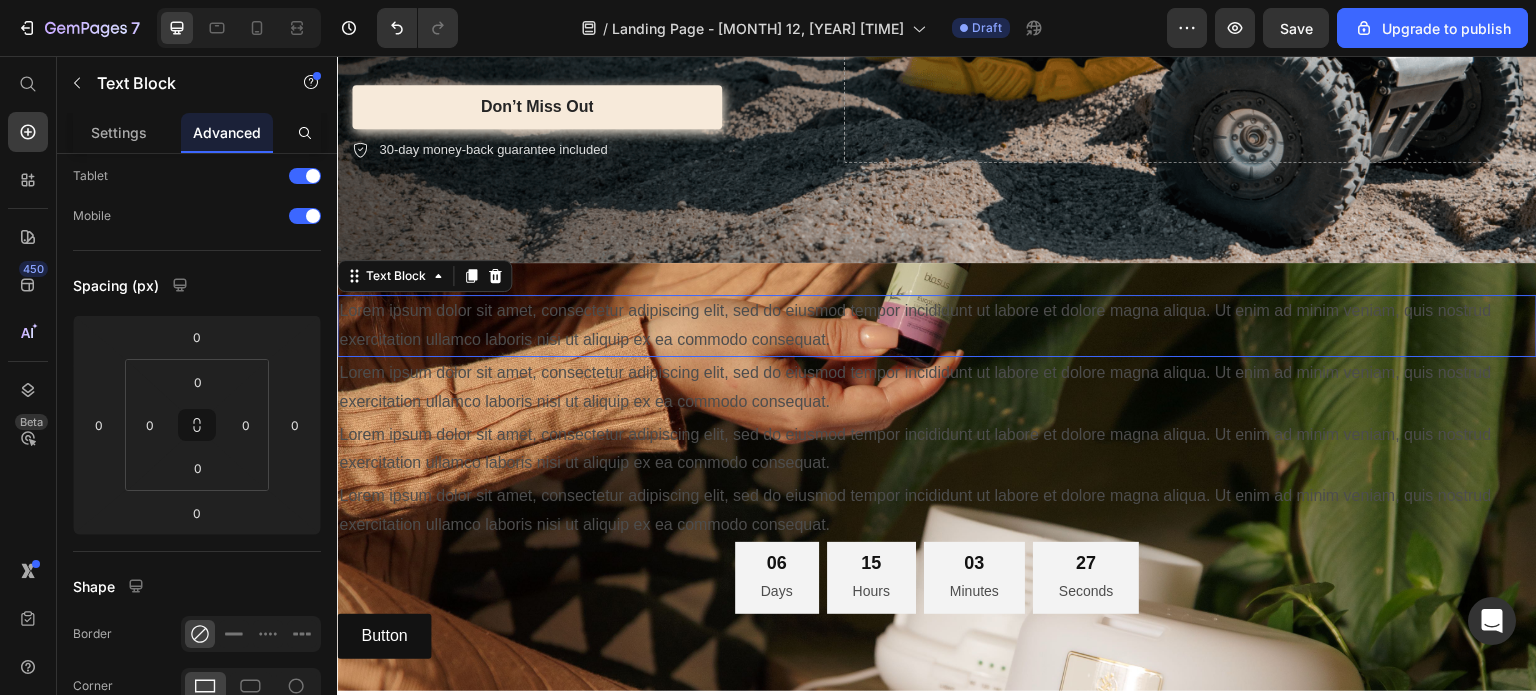 scroll, scrollTop: 0, scrollLeft: 0, axis: both 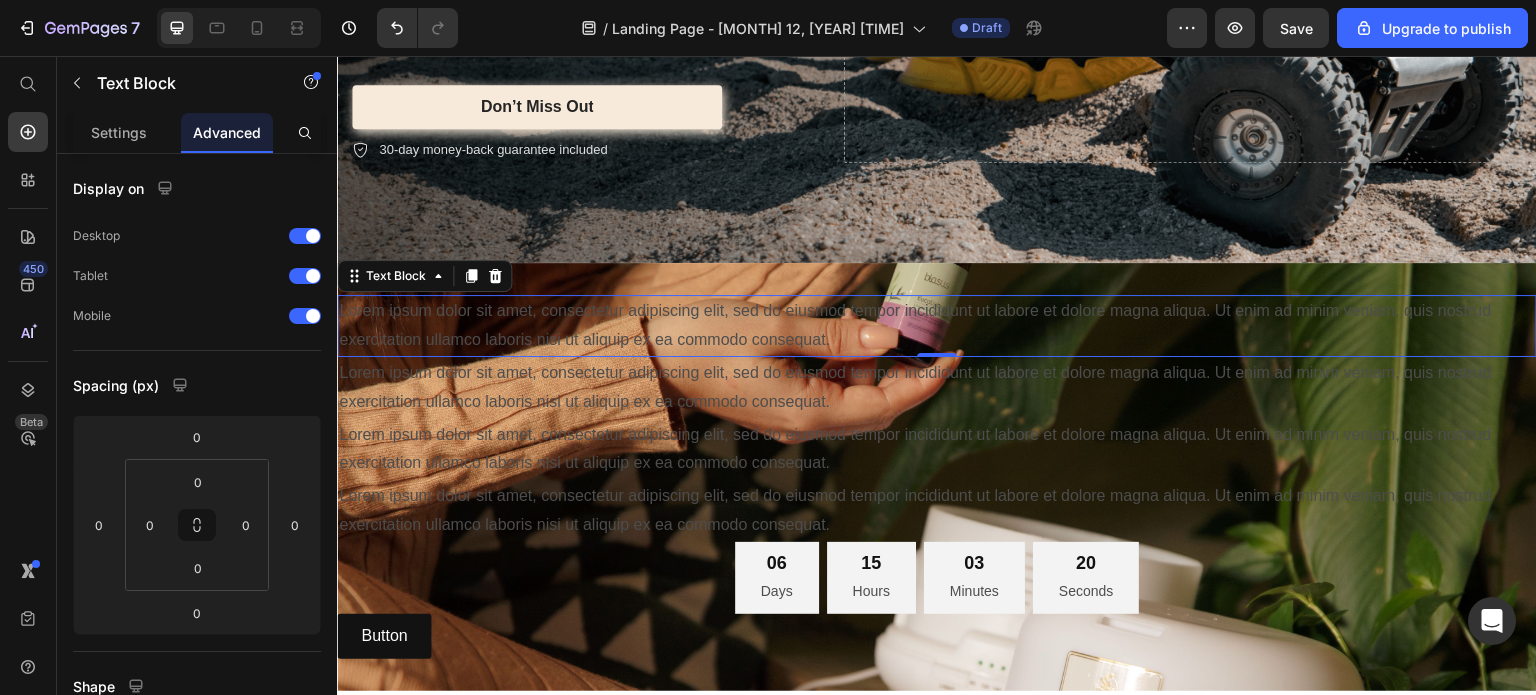 click on "Lorem ipsum dolor sit amet, consectetur adipiscing elit, sed do eiusmod tempor incididunt ut labore et dolore magna aliqua. Ut enim ad minim veniam, quis nostrud exercitation ullamco laboris nisi ut aliquip ex ea commodo consequat." at bounding box center [937, 326] 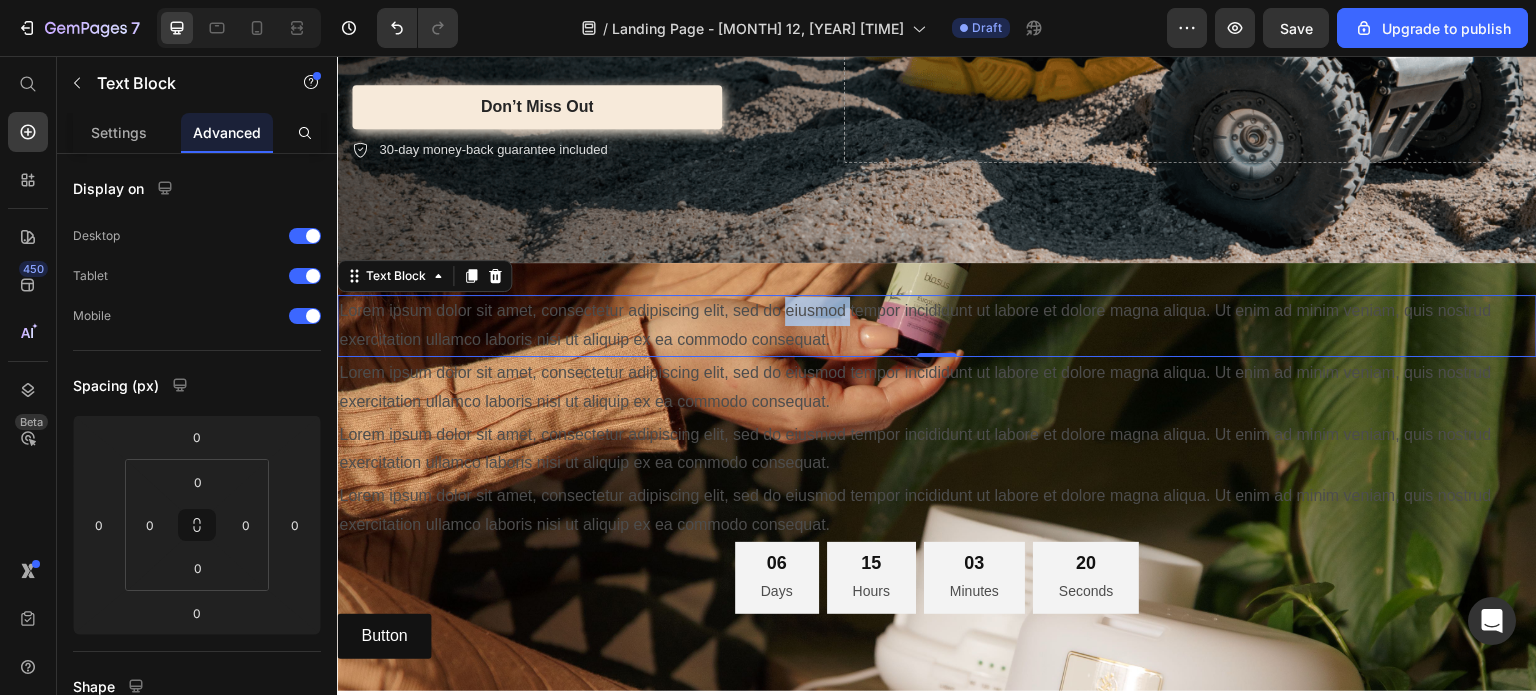 click on "Lorem ipsum dolor sit amet, consectetur adipiscing elit, sed do eiusmod tempor incididunt ut labore et dolore magna aliqua. Ut enim ad minim veniam, quis nostrud exercitation ullamco laboris nisi ut aliquip ex ea commodo consequat." at bounding box center (937, 326) 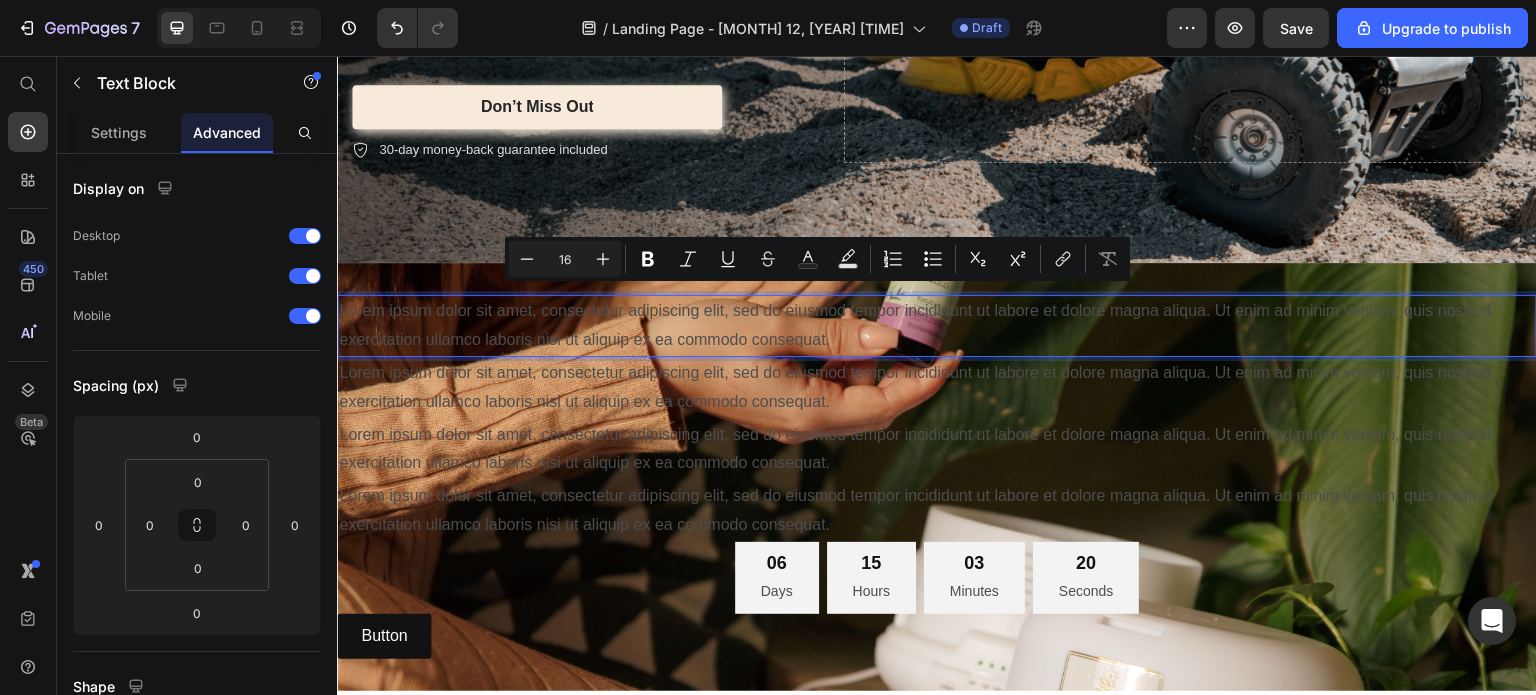 click on "Lorem ipsum dolor sit amet, consectetur adipiscing elit, sed do eiusmod tempor incididunt ut labore et dolore magna aliqua. Ut enim ad minim veniam, quis nostrud exercitation ullamco laboris nisi ut aliquip ex ea commodo consequat." at bounding box center [937, 326] 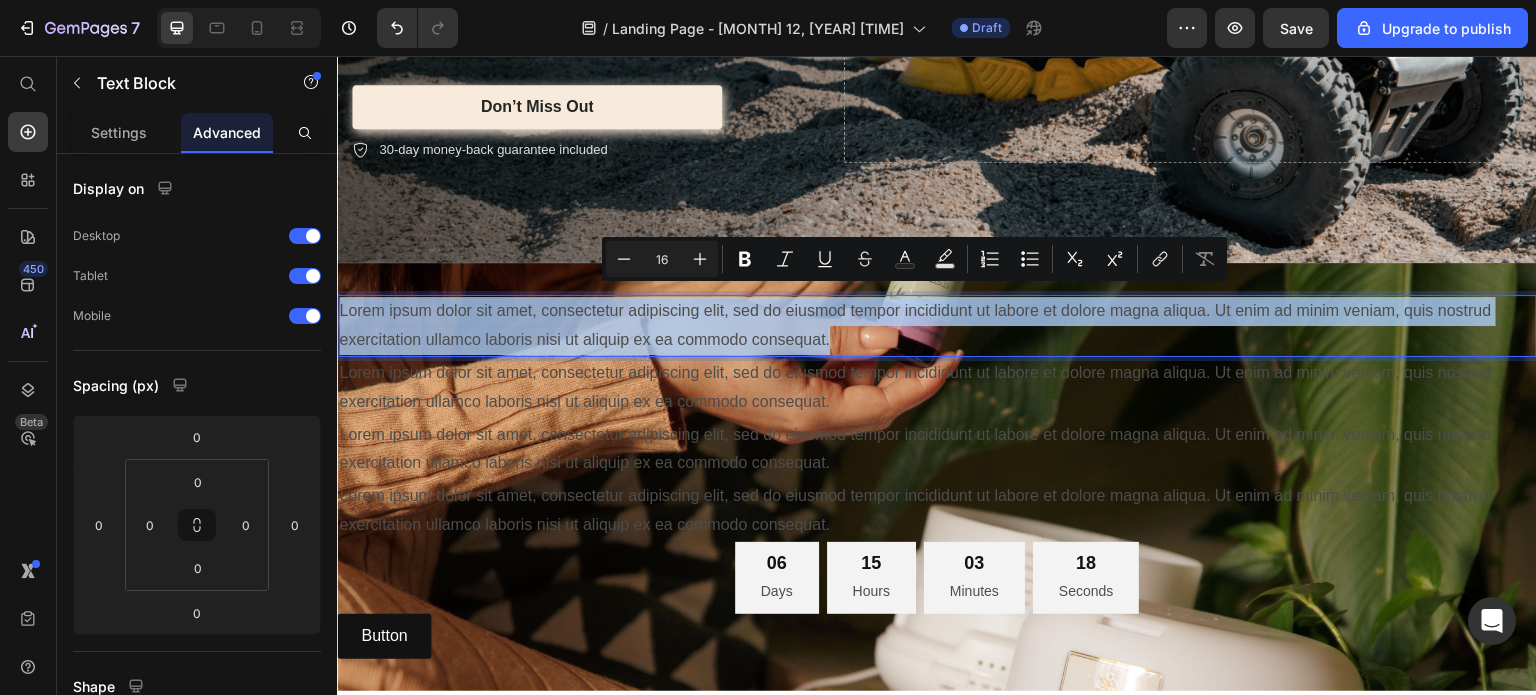 drag, startPoint x: 852, startPoint y: 332, endPoint x: 335, endPoint y: 299, distance: 518.0521 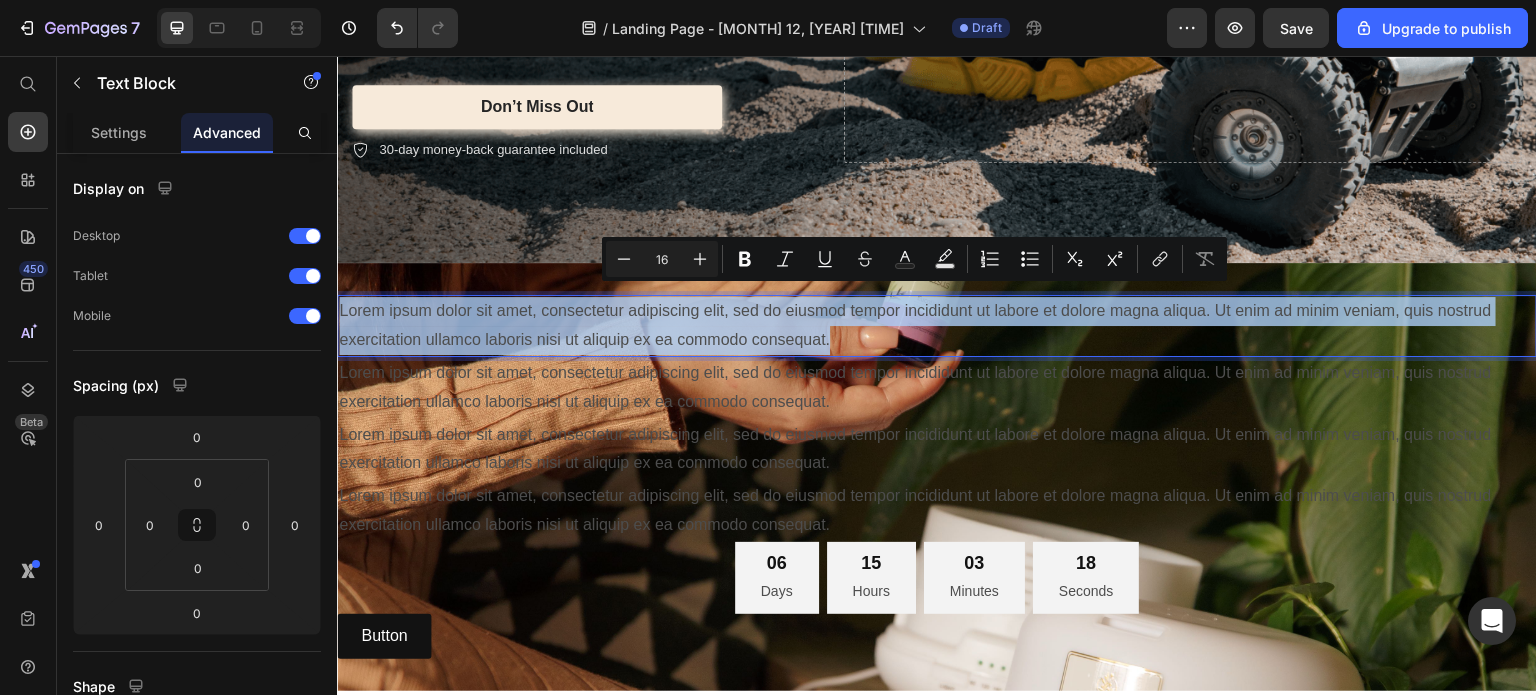 click on "Header
Product Images “Lorem ipsum dolor sit amet, consectetur adipiscing elit, sed do eiusmod tempor incididunt ut labore et”  Text Block -Antoni Roig, Senior Interior Designer Text Block Row Icon Icon Icon Icon Icon Icon List 2,500+ Verified Reviews! Text Block Row BOX Rosa y Lyche MINI Product Title $64.220,00 Product Price $98.800,00 Product Price + Free shipping Text Block 20% OFF Text Block Row Icon Icon Icon Icon Icon Icon List 2,500+ Verified Reviews! Text Block Row Lorem ipsum dolor sit amet consectetur Text Block Row
Lorem ipsum dolor sit amet
Lorem ipsum dolor sit amet
Lorem ipsum dolor sit amet
Lorem ipsum dolor sit amet
Lorem ipsum dolor sit amet
Lorem ipsum dolor sit amet
Lorem ipsum dolor sit amet Item List Row Image Free Gift  - Light bulb Text Block Blend of foam and feather for comfort and elegance Text Block Row Row Product
Drop element here
Shop Full Collection Product Images BOX Rosa y Lyche MINI Product Title" at bounding box center (937, -1184) 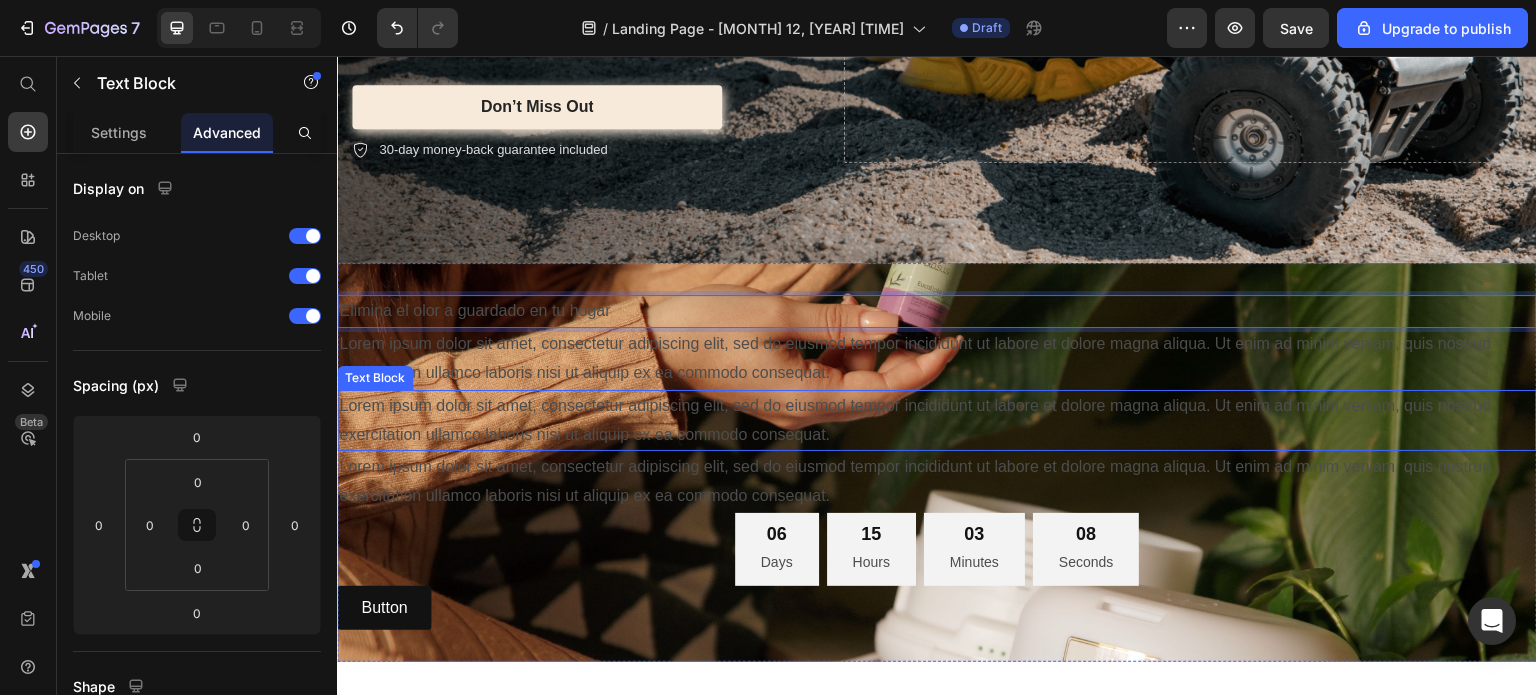 click on "Lorem ipsum dolor sit amet, consectetur adipiscing elit, sed do eiusmod tempor incididunt ut labore et dolore magna aliqua. Ut enim ad minim veniam, quis nostrud exercitation ullamco laboris nisi ut aliquip ex ea commodo consequat." at bounding box center (937, 359) 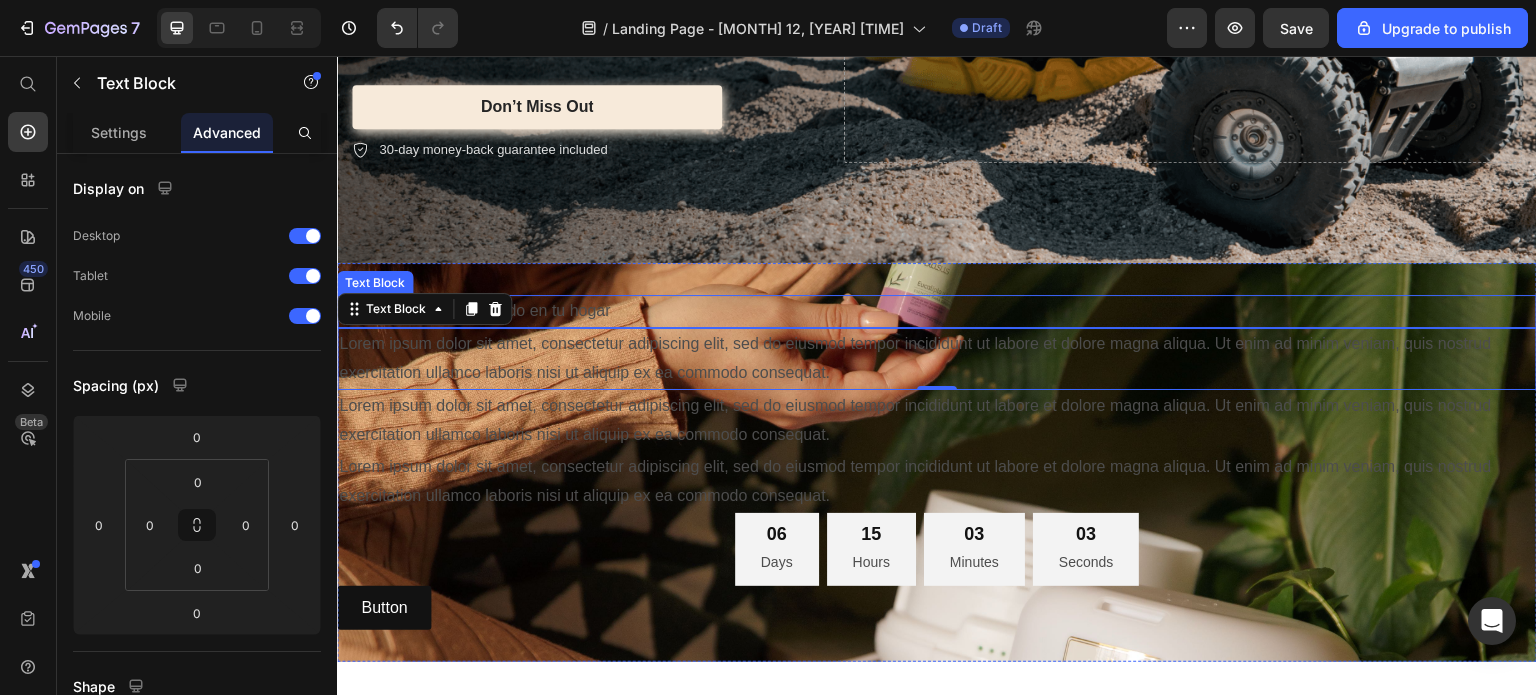 click on "Elimina el olor a guardado en tu hogar" at bounding box center [937, 311] 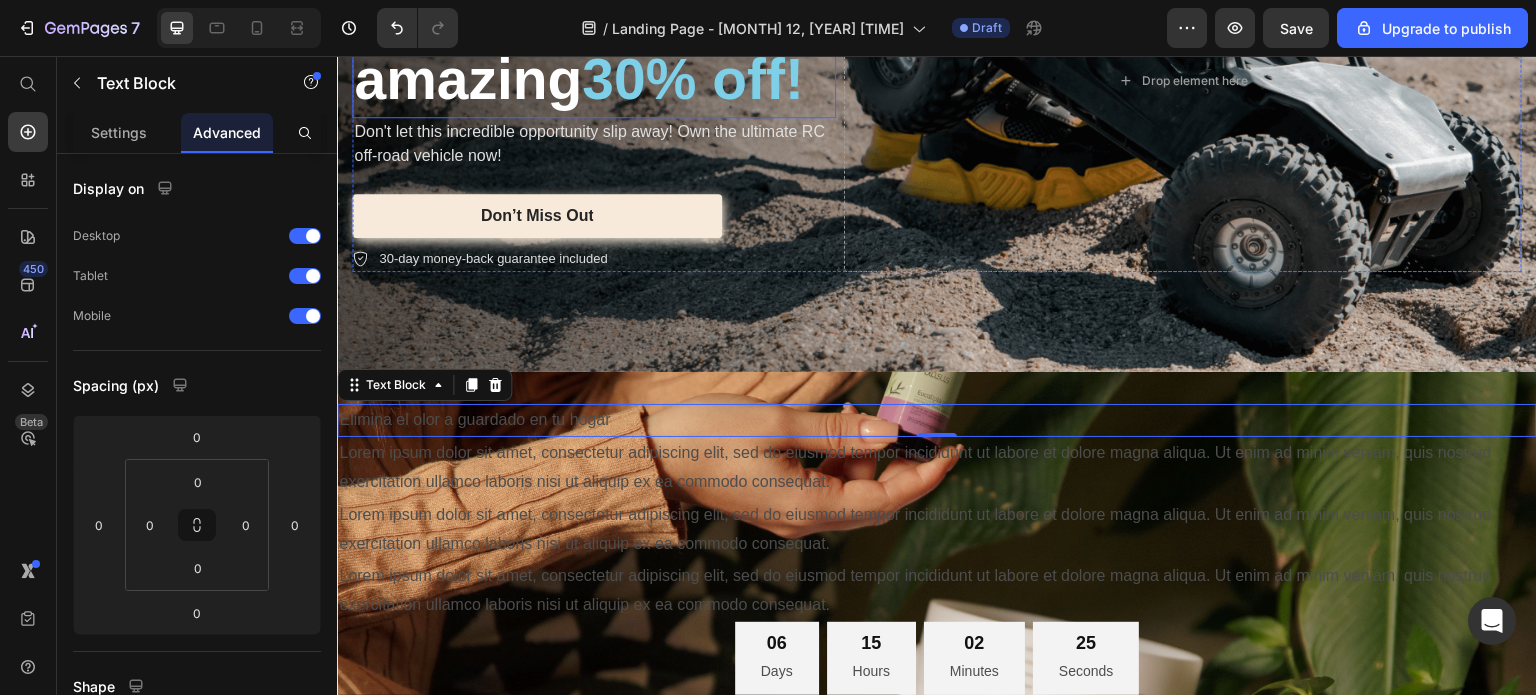 scroll, scrollTop: 3303, scrollLeft: 0, axis: vertical 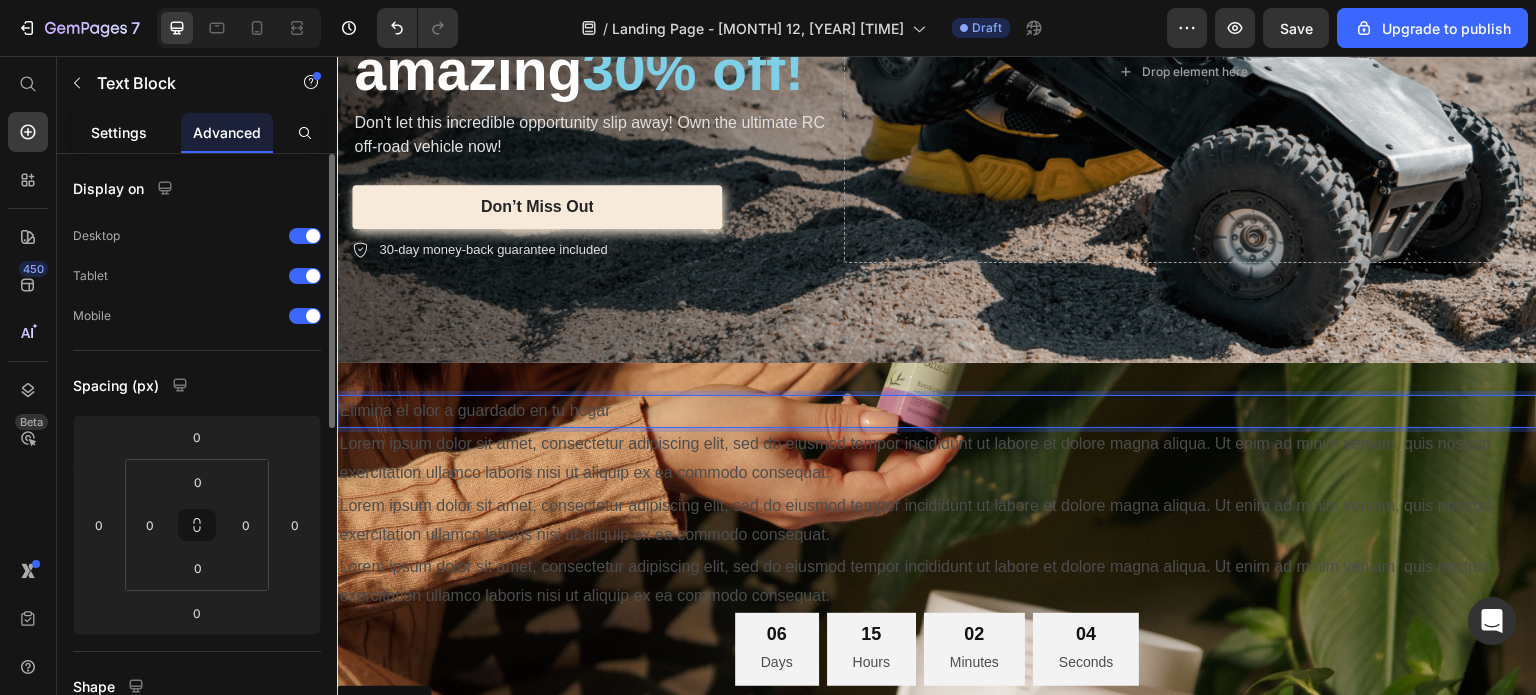 click on "Settings" at bounding box center [119, 132] 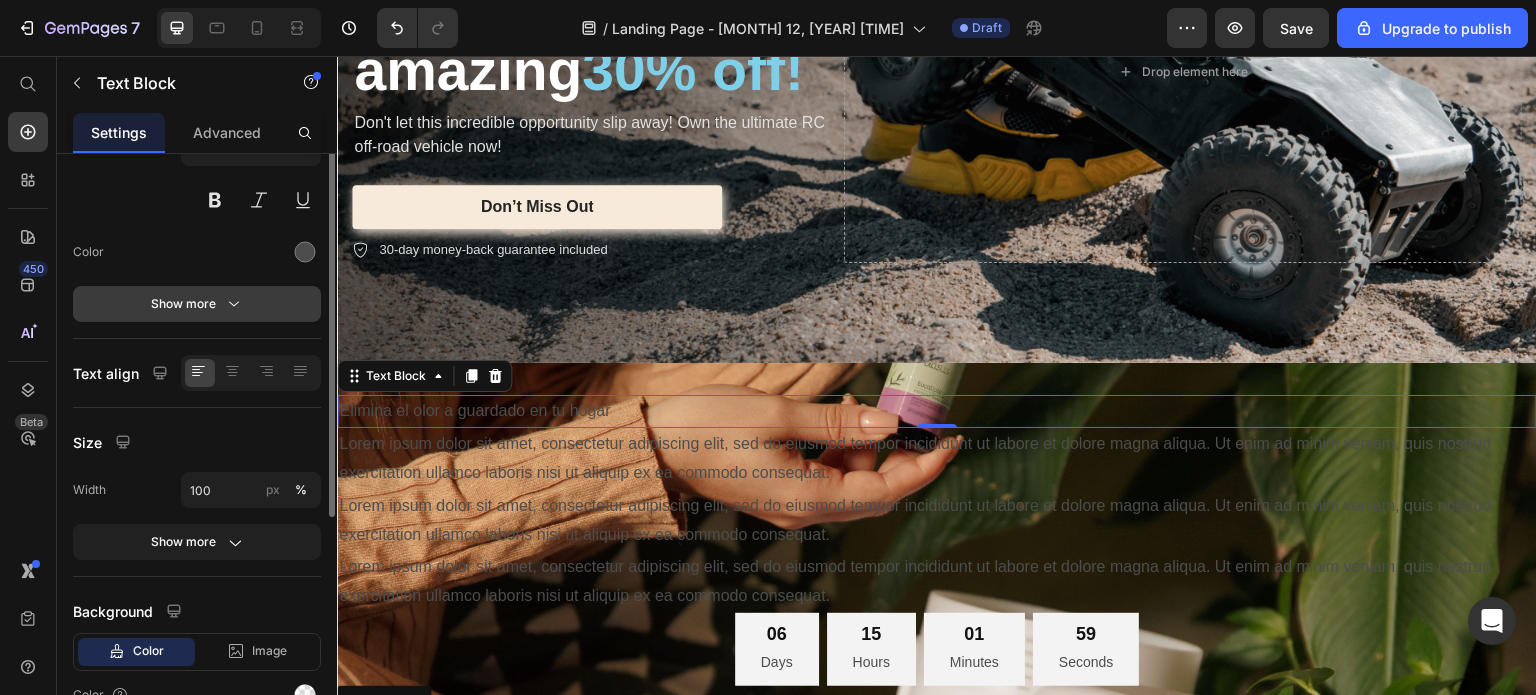 scroll, scrollTop: 0, scrollLeft: 0, axis: both 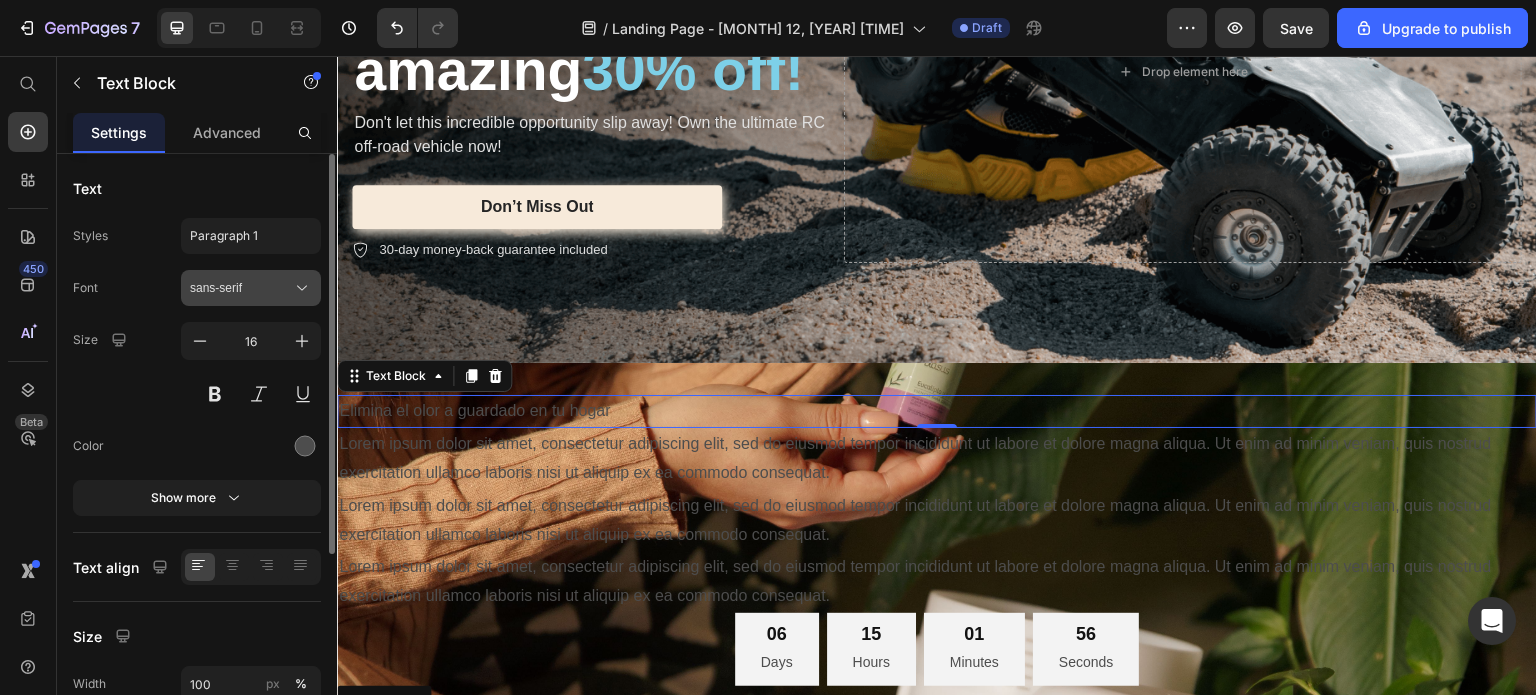 click on "sans-serif" at bounding box center (241, 288) 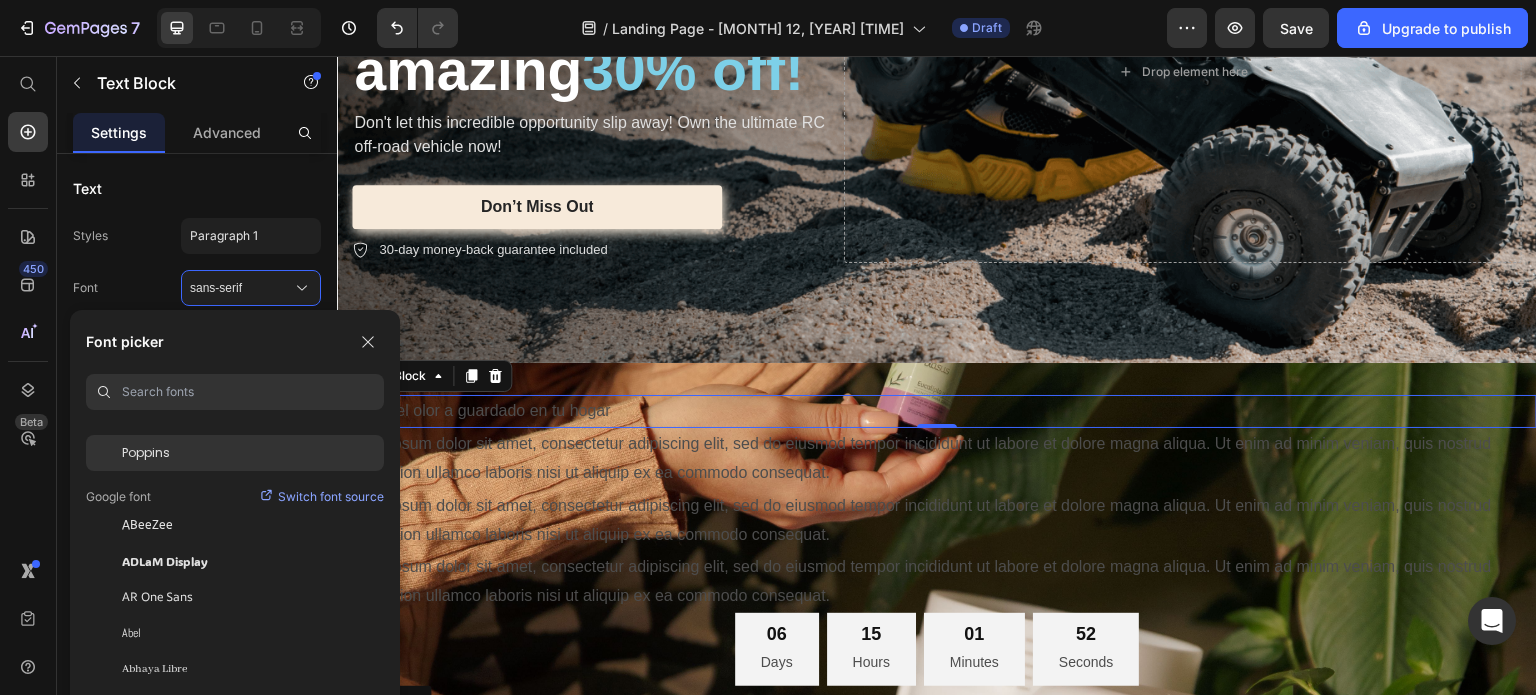 scroll, scrollTop: 100, scrollLeft: 0, axis: vertical 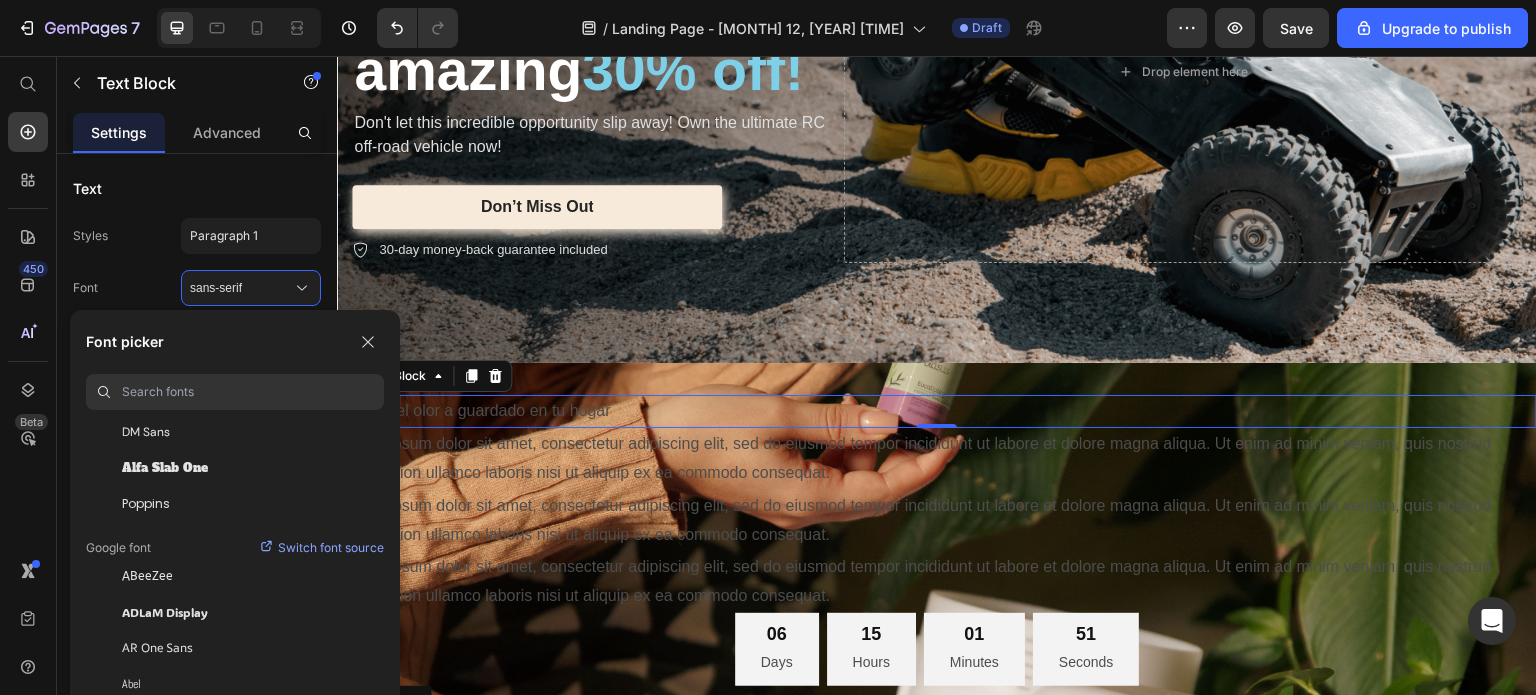 click on "Switch font source" at bounding box center [331, 548] 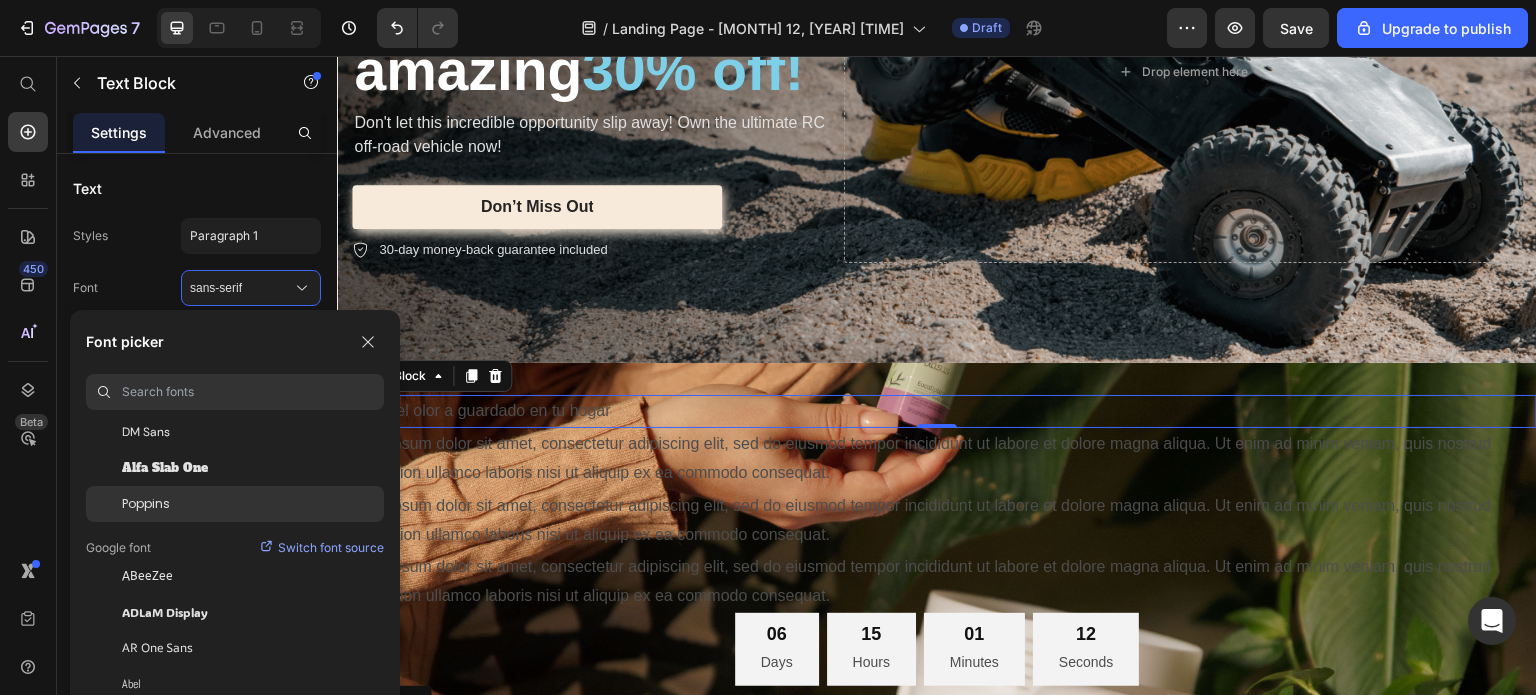 drag, startPoint x: 182, startPoint y: 499, endPoint x: 194, endPoint y: 497, distance: 12.165525 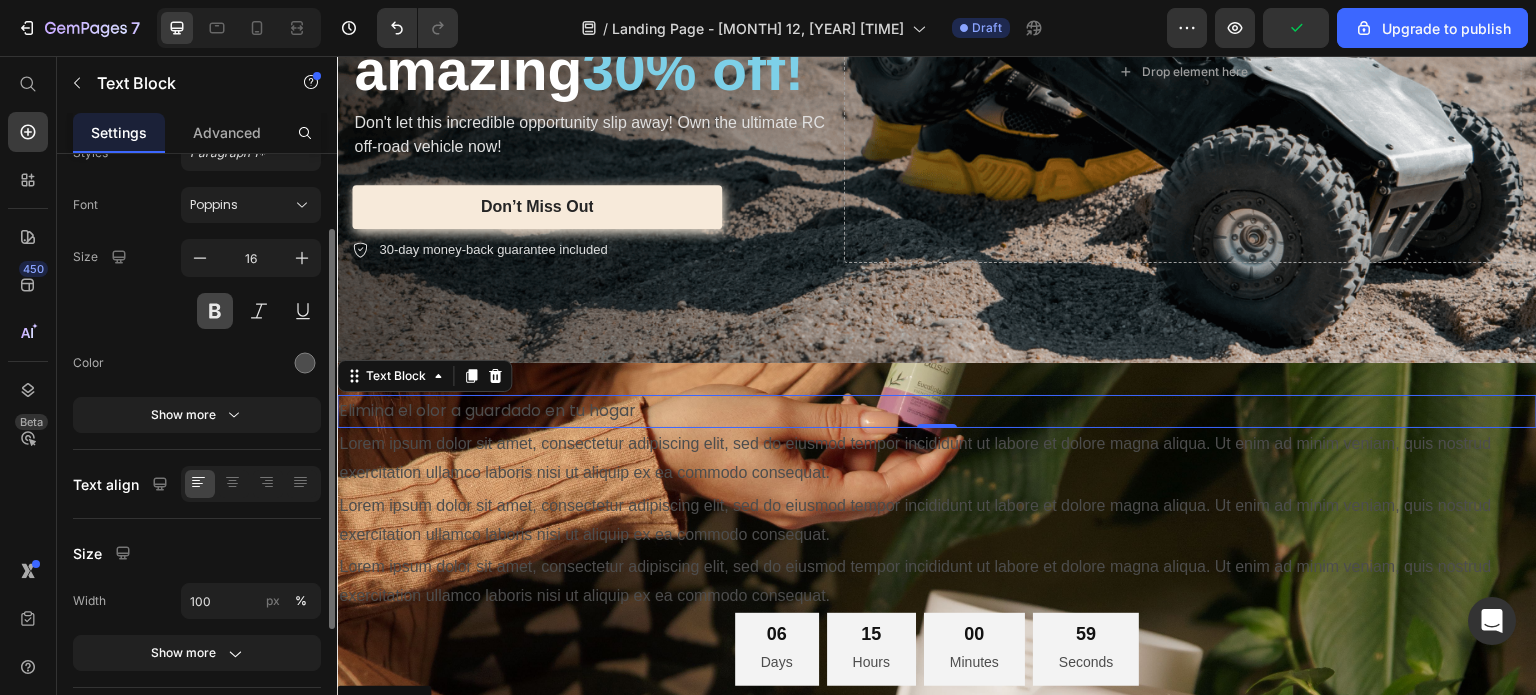 scroll, scrollTop: 95, scrollLeft: 0, axis: vertical 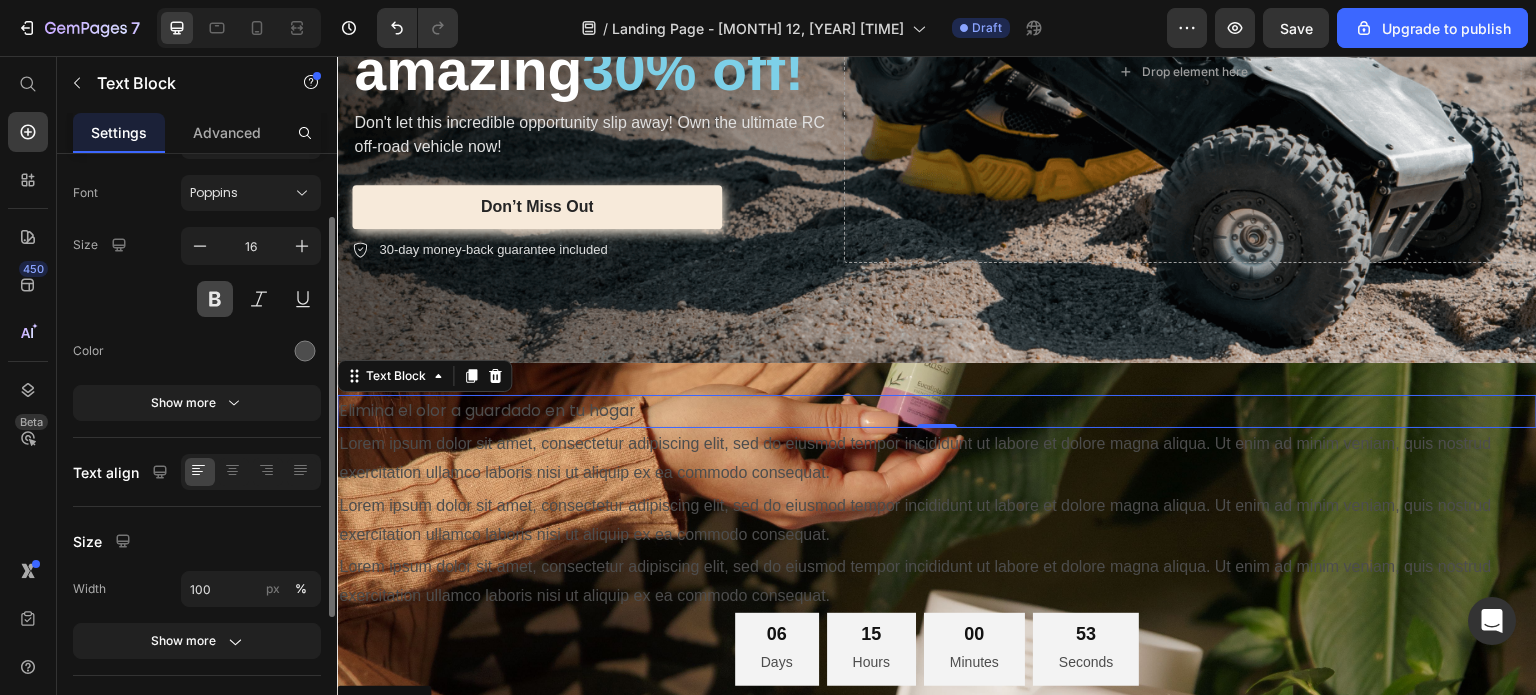 click at bounding box center (215, 299) 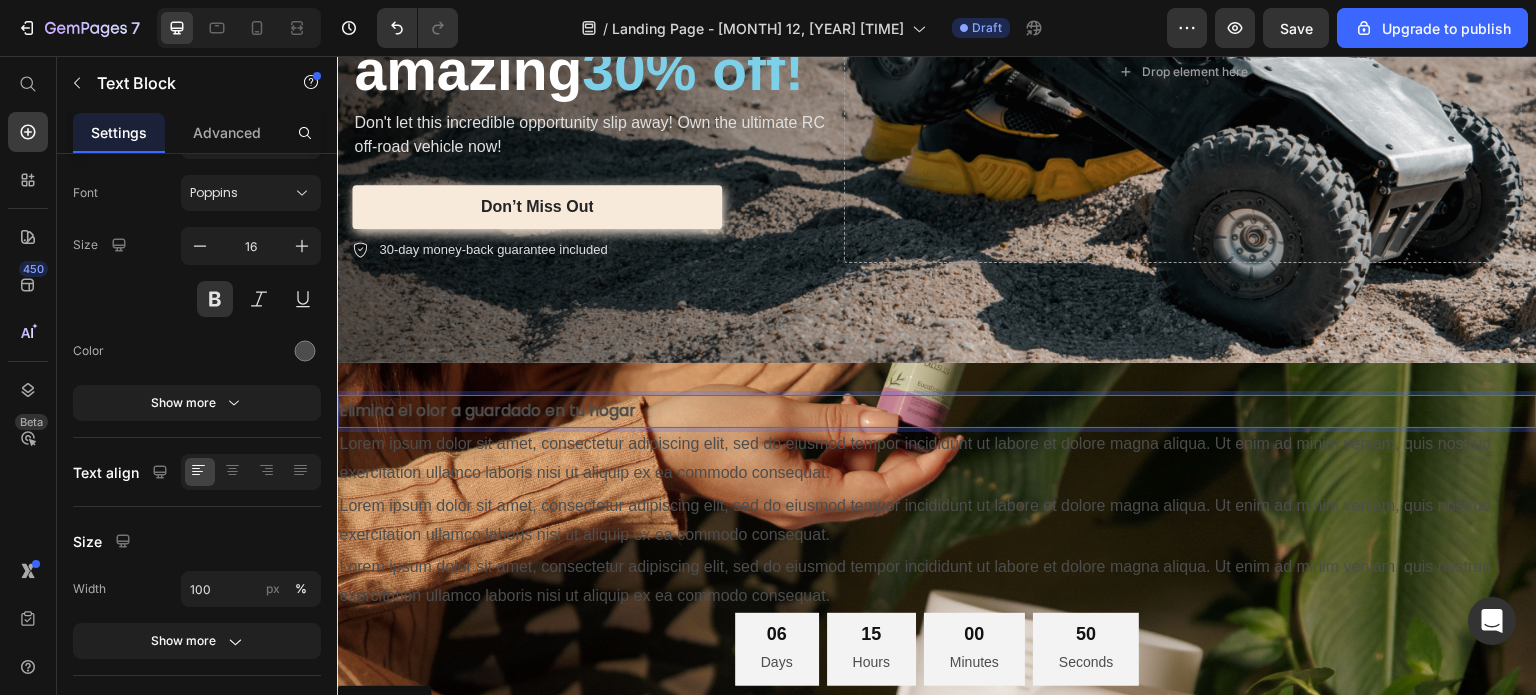 drag, startPoint x: 577, startPoint y: 401, endPoint x: 838, endPoint y: -113, distance: 576.4694 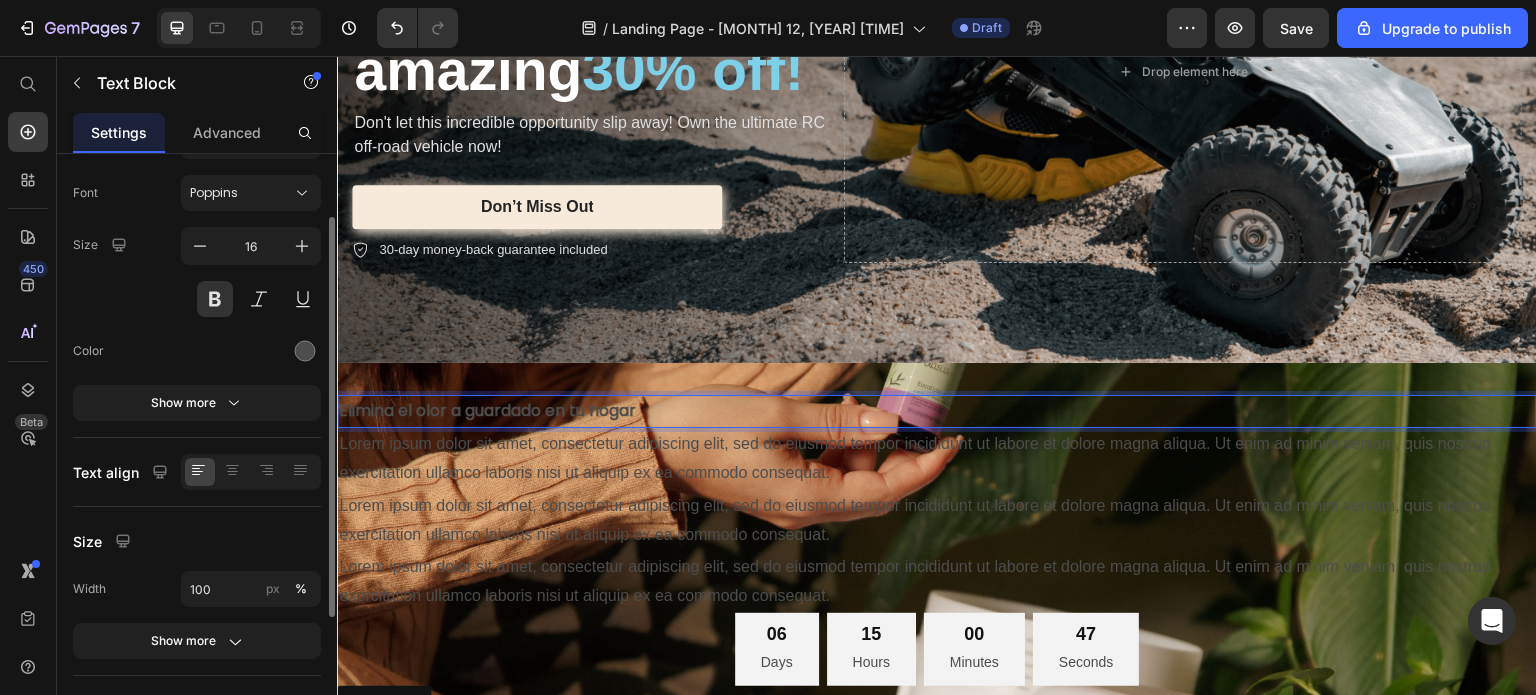click at bounding box center [251, 351] 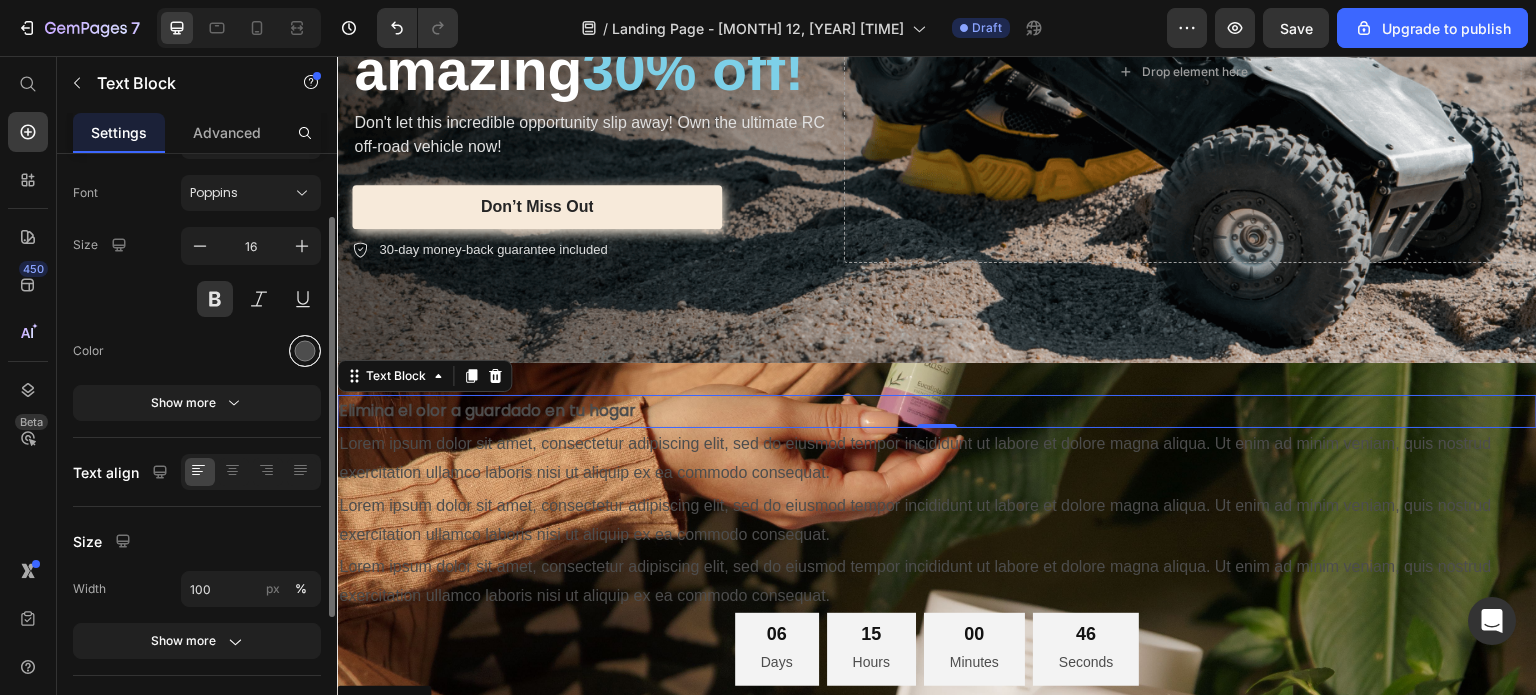 click at bounding box center (305, 351) 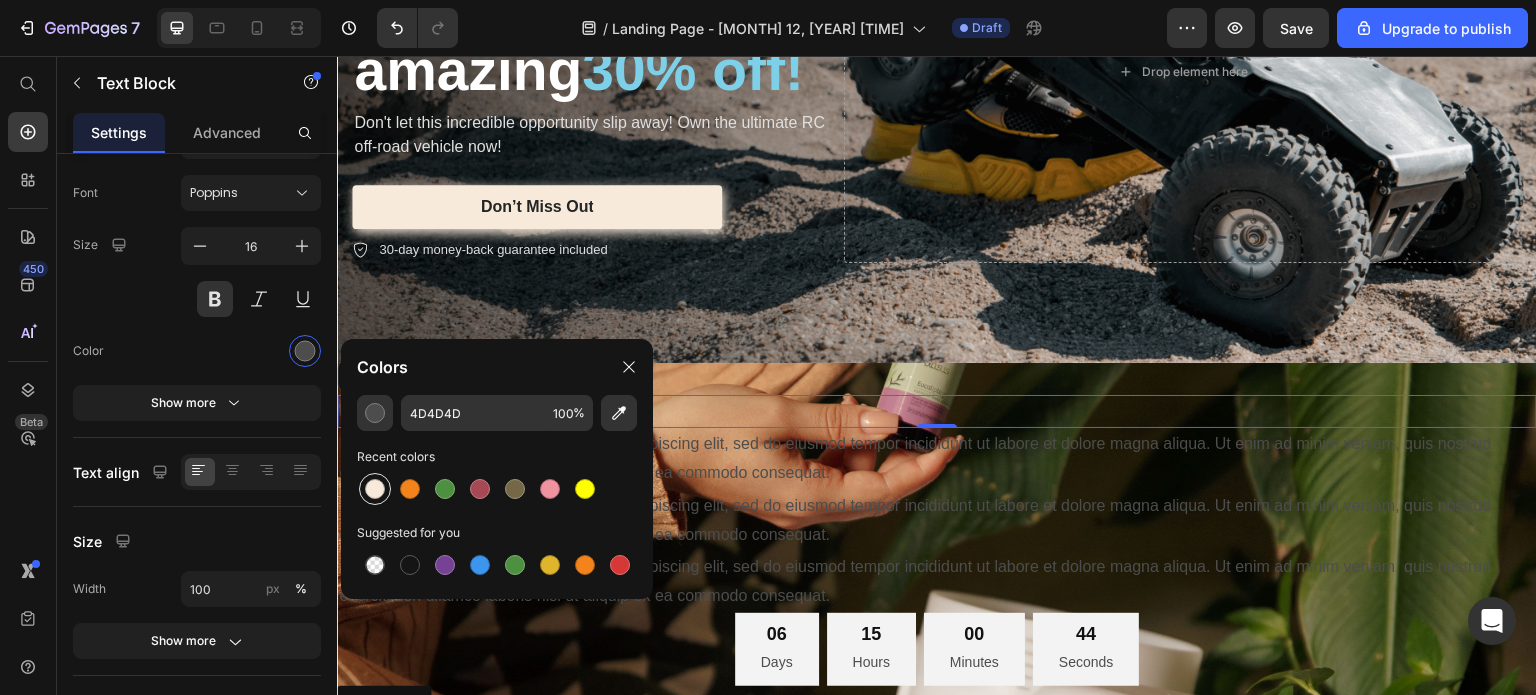 click at bounding box center (375, 489) 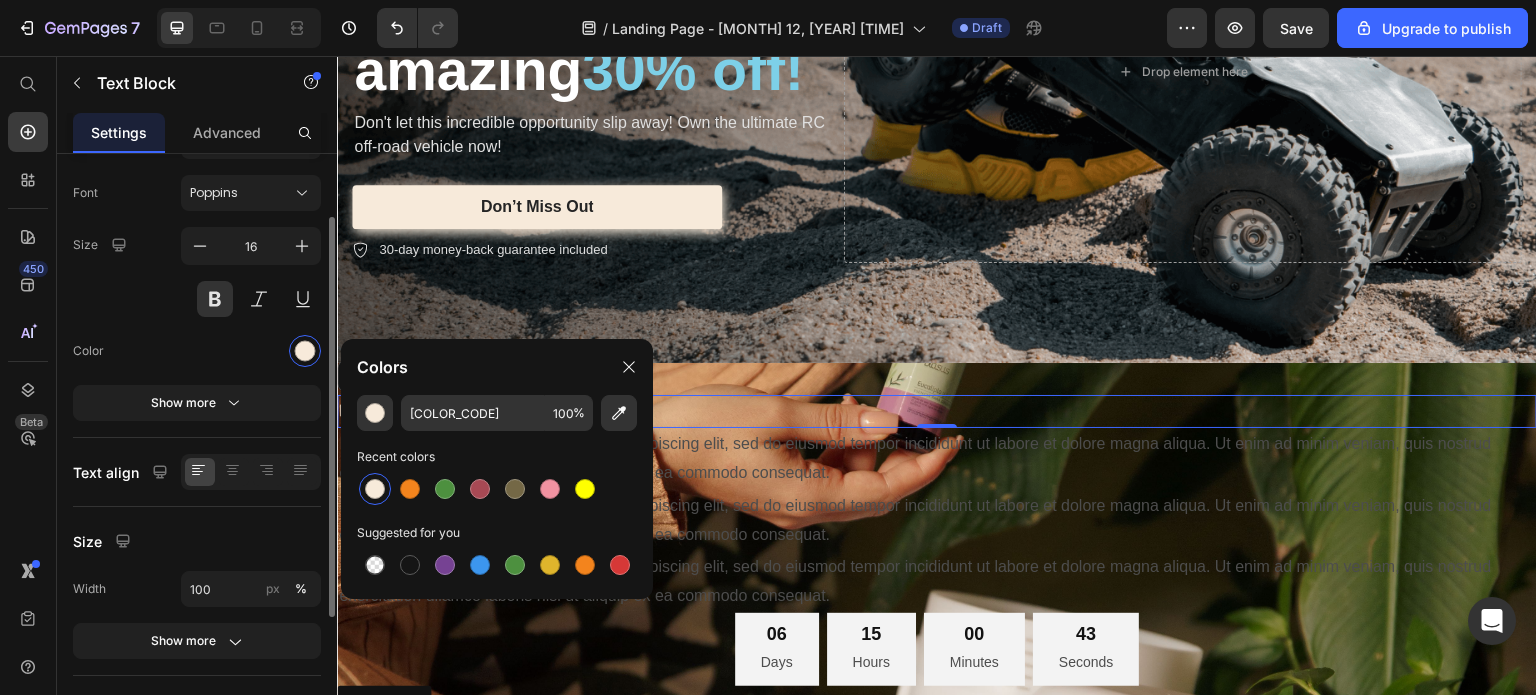 click at bounding box center (251, 351) 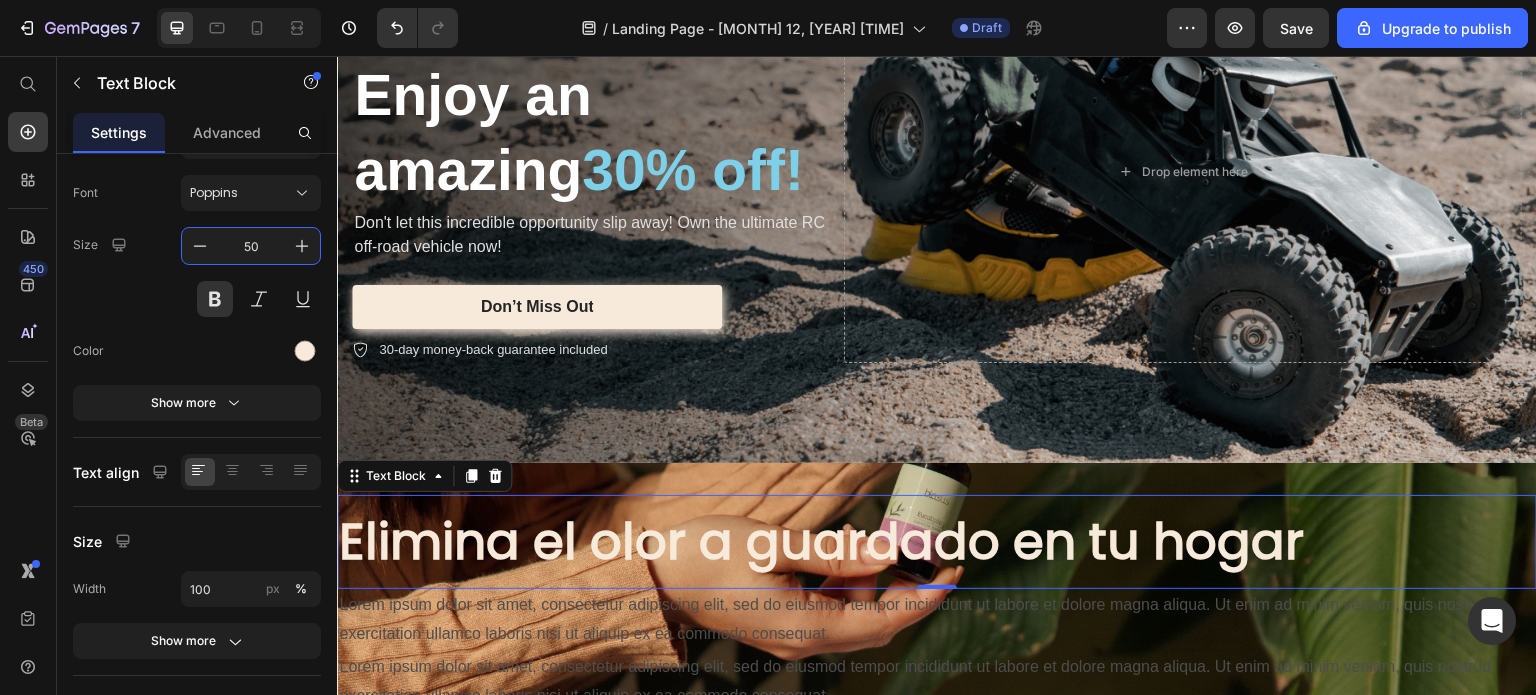 scroll, scrollTop: 3303, scrollLeft: 0, axis: vertical 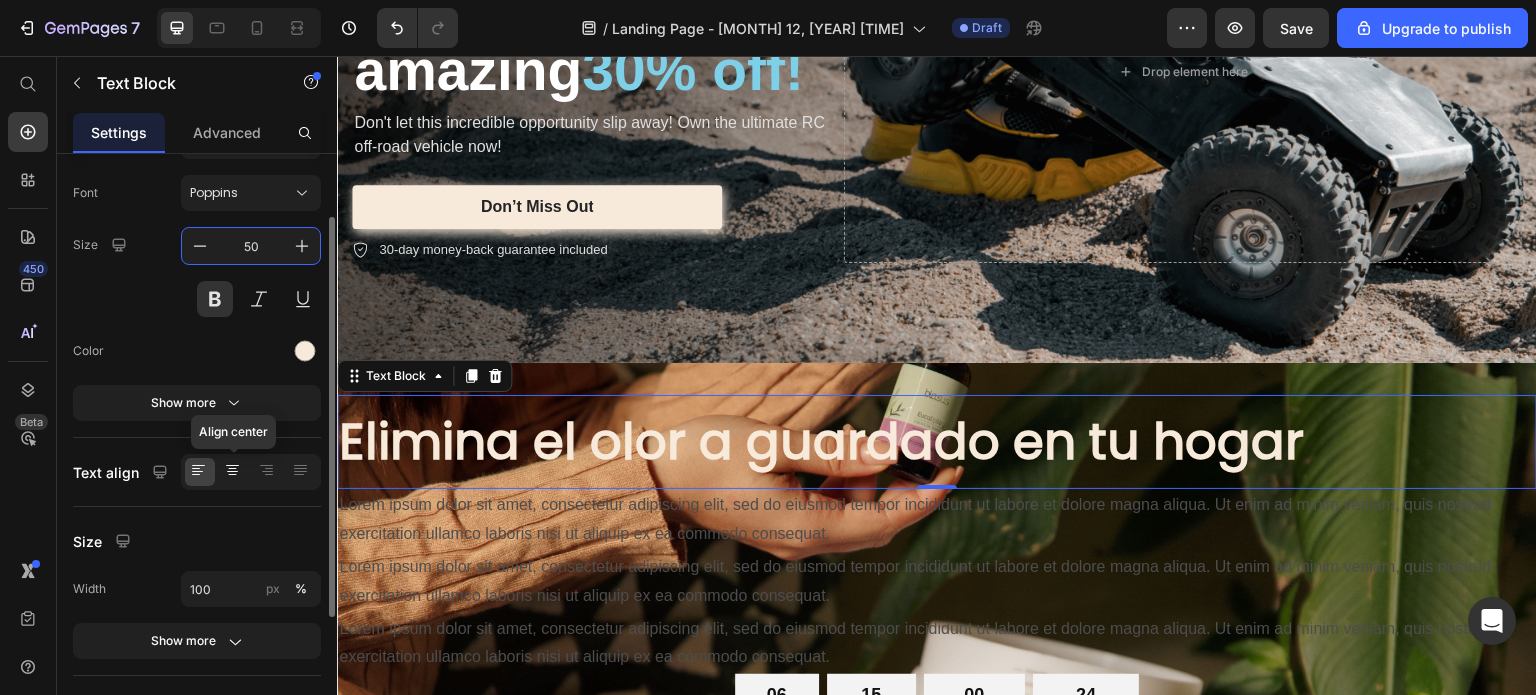 type on "50" 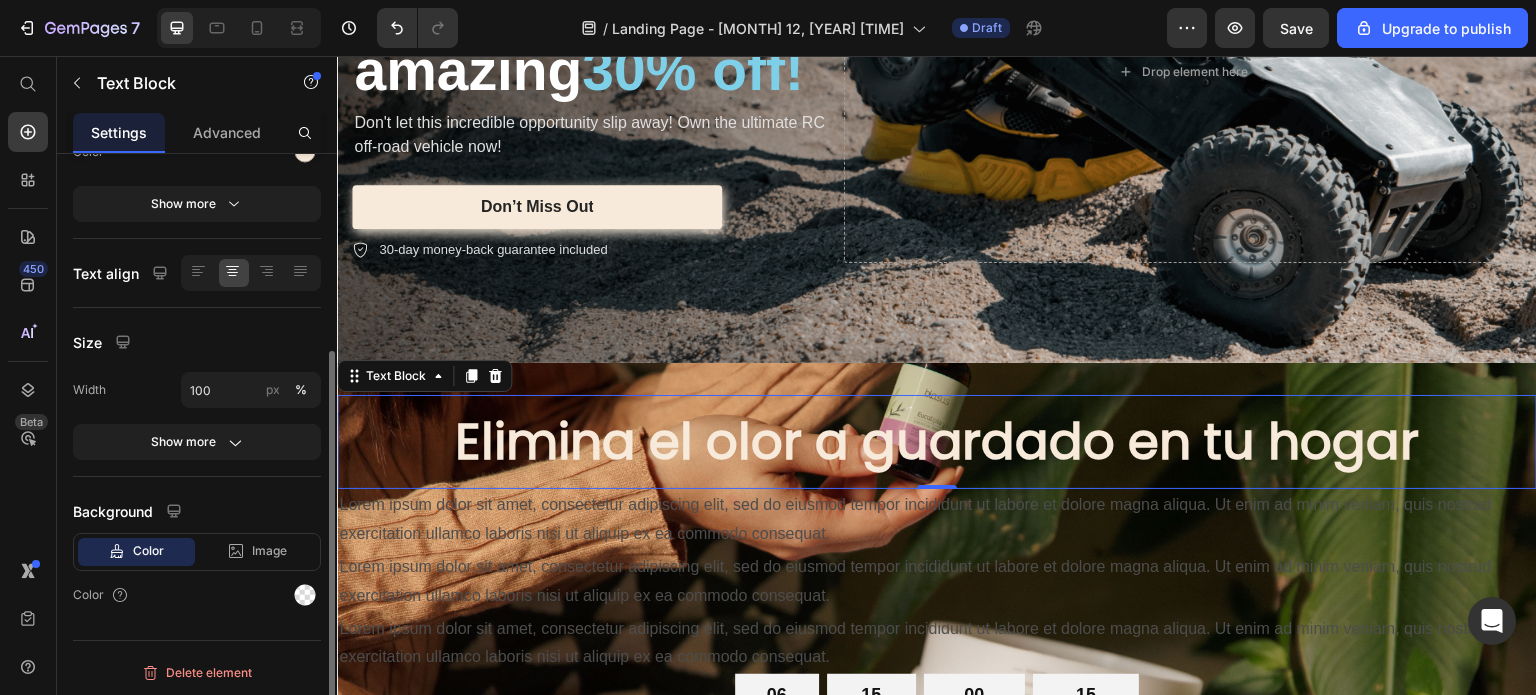 scroll, scrollTop: 94, scrollLeft: 0, axis: vertical 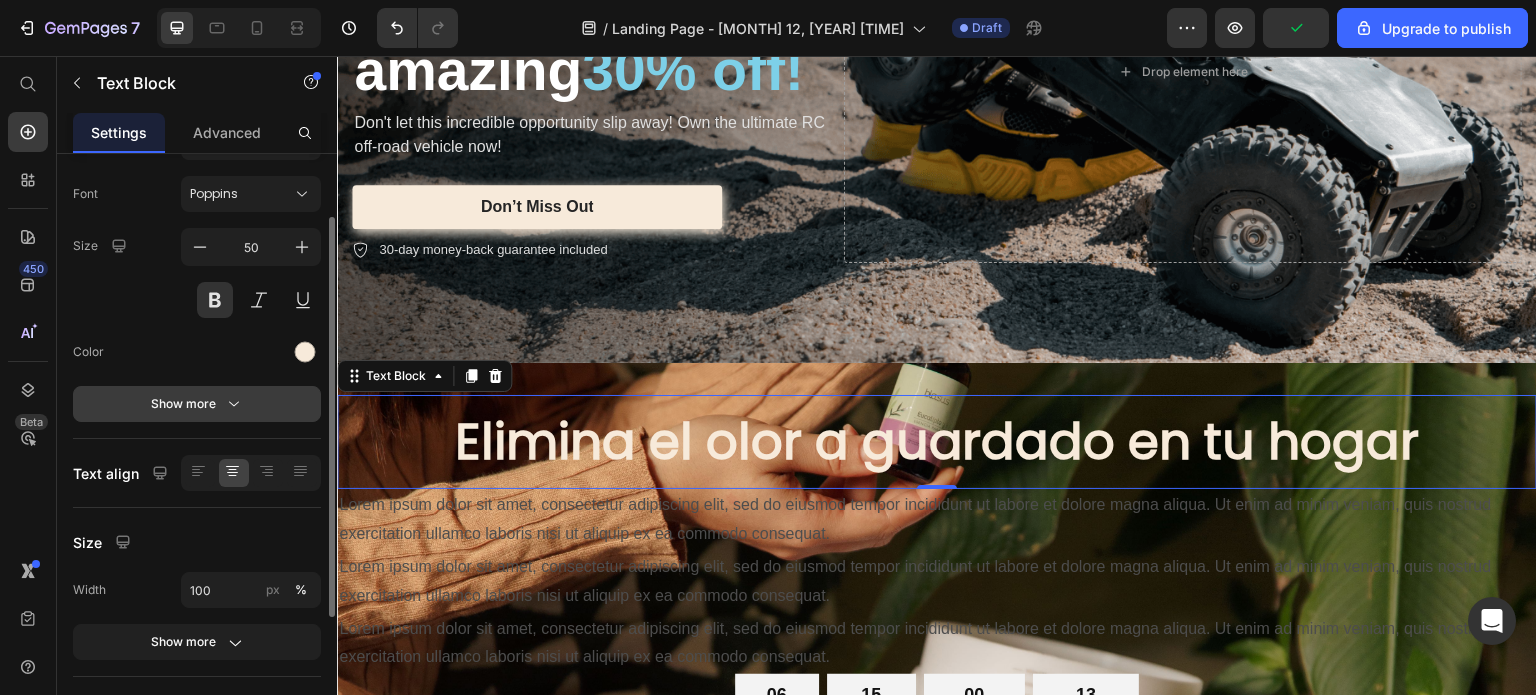 click on "Show more" at bounding box center (197, 404) 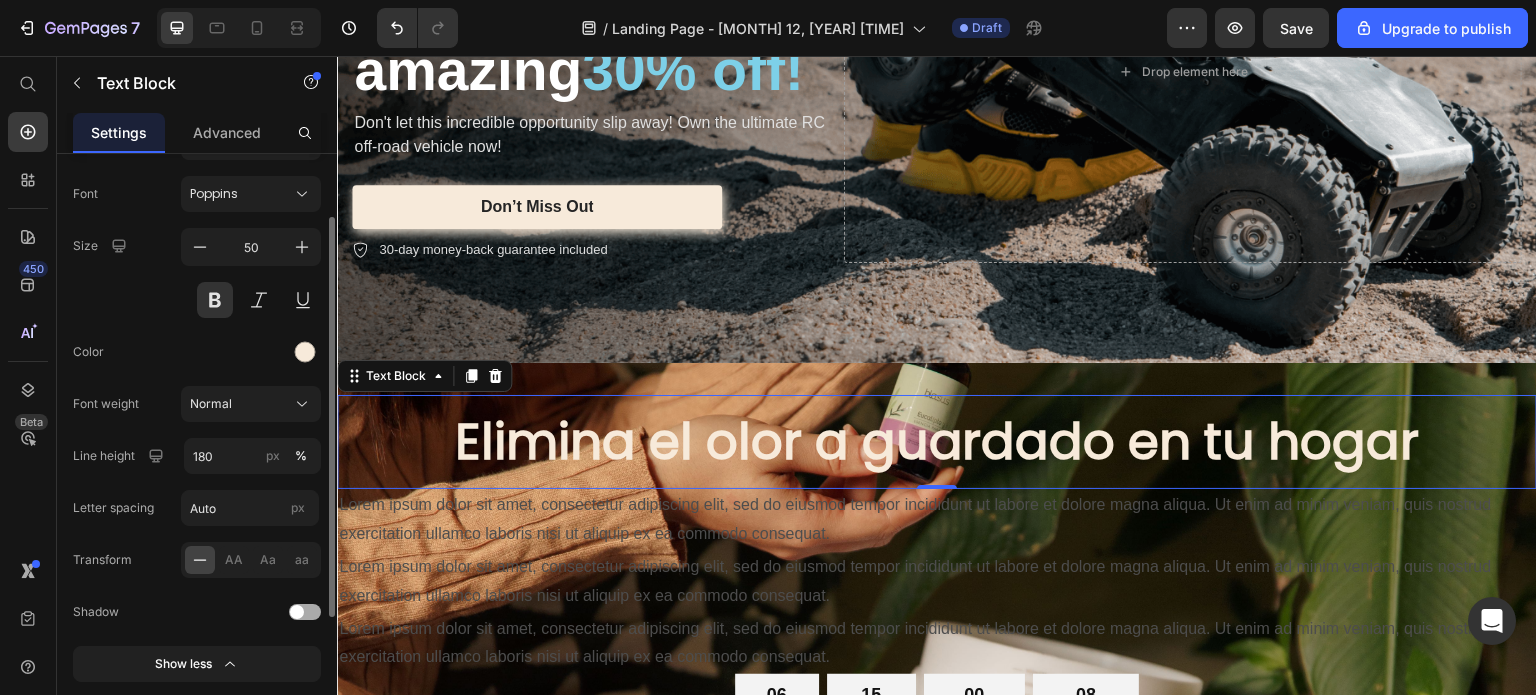 click at bounding box center [305, 612] 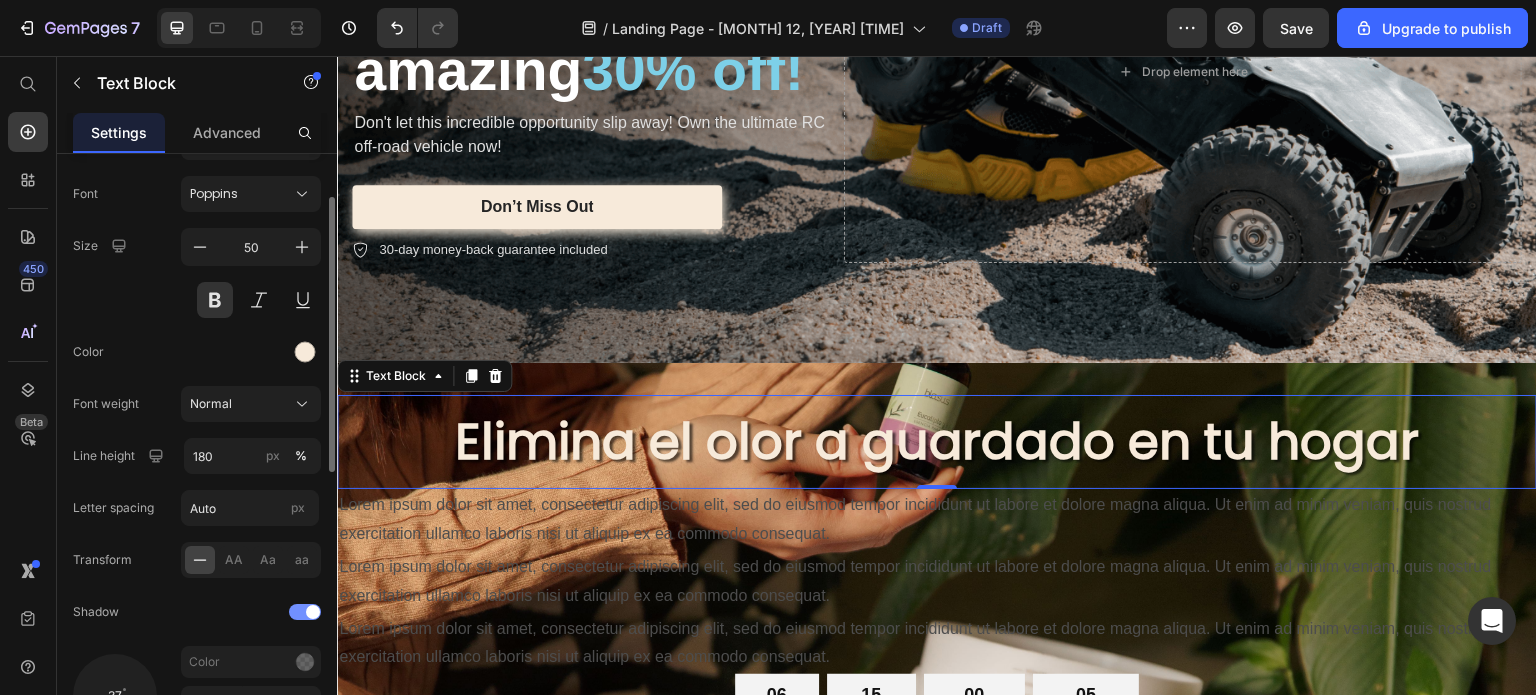 click at bounding box center [313, 612] 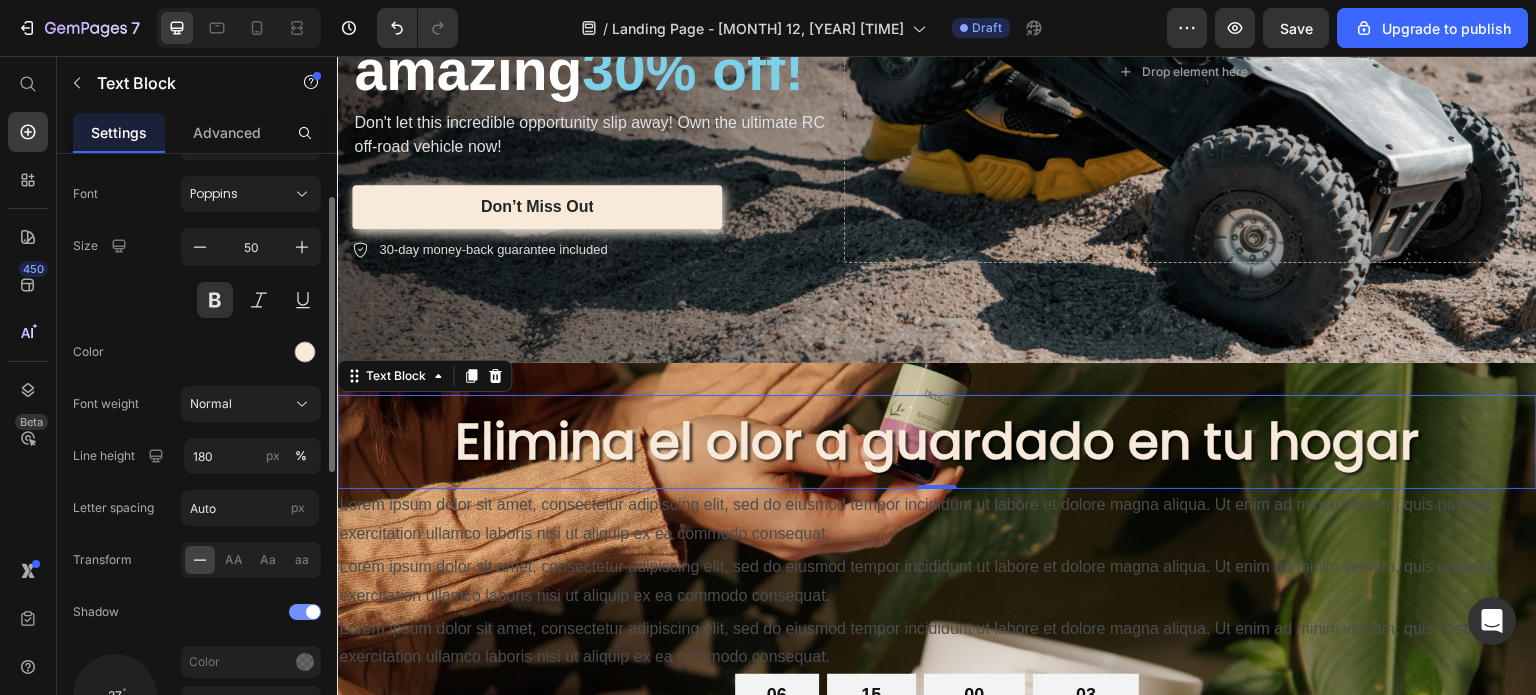 click on "Shadow" 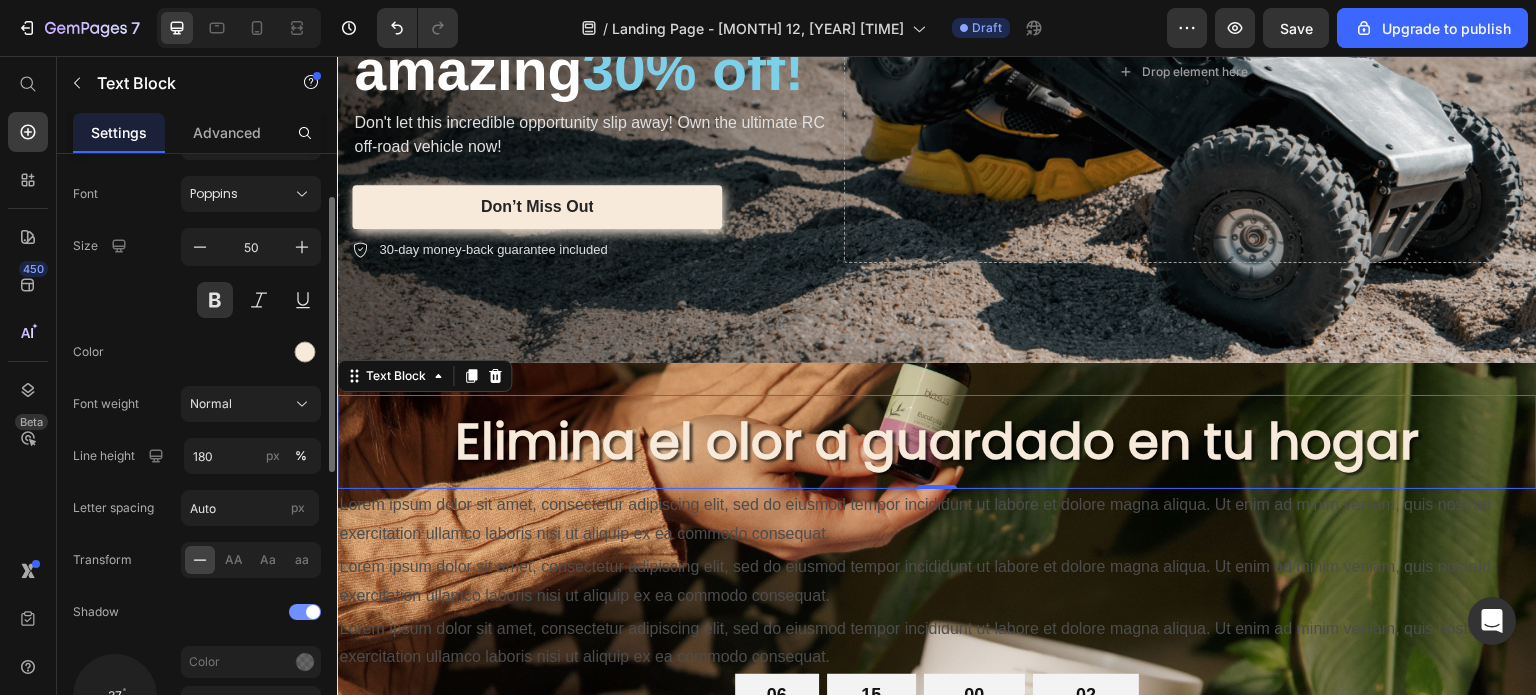click at bounding box center [313, 612] 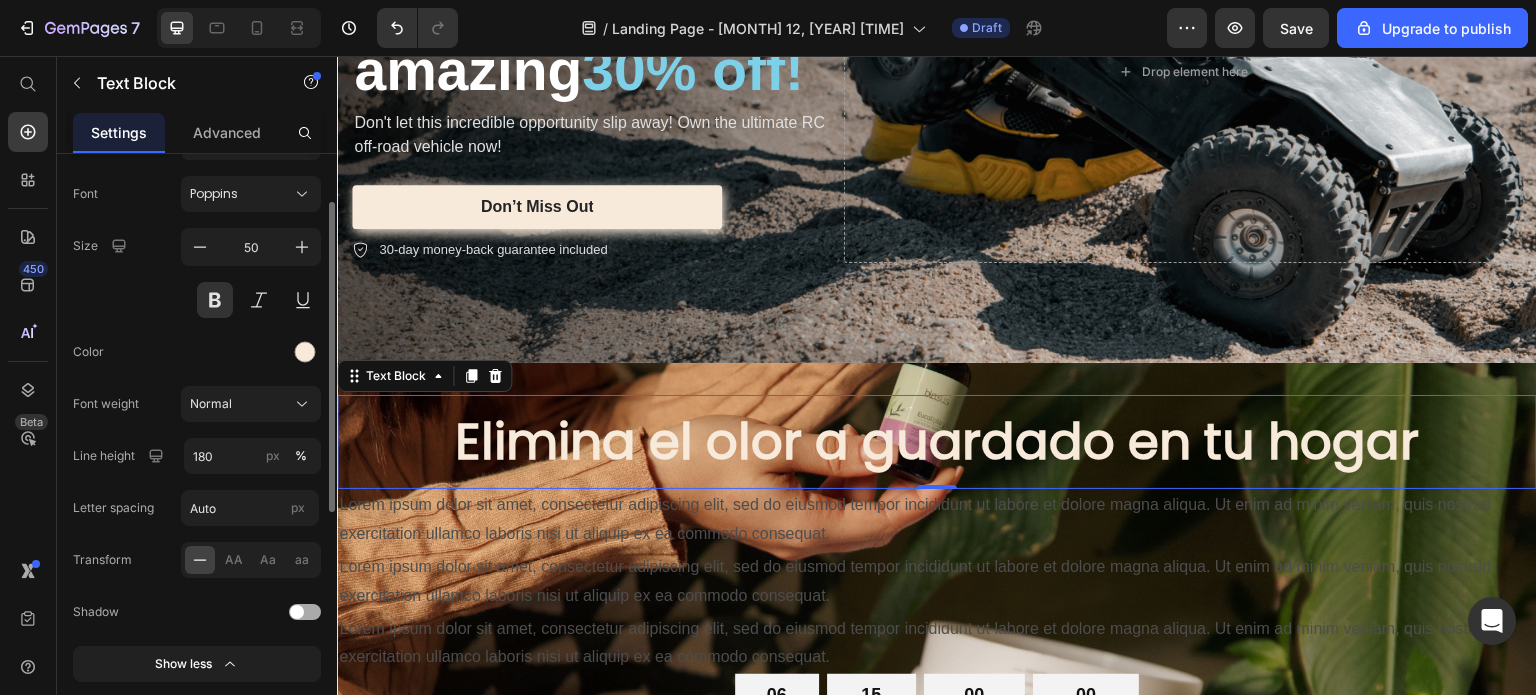 click at bounding box center [305, 612] 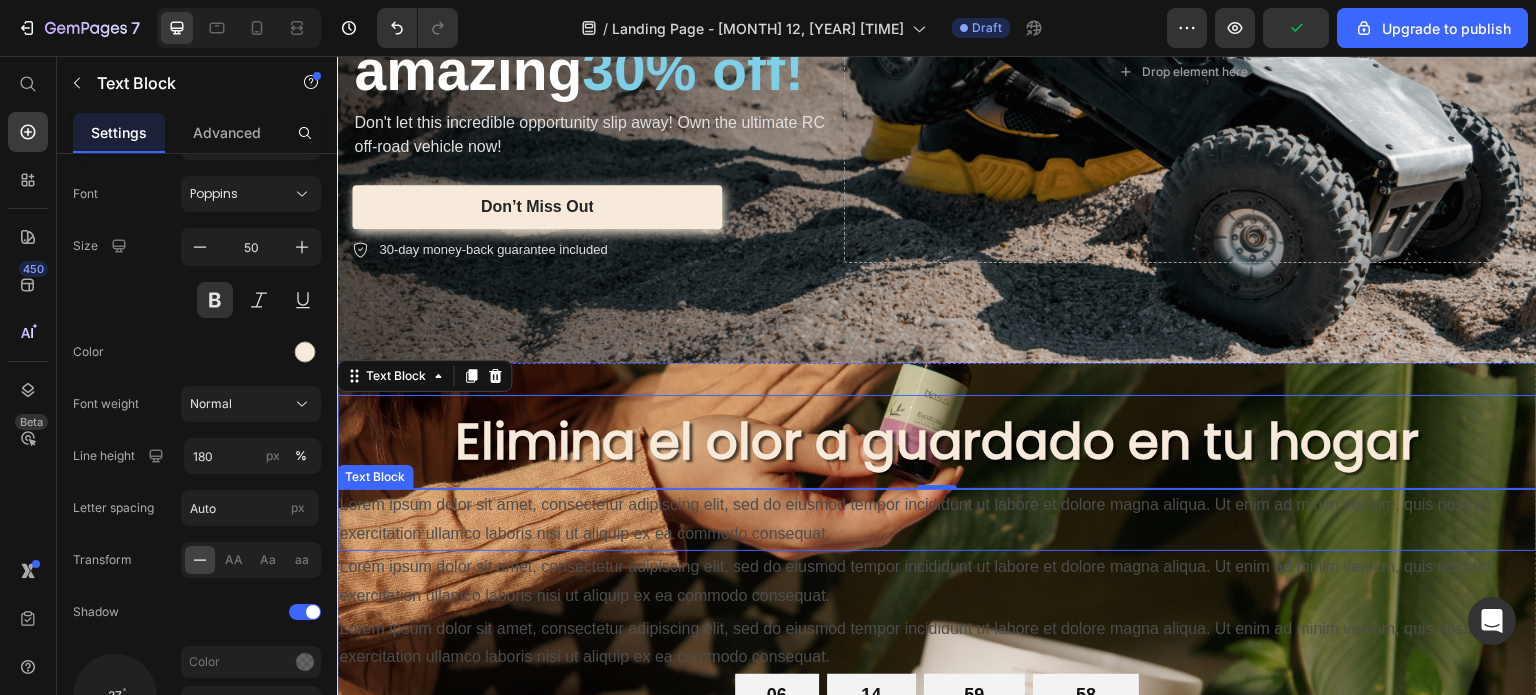 click on "Lorem ipsum dolor sit amet, consectetur adipiscing elit, sed do eiusmod tempor incididunt ut labore et dolore magna aliqua. Ut enim ad minim veniam, quis nostrud exercitation ullamco laboris nisi ut aliquip ex ea commodo consequat." at bounding box center [937, 520] 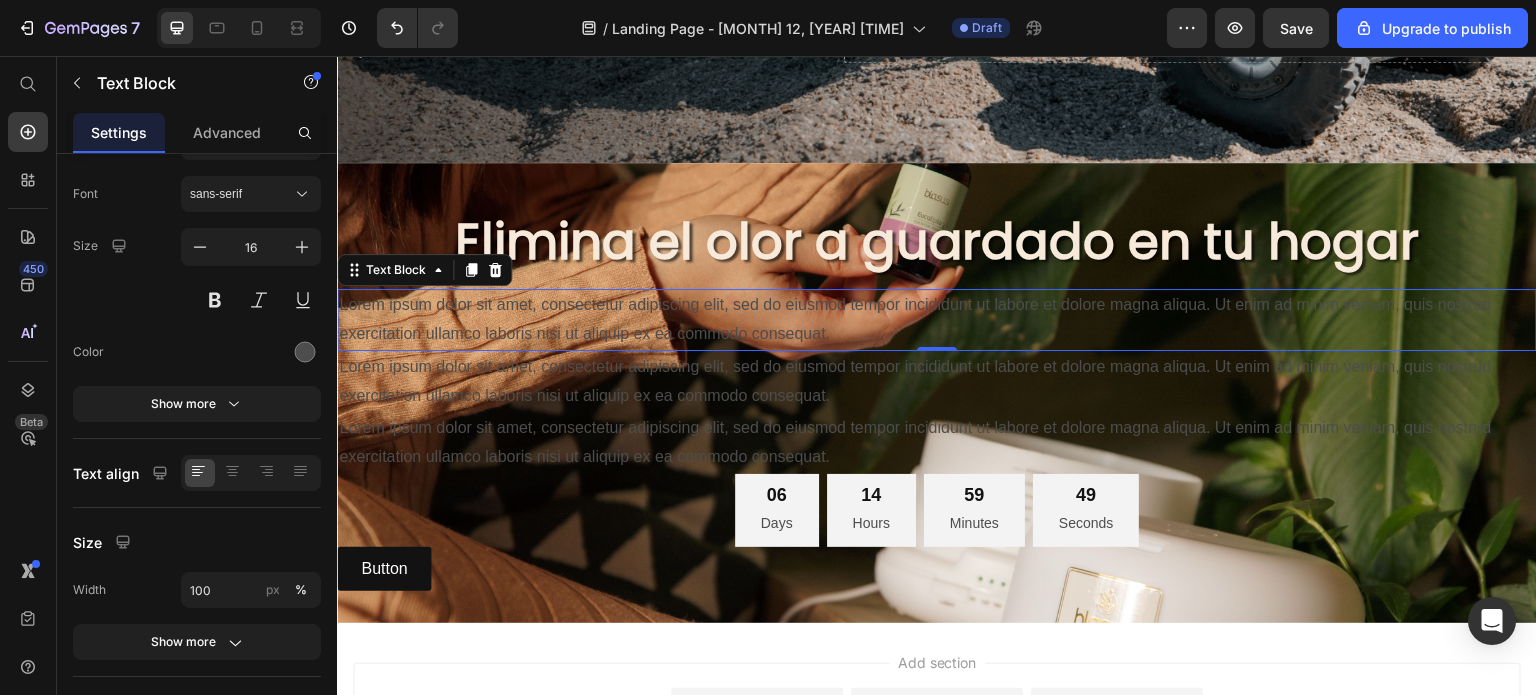 scroll, scrollTop: 3503, scrollLeft: 0, axis: vertical 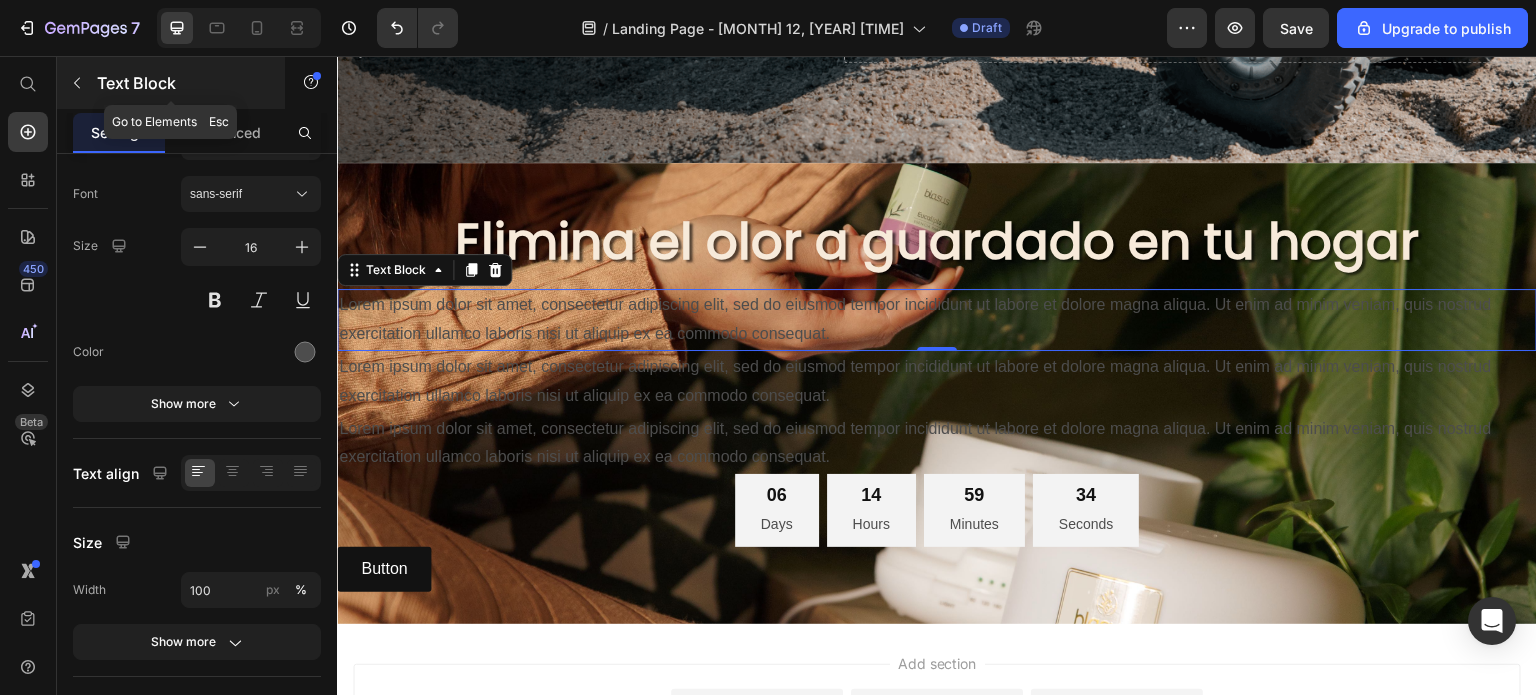 click at bounding box center [77, 83] 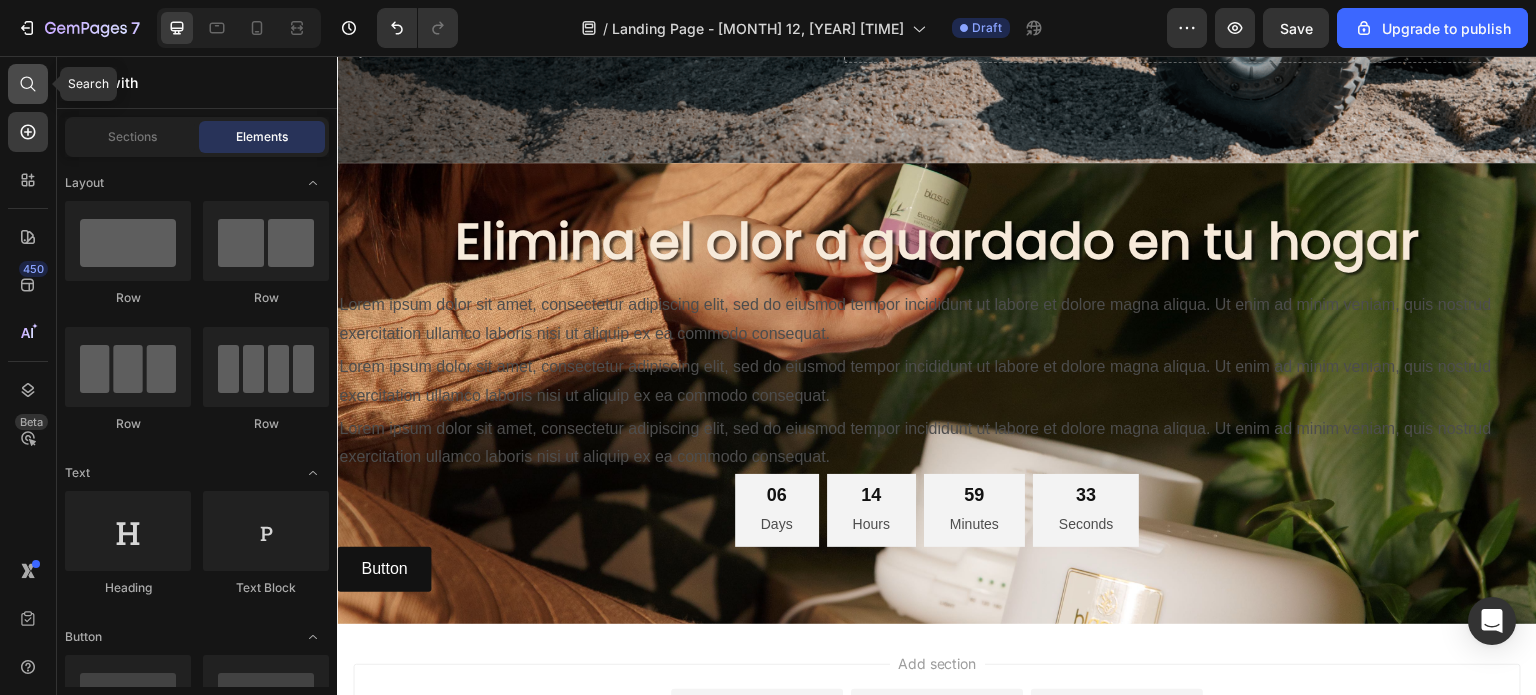 drag, startPoint x: 16, startPoint y: 82, endPoint x: 77, endPoint y: 105, distance: 65.192024 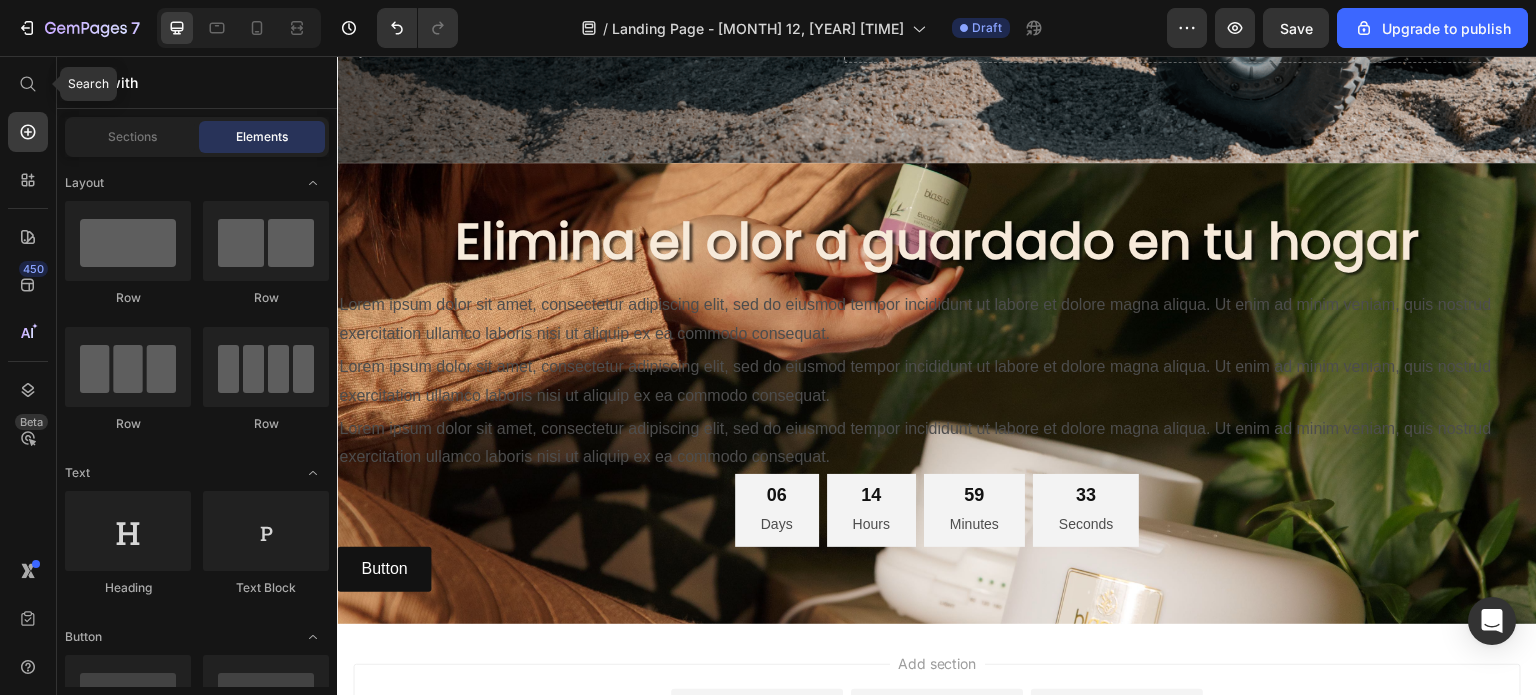click 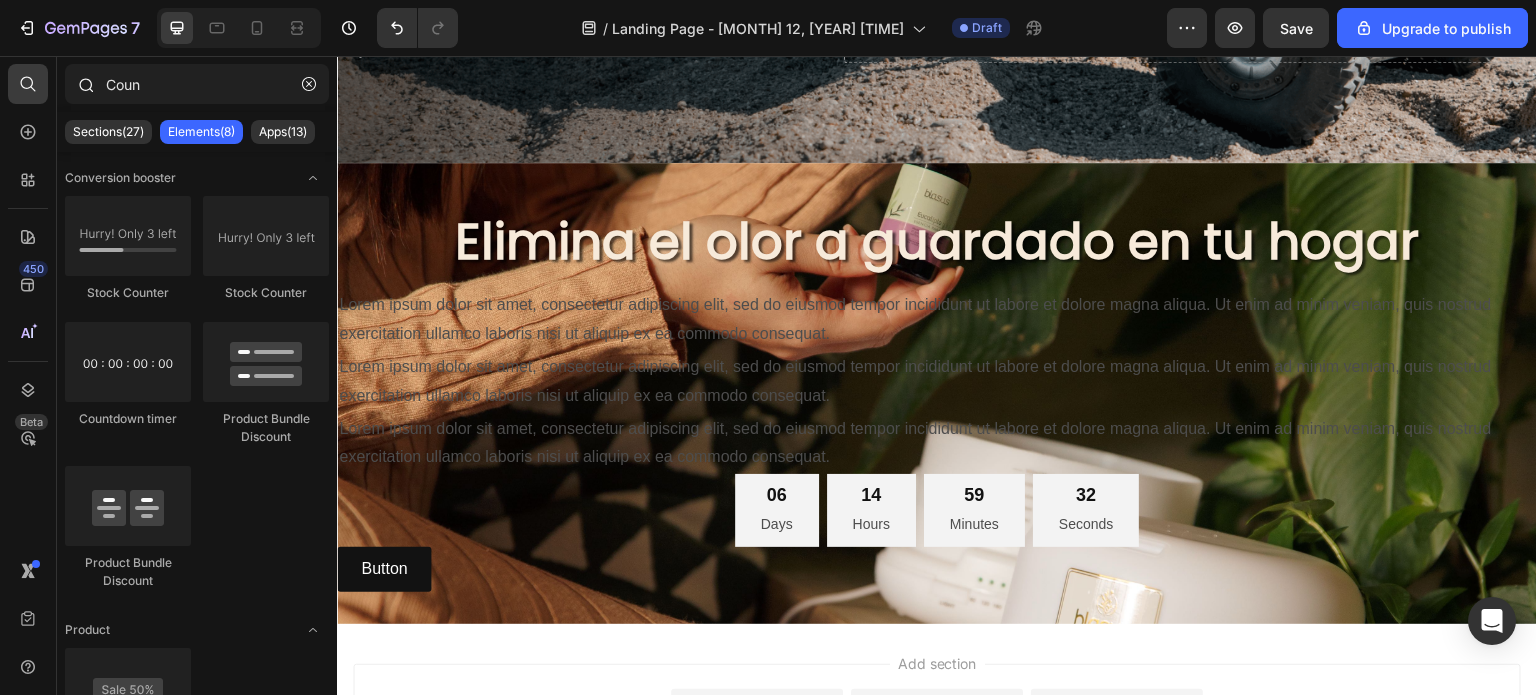 drag, startPoint x: 144, startPoint y: 91, endPoint x: 72, endPoint y: 91, distance: 72 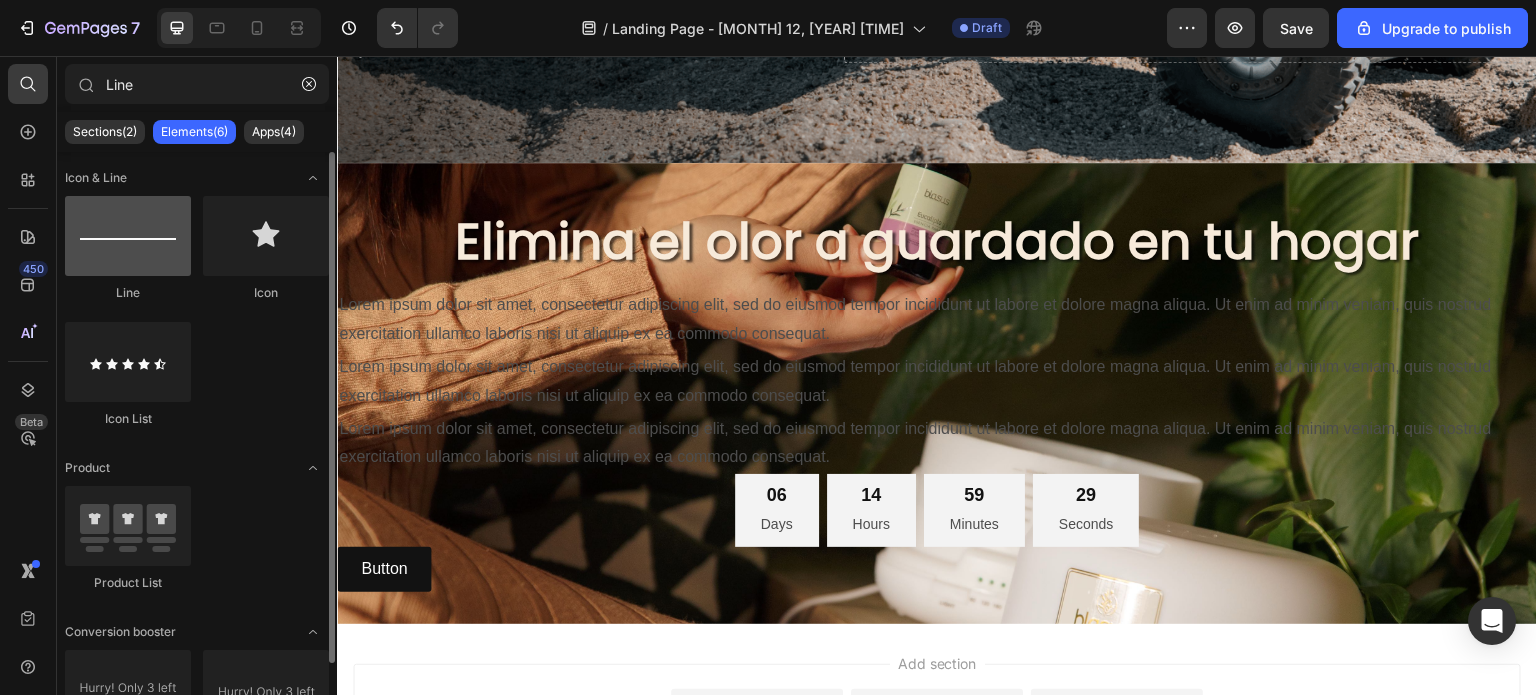 type on "Line" 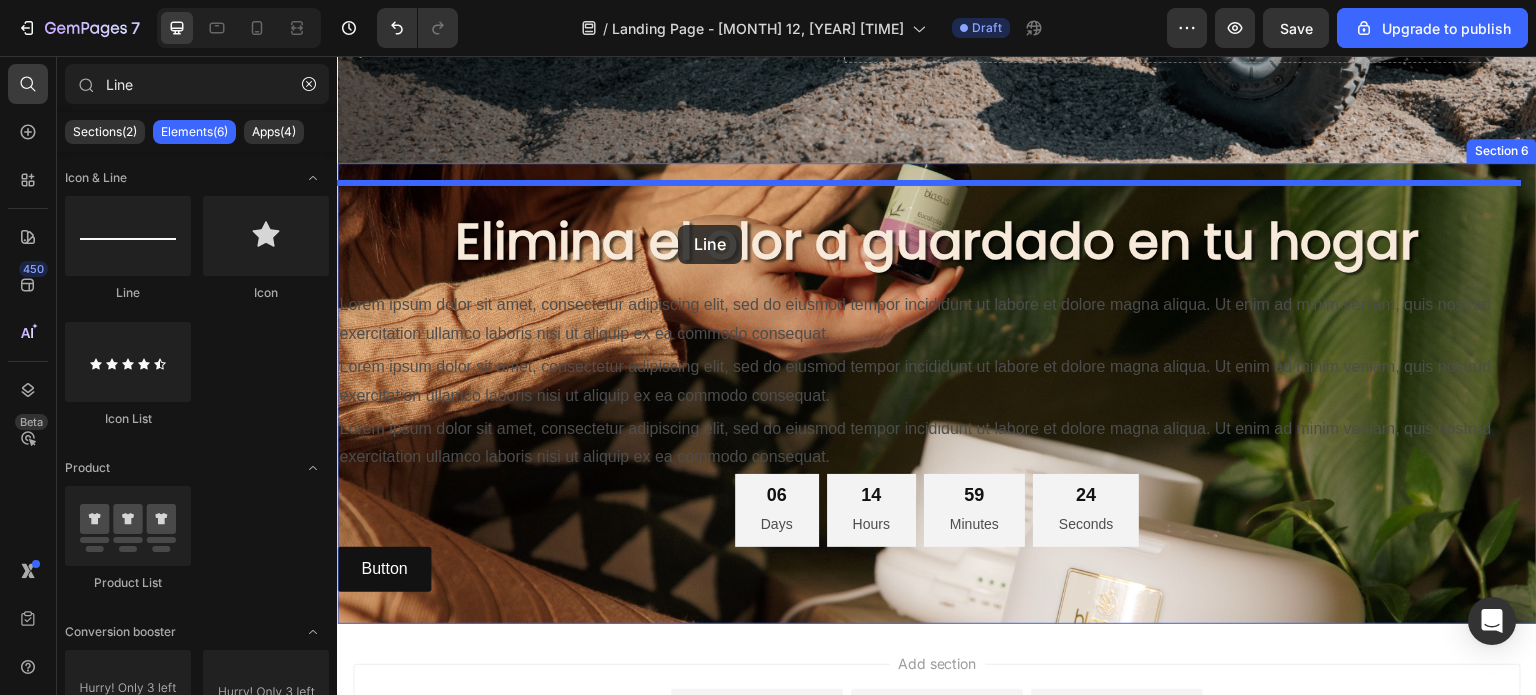 drag, startPoint x: 470, startPoint y: 303, endPoint x: 678, endPoint y: 225, distance: 222.1441 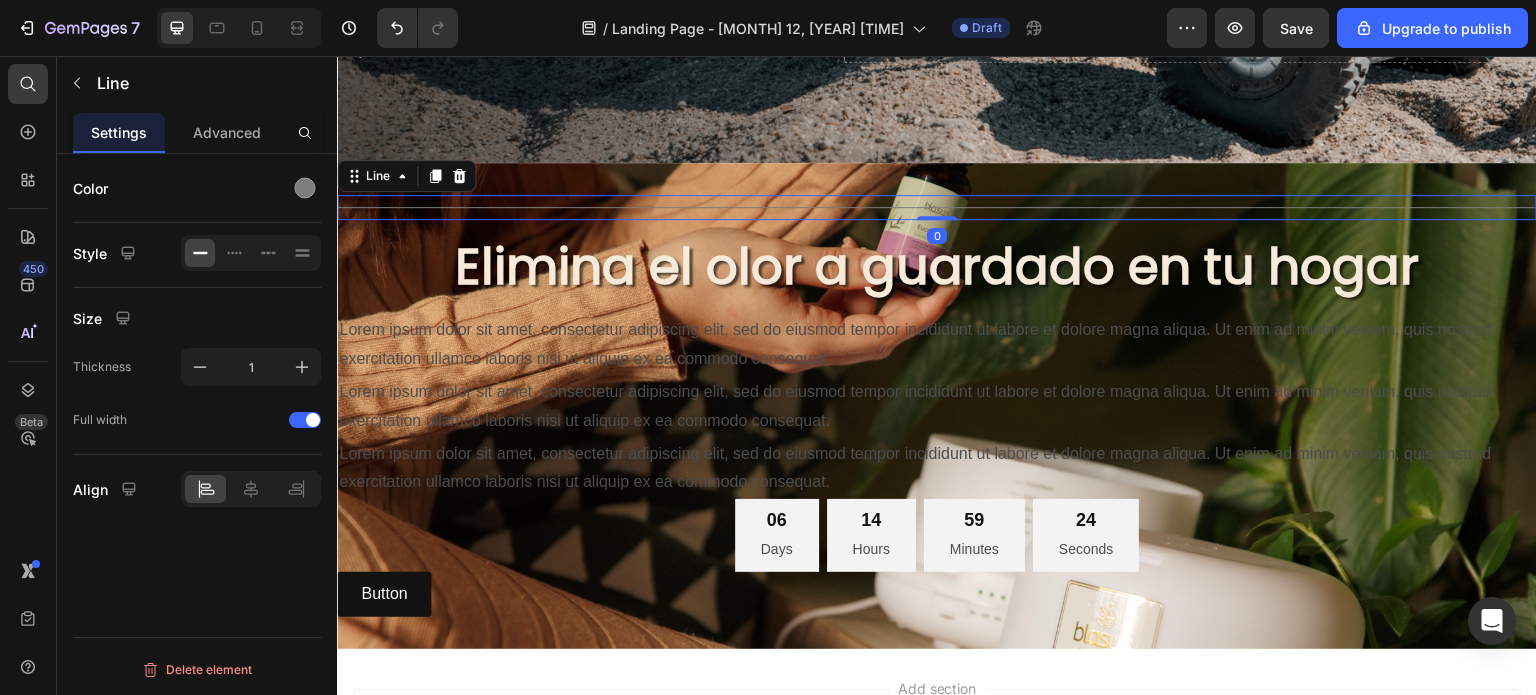 scroll, scrollTop: 0, scrollLeft: 0, axis: both 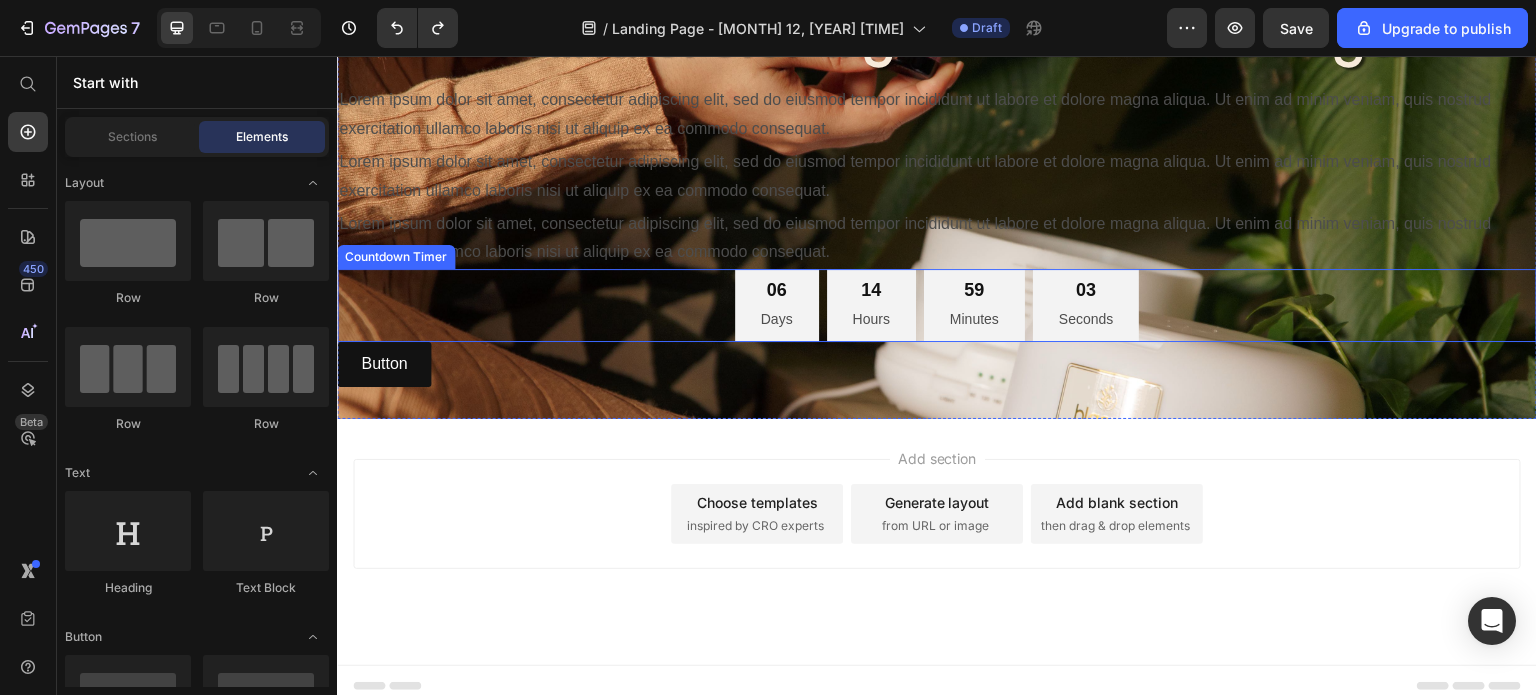 click on "06 Days 14 Hours 59 Minutes 03 Seconds" at bounding box center (937, 305) 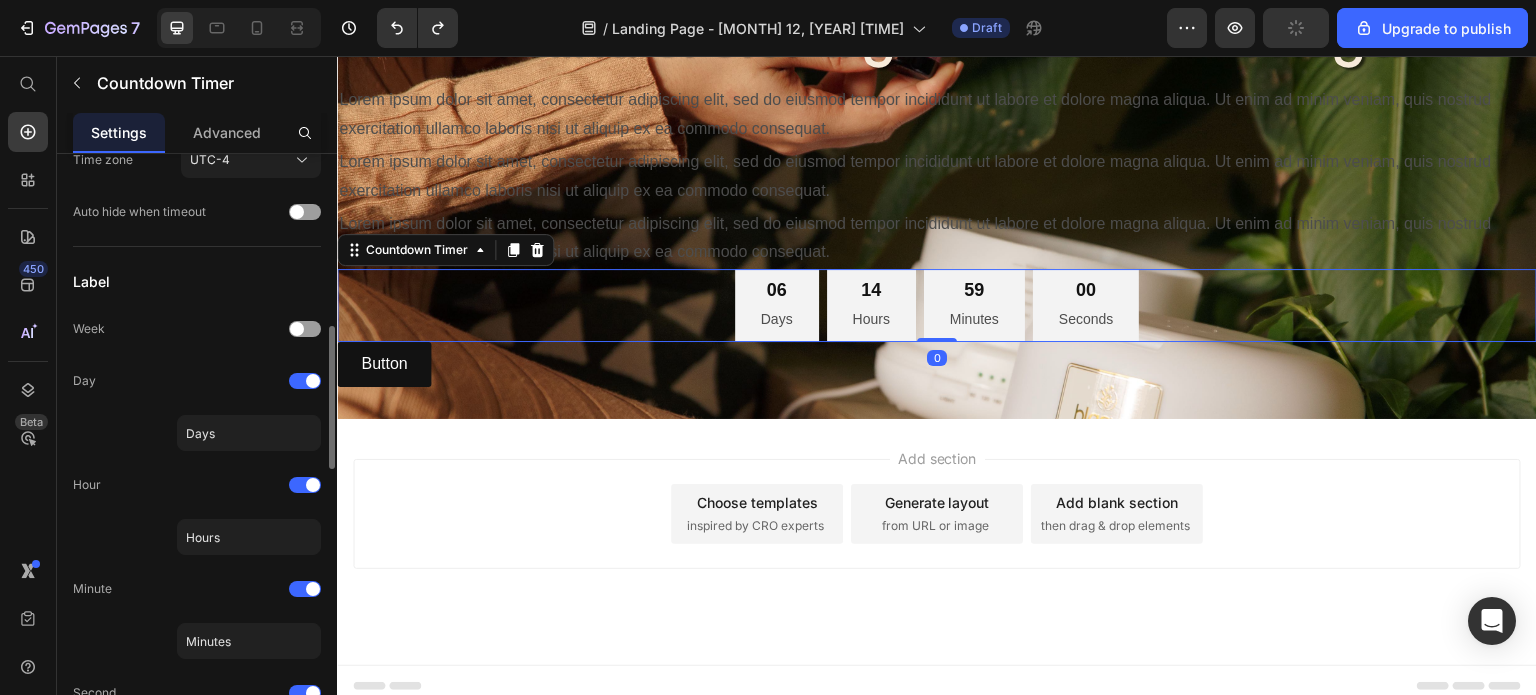 scroll, scrollTop: 300, scrollLeft: 0, axis: vertical 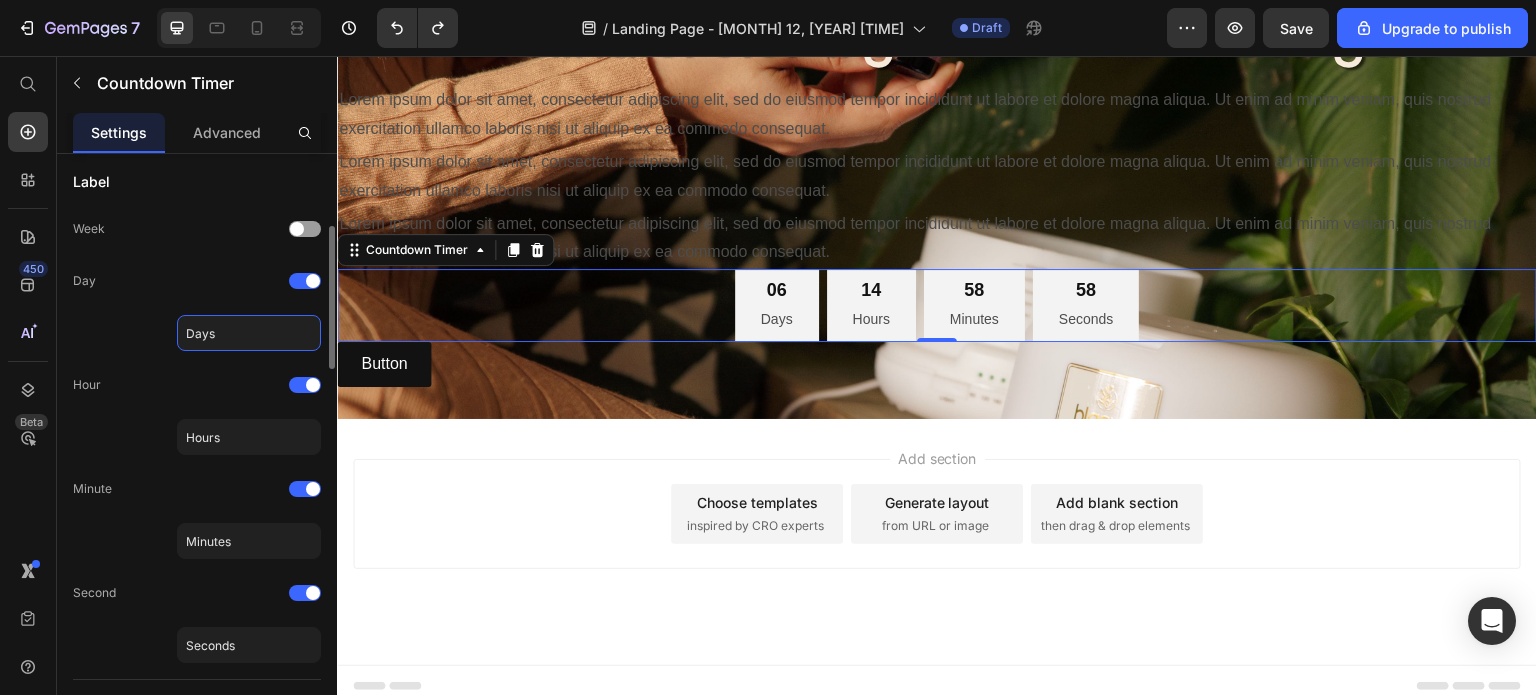 click on "Days" 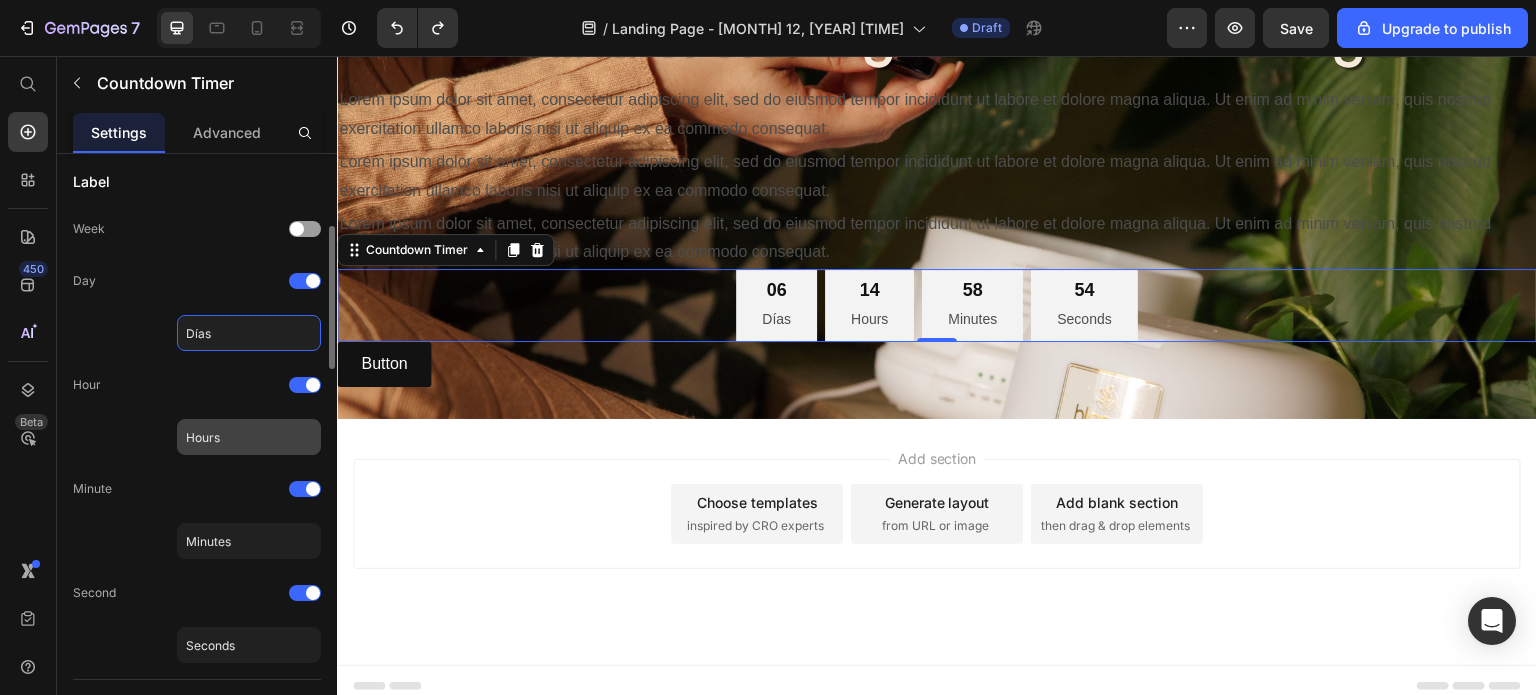 type on "Días" 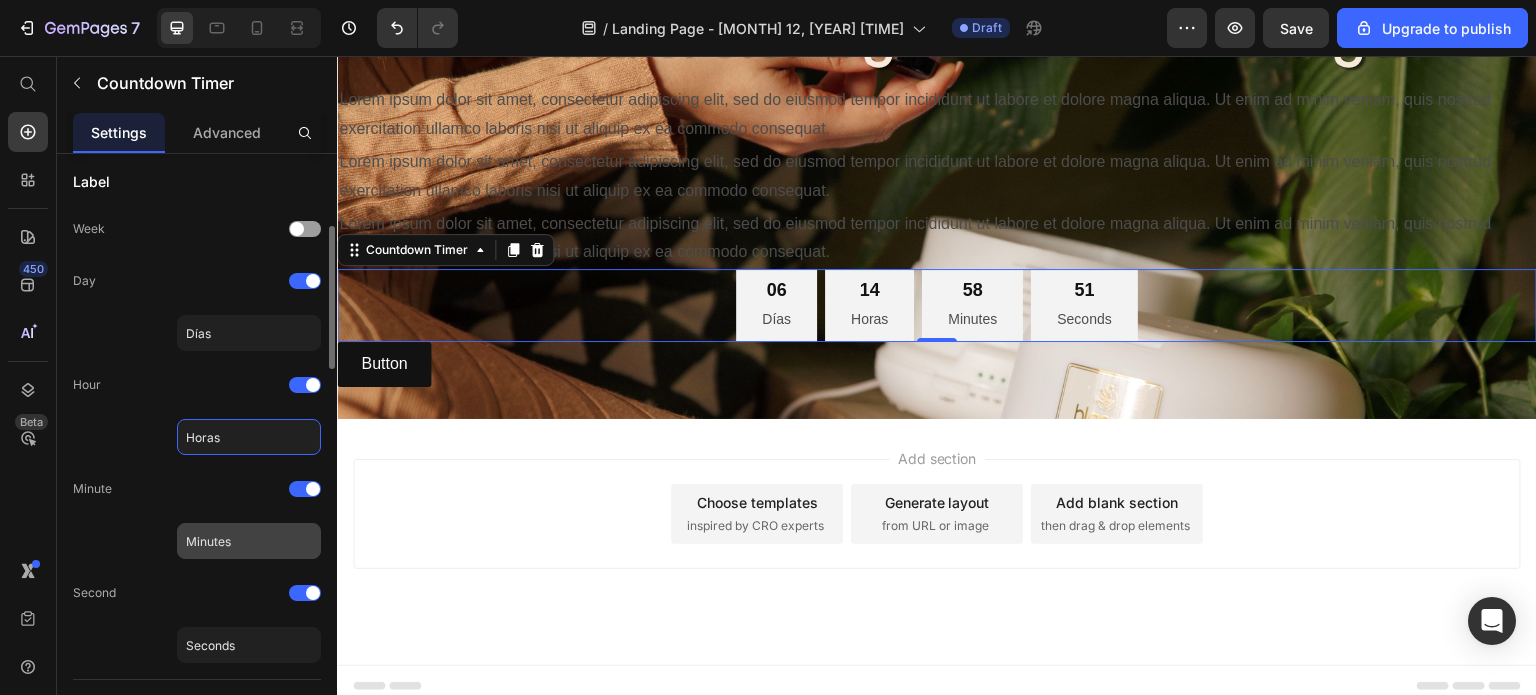 type on "Horas" 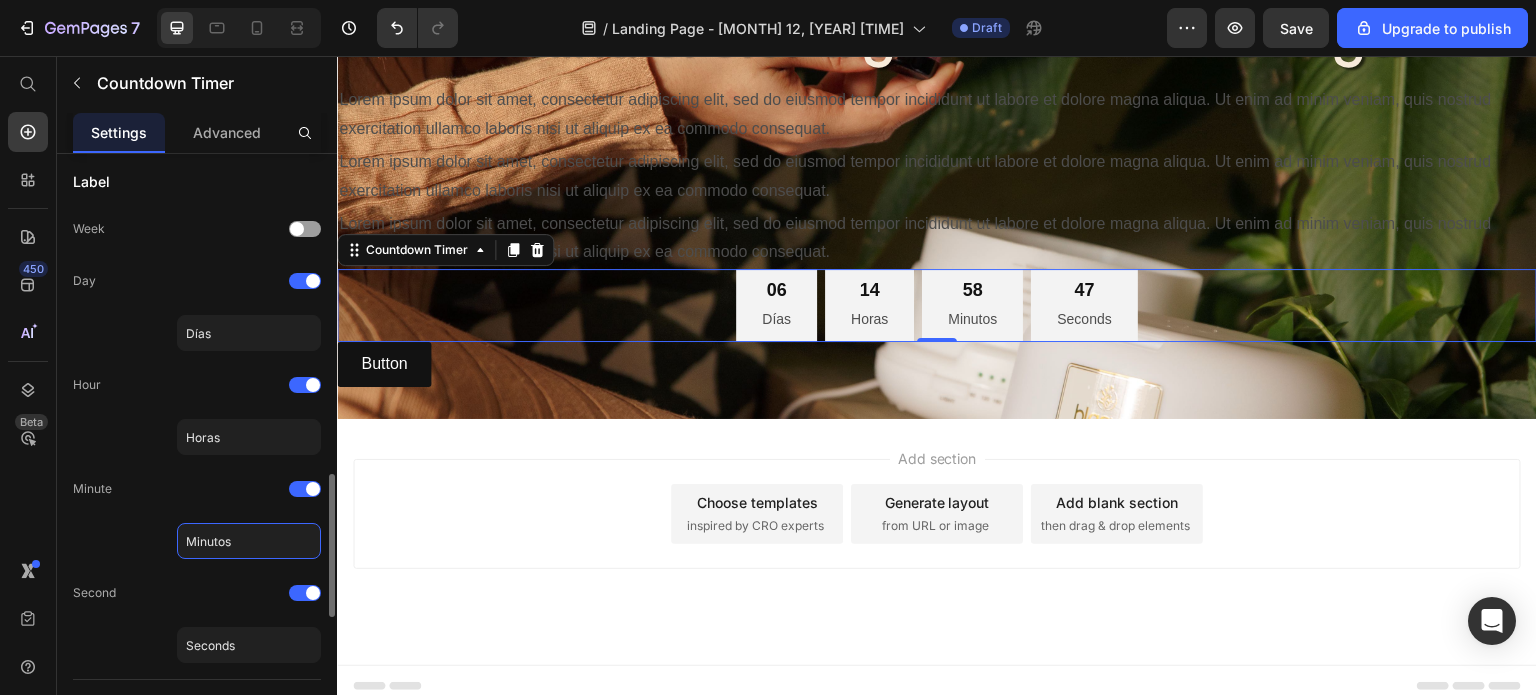 scroll, scrollTop: 500, scrollLeft: 0, axis: vertical 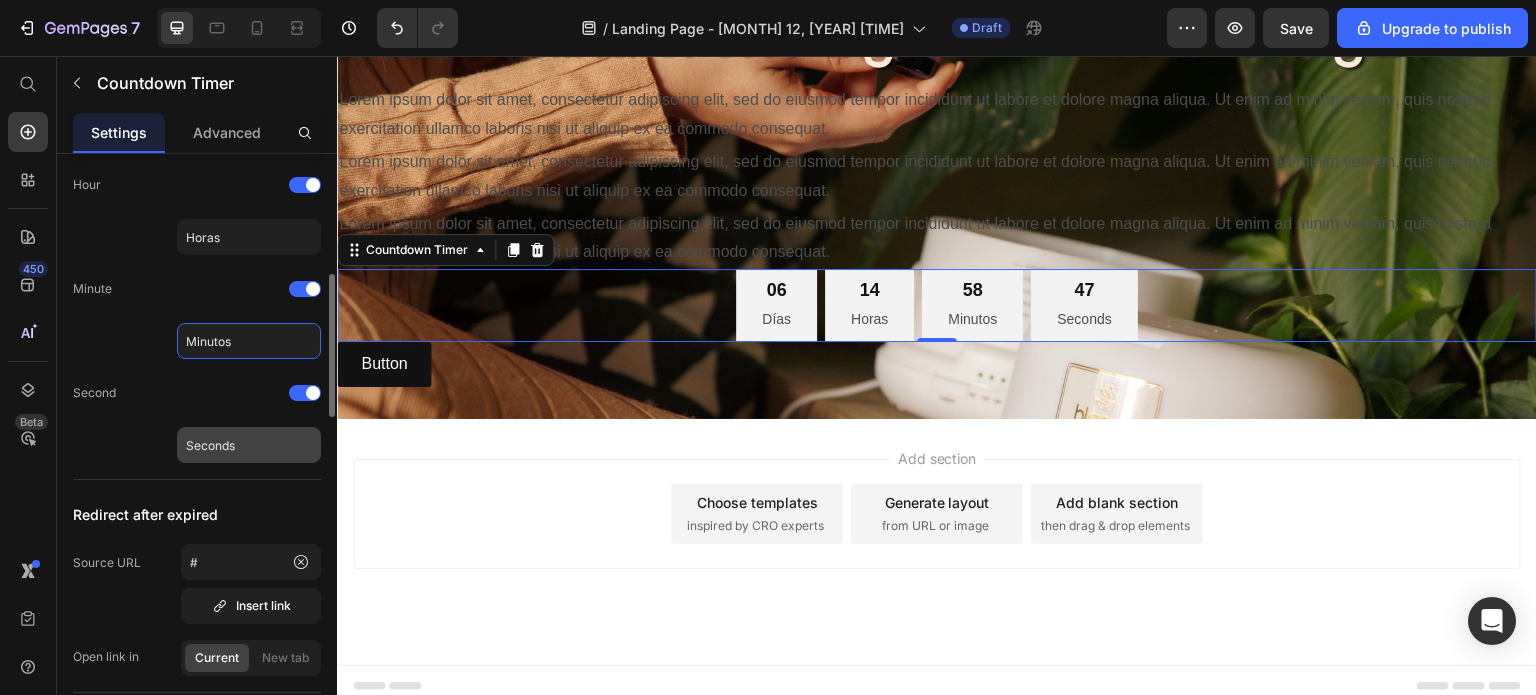 type on "Minutos" 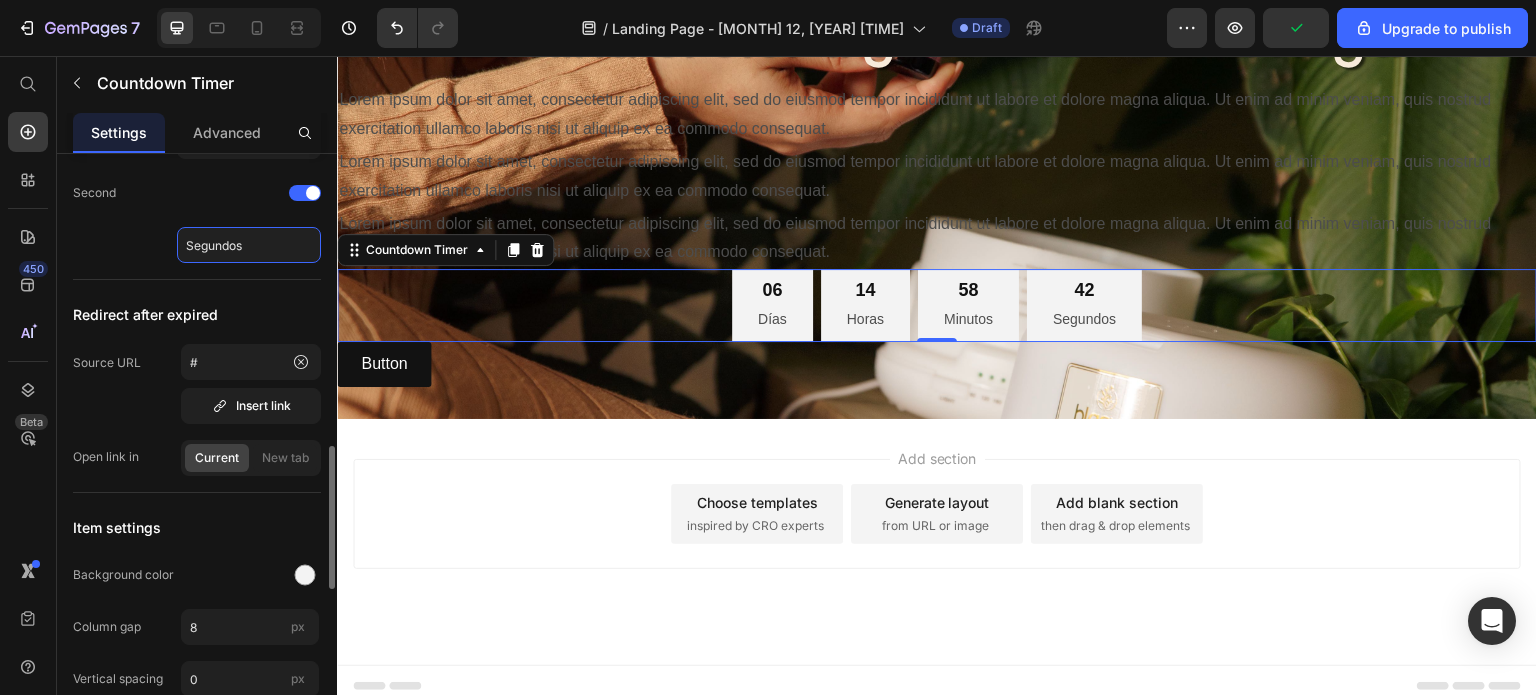 scroll, scrollTop: 800, scrollLeft: 0, axis: vertical 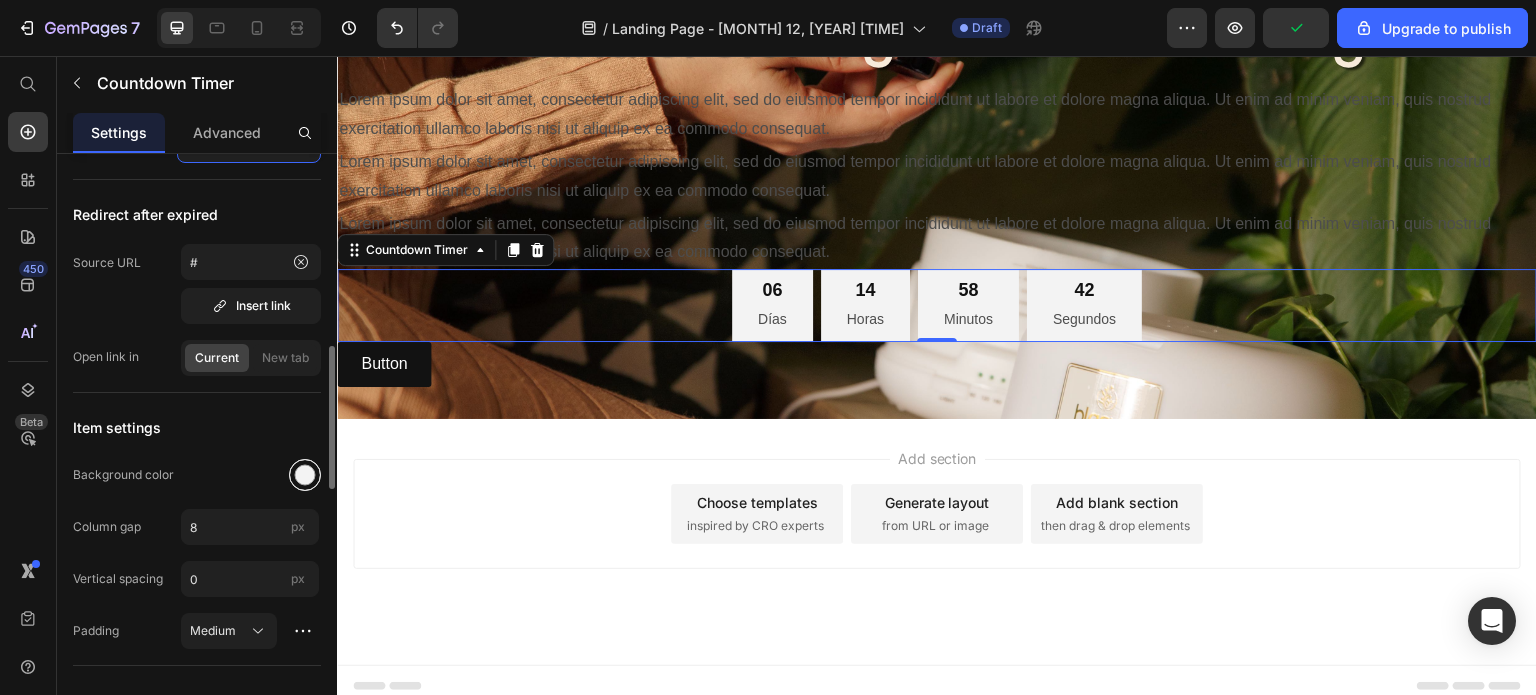 type on "Segundos" 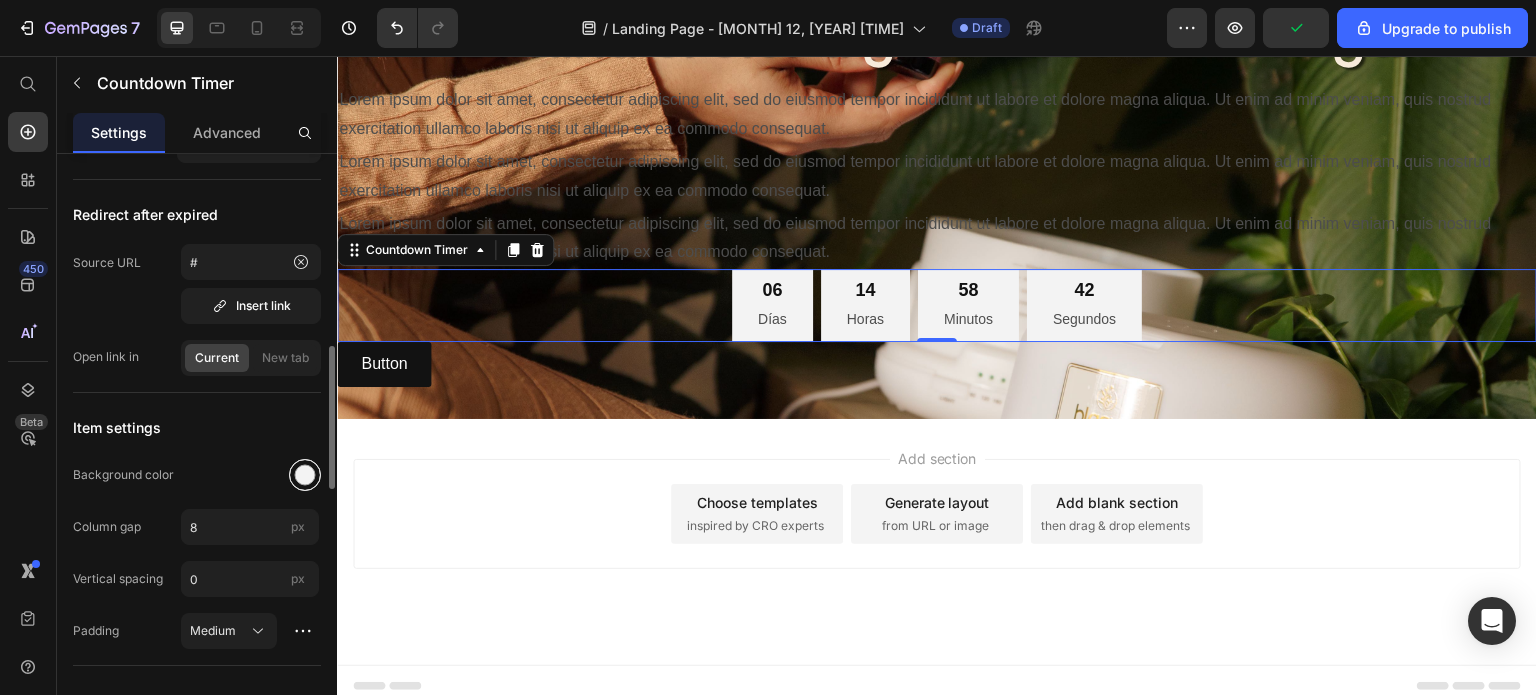 click at bounding box center (305, 475) 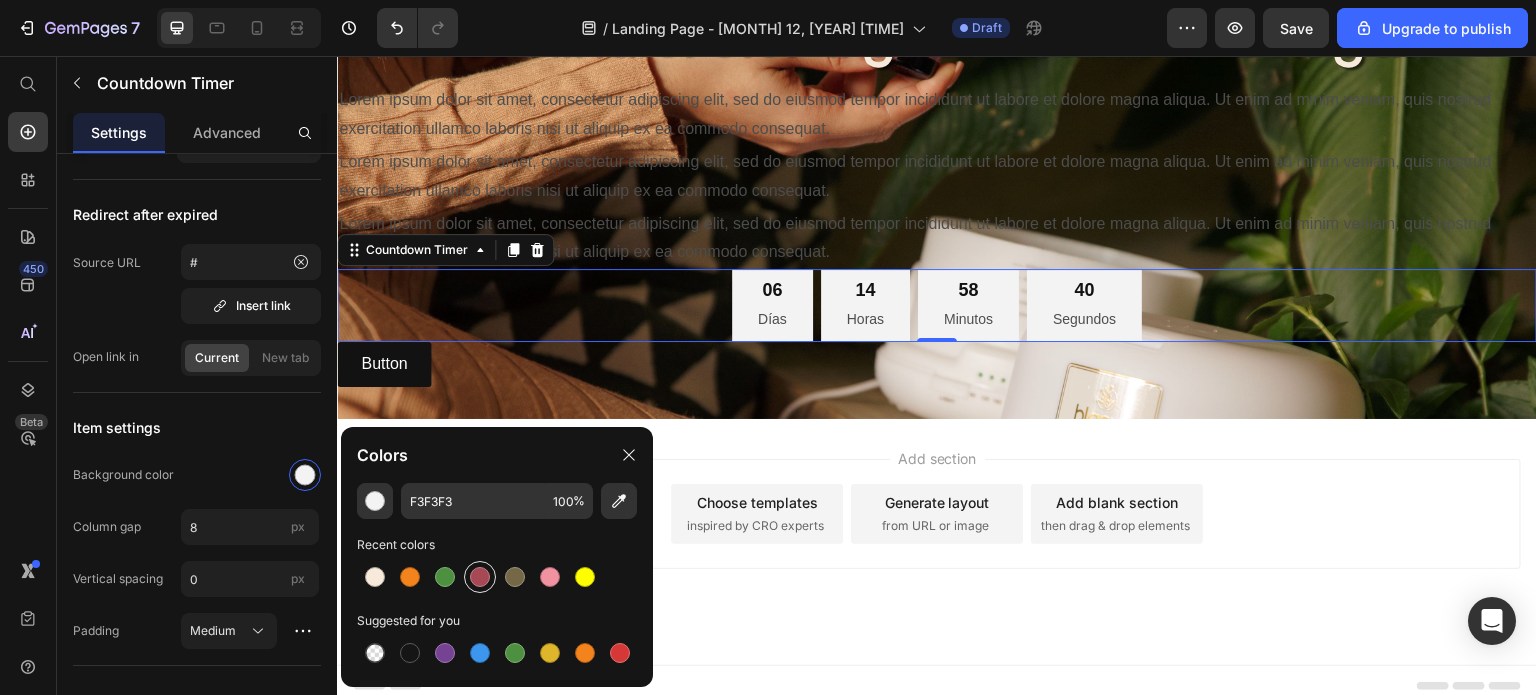 click at bounding box center (480, 577) 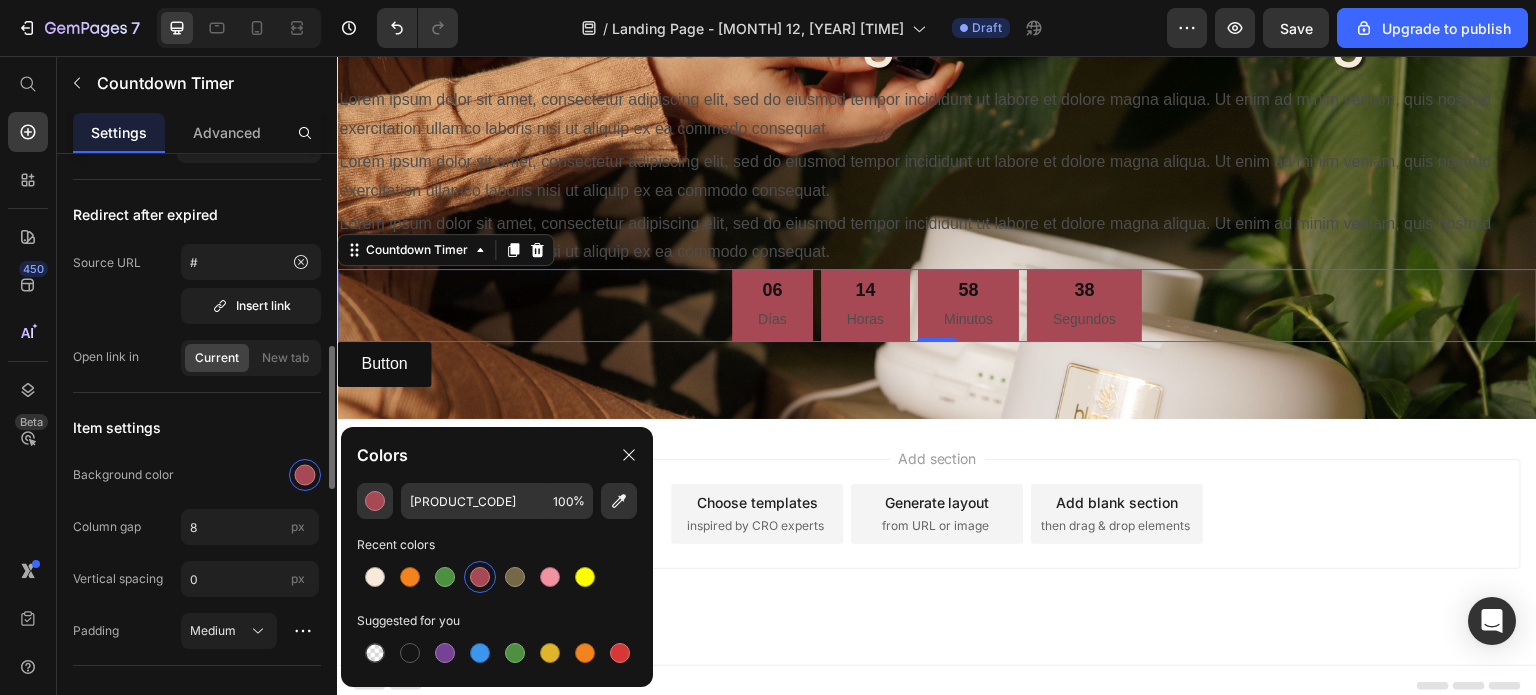 click on "Item settings Background color Column gap 8 px Vertical spacing 0 px Padding Medium" 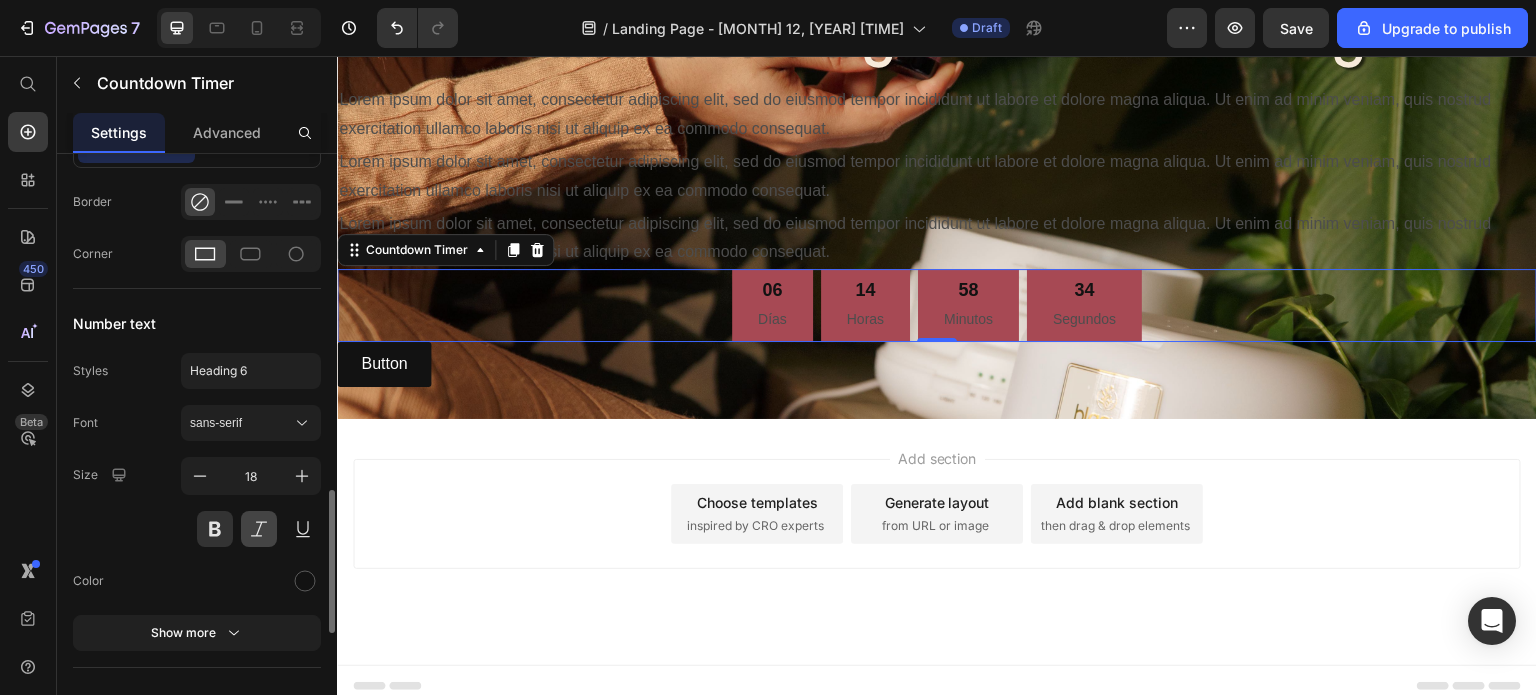 scroll, scrollTop: 1600, scrollLeft: 0, axis: vertical 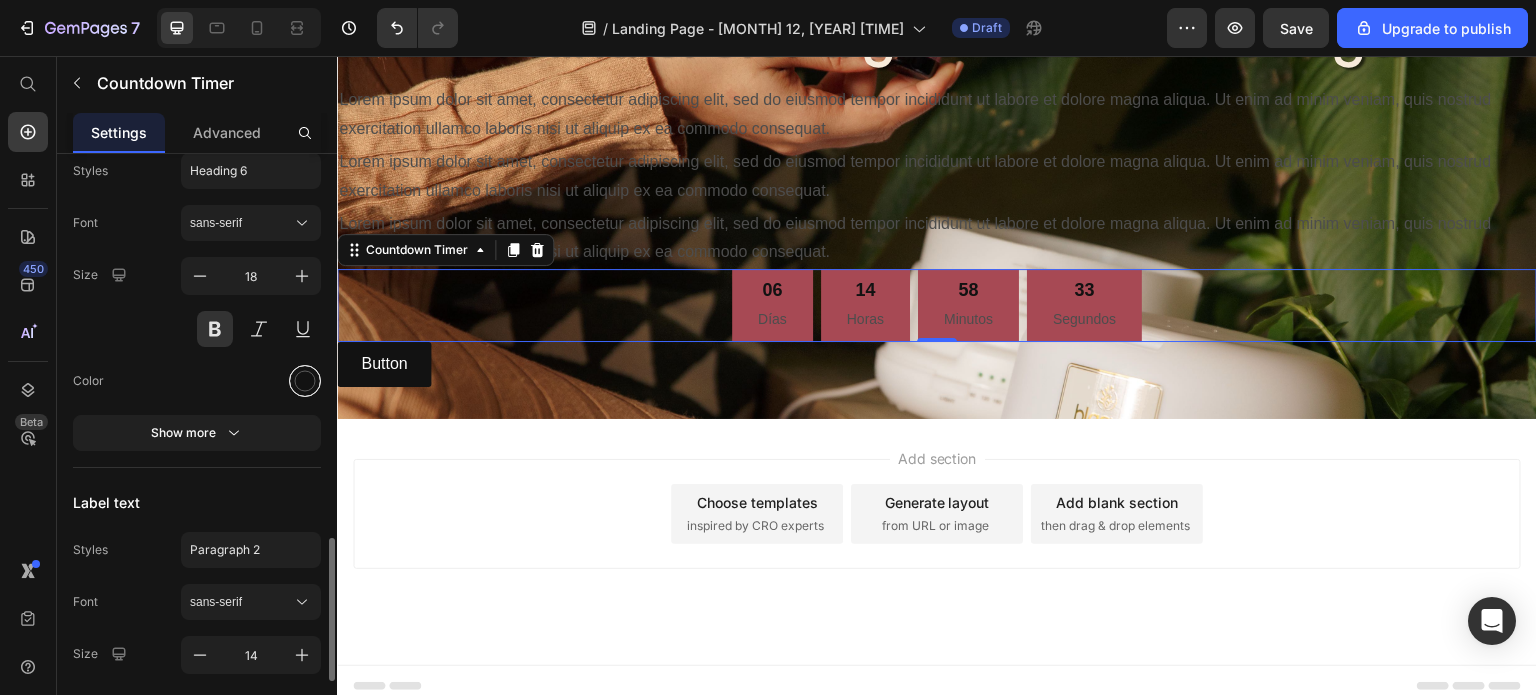 click at bounding box center [305, 381] 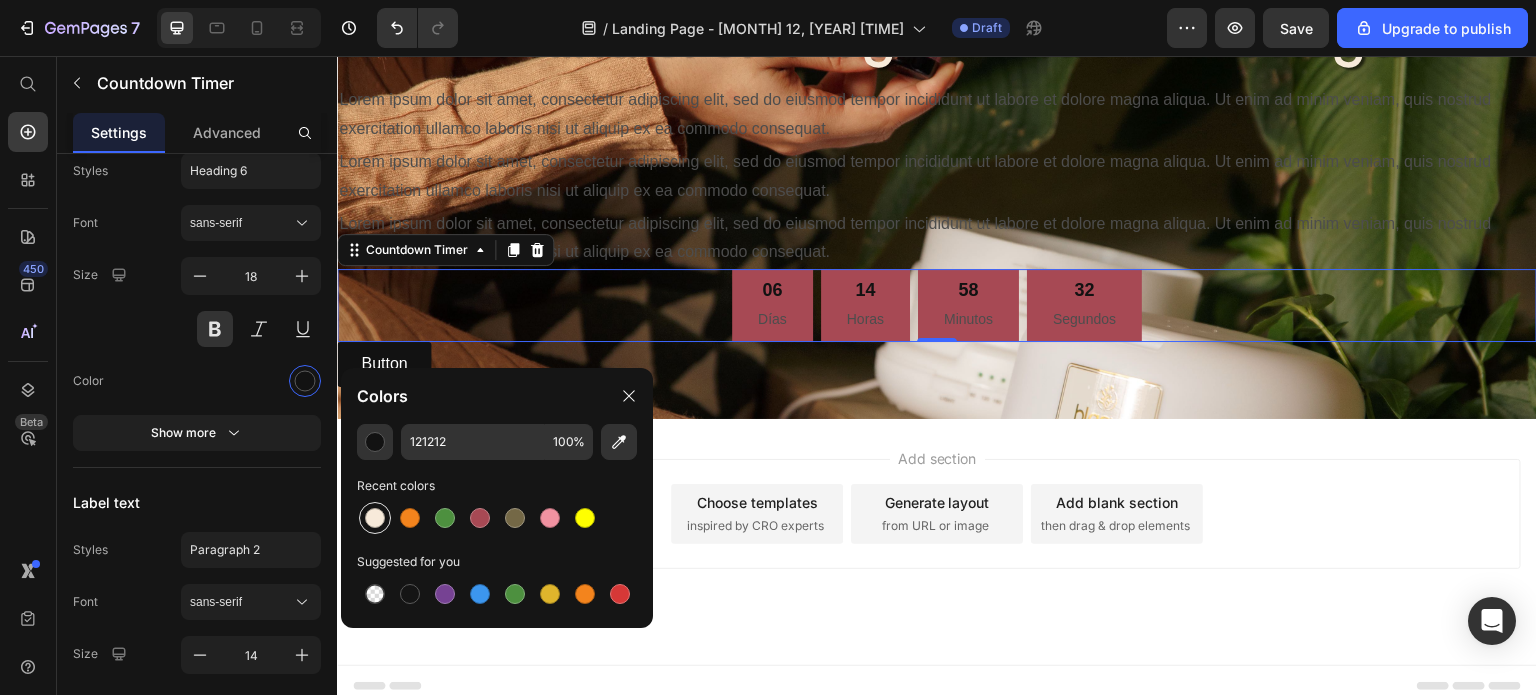 click at bounding box center [375, 518] 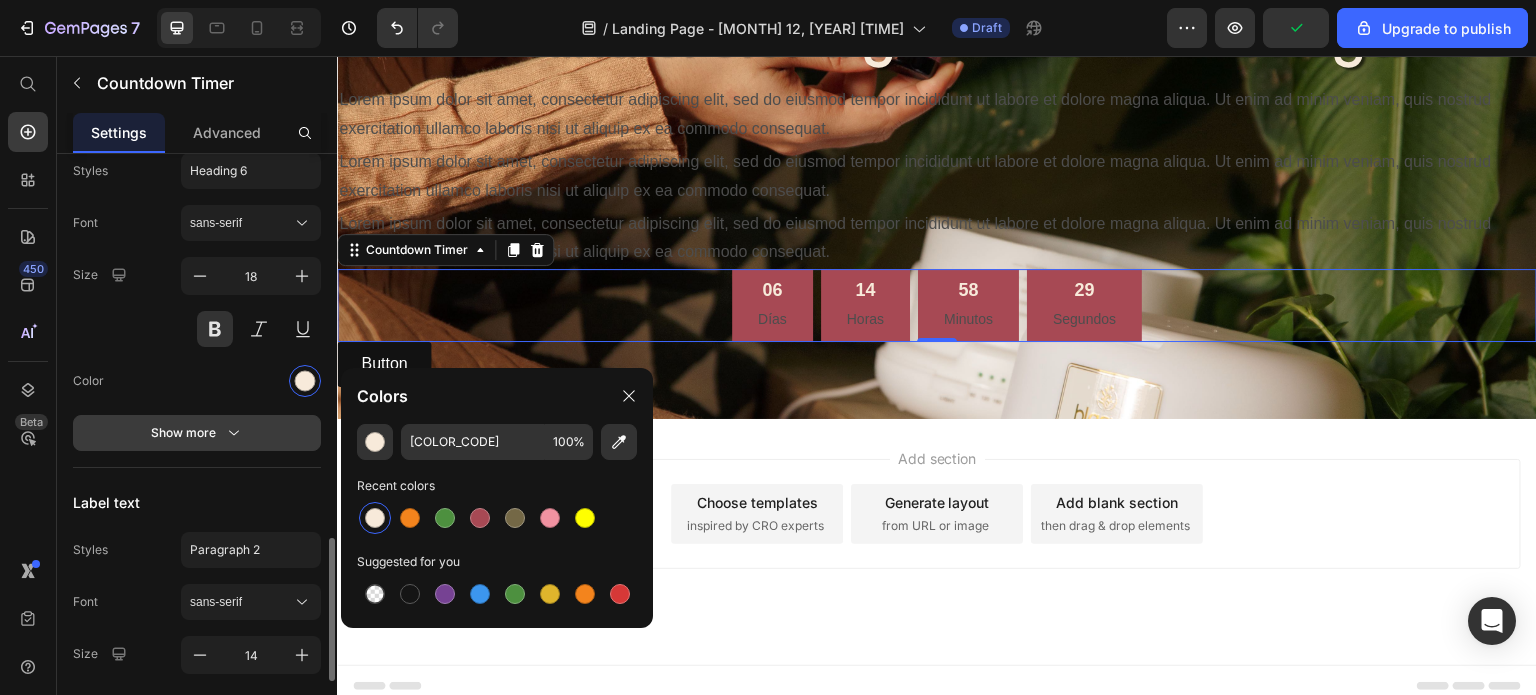 click 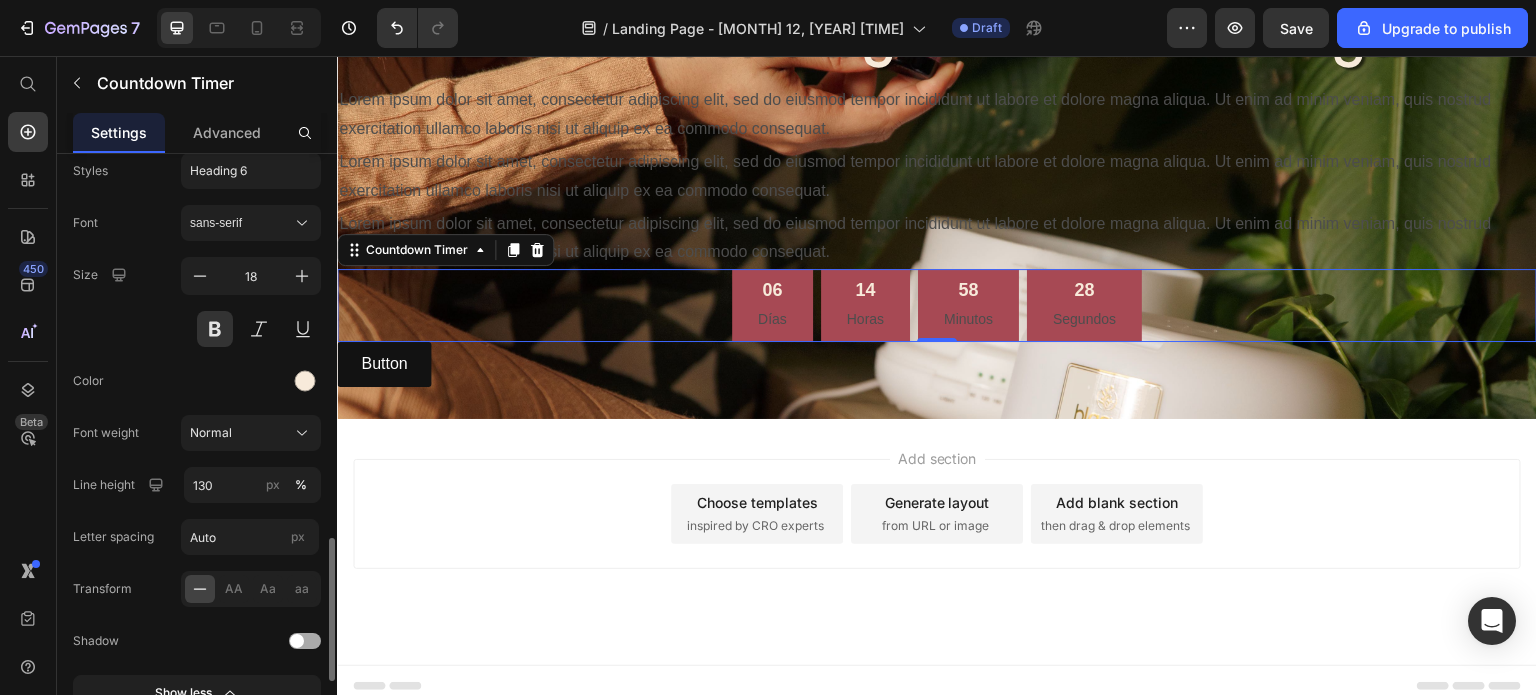 click on "Shadow" 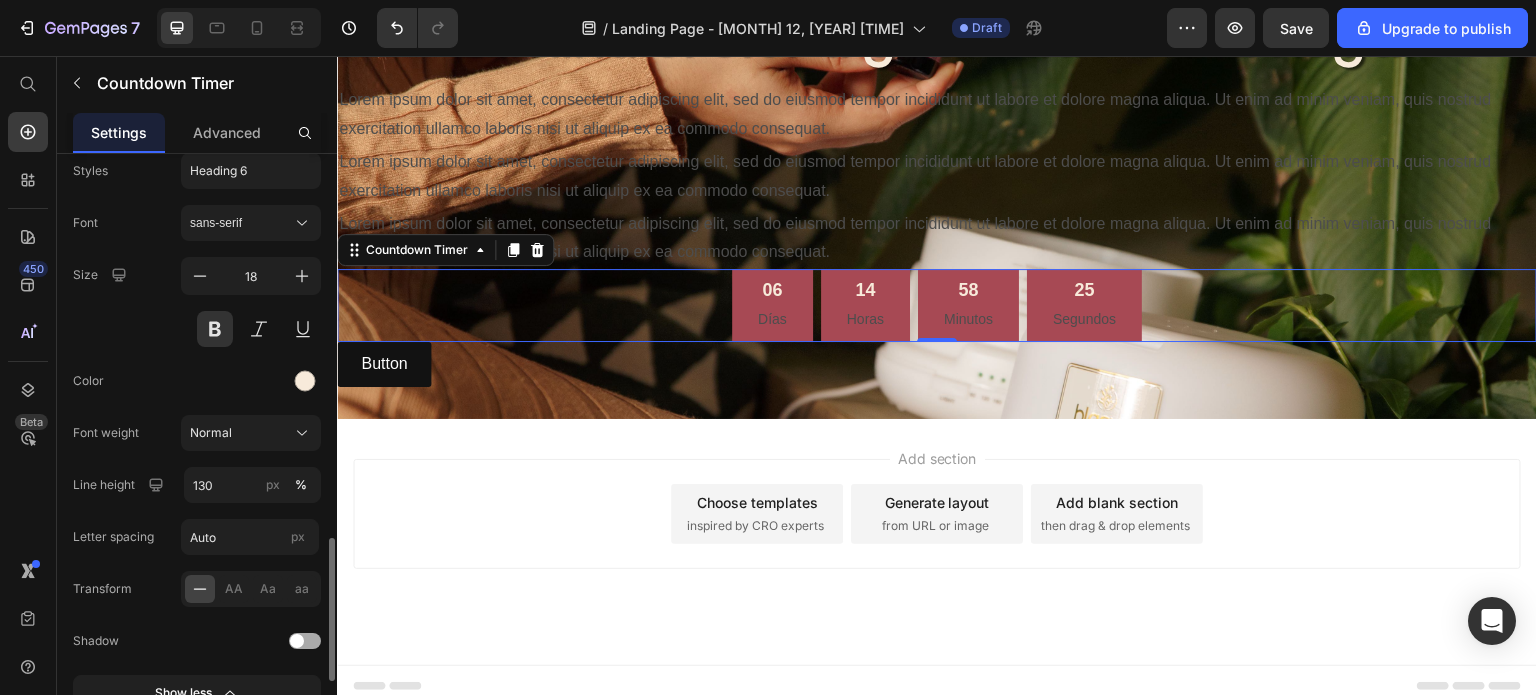 click at bounding box center [297, 641] 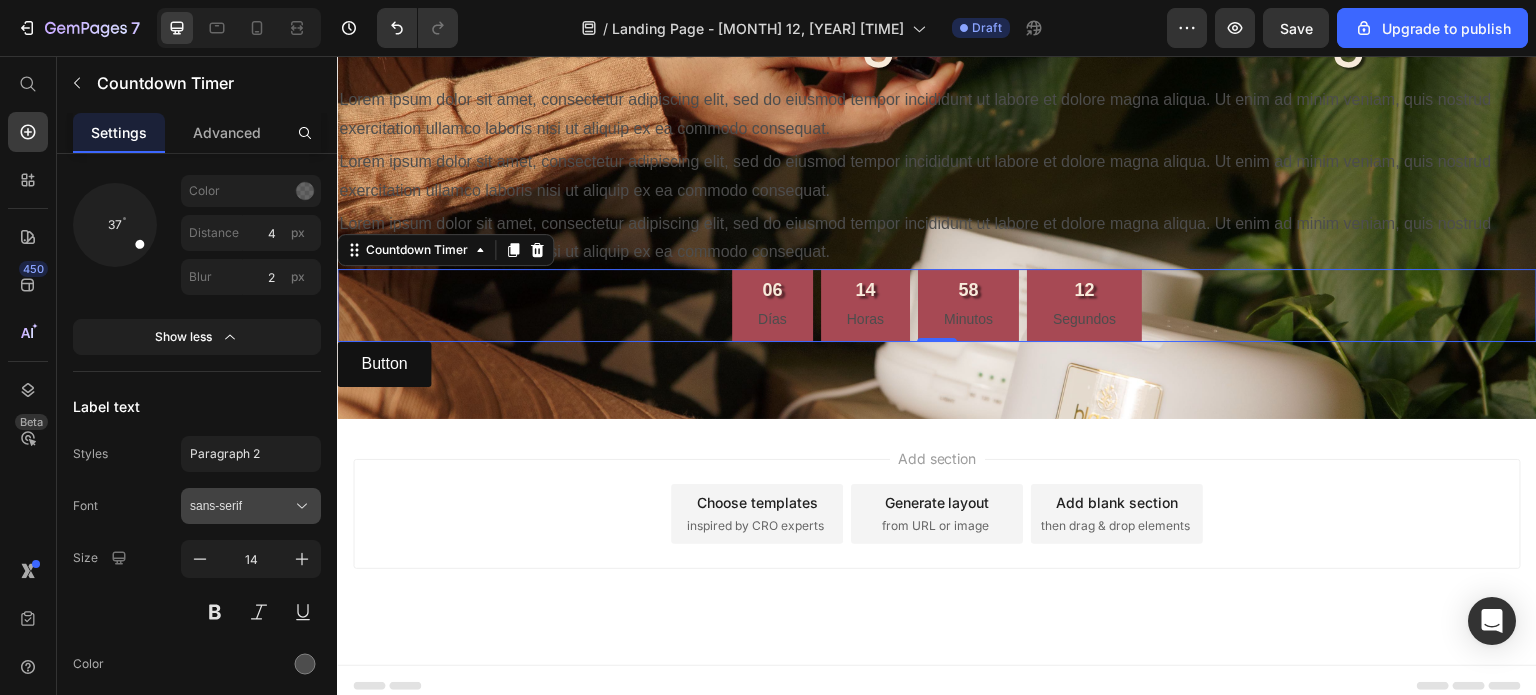 scroll, scrollTop: 2296, scrollLeft: 0, axis: vertical 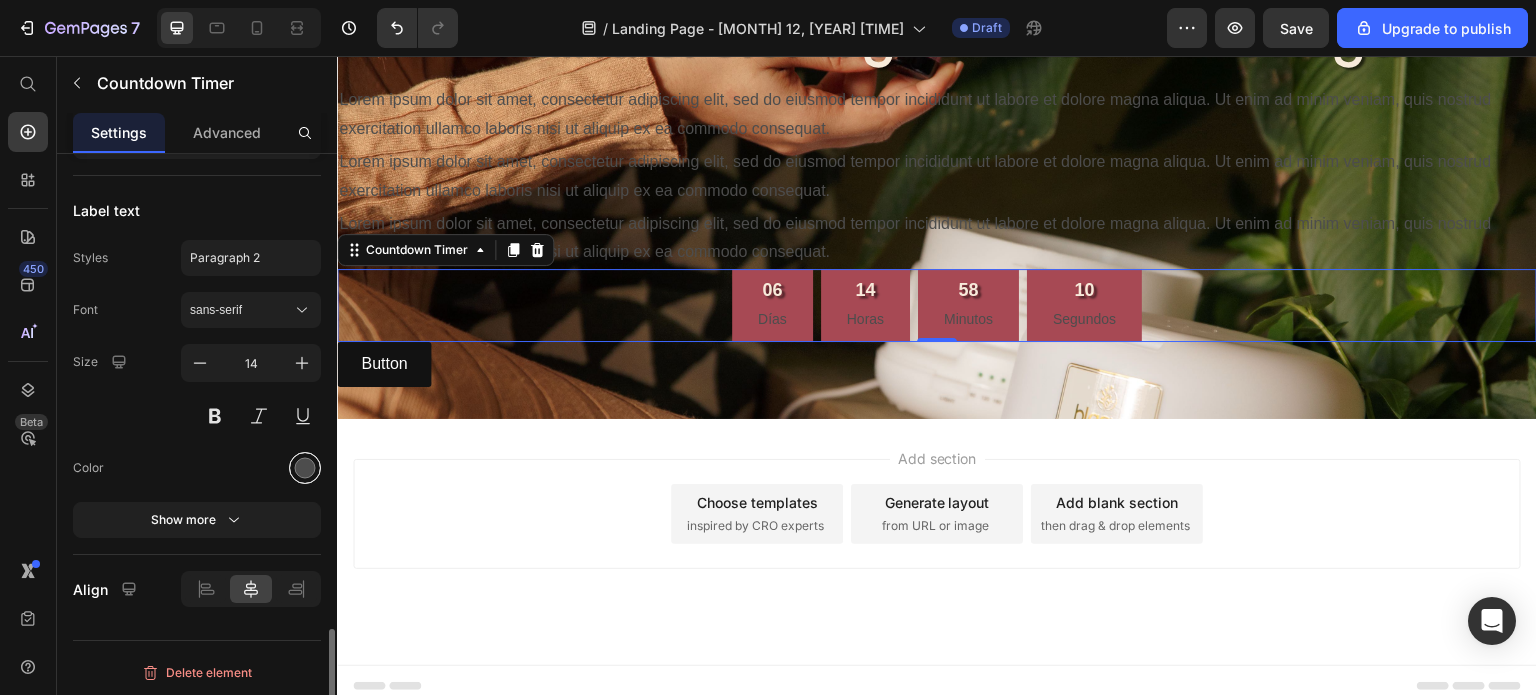 click at bounding box center (305, 468) 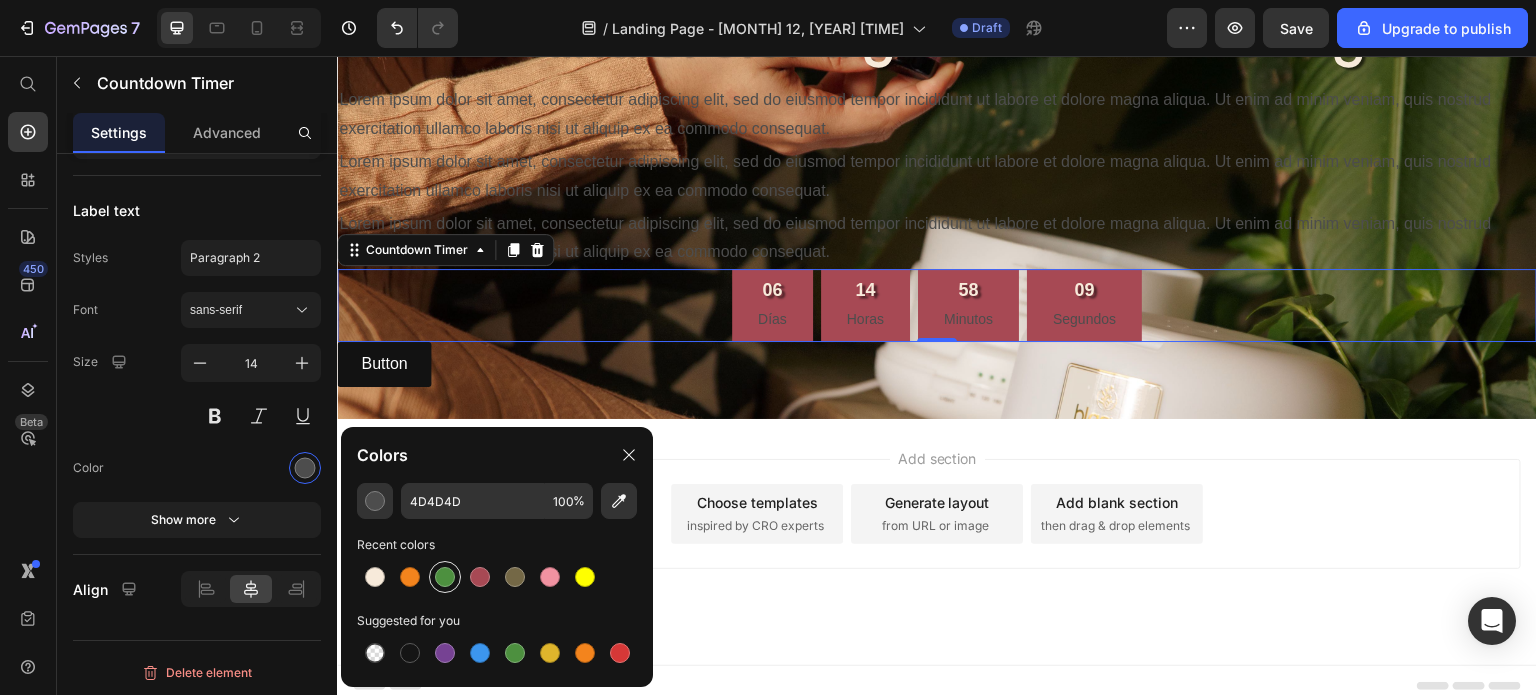 click at bounding box center [445, 577] 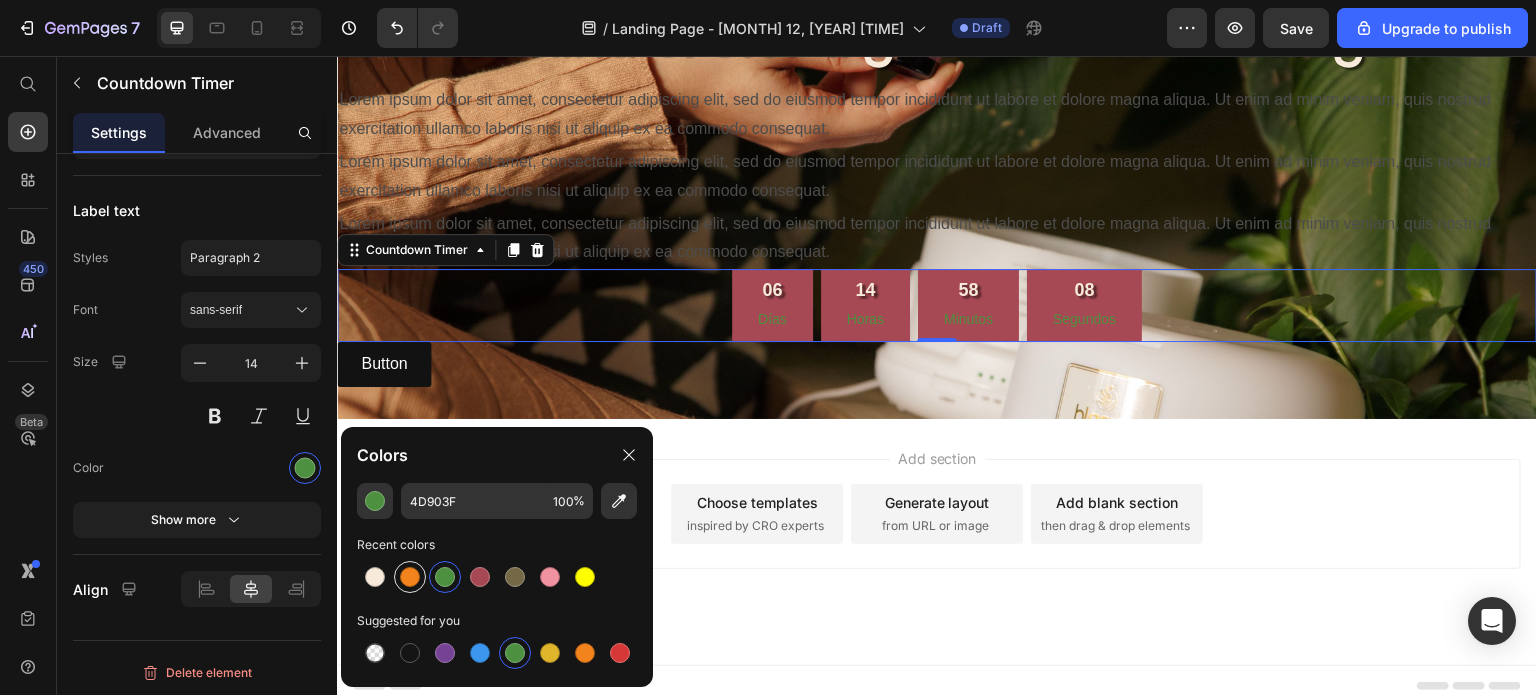 click at bounding box center (410, 577) 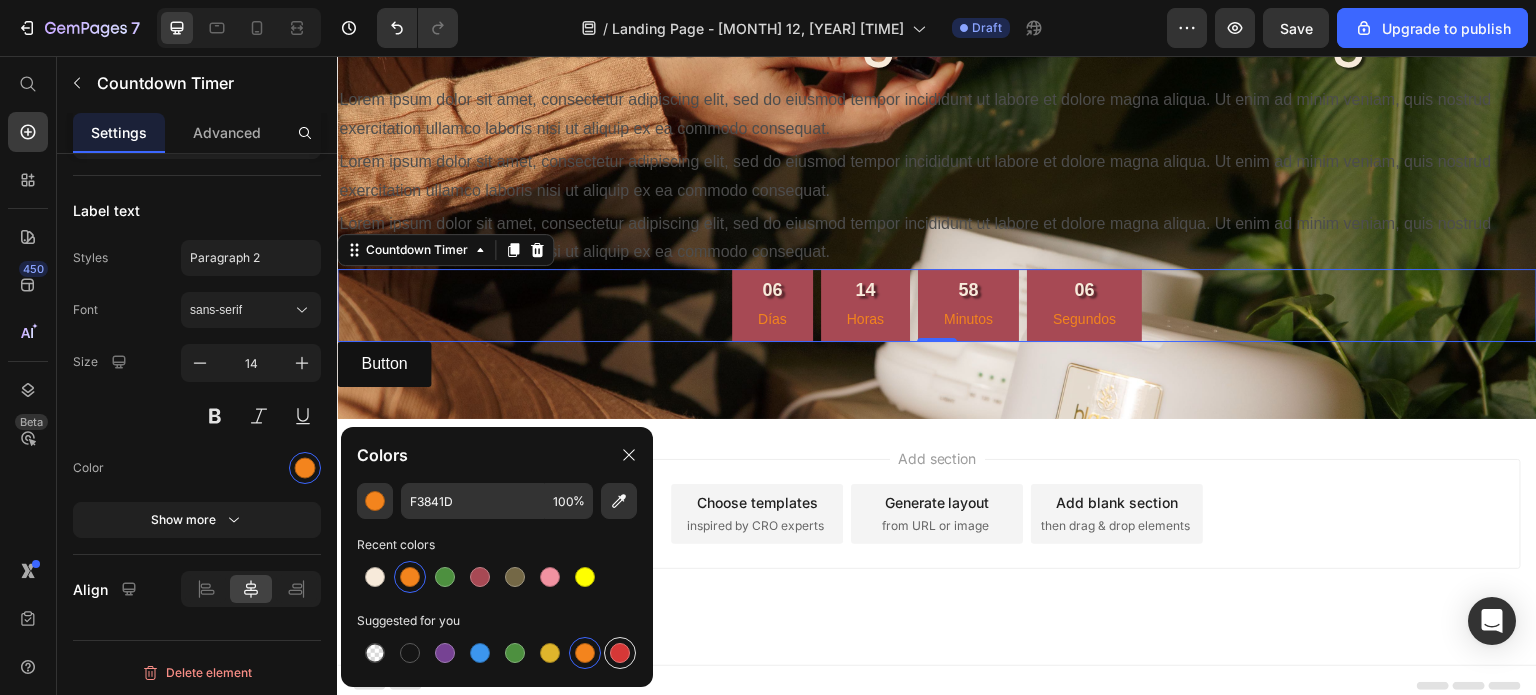 click at bounding box center (620, 653) 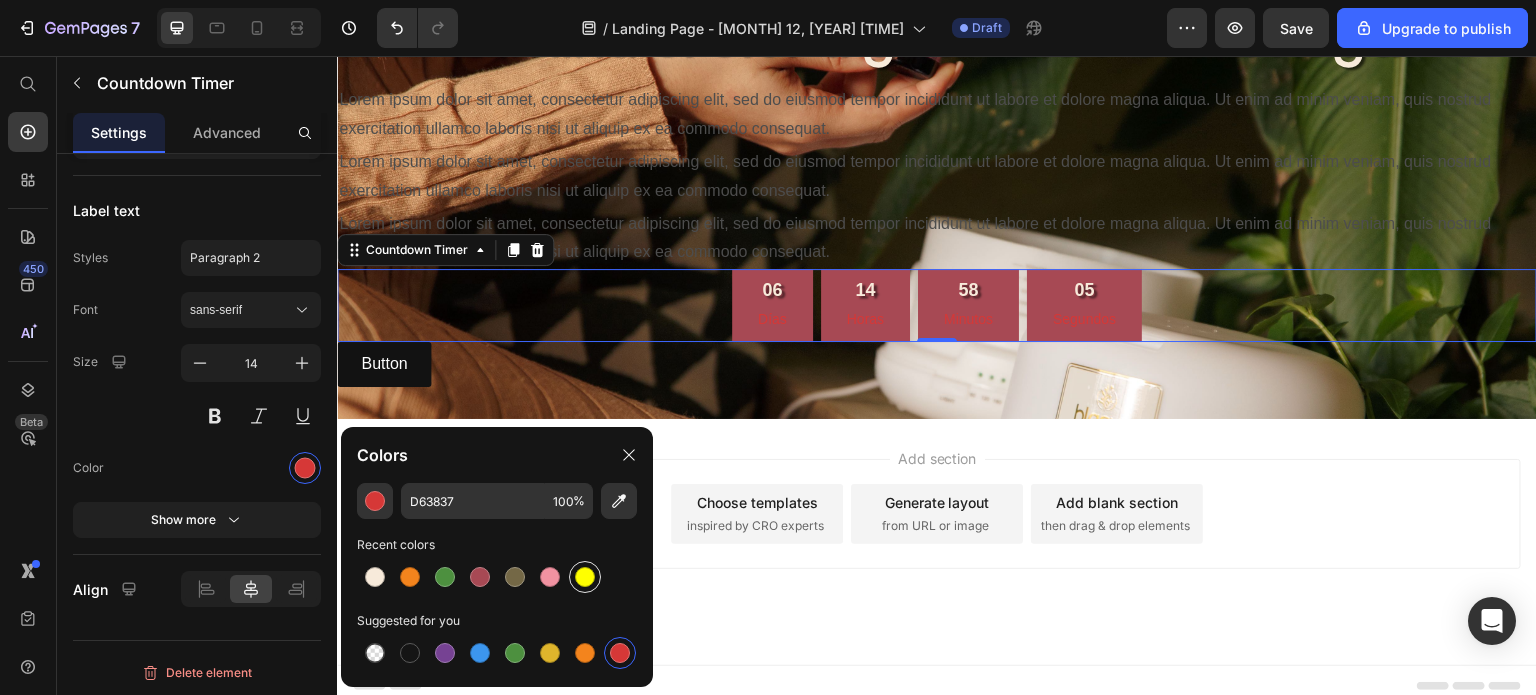 click at bounding box center [585, 577] 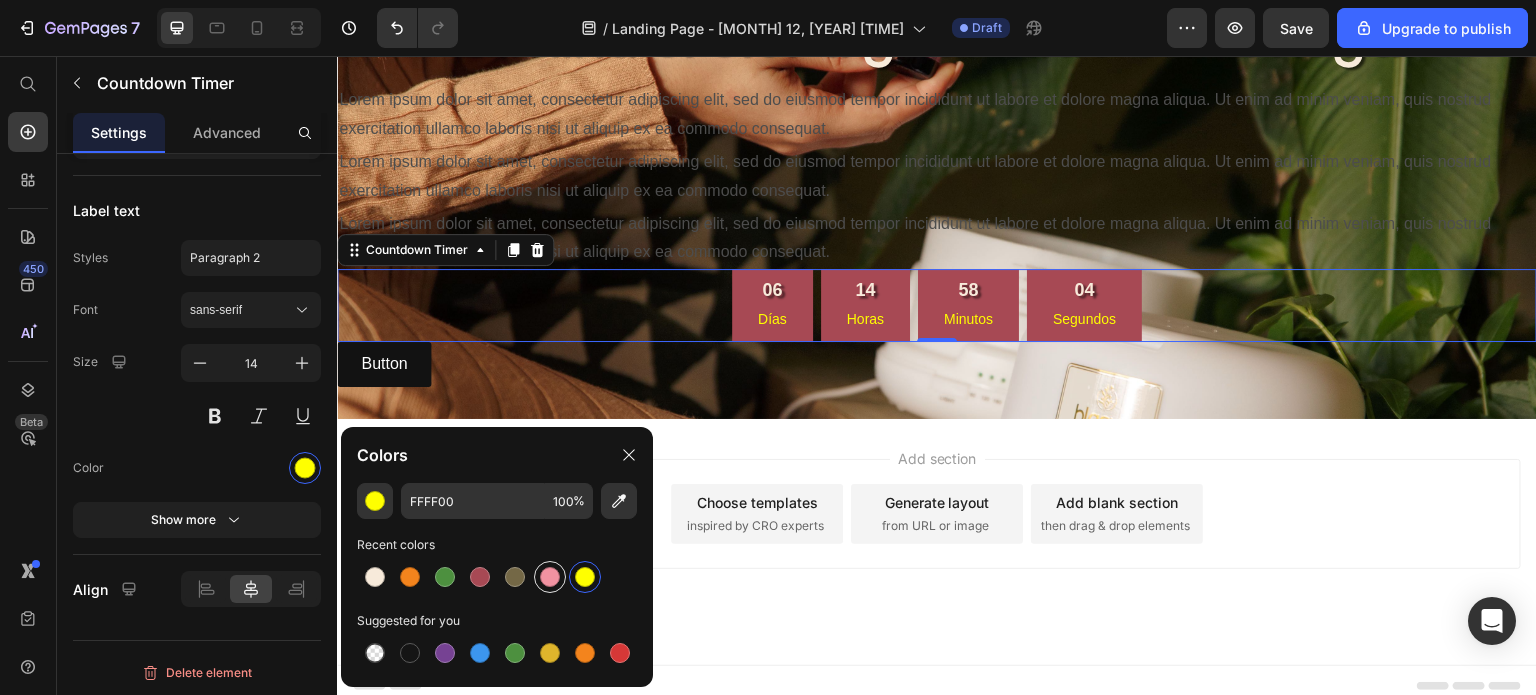 click at bounding box center (550, 577) 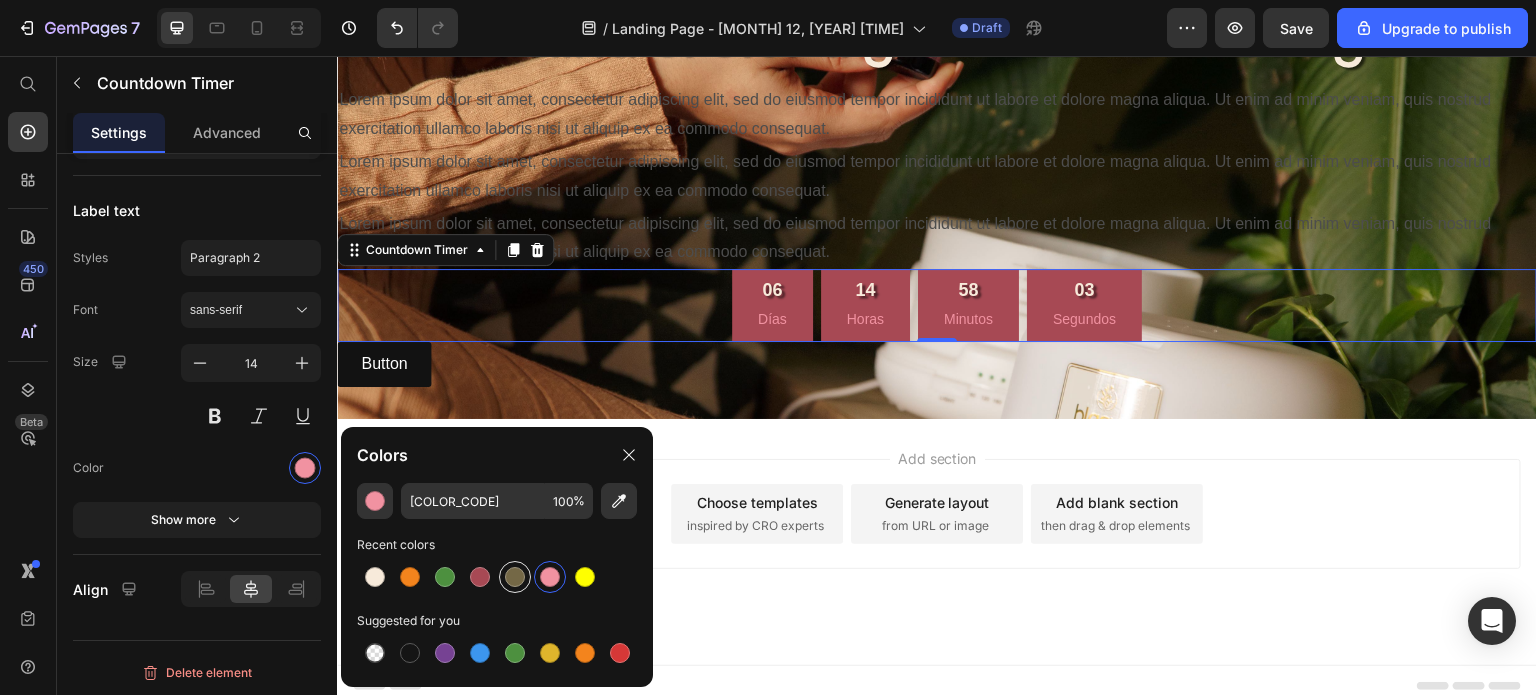 click at bounding box center (515, 577) 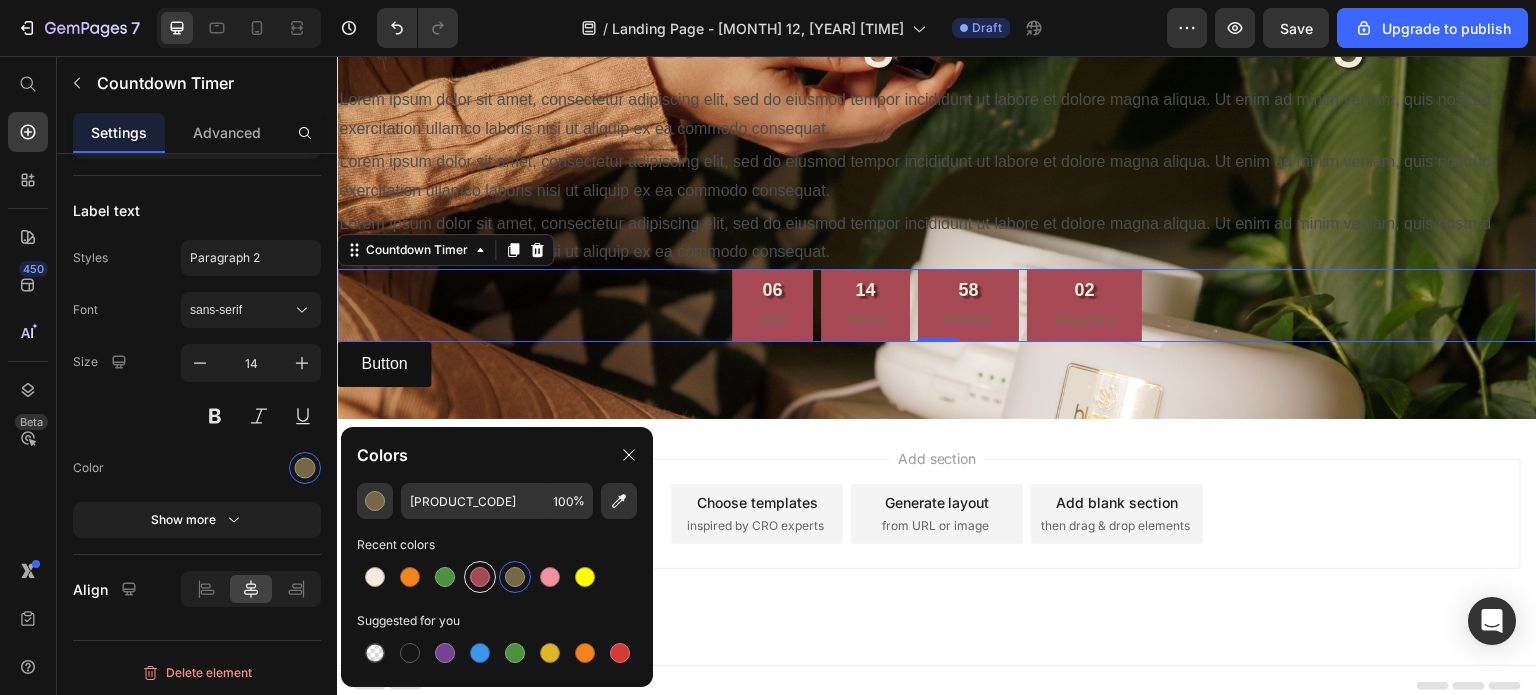 click at bounding box center (480, 577) 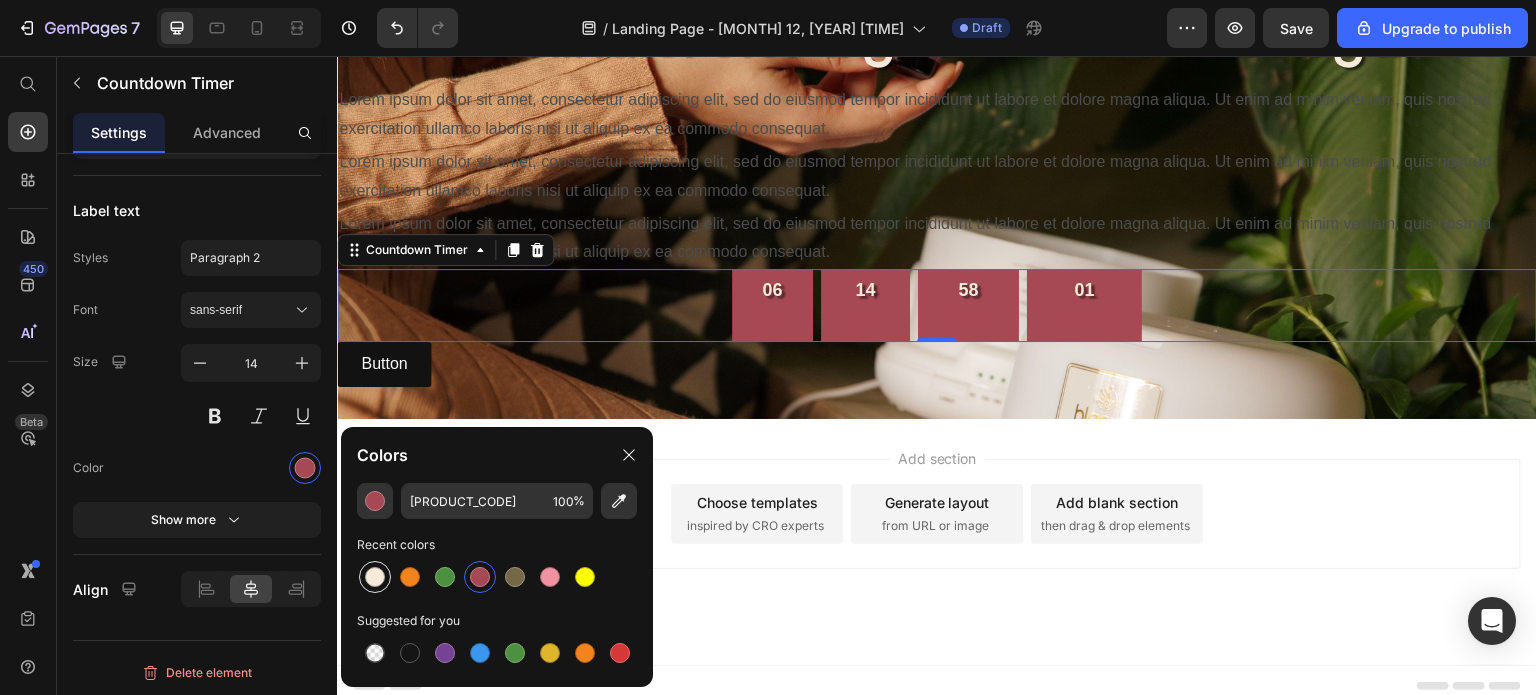 drag, startPoint x: 385, startPoint y: 581, endPoint x: 452, endPoint y: 555, distance: 71.867935 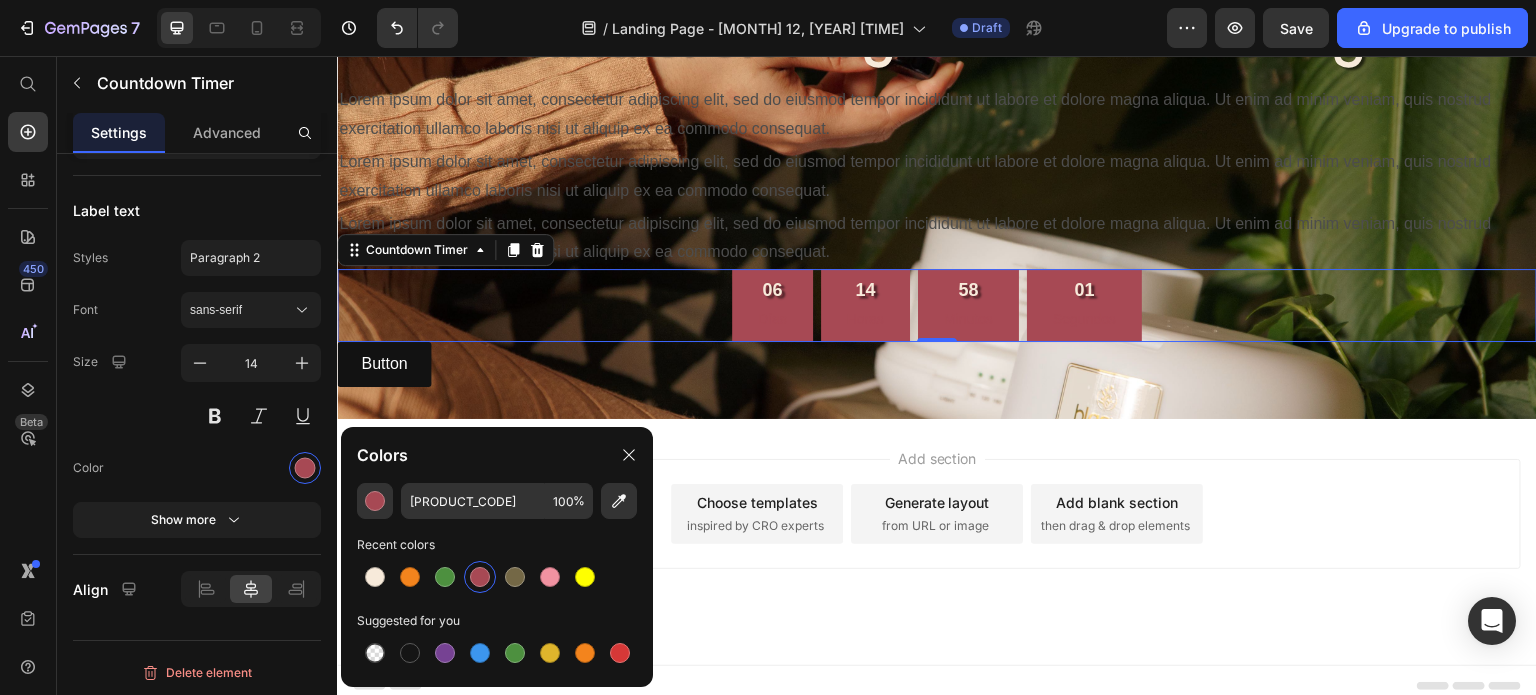 click at bounding box center (375, 577) 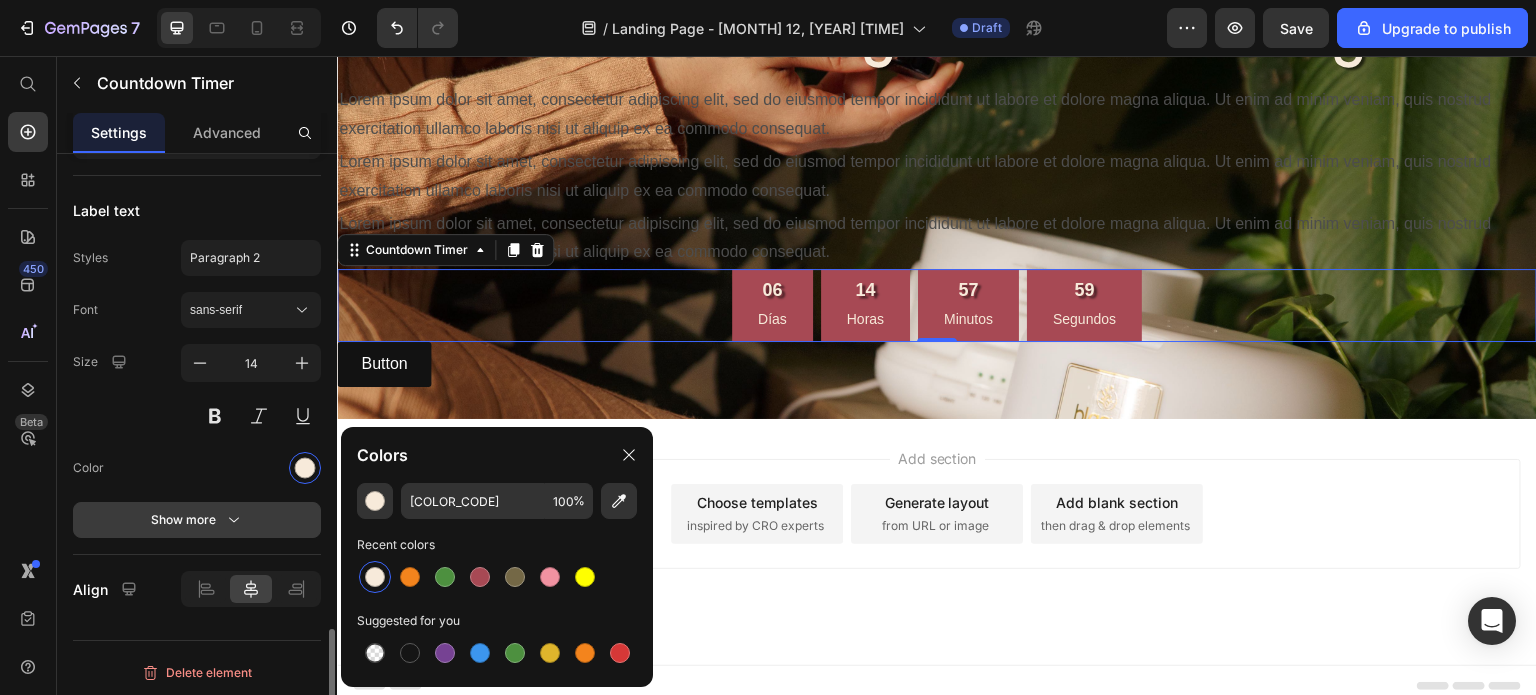 click 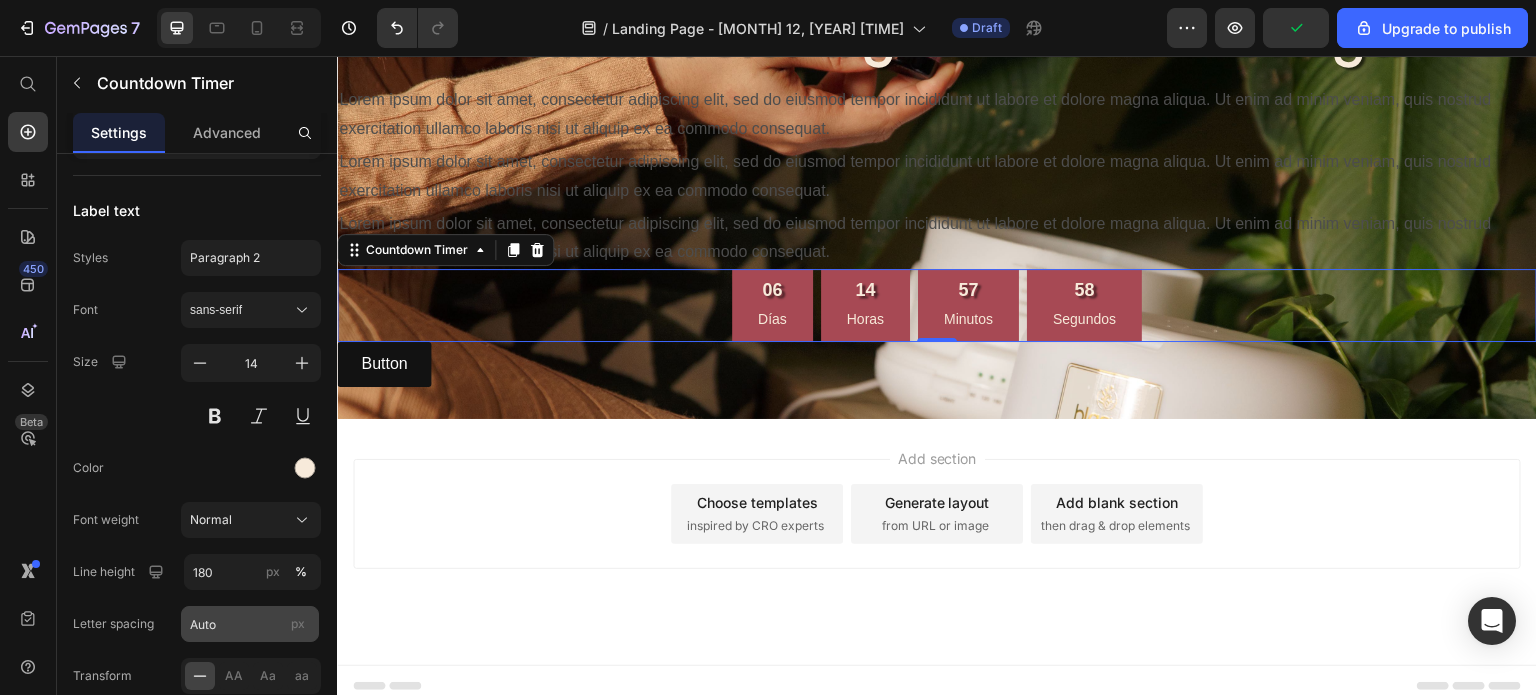 scroll, scrollTop: 2496, scrollLeft: 0, axis: vertical 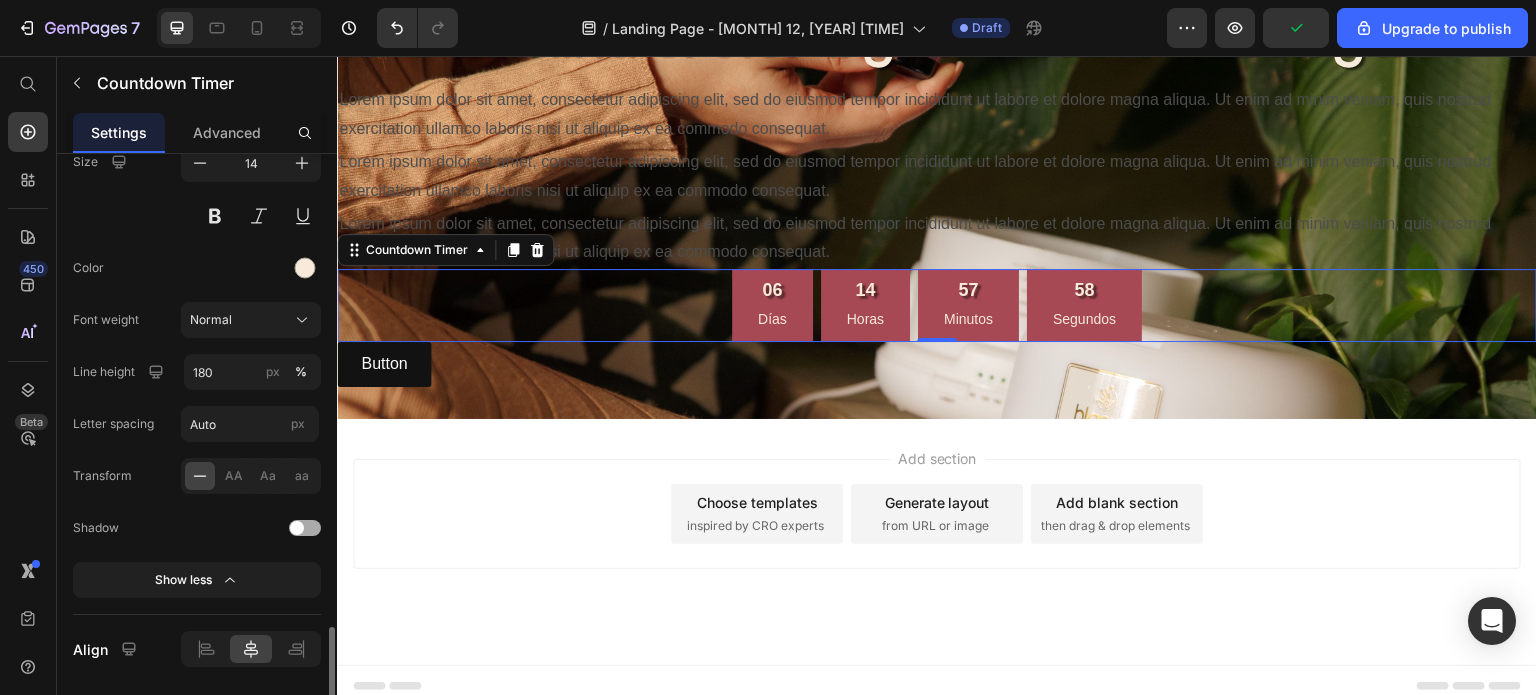 click at bounding box center (305, 528) 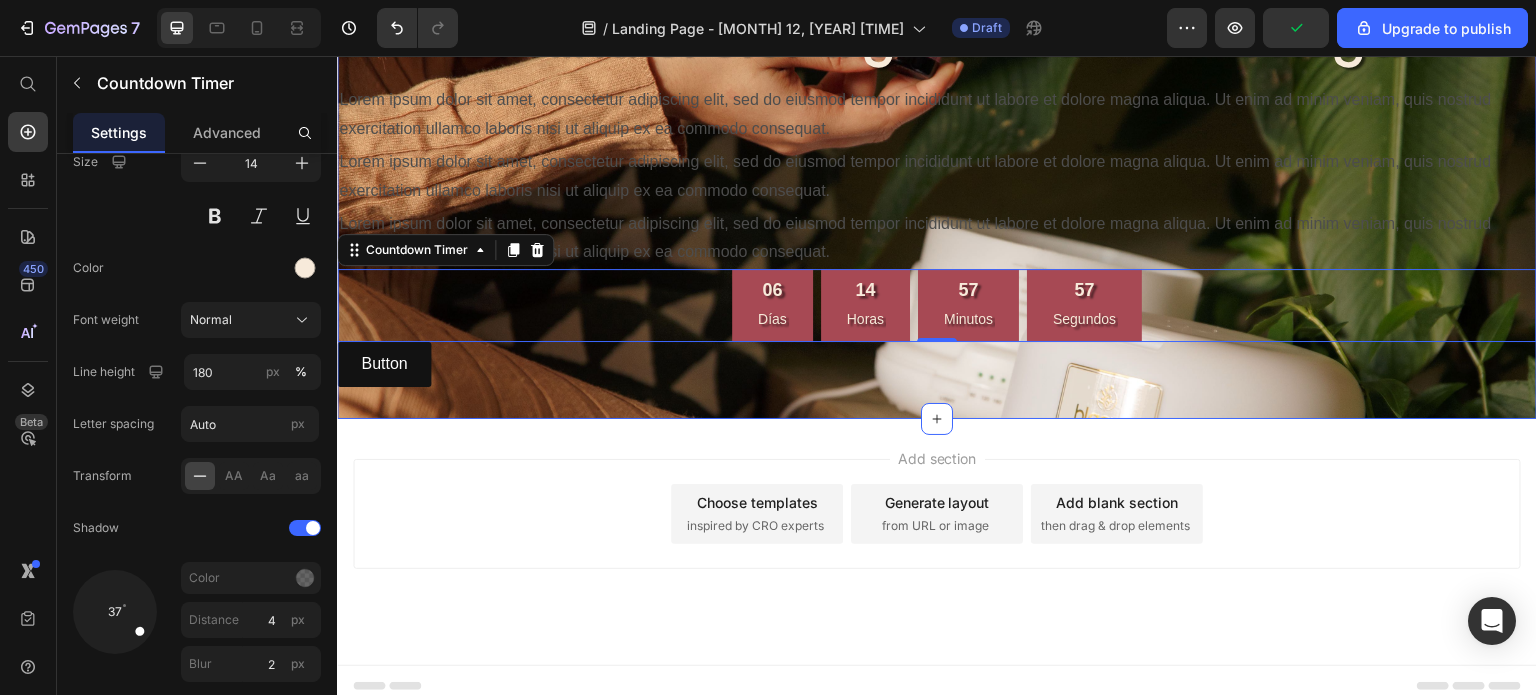 click on "Elimina el olor a guardado en tu hogar Text Block Lorem ipsum dolor sit amet, consectetur adipiscing elit, sed do eiusmod tempor incididunt ut labore et dolore magna aliqua. Ut enim ad minim veniam, quis nostrud exercitation ullamco laboris nisi ut aliquip ex ea commodo consequat. Text Block Lorem ipsum dolor sit amet, consectetur adipiscing elit, sed do eiusmod tempor incididunt ut labore et dolore magna aliqua. Ut enim ad minim veniam, quis nostrud exercitation ullamco laboris nisi ut aliquip ex ea commodo consequat. Text Block Lorem ipsum dolor sit amet, consectetur adipiscing elit, sed do eiusmod tempor incididunt ut labore et dolore magna aliqua. Ut enim ad minim veniam, quis nostrud exercitation ullamco laboris nisi ut aliquip ex ea commodo consequat. Text Block 06 Días 14 Horas 57 Minutos 57 Segundos Countdown Timer   0 Button Button Section 6" at bounding box center [937, 188] 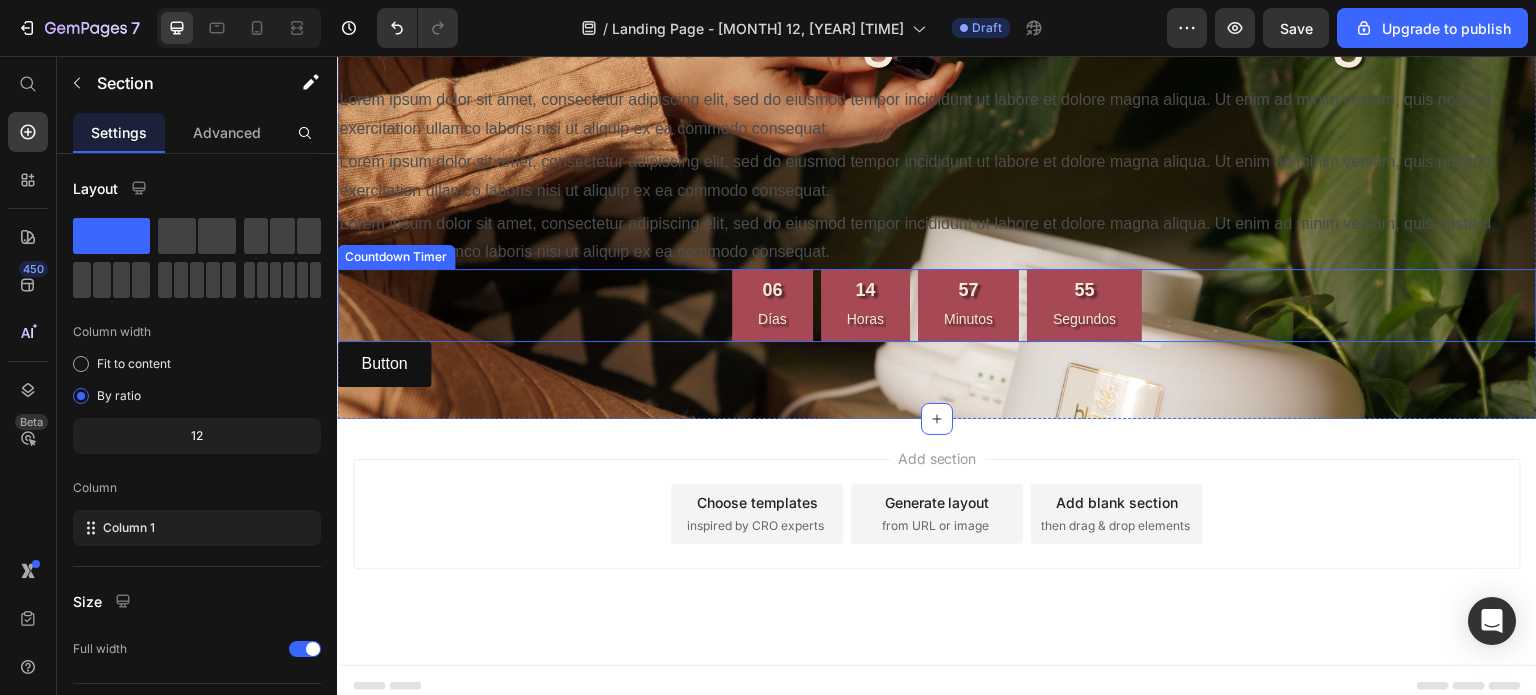 click on "06" at bounding box center [772, 290] 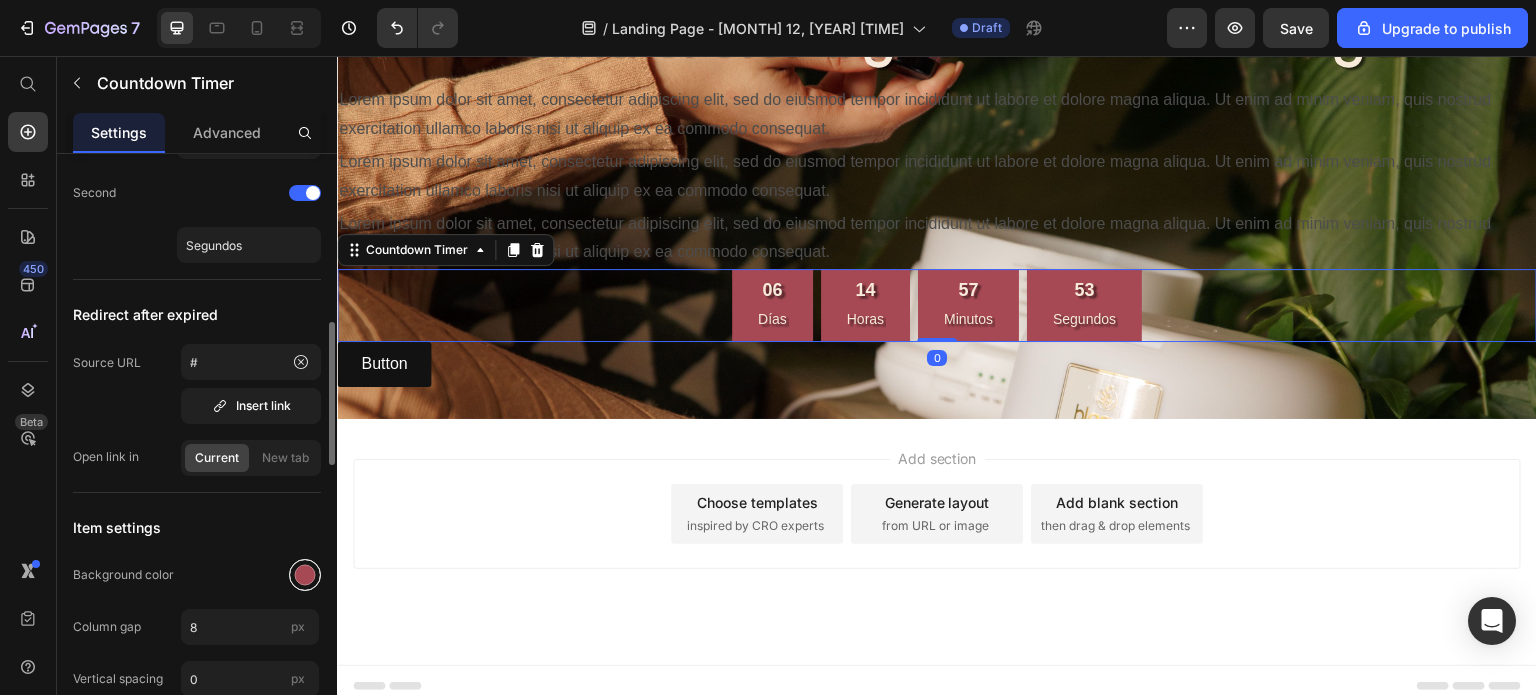 scroll, scrollTop: 800, scrollLeft: 0, axis: vertical 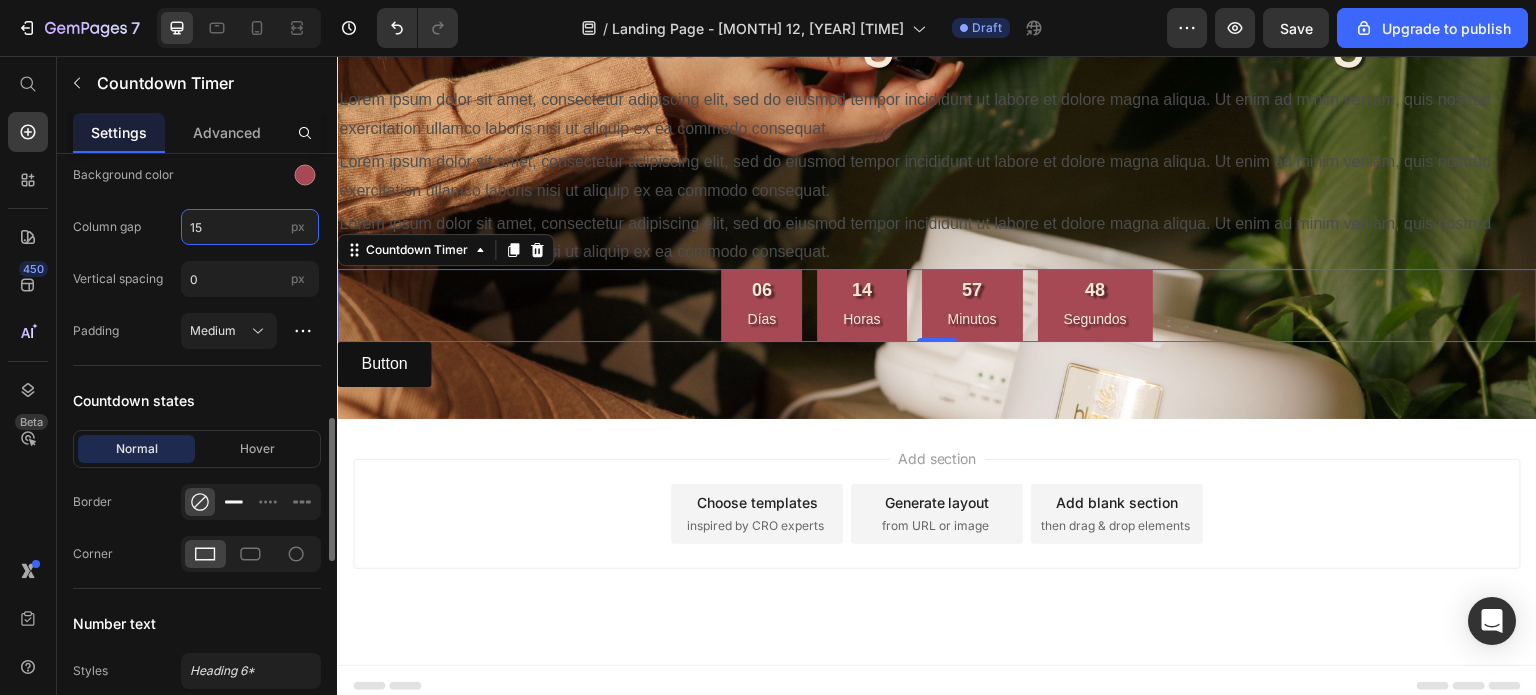 type on "8" 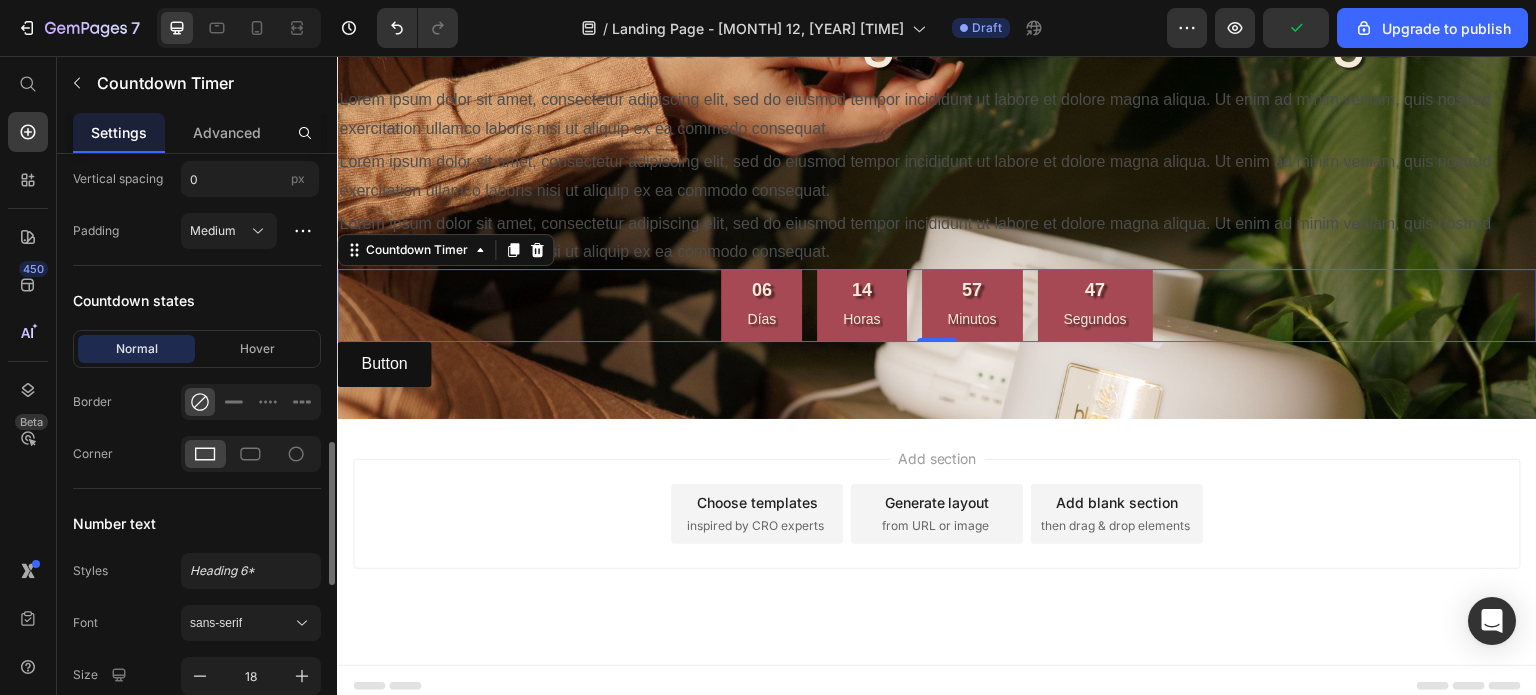 scroll, scrollTop: 1400, scrollLeft: 0, axis: vertical 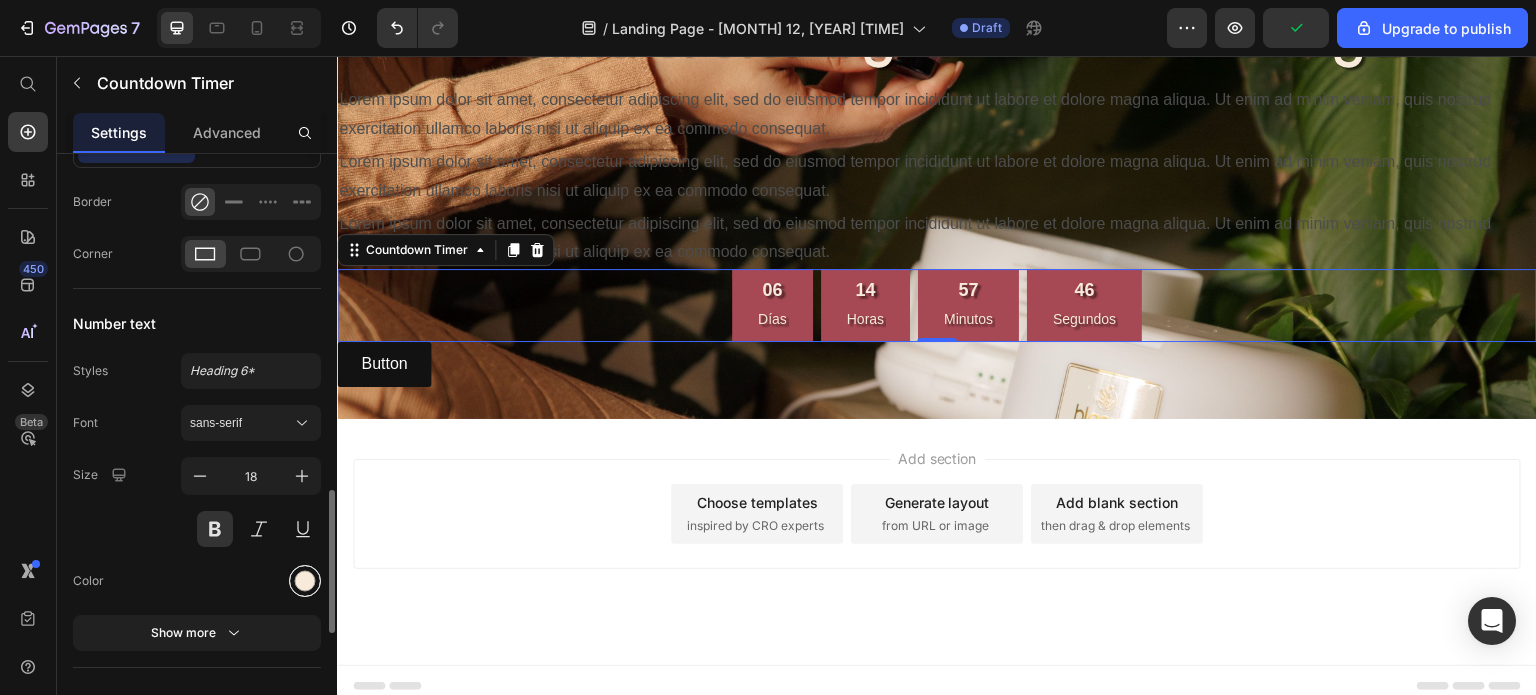 click at bounding box center (305, 581) 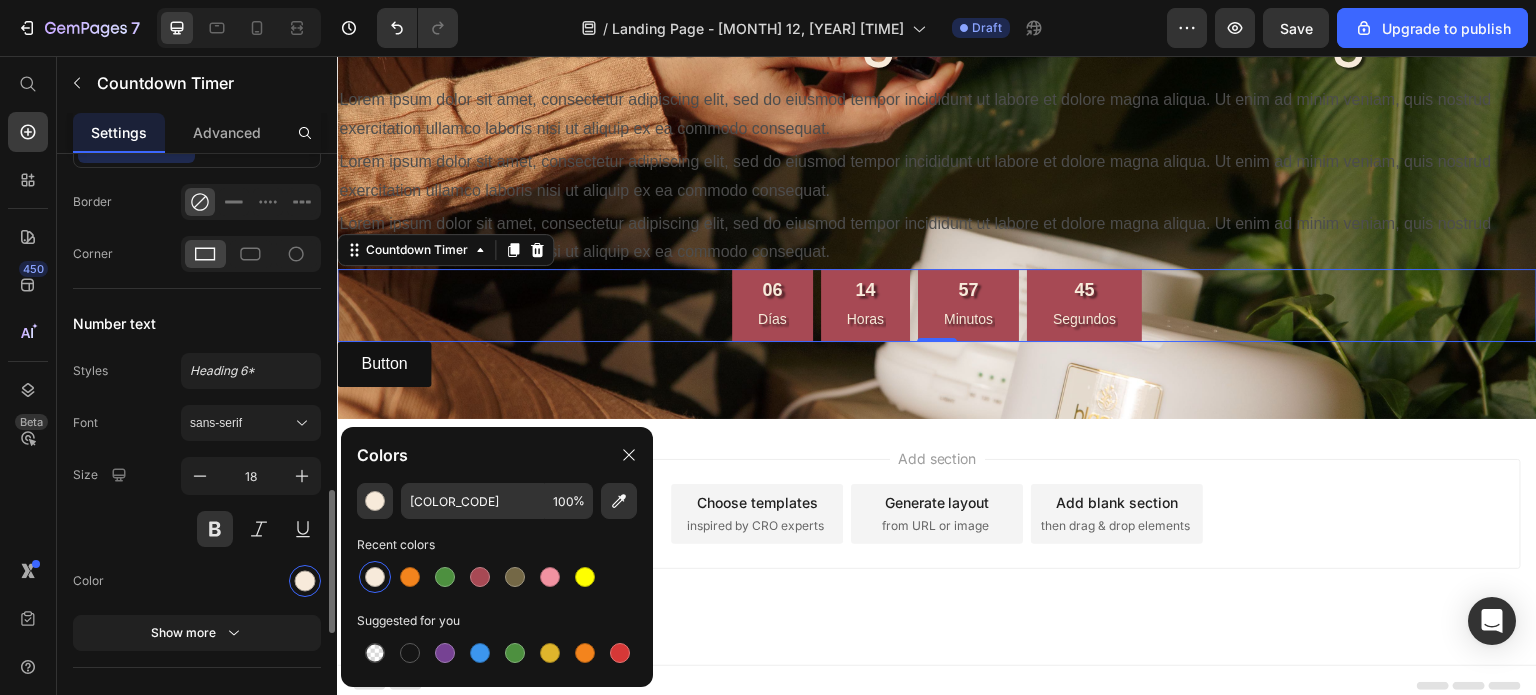 click at bounding box center (251, 581) 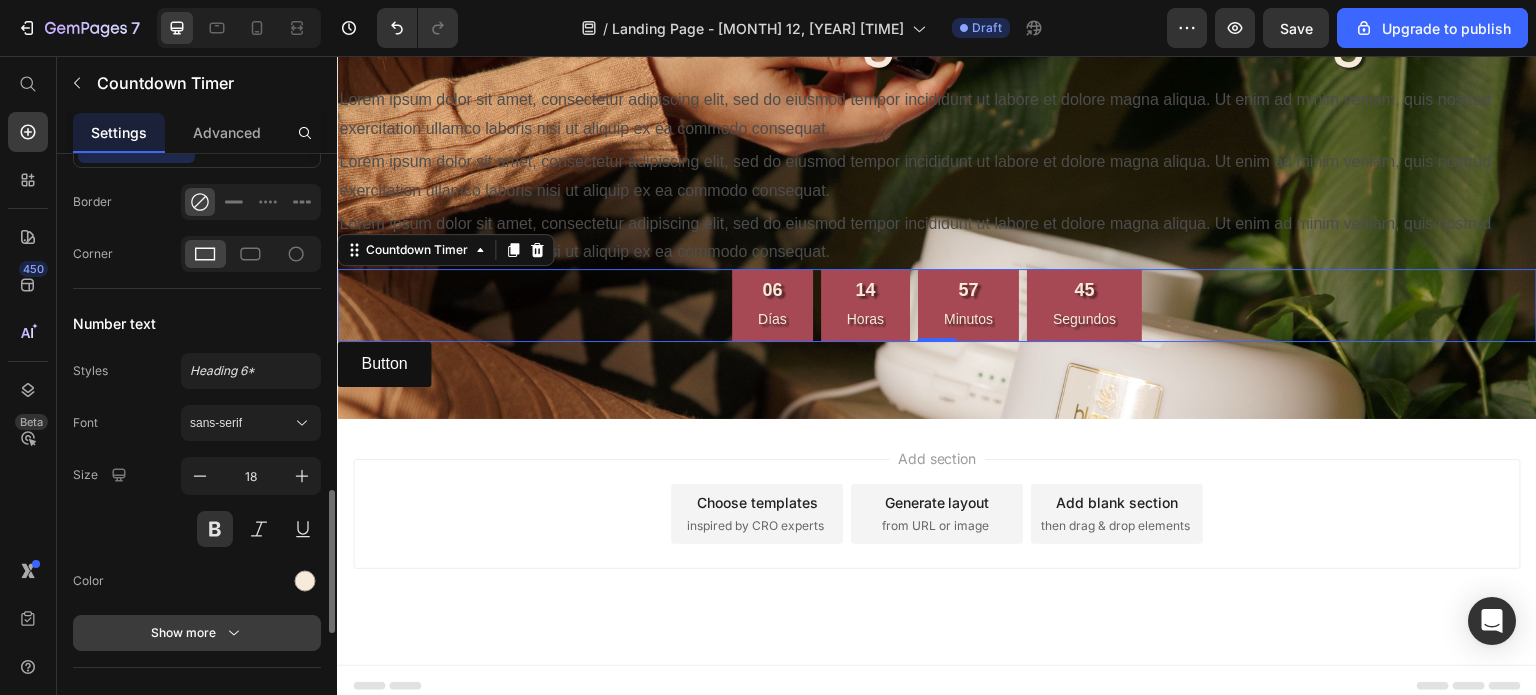 click on "Show more" at bounding box center (197, 633) 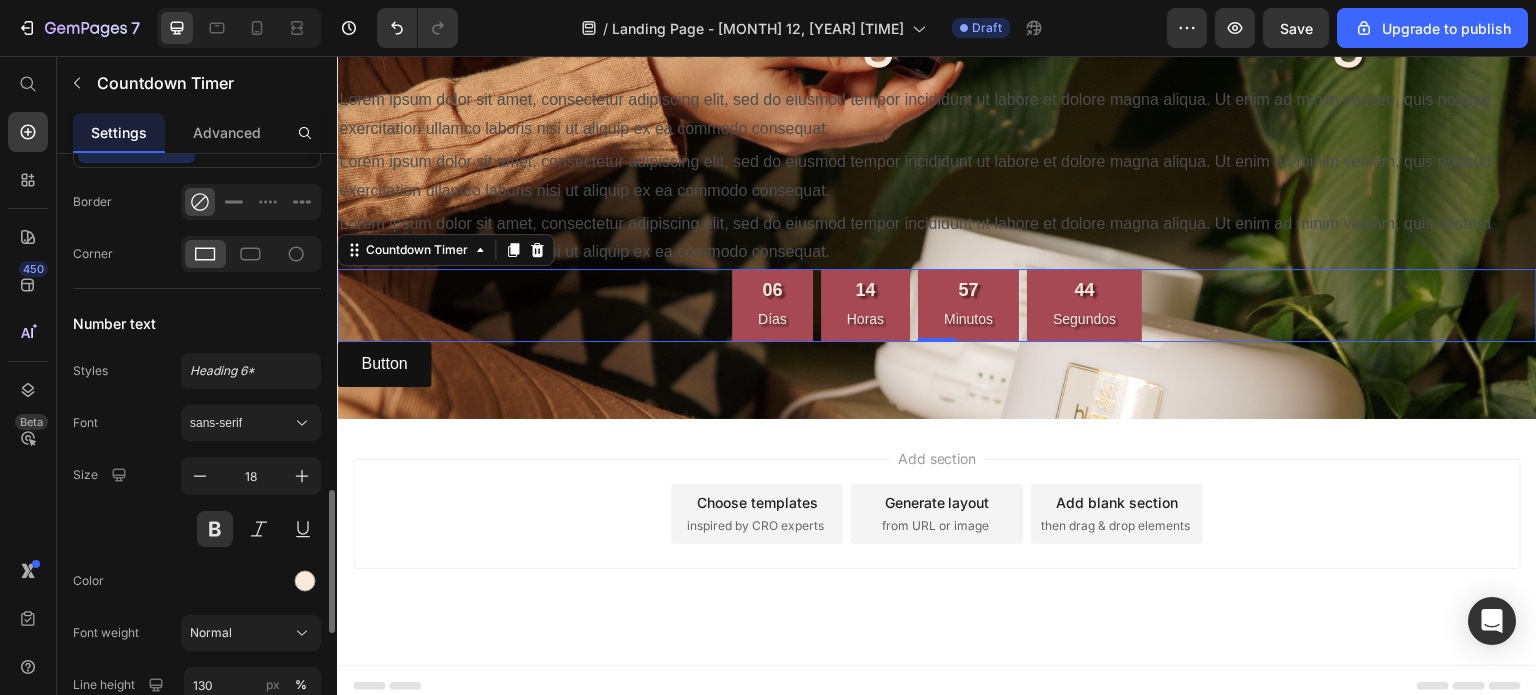 scroll, scrollTop: 1600, scrollLeft: 0, axis: vertical 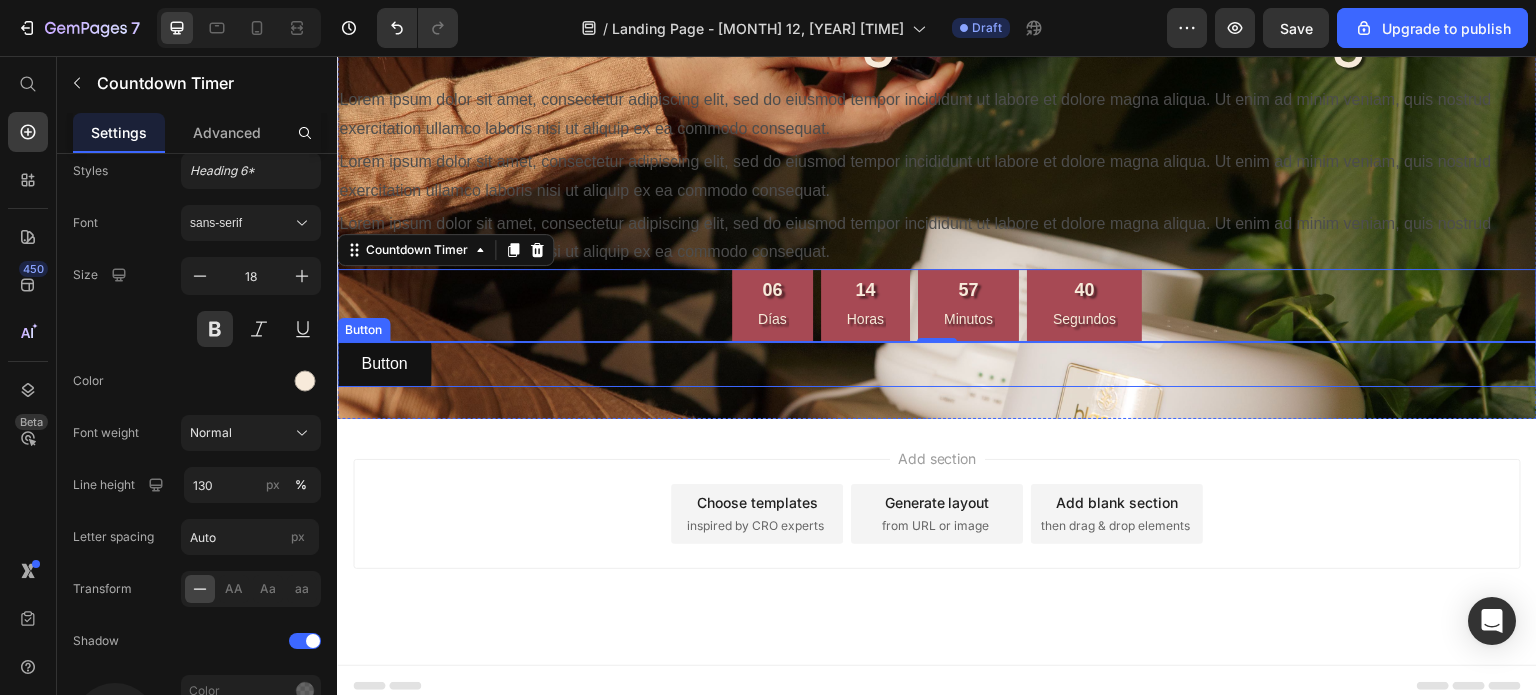click on "Button Button" at bounding box center [937, 364] 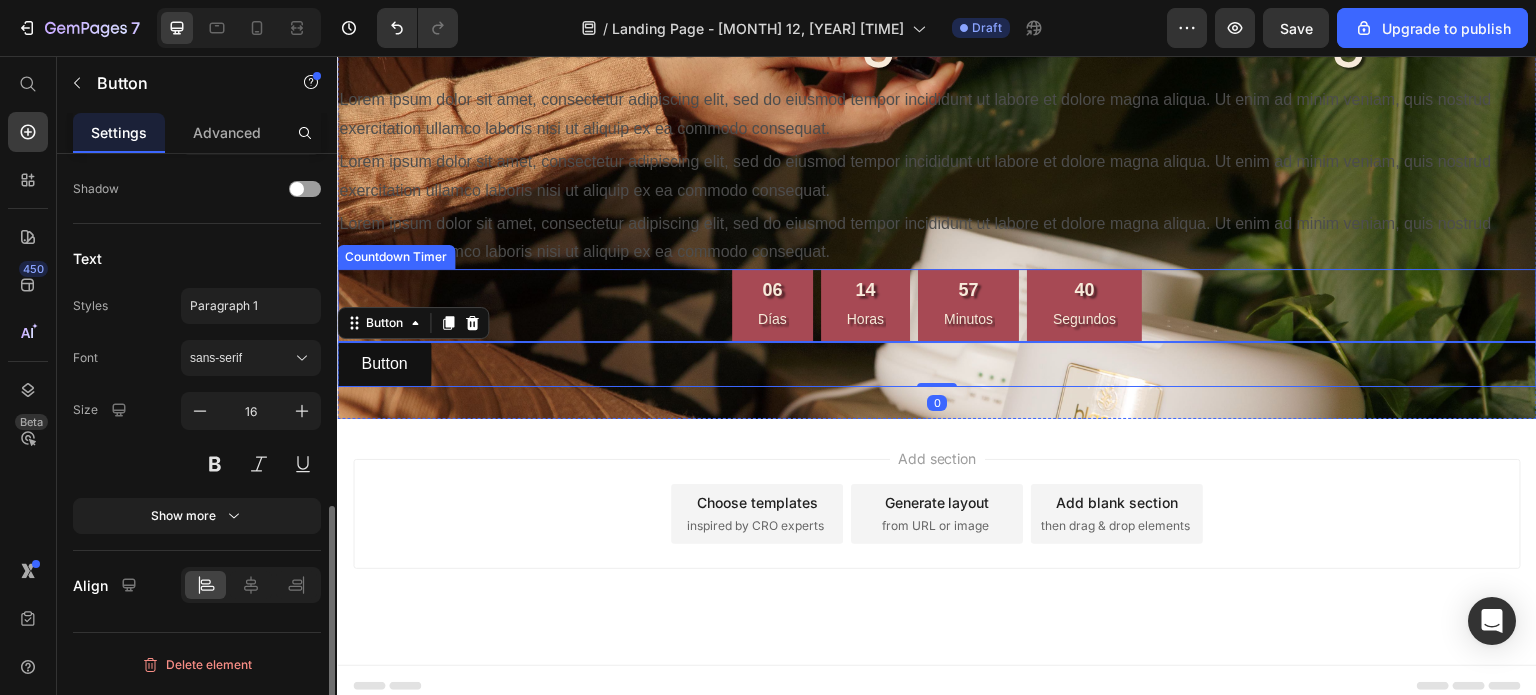 scroll, scrollTop: 0, scrollLeft: 0, axis: both 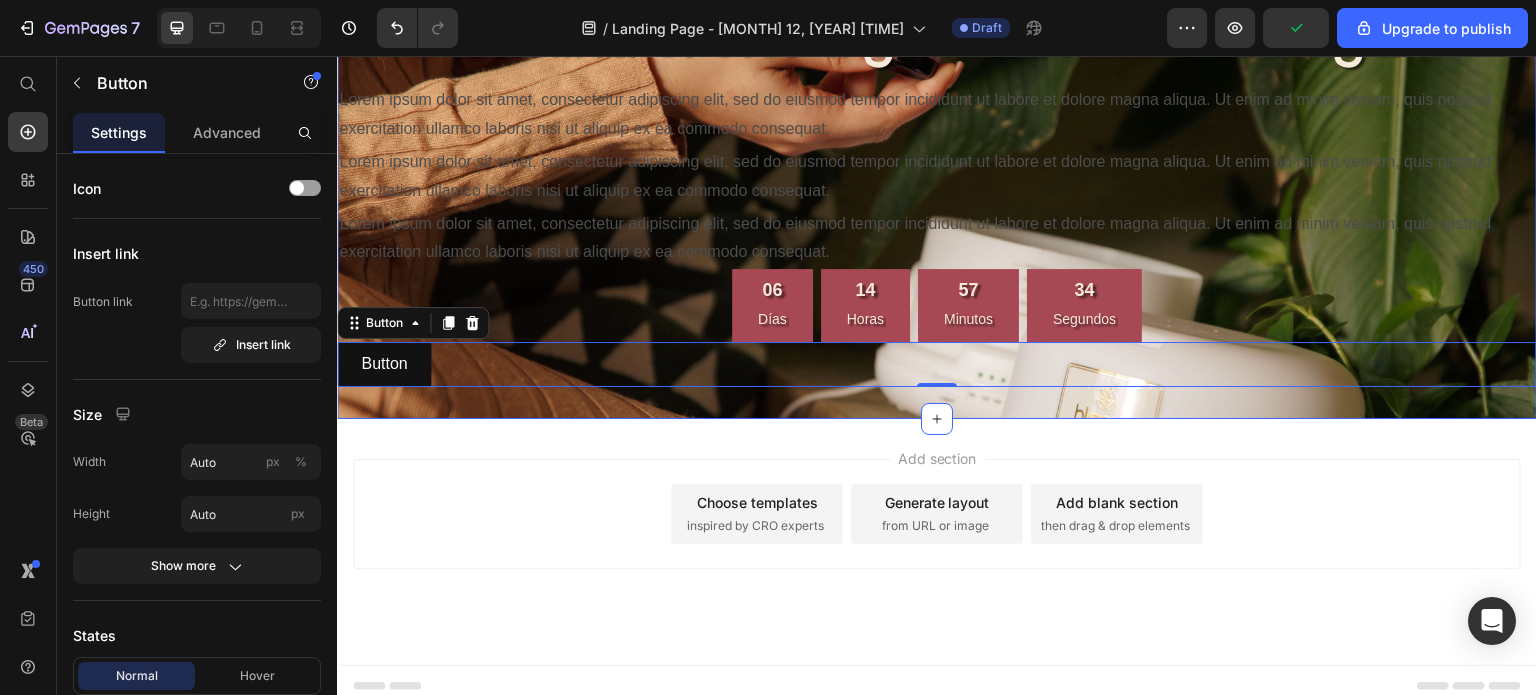 click on "Elimina el olor a guardado en tu hogar Text Block Lorem ipsum dolor sit amet, consectetur adipiscing elit, sed do eiusmod tempor incididunt ut labore et dolore magna aliqua. Ut enim ad minim veniam, quis nostrud exercitation ullamco laboris nisi ut aliquip ex ea commodo consequat. Text Block Lorem ipsum dolor sit amet, consectetur adipiscing elit, sed do eiusmod tempor incididunt ut labore et dolore magna aliqua. Ut enim ad minim veniam, quis nostrud exercitation ullamco laboris nisi ut aliquip ex ea commodo consequat. Text Block Lorem ipsum dolor sit amet, consectetur adipiscing elit, sed do eiusmod tempor incididunt ut labore et dolore magna aliqua. Ut enim ad minim veniam, quis nostrud exercitation ullamco laboris nisi ut aliquip ex ea commodo consequat. Text Block 06 Días 14 Horas 57 Minutos 34 Segundos Countdown Timer Button Button   0 Section 6" at bounding box center [937, 188] 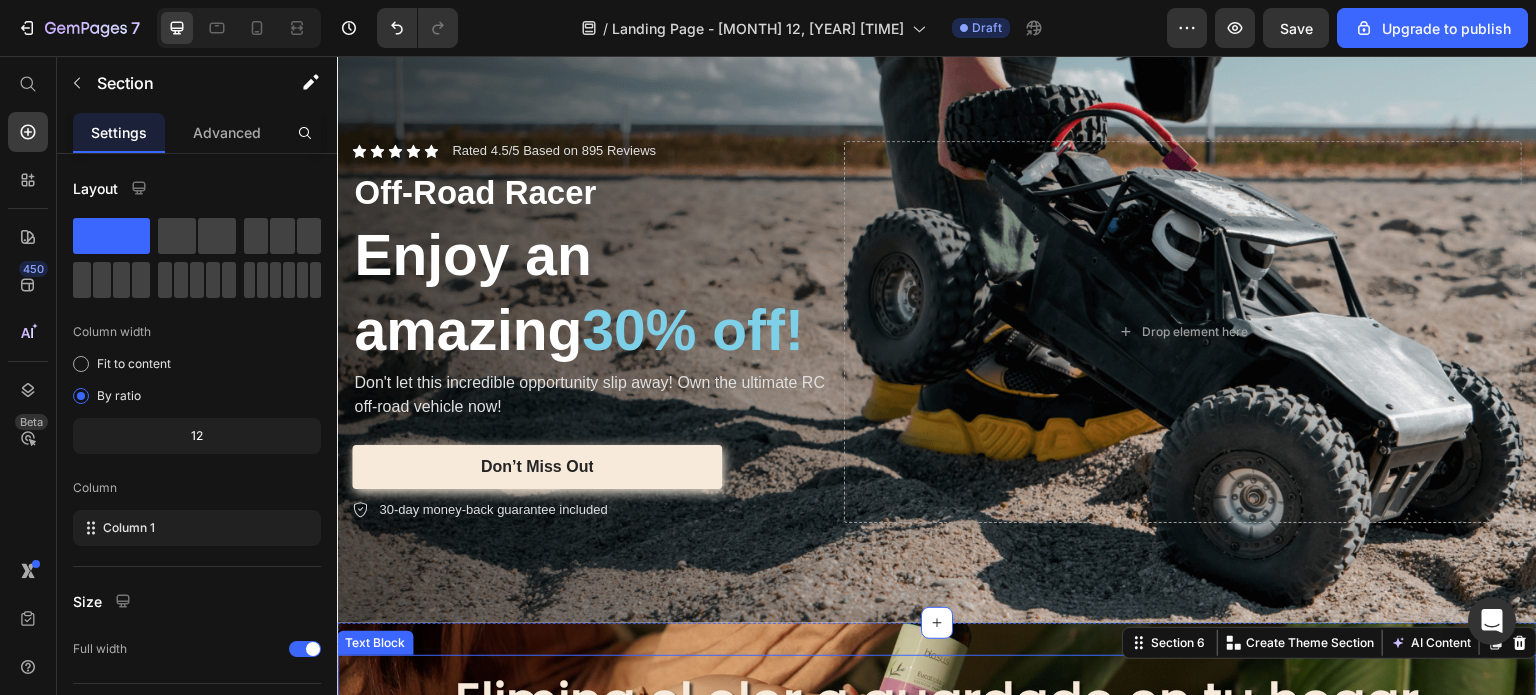 scroll, scrollTop: 3403, scrollLeft: 0, axis: vertical 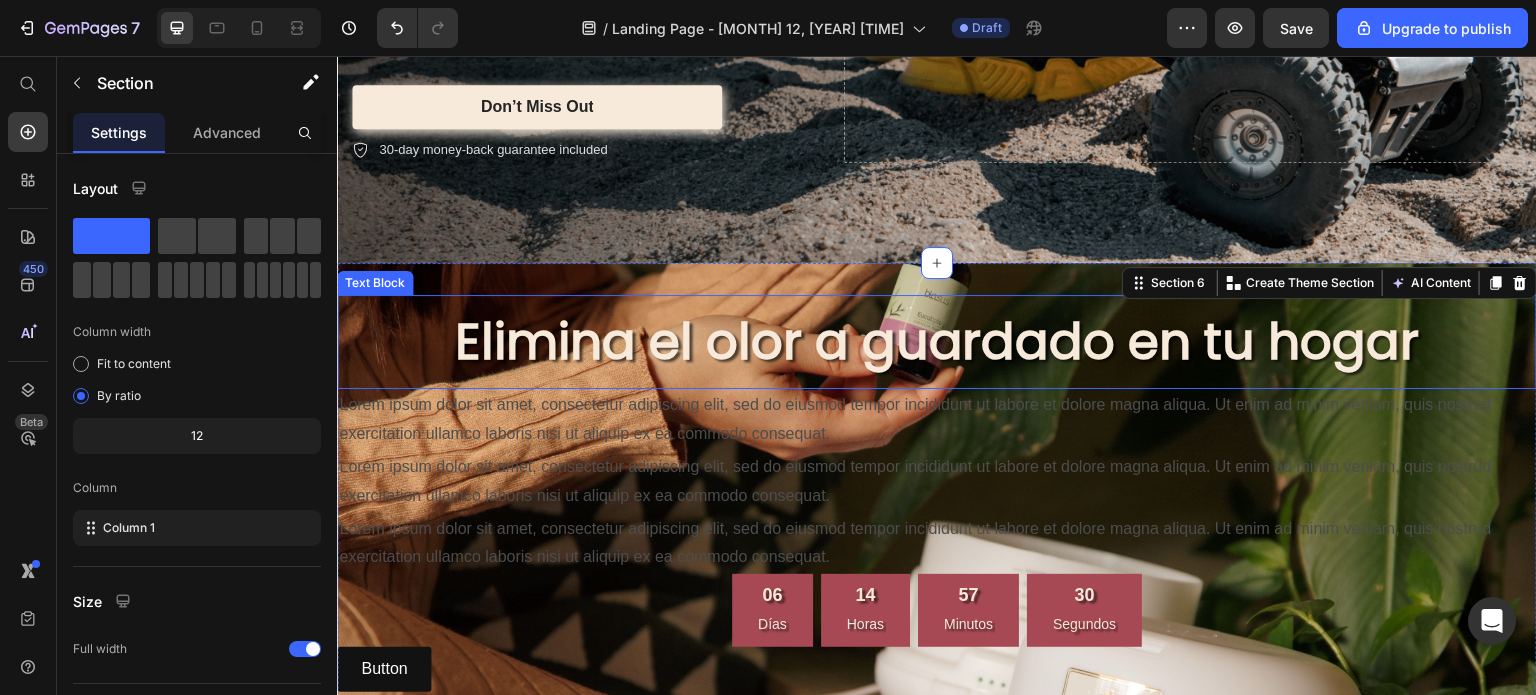 click on "Lorem ipsum dolor sit amet, consectetur adipiscing elit, sed do eiusmod tempor incididunt ut labore et dolore magna aliqua. Ut enim ad minim veniam, quis nostrud exercitation ullamco laboris nisi ut aliquip ex ea commodo consequat." at bounding box center (937, 420) 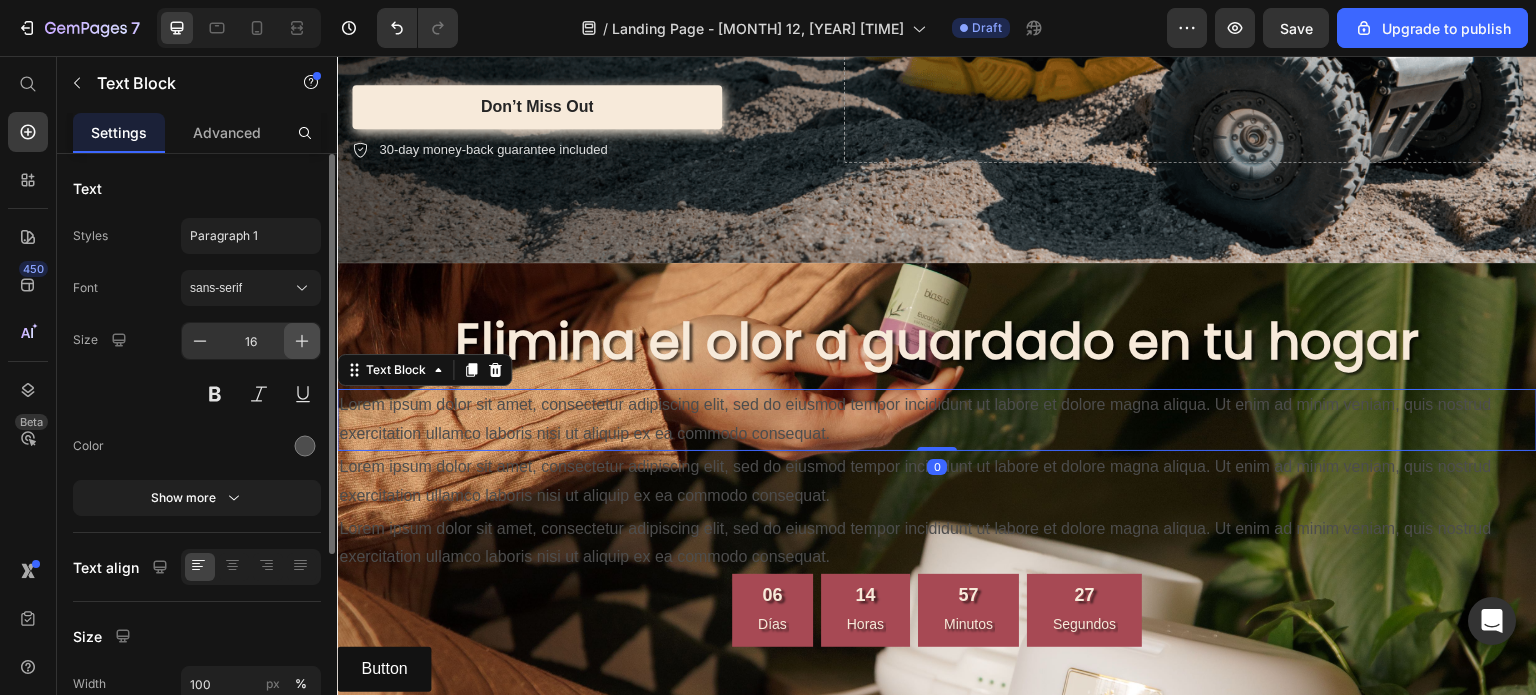 click 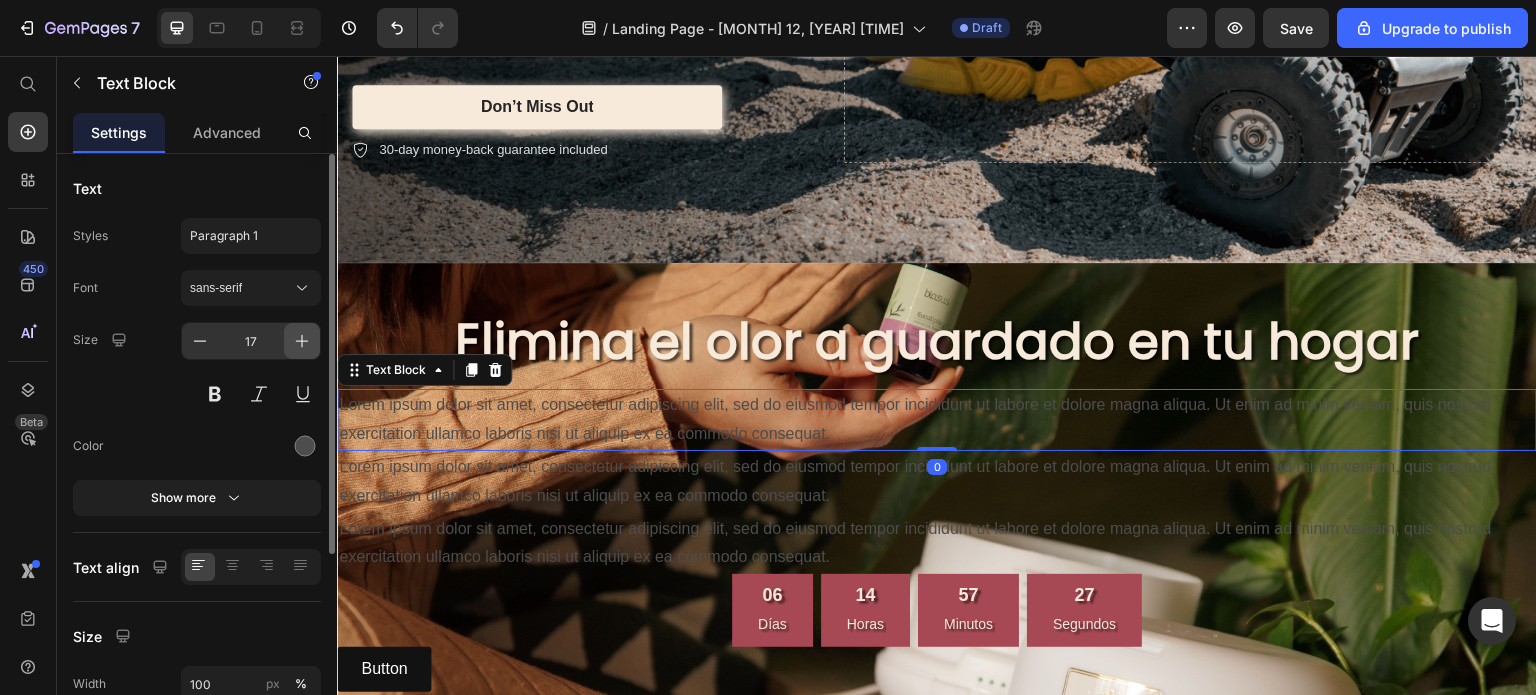 click 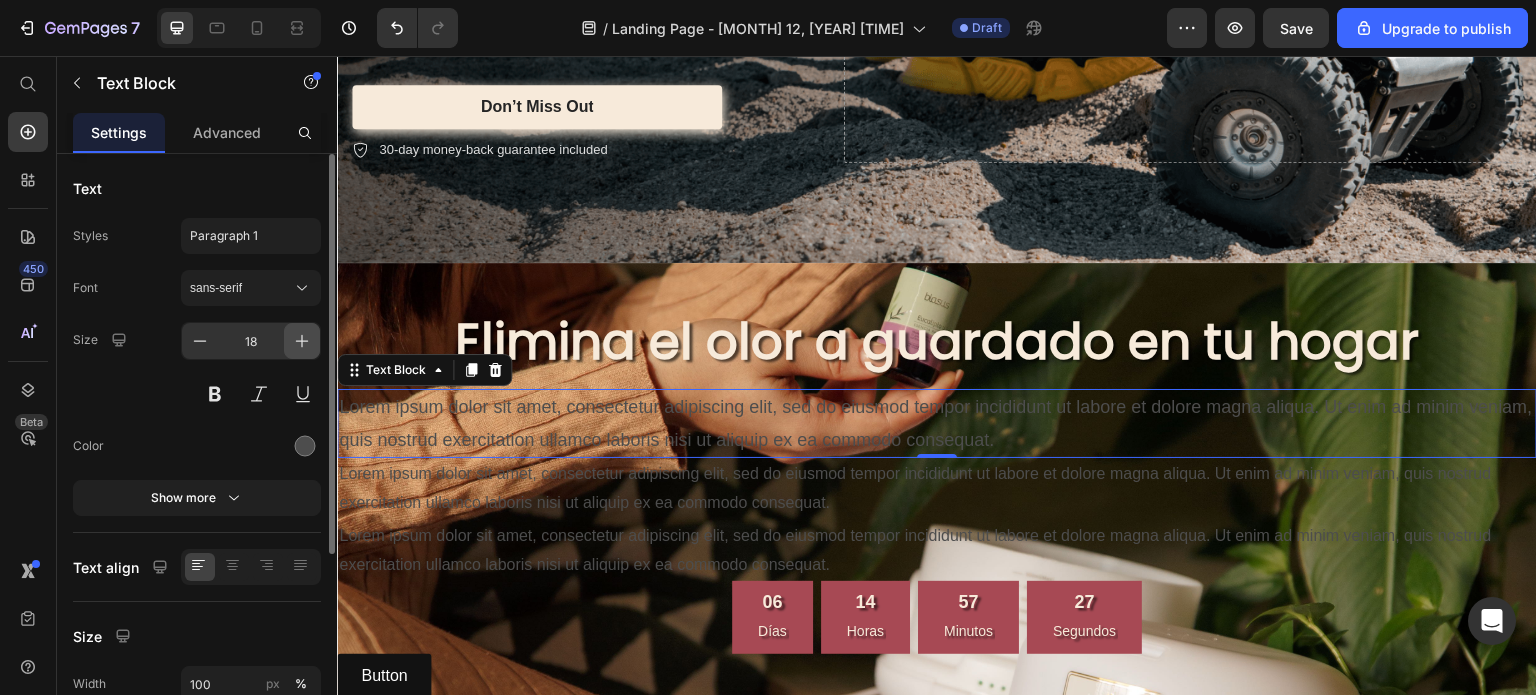 click 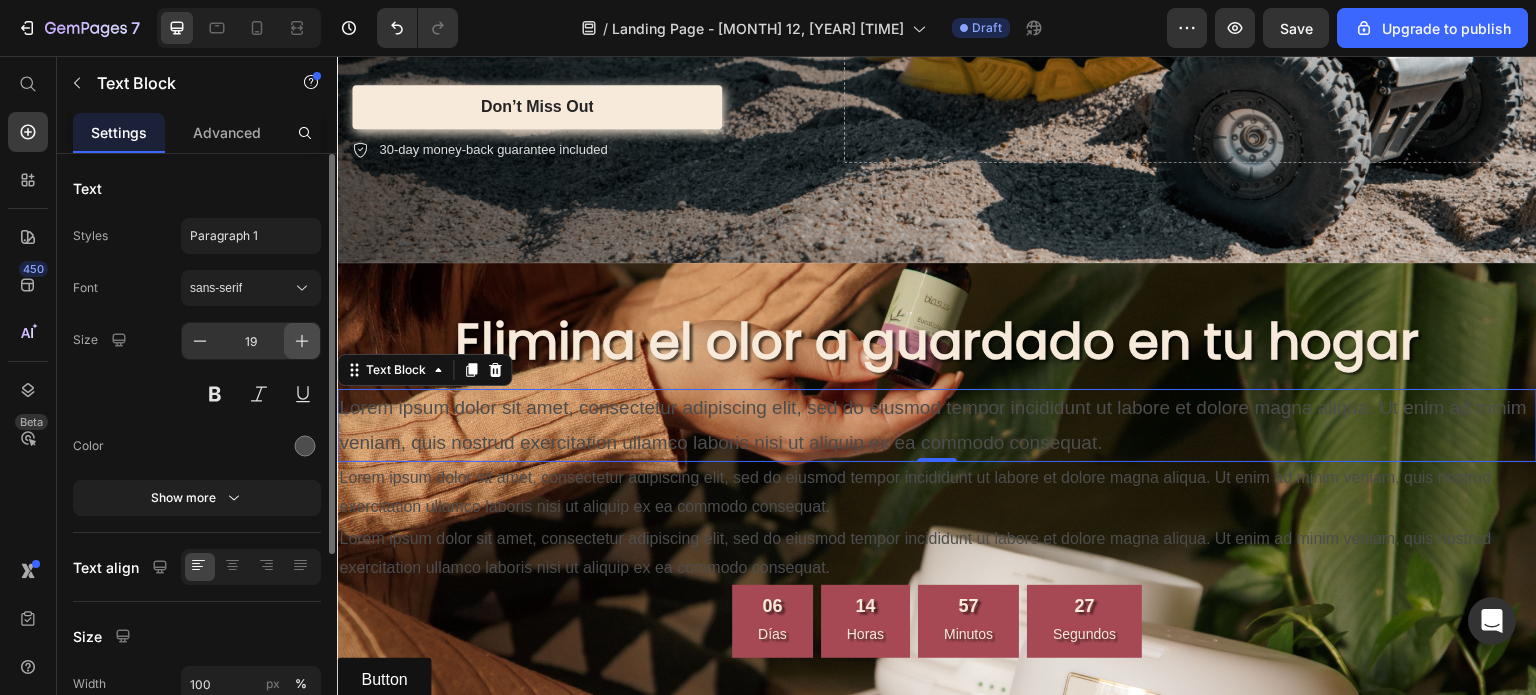 click 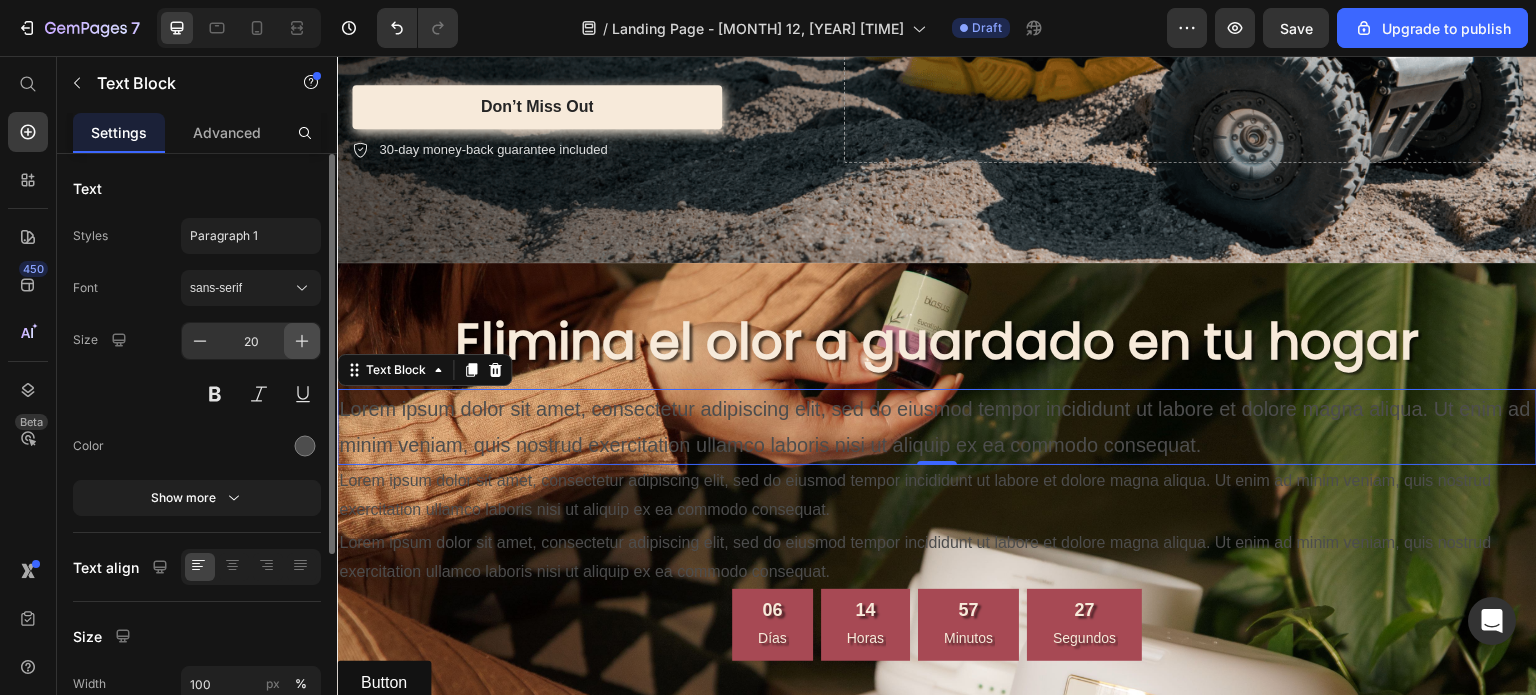 click 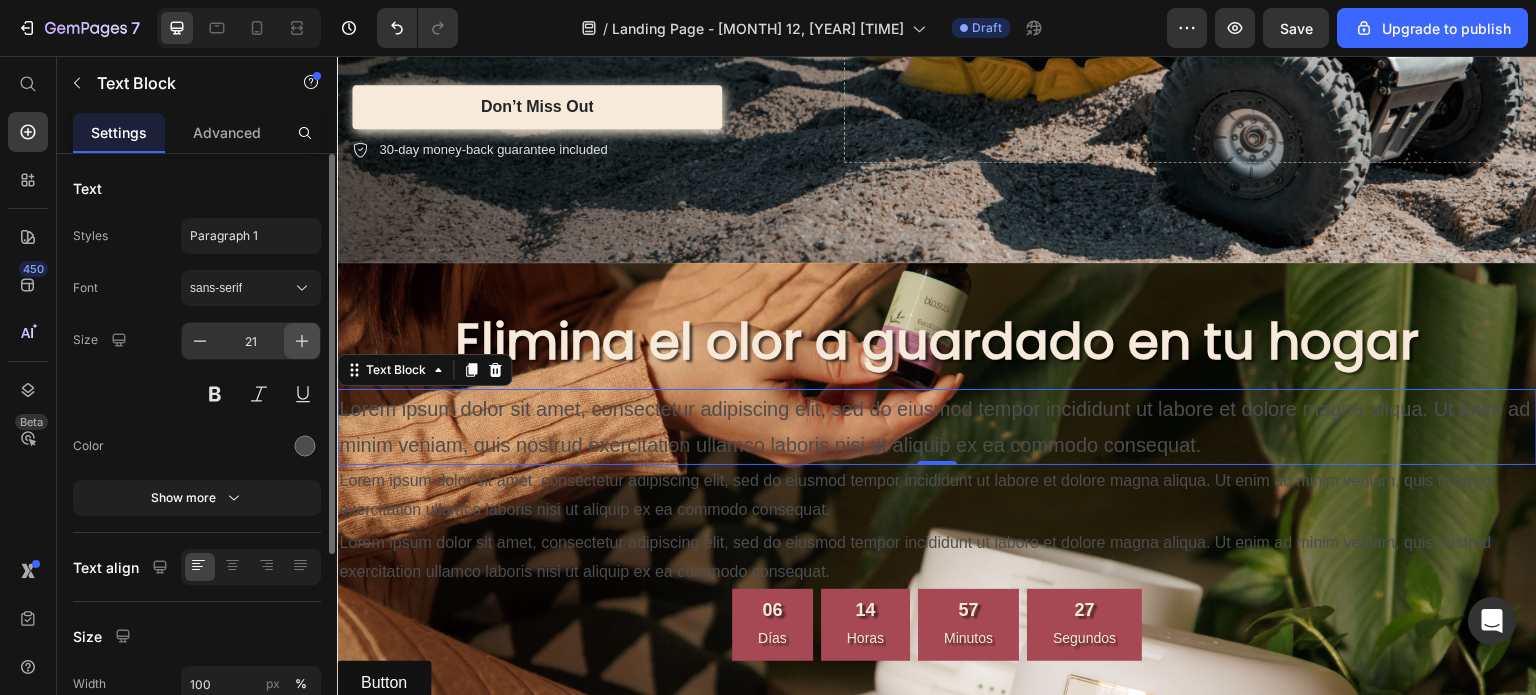 click 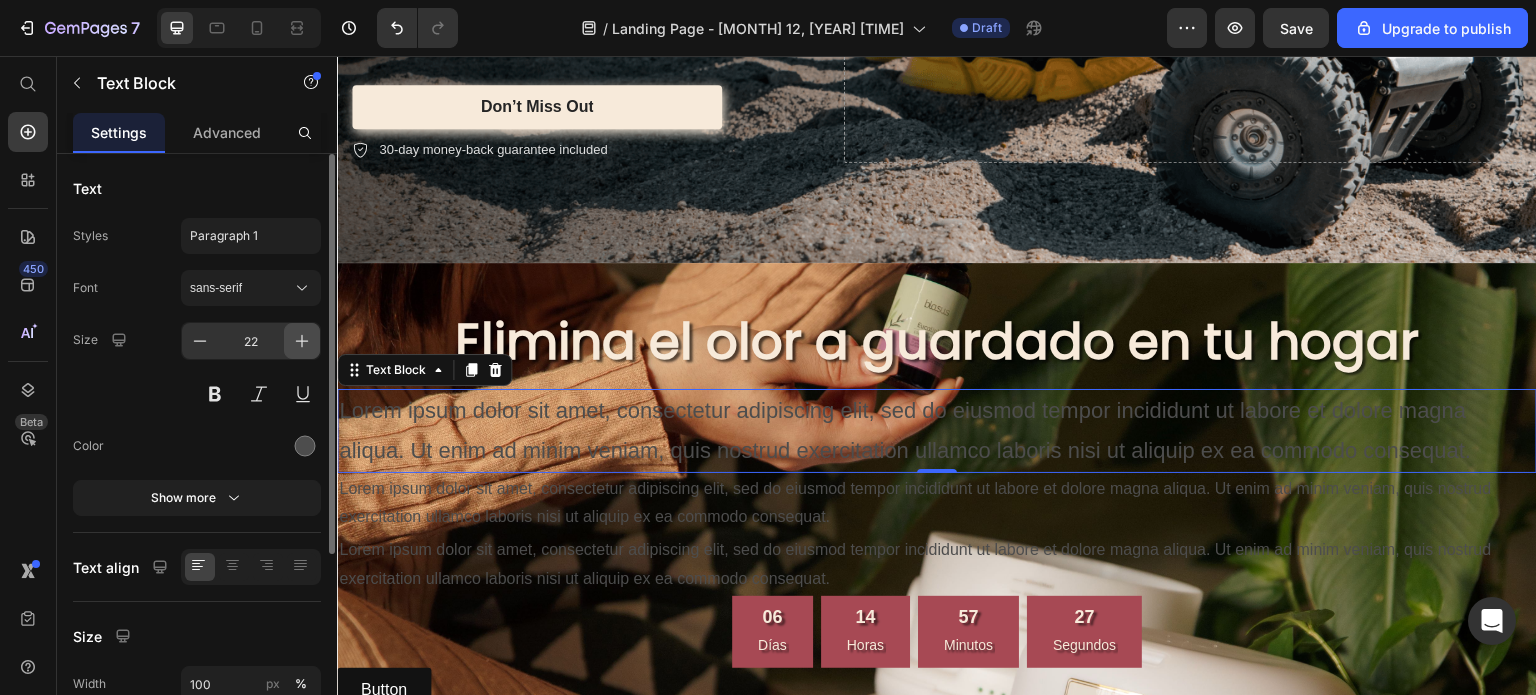 click 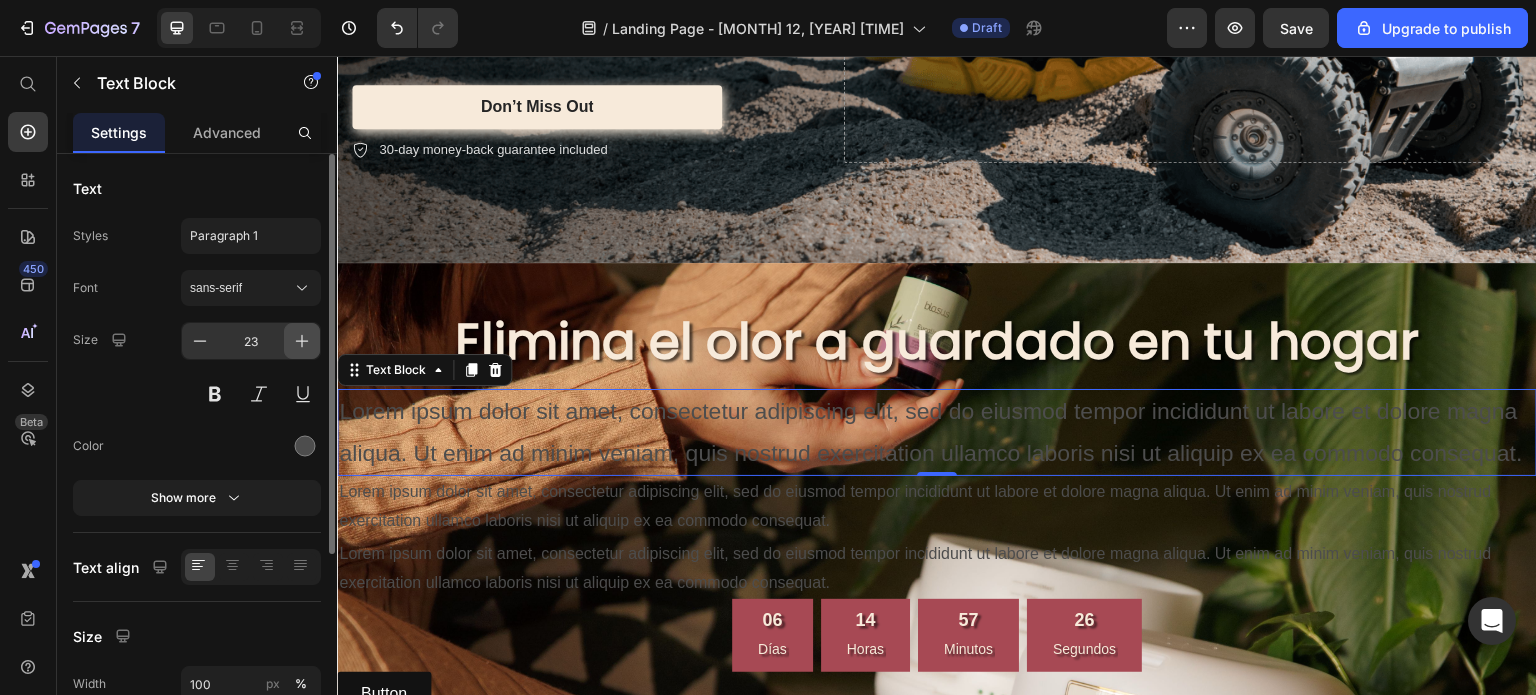 click 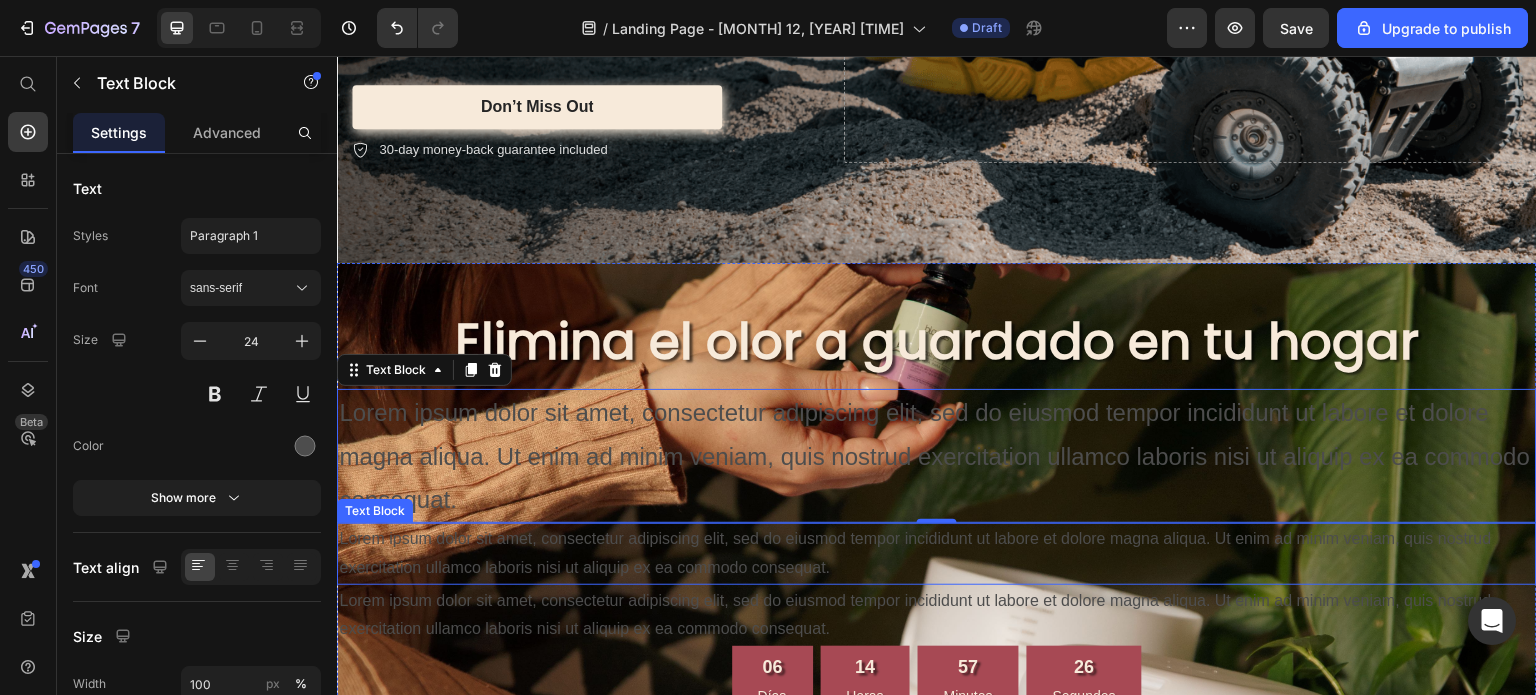click on "Lorem ipsum dolor sit amet, consectetur adipiscing elit, sed do eiusmod tempor incididunt ut labore et dolore magna aliqua. Ut enim ad minim veniam, quis nostrud exercitation ullamco laboris nisi ut aliquip ex ea commodo consequat." at bounding box center (937, 554) 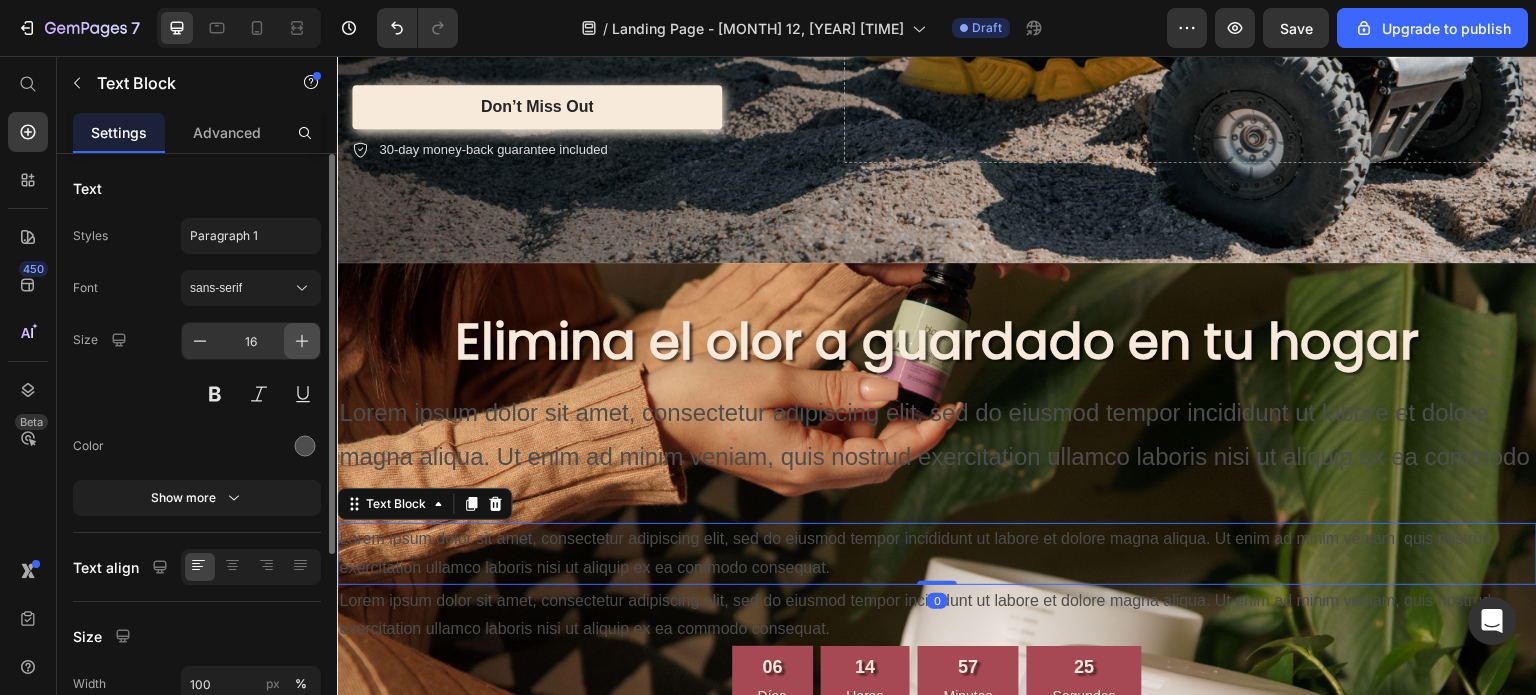 click 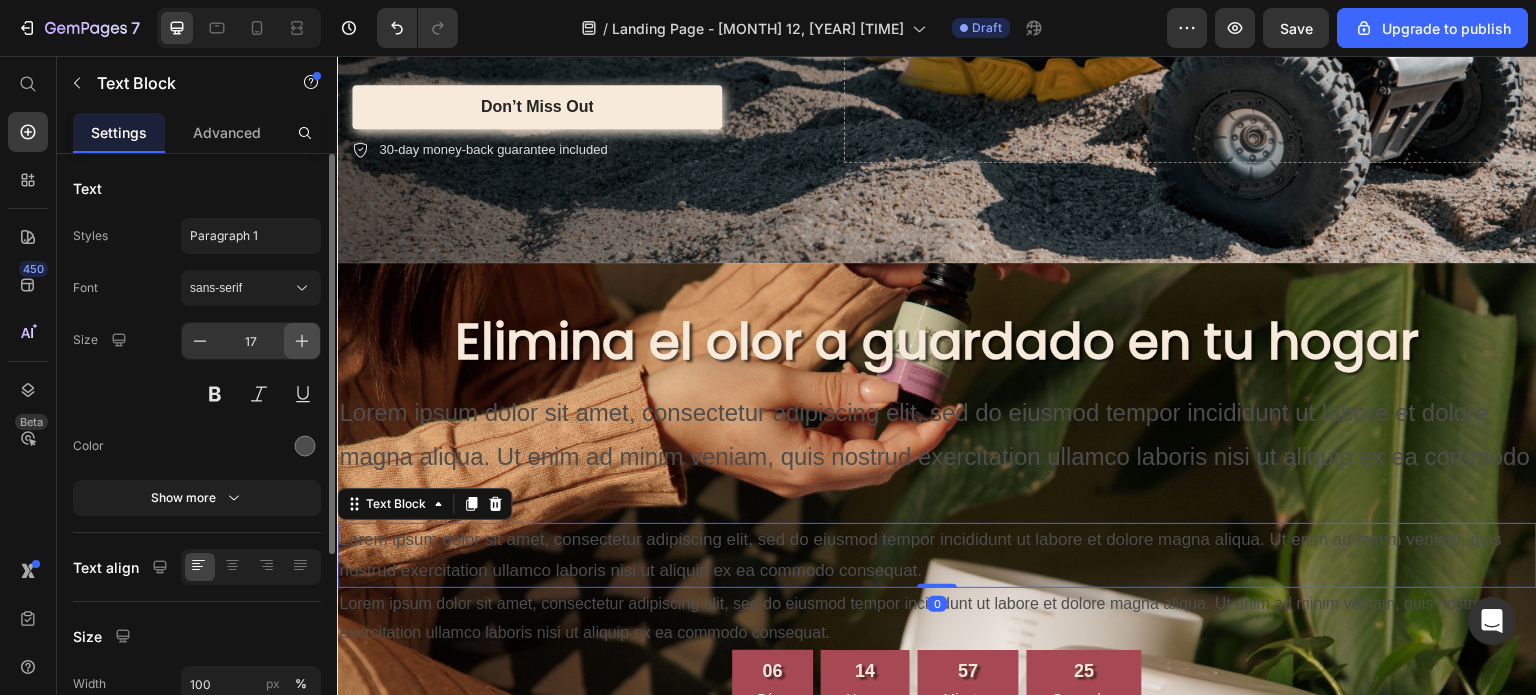 click 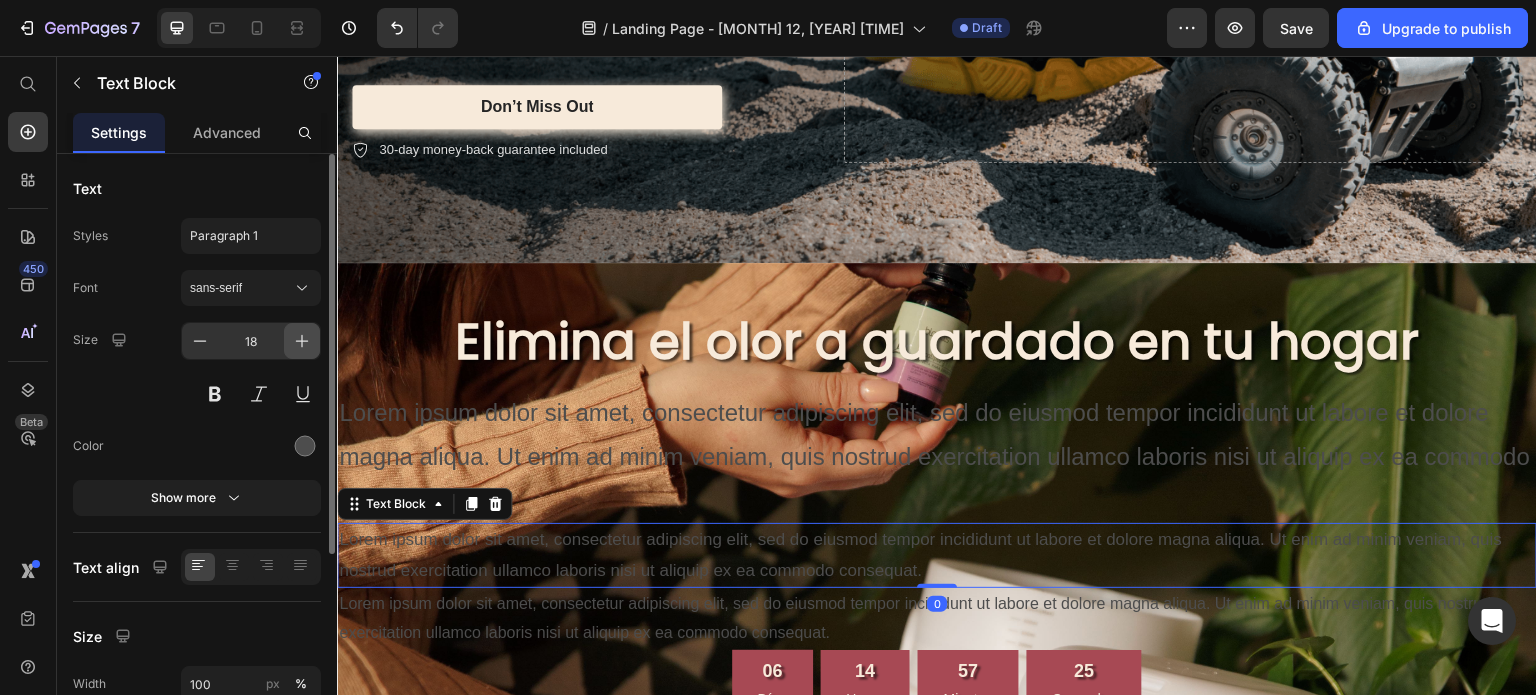 click 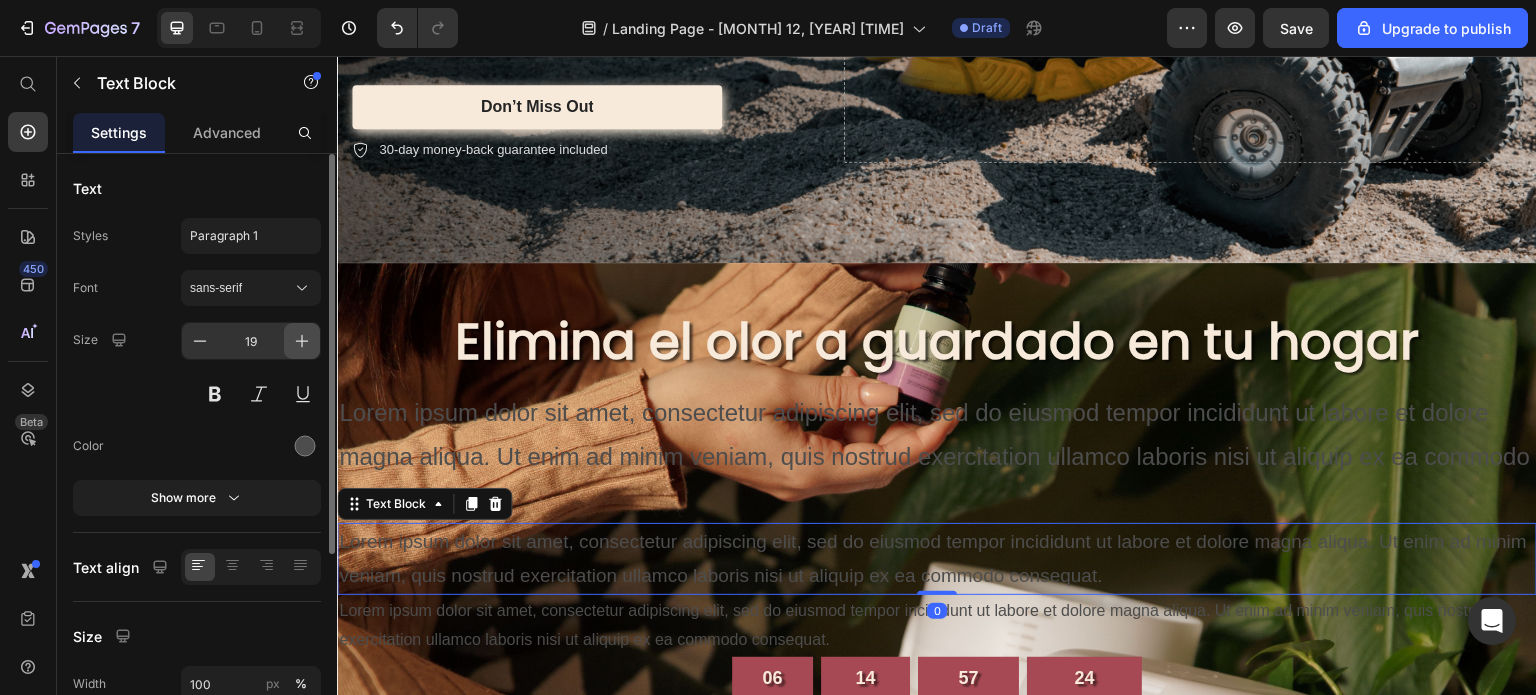 click 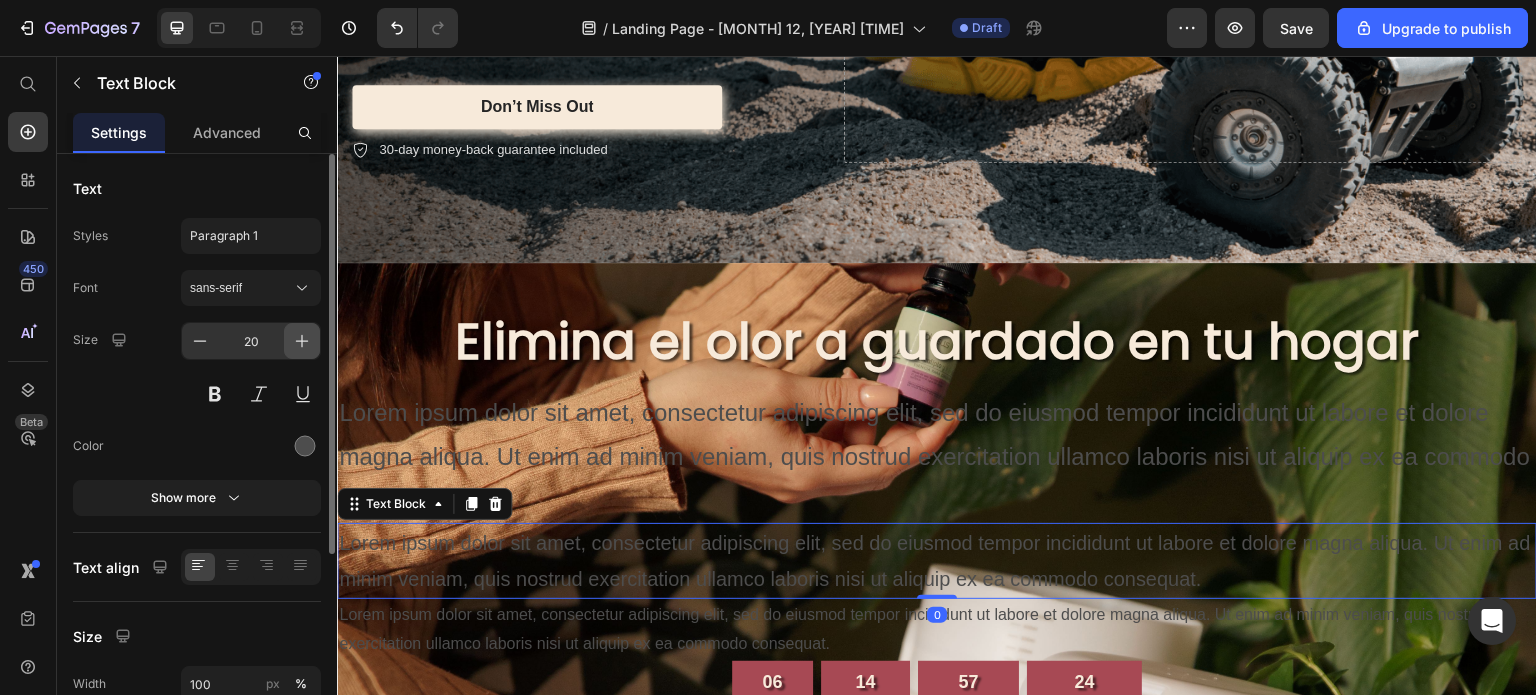 click 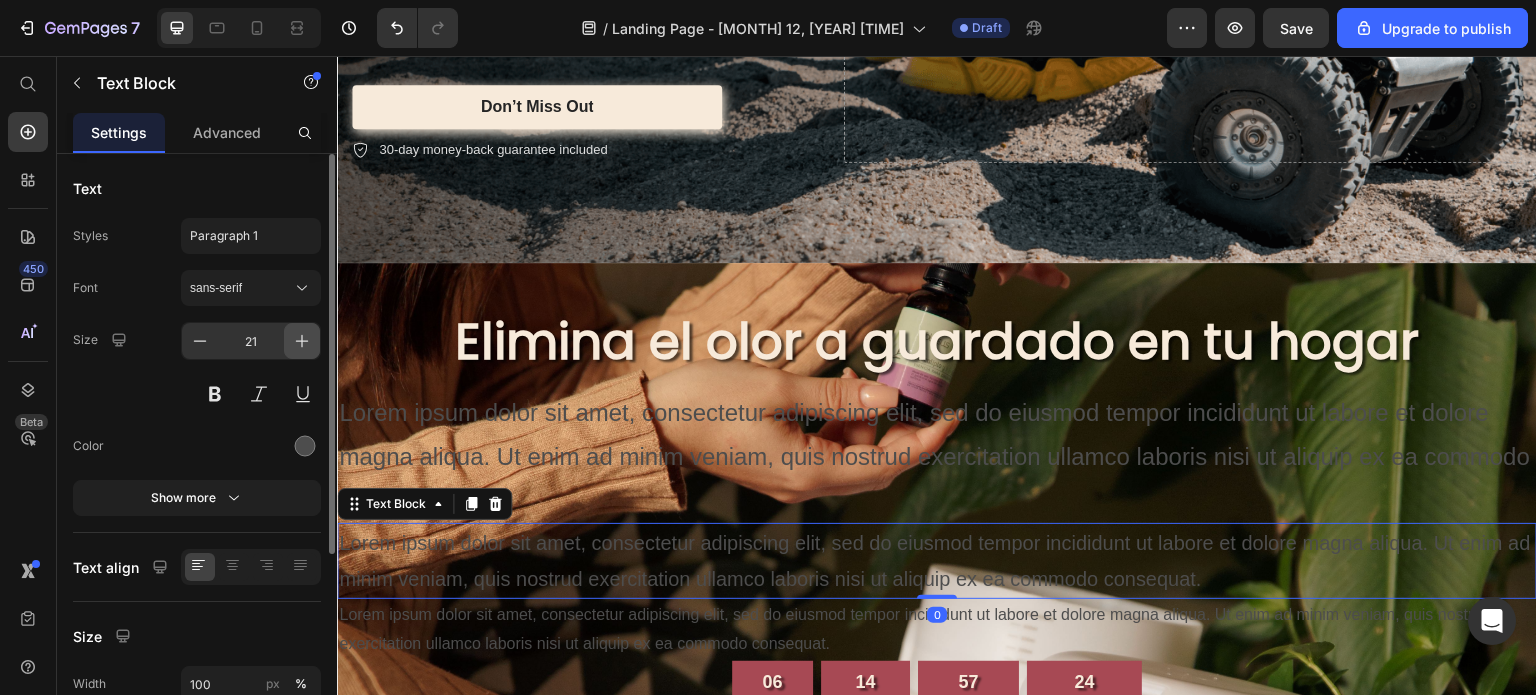 click 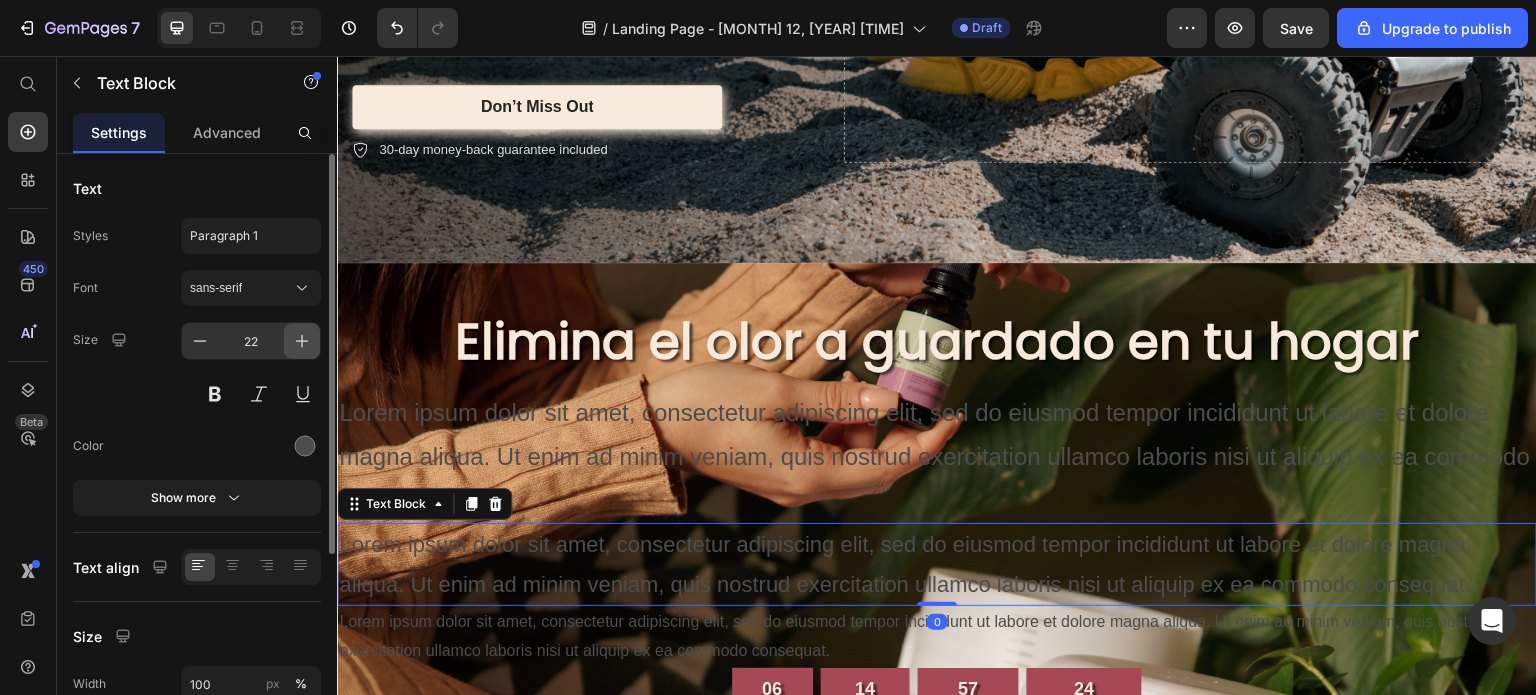 click 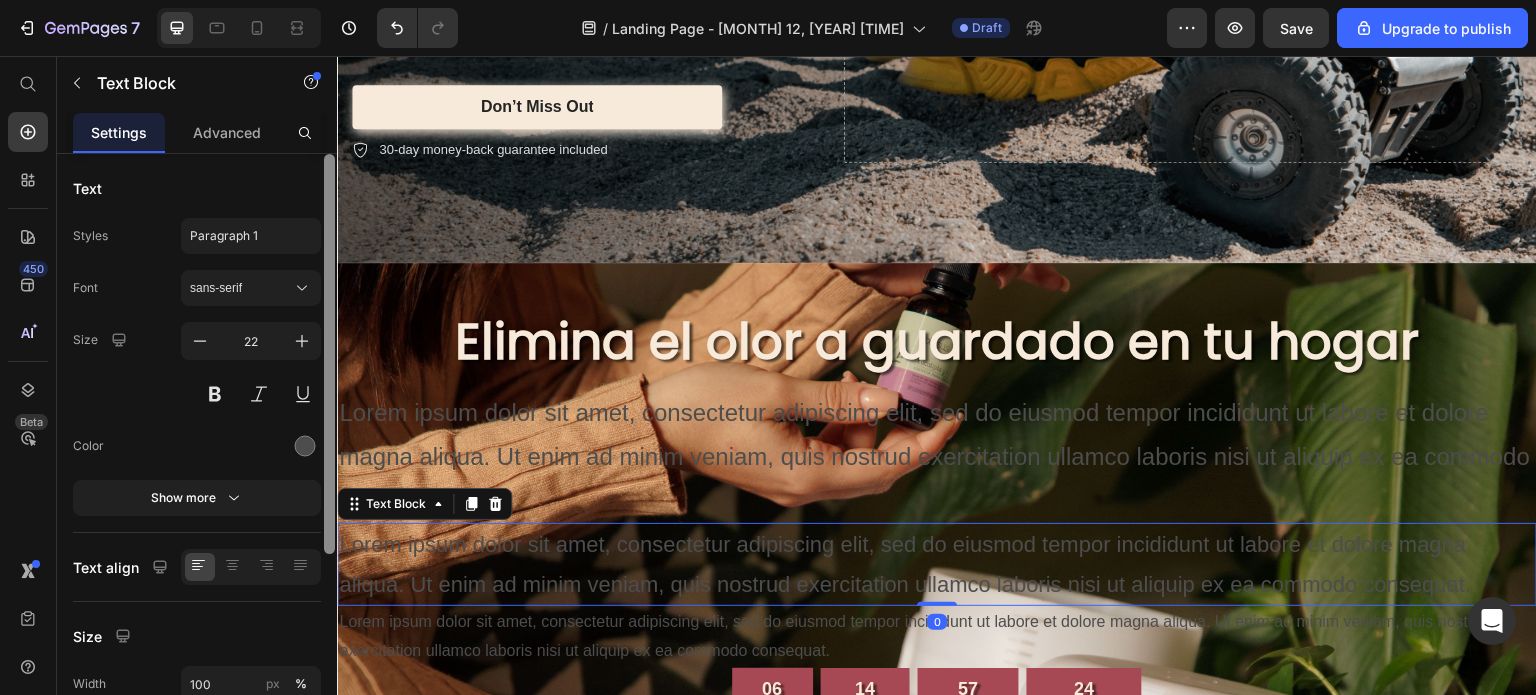 type on "23" 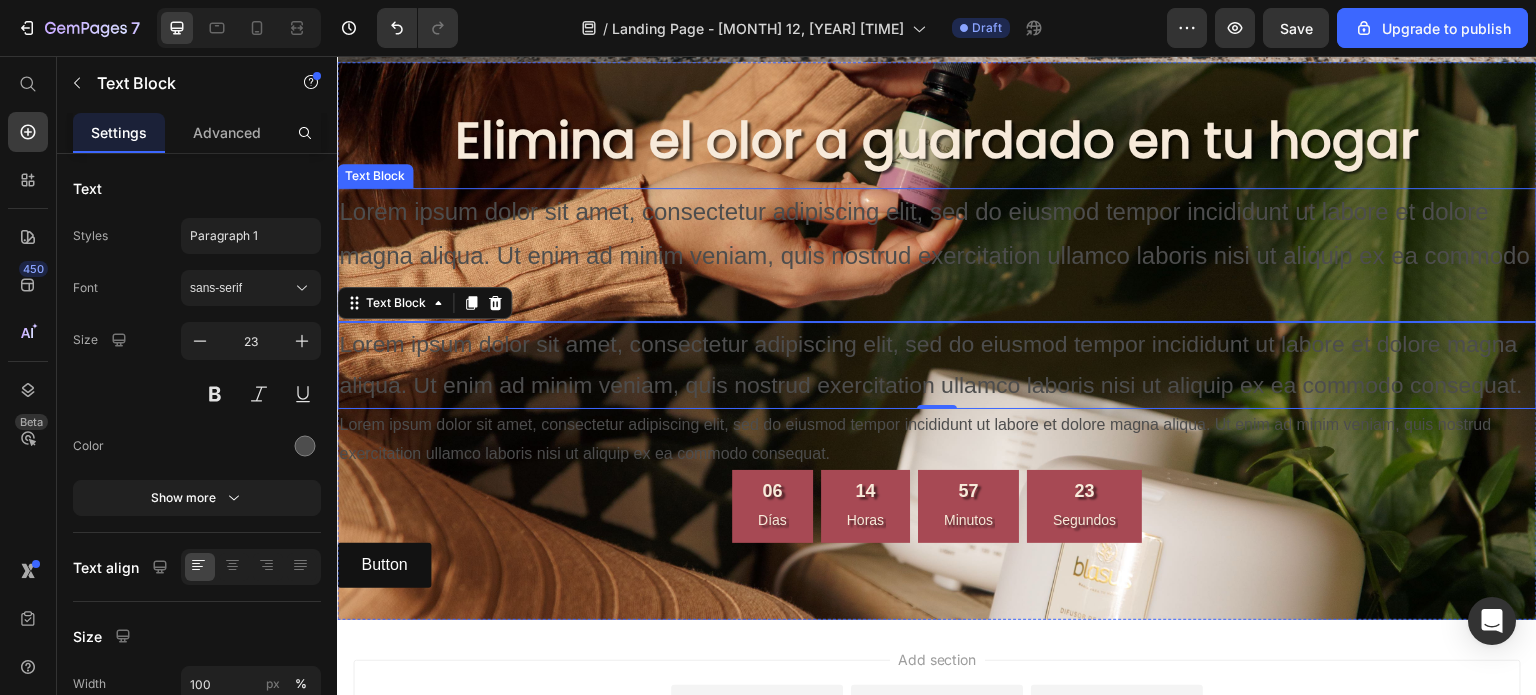 scroll, scrollTop: 3603, scrollLeft: 0, axis: vertical 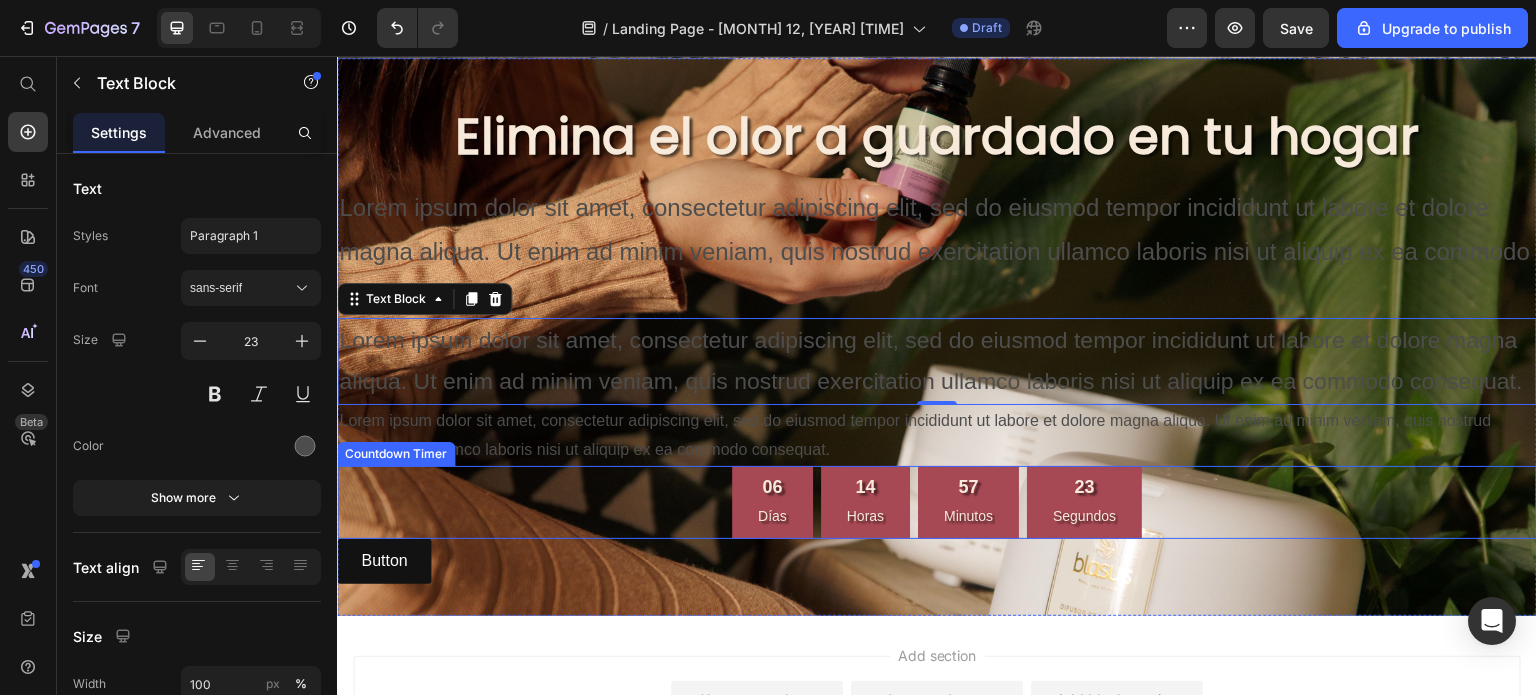 click on "Lorem ipsum dolor sit amet, consectetur adipiscing elit, sed do eiusmod tempor incididunt ut labore et dolore magna aliqua. Ut enim ad minim veniam, quis nostrud exercitation ullamco laboris nisi ut aliquip ex ea commodo consequat." at bounding box center (937, 436) 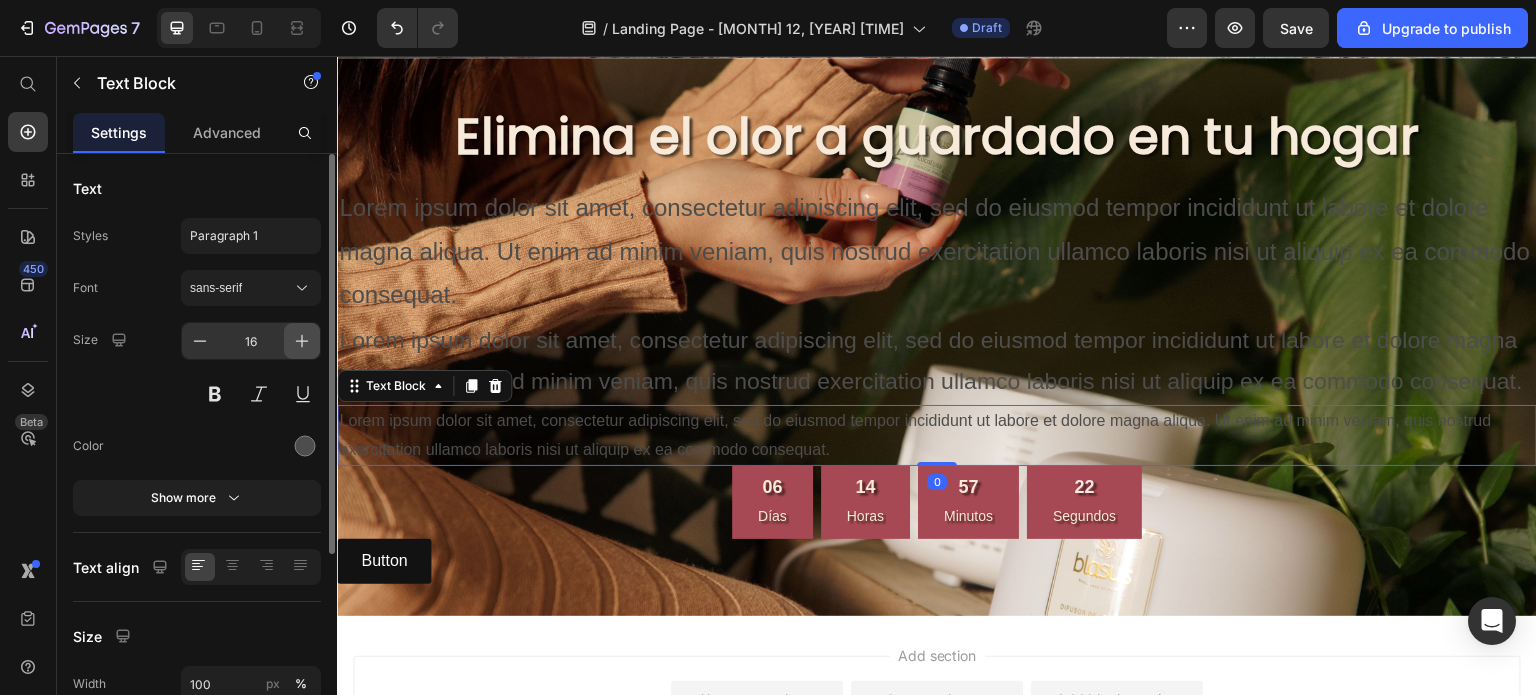 click 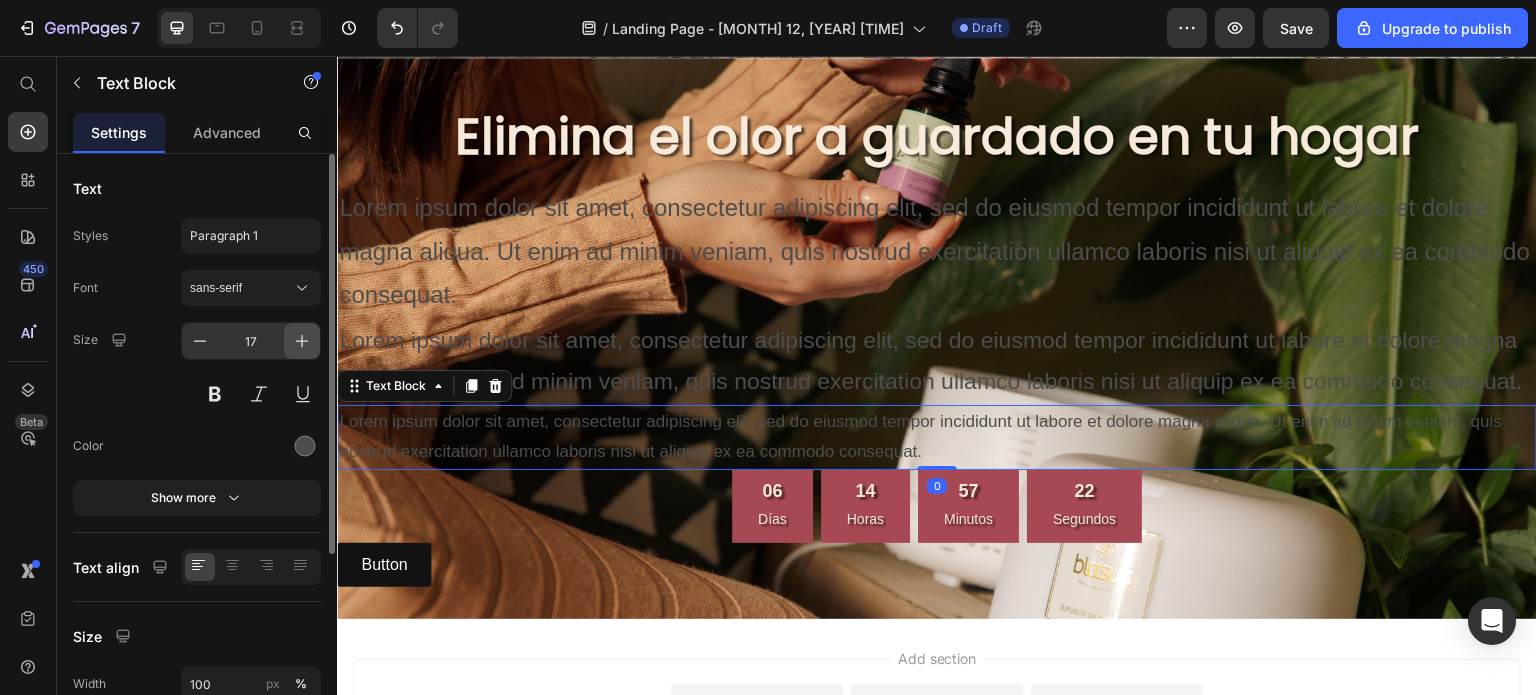 click 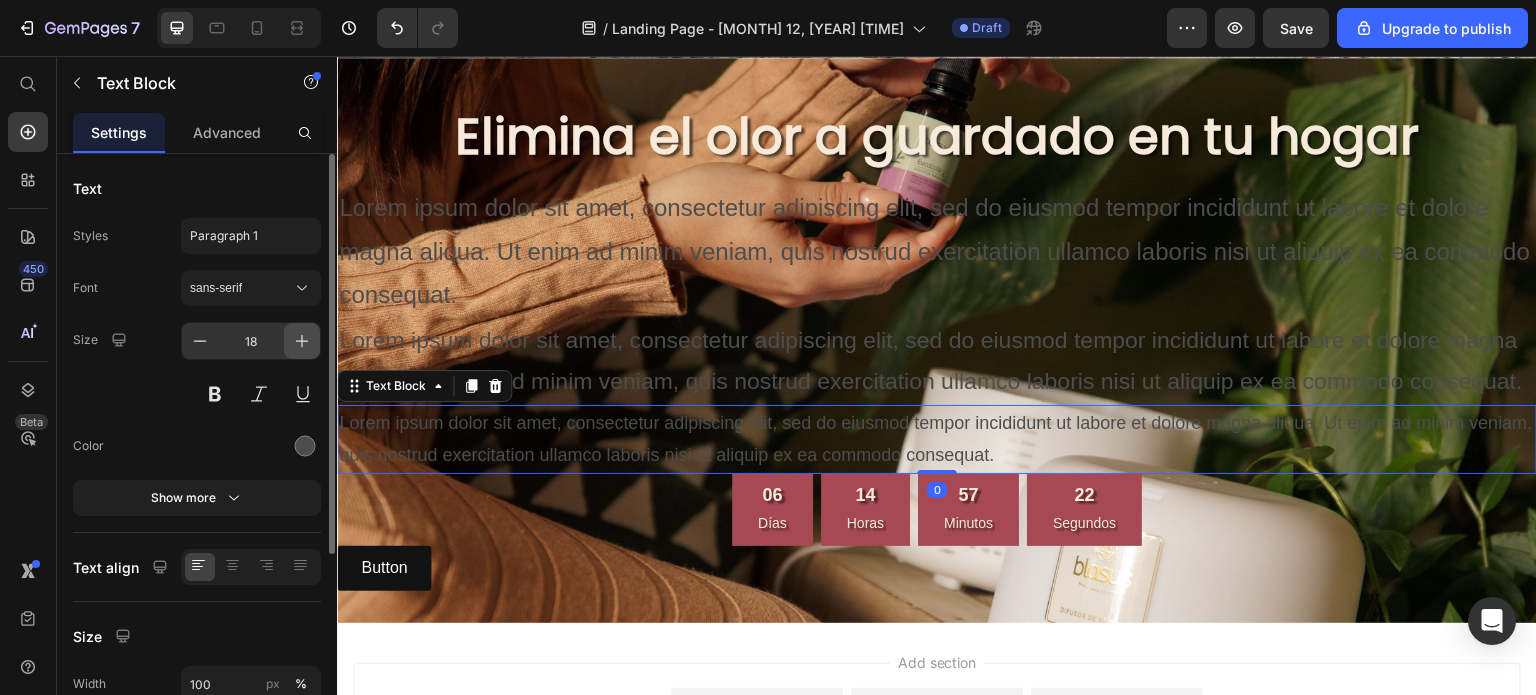 click 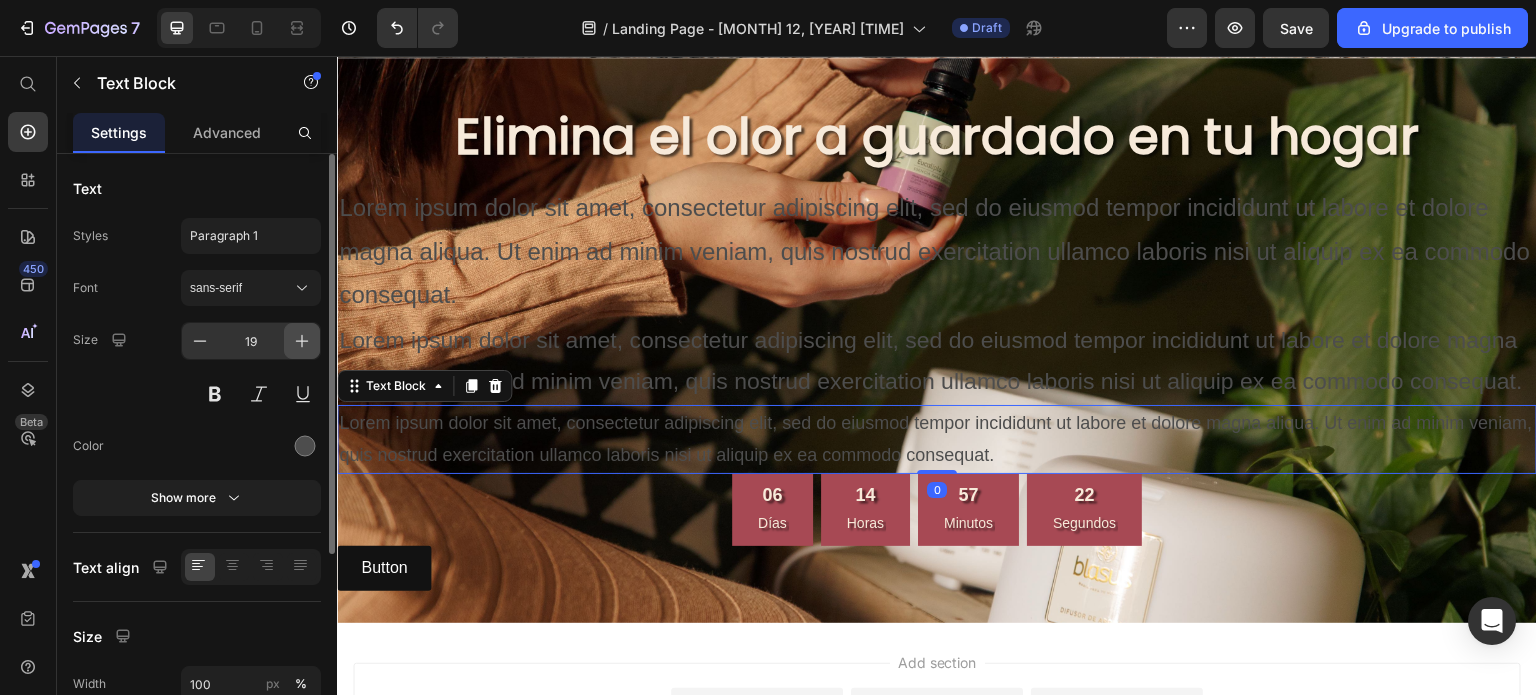click 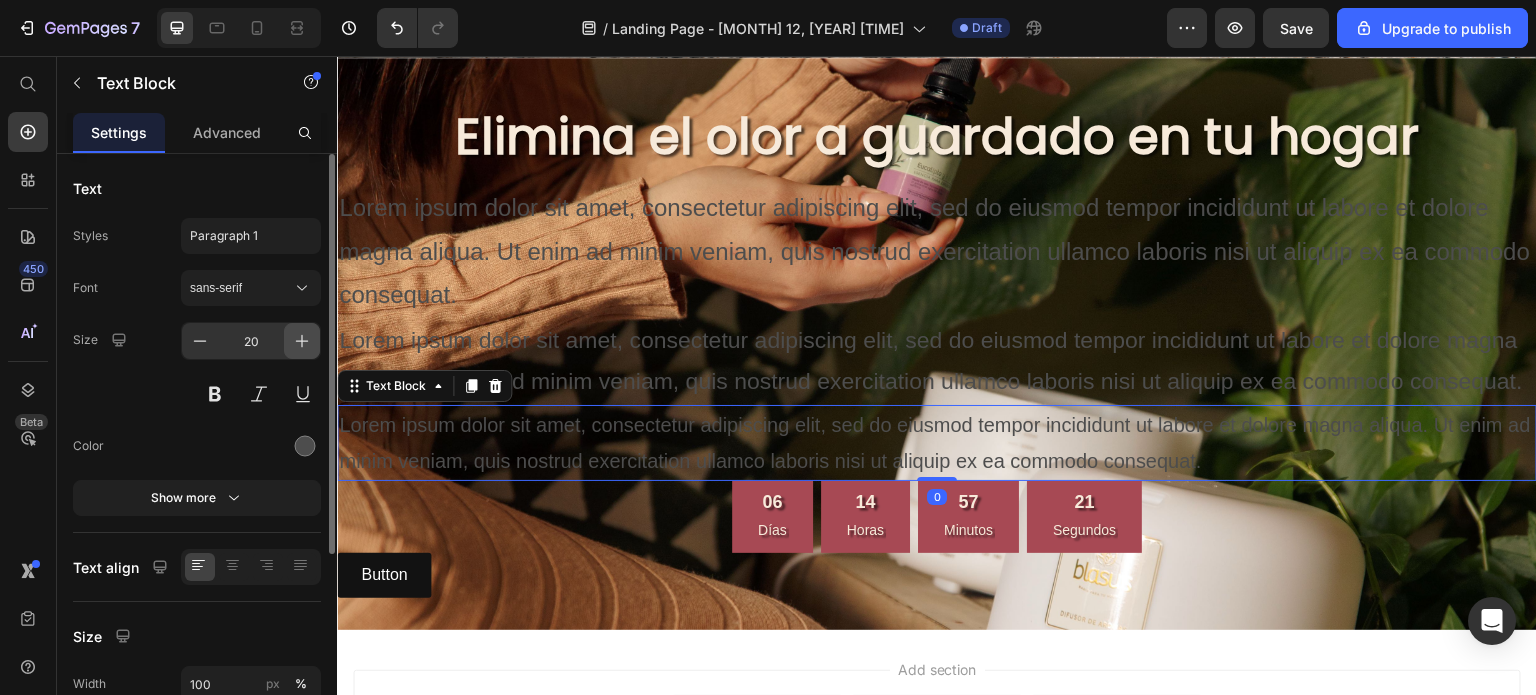 click 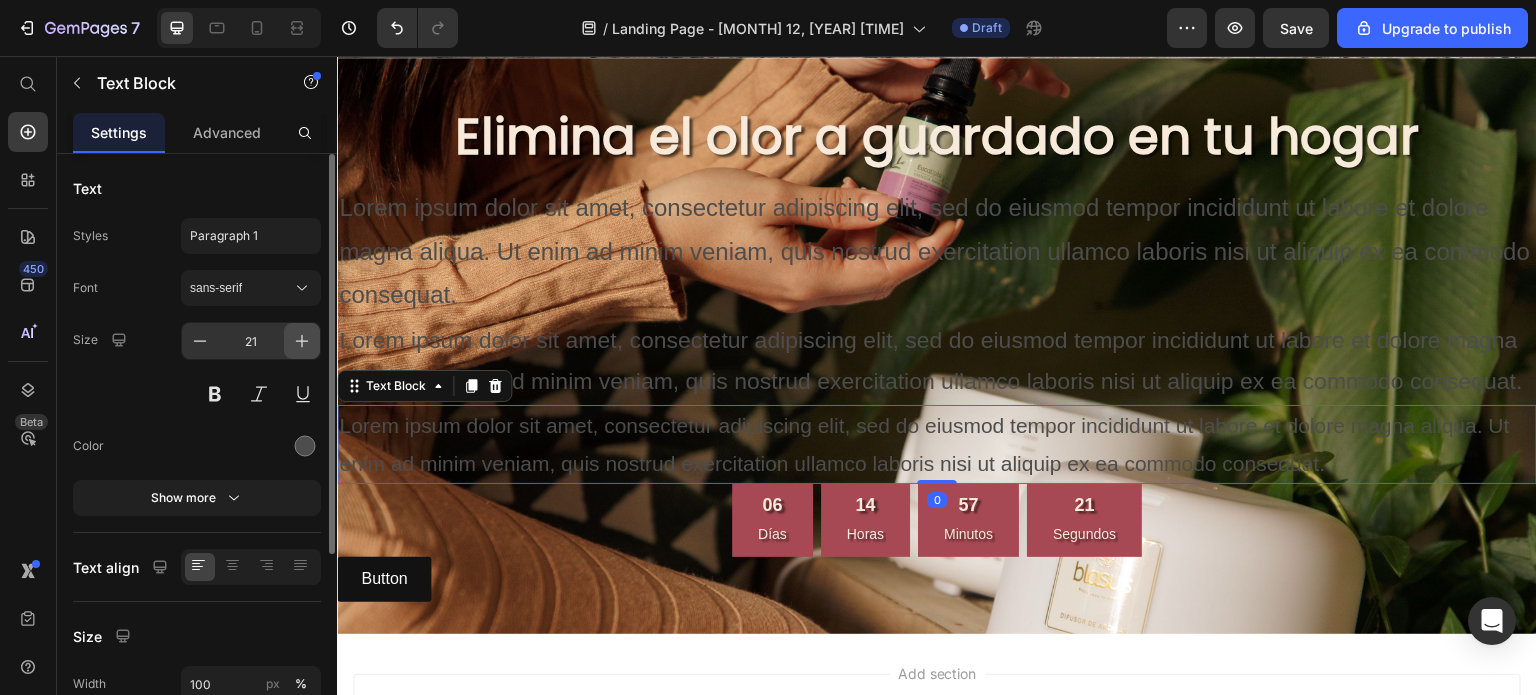 click 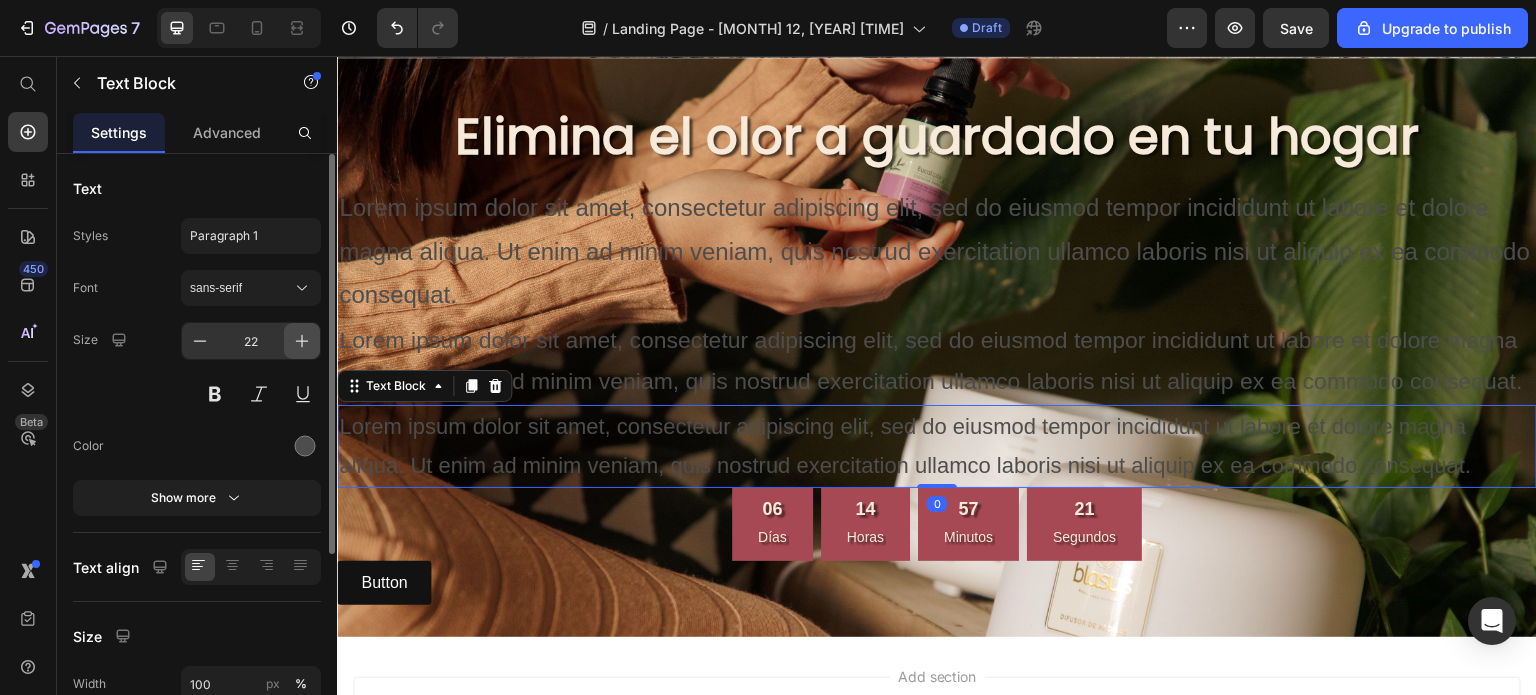 click 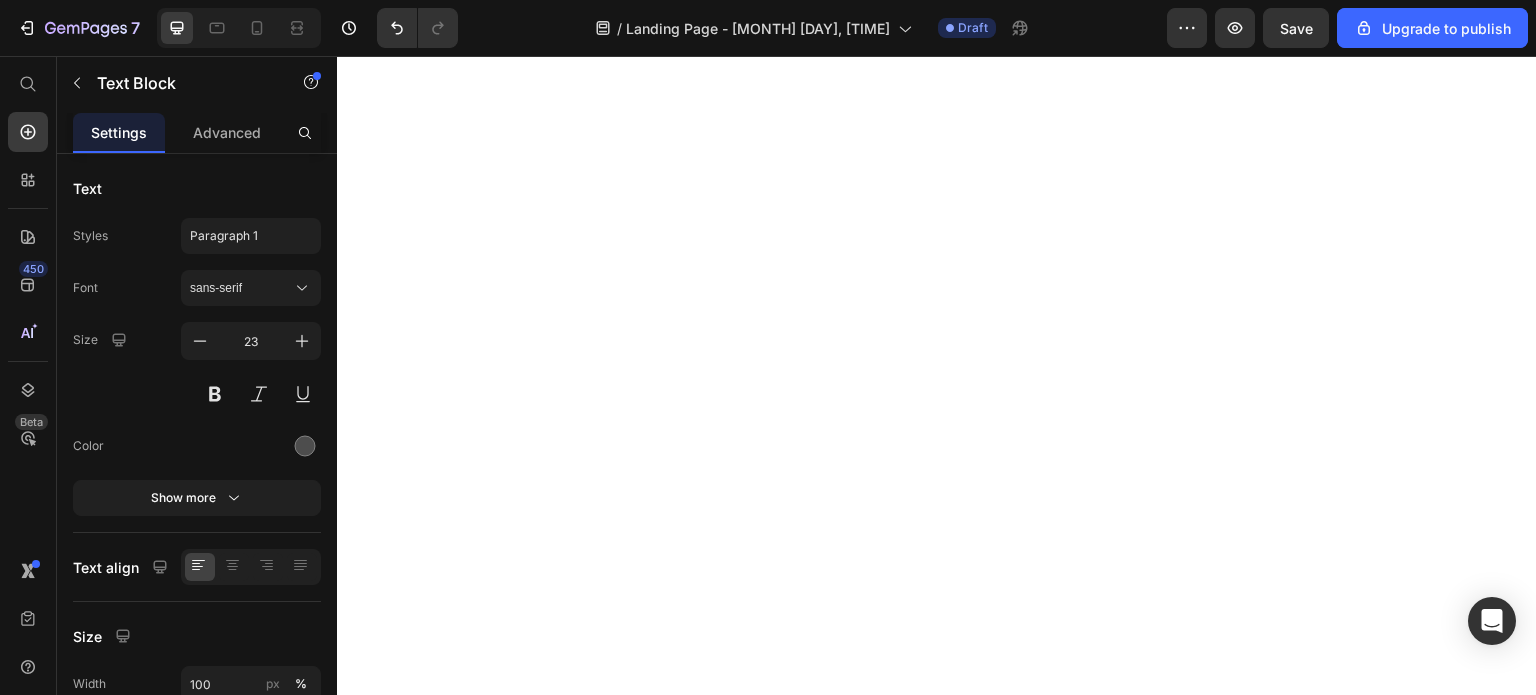 scroll, scrollTop: 0, scrollLeft: 0, axis: both 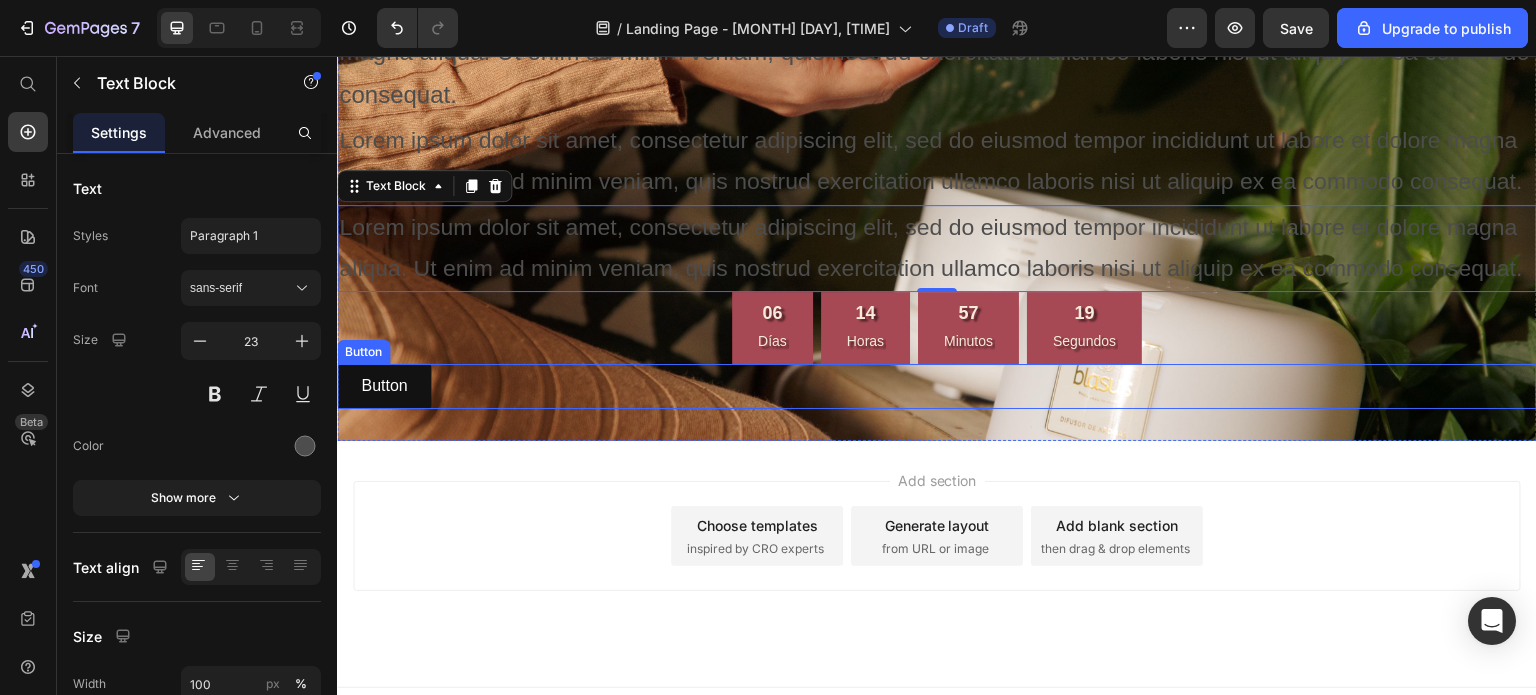 click on "Button Button" at bounding box center [937, 386] 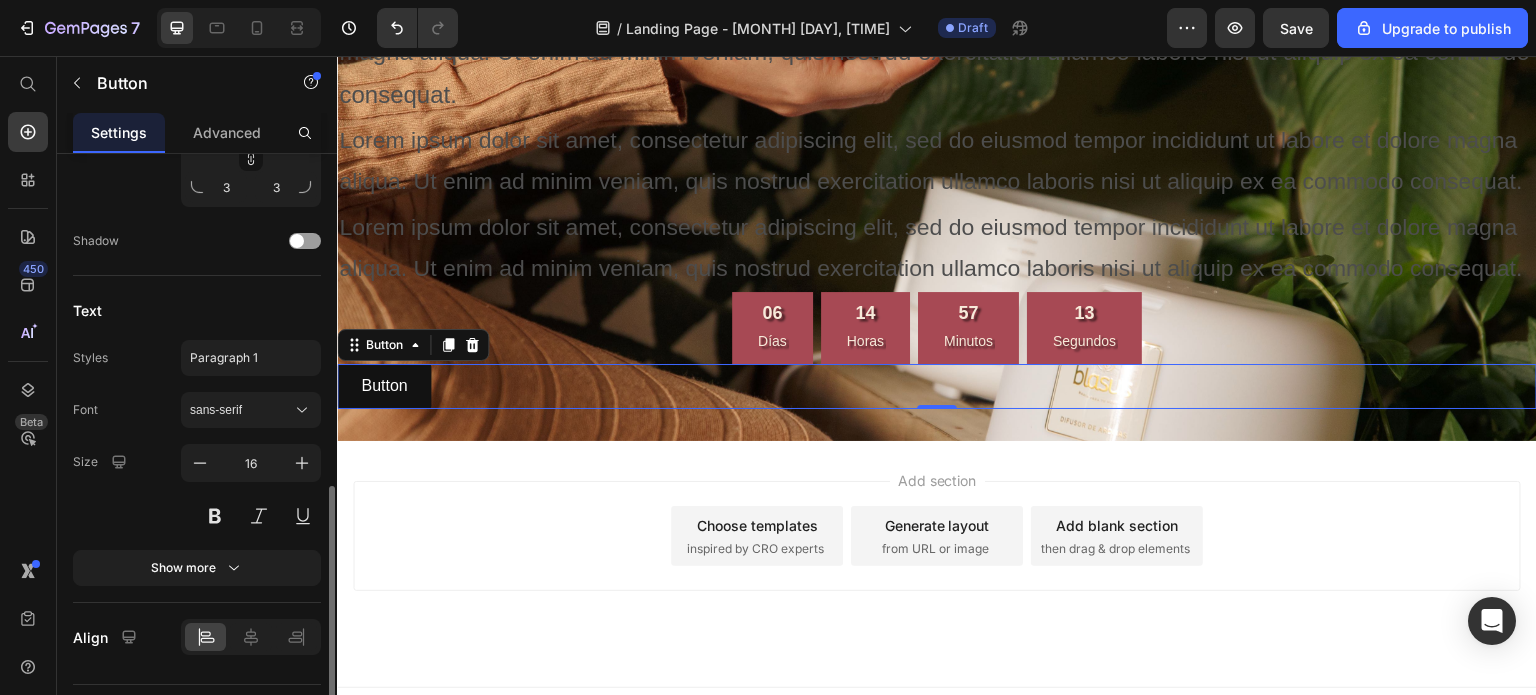 scroll, scrollTop: 844, scrollLeft: 0, axis: vertical 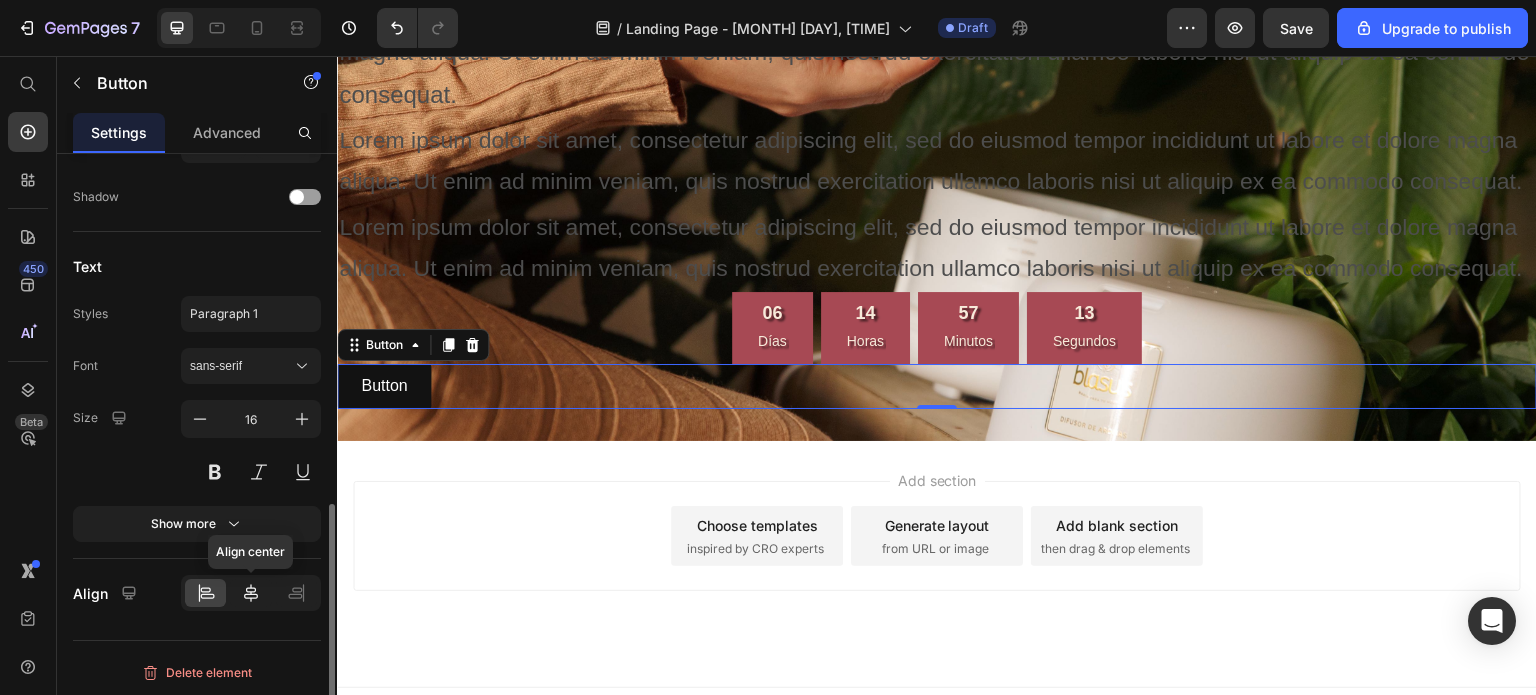 click 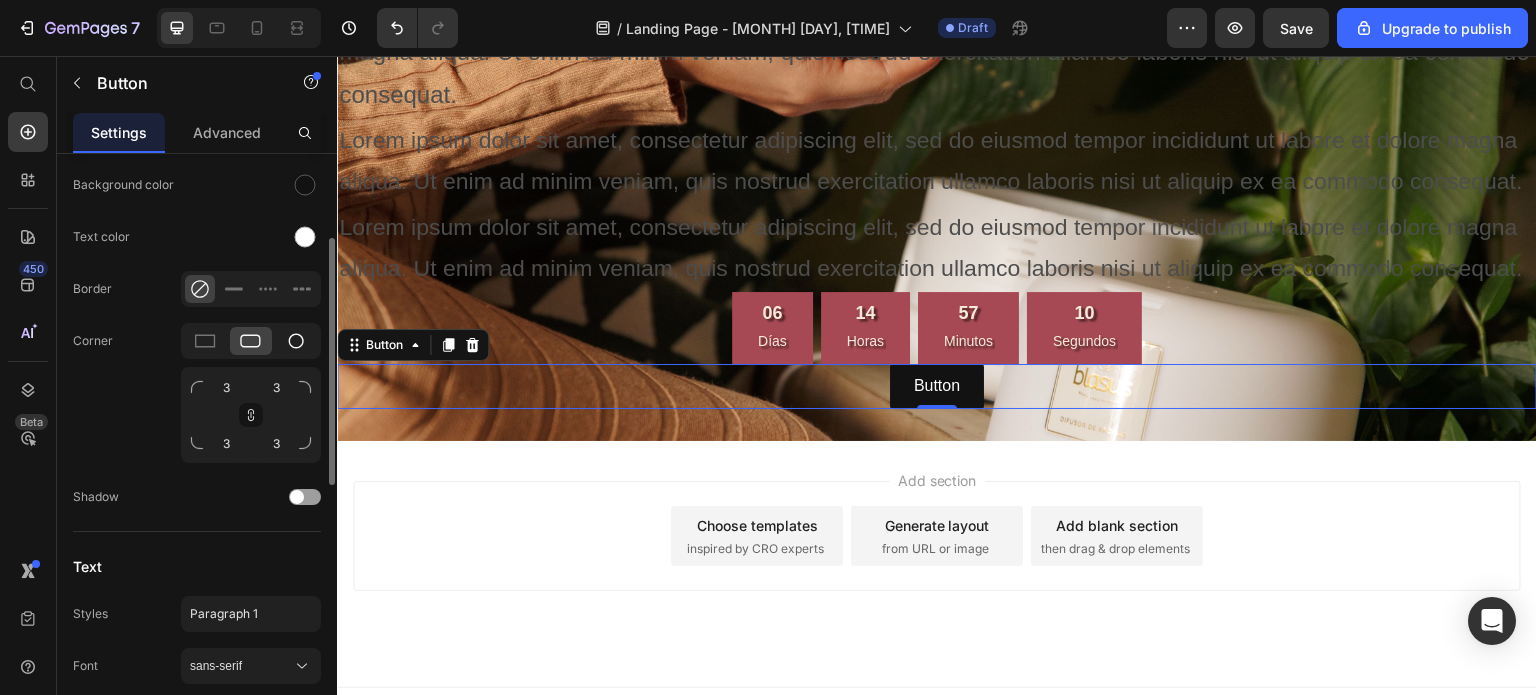 scroll, scrollTop: 444, scrollLeft: 0, axis: vertical 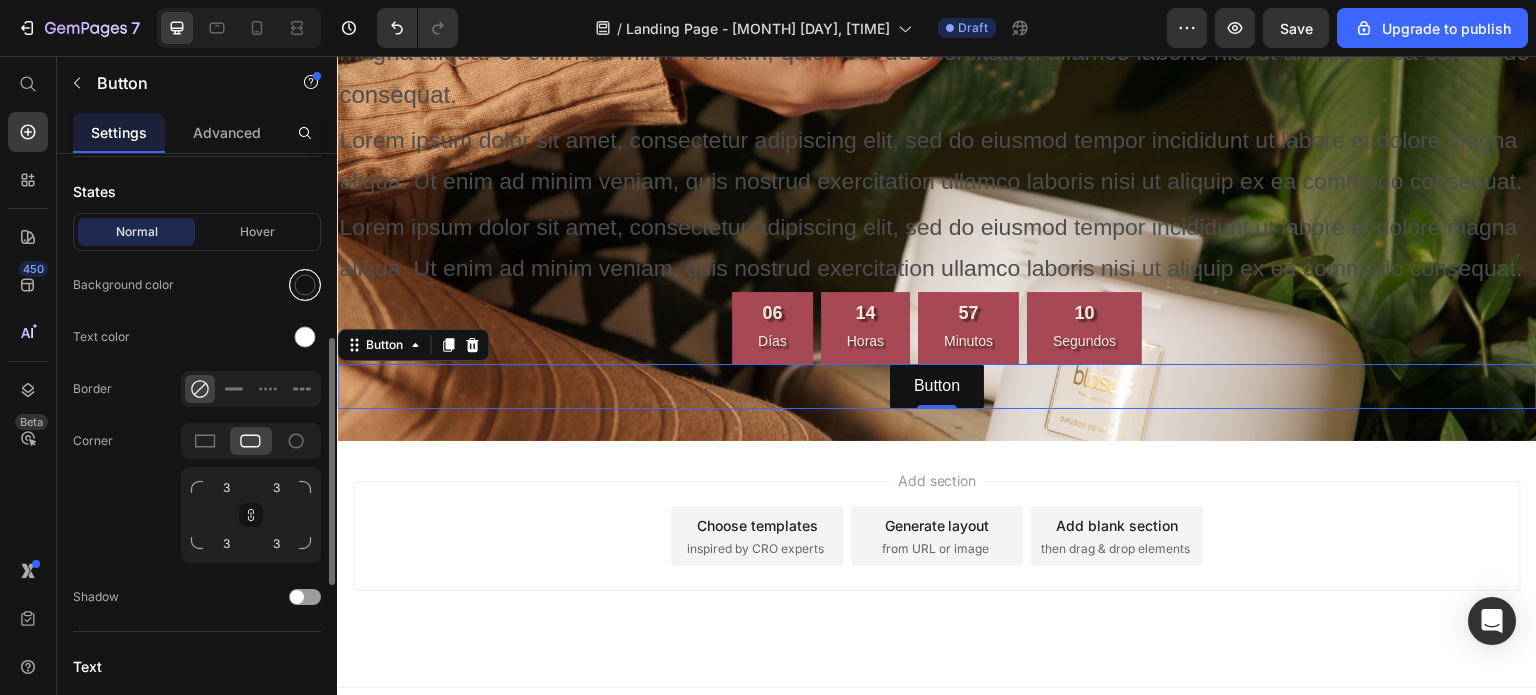 click at bounding box center (305, 285) 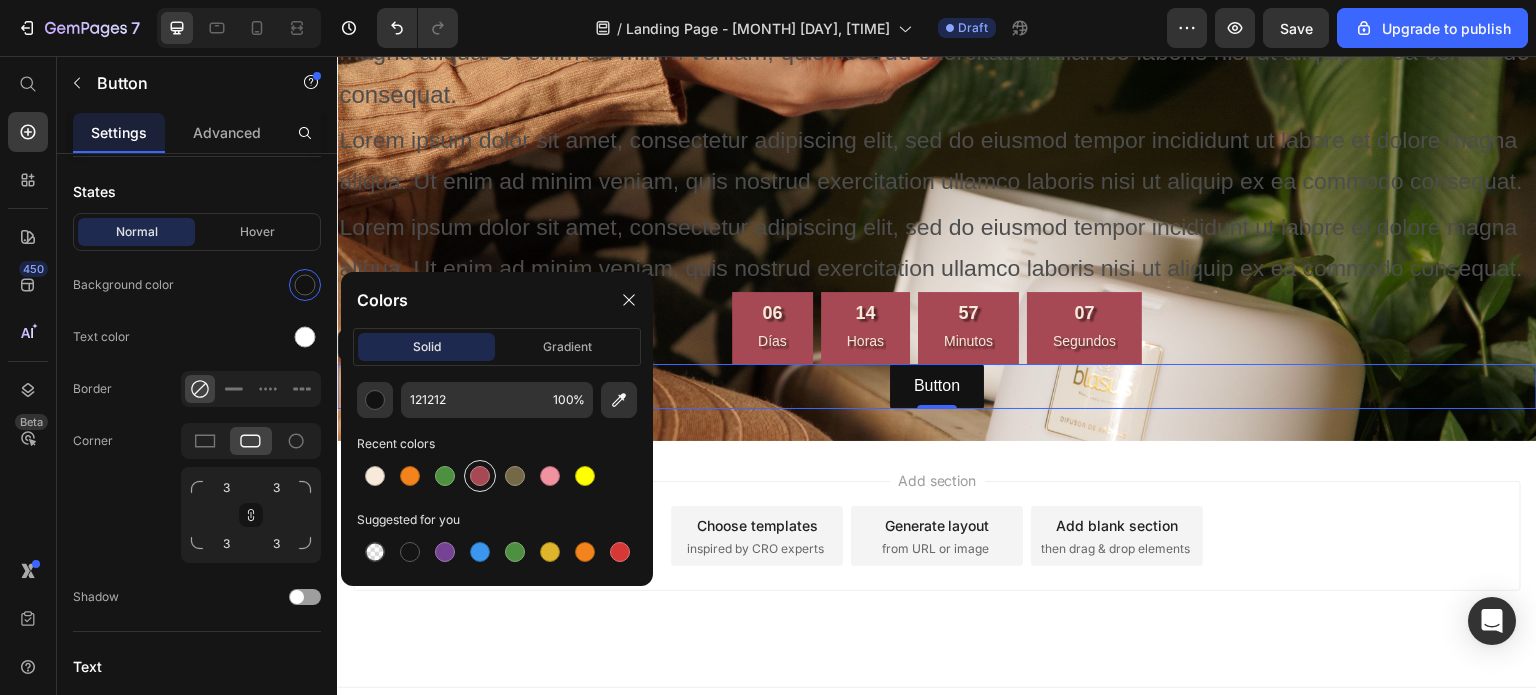 click at bounding box center (480, 476) 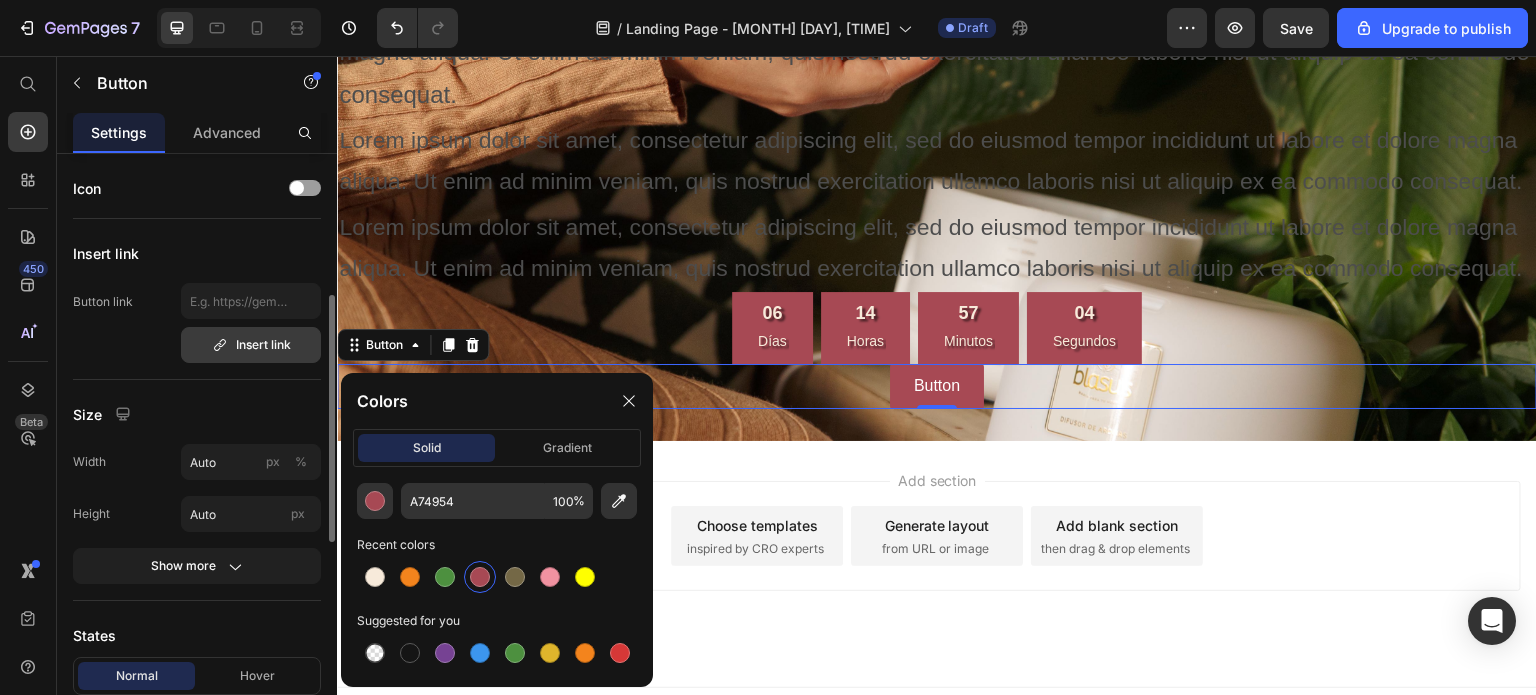 scroll, scrollTop: 200, scrollLeft: 0, axis: vertical 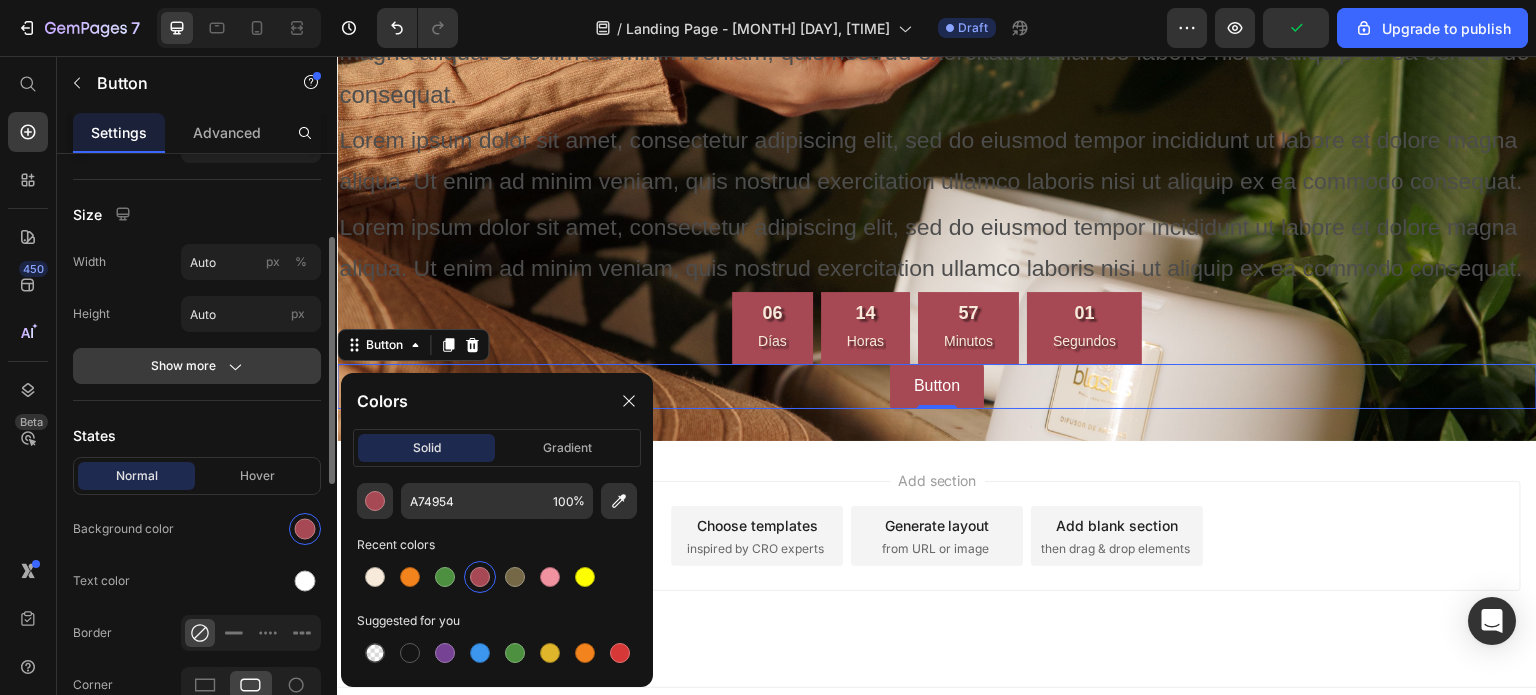 click on "Show more" 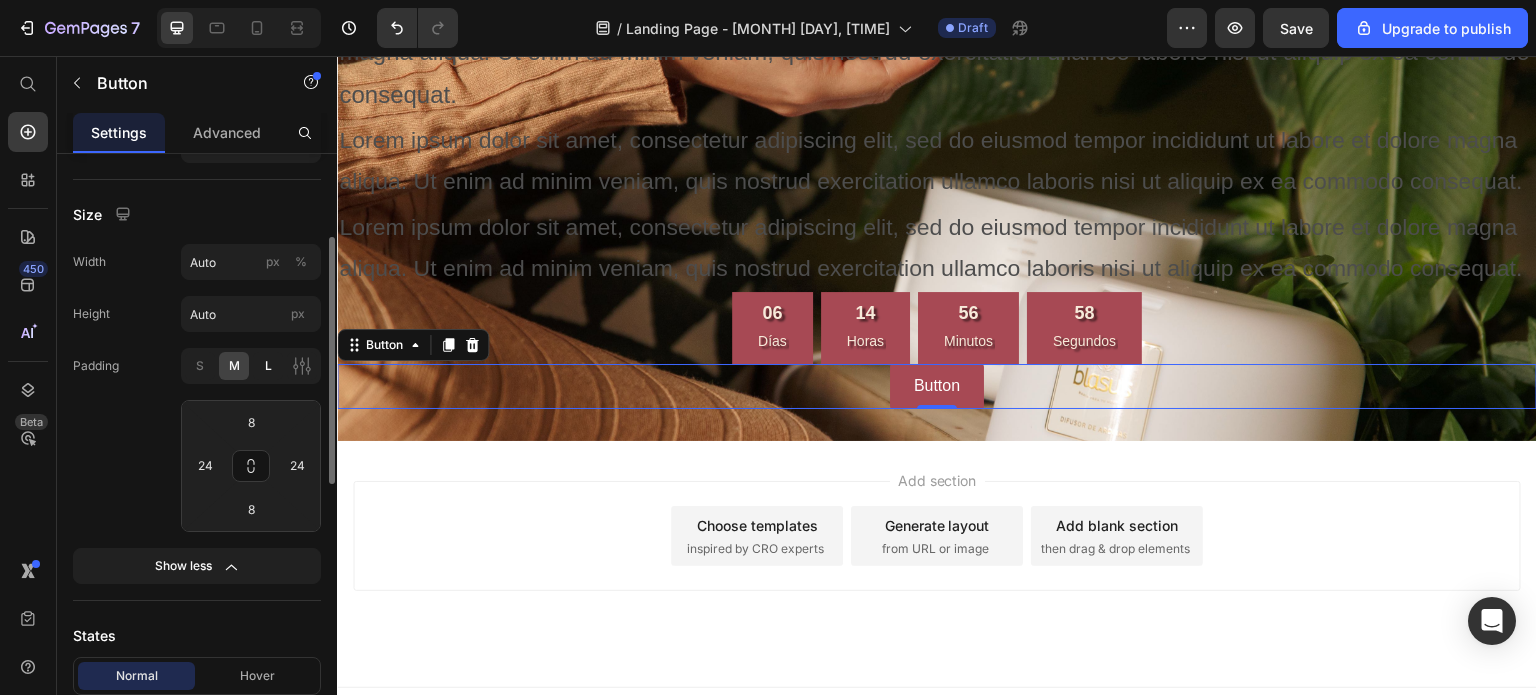 click on "L" 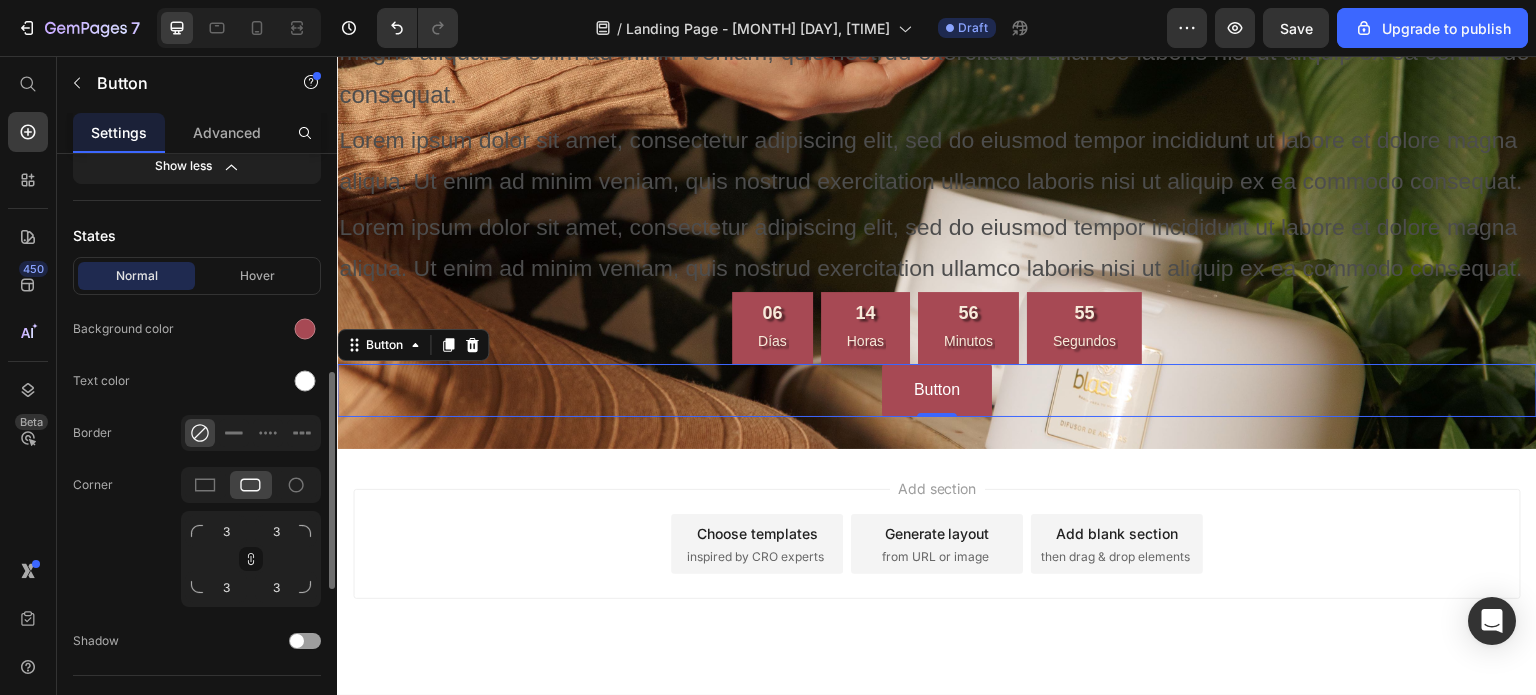scroll, scrollTop: 700, scrollLeft: 0, axis: vertical 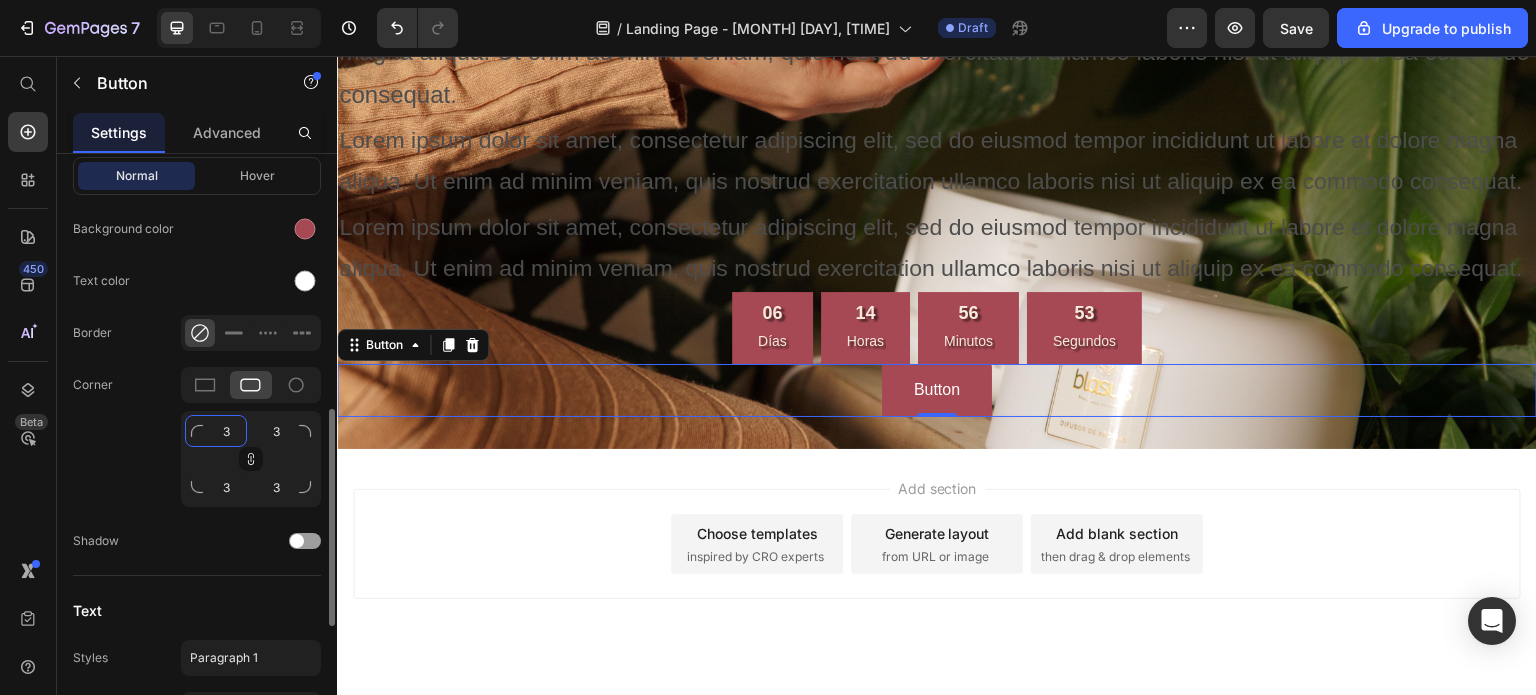 click on "3" 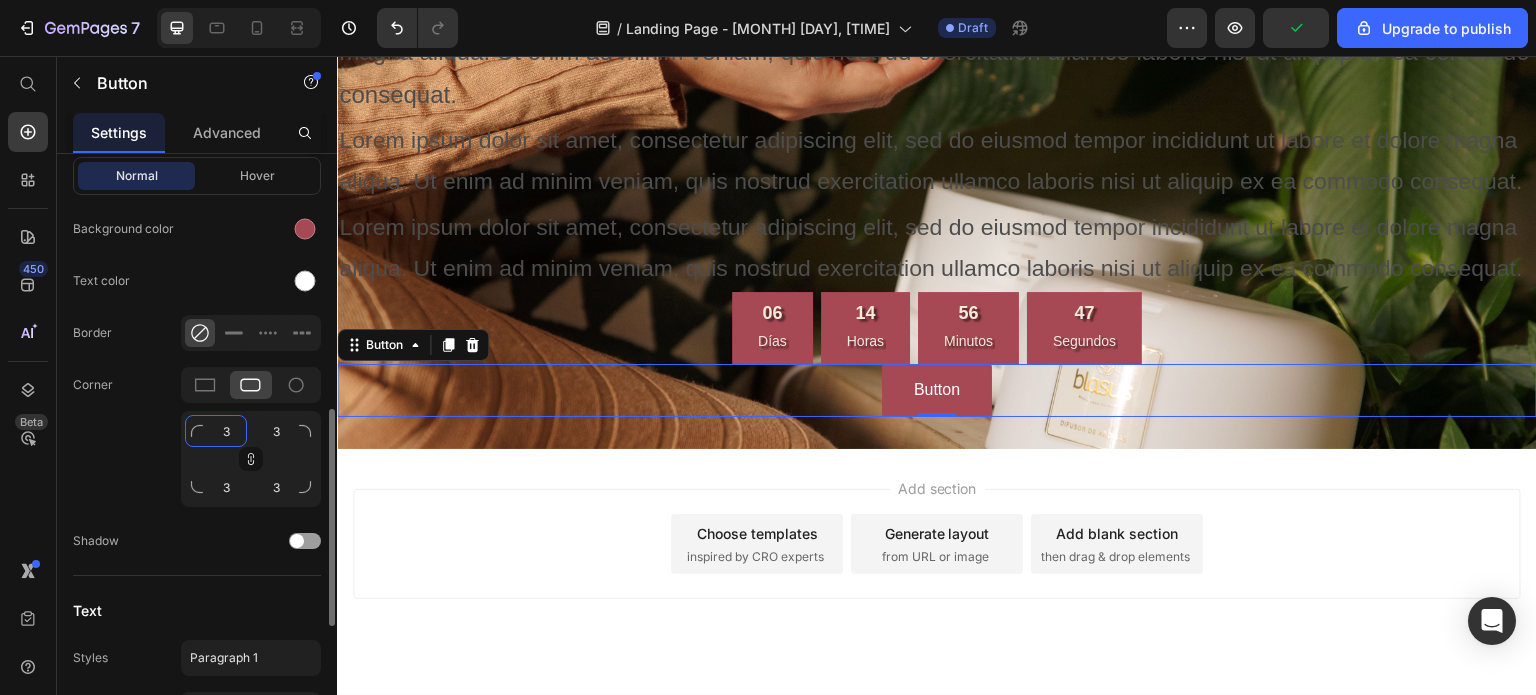 click on "3" 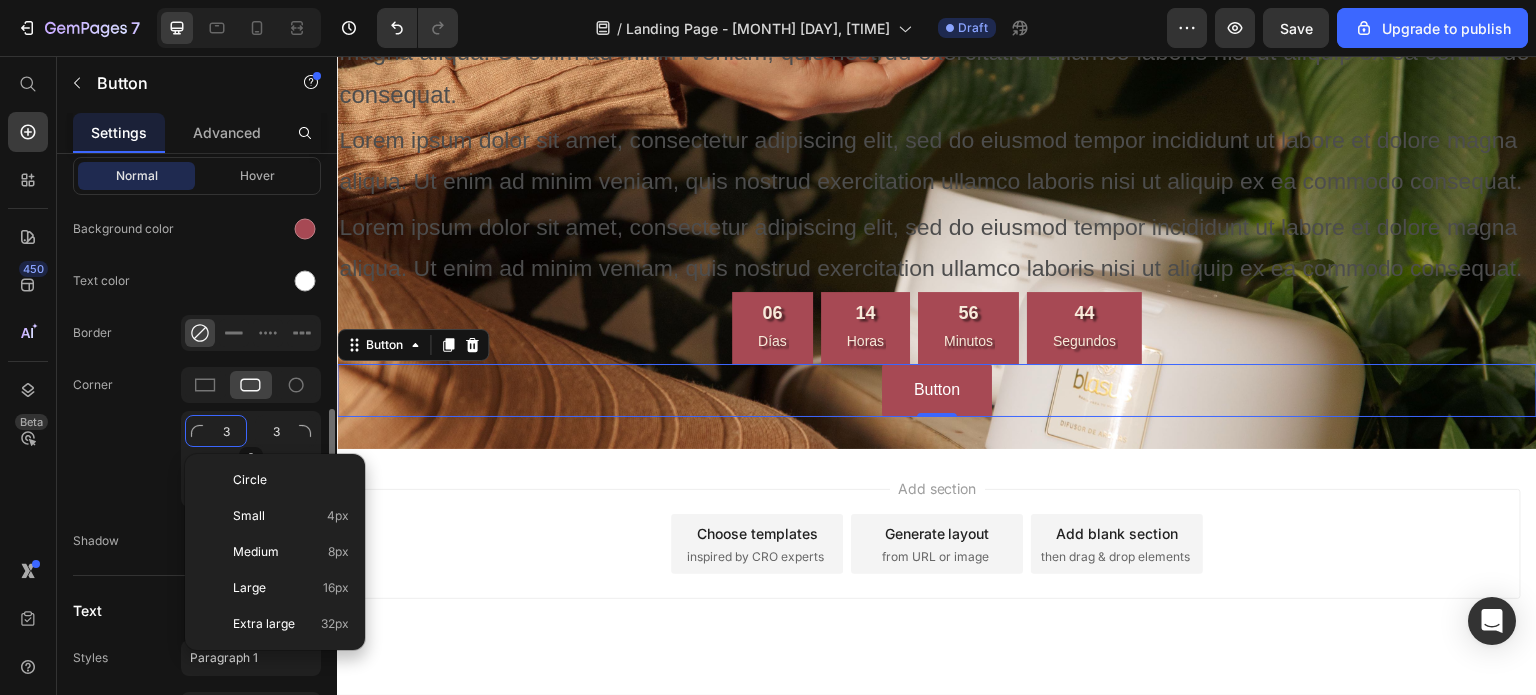 type on "2" 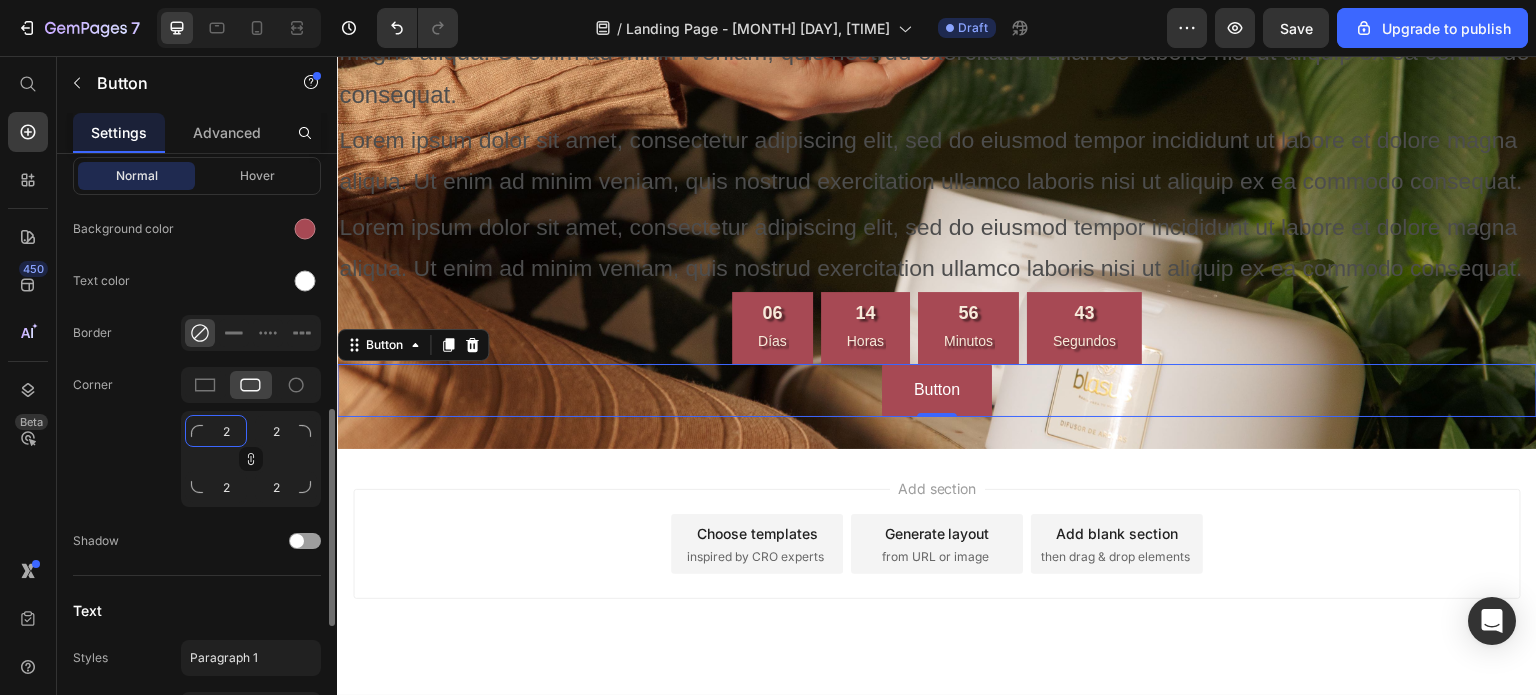 type on "20" 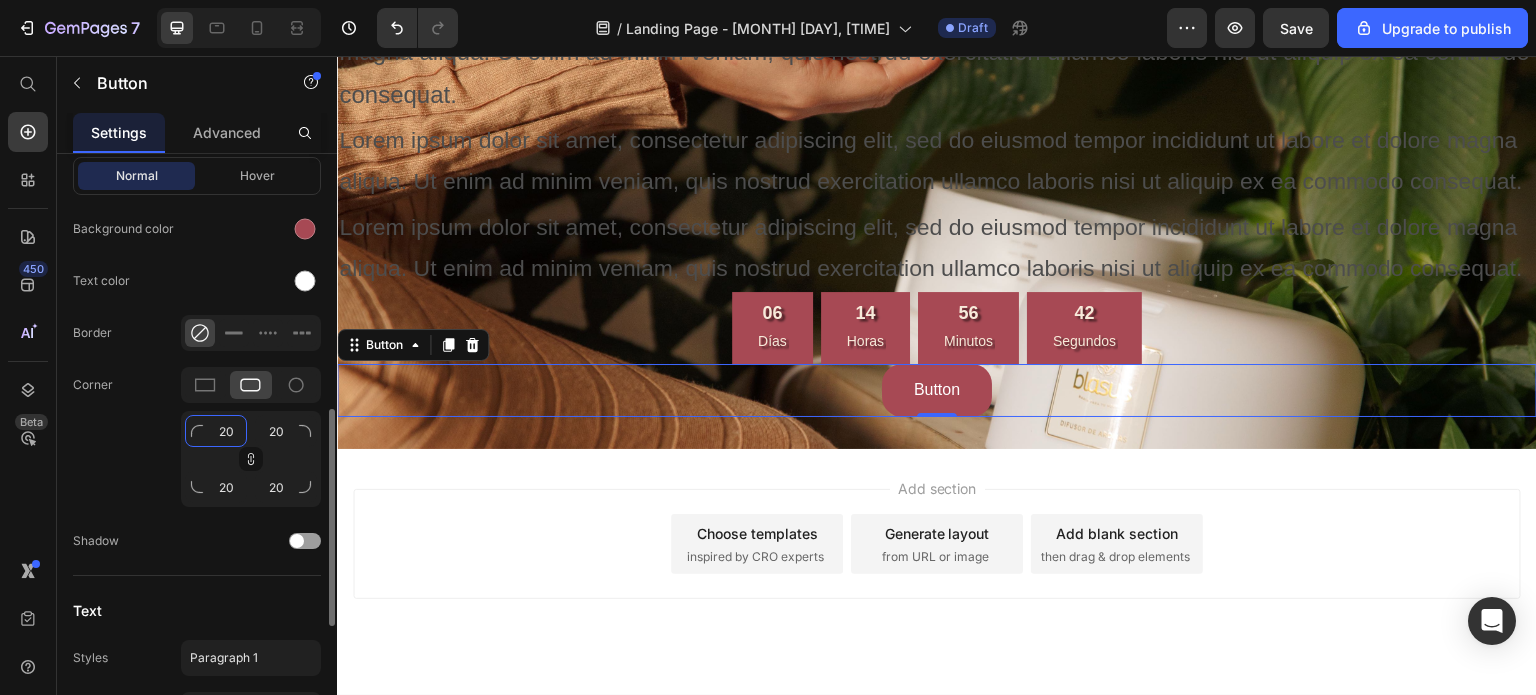 type on "20" 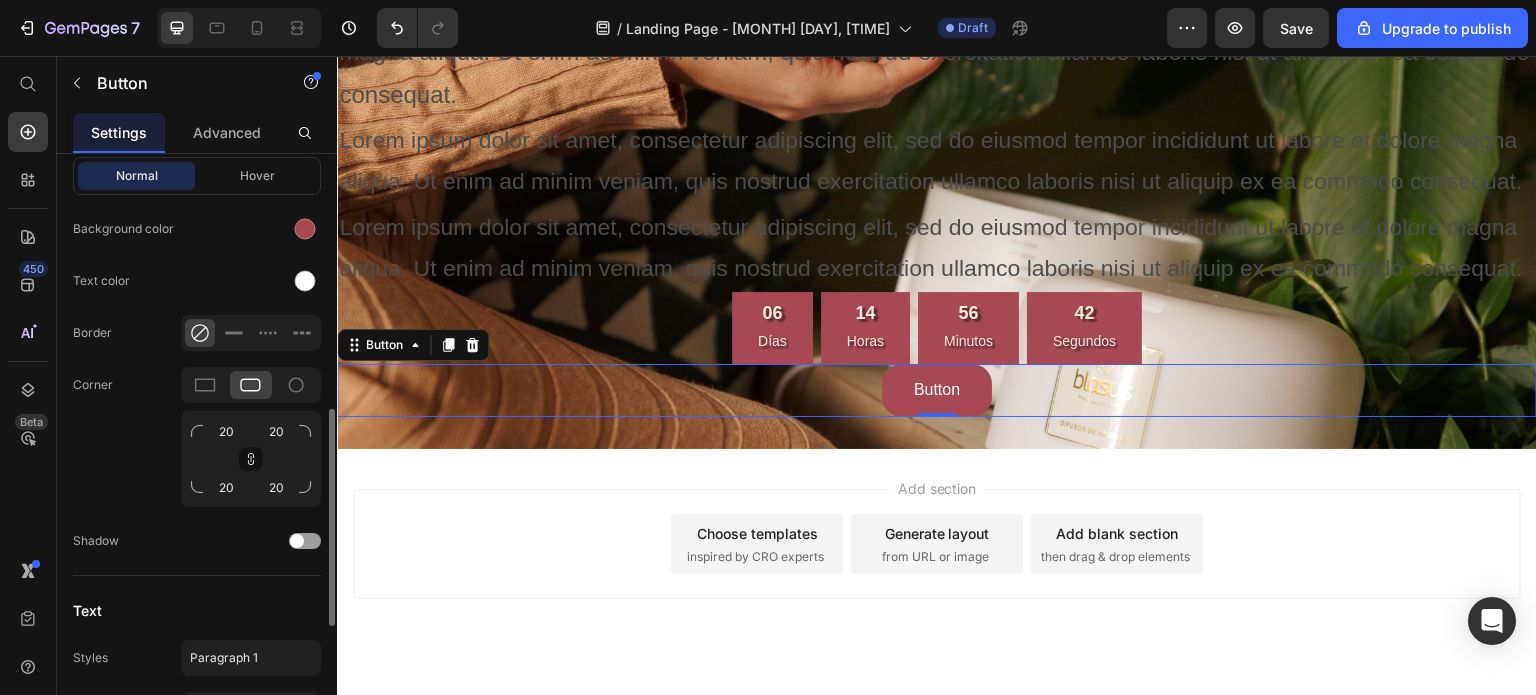 click on "Corner 20 20 20 20" 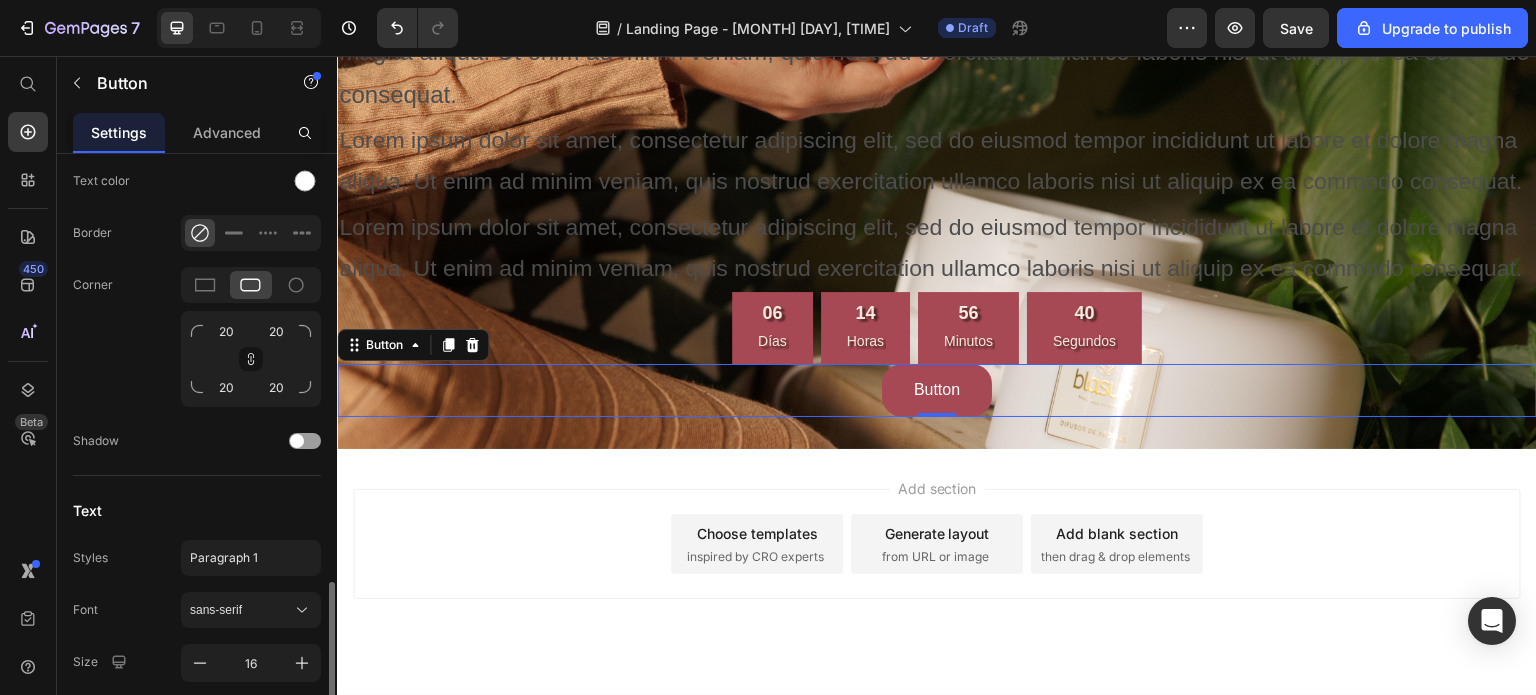 scroll, scrollTop: 1000, scrollLeft: 0, axis: vertical 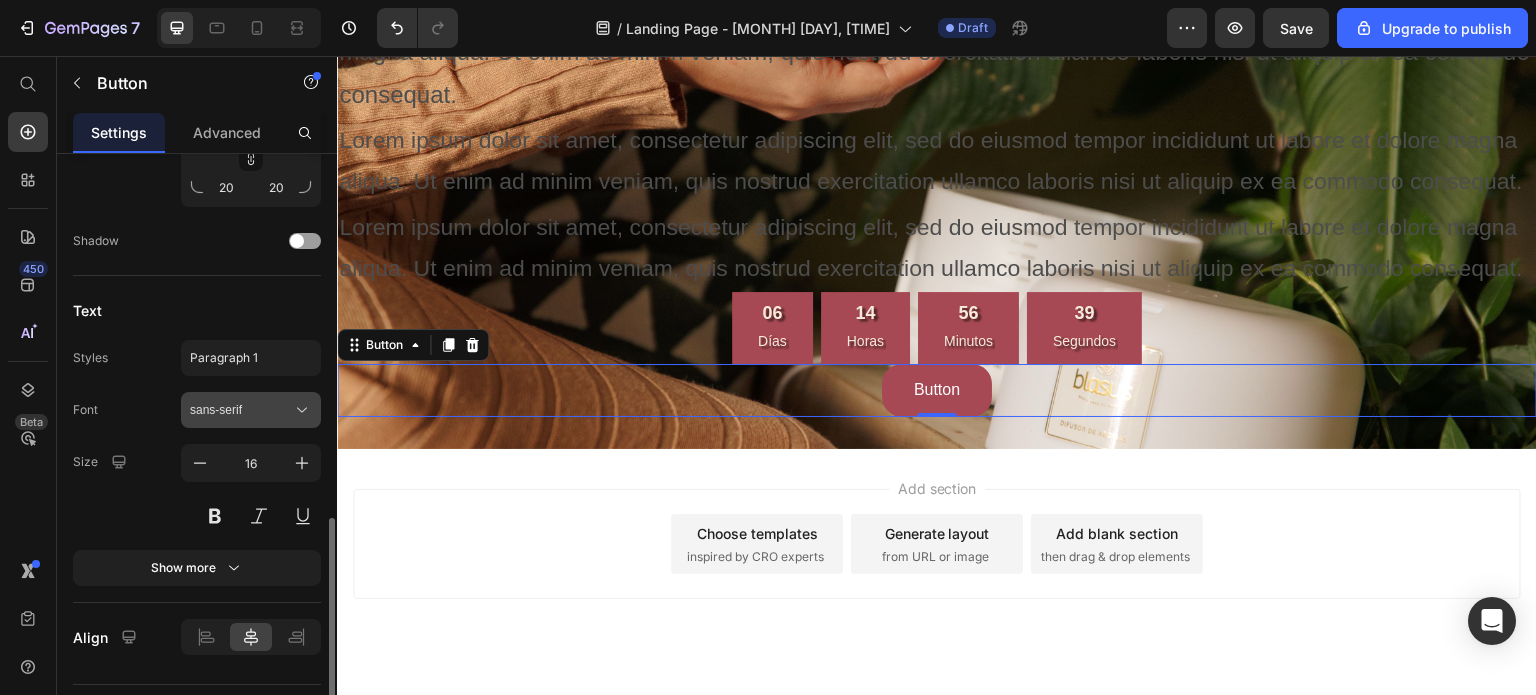 click on "sans-serif" at bounding box center (241, 410) 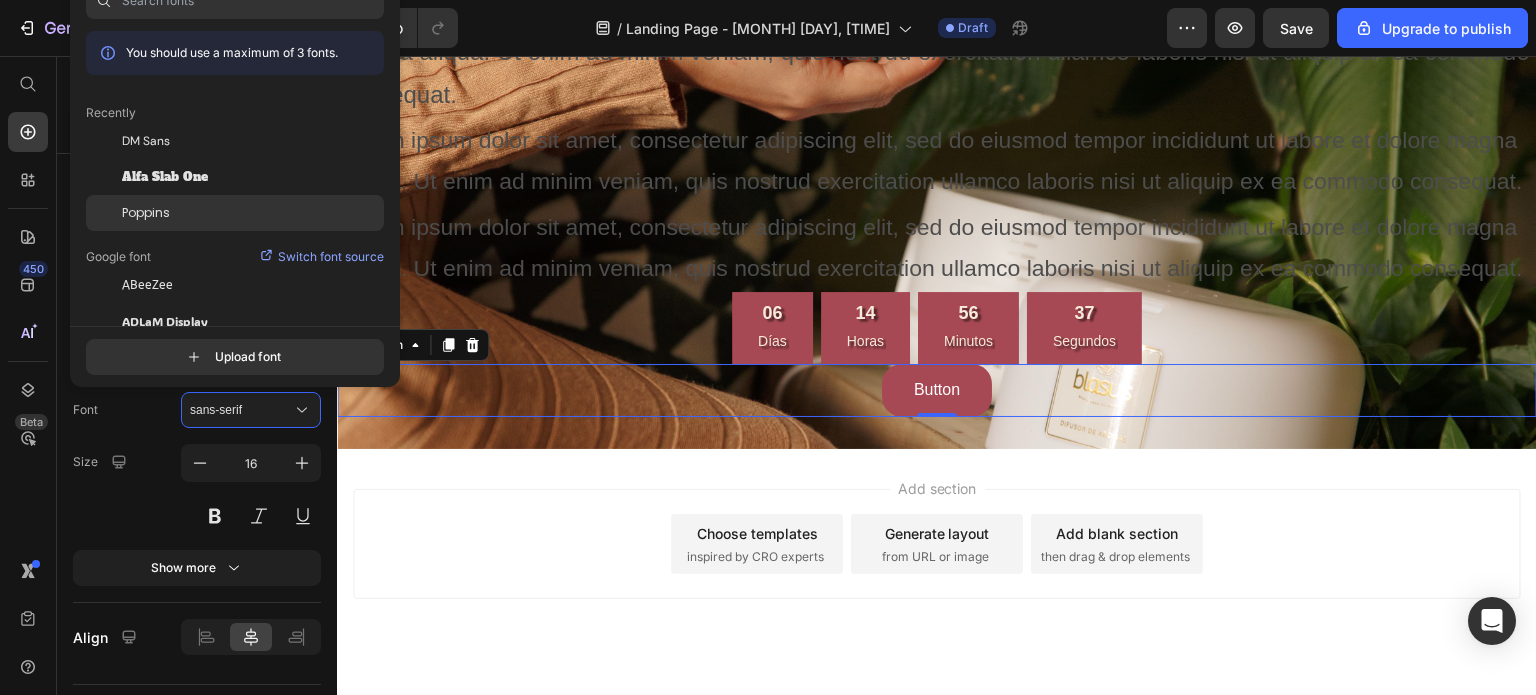 click on "Poppins" 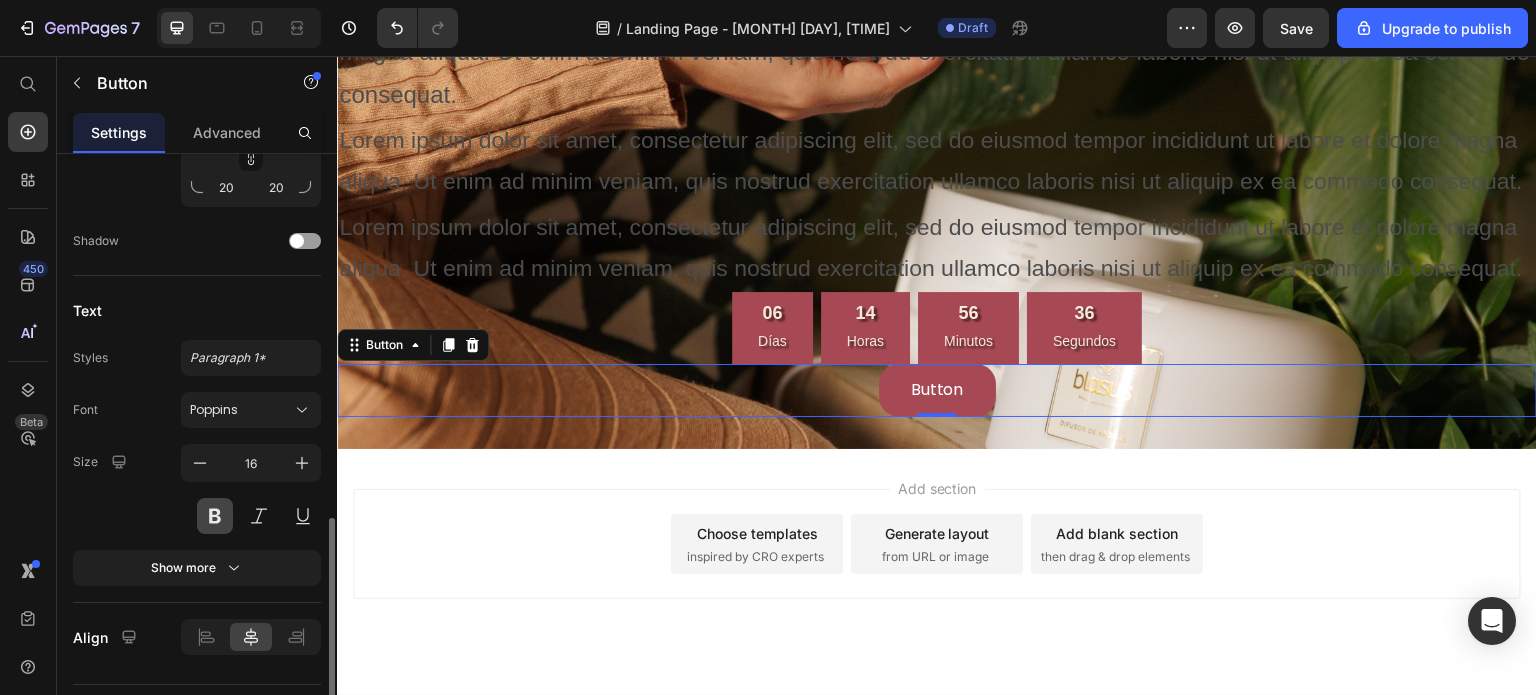click at bounding box center (215, 516) 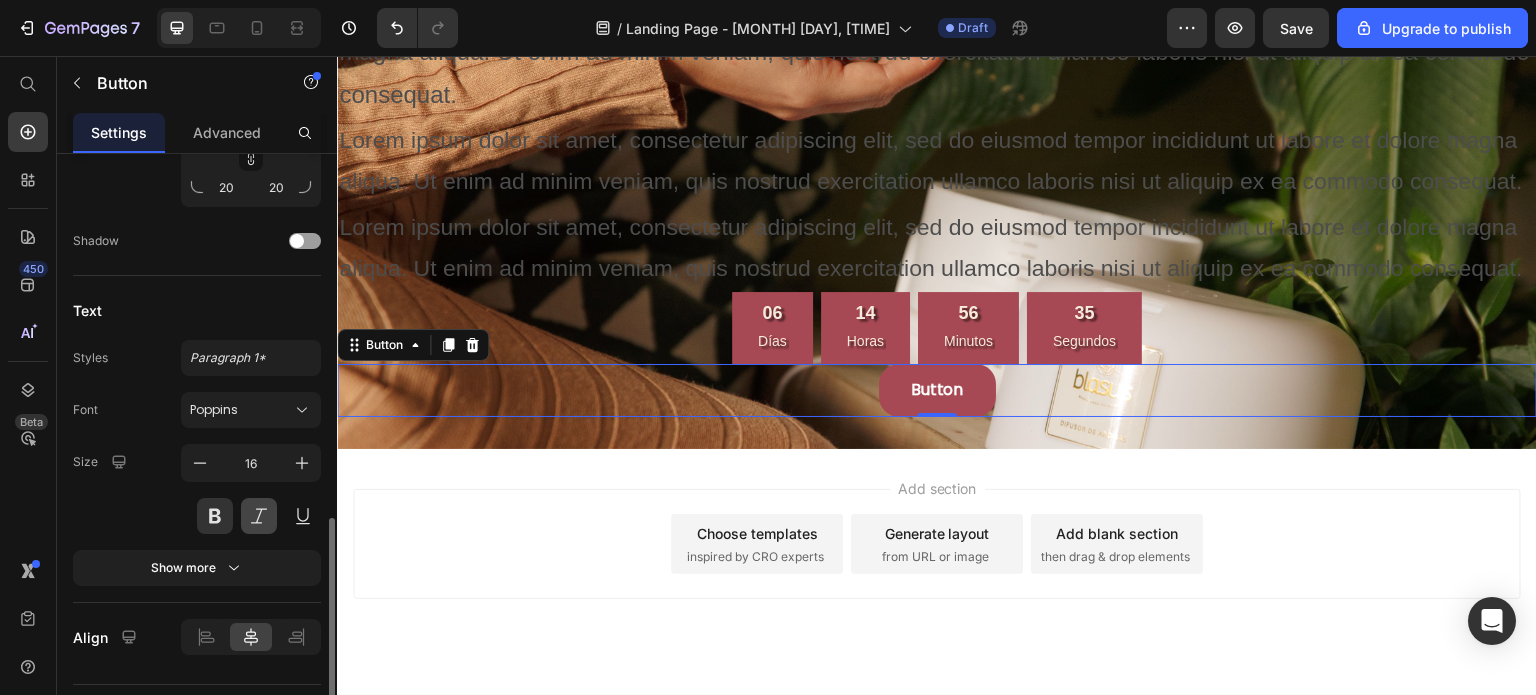 scroll, scrollTop: 1044, scrollLeft: 0, axis: vertical 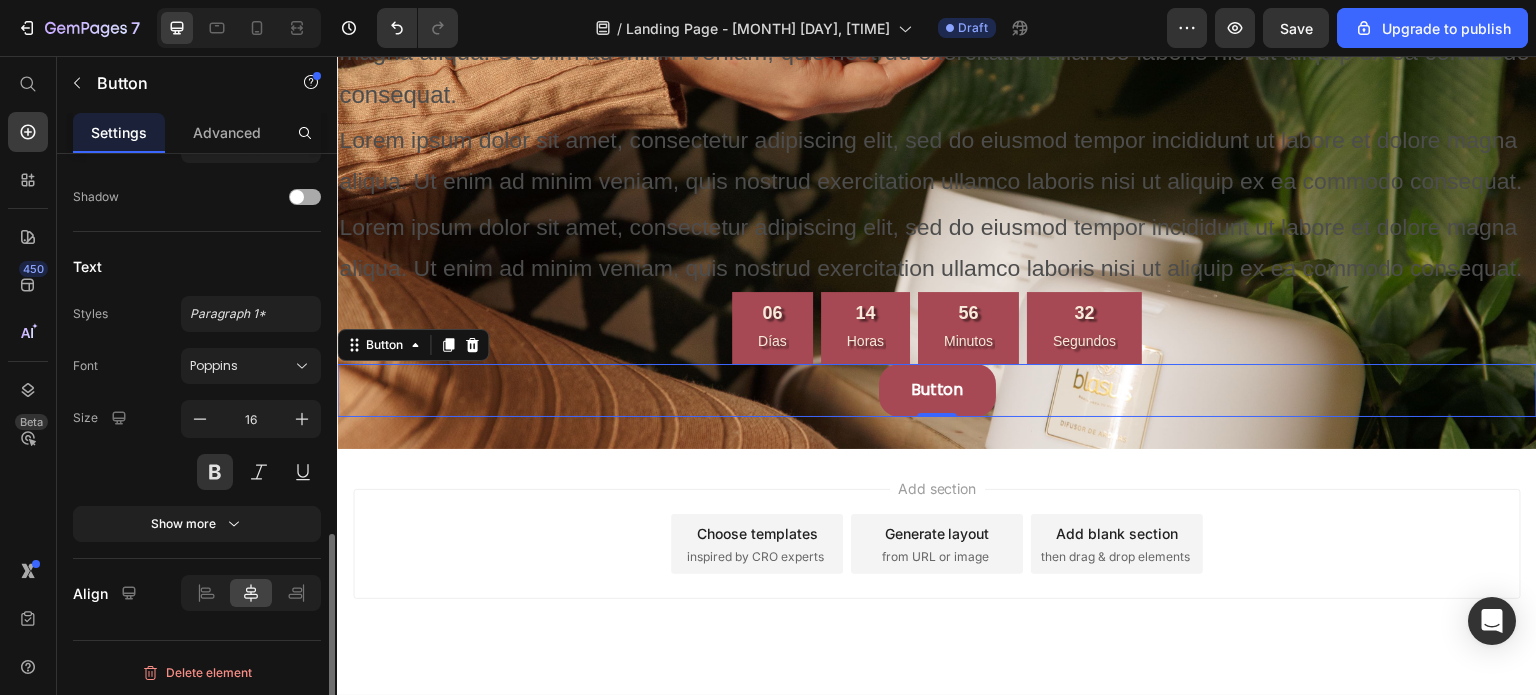 click on "Shadow" 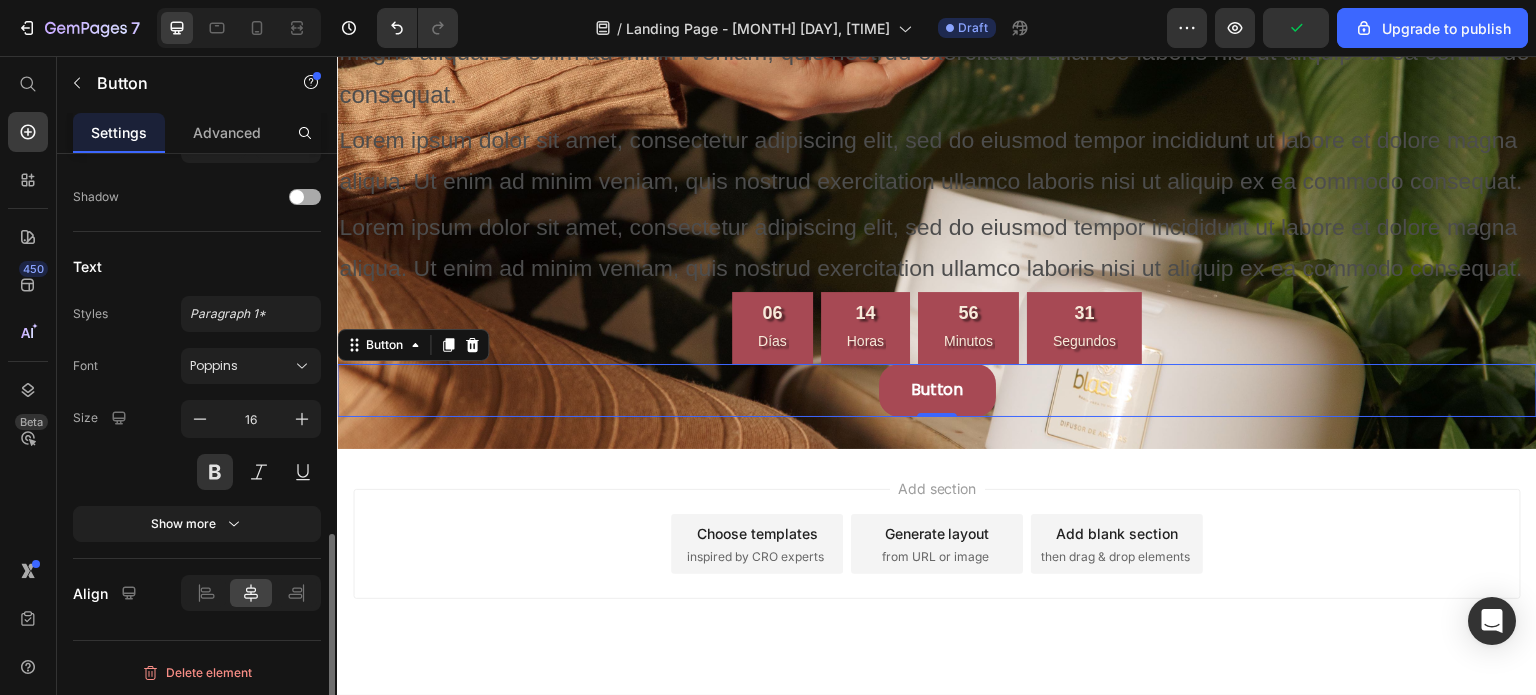 click at bounding box center (297, 197) 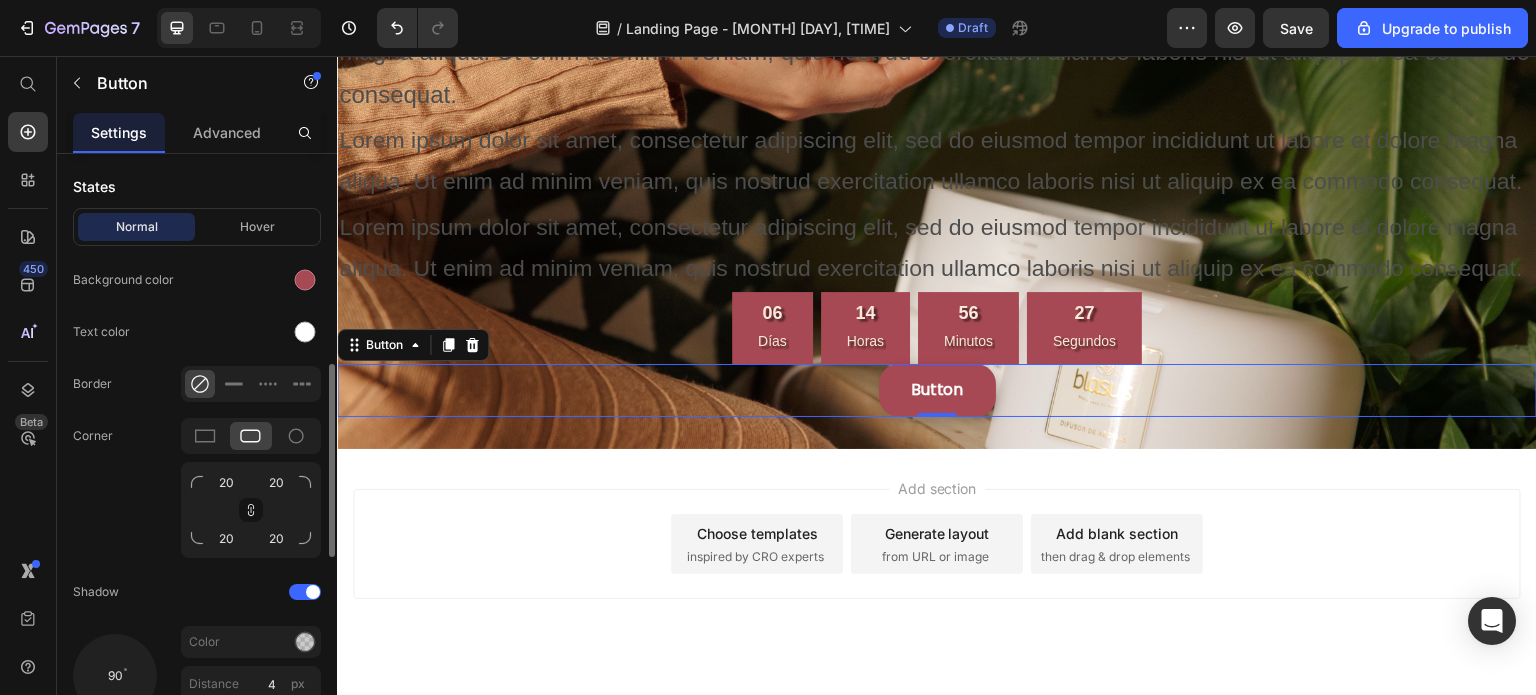 scroll, scrollTop: 449, scrollLeft: 0, axis: vertical 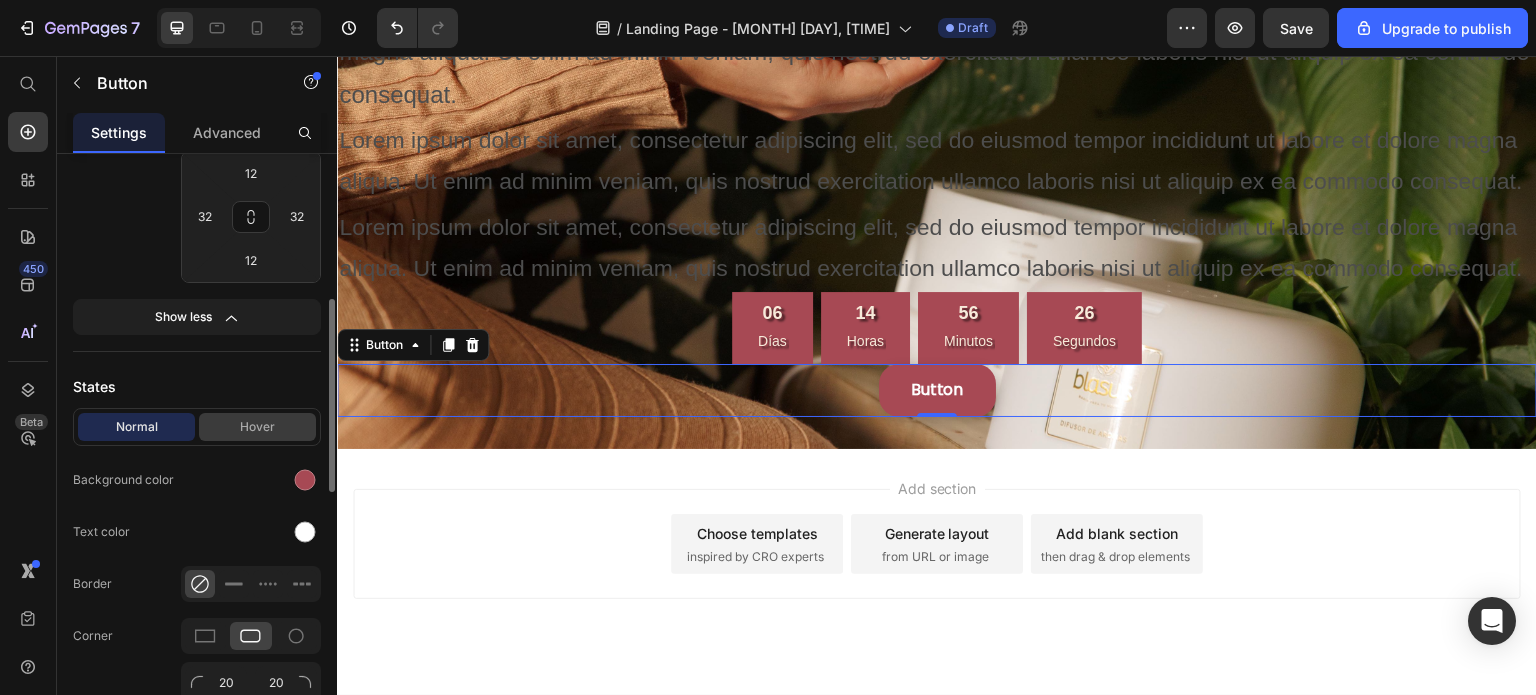 click on "Hover" at bounding box center [257, 427] 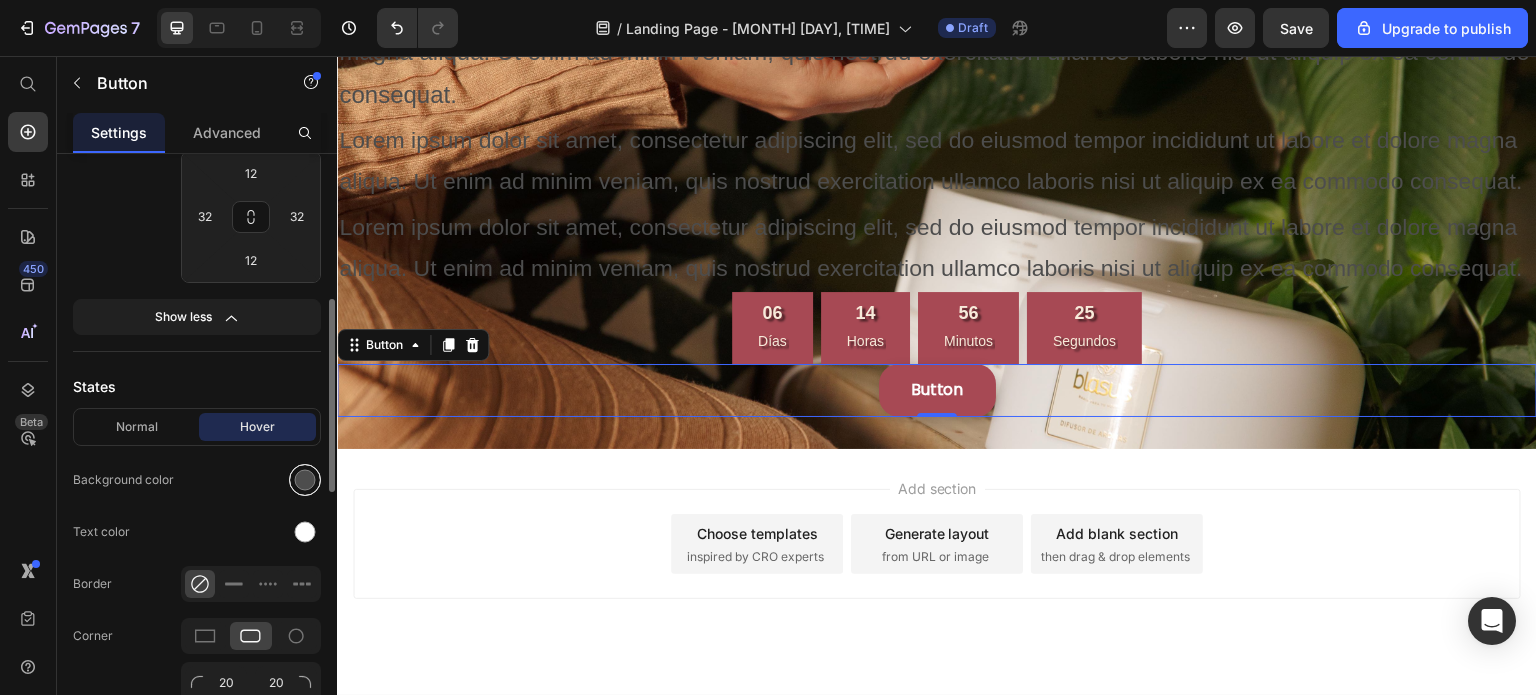 click at bounding box center (305, 480) 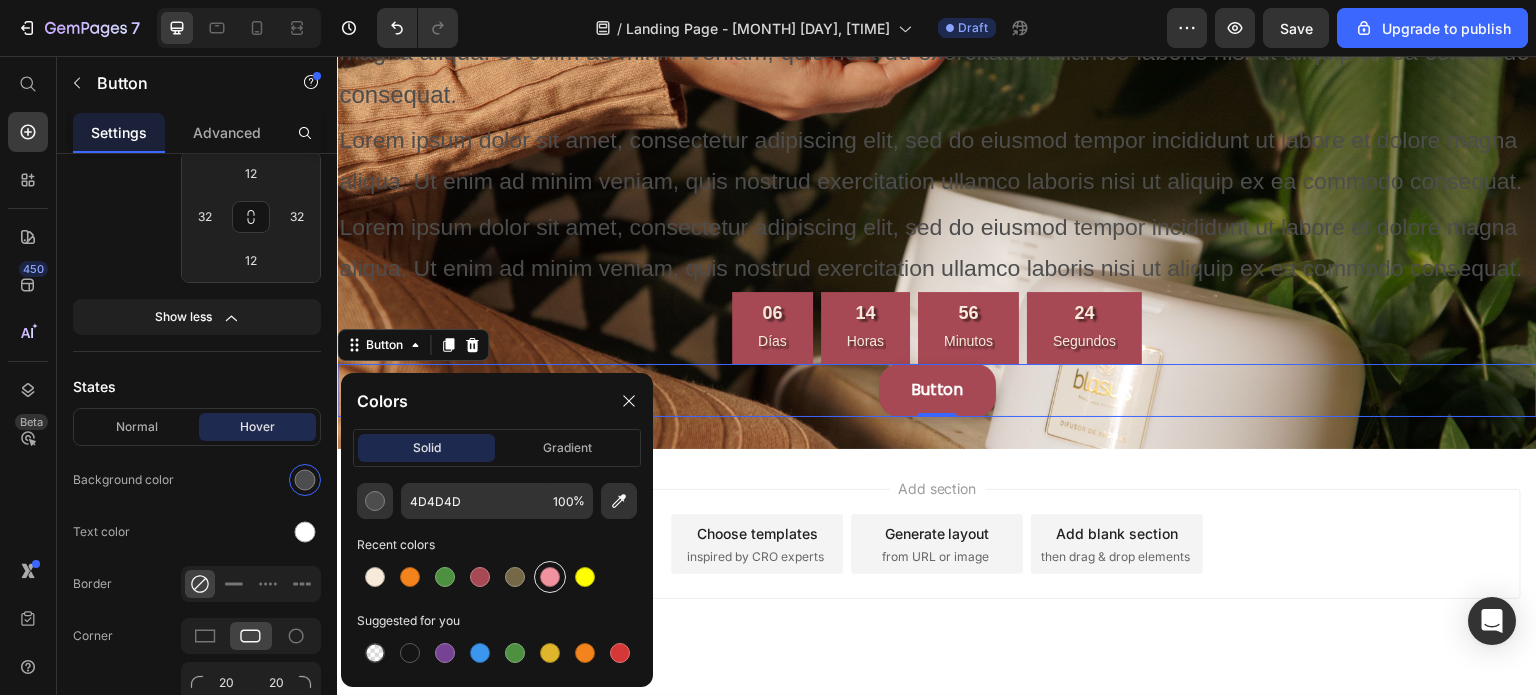 click at bounding box center (550, 577) 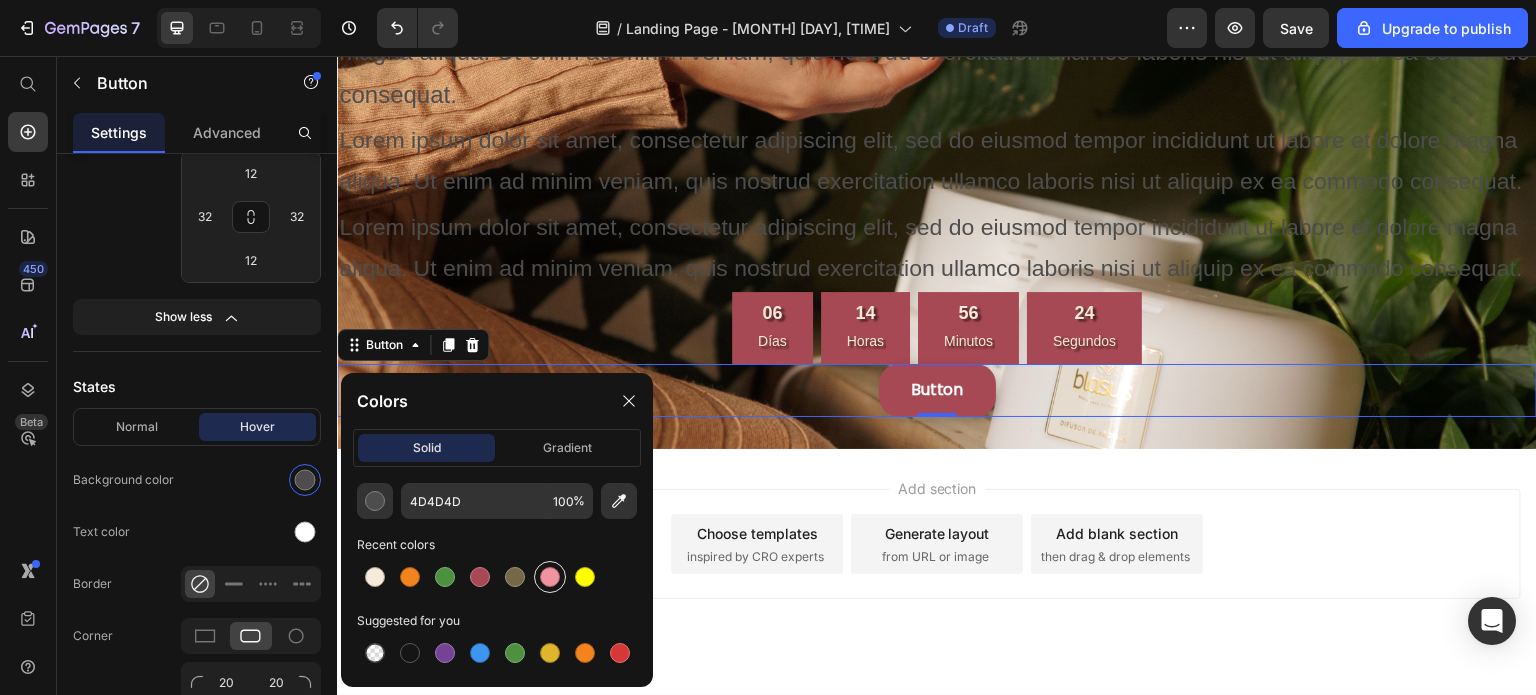 type on "F192A1" 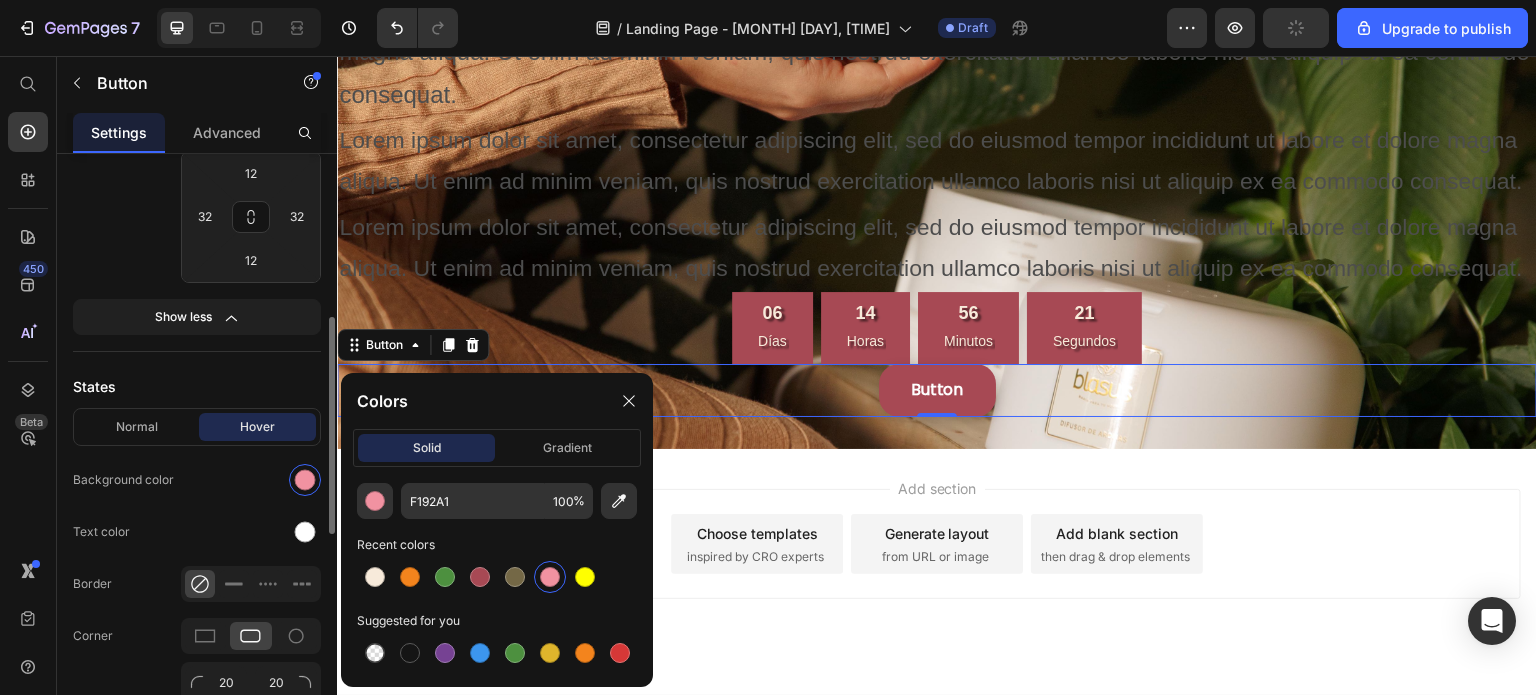 click on "States" at bounding box center [197, 386] 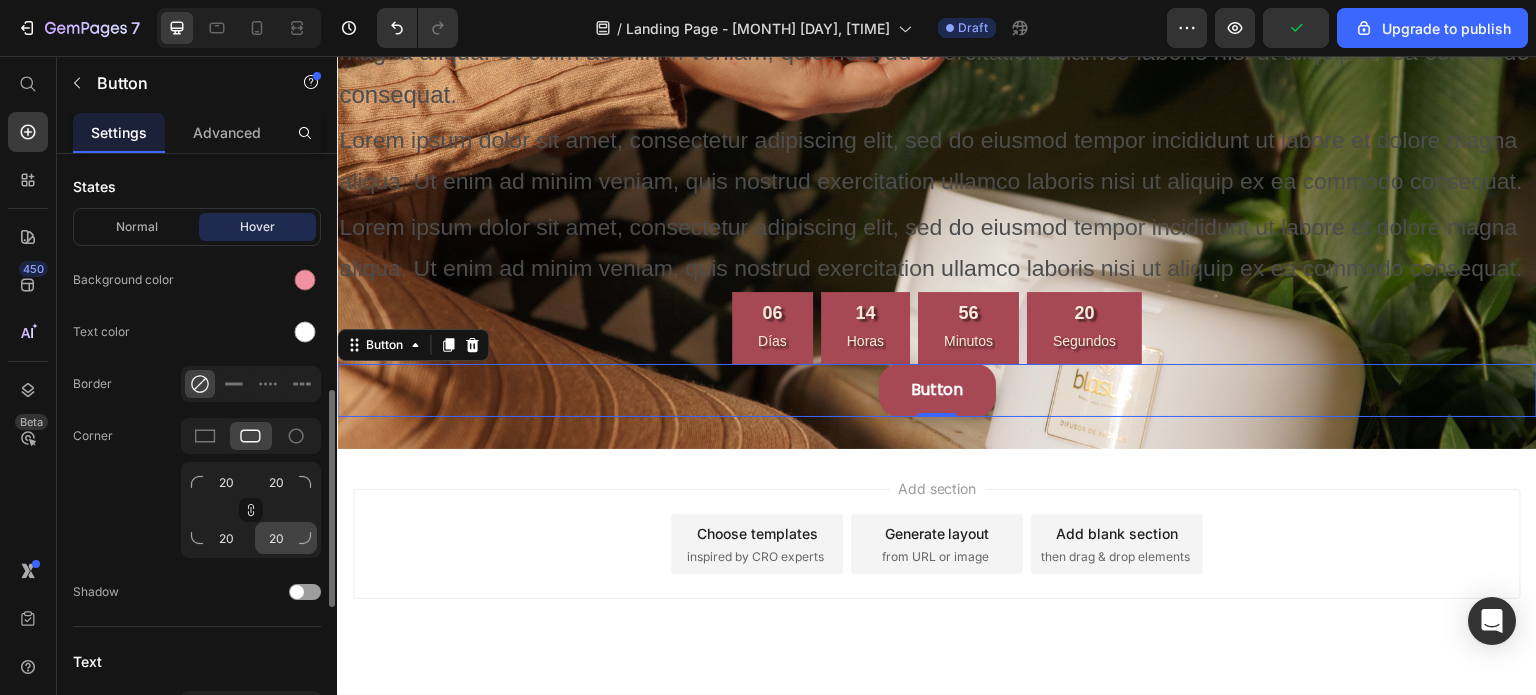 scroll, scrollTop: 849, scrollLeft: 0, axis: vertical 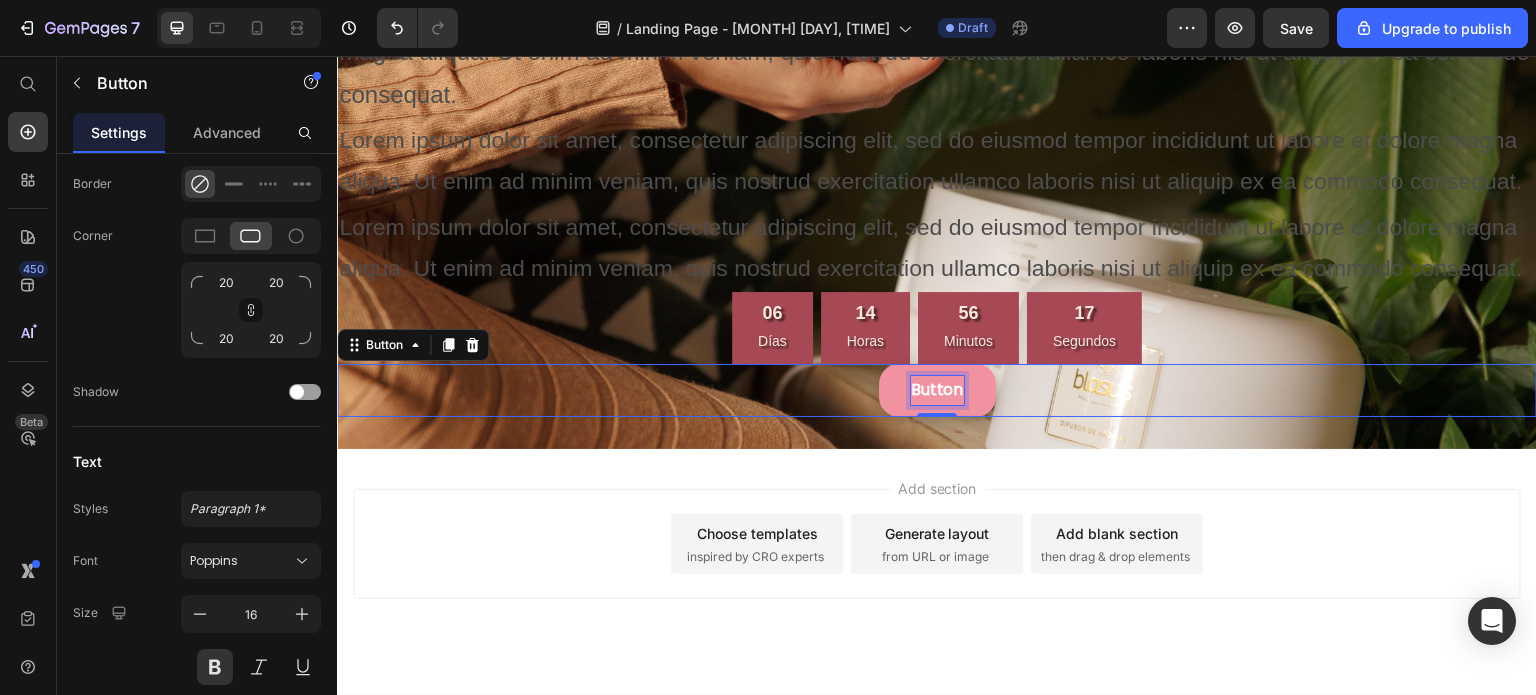 click on "Button" at bounding box center (937, 390) 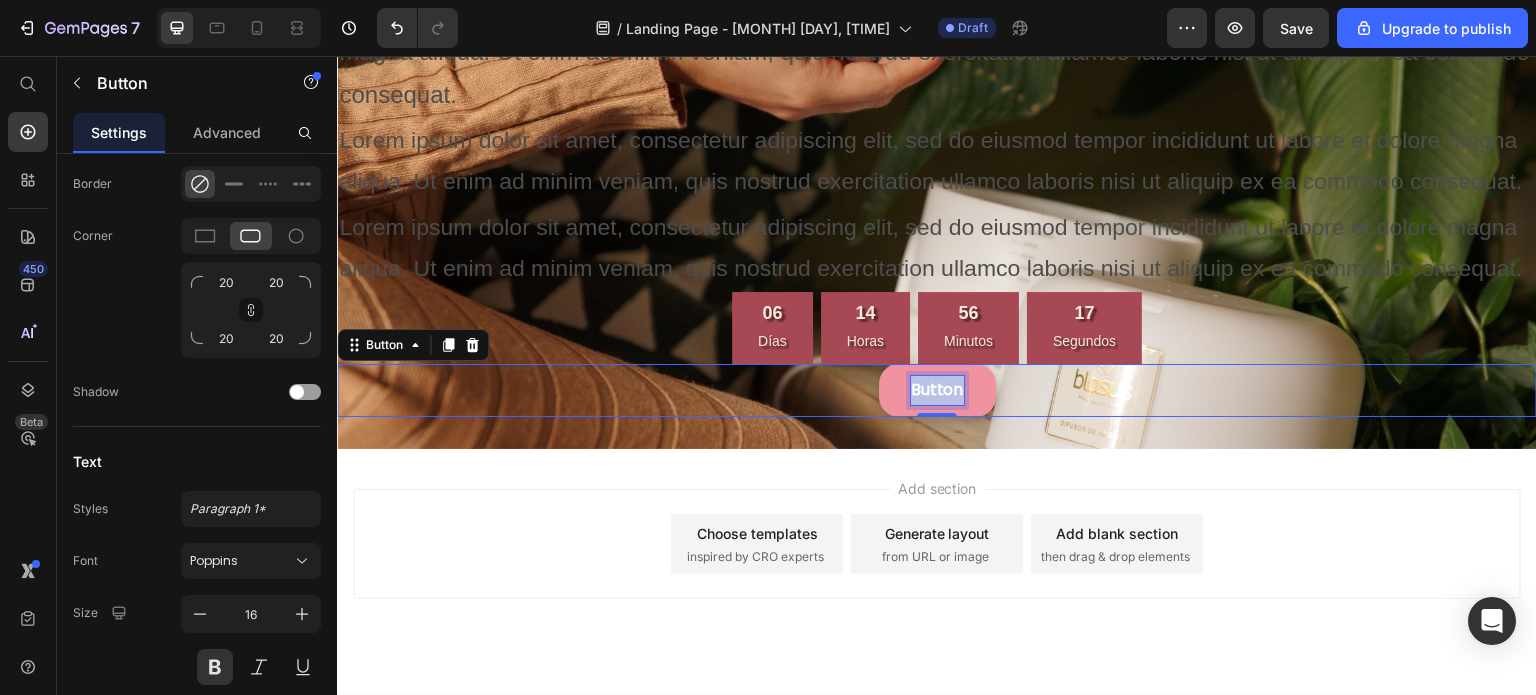 click on "Button" at bounding box center (937, 390) 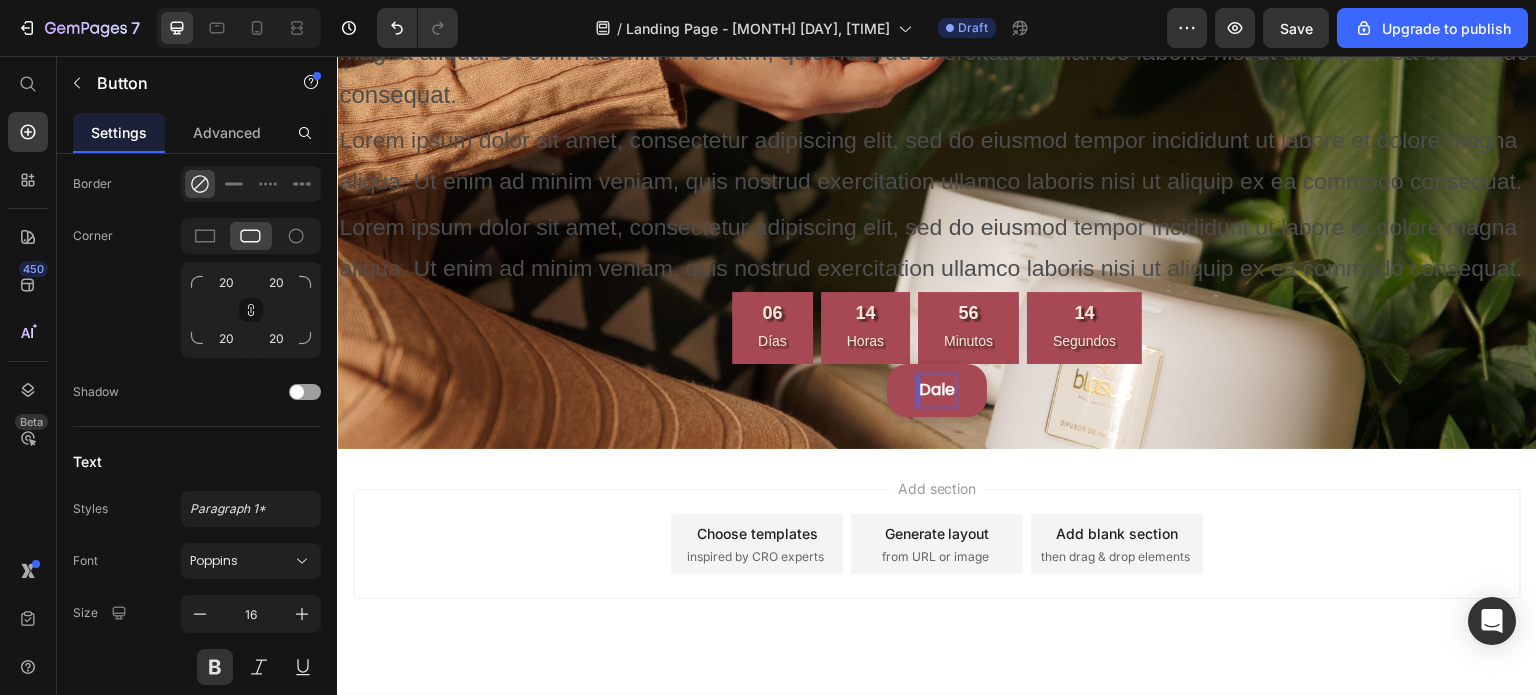 click on "Dale" at bounding box center [937, 390] 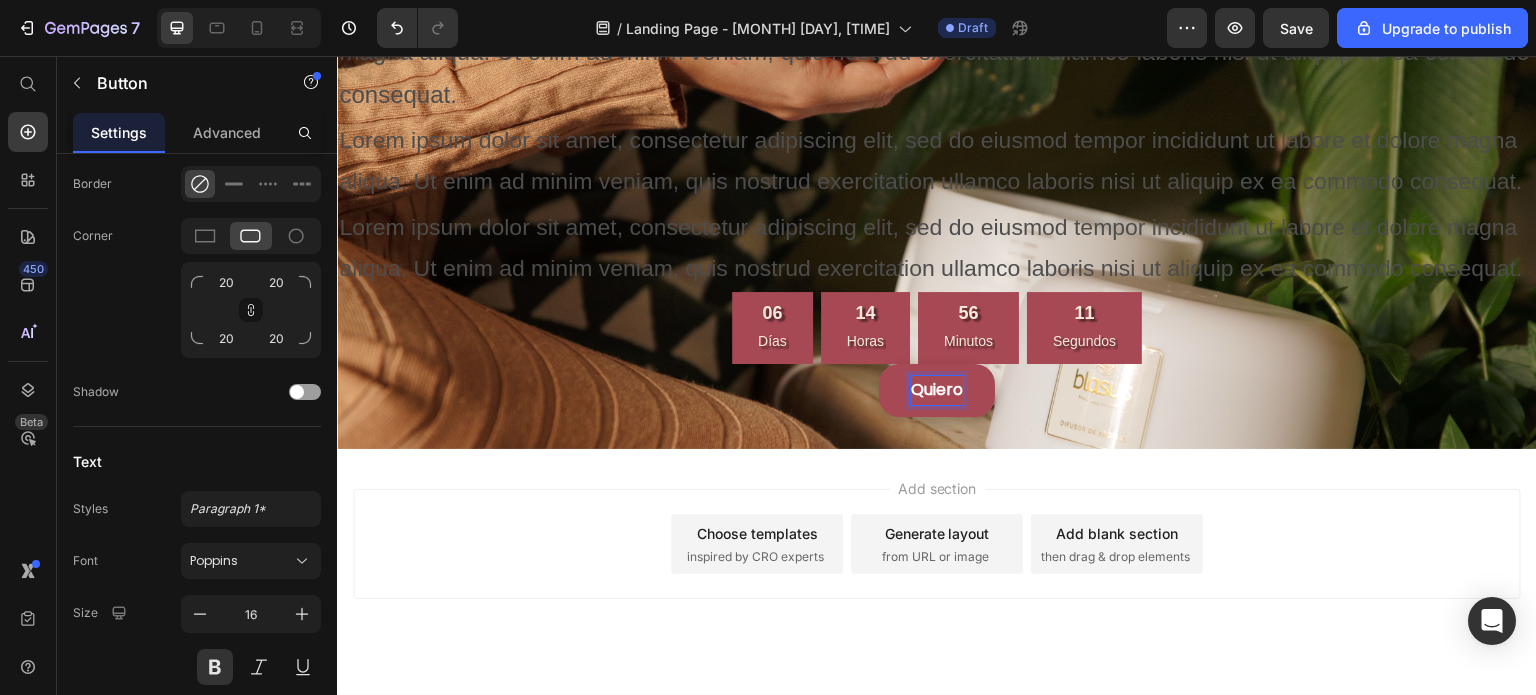 click on "Quiero" at bounding box center (937, 390) 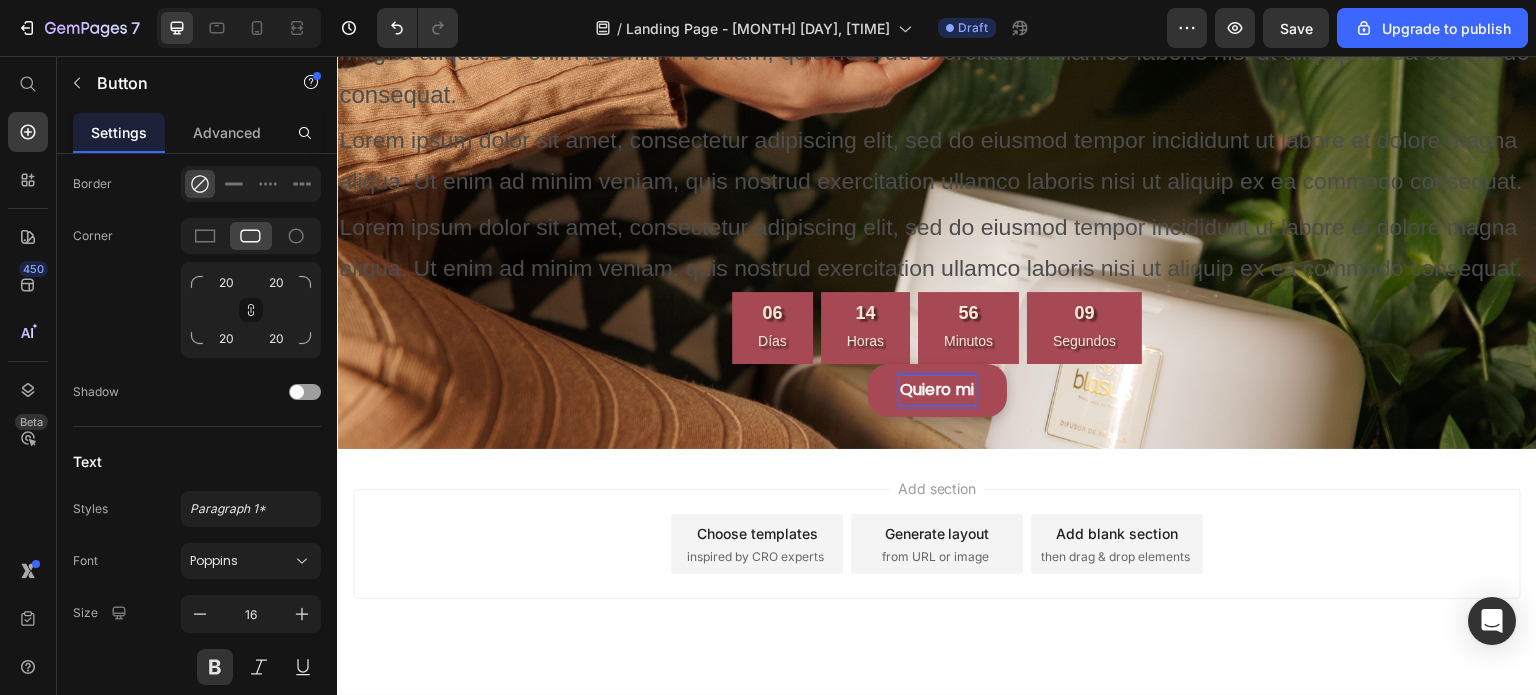 click on "Quiero mi" at bounding box center (937, 390) 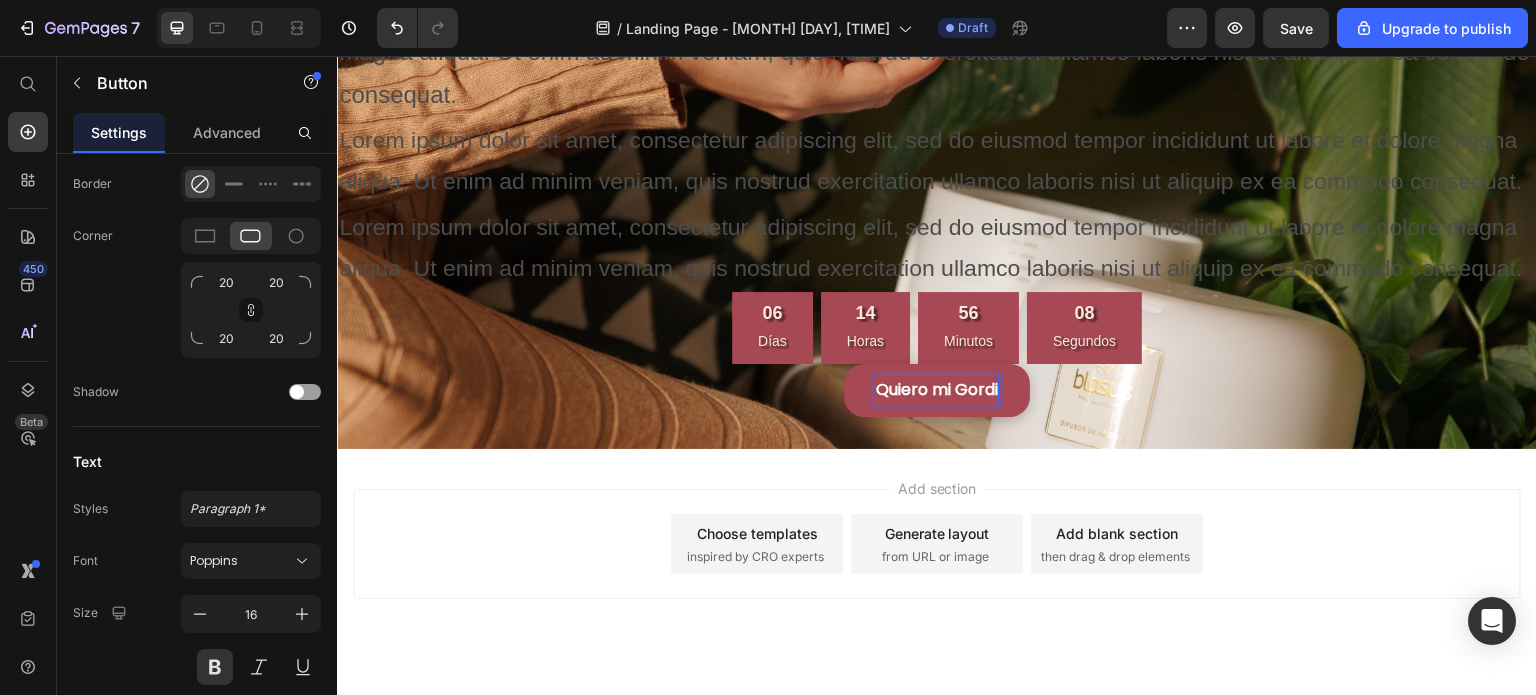 click on "Quiero mi Gordi" at bounding box center [937, 390] 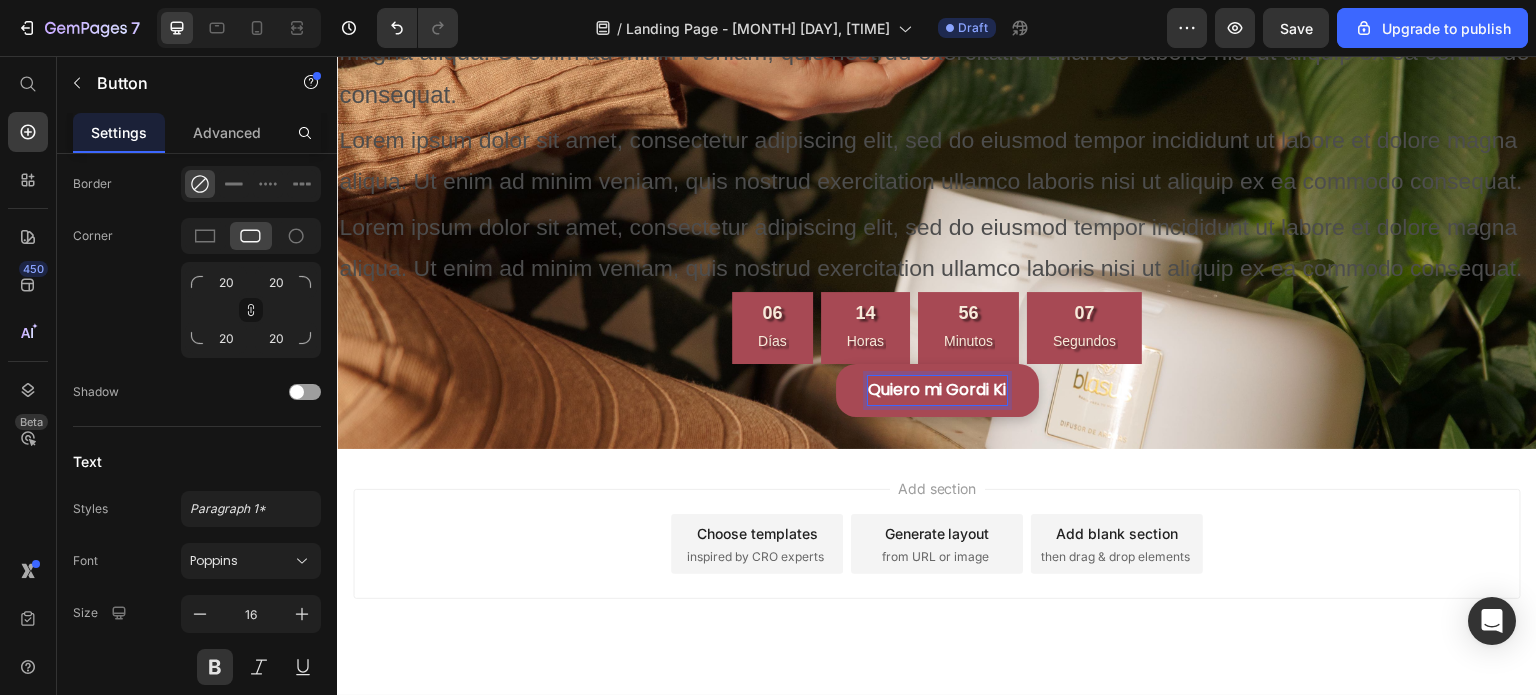 click on "Quiero mi Gordi Ki" at bounding box center (937, 390) 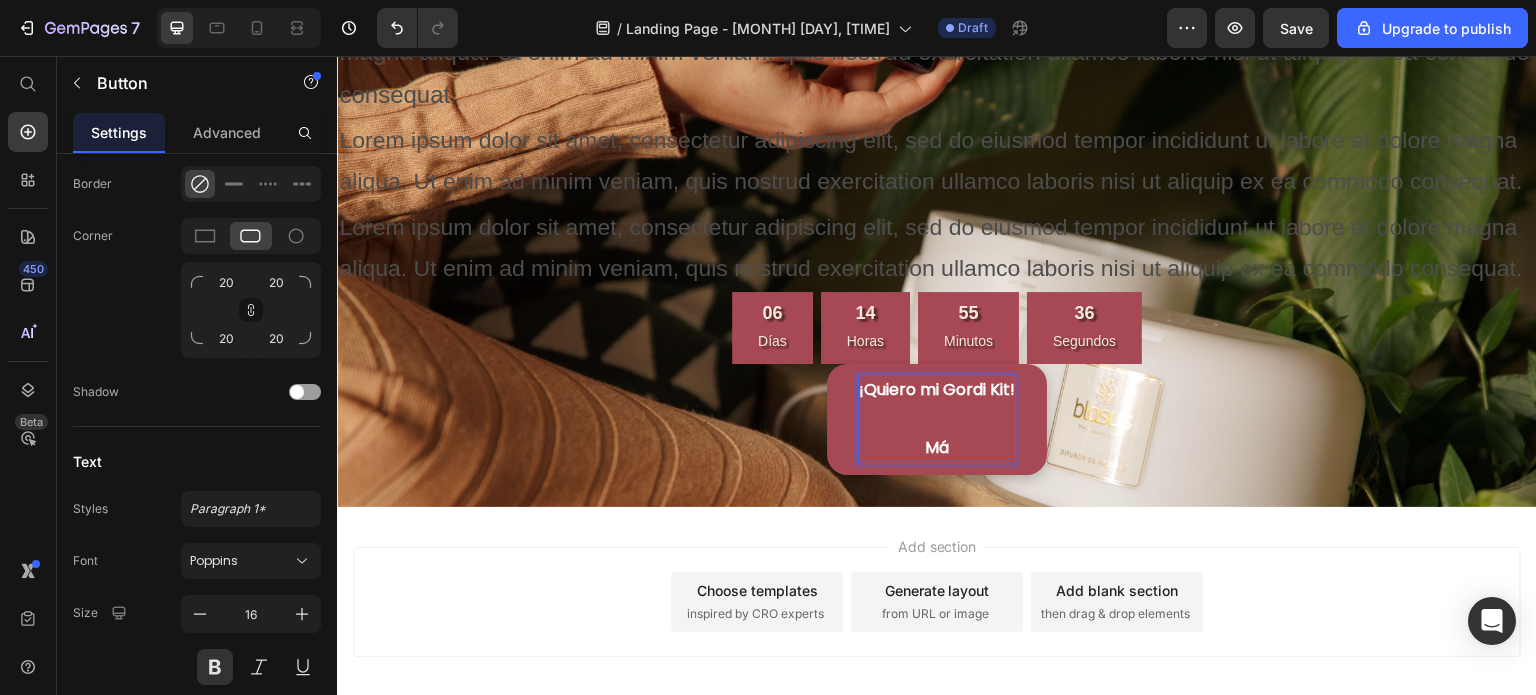 click on "¡Quiero mi Gordi Kit! Má" at bounding box center [937, 419] 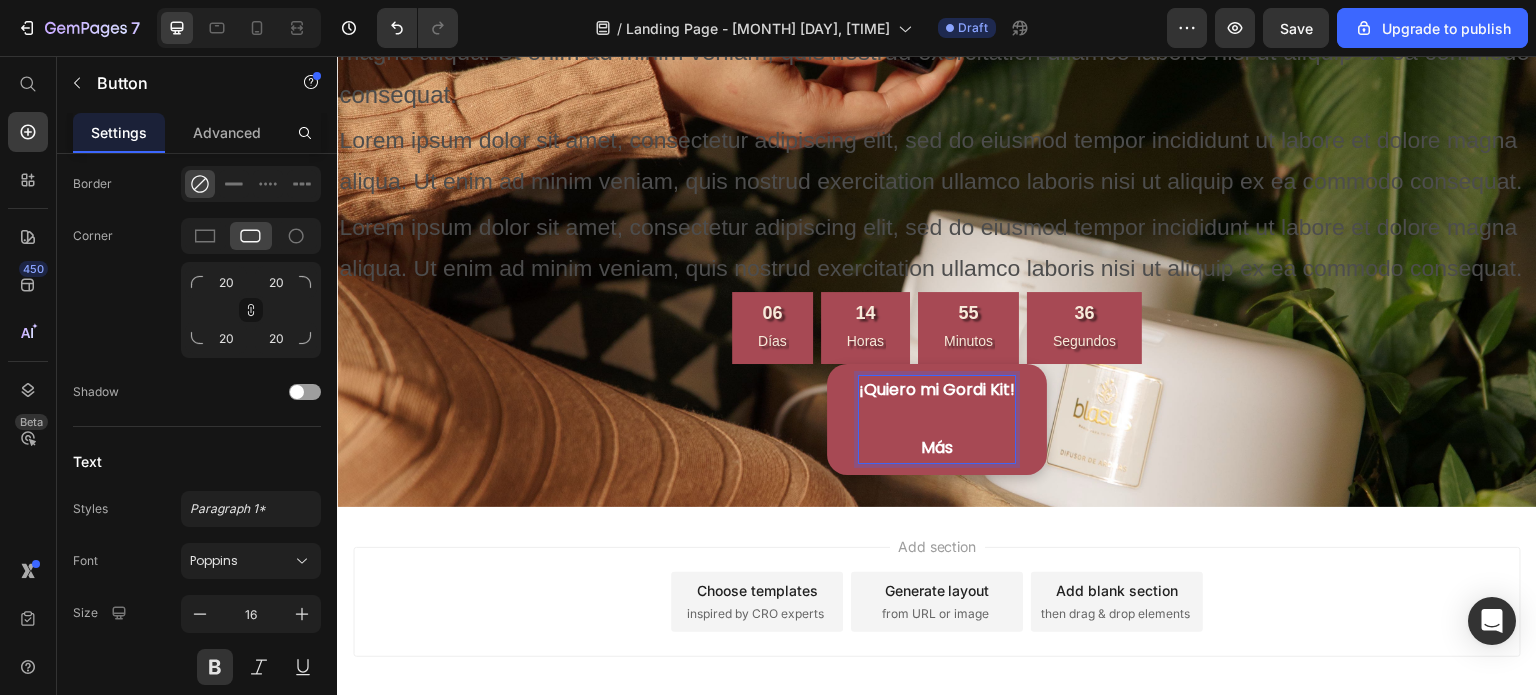click on "¡Quiero mi Gordi Kit! Más" at bounding box center [937, 419] 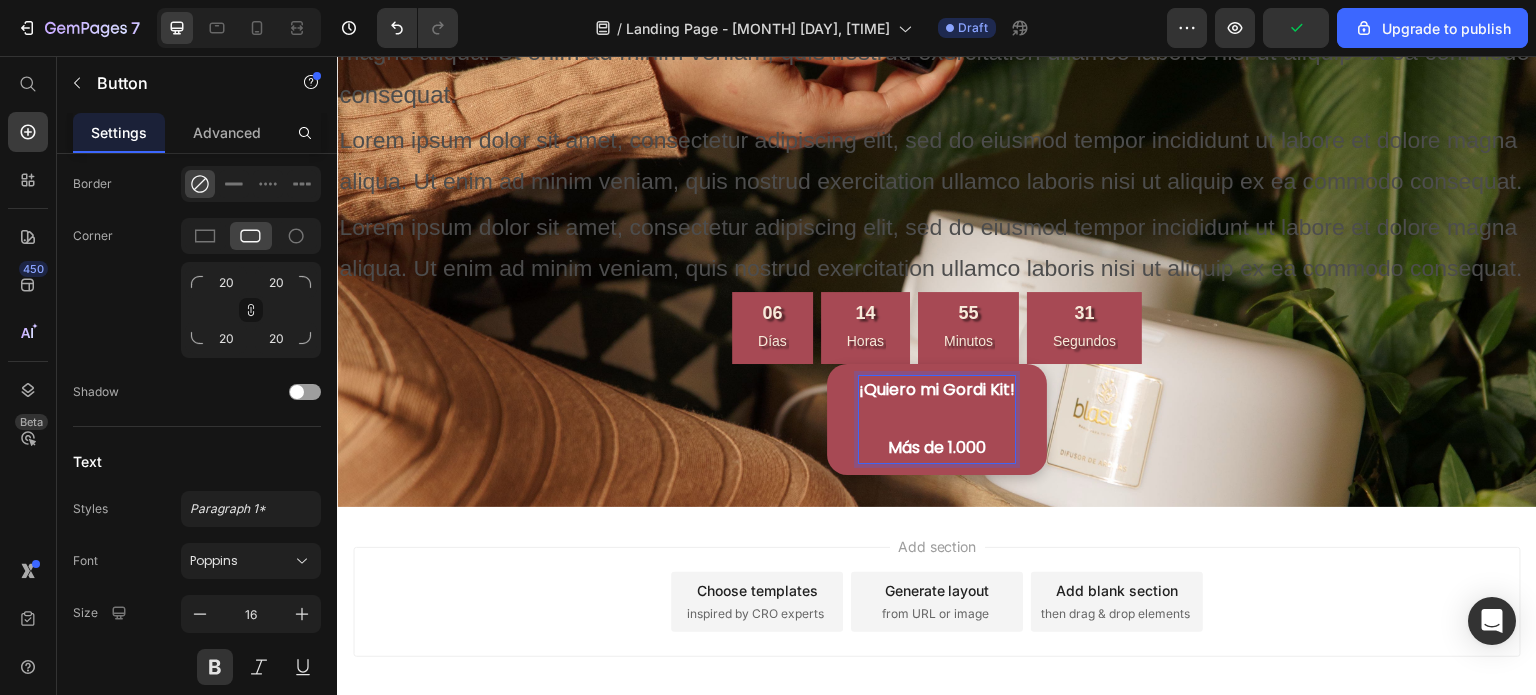 click on "¡Quiero mi Gordi Kit! Más de 1.000" at bounding box center (937, 419) 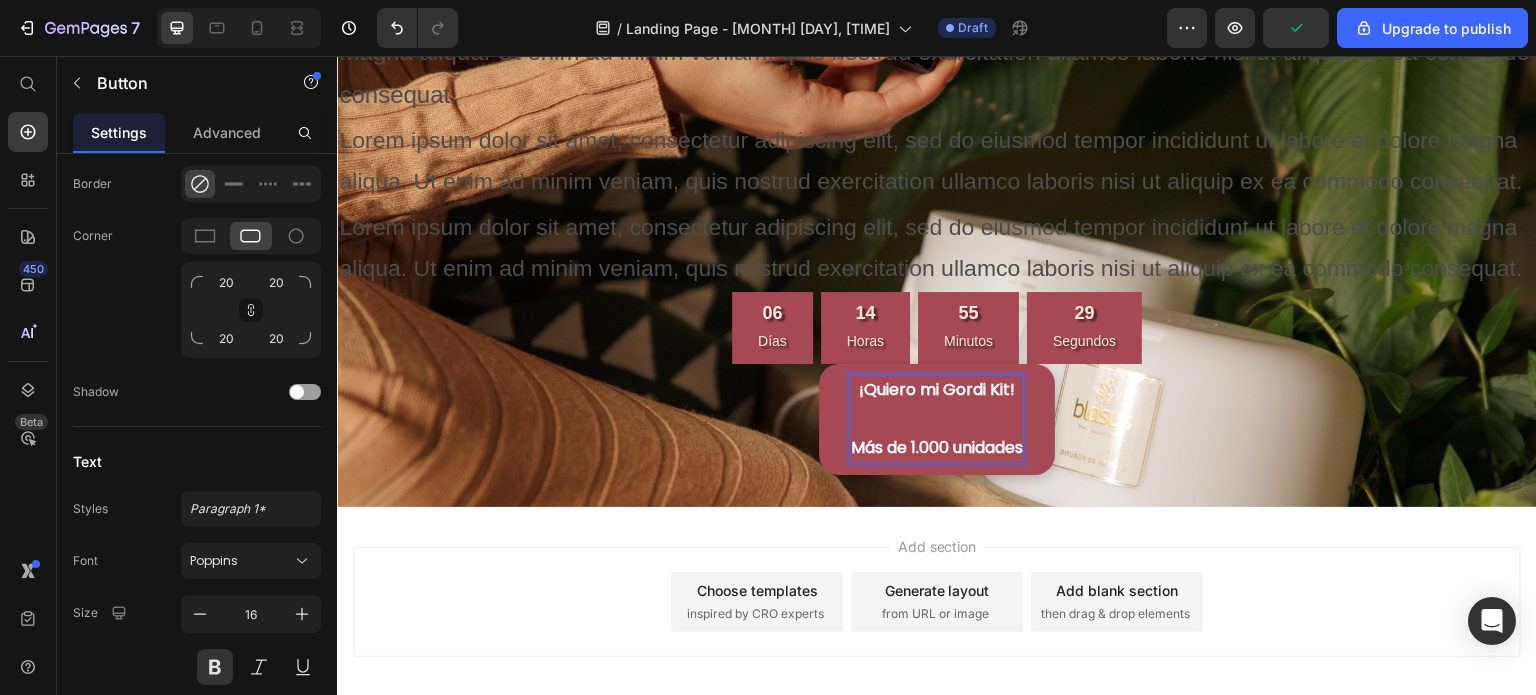 click on "¡Quiero mi Gordi Kit! Más de 1.000 unidades" at bounding box center [937, 419] 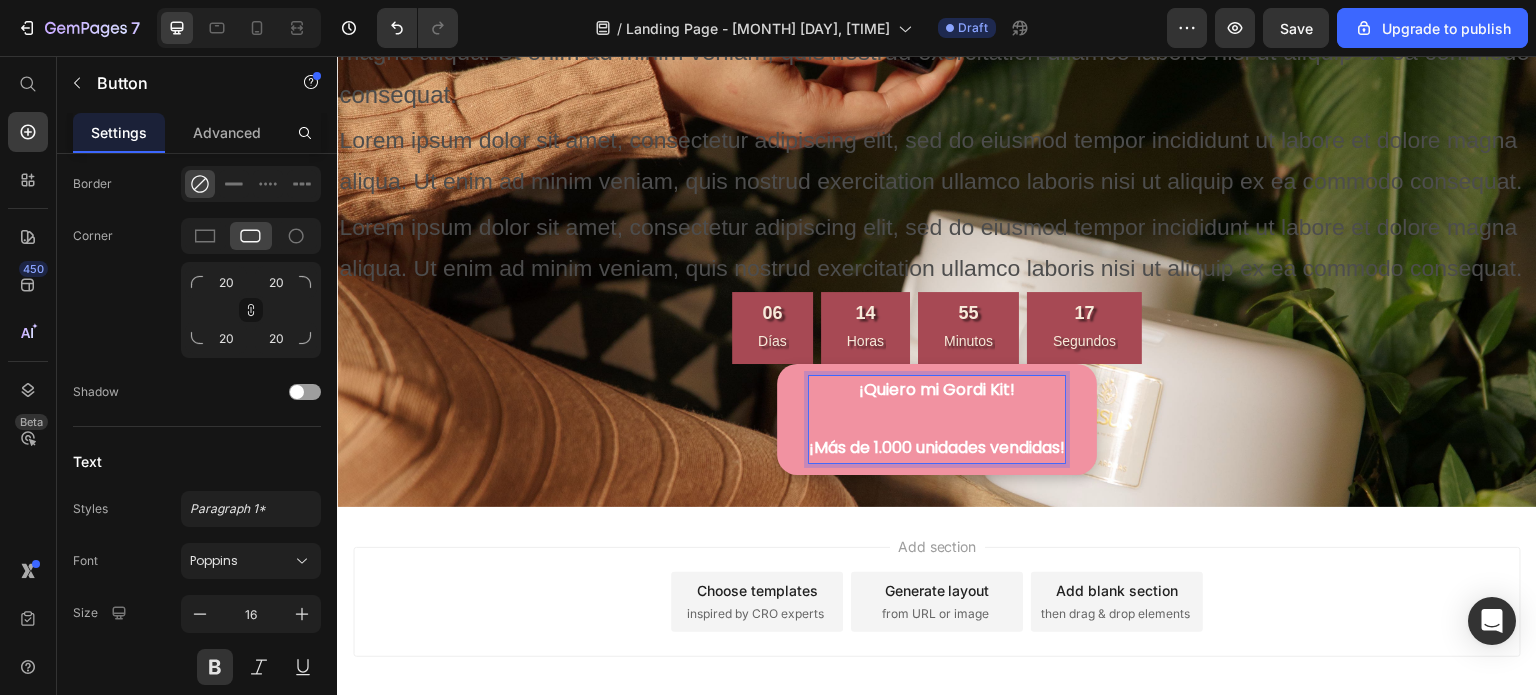 click on "¡Quiero mi Gordi Kit! ¡Más de 1.000 unidades vendidas!" at bounding box center [937, 419] 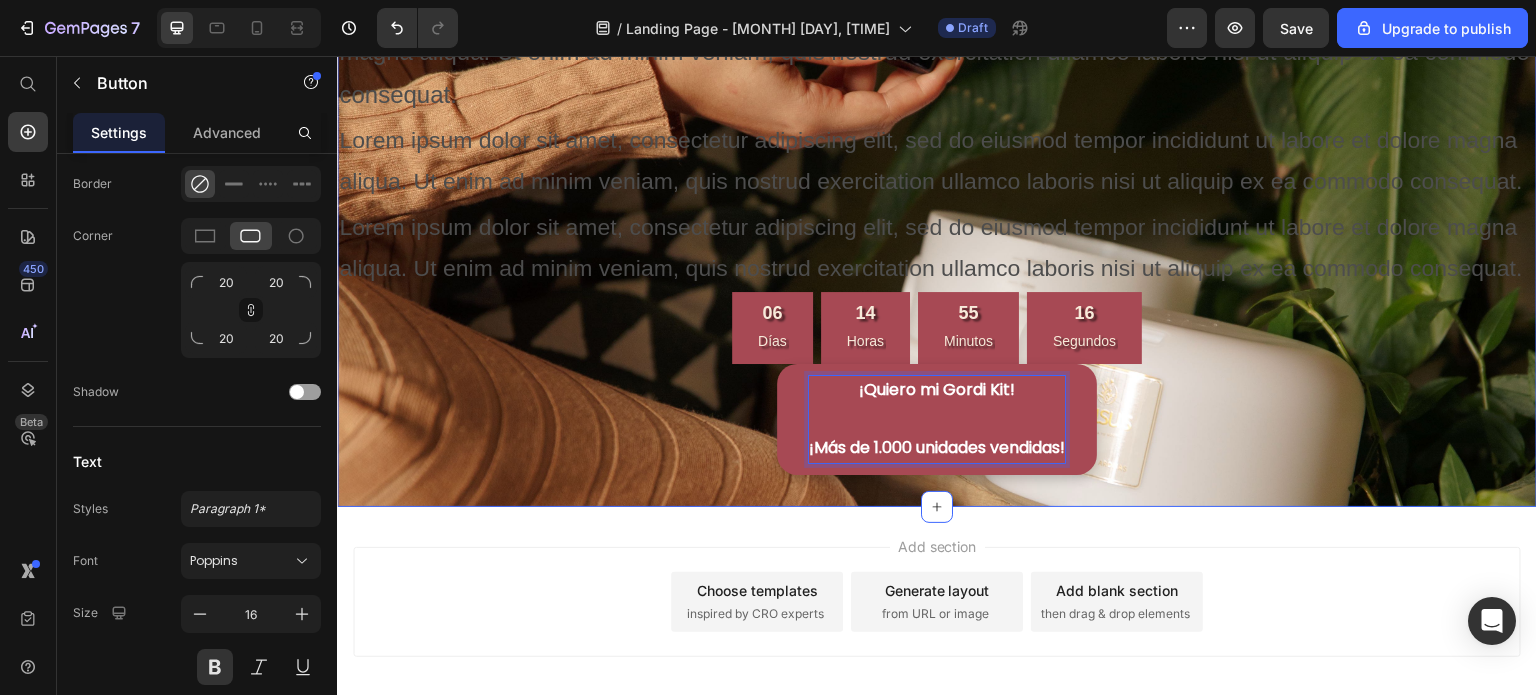 click on "Elimina el olor a guardado en tu hogar Text Block Lorem ipsum dolor sit amet, consectetur adipiscing elit, sed do eiusmod tempor incididunt ut labore et dolore magna aliqua. Ut enim ad minim veniam, quis nostrud exercitation ullamco laboris nisi ut aliquip ex ea commodo consequat. Text Block Lorem ipsum dolor sit amet, consectetur adipiscing elit, sed do eiusmod tempor incididunt ut labore et dolore magna aliqua. Ut enim ad minim veniam, quis nostrud exercitation ullamco laboris nisi ut aliquip ex ea commodo consequat. Text Block Lorem ipsum dolor sit amet, consectetur adipiscing elit, sed do eiusmod tempor incididunt ut labore et dolore magna aliqua. Ut enim ad minim veniam, quis nostrud exercitation ullamco laboris nisi ut aliquip ex ea commodo consequat. Text Block 06 Días 14 Horas 55 Minutos 16 Segundos Countdown Timer ¡Quiero mi Gordi Kit! ¡Más de 1.000 unidades vendidas! Button   0 Section 6" at bounding box center [937, 182] 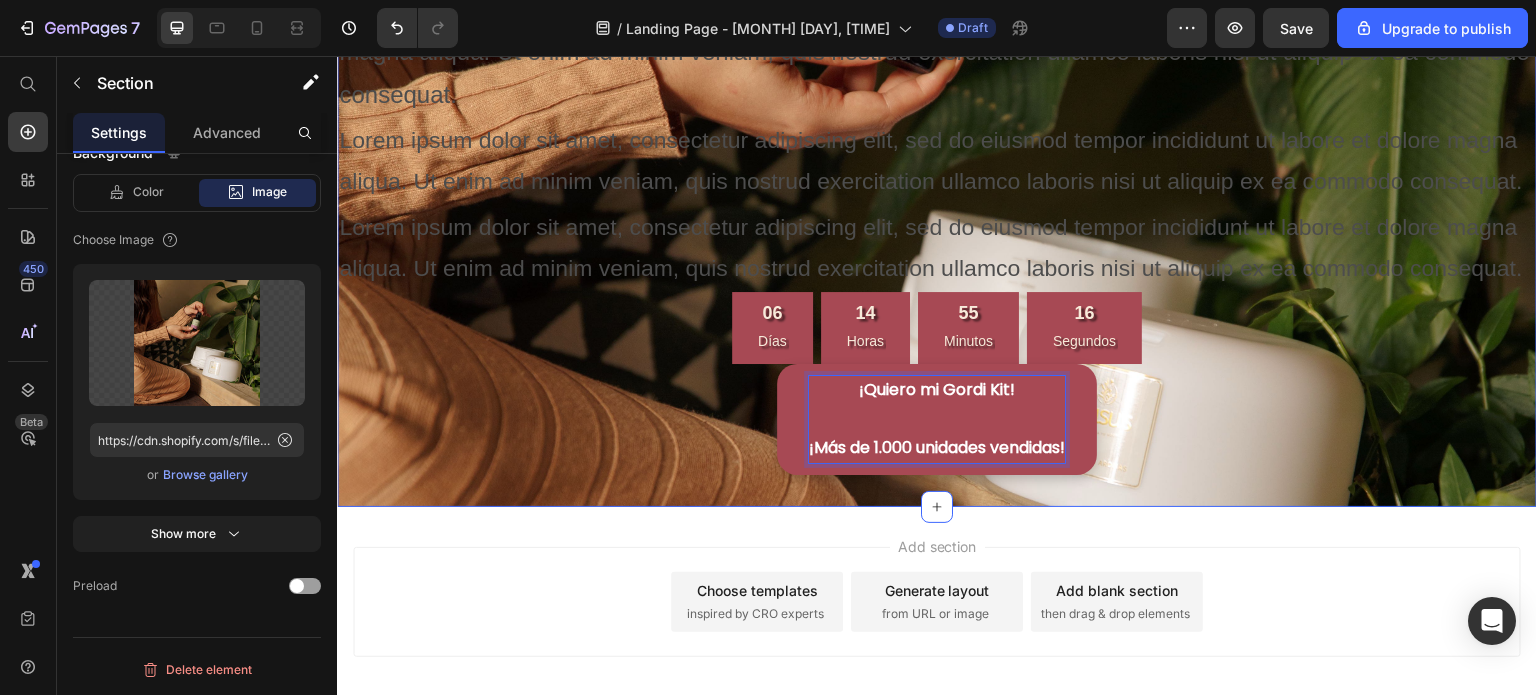 scroll, scrollTop: 0, scrollLeft: 0, axis: both 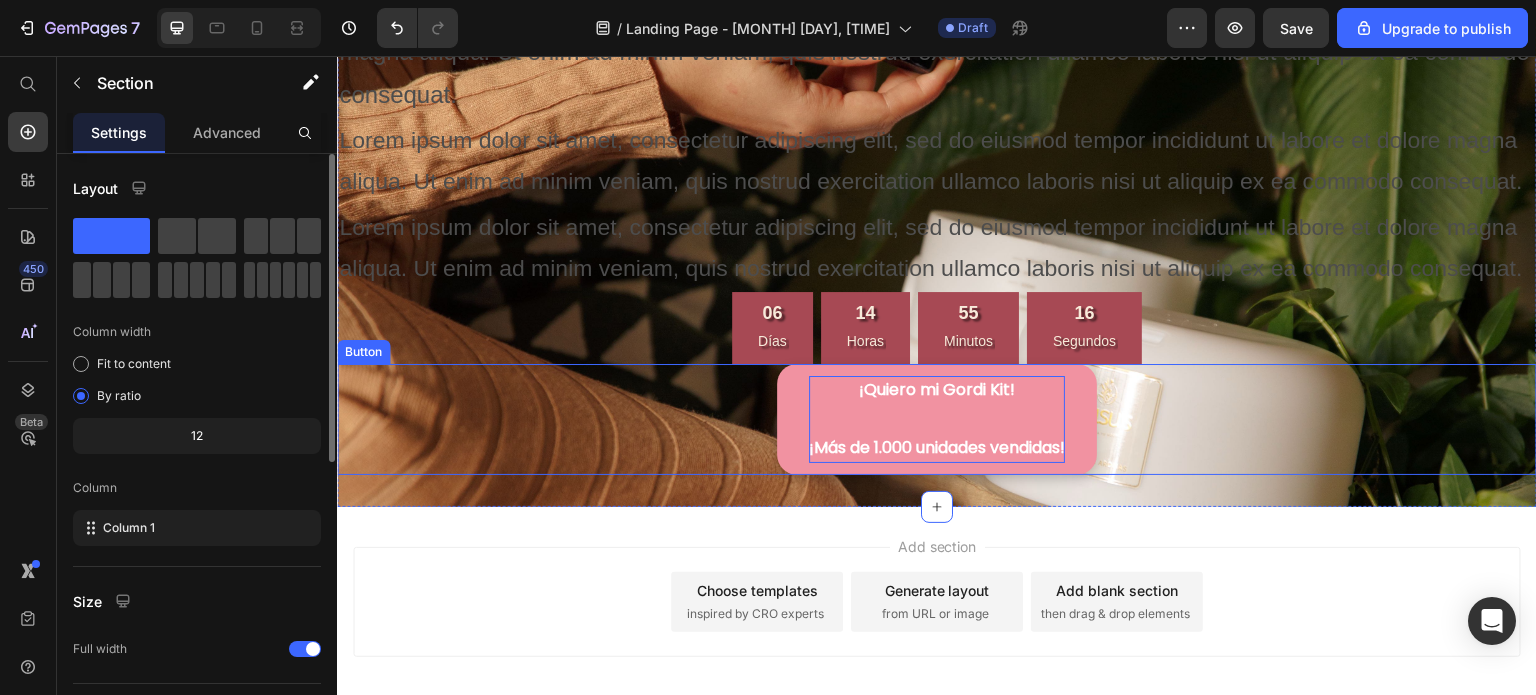 click on "¡Quiero mi Gordi Kit! ¡Más de 1.000 unidades vendidas!" at bounding box center (937, 419) 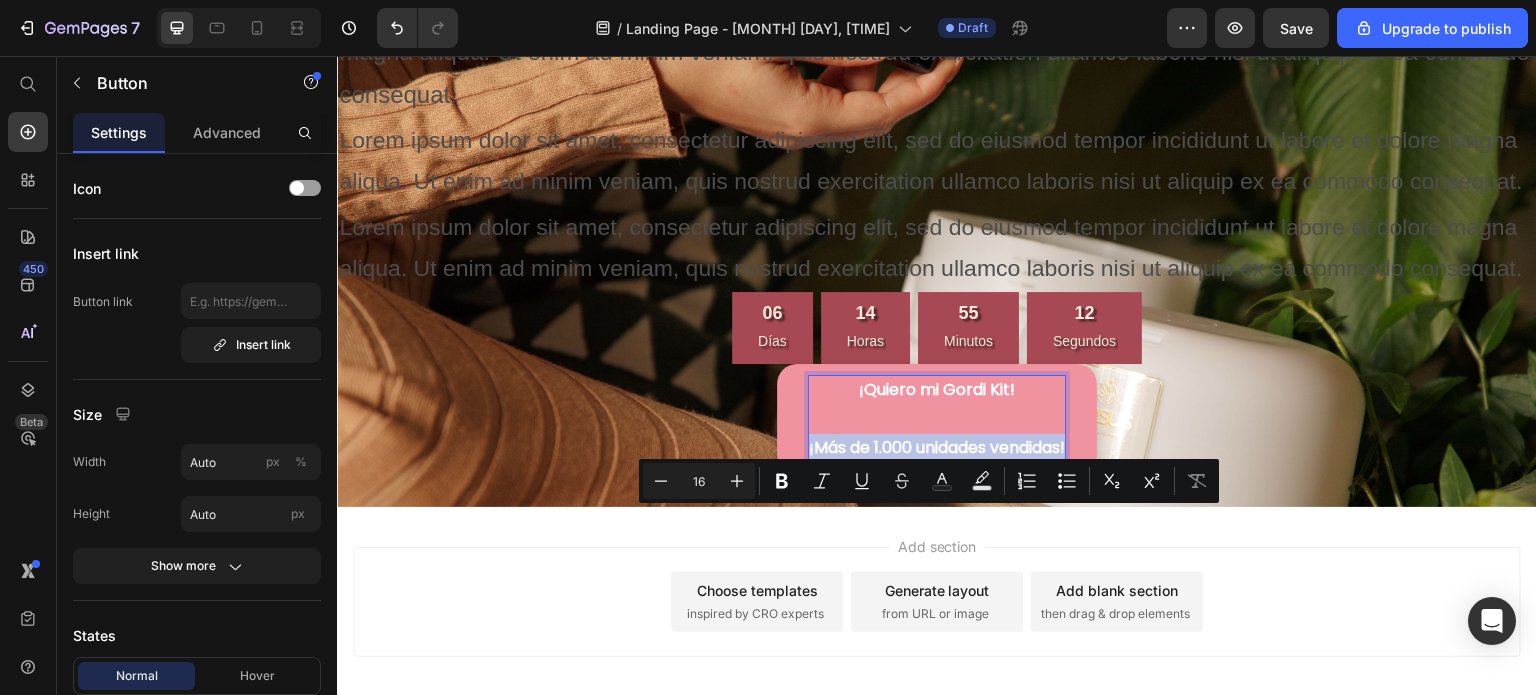 drag, startPoint x: 797, startPoint y: 522, endPoint x: 1063, endPoint y: 536, distance: 266.36816 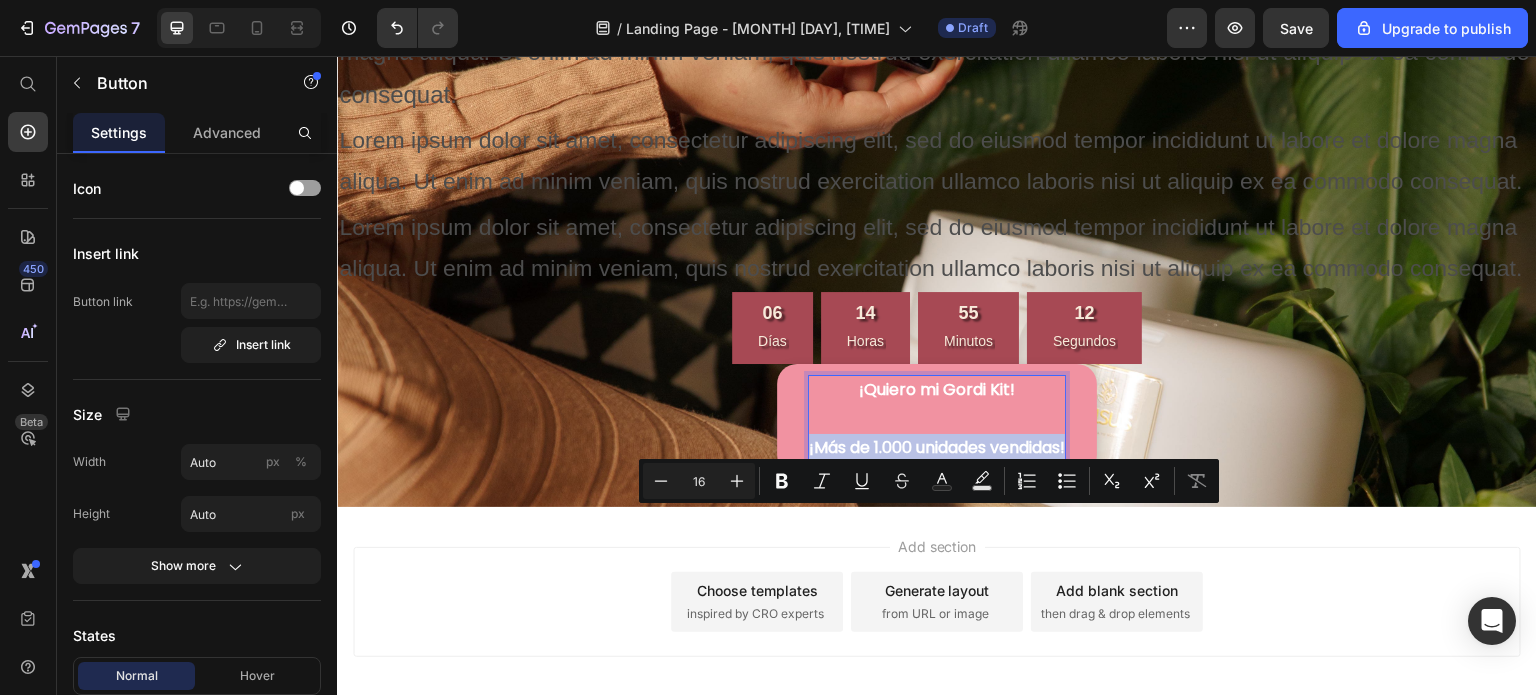 click on "¡Quiero mi Gordi Kit! ¡Más de 1.000 unidades vendidas!" at bounding box center (937, 419) 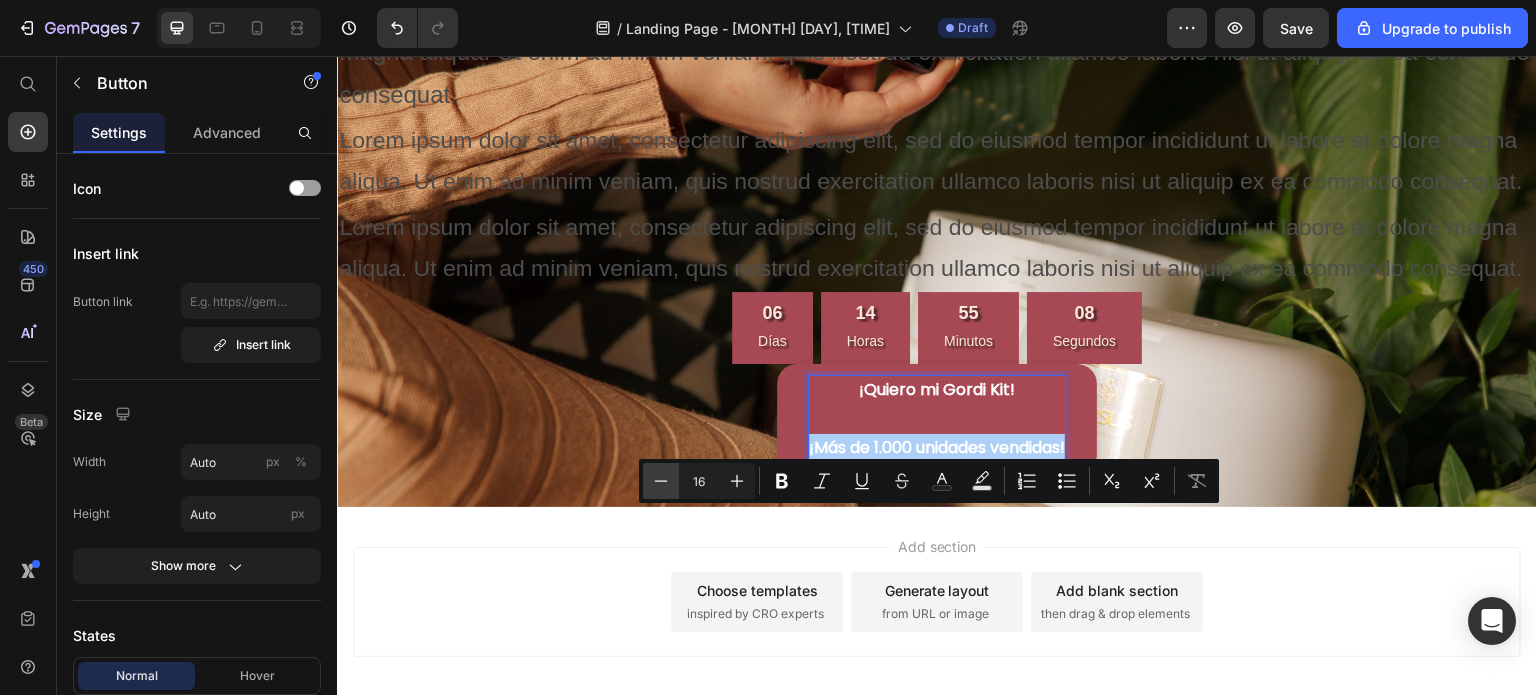 click 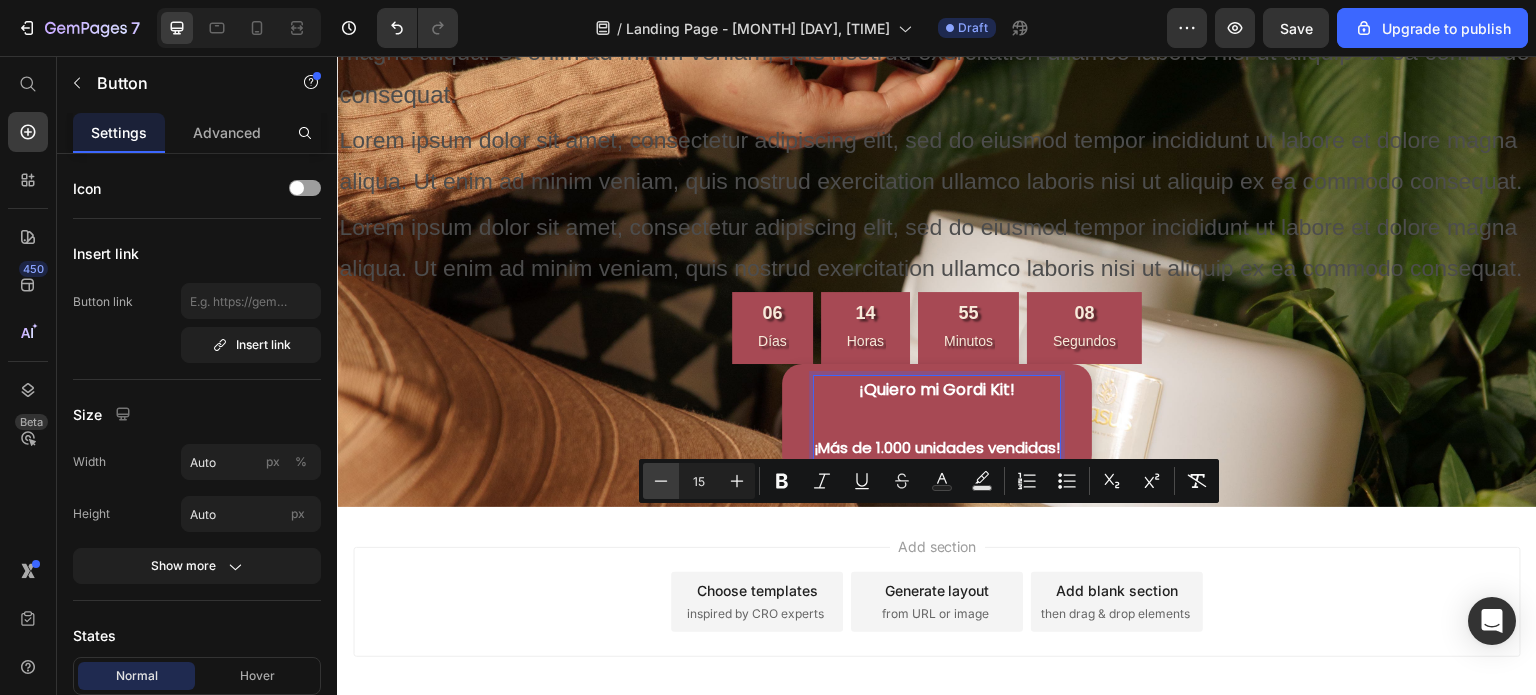 click 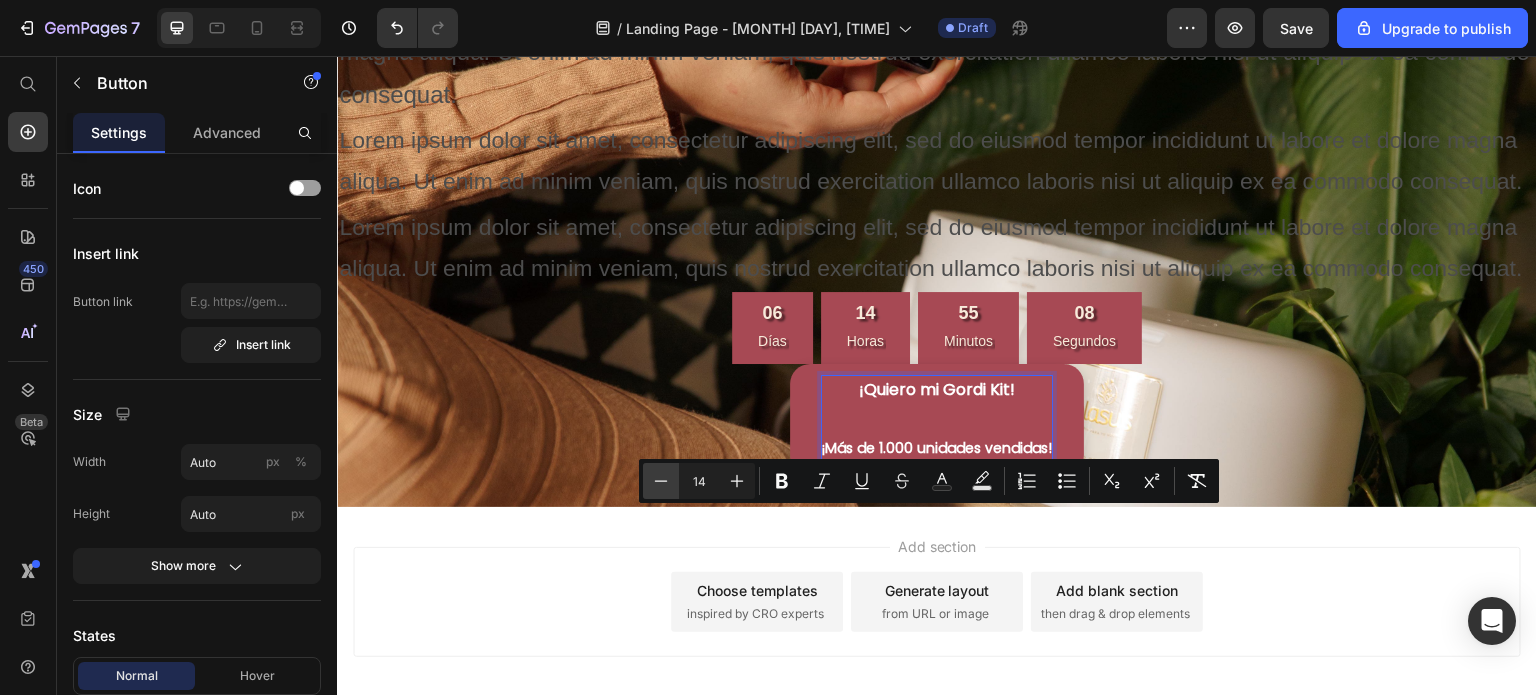 click 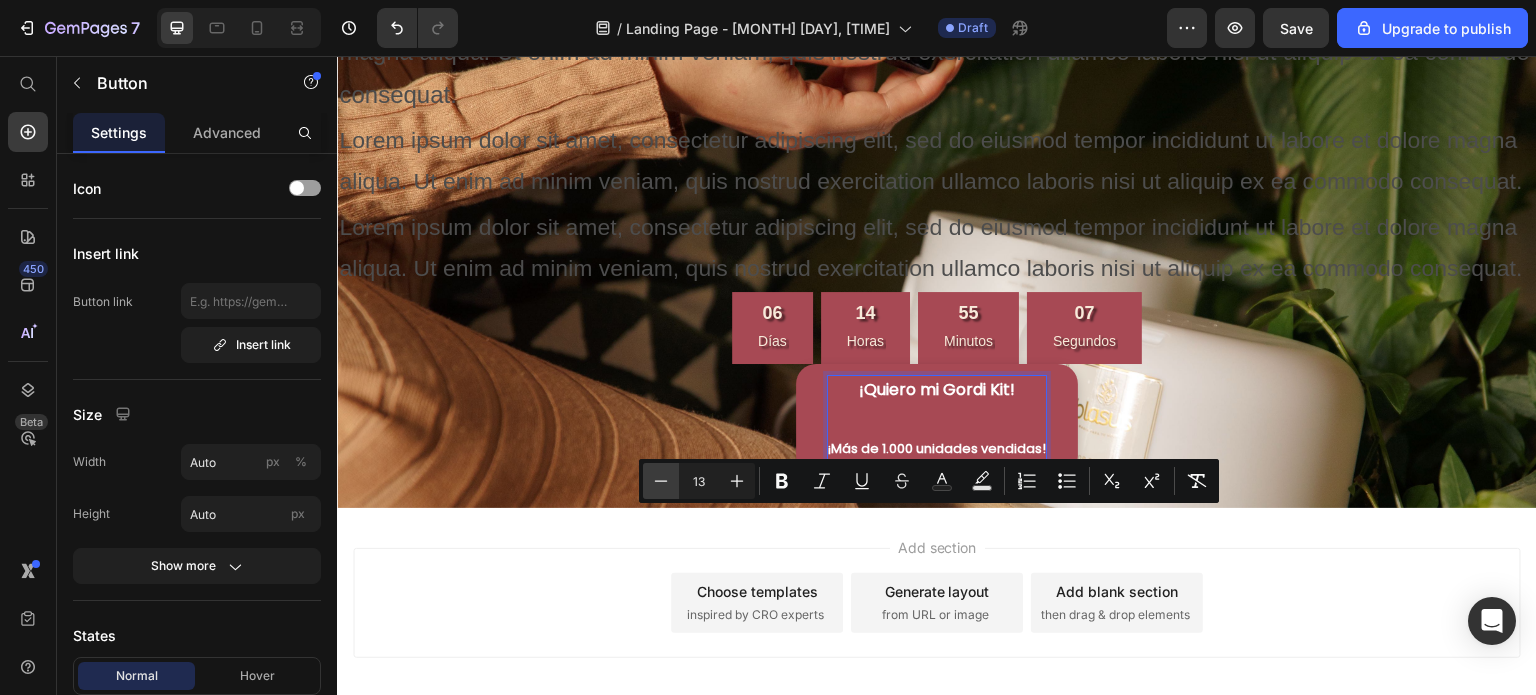click 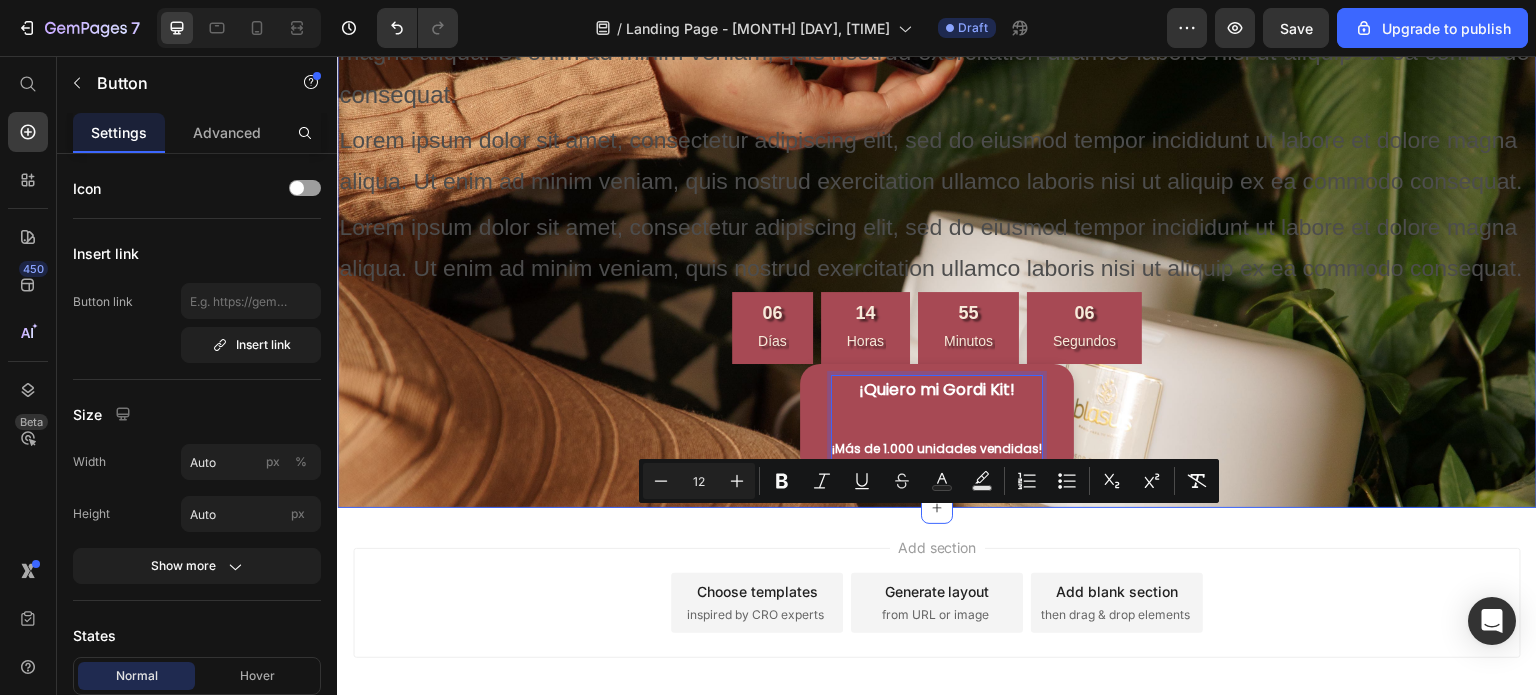 click on "Elimina el olor a guardado en tu hogar Text Block Lorem ipsum dolor sit amet, consectetur adipiscing elit, sed do eiusmod tempor incididunt ut labore et dolore magna aliqua. Ut enim ad minim veniam, quis nostrud exercitation ullamco laboris nisi ut aliquip ex ea commodo consequat. Text Block Lorem ipsum dolor sit amet, consectetur adipiscing elit, sed do eiusmod tempor incididunt ut labore et dolore magna aliqua. Ut enim ad minim veniam, quis nostrud exercitation ullamco laboris nisi ut aliquip ex ea commodo consequat. Text Block Lorem ipsum dolor sit amet, consectetur adipiscing elit, sed do eiusmod tempor incididunt ut labore et dolore magna aliqua. Ut enim ad minim veniam, quis nostrud exercitation ullamco laboris nisi ut aliquip ex ea commodo consequat. Text Block 06 Días 14 Horas 55 Minutos 06 Segundos Countdown Timer ¡Quiero mi Gordi Kit! ¡Más de 1.000 unidades vendidas! Button   0 Section 6" at bounding box center (937, 182) 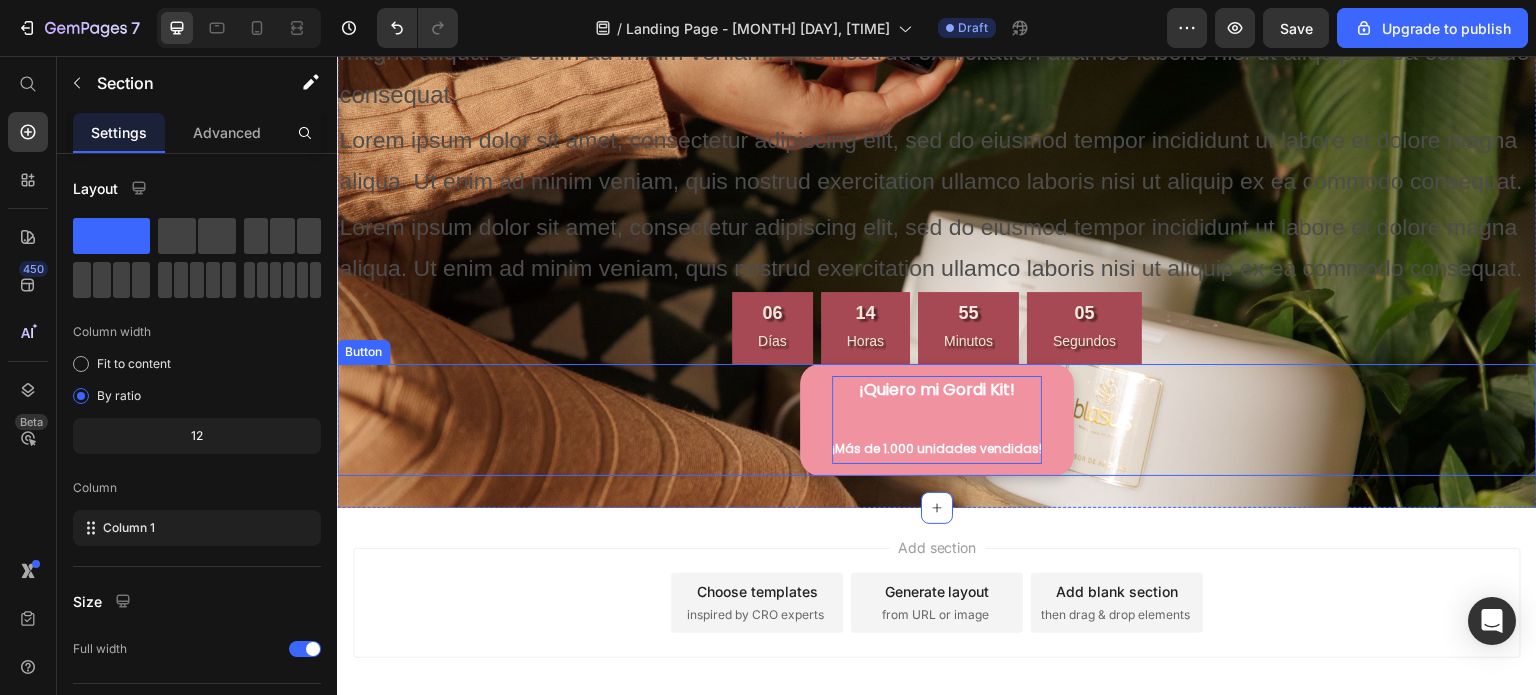 click on "¡Quiero mi Gordi Kit! ¡Más de 1.000 unidades vendidas!" at bounding box center (937, 419) 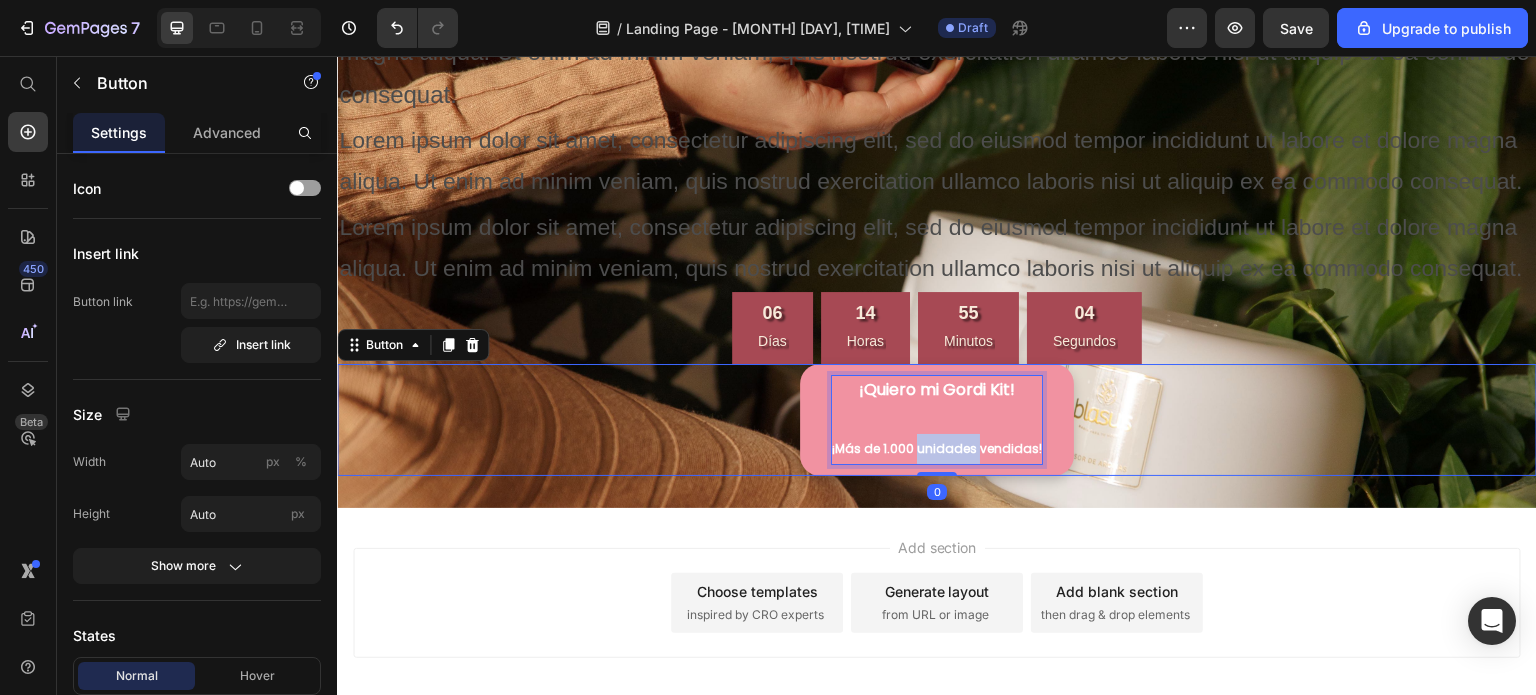 click on "¡Más de 1.000 unidades vendidas!" at bounding box center [937, 448] 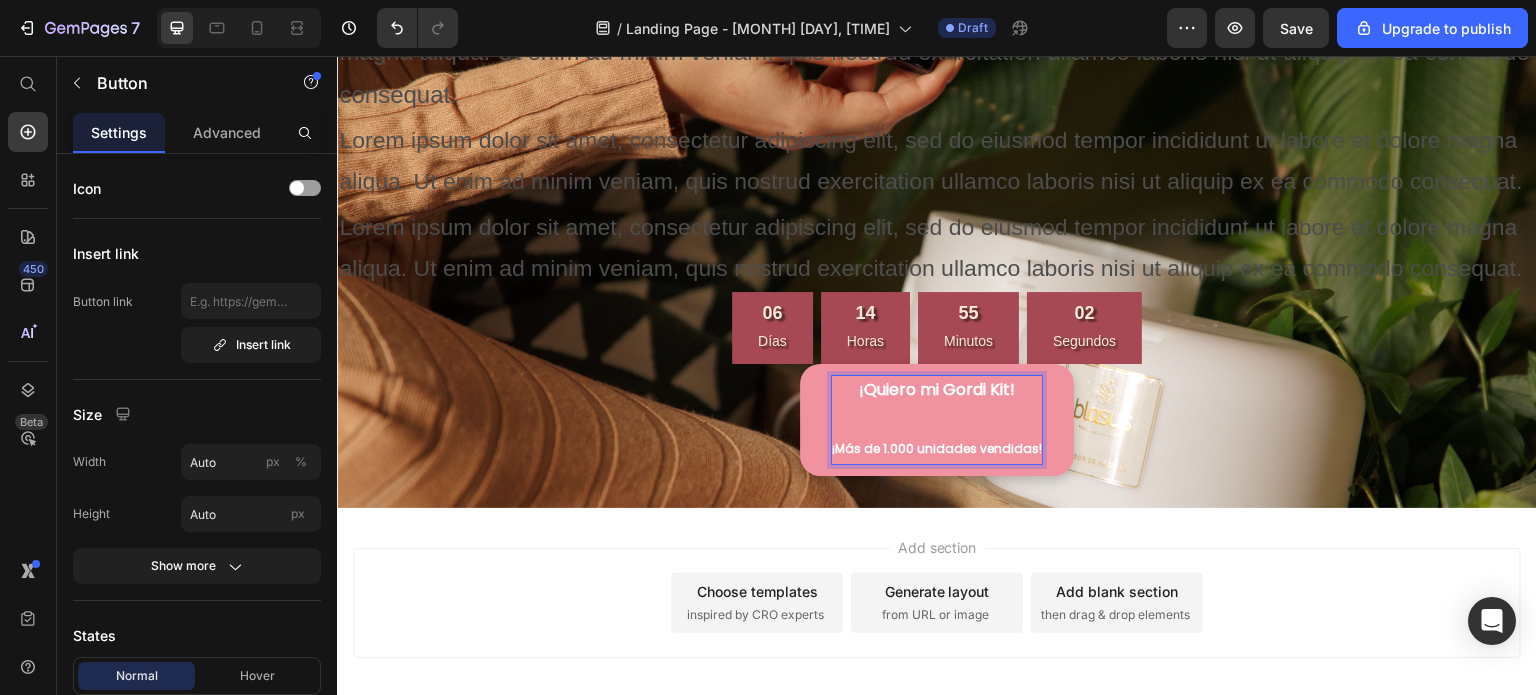 click on "¡Más de 1.000 unidades vendidas!" at bounding box center (937, 448) 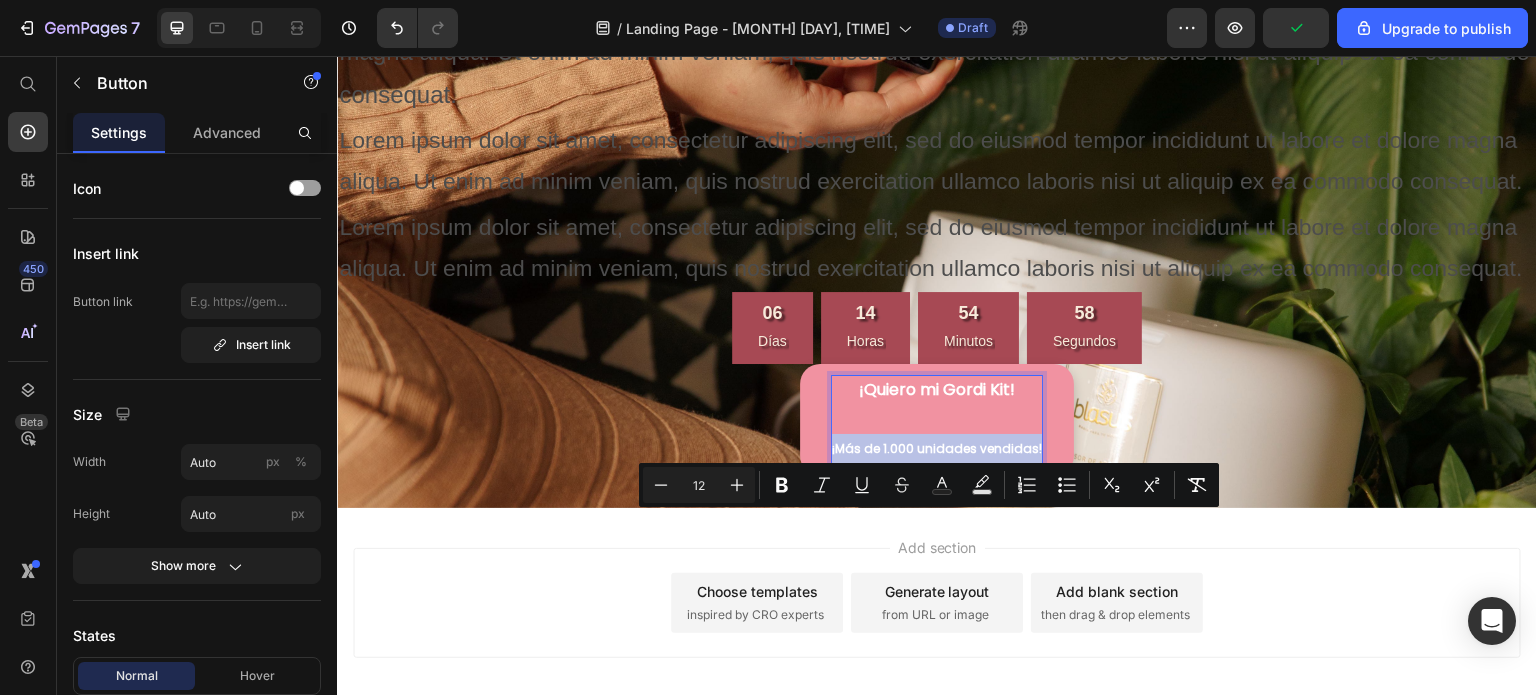 drag, startPoint x: 829, startPoint y: 526, endPoint x: 1047, endPoint y: 538, distance: 218.33003 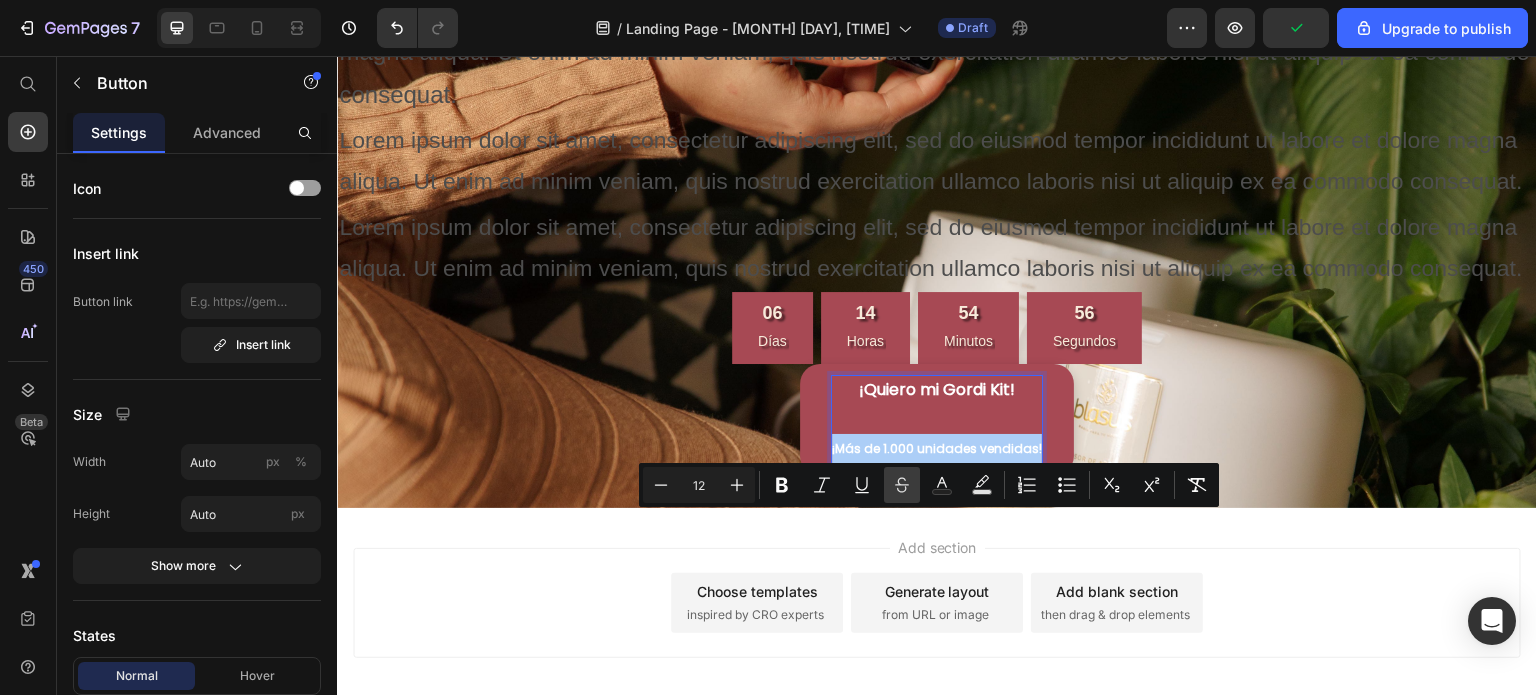 click 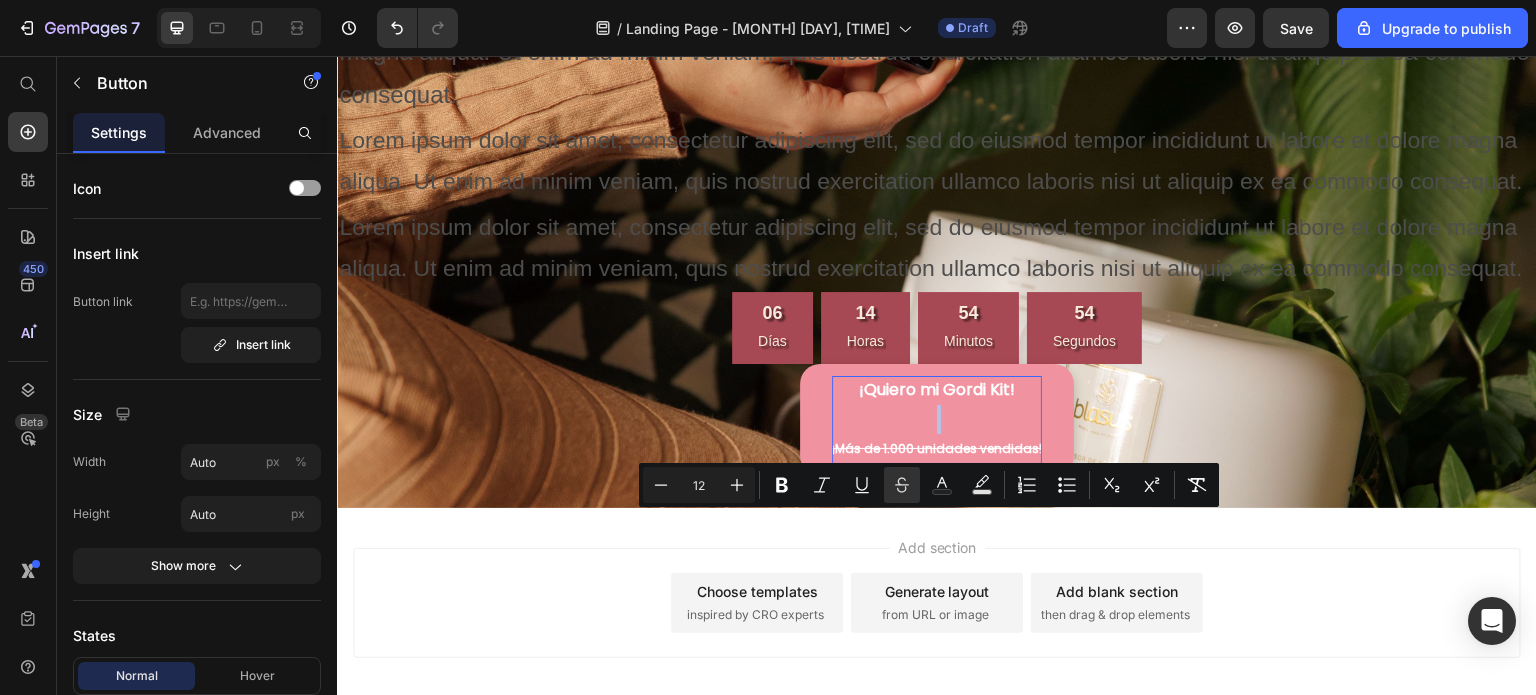 click on "¡Quiero mi Gordi Kit! ¡Más de 1.000 unidades vendidas!" at bounding box center [937, 419] 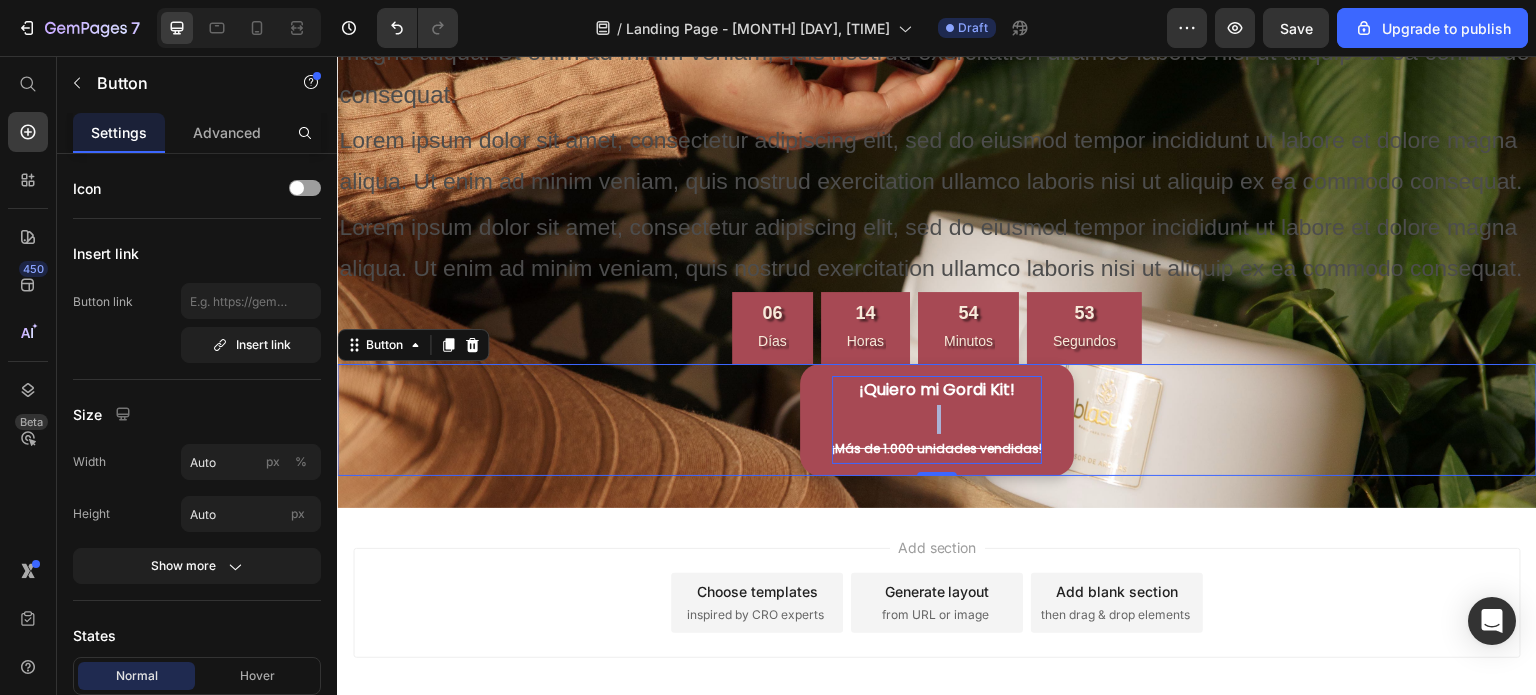 click on "¡Quiero mi Gordi Kit! ¡Más de 1.000 unidades vendidas! Button   0" at bounding box center [937, 419] 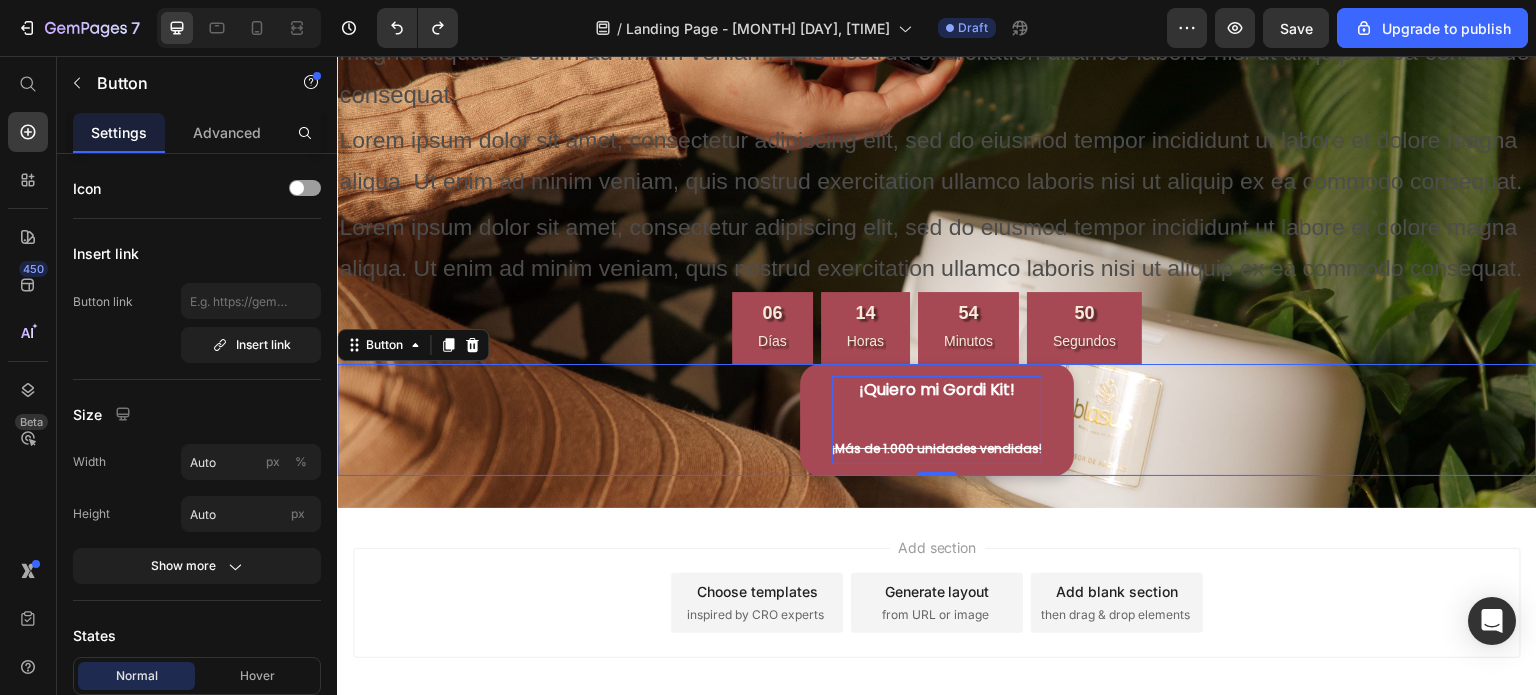 click on "¡Más de 1.000 unidades vendidas!" at bounding box center (937, 448) 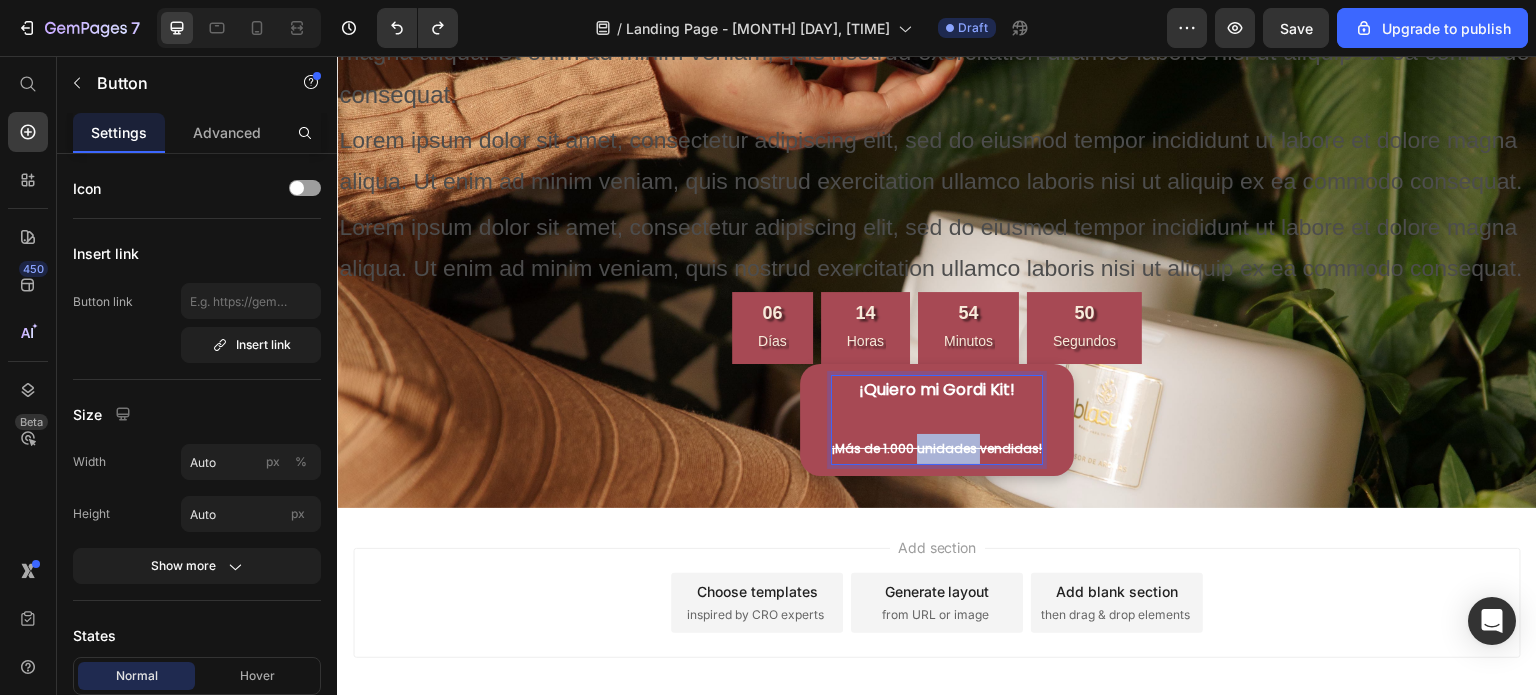 click on "¡Más de 1.000 unidades vendidas!" at bounding box center [937, 448] 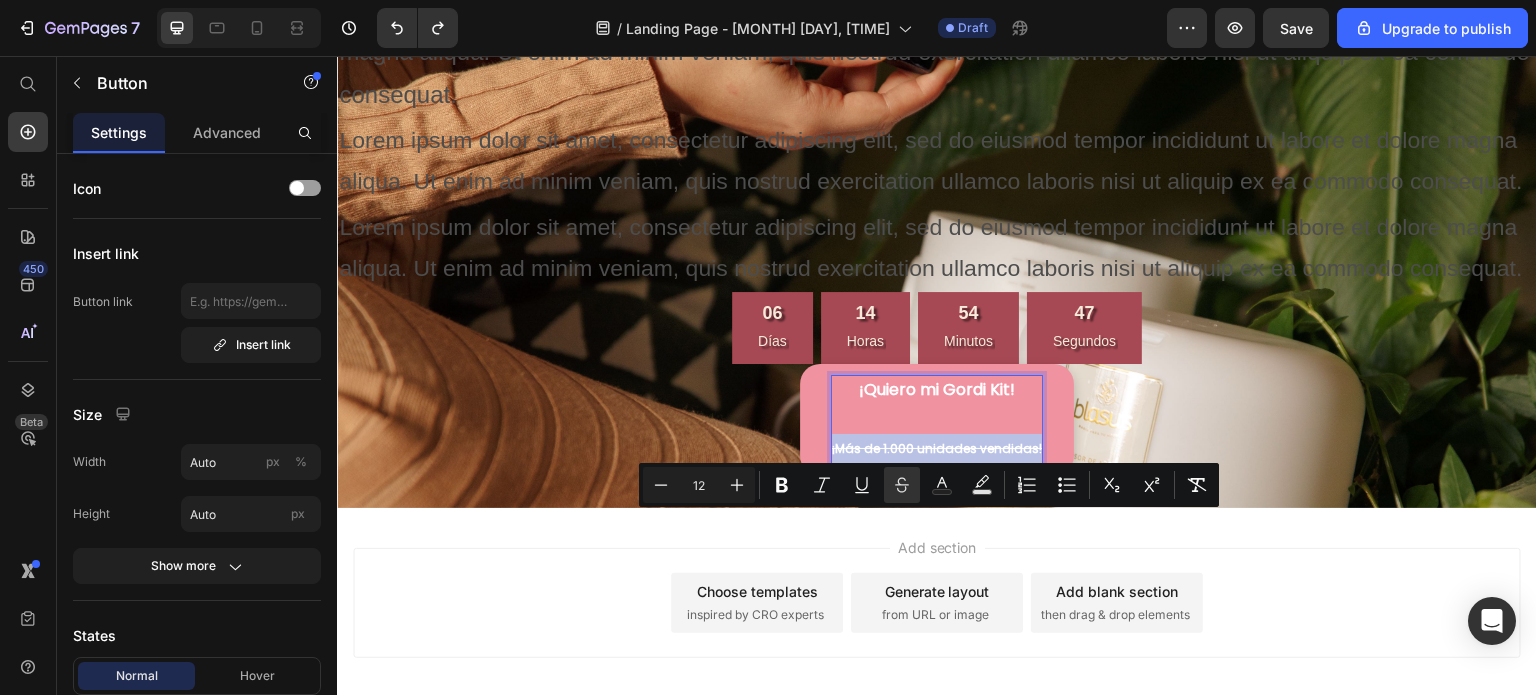 drag, startPoint x: 830, startPoint y: 523, endPoint x: 1035, endPoint y: 539, distance: 205.62344 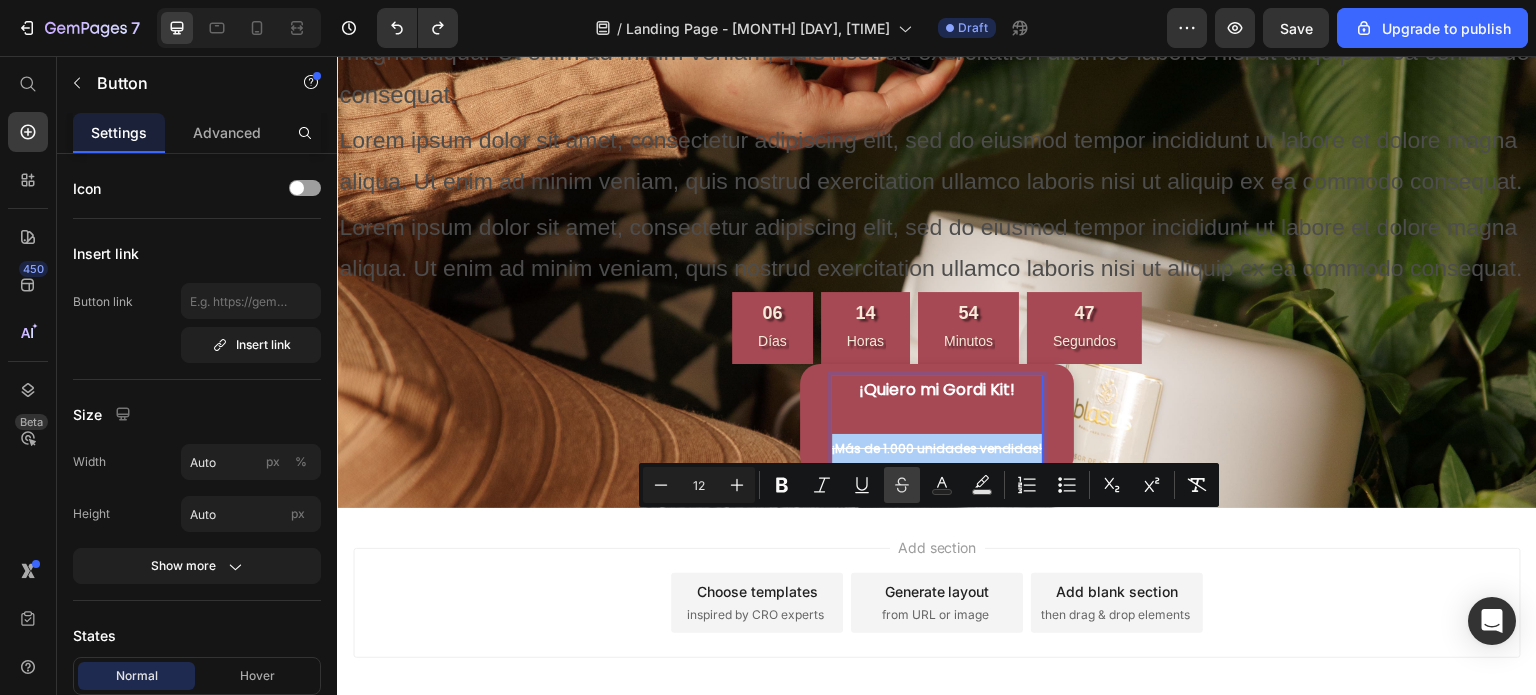 click 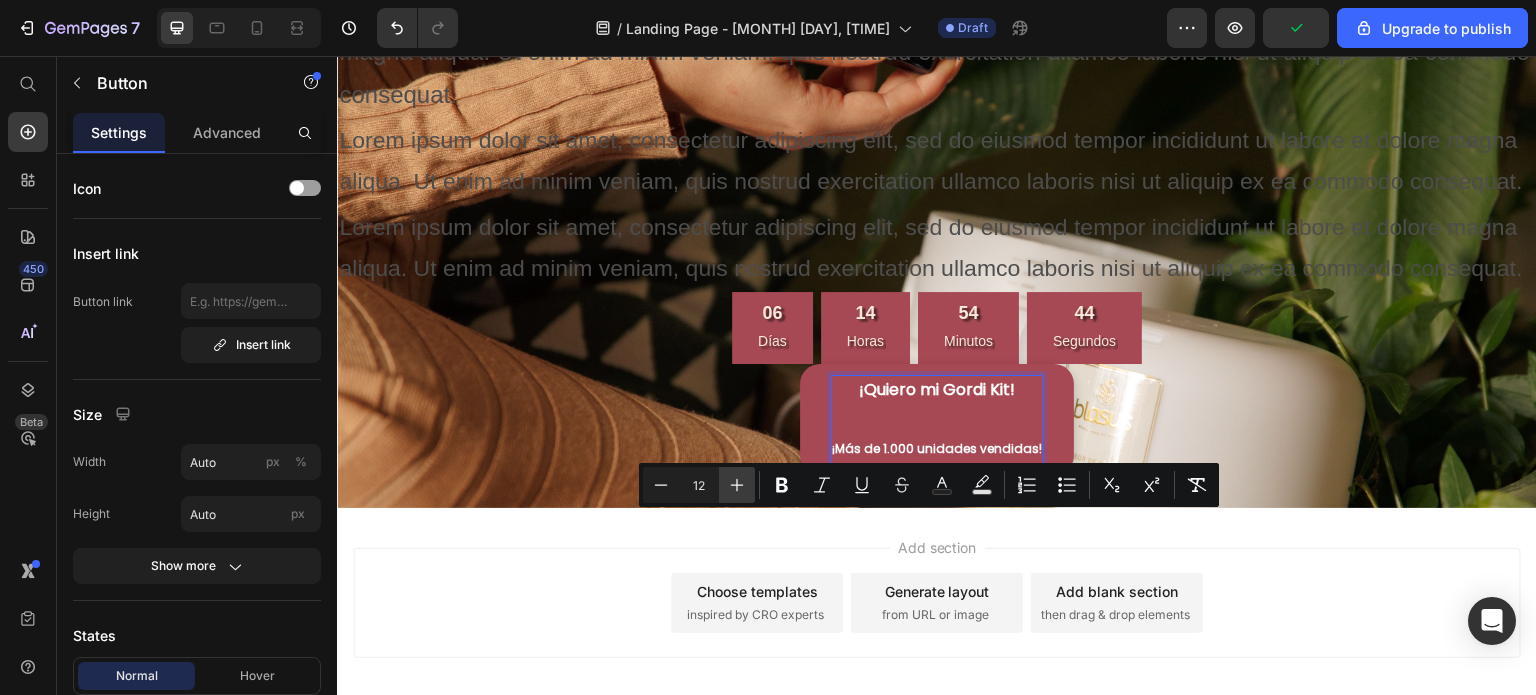 click 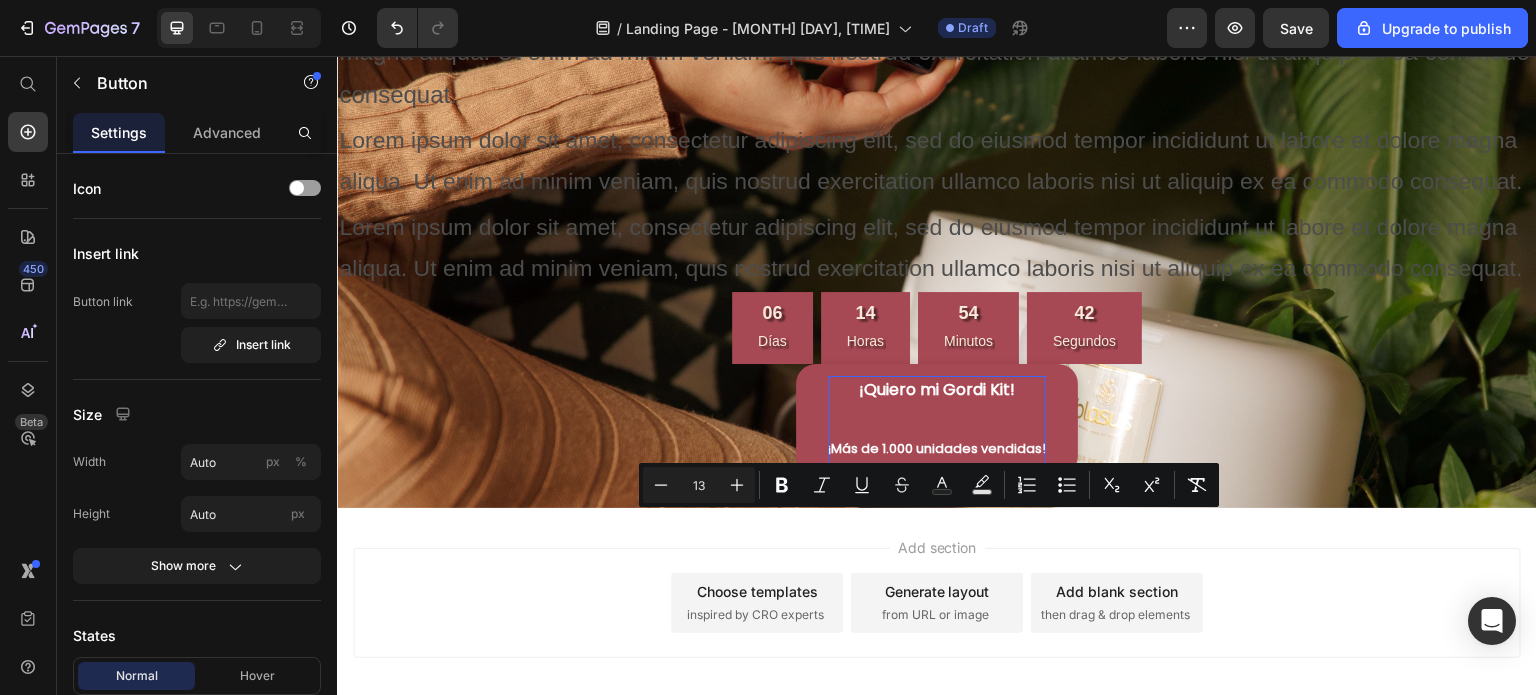 click on "¡Quiero mi Gordi Kit! ¡Más de 1.000 unidades vendidas! Button   0" at bounding box center (937, 419) 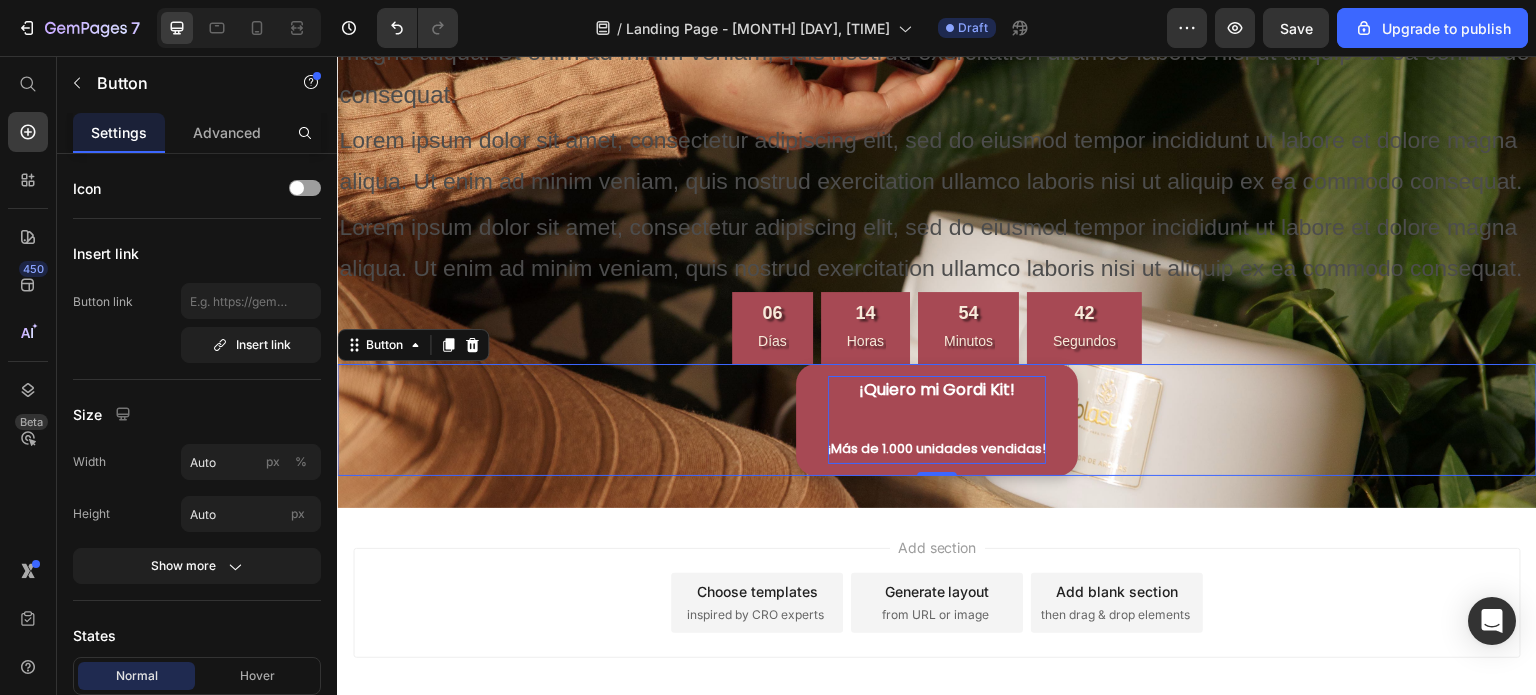 click on "¡Quiero mi Gordi Kit! ¡Más de 1.000 unidades vendidas! Button   0" at bounding box center (937, 419) 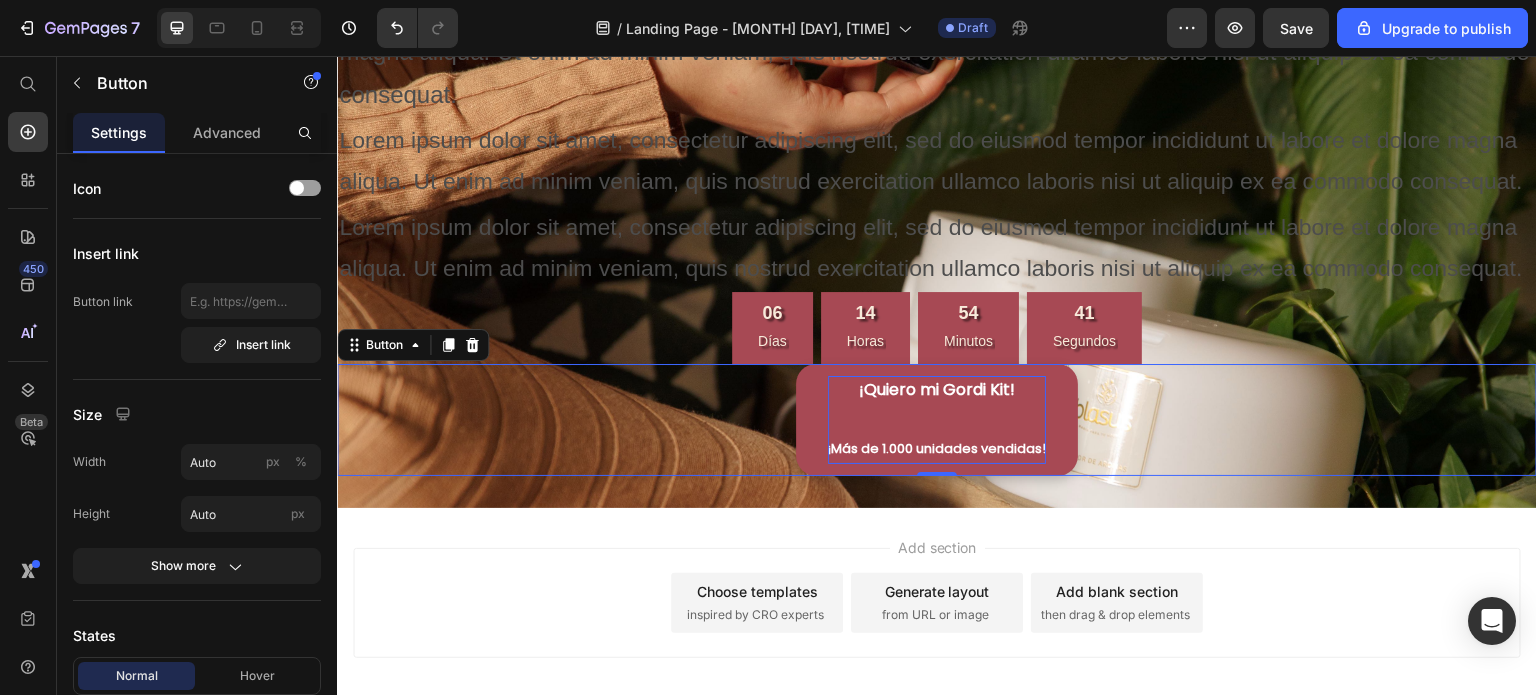 click on "¡Quiero mi Gordi Kit! ¡Más de 1.000 unidades vendidas! Button   0" at bounding box center [937, 419] 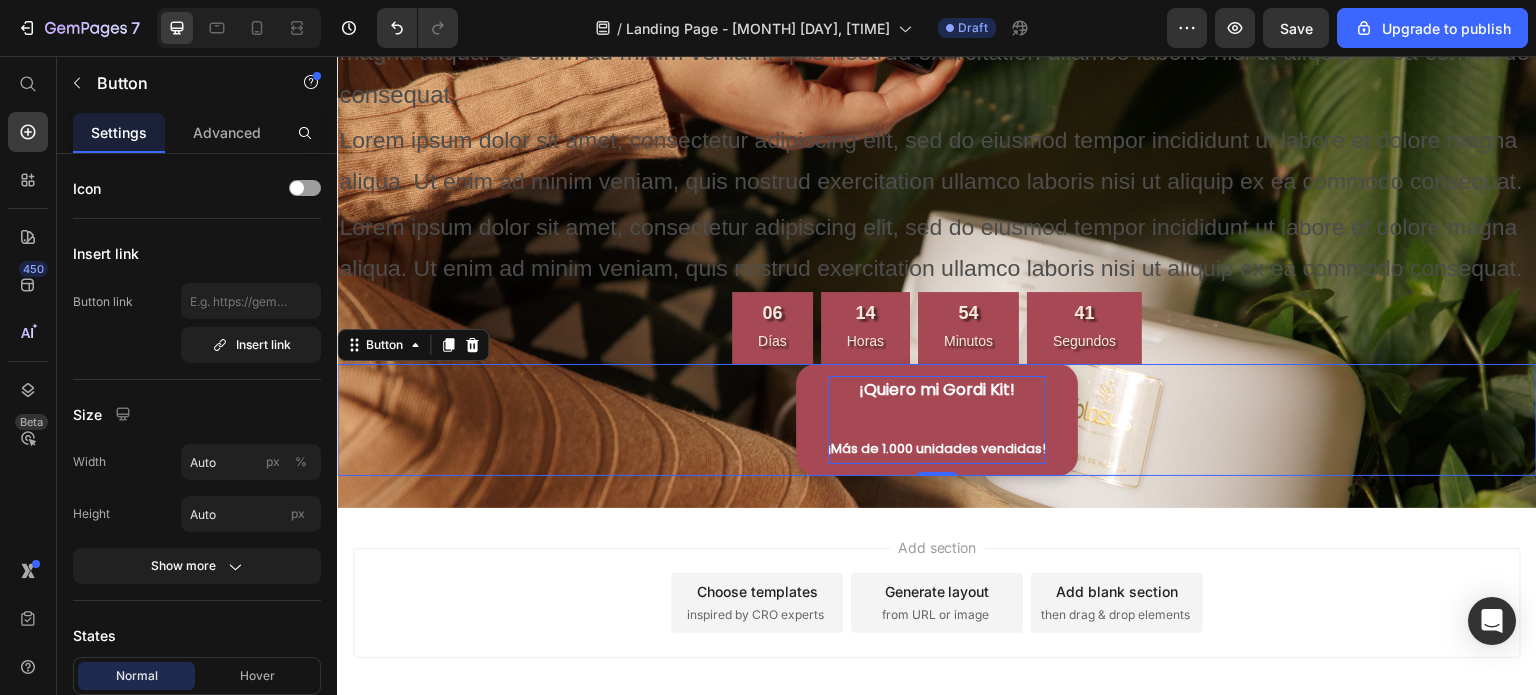 click on "¡Más de 1.000 unidades vendidas!" at bounding box center (937, 448) 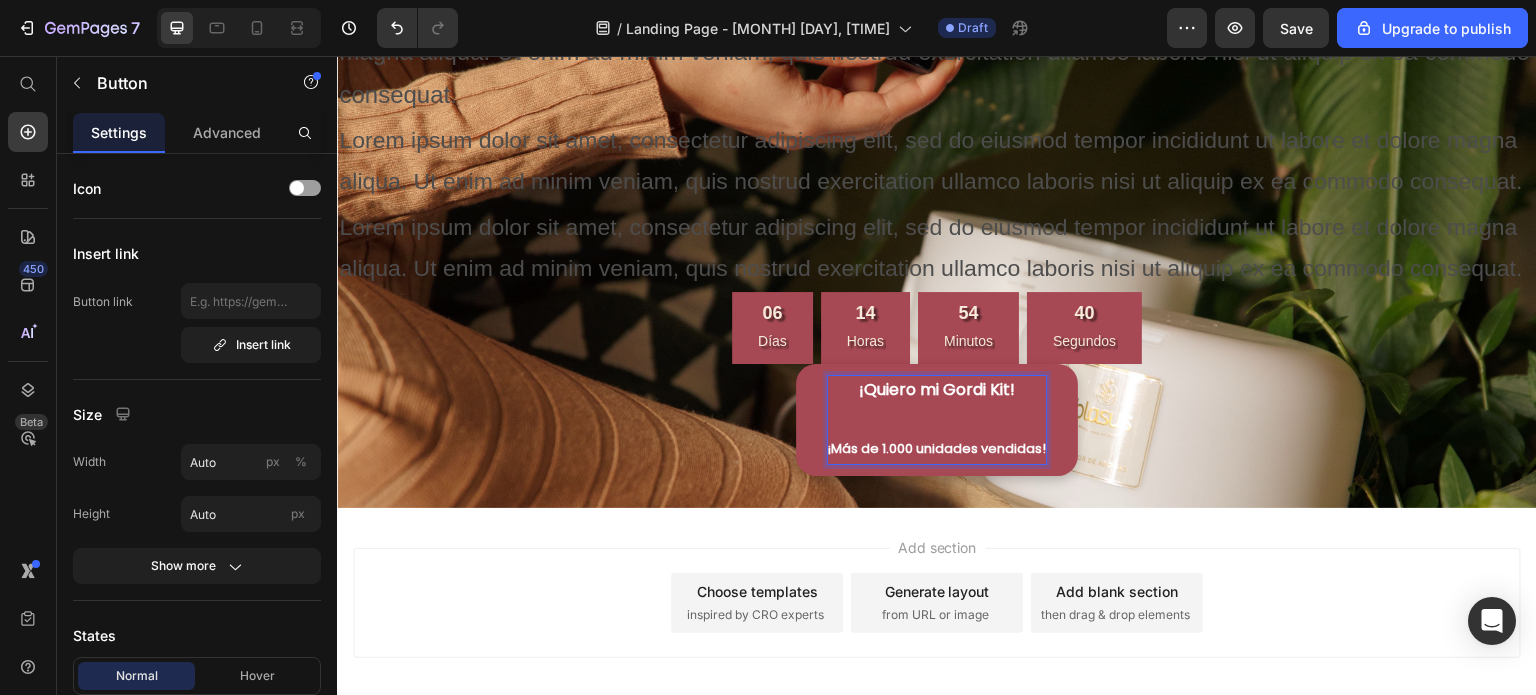 click on "¡Quiero mi Gordi Kit! ¡Más de 1.000 unidades vendidas! Button   0" at bounding box center [937, 419] 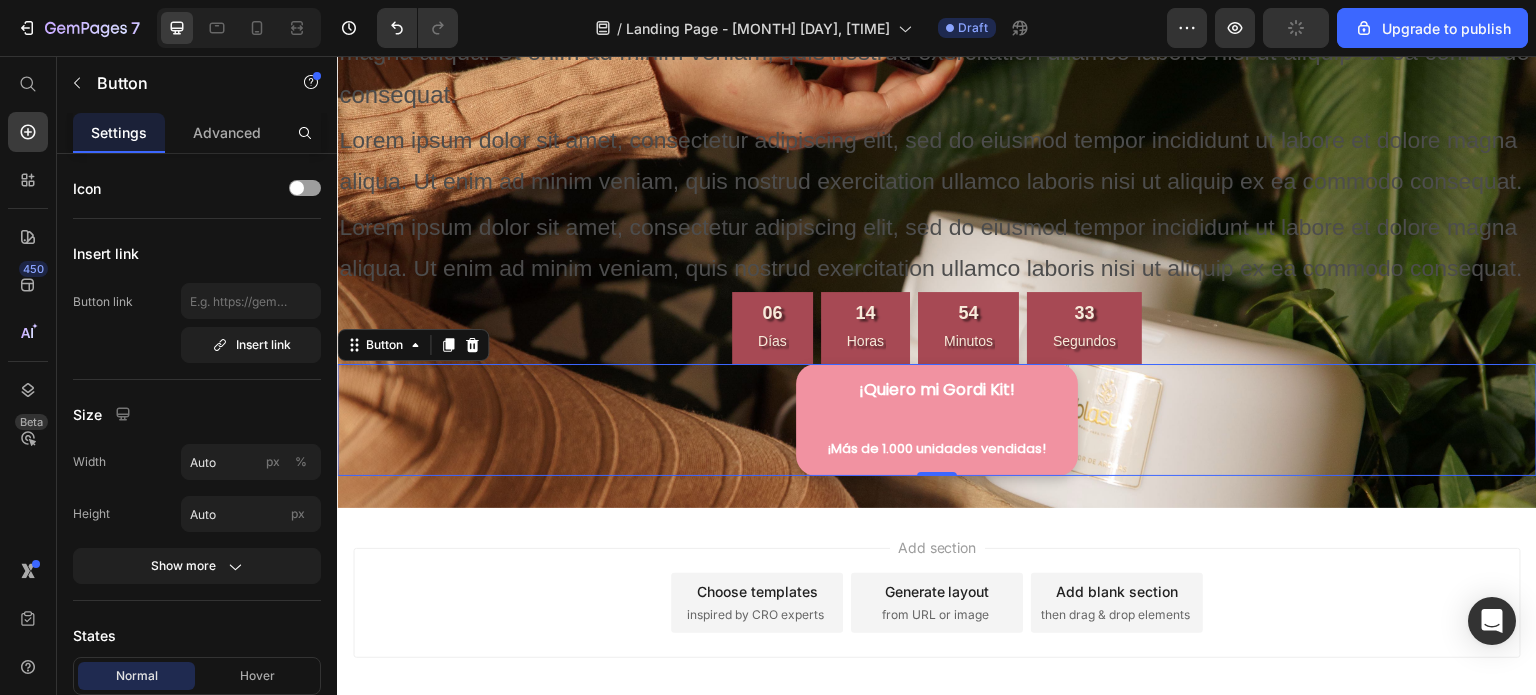 click on "¡Quiero mi Gordi Kit! ¡Más de 1.000 unidades vendidas!" at bounding box center (937, 419) 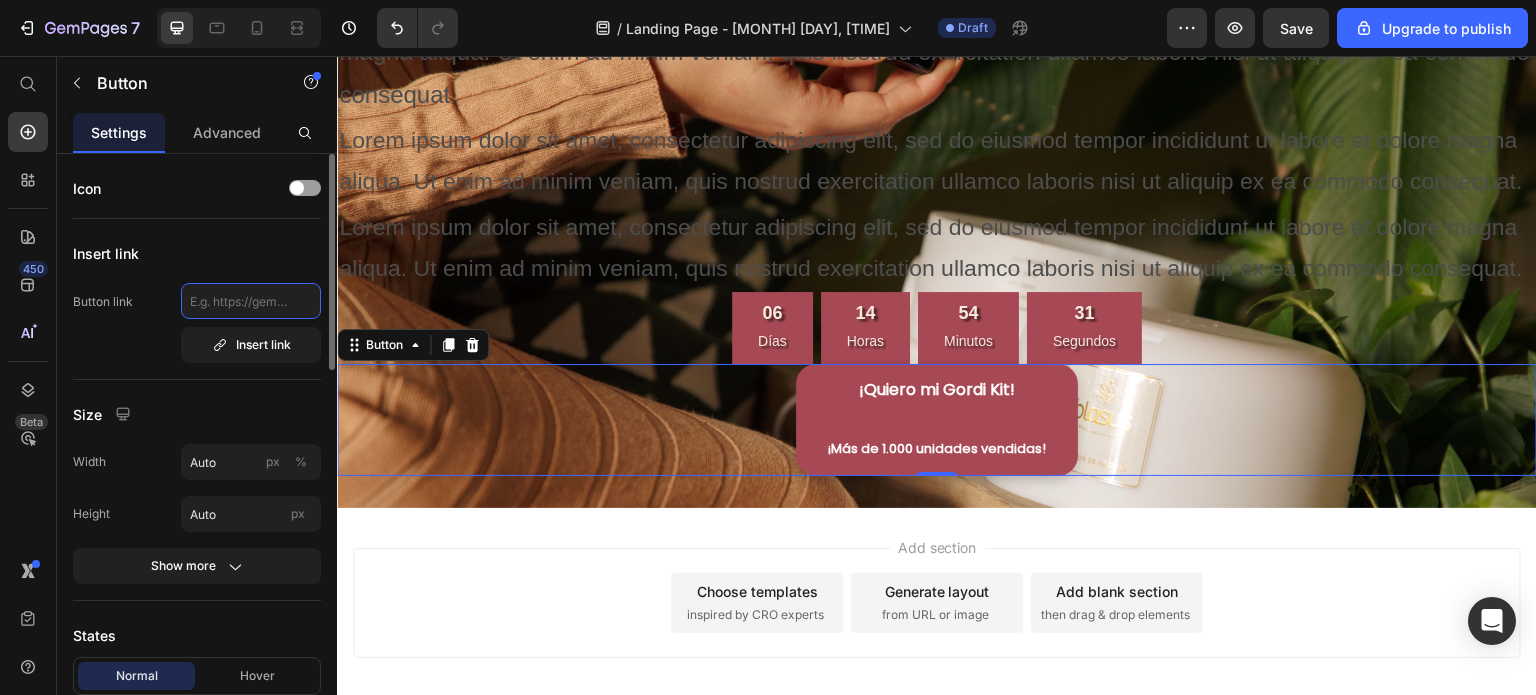 click 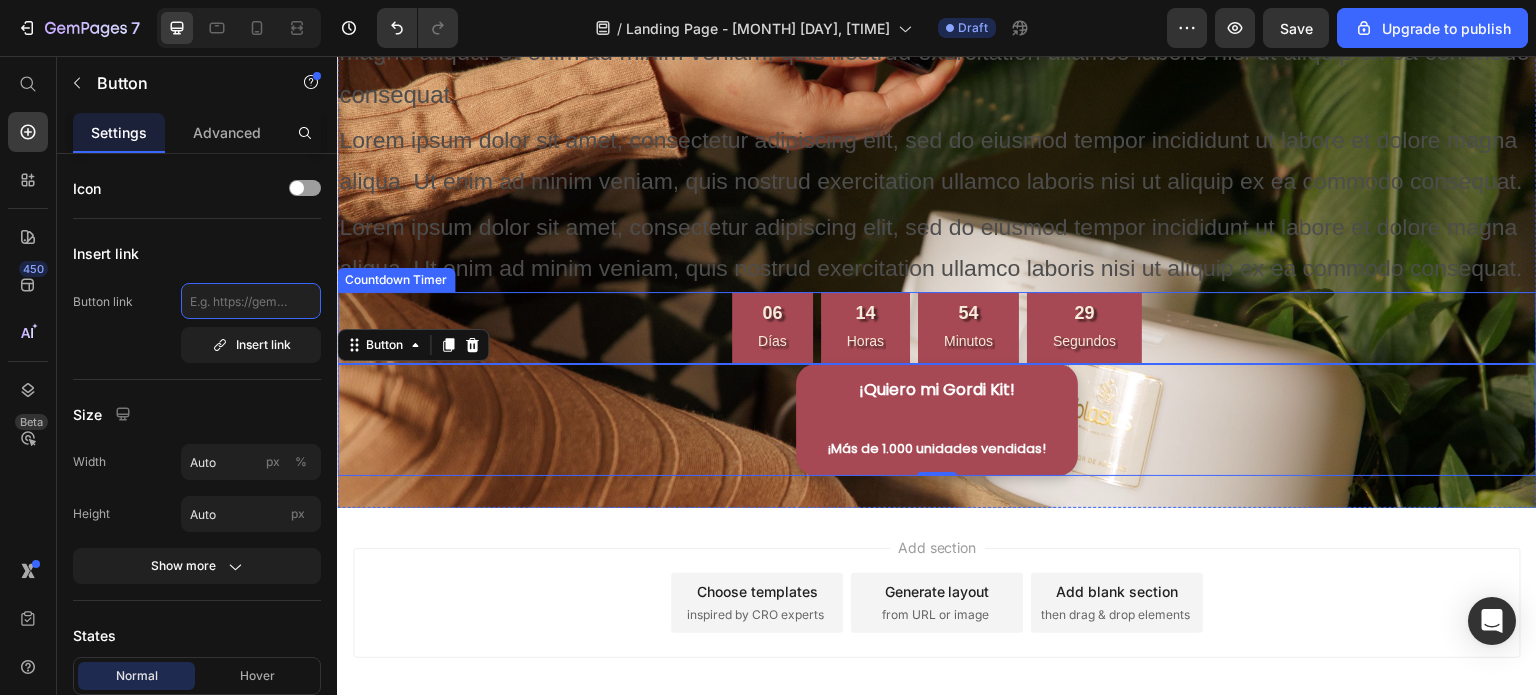 scroll, scrollTop: 3978, scrollLeft: 0, axis: vertical 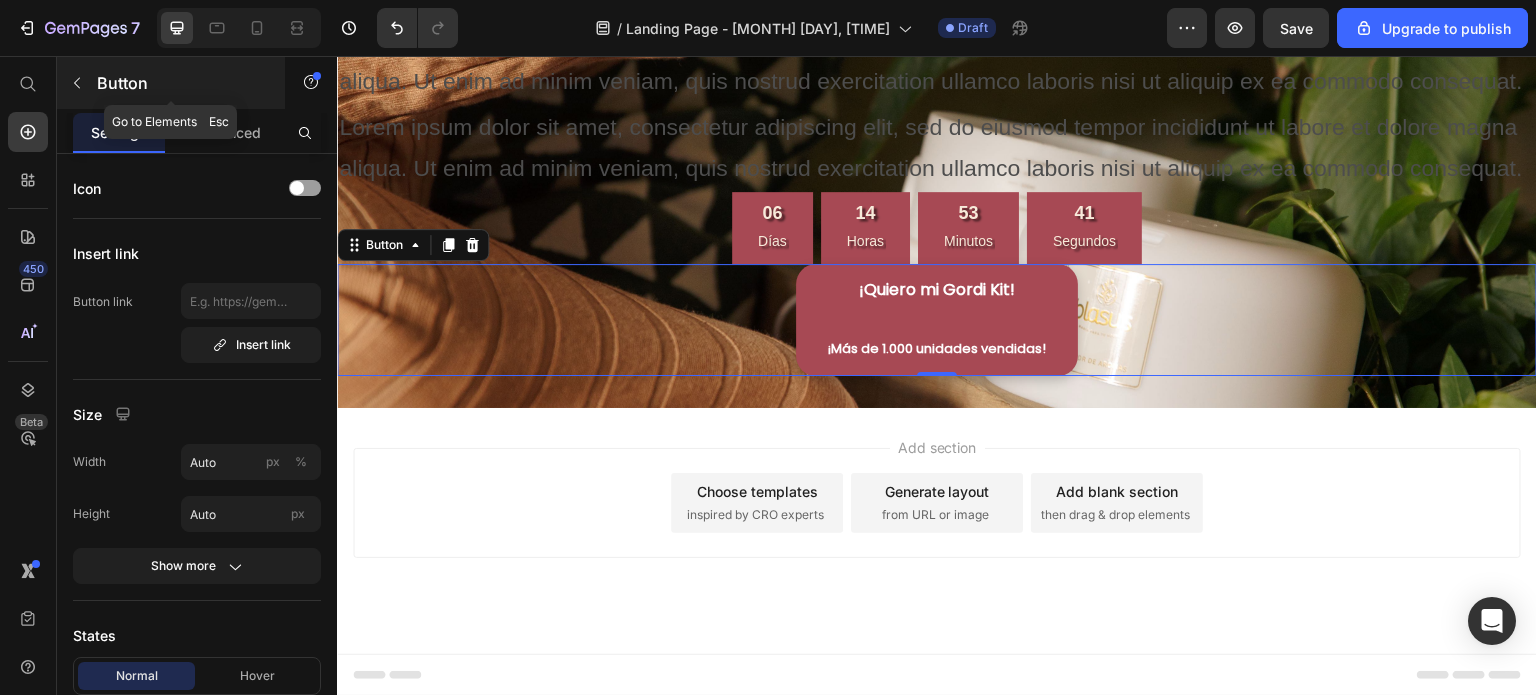 click 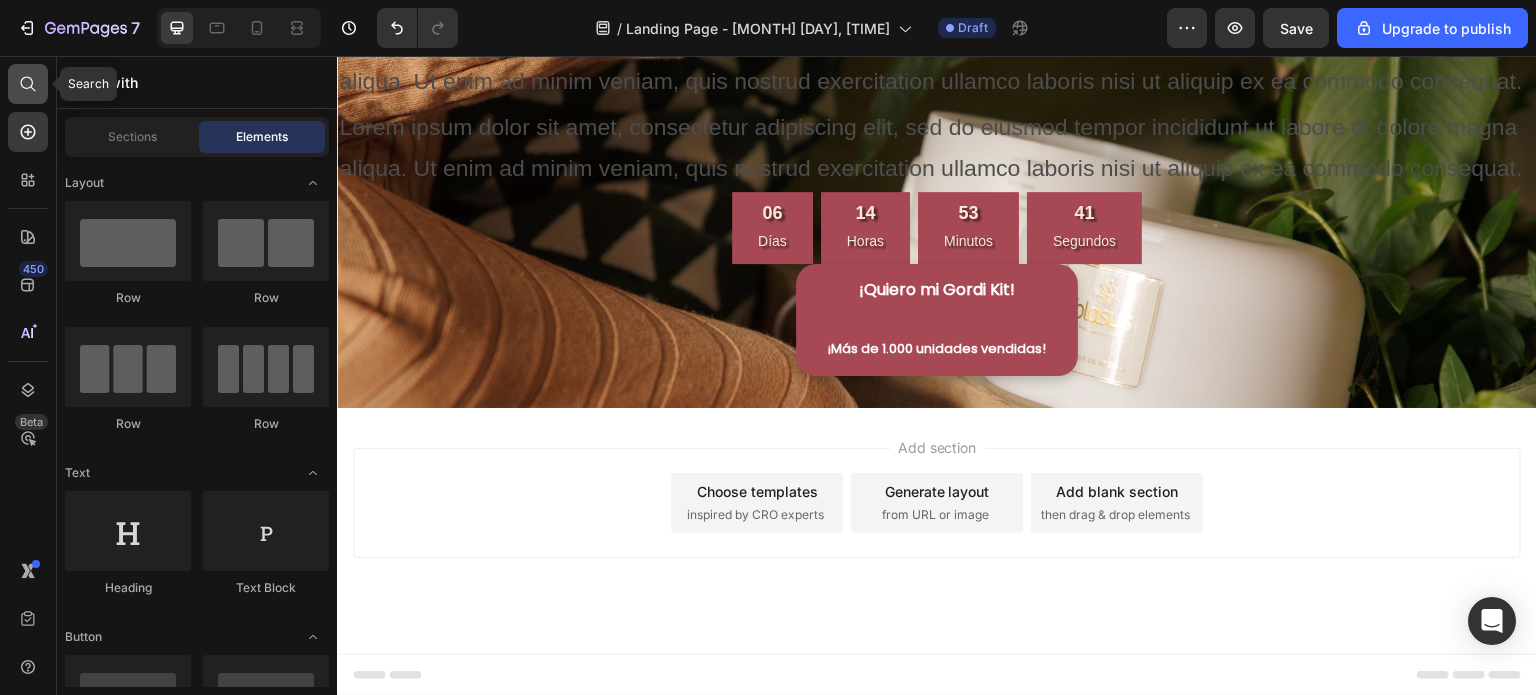click 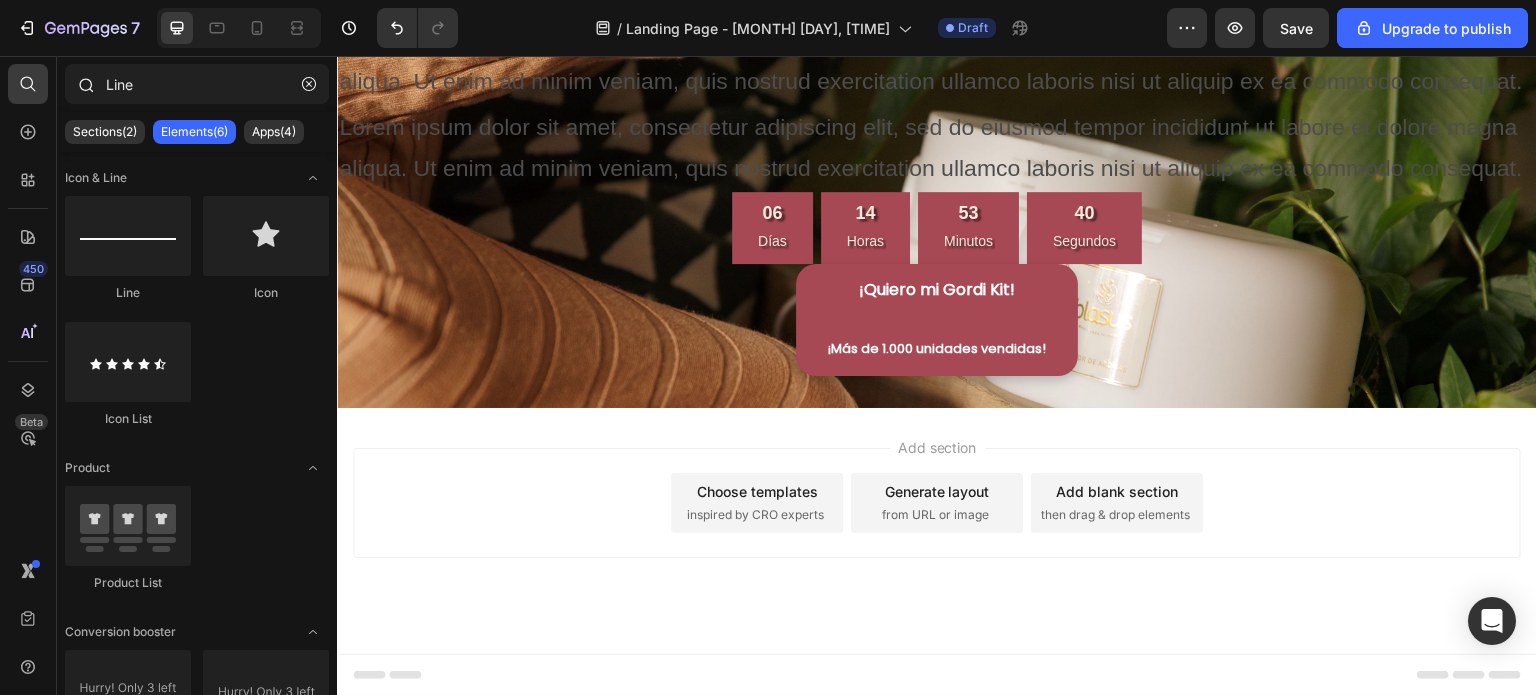 drag, startPoint x: 151, startPoint y: 83, endPoint x: 62, endPoint y: 68, distance: 90.255196 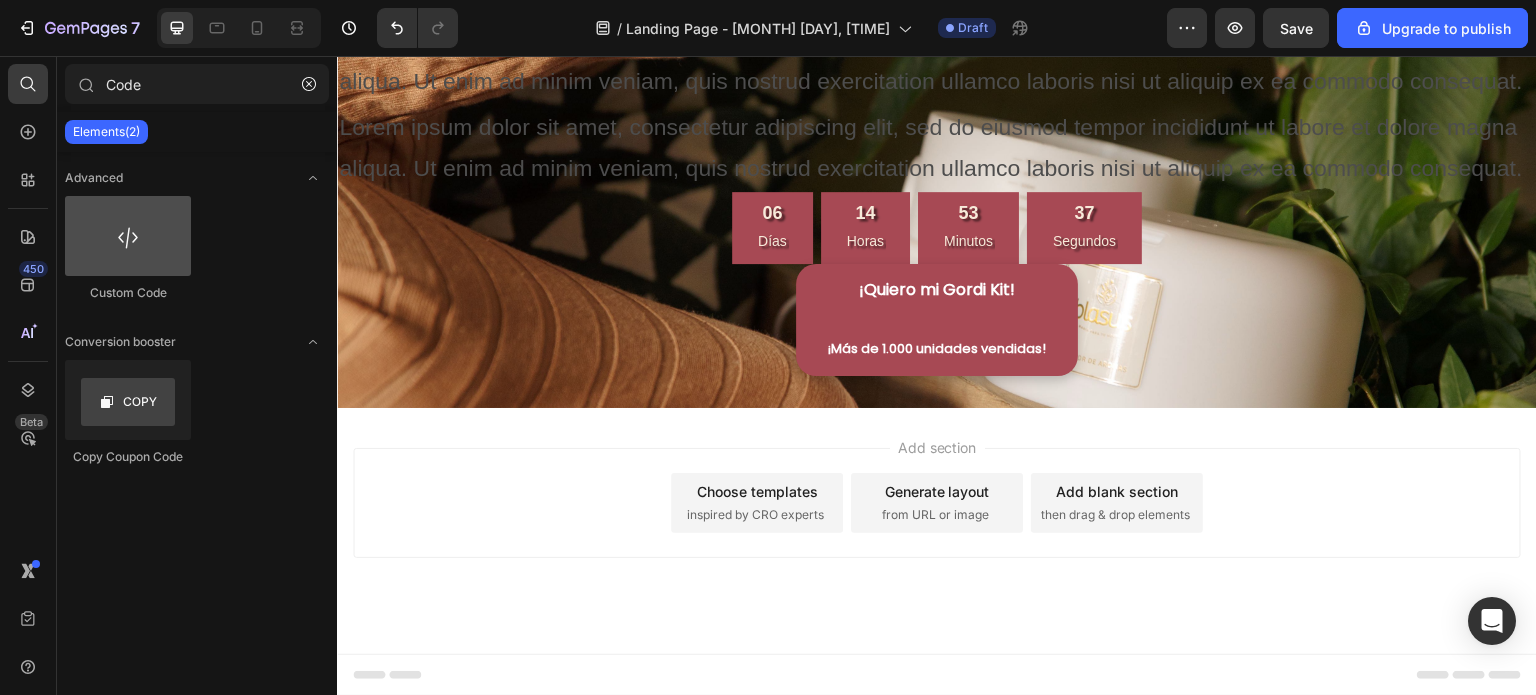 type on "Code" 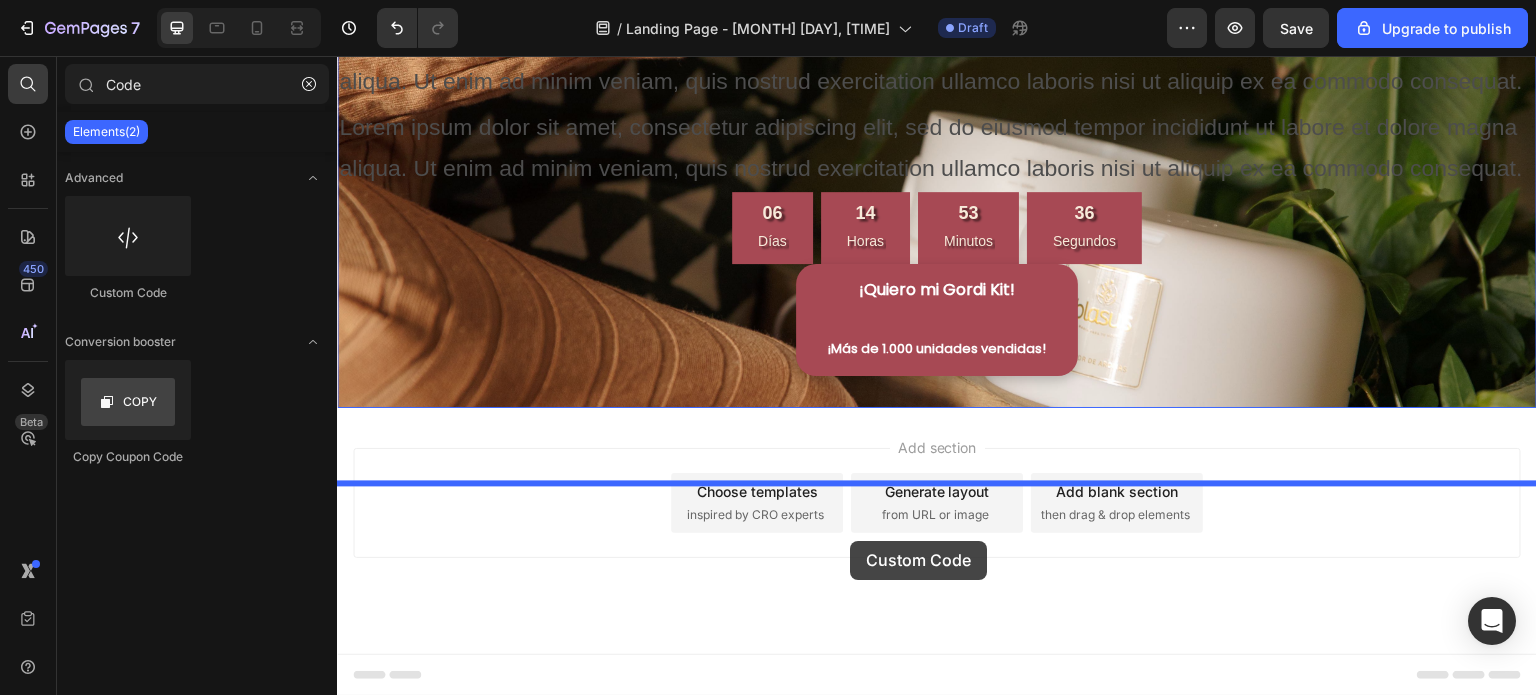 drag, startPoint x: 459, startPoint y: 293, endPoint x: 850, endPoint y: 541, distance: 463.01727 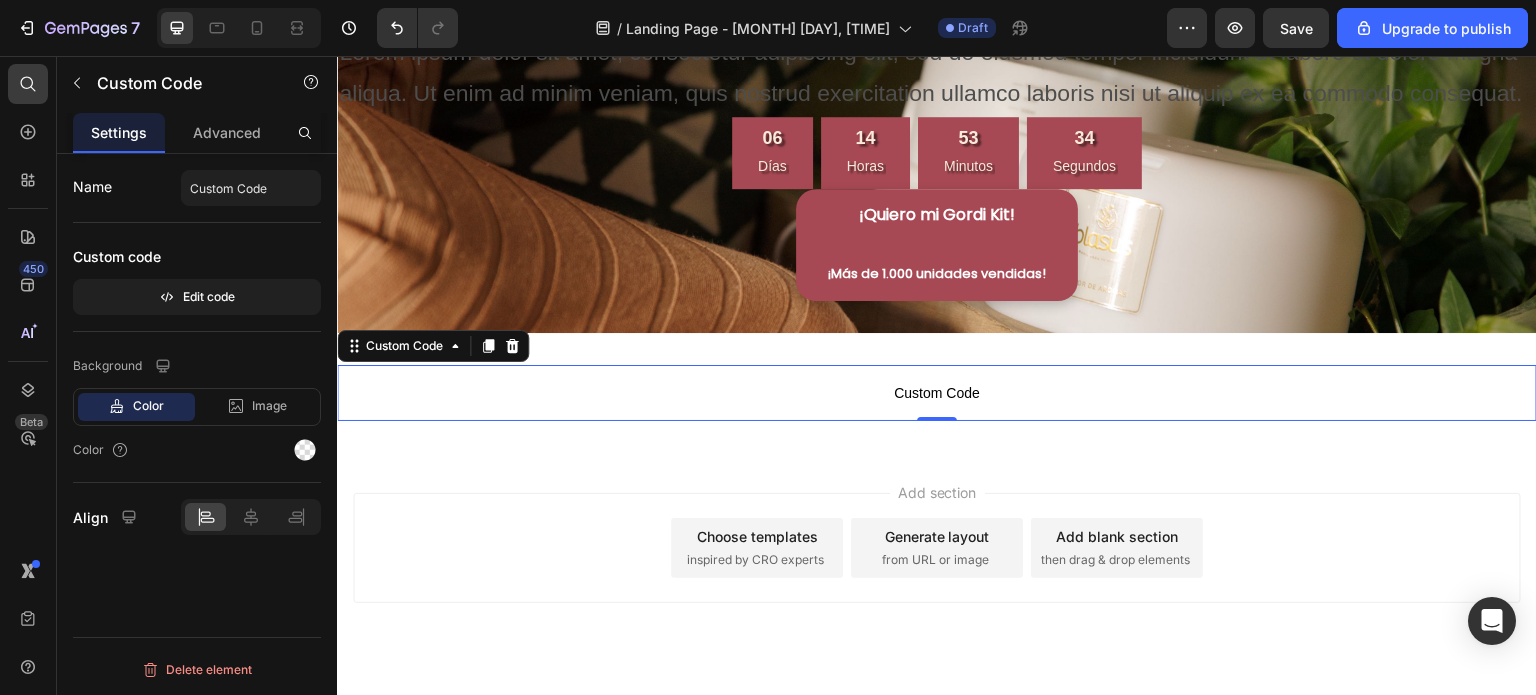 click on "Custom Code" at bounding box center [937, 393] 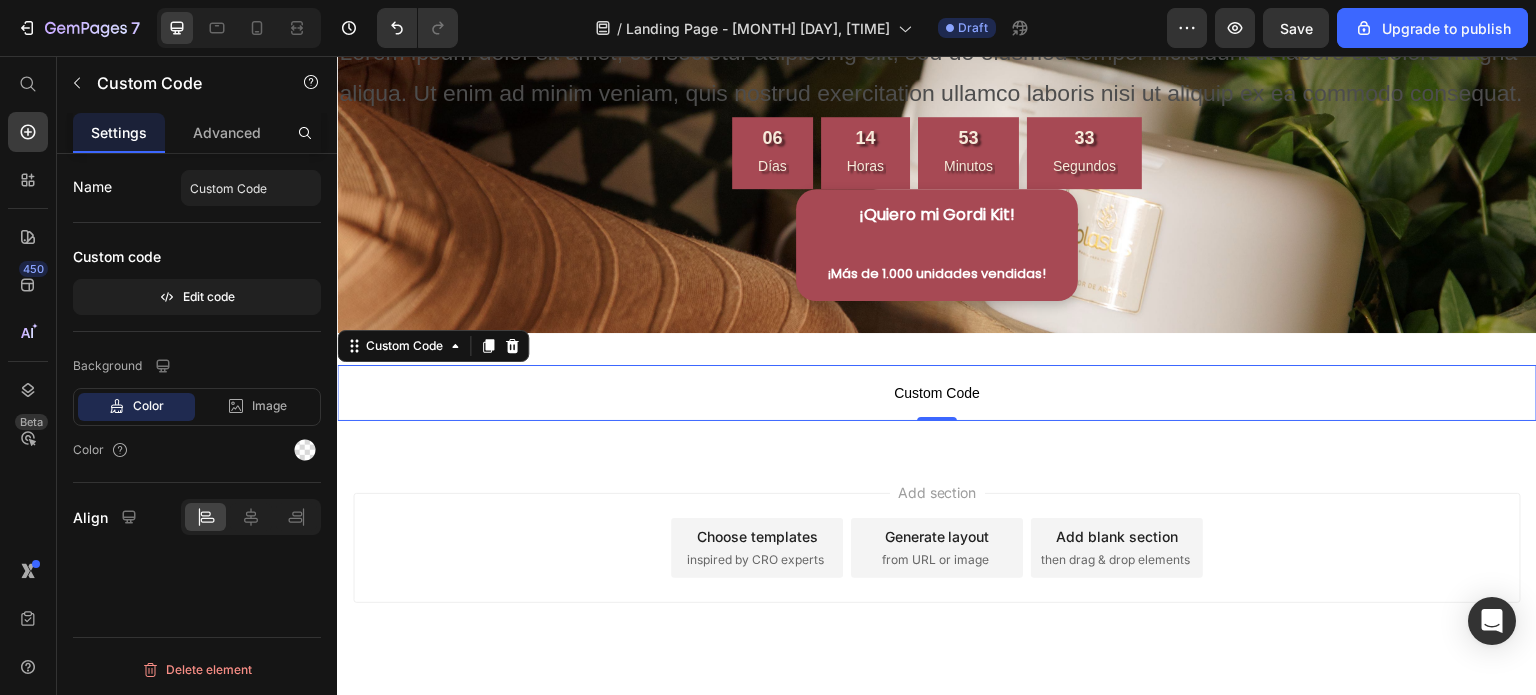 click on "Custom Code" at bounding box center (937, 393) 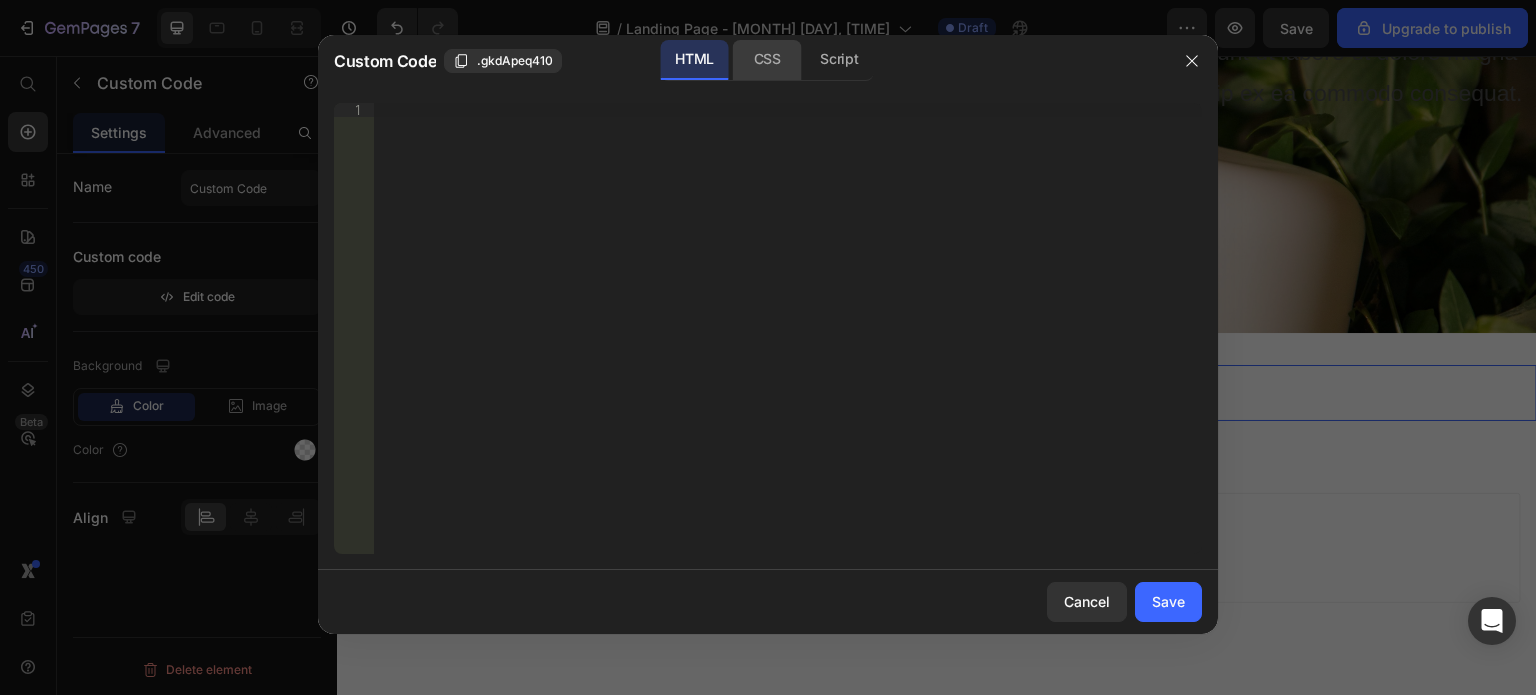 click on "CSS" 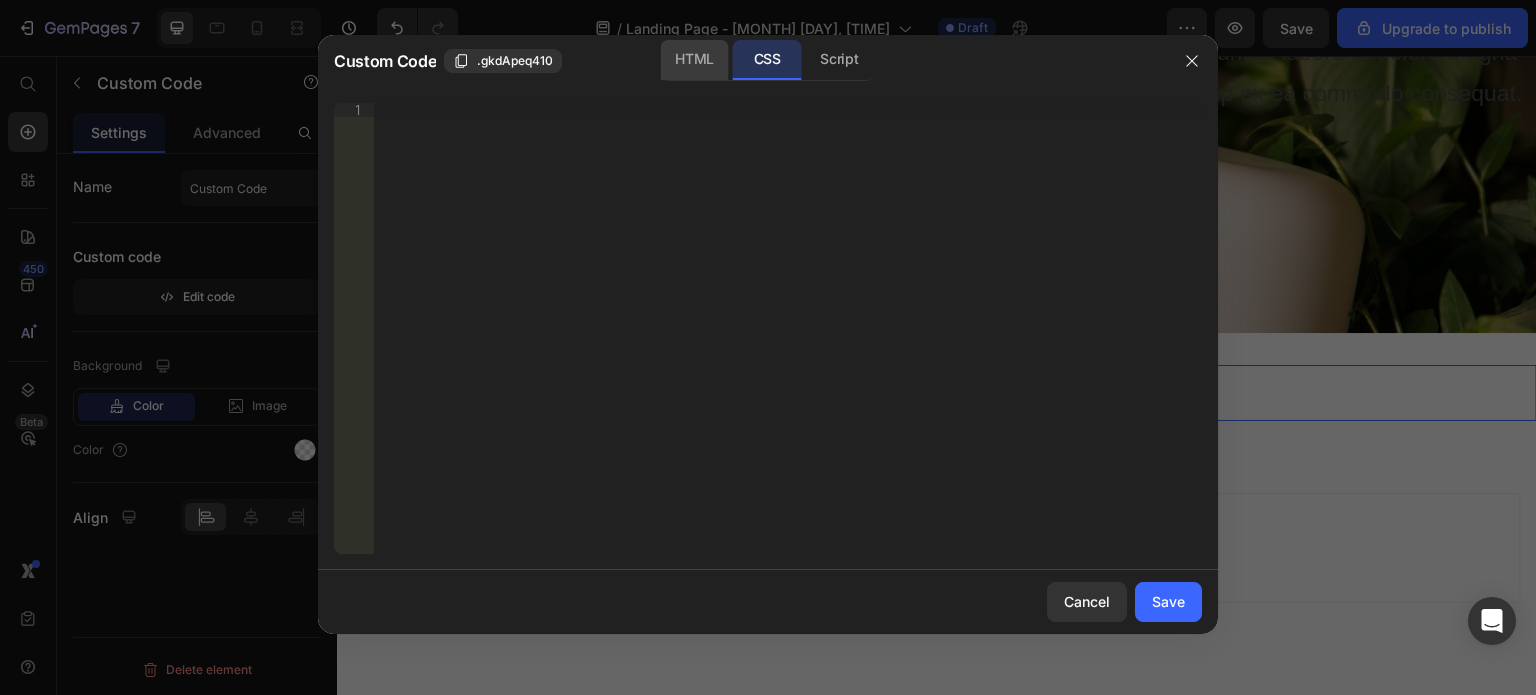 click on "HTML" 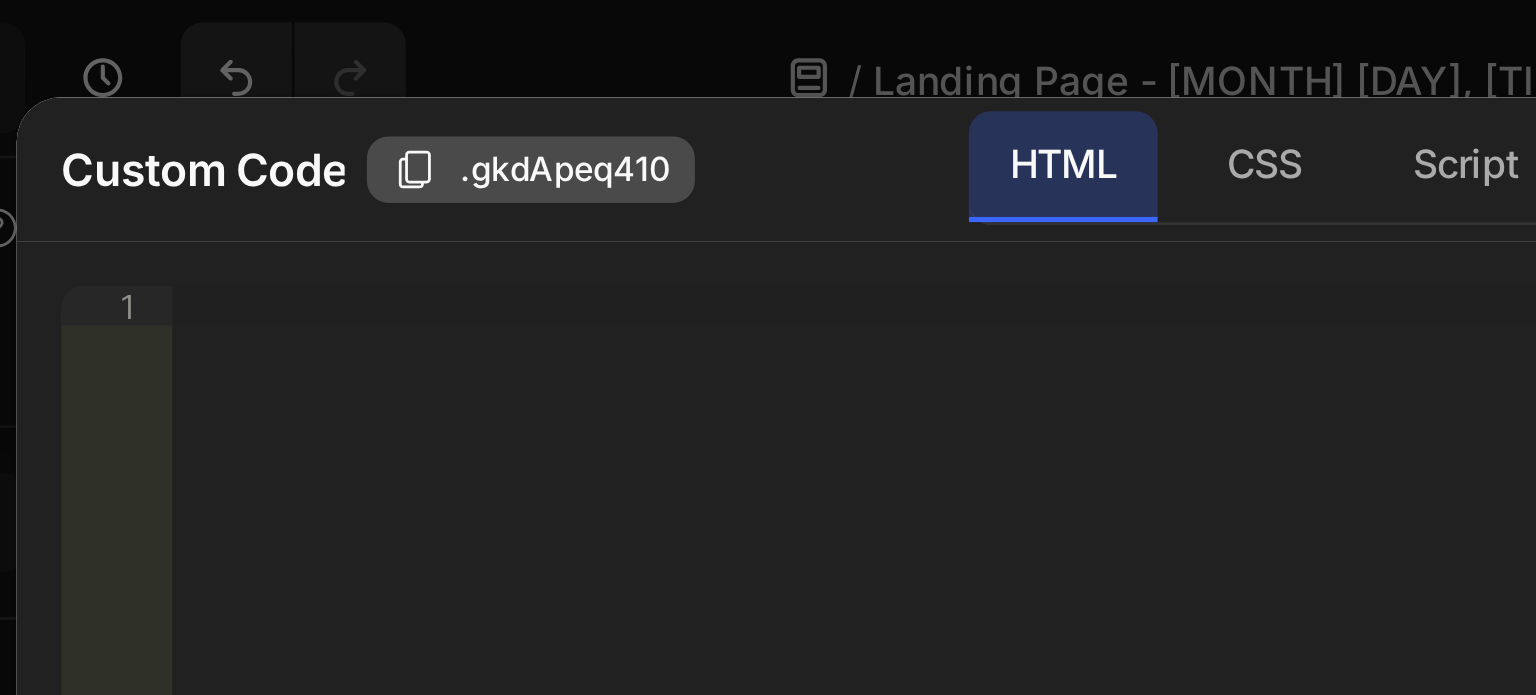 click on ".gkdApeq410" 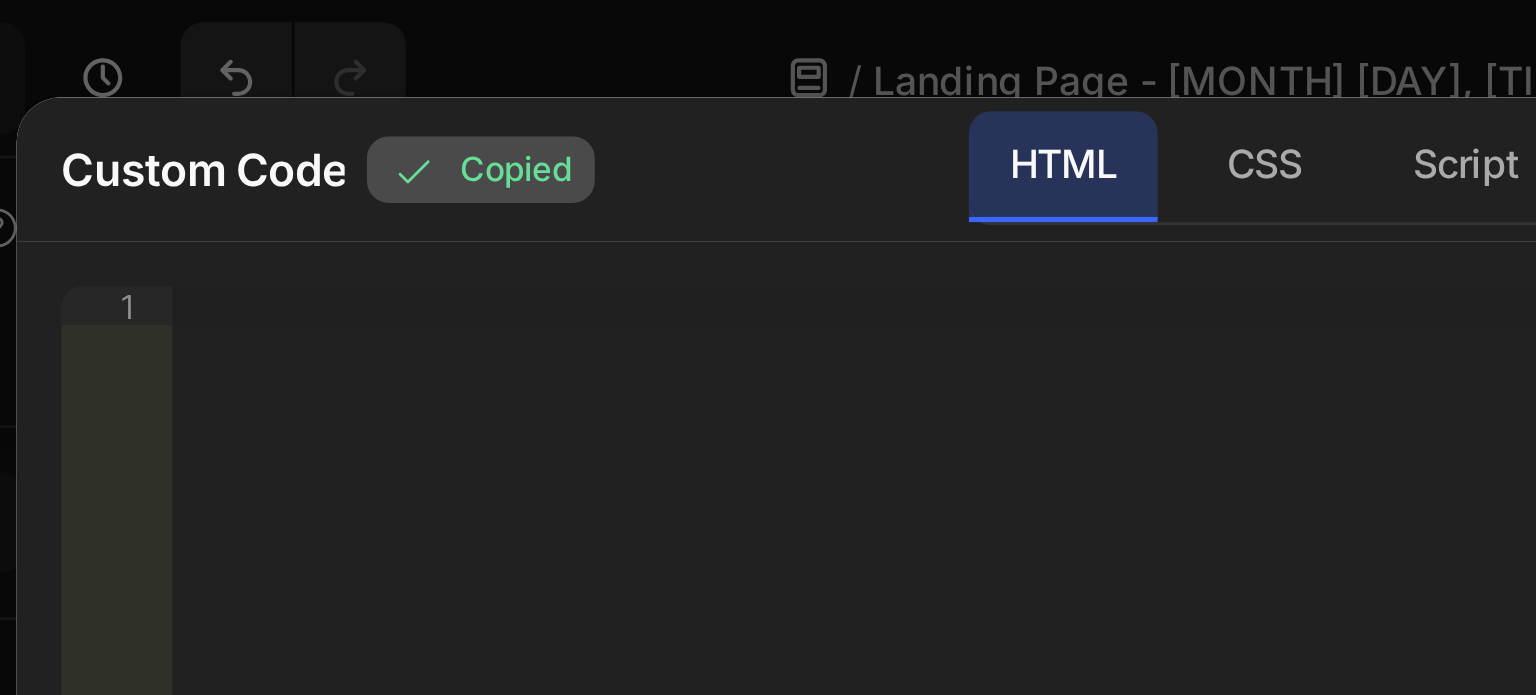 click on "Copied" 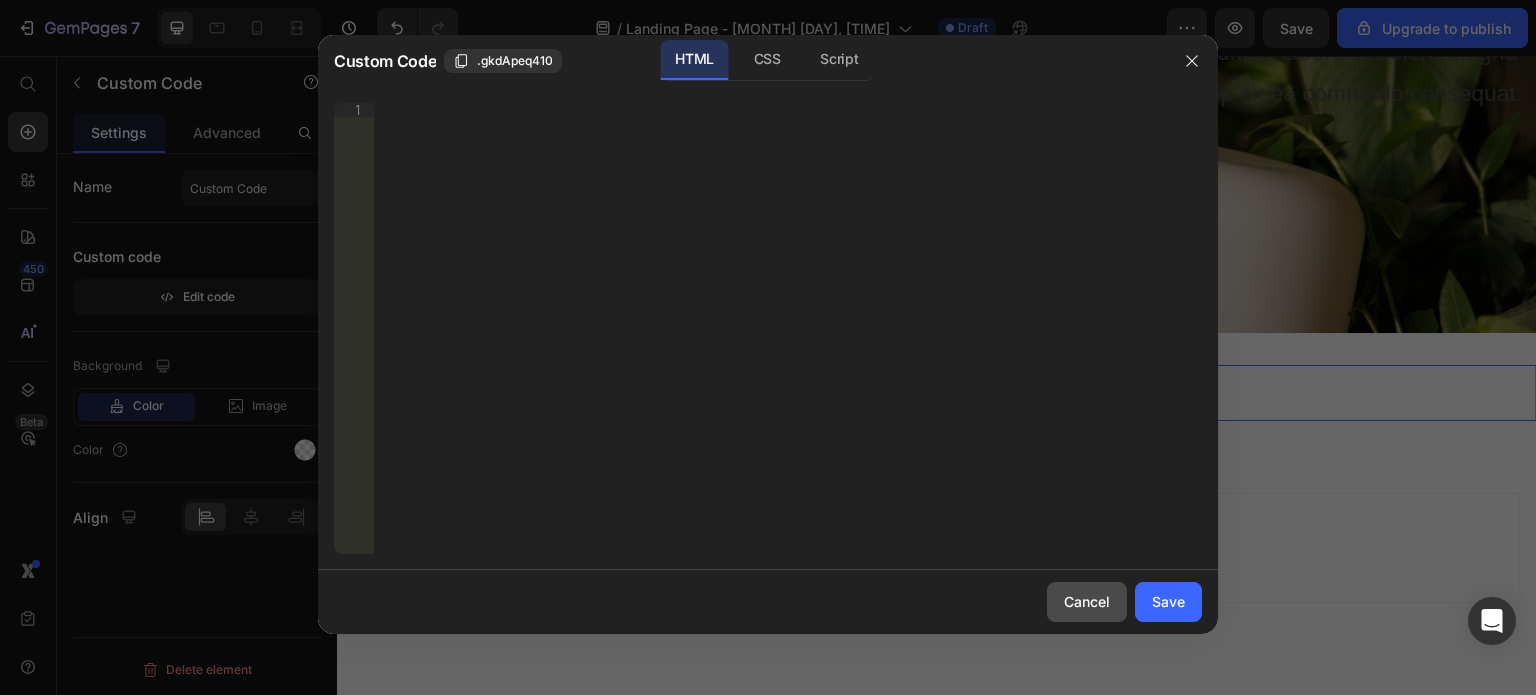 click on "Cancel" at bounding box center [1087, 601] 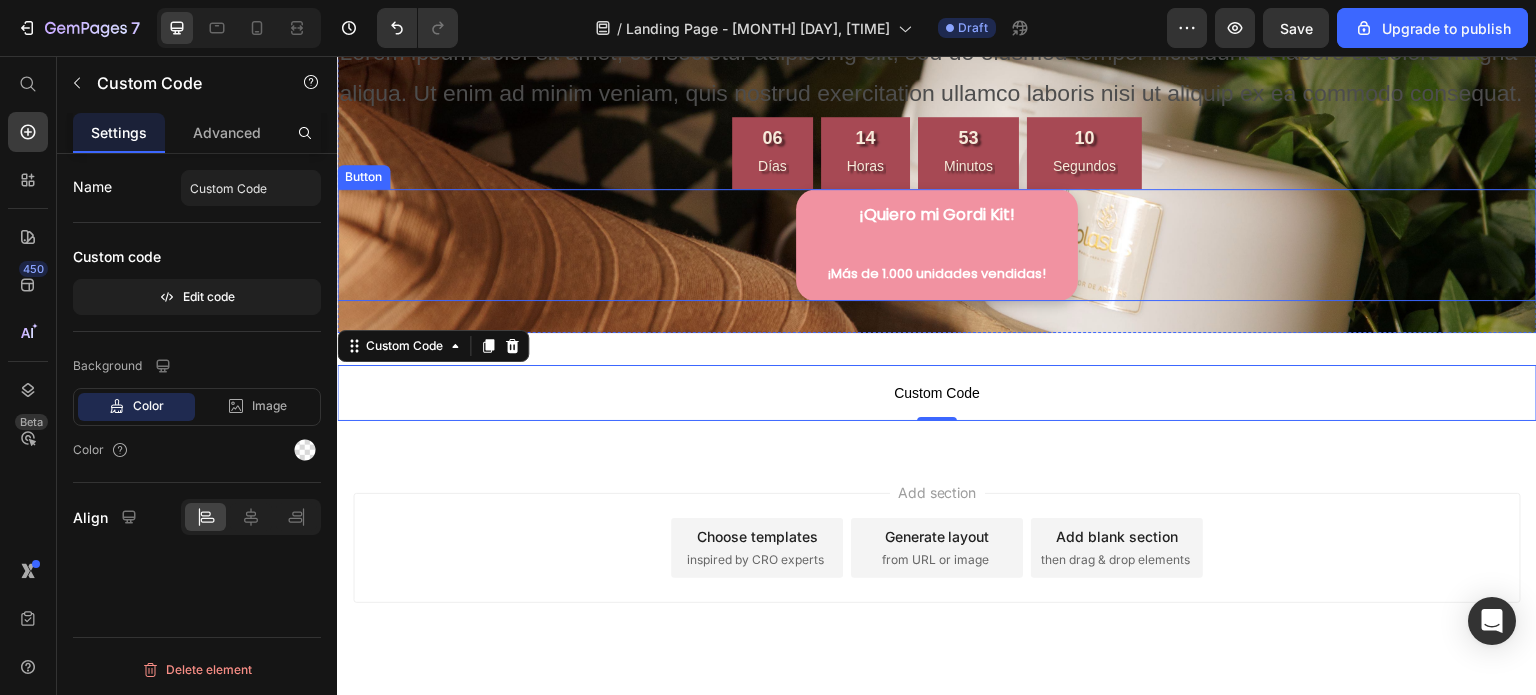click on "¡Quiero mi Gordi Kit! ¡Más de 1.000 unidades vendidas!" at bounding box center [937, 244] 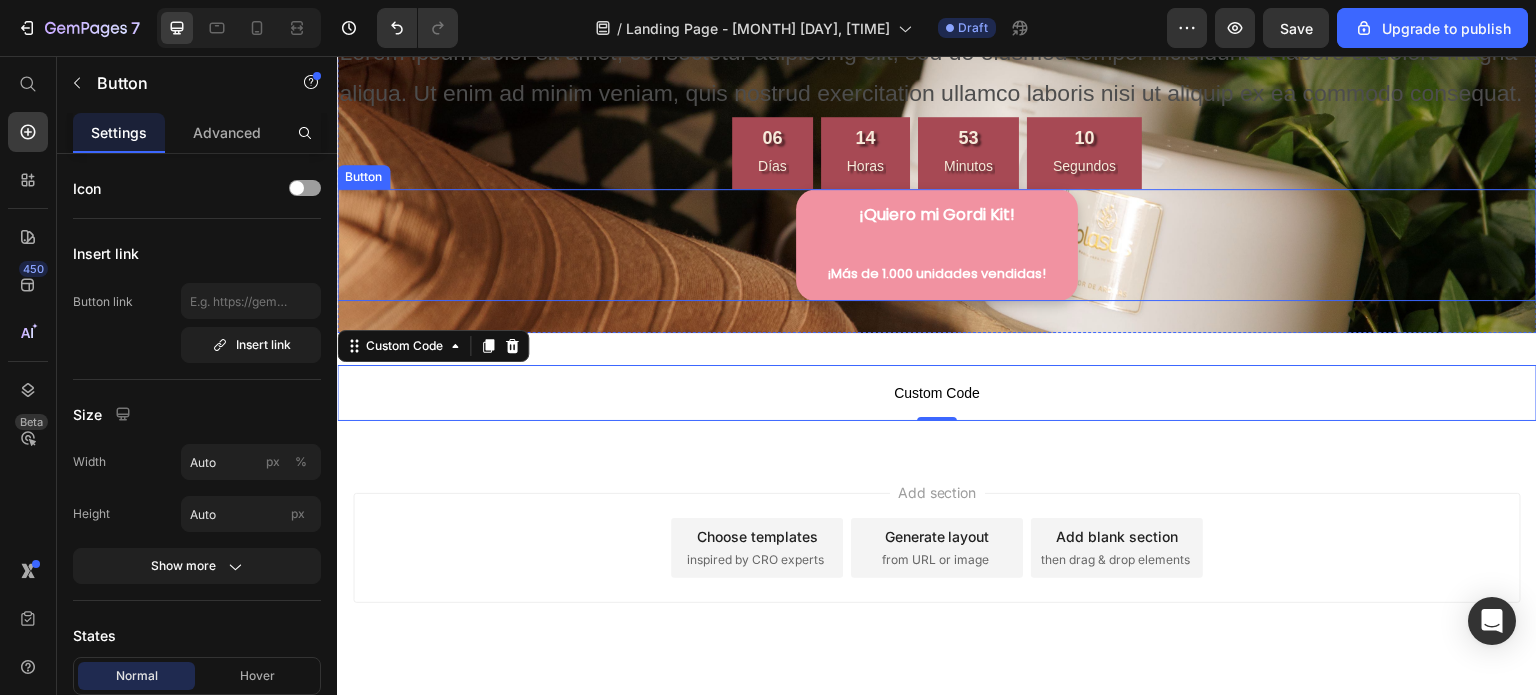 click on "¡Quiero mi Gordi Kit! ¡Más de 1.000 unidades vendidas!" at bounding box center [937, 244] 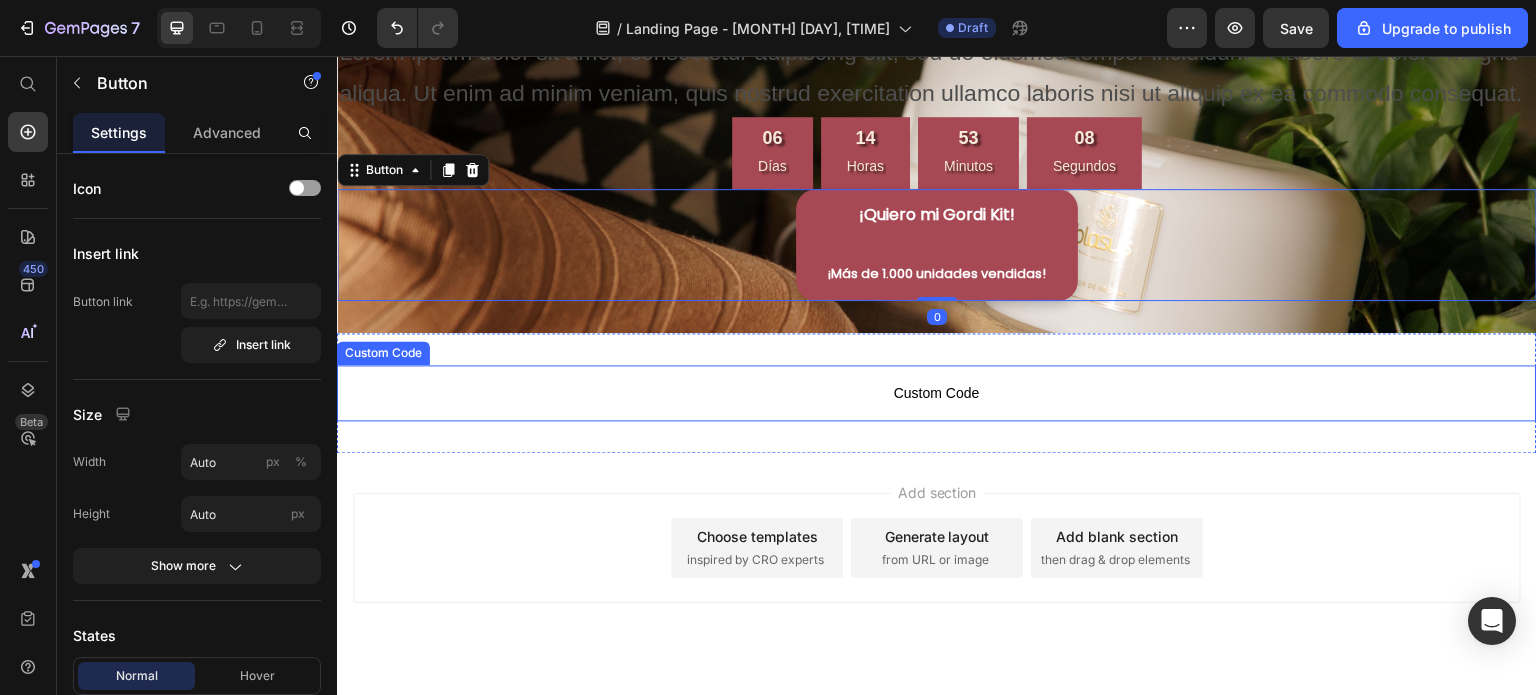 click on "Custom Code" at bounding box center (937, 393) 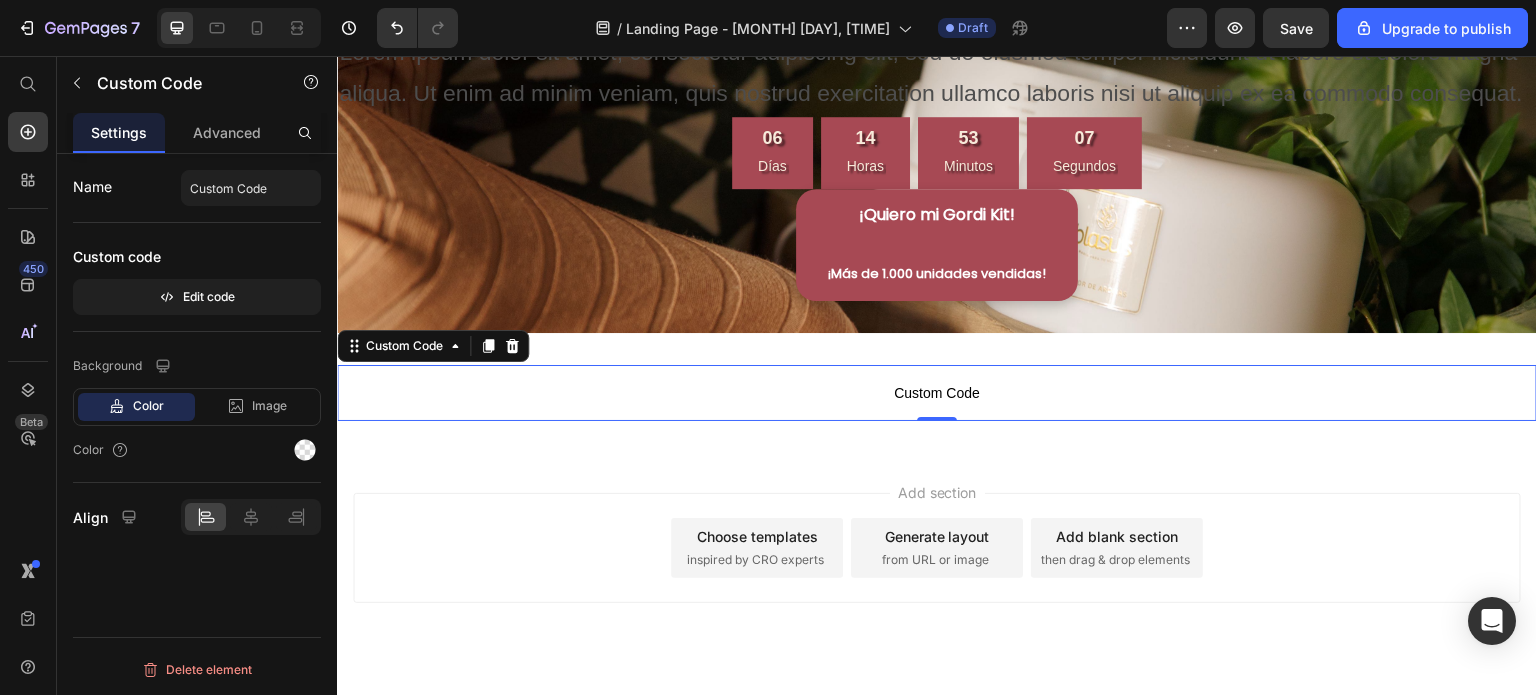 click on "Custom Code" at bounding box center (937, 393) 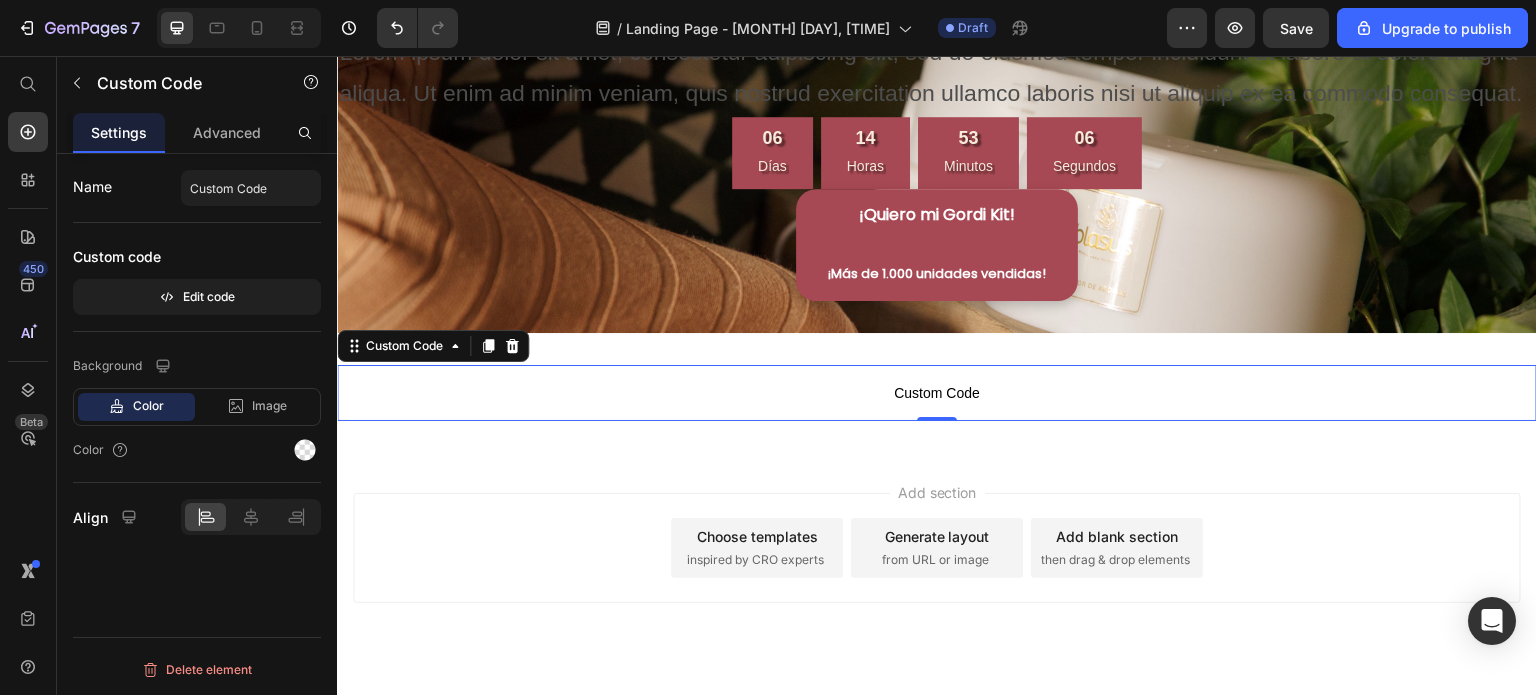 click on "Custom Code" at bounding box center [937, 393] 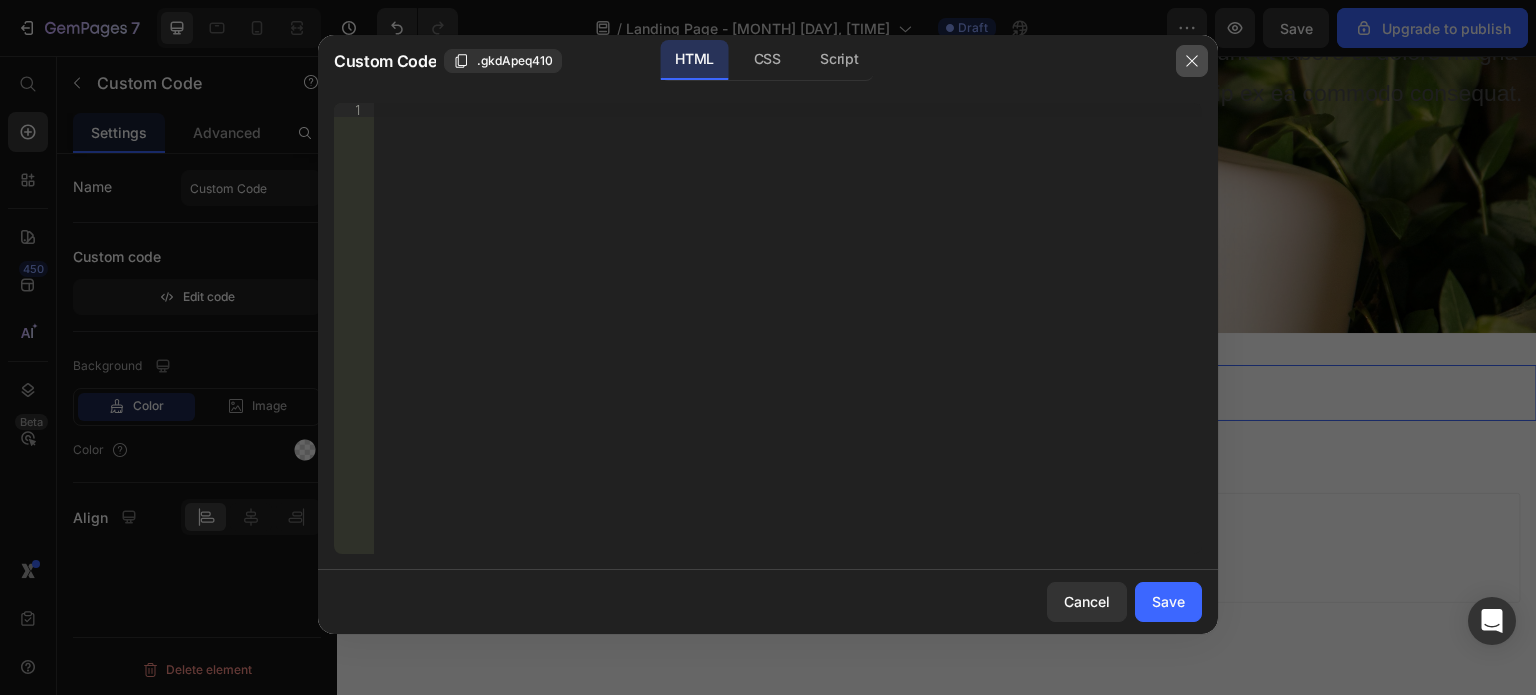 click at bounding box center [1192, 61] 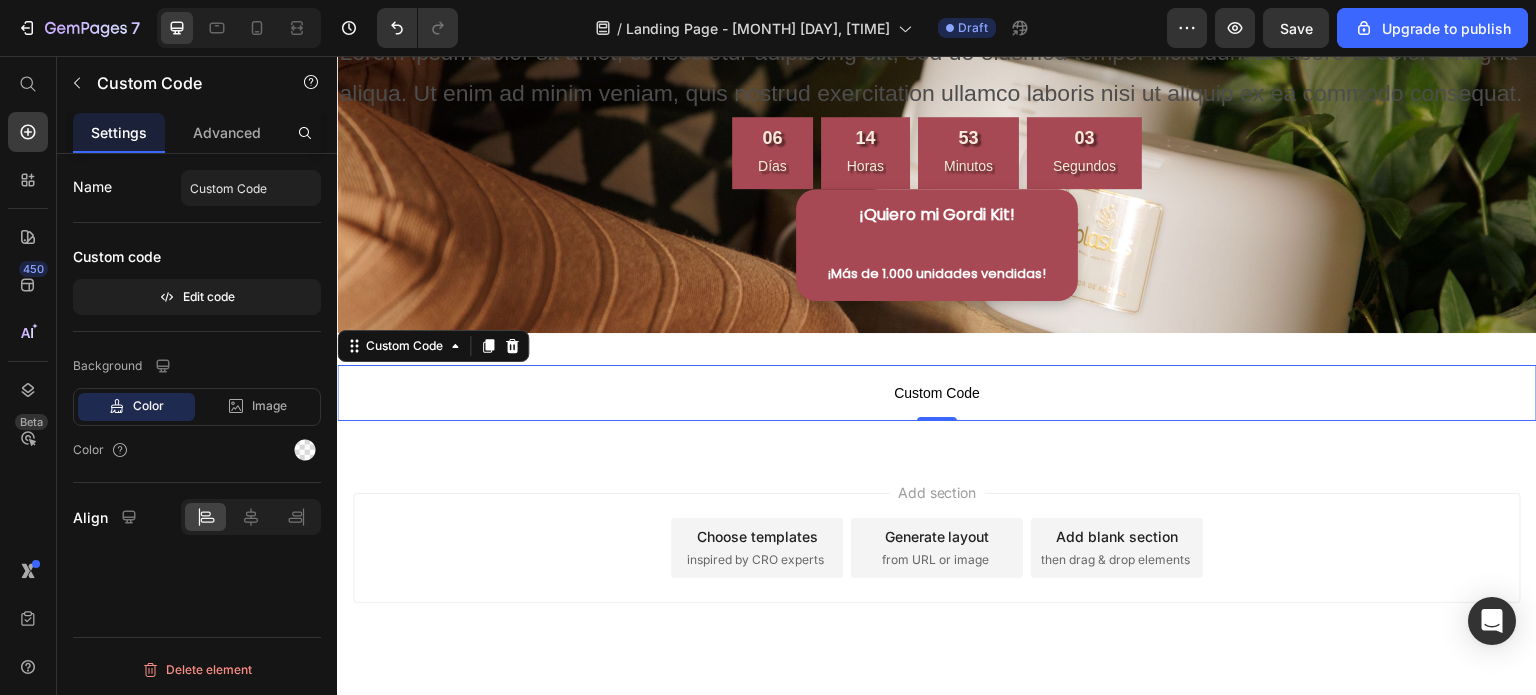 click on "Custom Code" at bounding box center [937, 393] 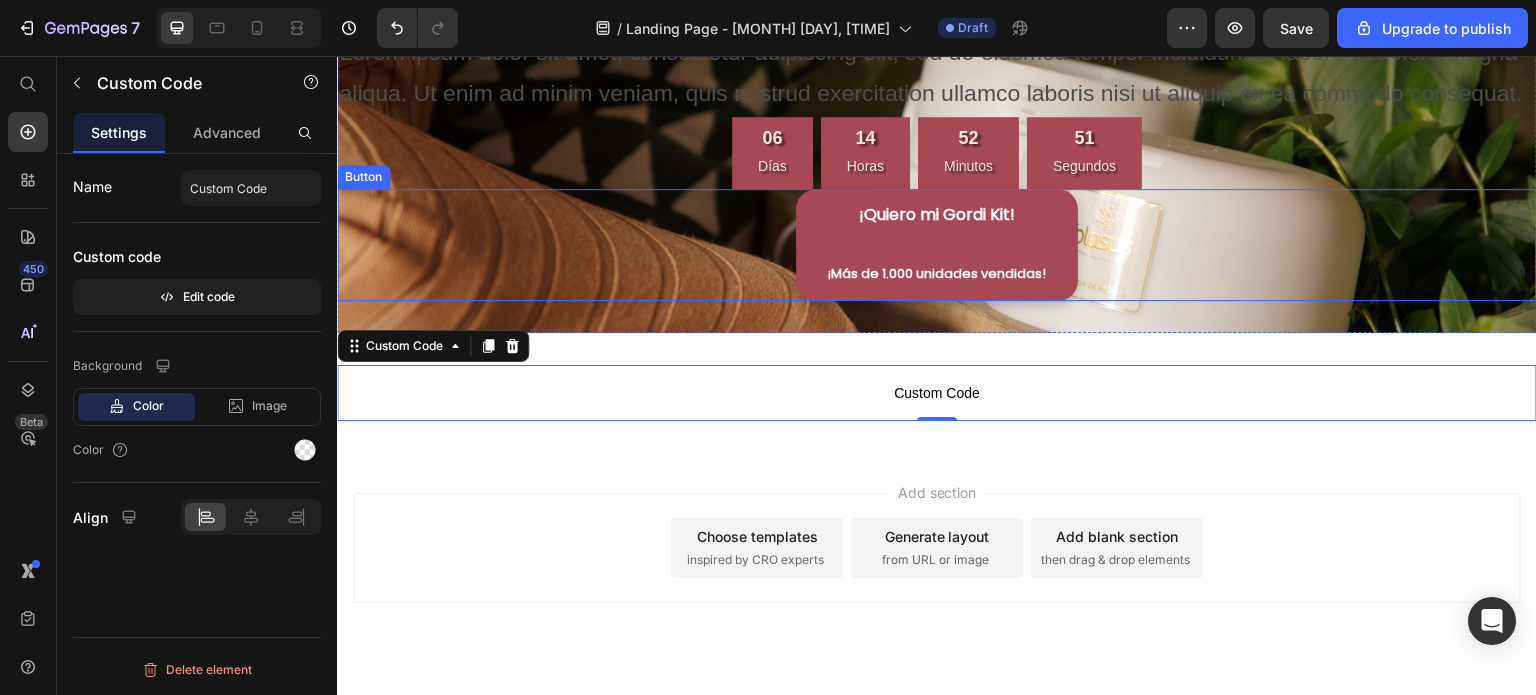click on "¡Quiero mi Gordi Kit! ¡Más de 1.000 unidades vendidas! Button" at bounding box center [937, 244] 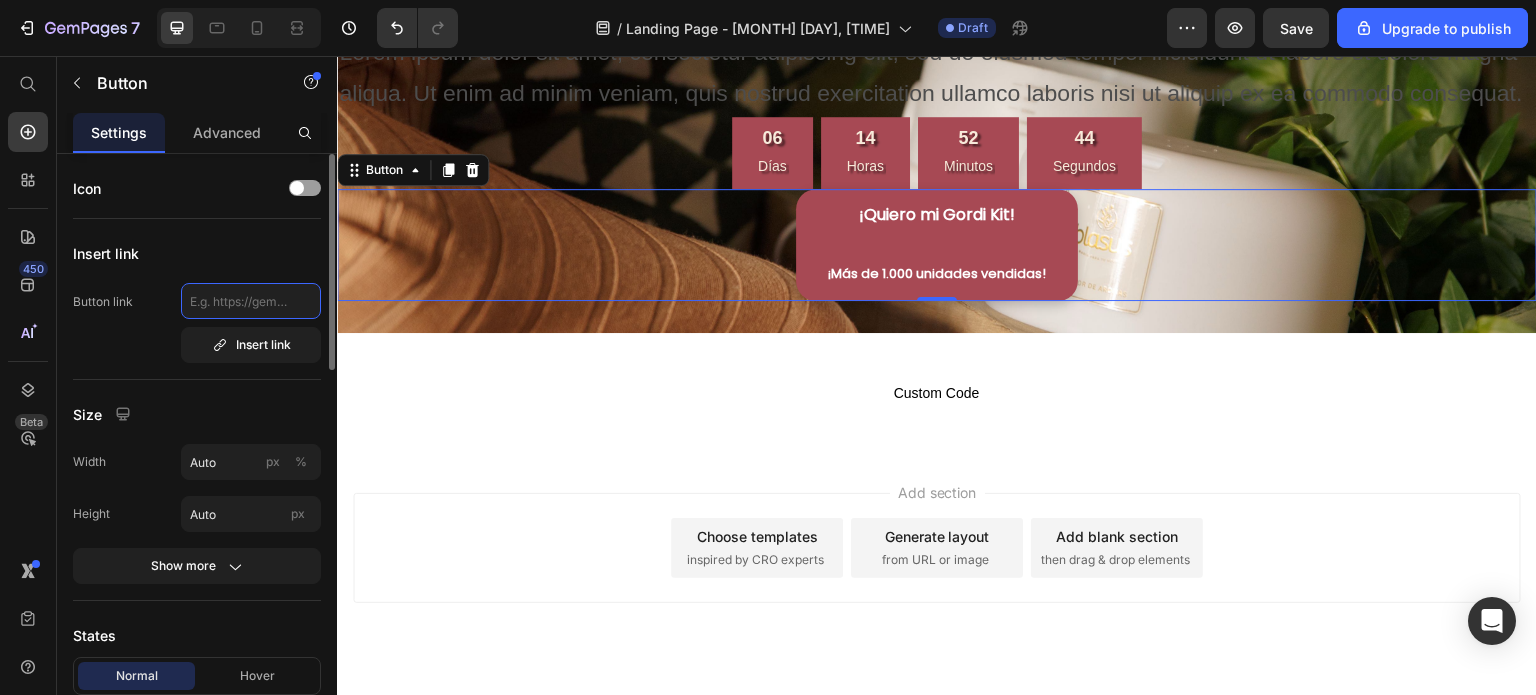 click 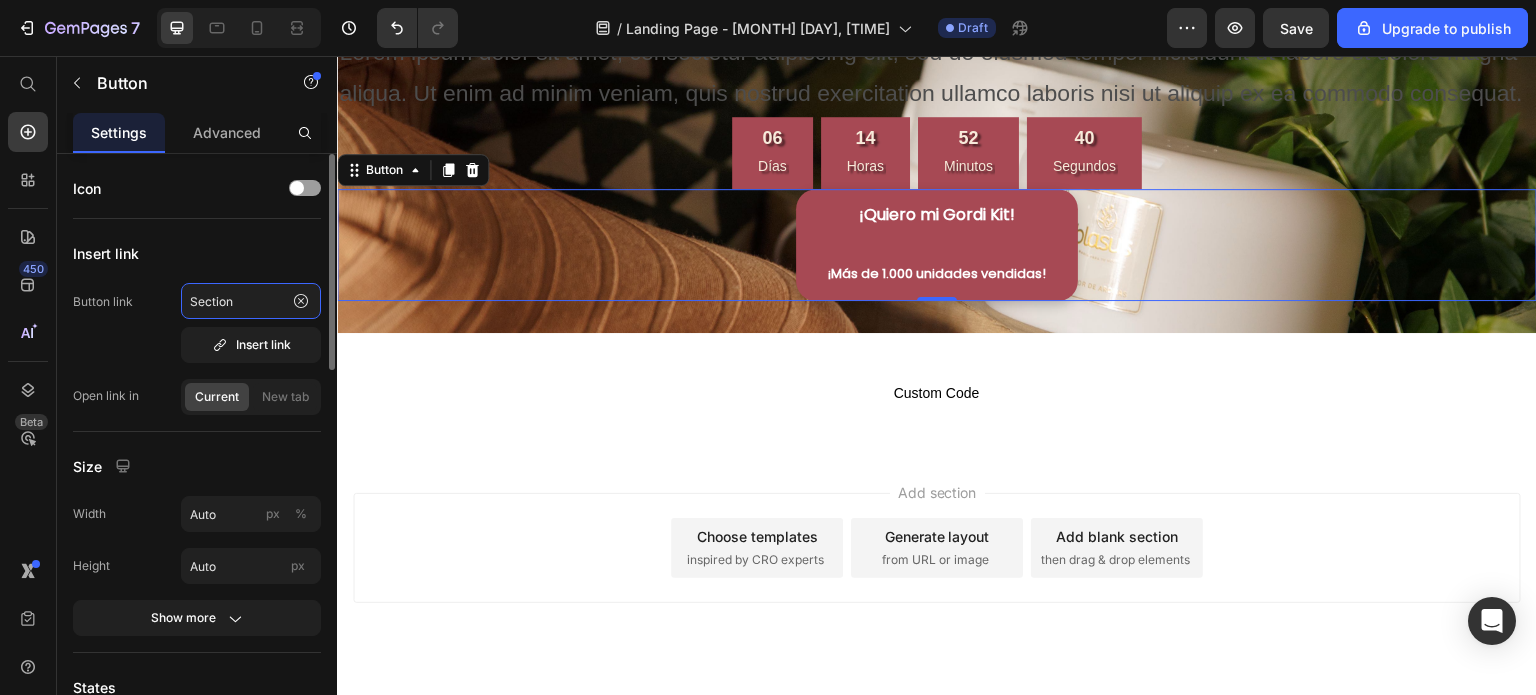 type on "Section4" 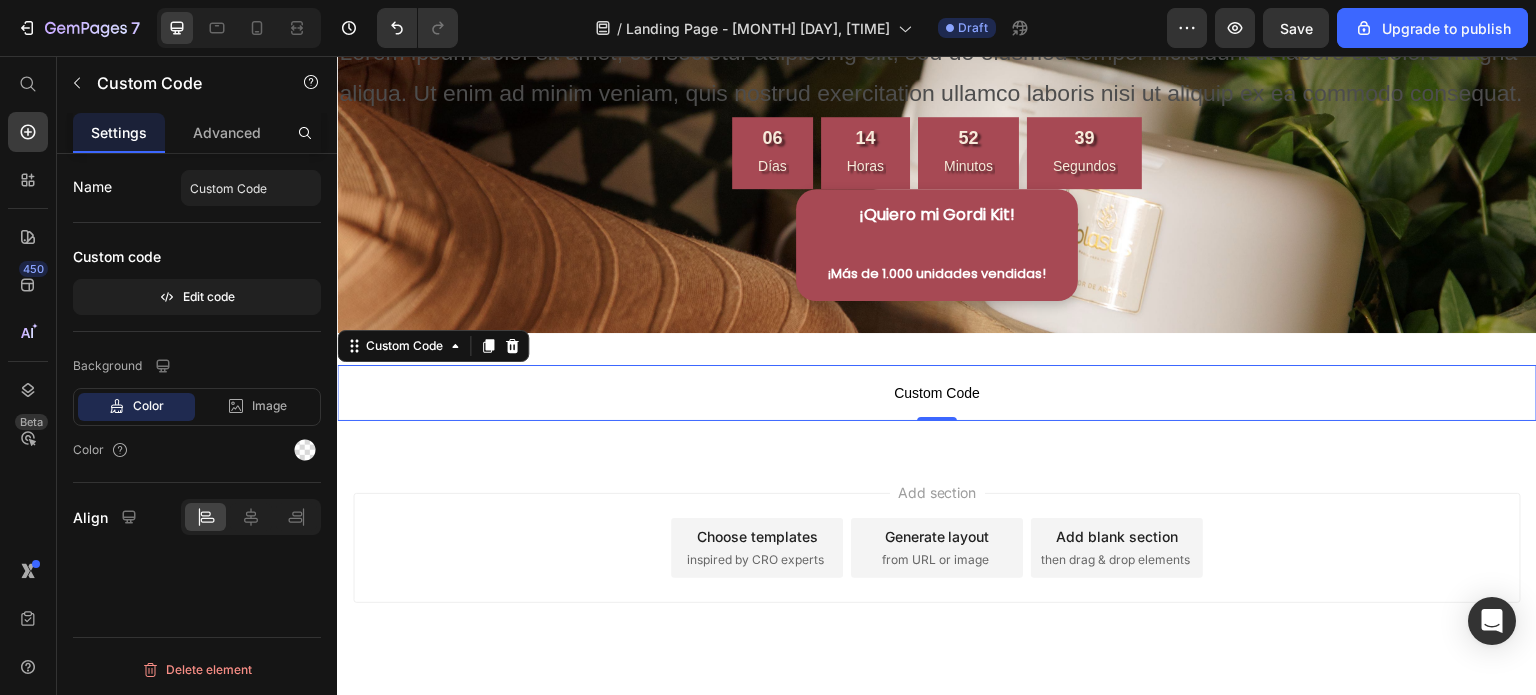click on "Custom Code" at bounding box center (937, 393) 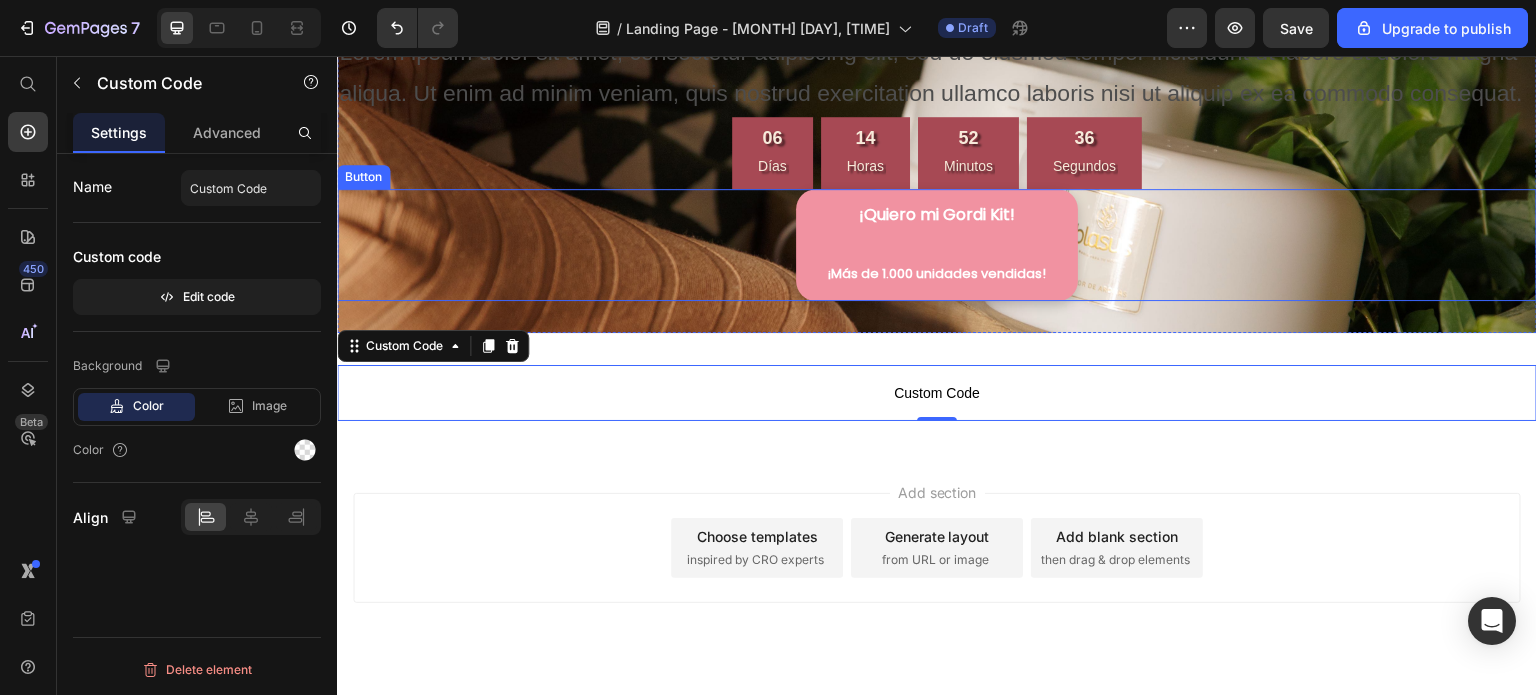 click on "¡Quiero mi Gordi Kit! ¡Más de 1.000 unidades vendidas!" at bounding box center [937, 244] 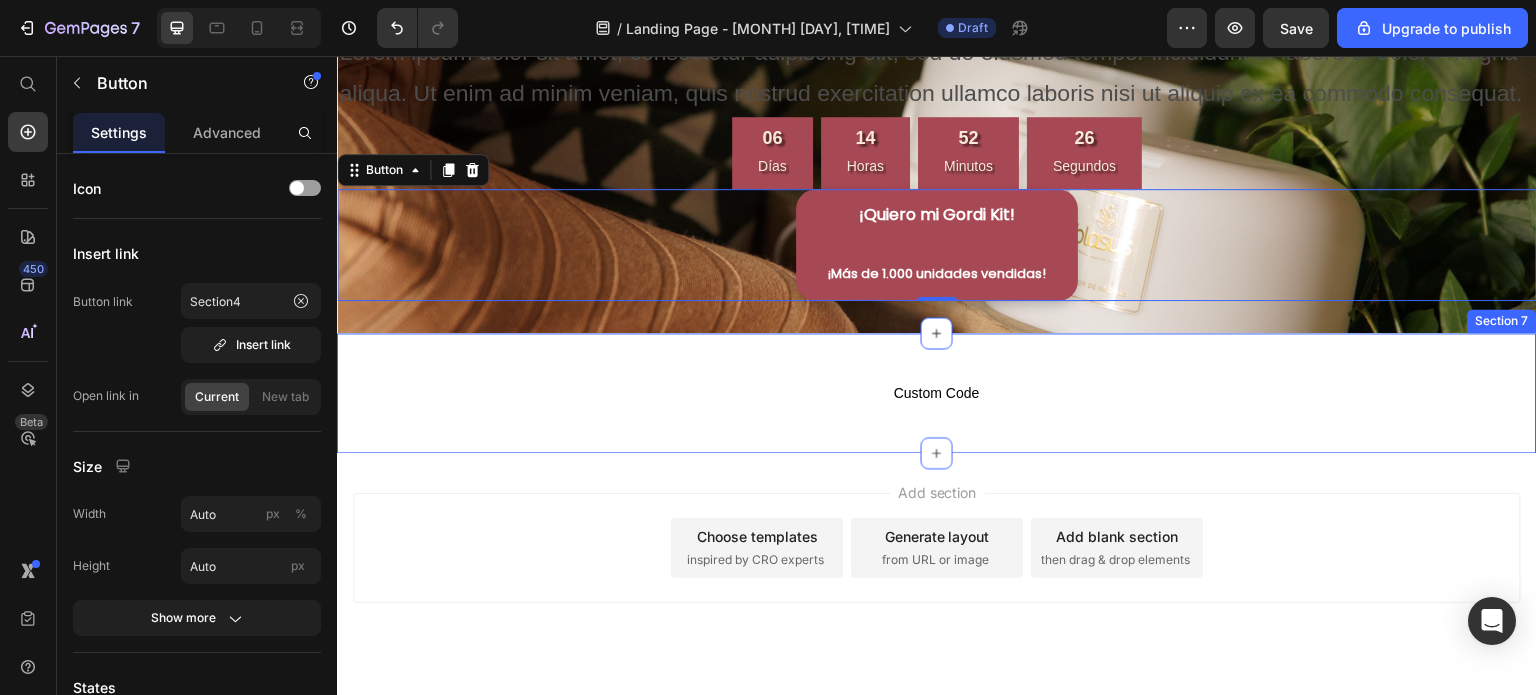click on "Custom Code
Custom Code Section 7" at bounding box center (937, 393) 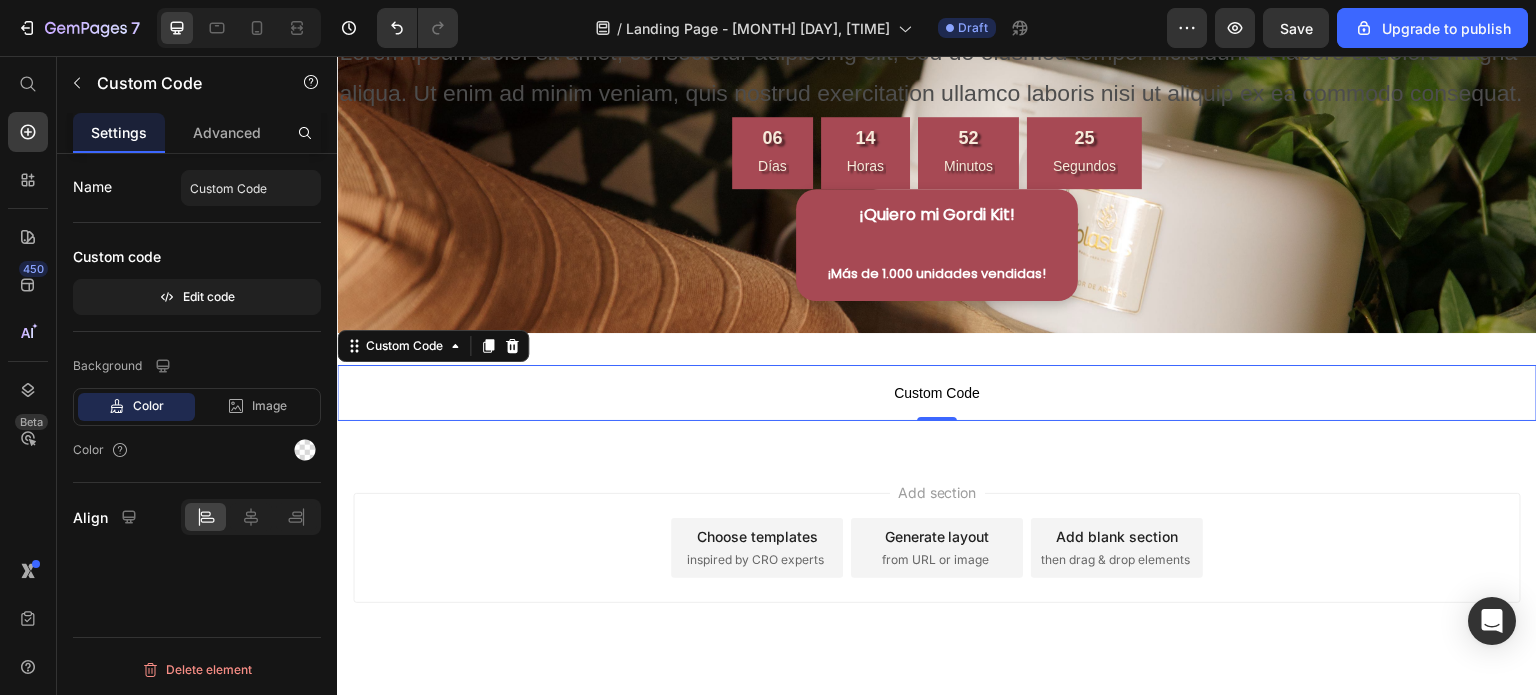 click on "Custom Code" at bounding box center (937, 393) 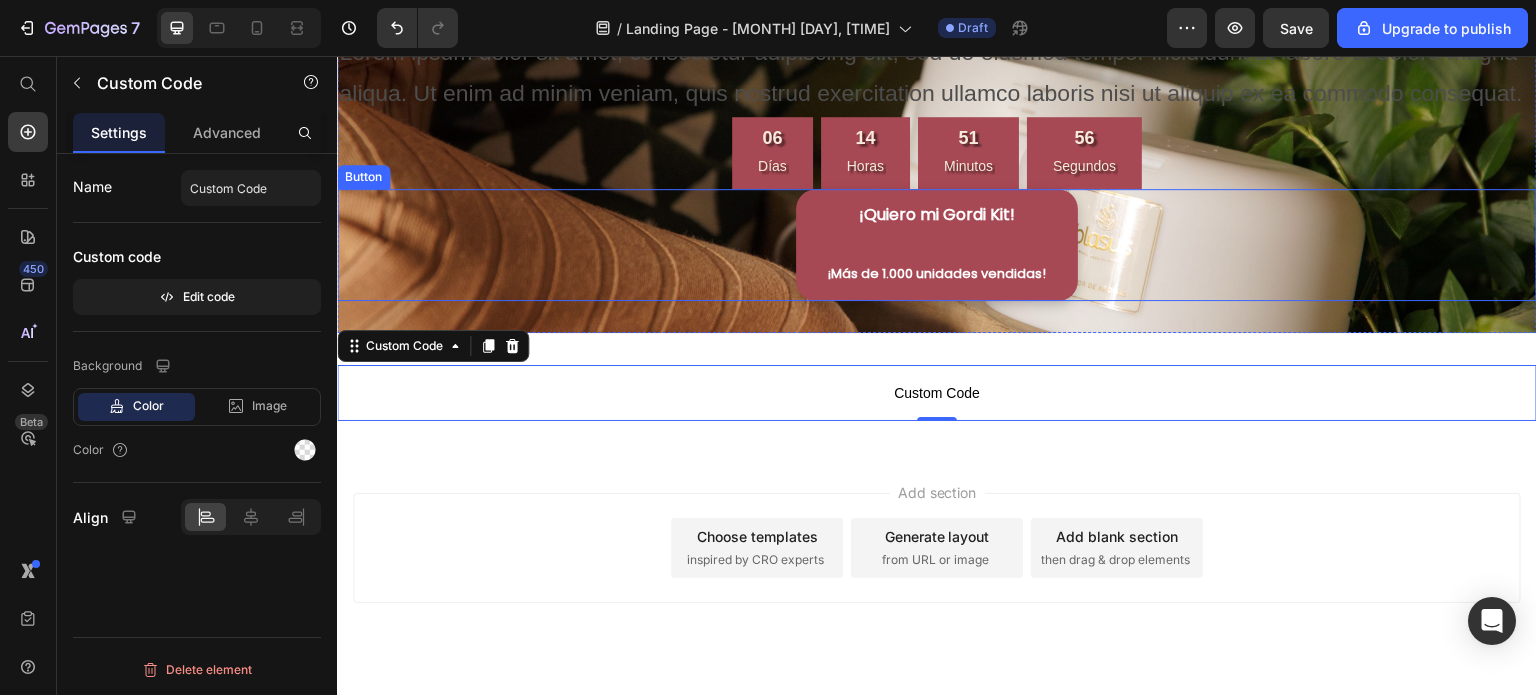 click on "¡Quiero mi Gordi Kit! ¡Más de 1.000 unidades vendidas! Button" at bounding box center [937, 244] 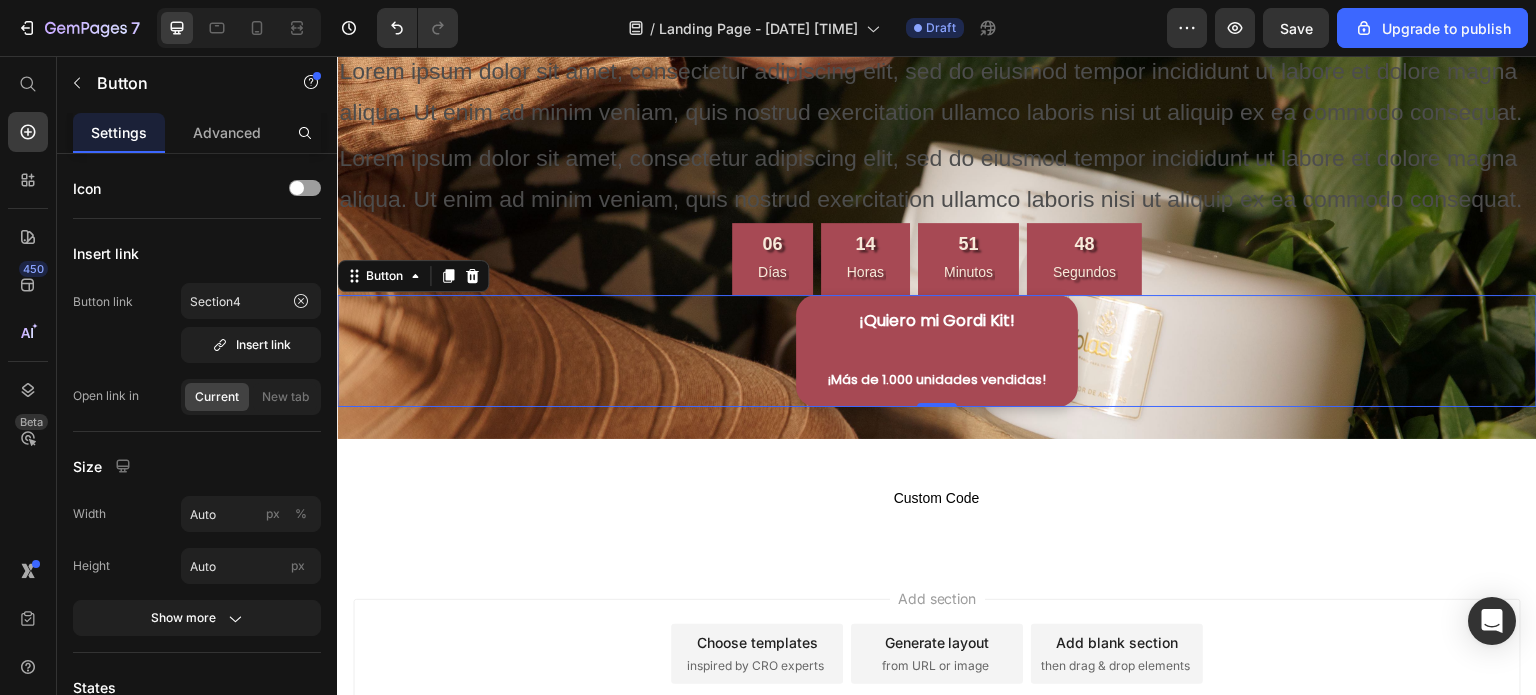 scroll, scrollTop: 3998, scrollLeft: 0, axis: vertical 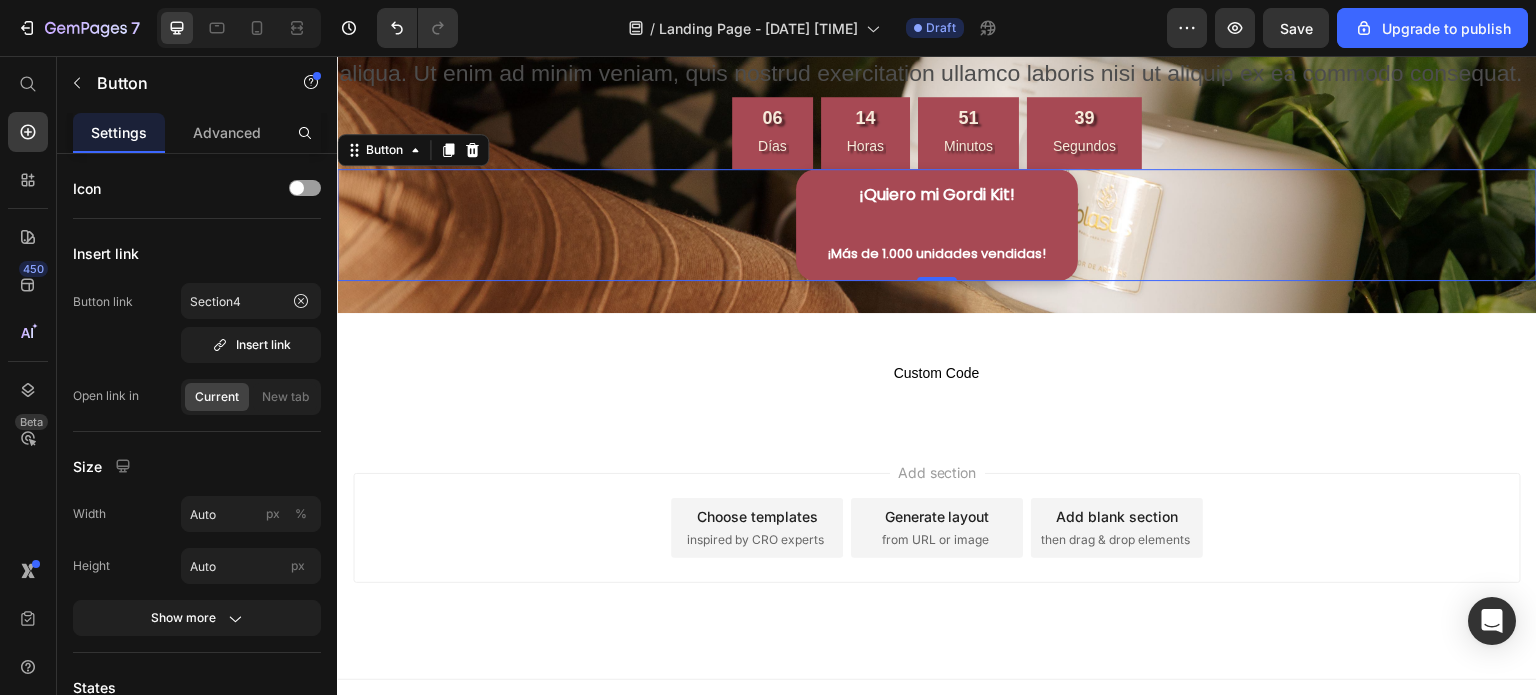 click on "¡Quiero mi Gordi Kit! ¡Más de 1.000 unidades vendidas! Button   0" at bounding box center [937, 224] 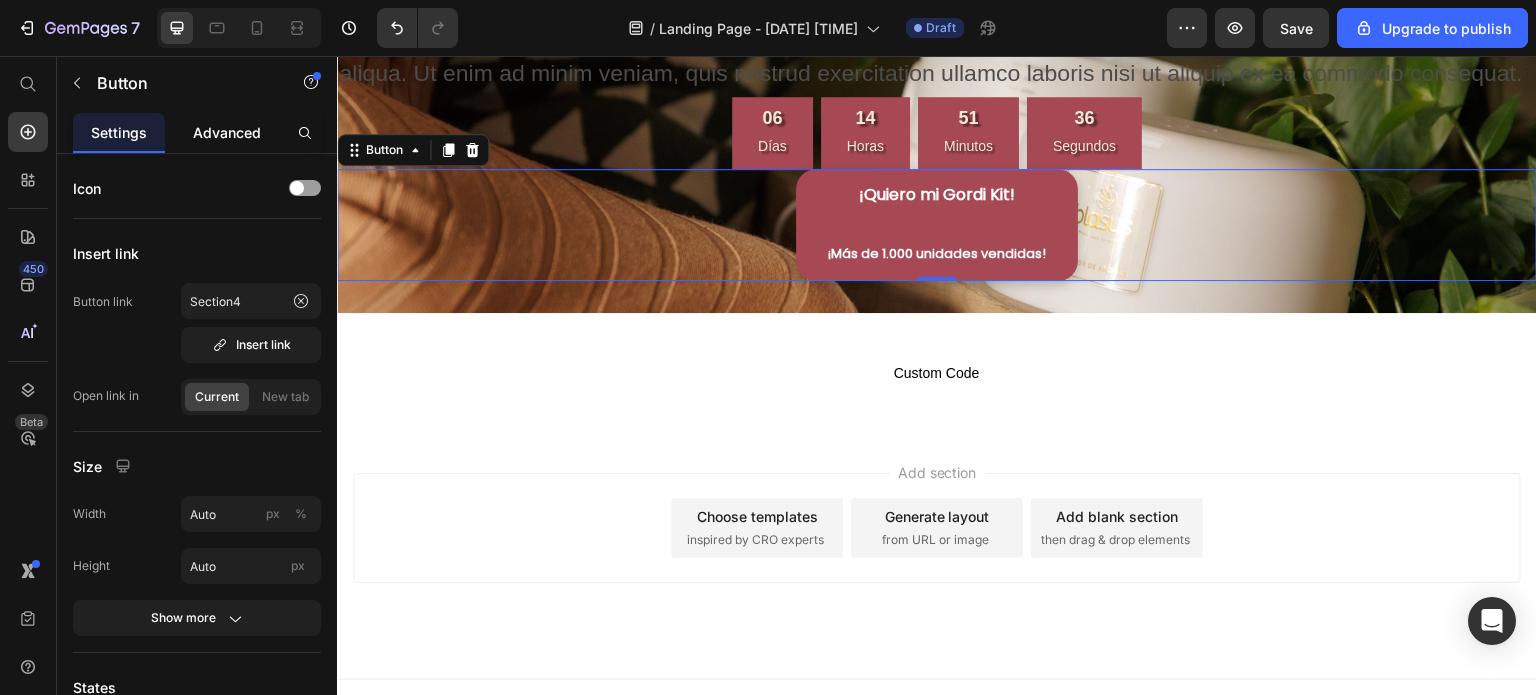 click on "Advanced" at bounding box center (227, 132) 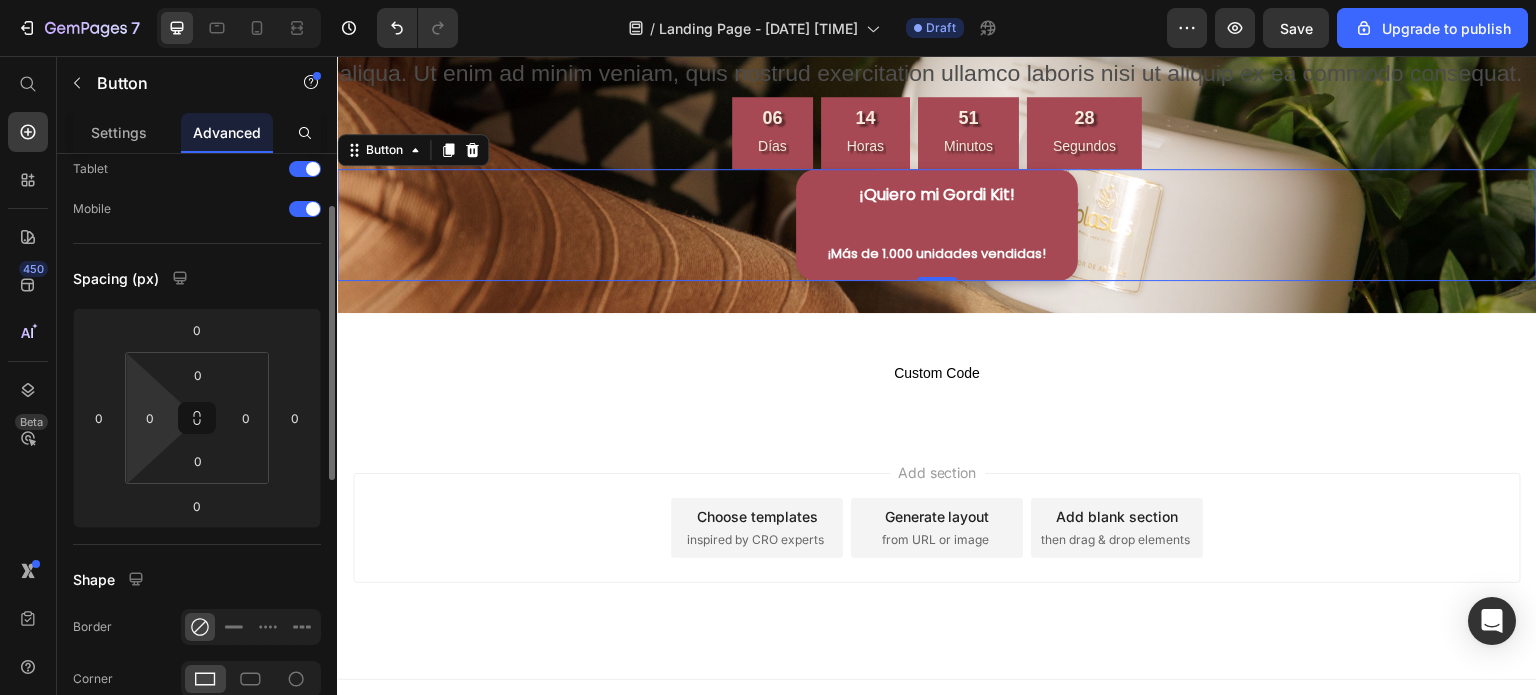 scroll, scrollTop: 109, scrollLeft: 0, axis: vertical 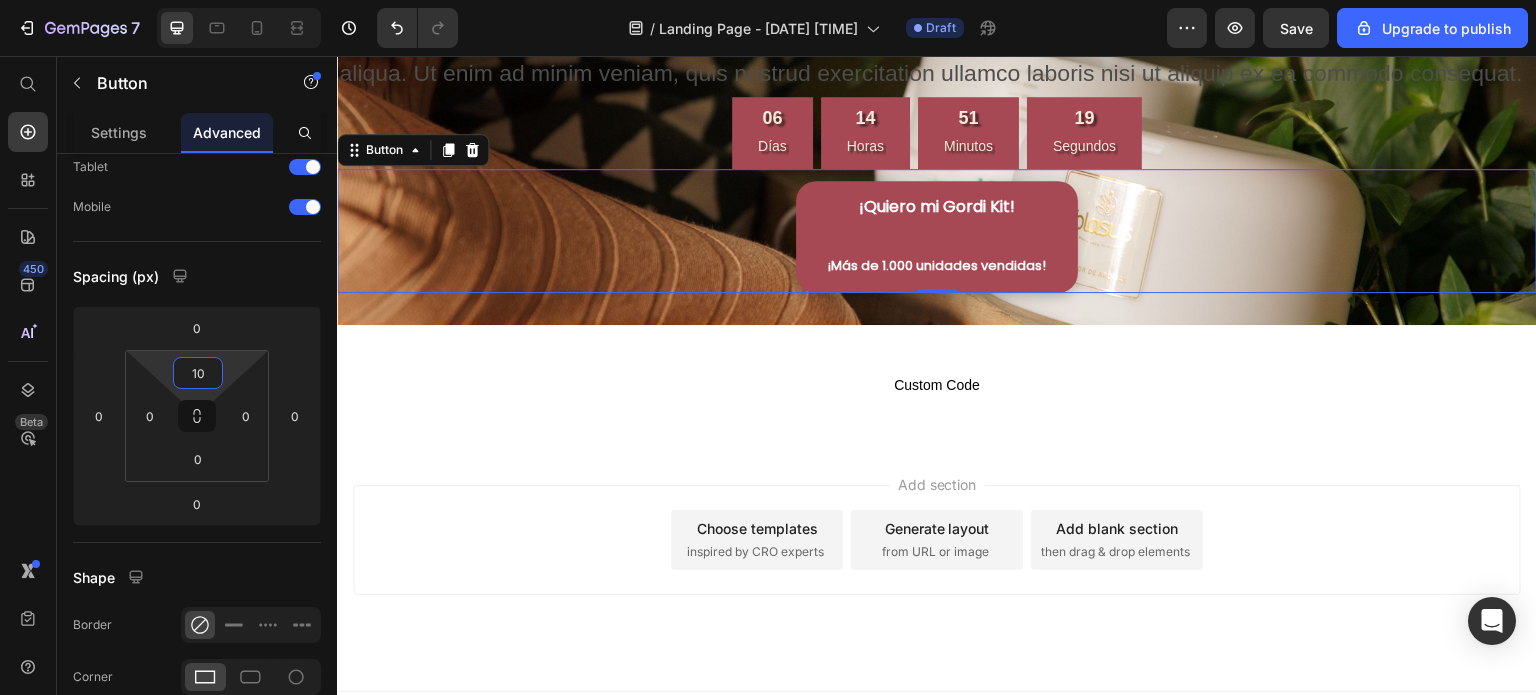 type on "0" 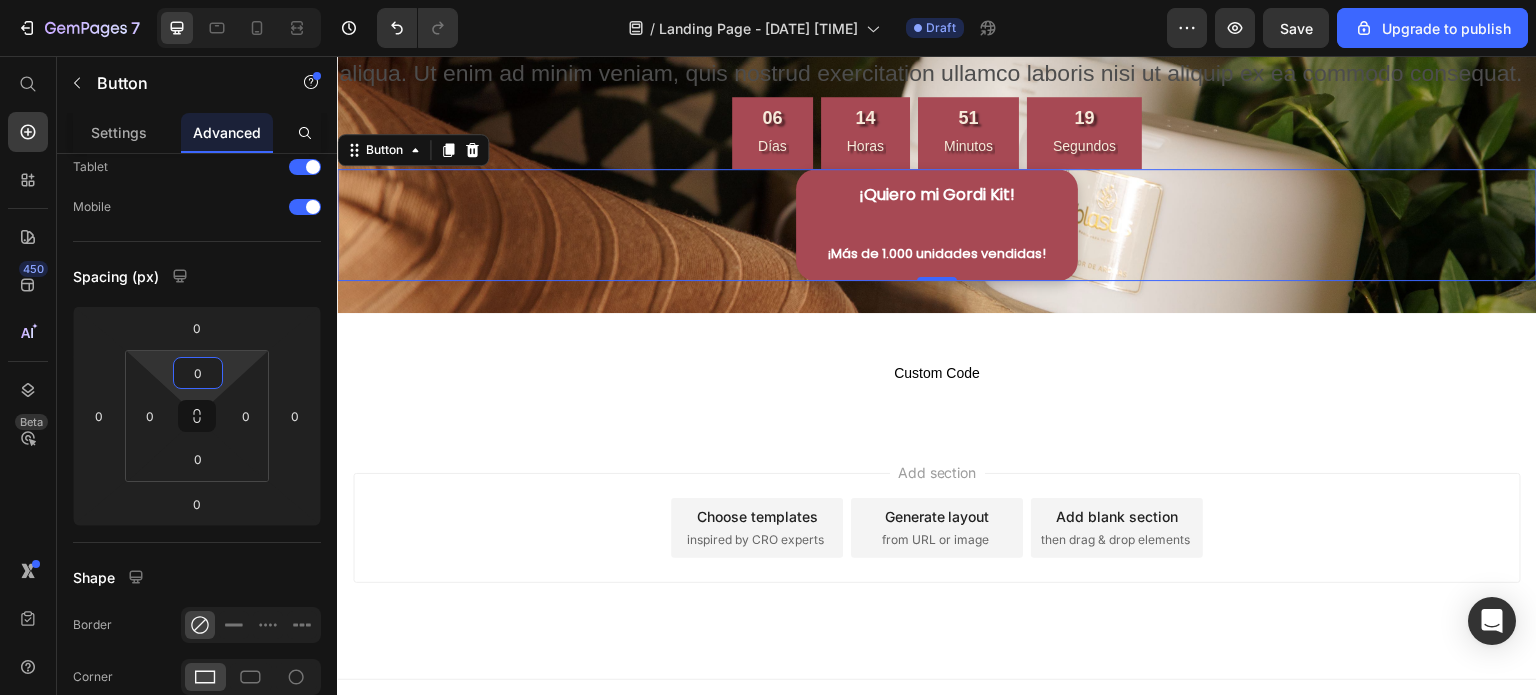 drag, startPoint x: 216, startPoint y: 350, endPoint x: 216, endPoint y: 397, distance: 47 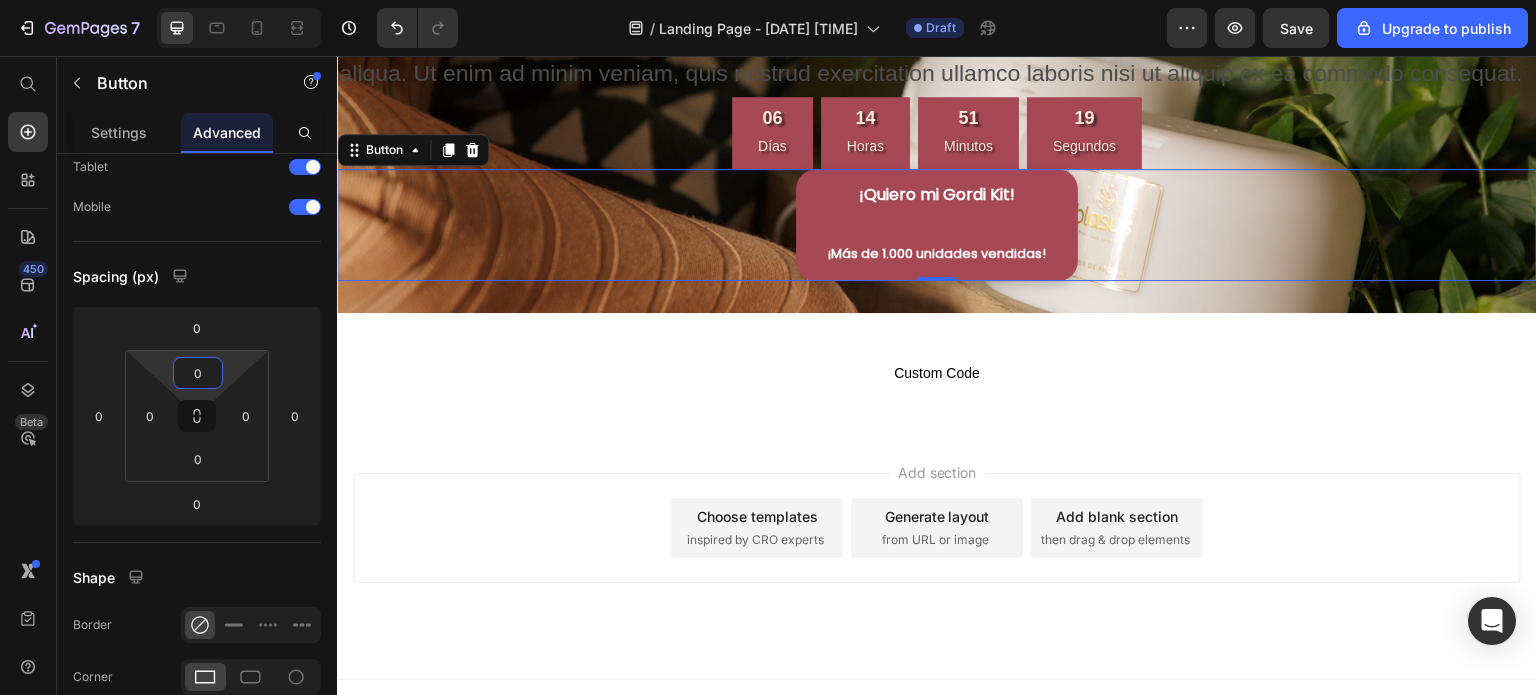 click on "7   /  Landing Page - Jul 12, 08:46:41 Draft Preview  Save  Upgrade to publish 450 Beta Start with Sections Elements Hero Section Product Detail Brands Trusted Badges Guarantee Product Breakdown How to use Testimonials Compare Bundle FAQs Social Proof Brand Story Product List Collection Blog List Contact Sticky Add to Cart Custom Footer Browse Library 450 Layout
Row
Row
Row
Row Text
Heading
Text Block Button
Button
Button
Sticky Back to top Media
Image" at bounding box center [768, 0] 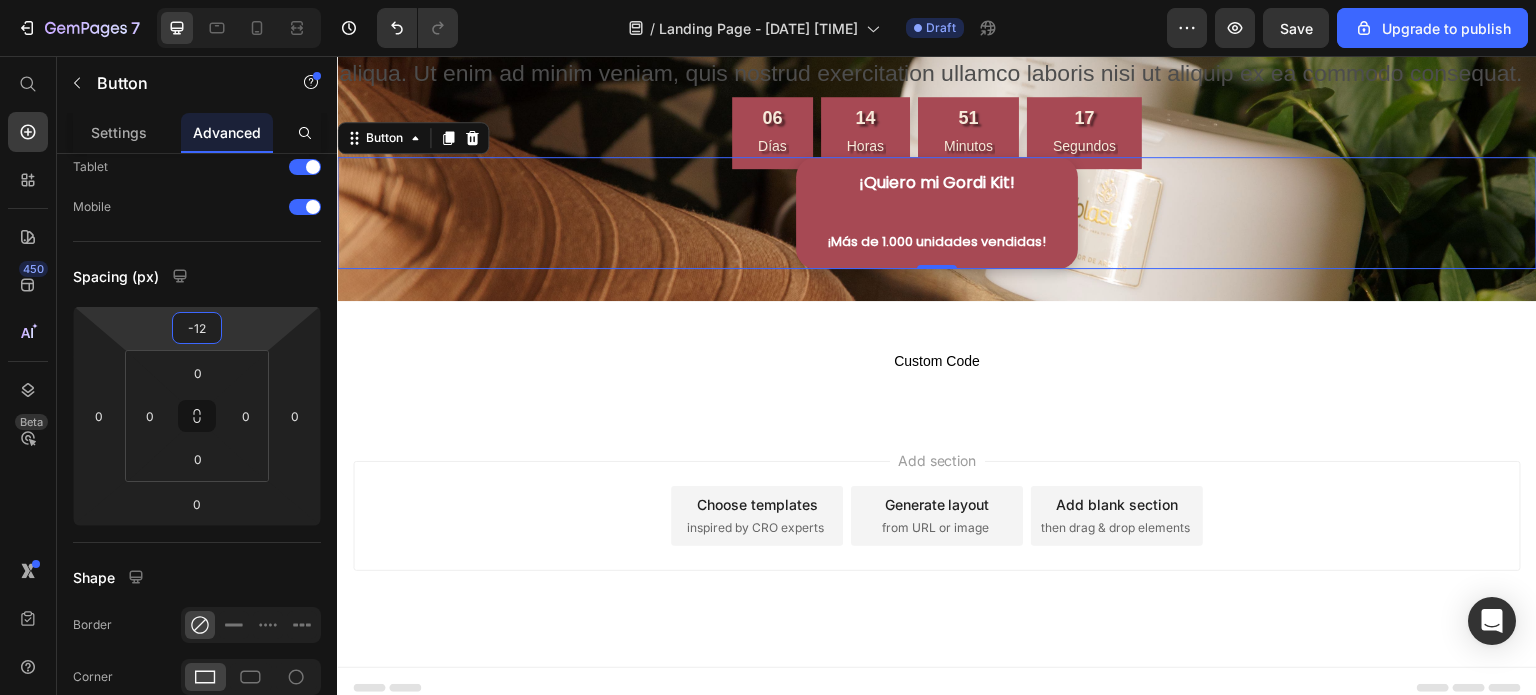 drag, startPoint x: 244, startPoint y: 332, endPoint x: 254, endPoint y: 338, distance: 11.661903 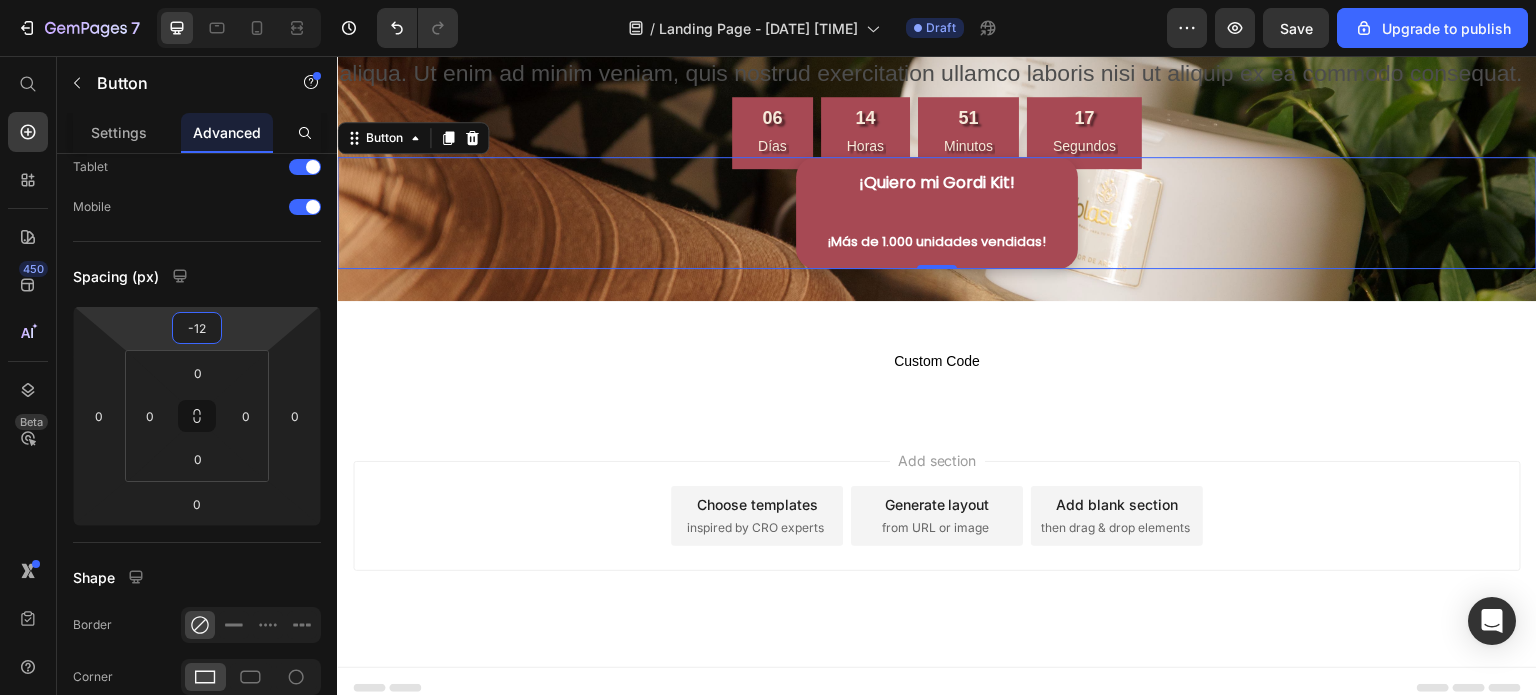 click on "7   /  Landing Page - Jul 12, 08:46:41 Draft Preview  Save  Upgrade to publish 450 Beta Start with Sections Elements Hero Section Product Detail Brands Trusted Badges Guarantee Product Breakdown How to use Testimonials Compare Bundle FAQs Social Proof Brand Story Product List Collection Blog List Contact Sticky Add to Cart Custom Footer Browse Library 450 Layout
Row
Row
Row
Row Text
Heading
Text Block Button
Button
Button
Sticky Back to top Media
Image" at bounding box center [768, 0] 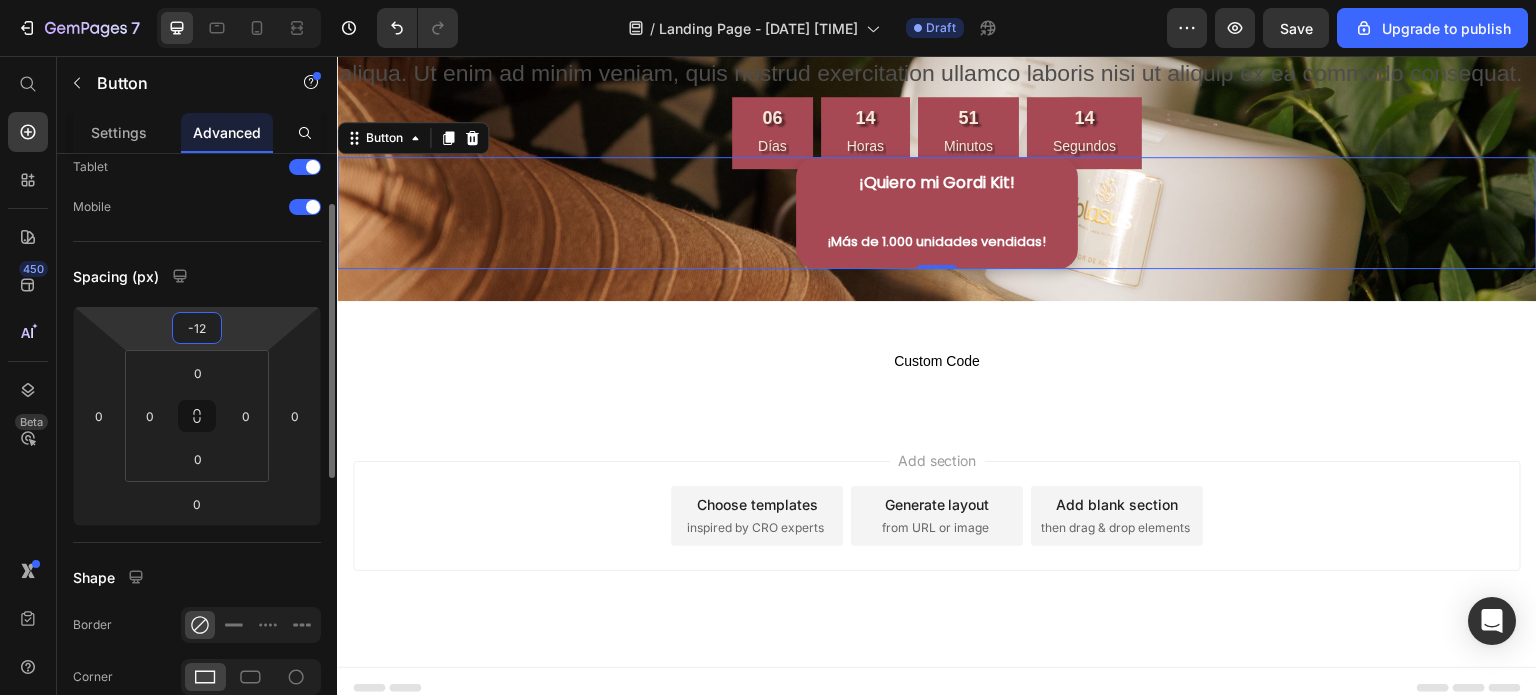 drag, startPoint x: 209, startPoint y: 327, endPoint x: 182, endPoint y: 326, distance: 27.018513 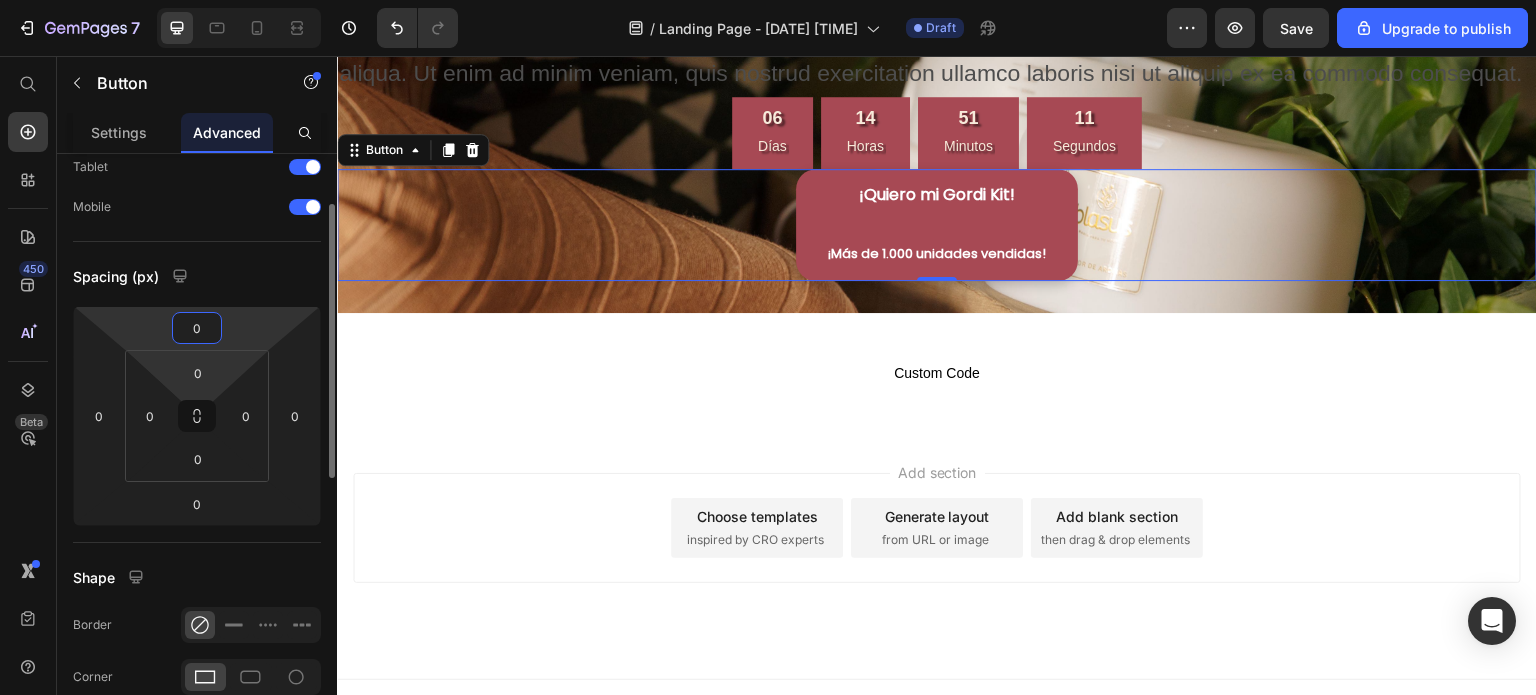 type on "0" 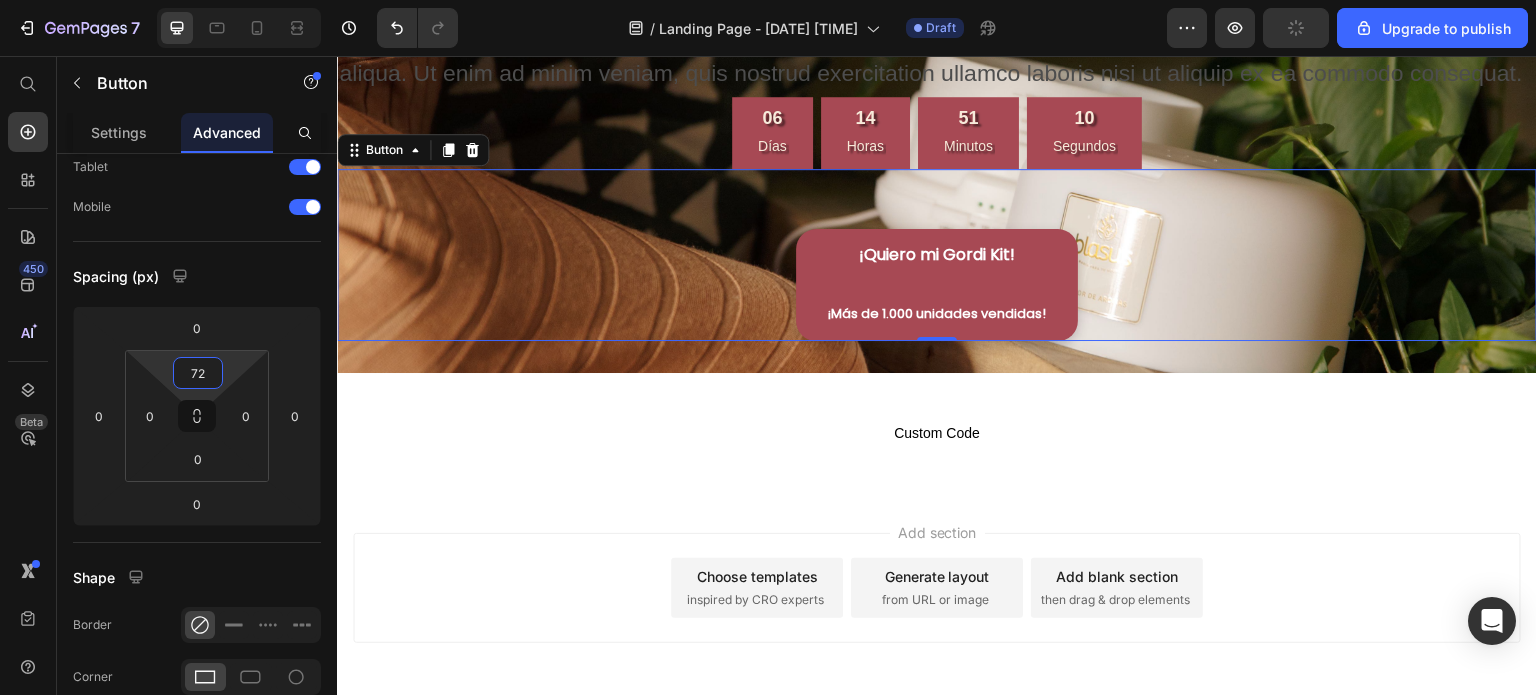 type on "74" 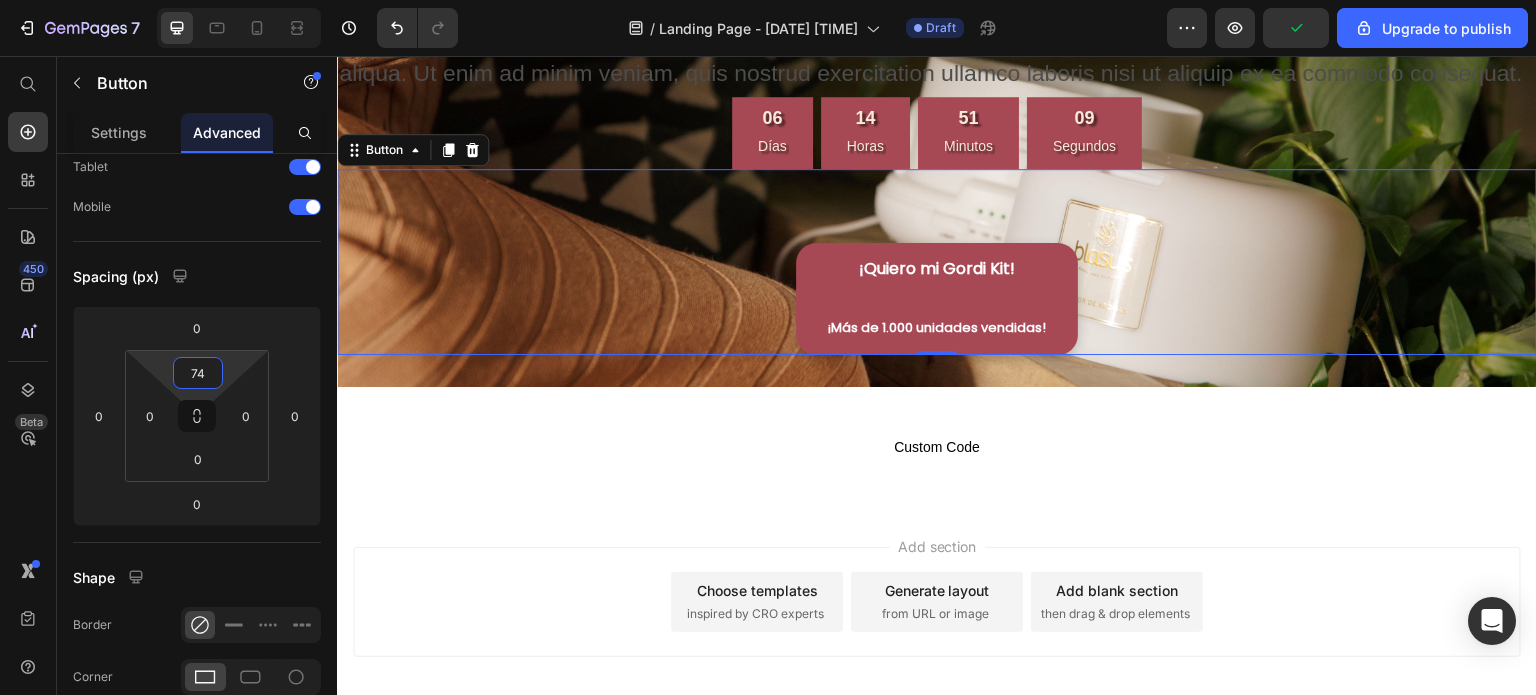 drag, startPoint x: 227, startPoint y: 363, endPoint x: 236, endPoint y: 318, distance: 45.891174 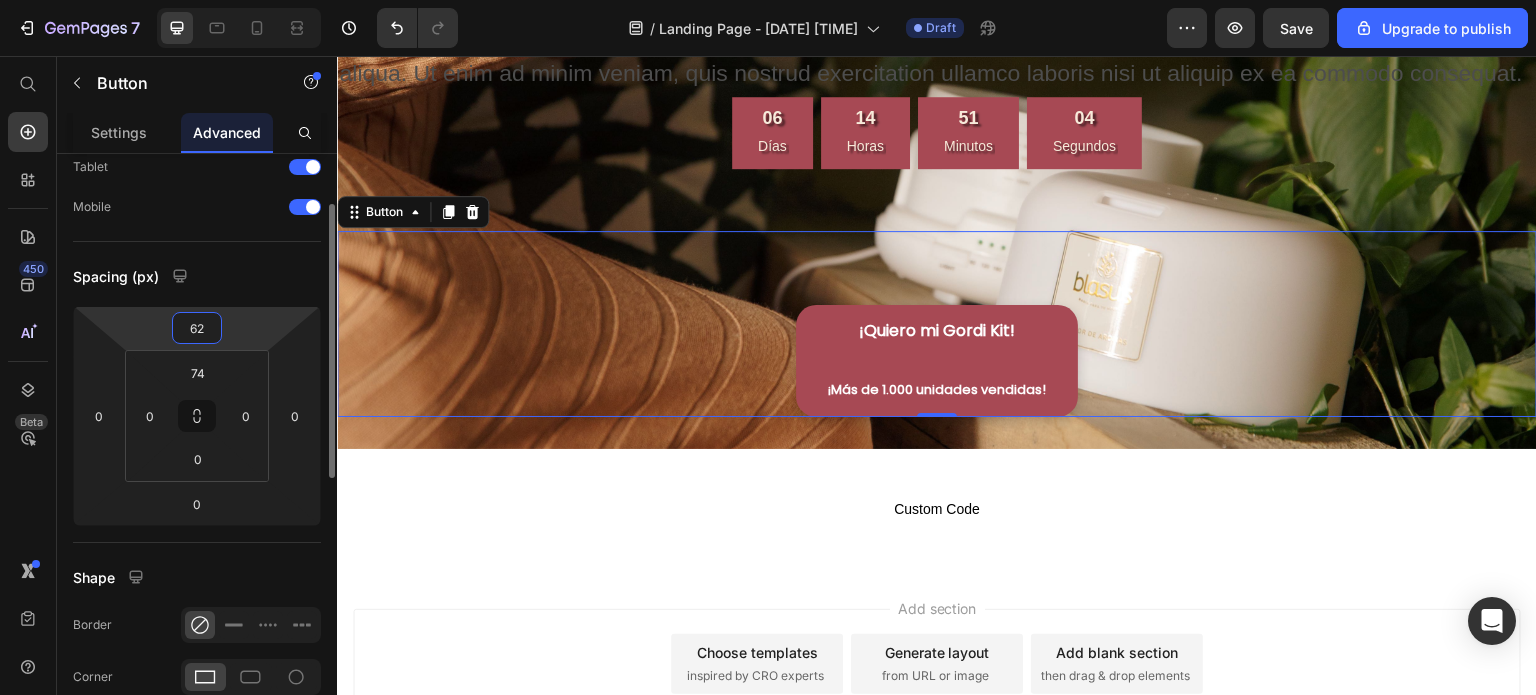 drag, startPoint x: 251, startPoint y: 323, endPoint x: 280, endPoint y: 293, distance: 41.725292 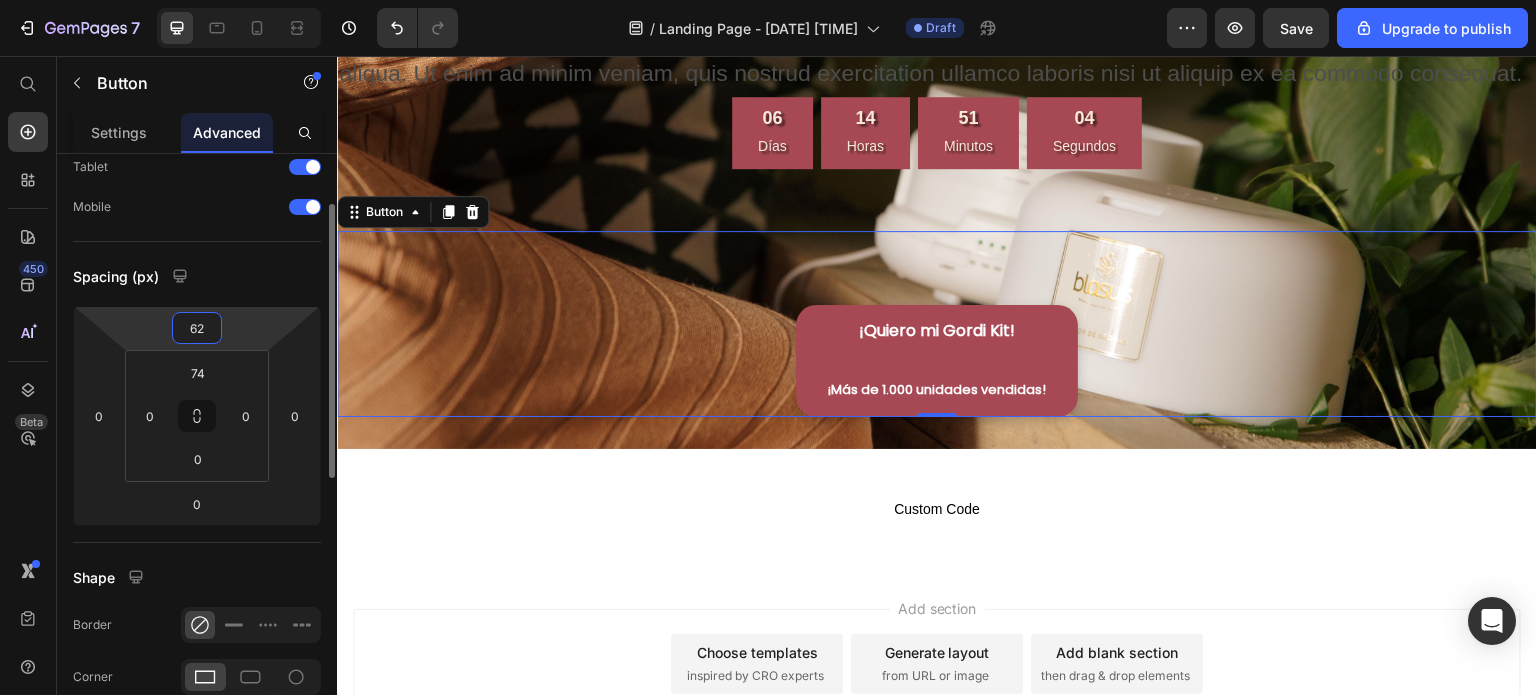 click on "7   /  Landing Page - Jul 12, 08:46:41 Draft Preview  Save  Upgrade to publish 450 Beta Start with Sections Elements Hero Section Product Detail Brands Trusted Badges Guarantee Product Breakdown How to use Testimonials Compare Bundle FAQs Social Proof Brand Story Product List Collection Blog List Contact Sticky Add to Cart Custom Footer Browse Library 450 Layout
Row
Row
Row
Row Text
Heading
Text Block Button
Button
Button
Sticky Back to top Media
Image" at bounding box center [768, 0] 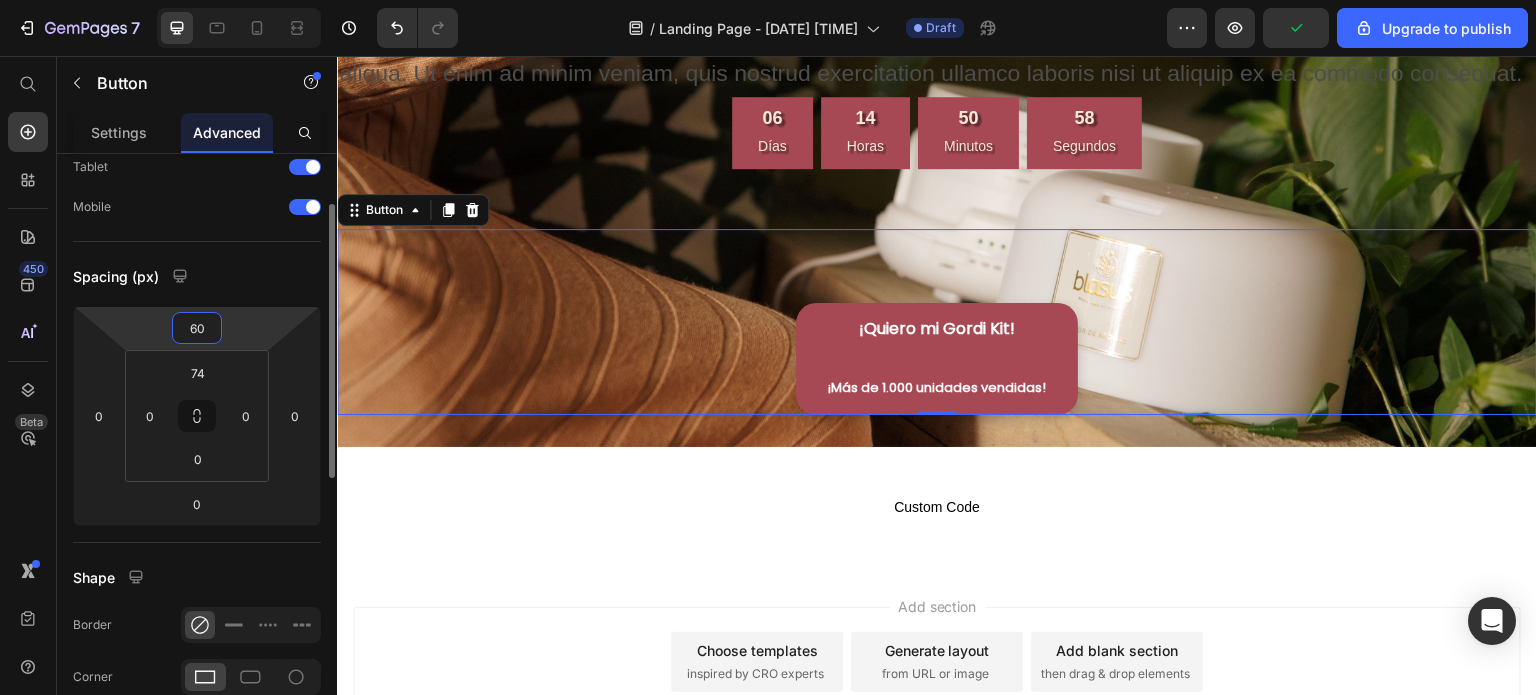 drag, startPoint x: 207, startPoint y: 323, endPoint x: 147, endPoint y: 327, distance: 60.133186 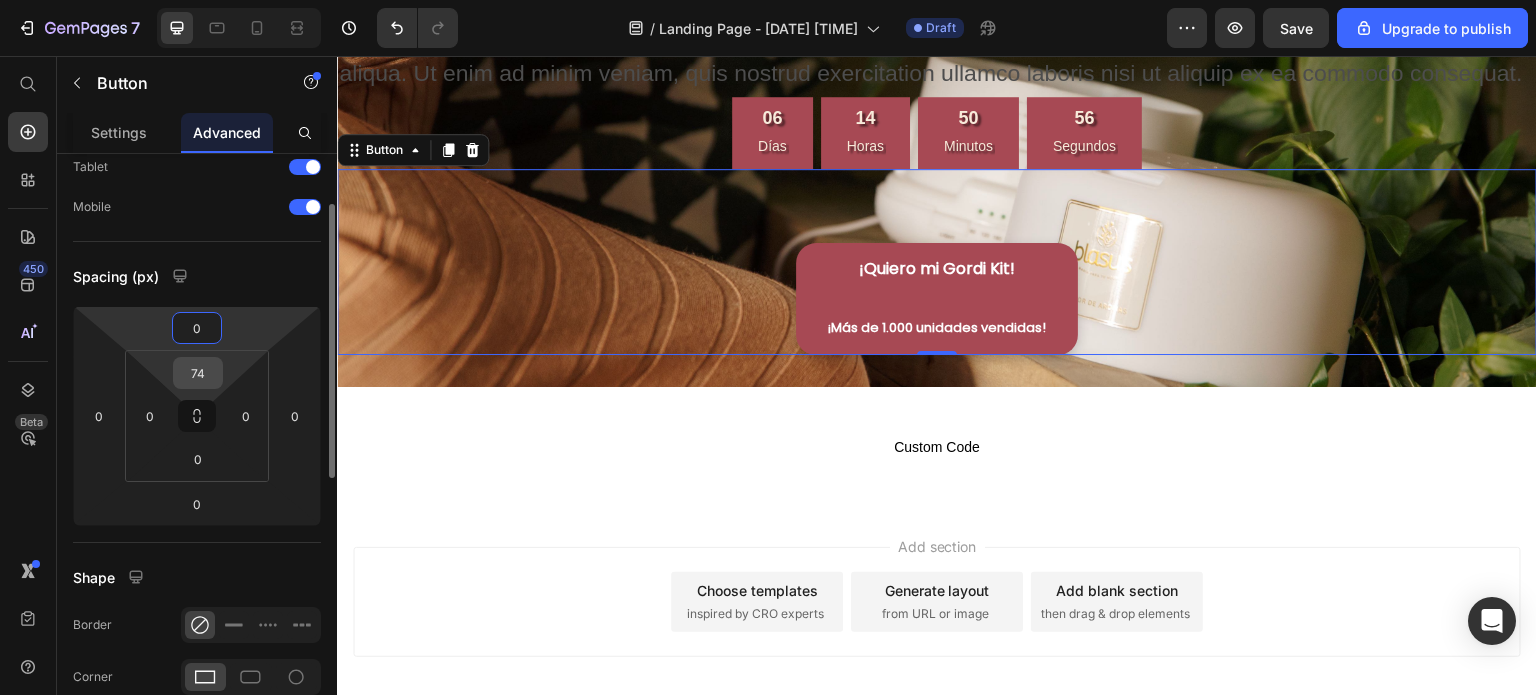 type on "0" 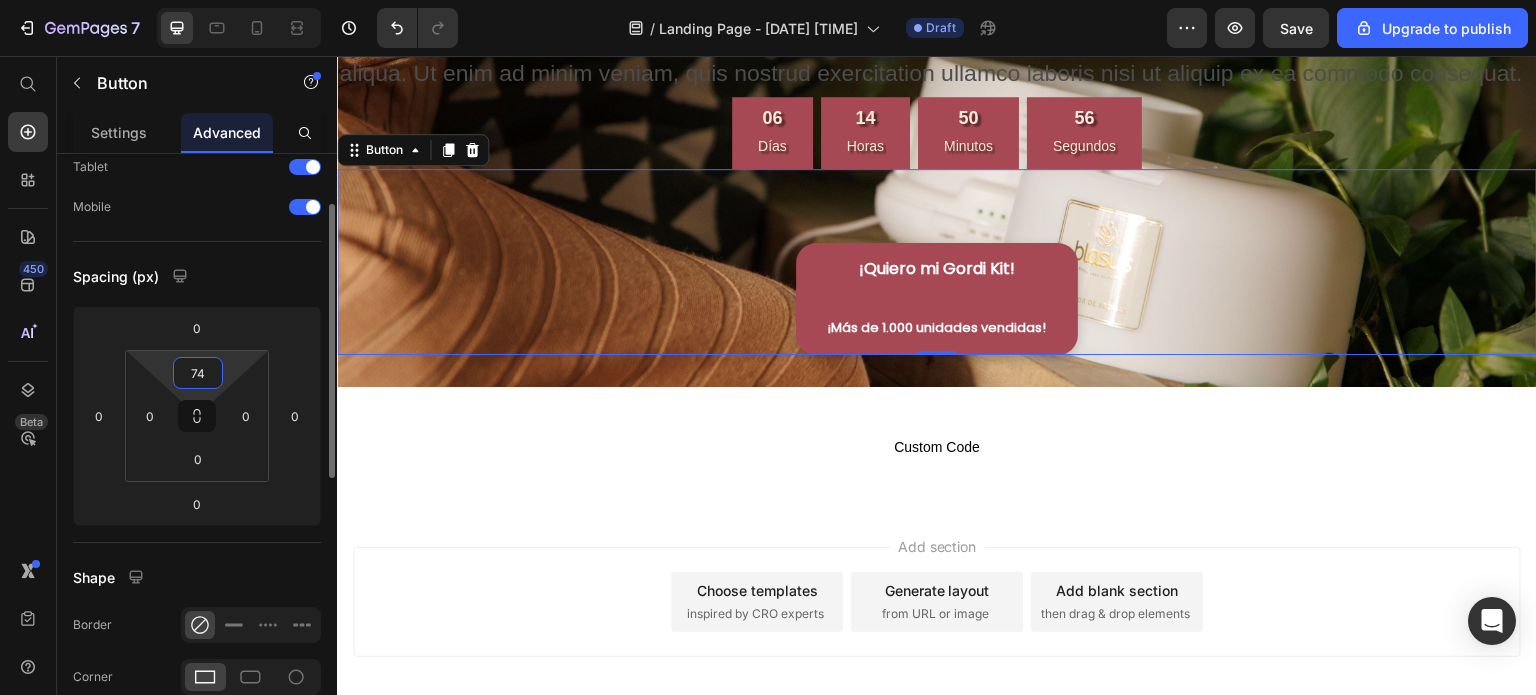 drag, startPoint x: 207, startPoint y: 367, endPoint x: 181, endPoint y: 371, distance: 26.305893 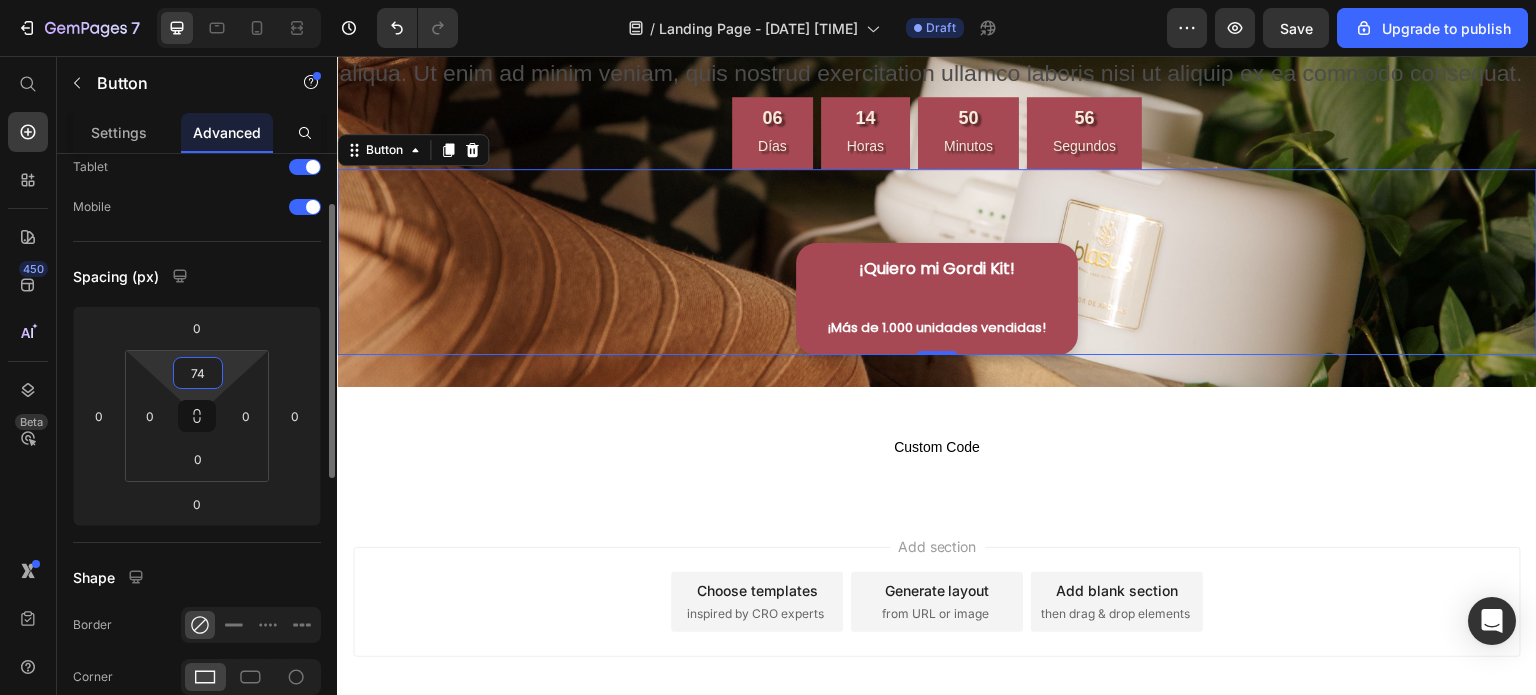 click on "74" at bounding box center (198, 373) 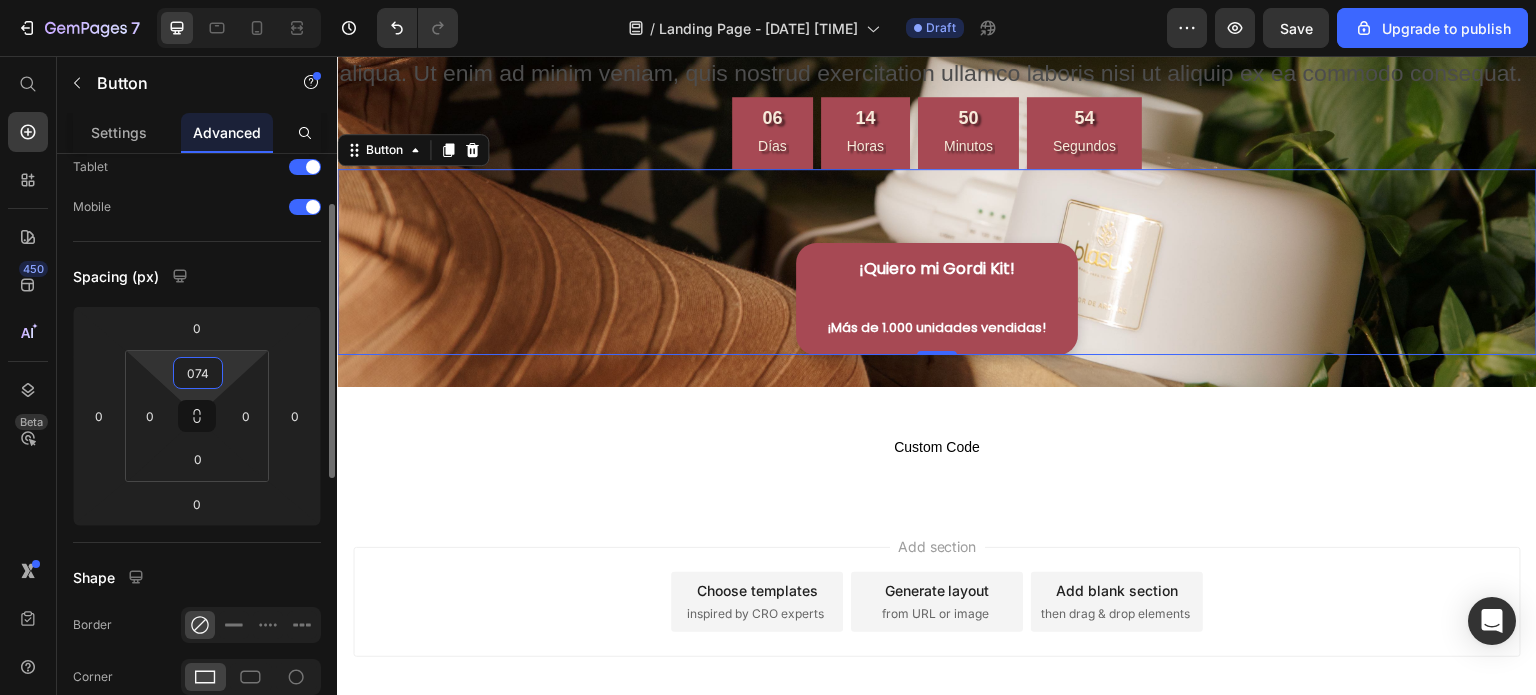drag, startPoint x: 215, startPoint y: 371, endPoint x: 184, endPoint y: 370, distance: 31.016125 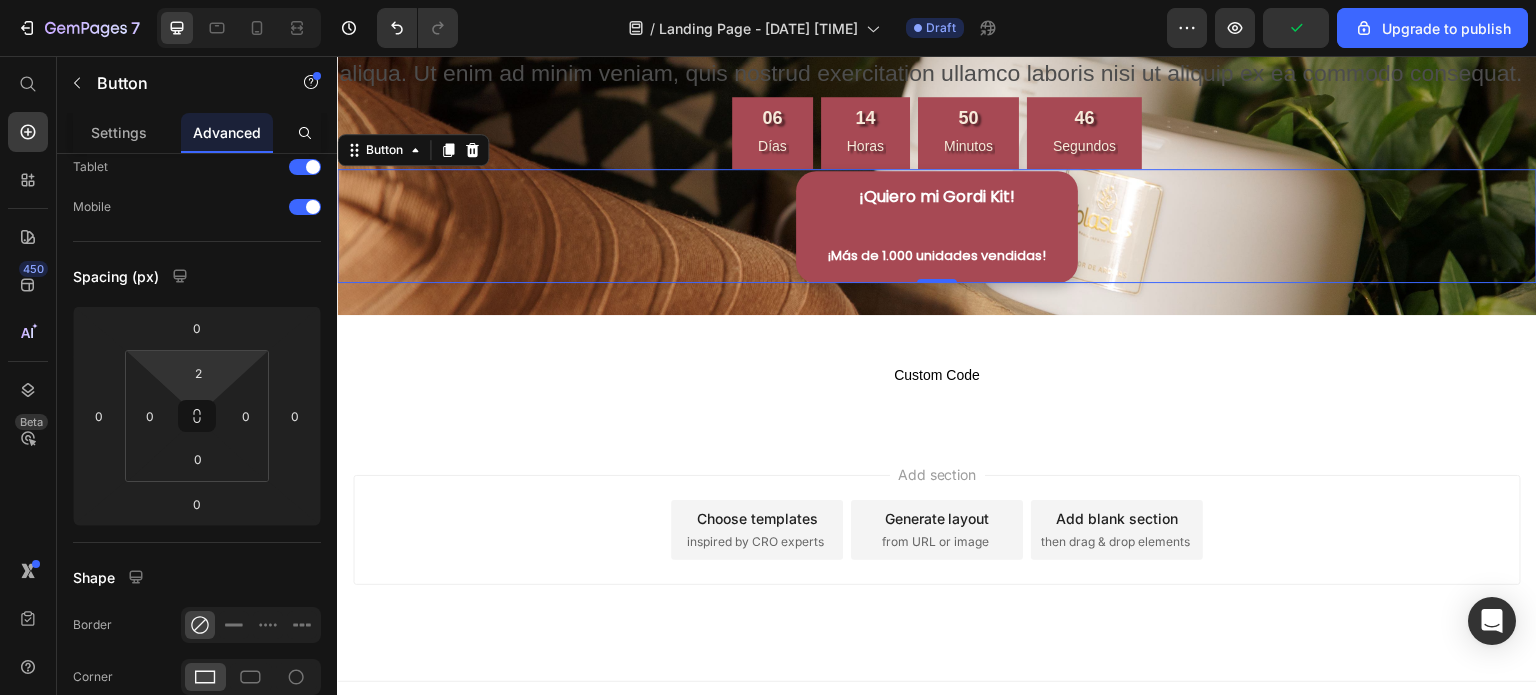 type on "0" 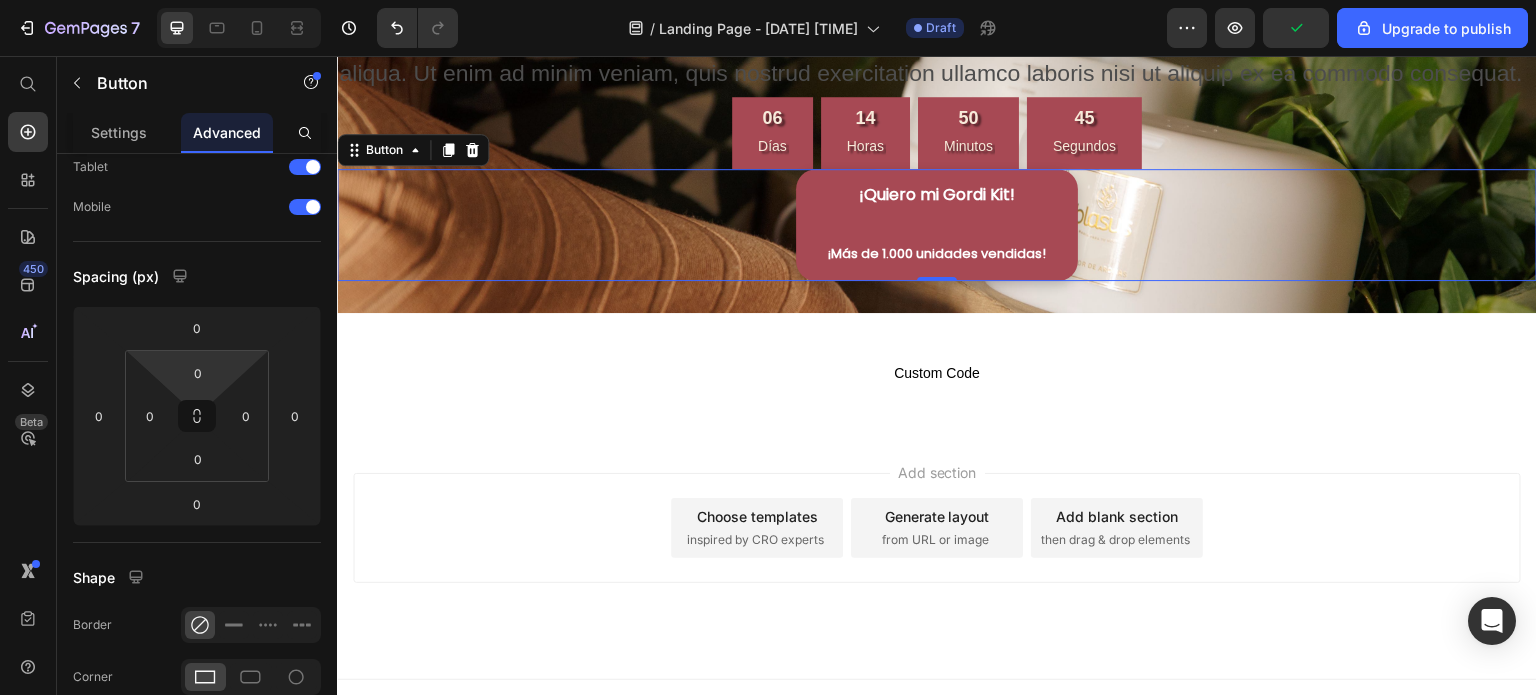 drag, startPoint x: 244, startPoint y: 359, endPoint x: 275, endPoint y: 359, distance: 31 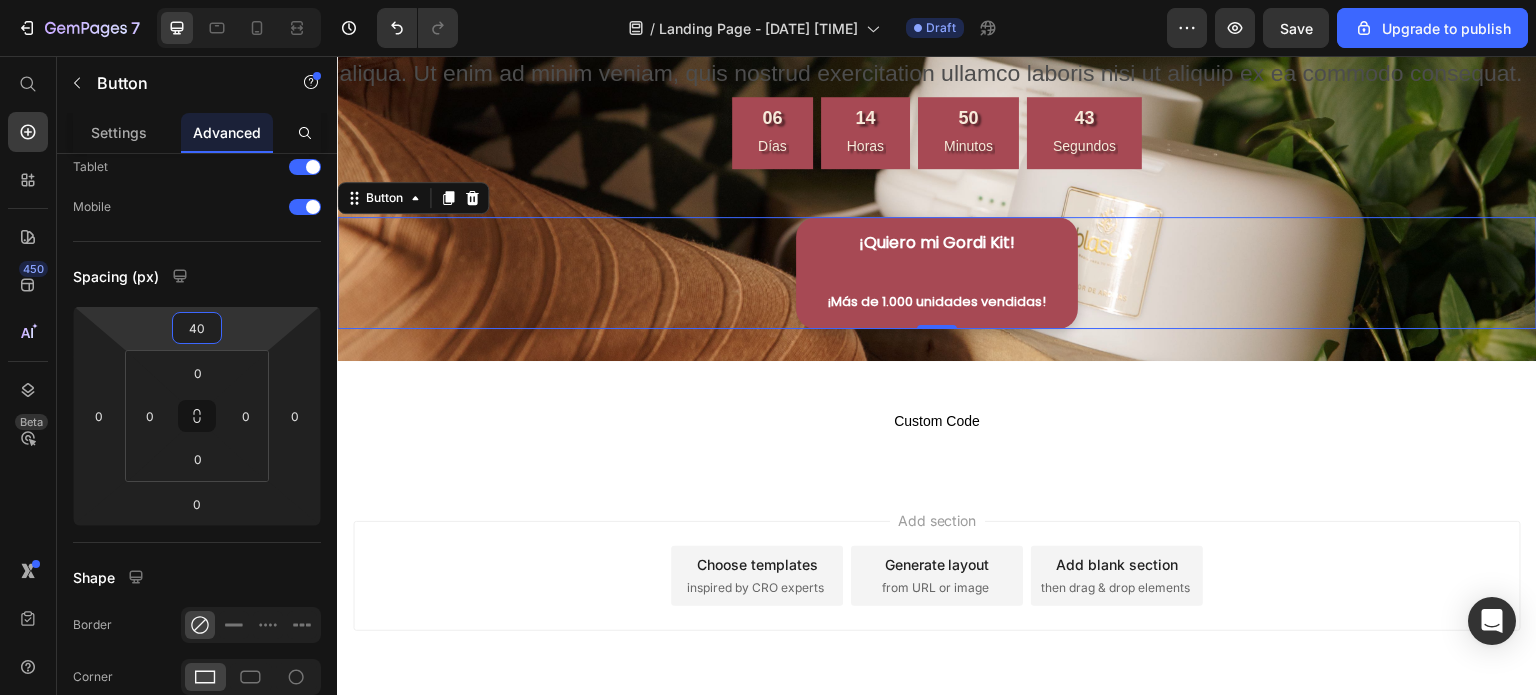 type on "36" 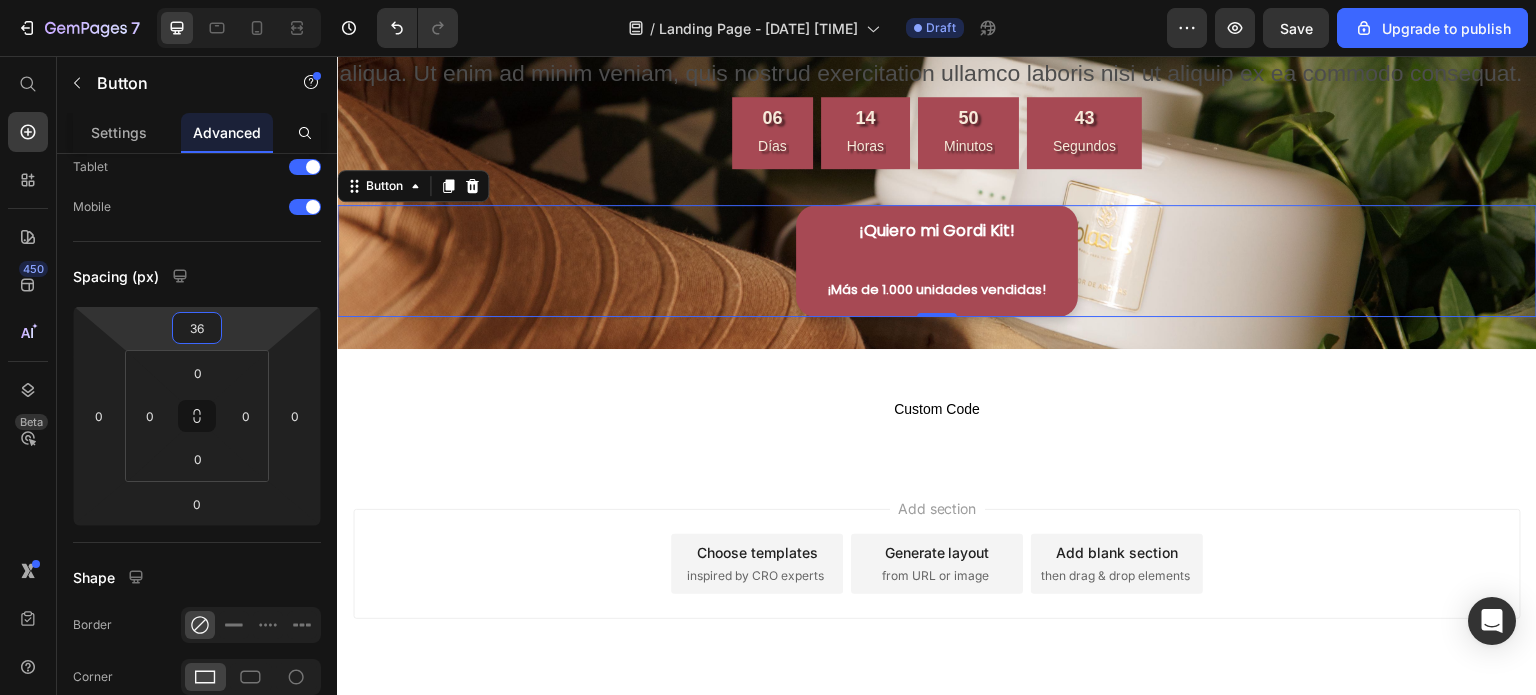 drag, startPoint x: 260, startPoint y: 329, endPoint x: 271, endPoint y: 311, distance: 21.095022 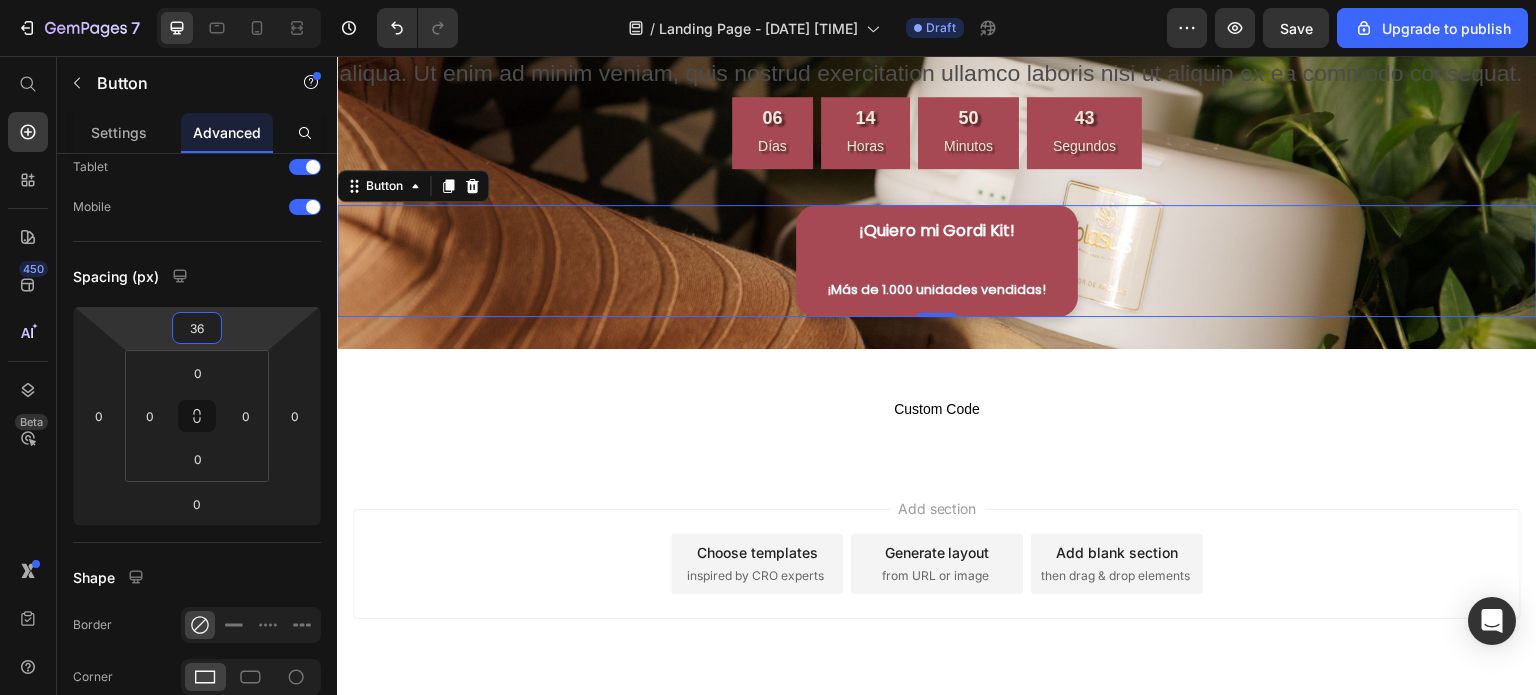 click on "7   /  Landing Page - Jul 12, 08:46:41 Draft Preview  Save  Upgrade to publish 450 Beta Start with Sections Elements Hero Section Product Detail Brands Trusted Badges Guarantee Product Breakdown How to use Testimonials Compare Bundle FAQs Social Proof Brand Story Product List Collection Blog List Contact Sticky Add to Cart Custom Footer Browse Library 450 Layout
Row
Row
Row
Row Text
Heading
Text Block Button
Button
Button
Sticky Back to top Media
Image" at bounding box center [768, 0] 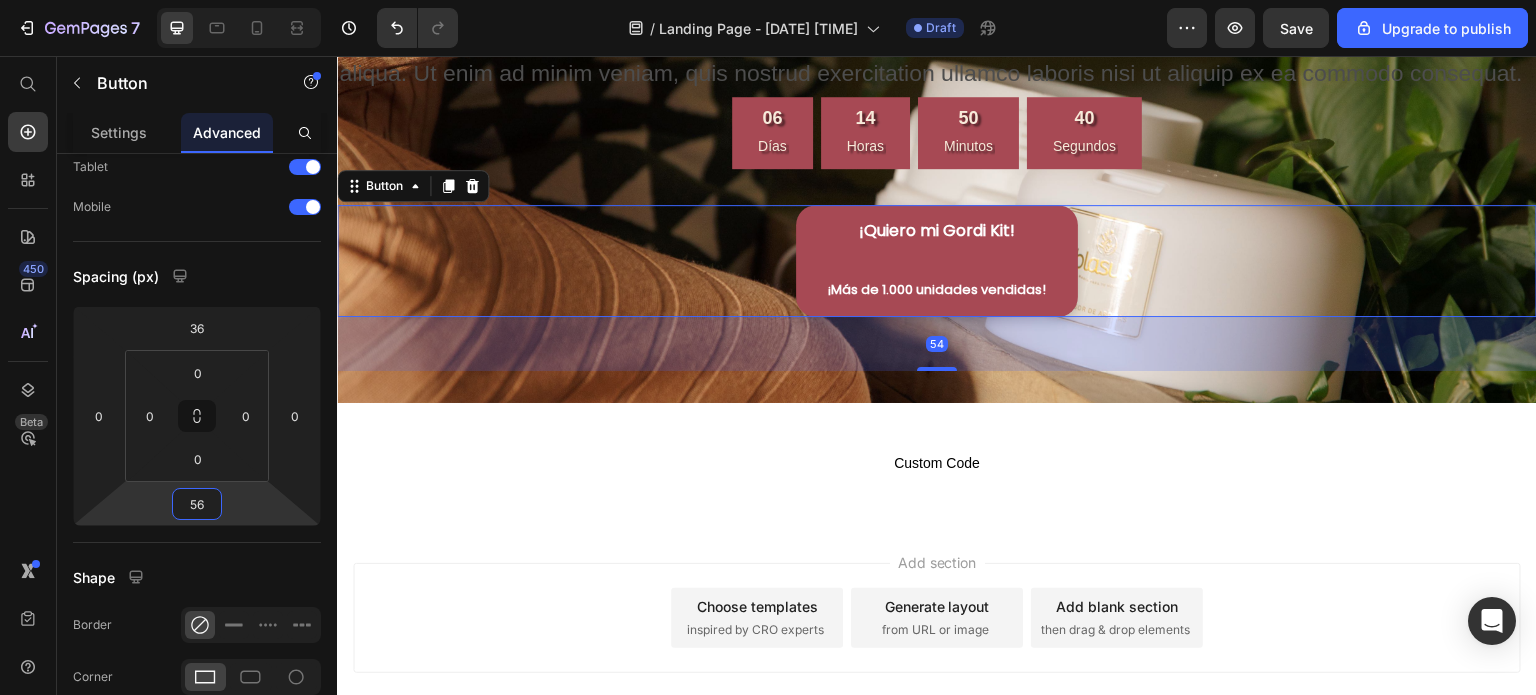 type on "58" 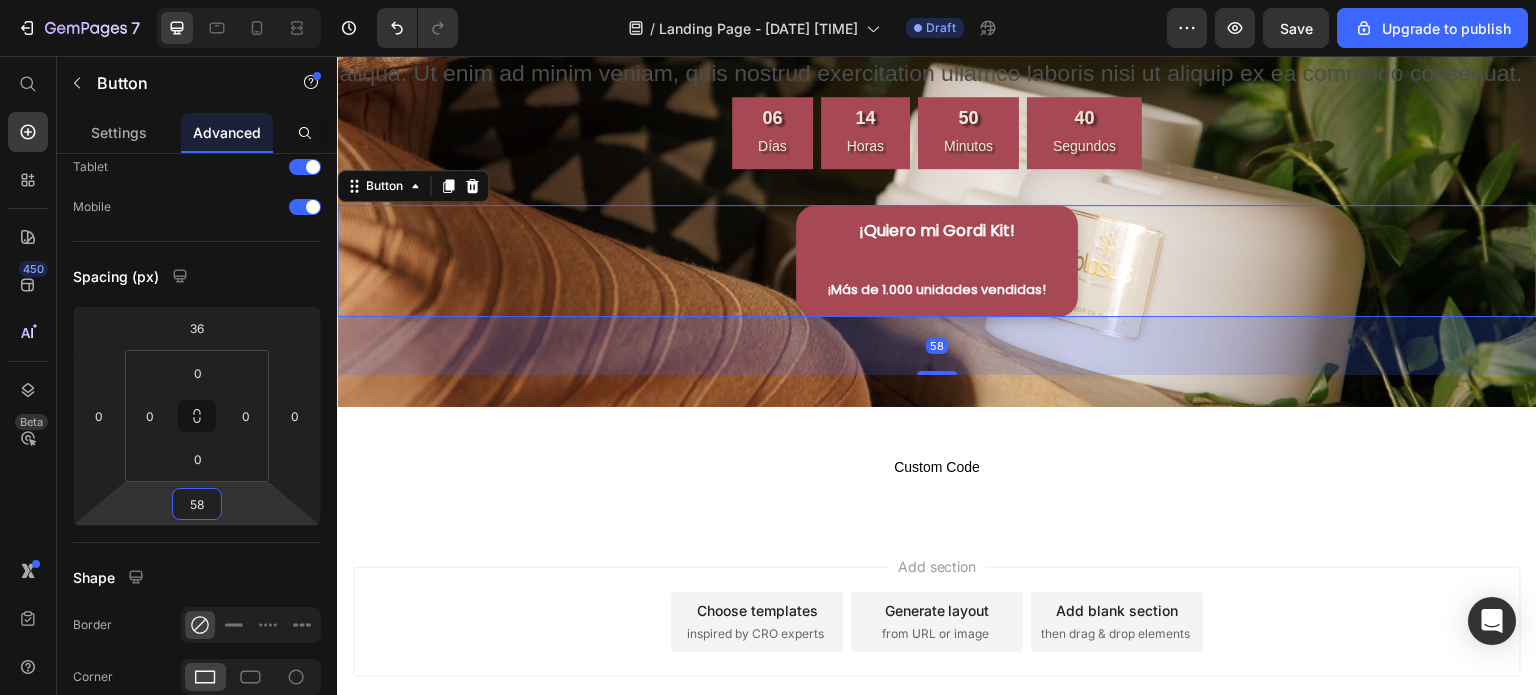 drag, startPoint x: 244, startPoint y: 503, endPoint x: 251, endPoint y: 474, distance: 29.832869 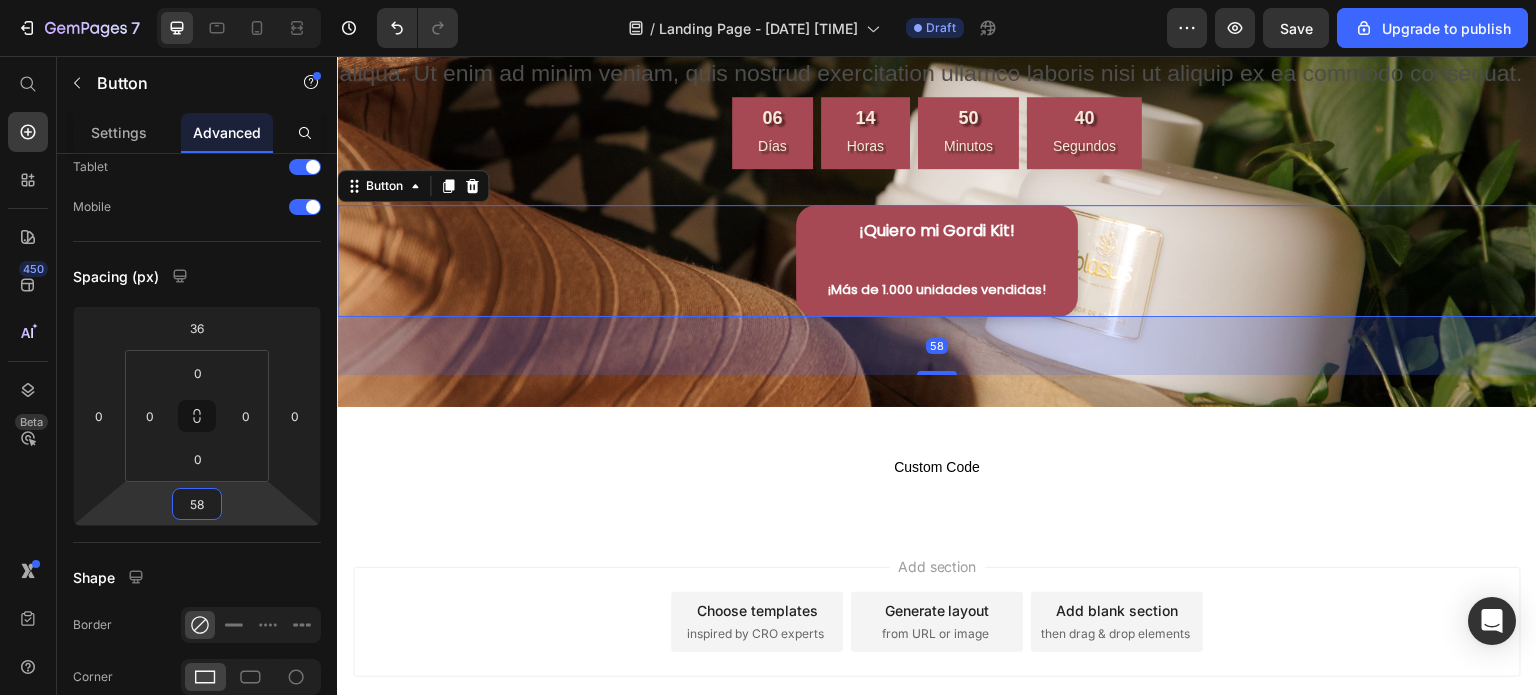 click on "7   /  Landing Page - Jul 12, 08:46:41 Draft Preview  Save  Upgrade to publish 450 Beta Start with Sections Elements Hero Section Product Detail Brands Trusted Badges Guarantee Product Breakdown How to use Testimonials Compare Bundle FAQs Social Proof Brand Story Product List Collection Blog List Contact Sticky Add to Cart Custom Footer Browse Library 450 Layout
Row
Row
Row
Row Text
Heading
Text Block Button
Button
Button
Sticky Back to top Media
Image" at bounding box center [768, 0] 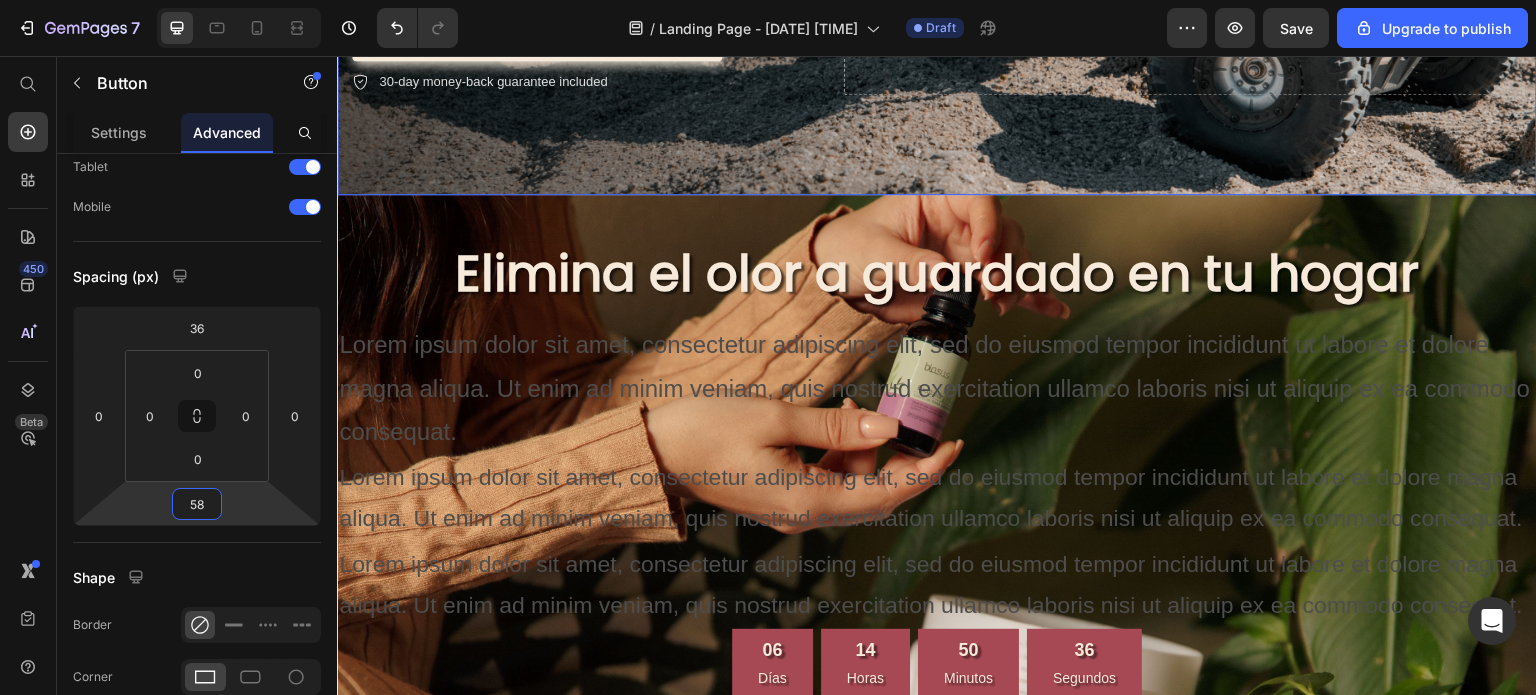 scroll, scrollTop: 3502, scrollLeft: 0, axis: vertical 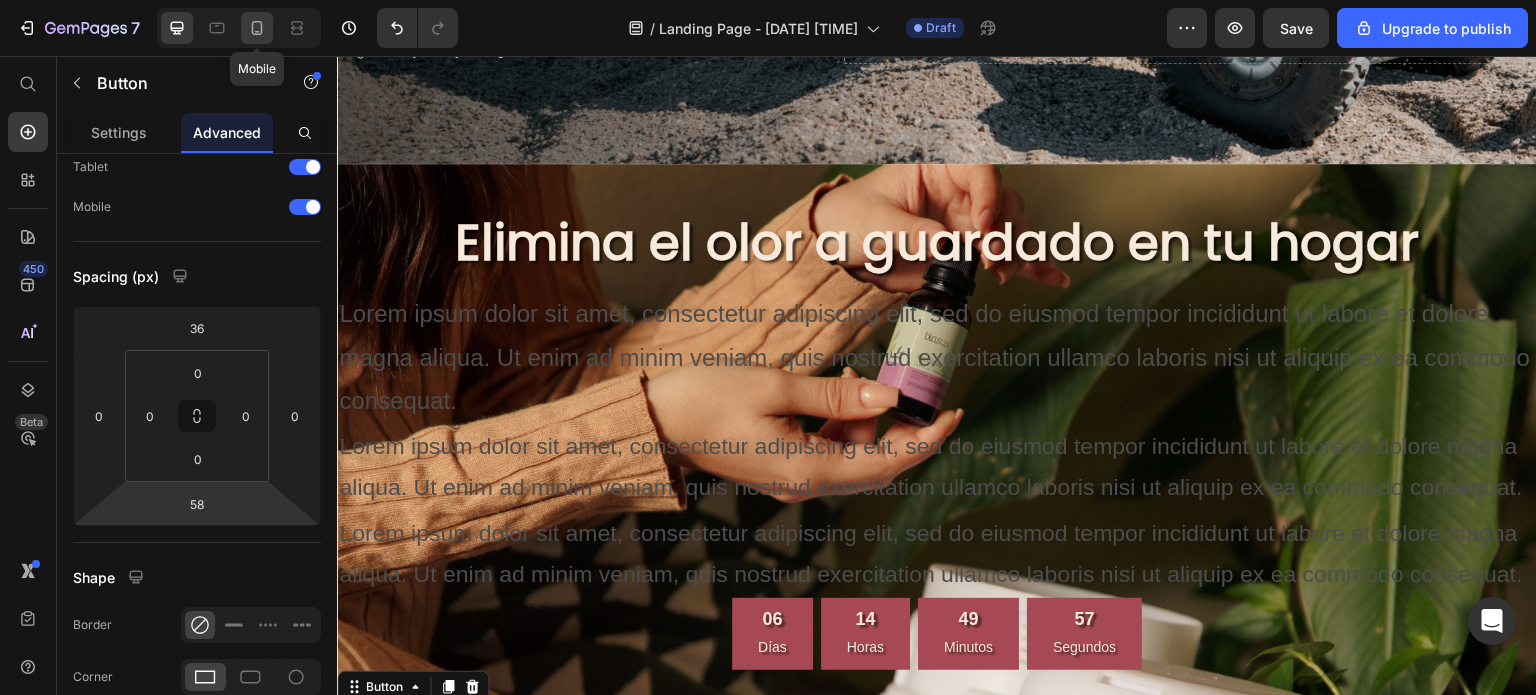click 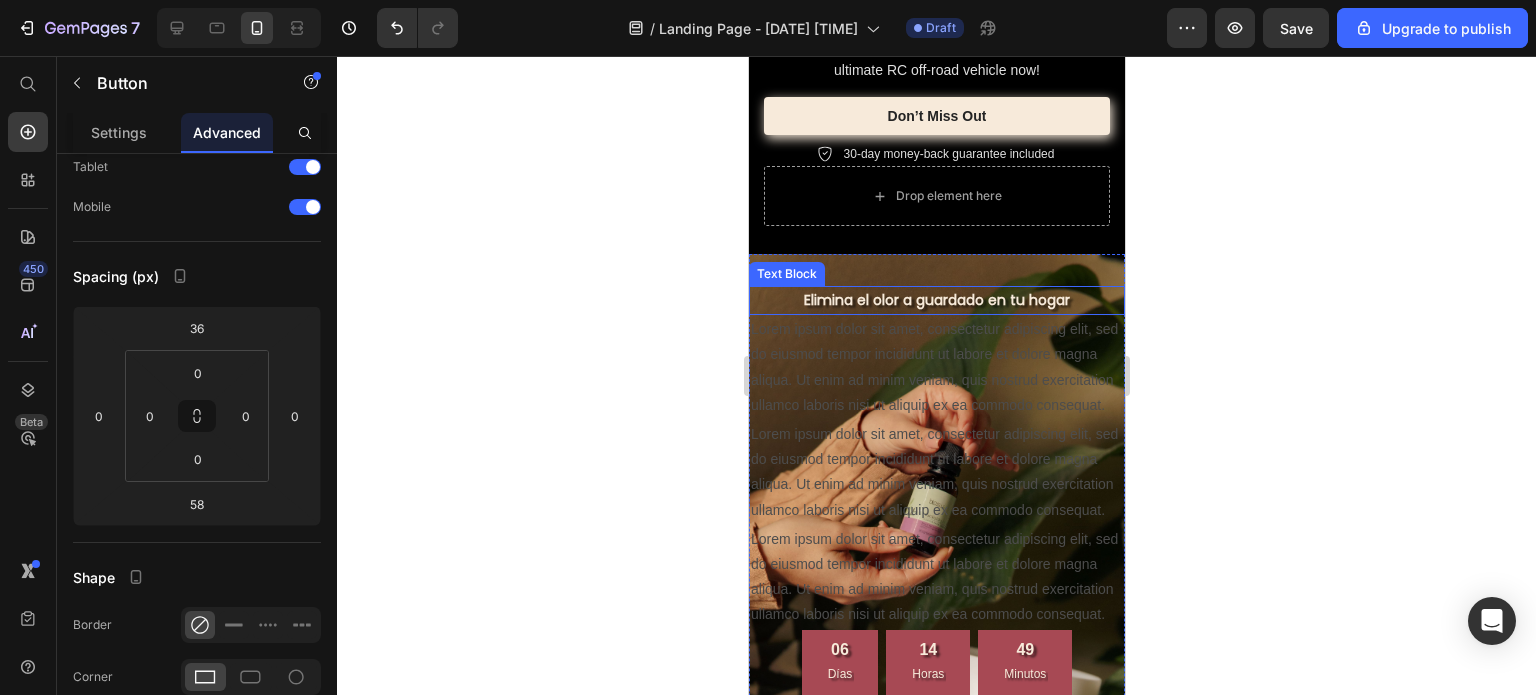 scroll, scrollTop: 3704, scrollLeft: 0, axis: vertical 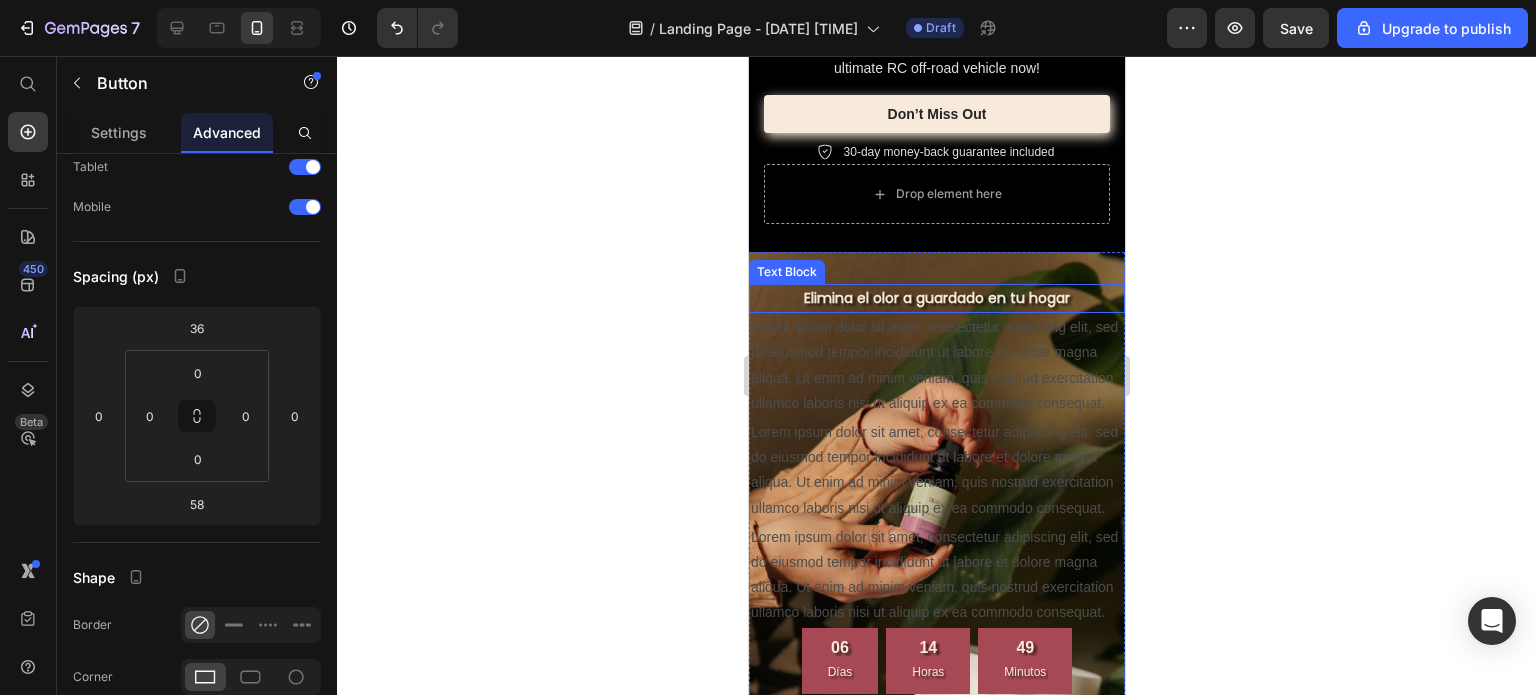 click on "Elimina el olor a guardado en tu hogar" at bounding box center (936, 298) 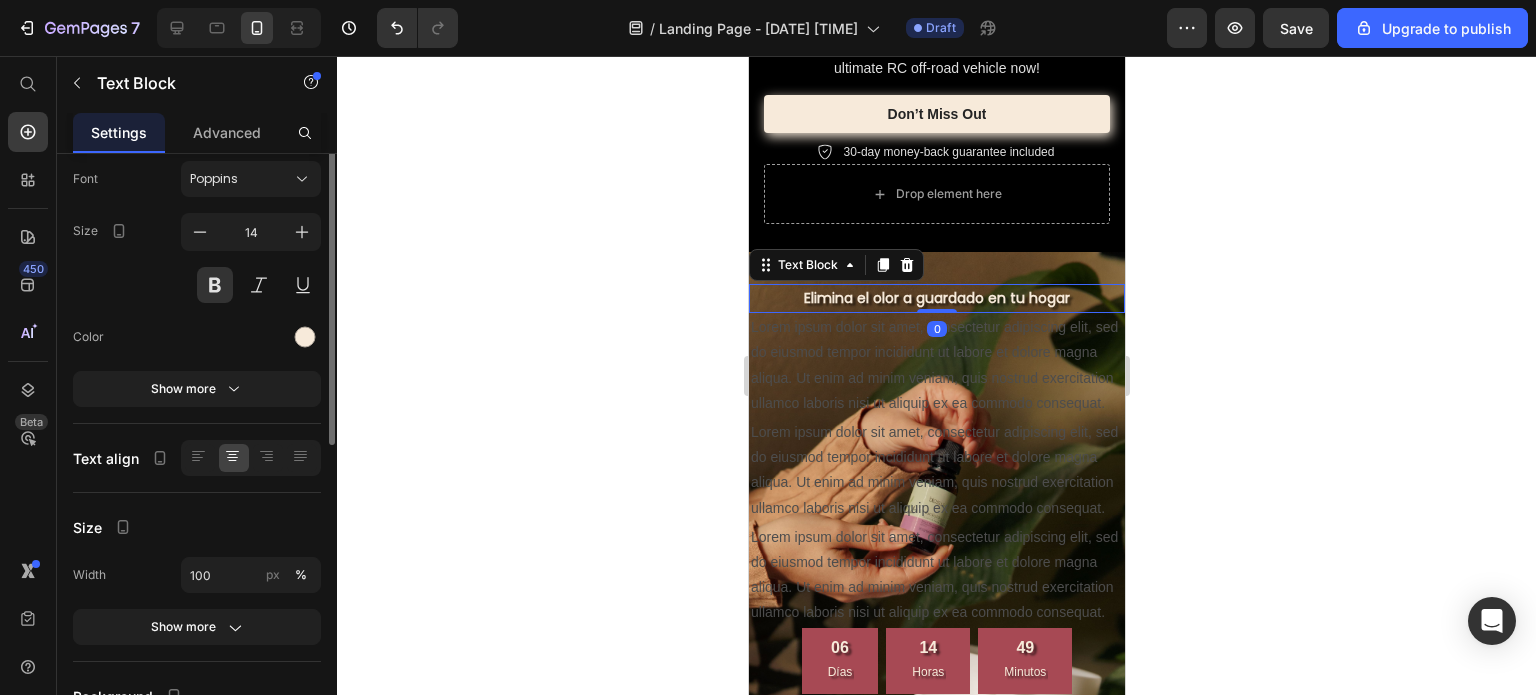 scroll, scrollTop: 0, scrollLeft: 0, axis: both 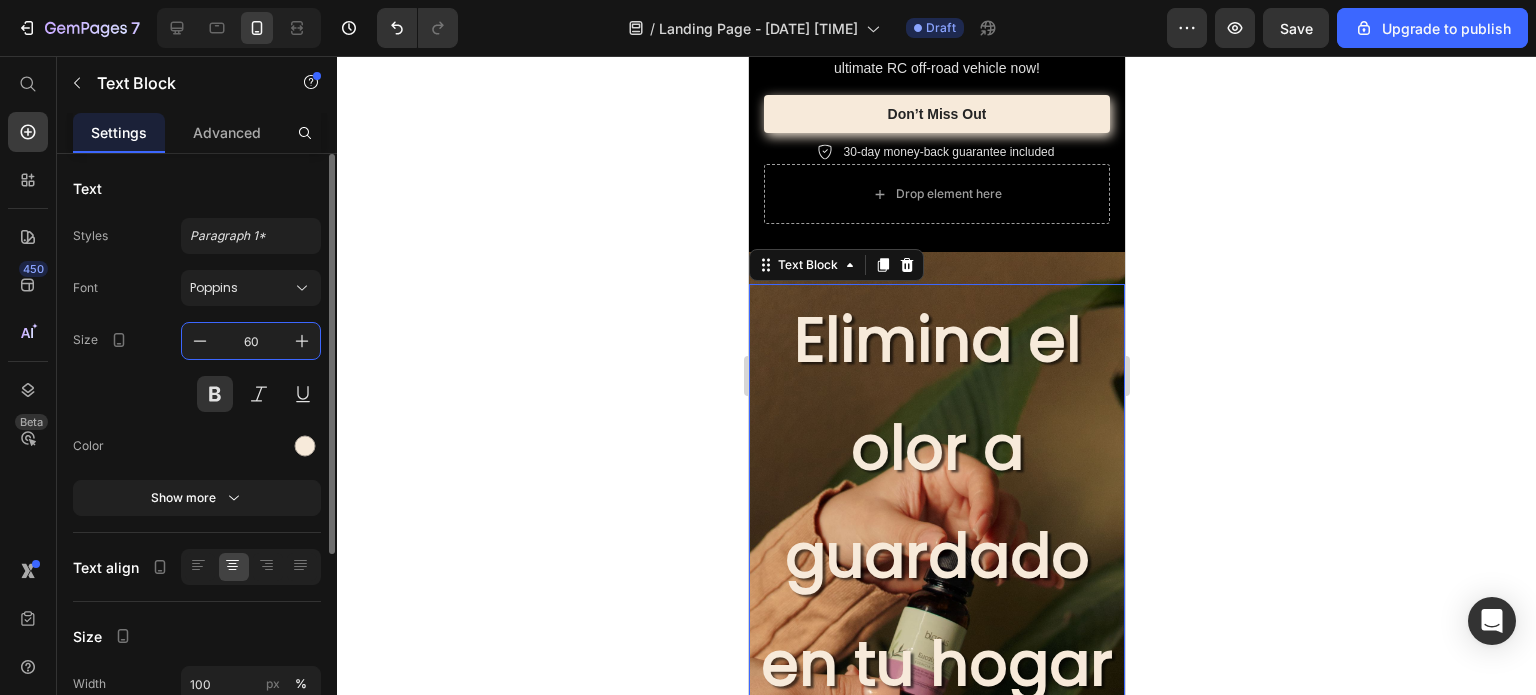 drag, startPoint x: 265, startPoint y: 341, endPoint x: 228, endPoint y: 342, distance: 37.01351 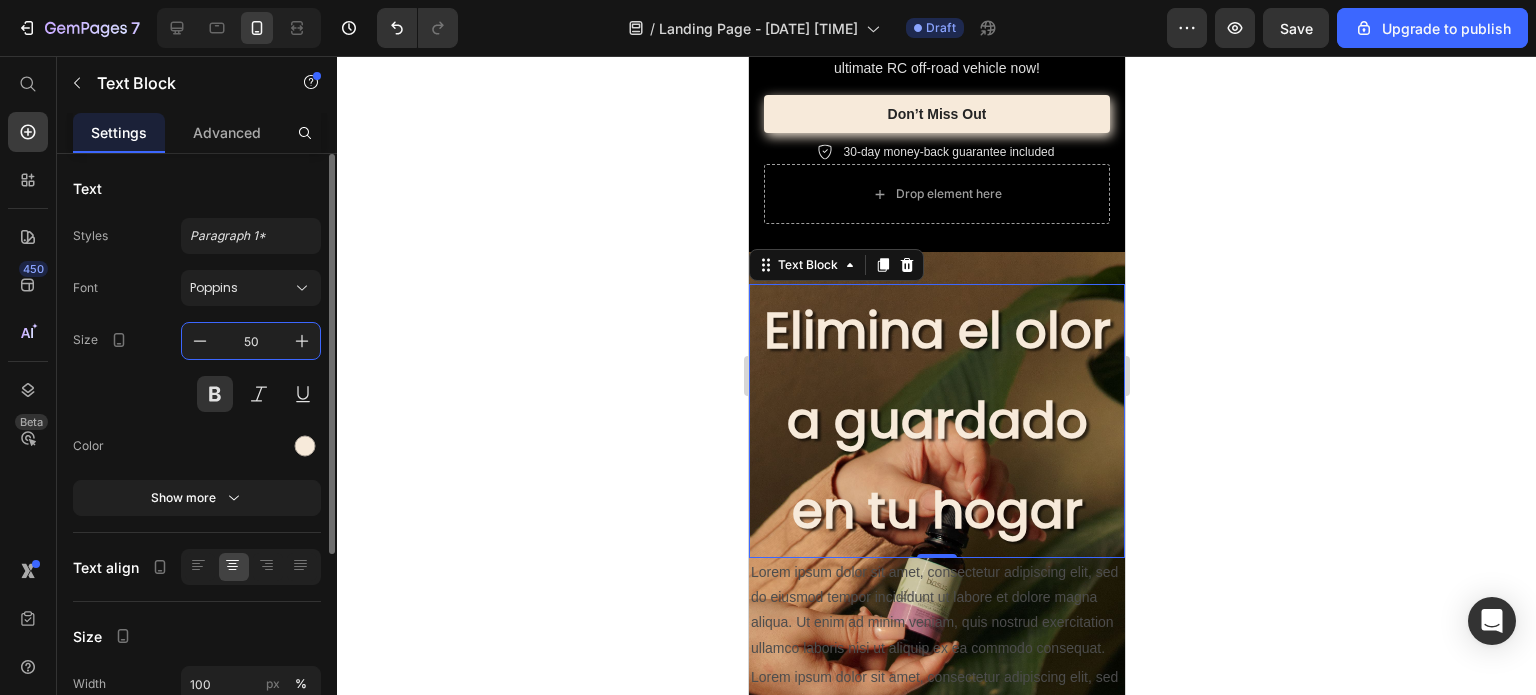 drag, startPoint x: 267, startPoint y: 343, endPoint x: 227, endPoint y: 343, distance: 40 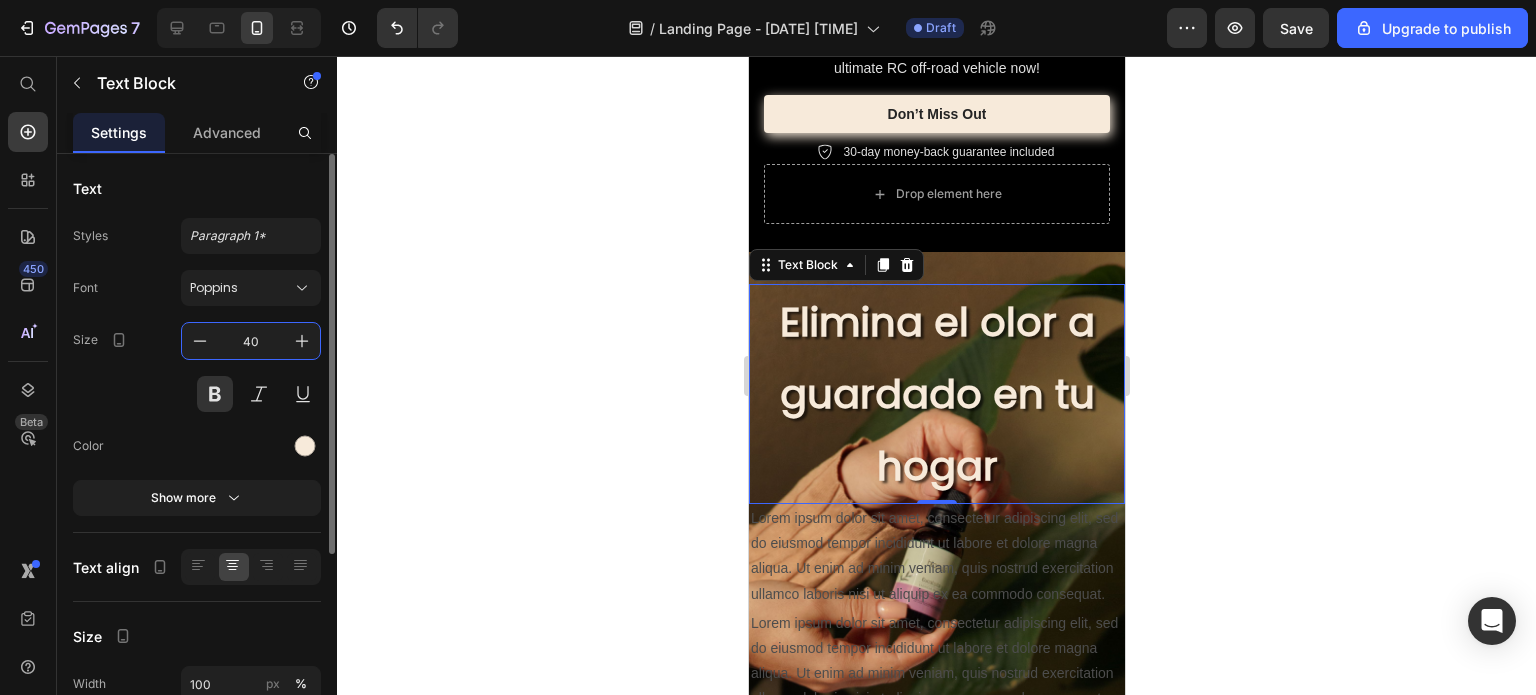 drag, startPoint x: 264, startPoint y: 342, endPoint x: 238, endPoint y: 339, distance: 26.172504 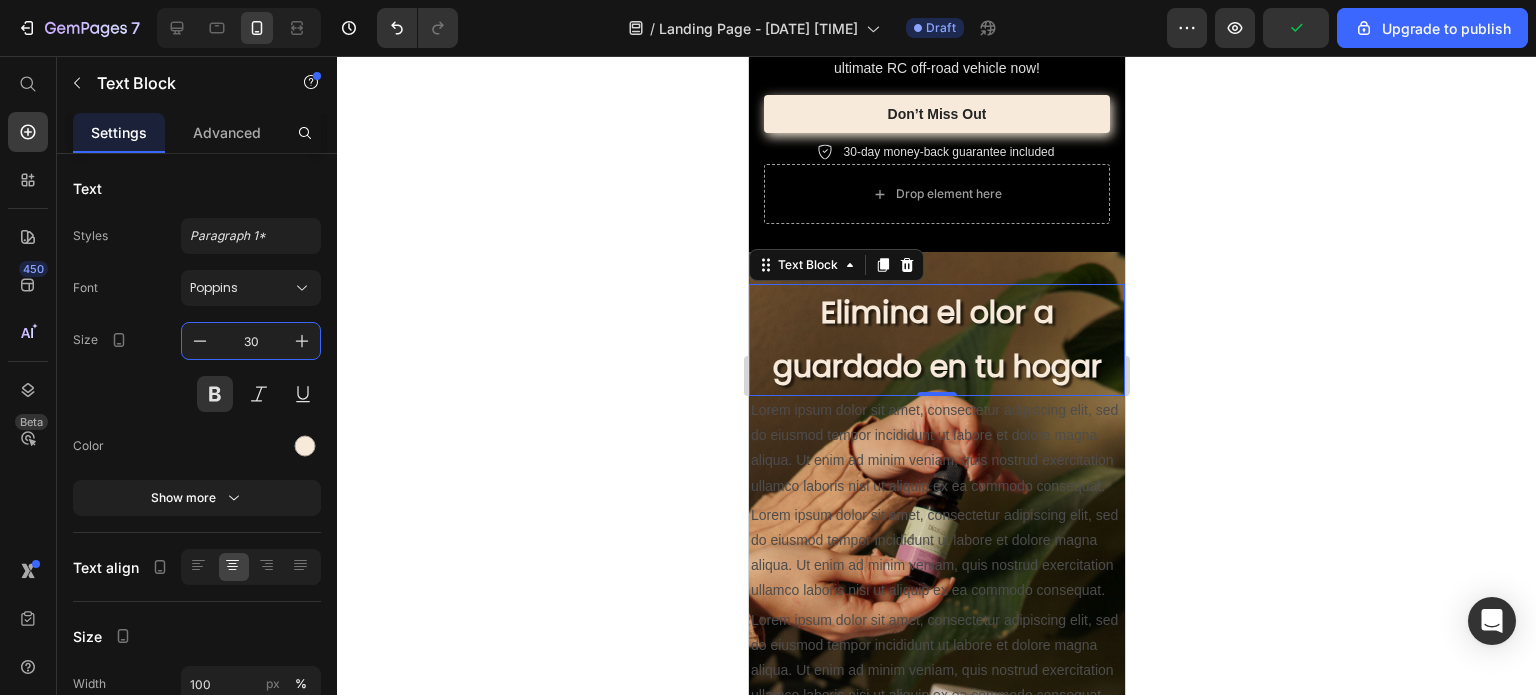 type on "30" 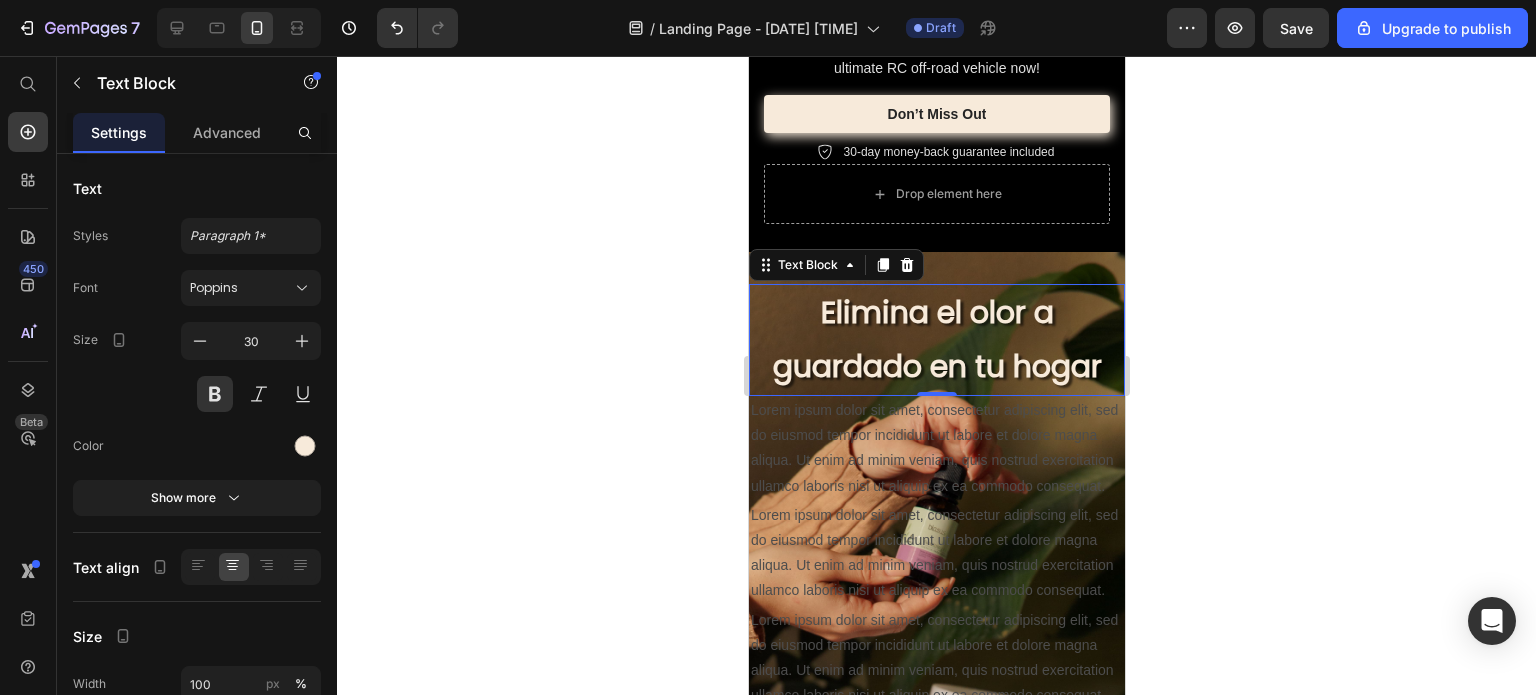 click 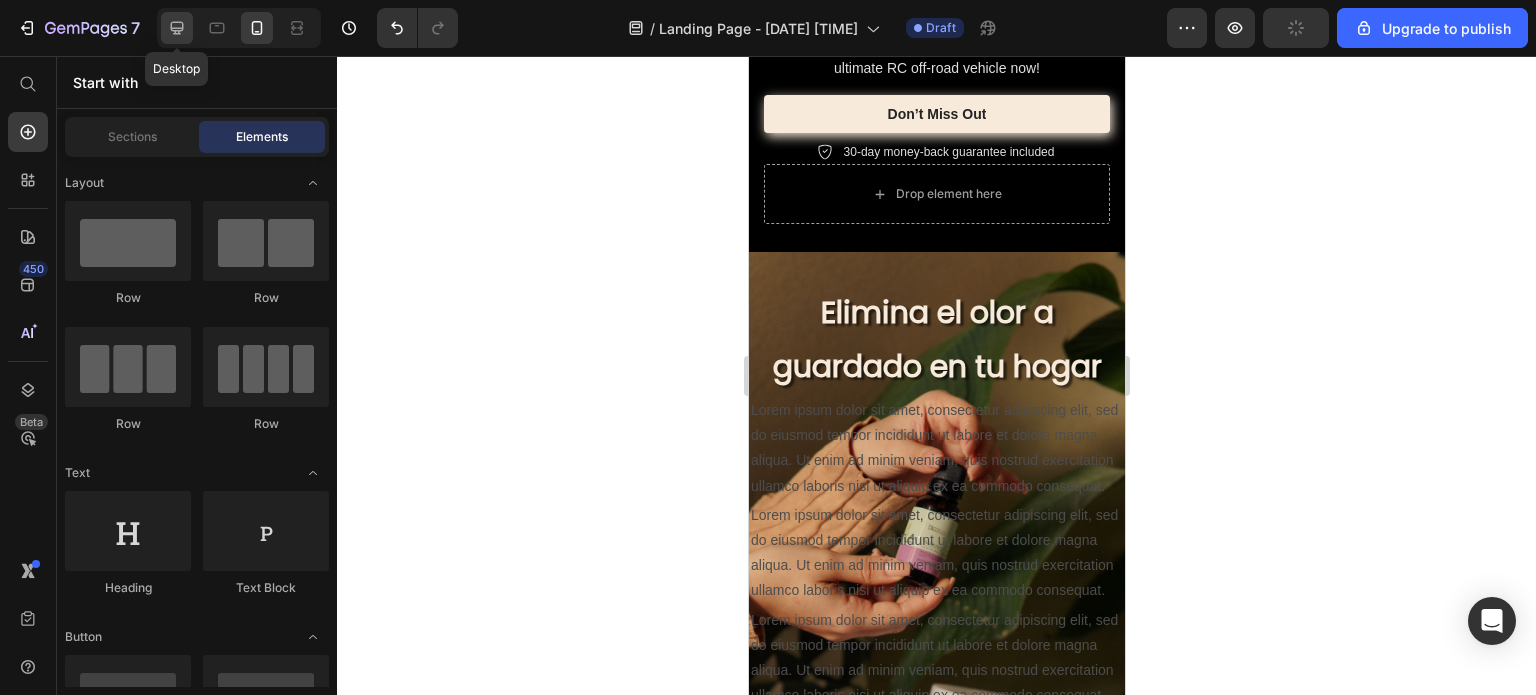 click 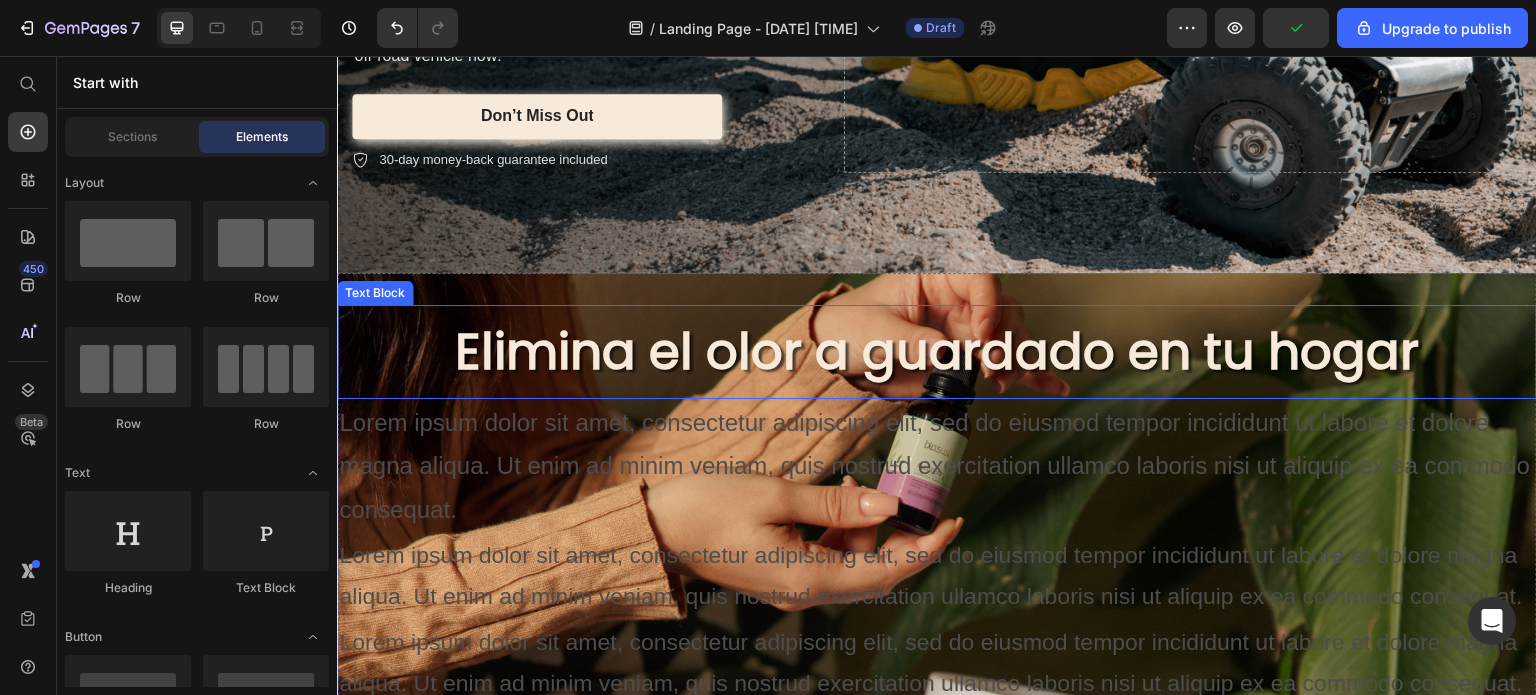 scroll, scrollTop: 3392, scrollLeft: 0, axis: vertical 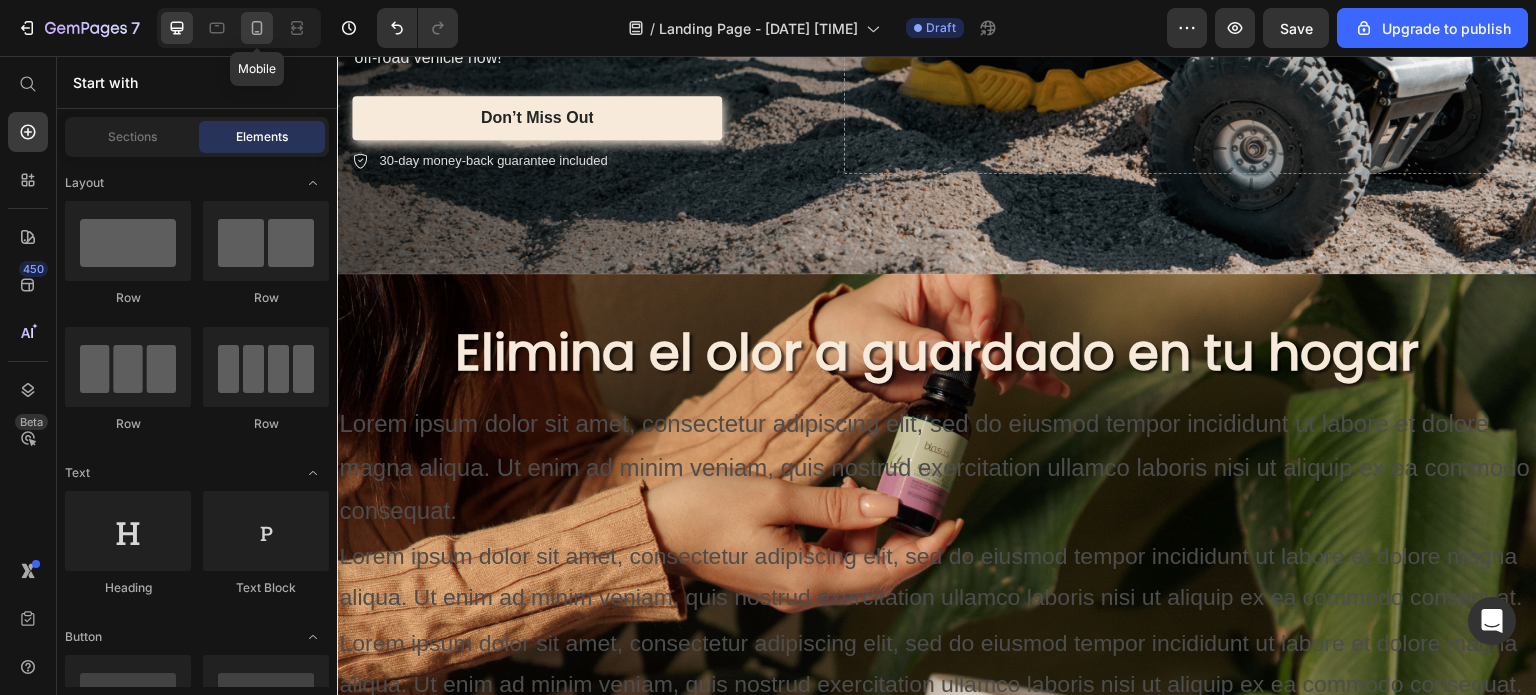 click 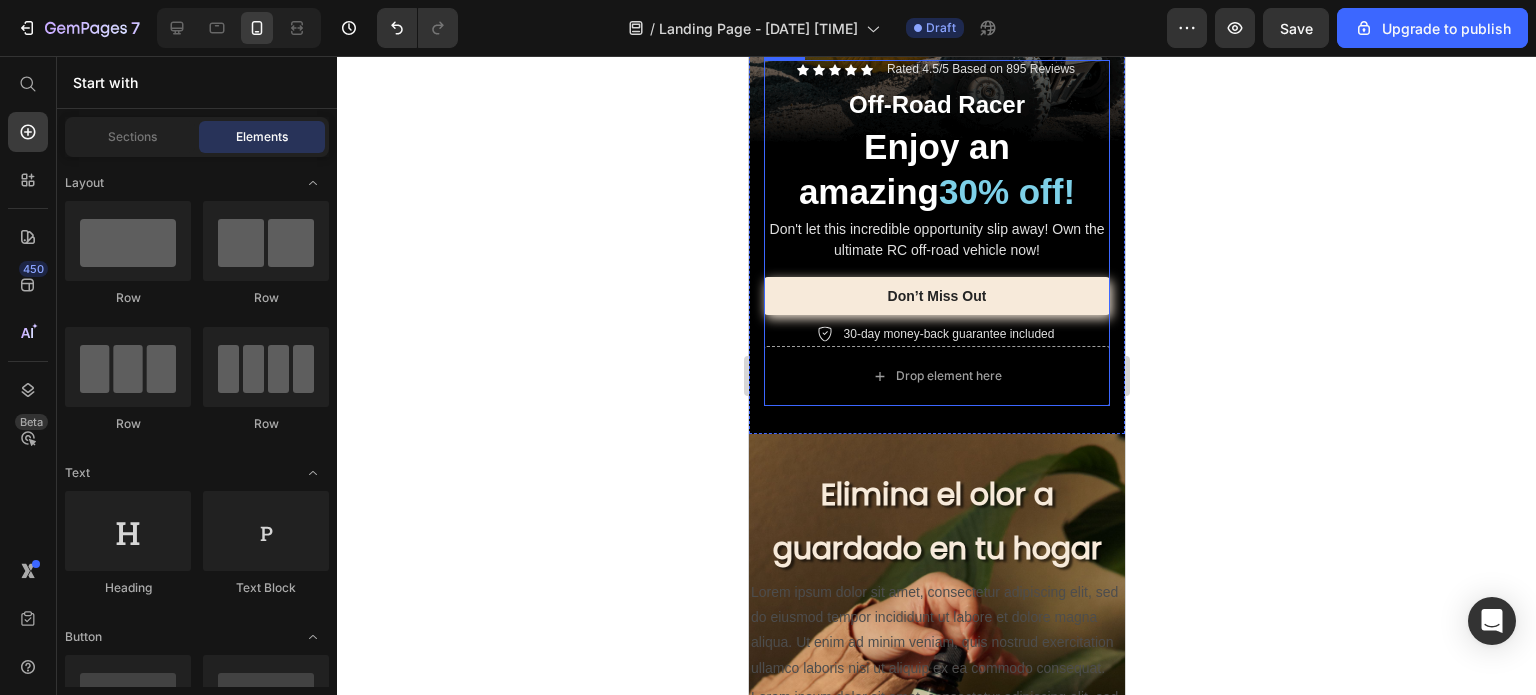 scroll, scrollTop: 3671, scrollLeft: 0, axis: vertical 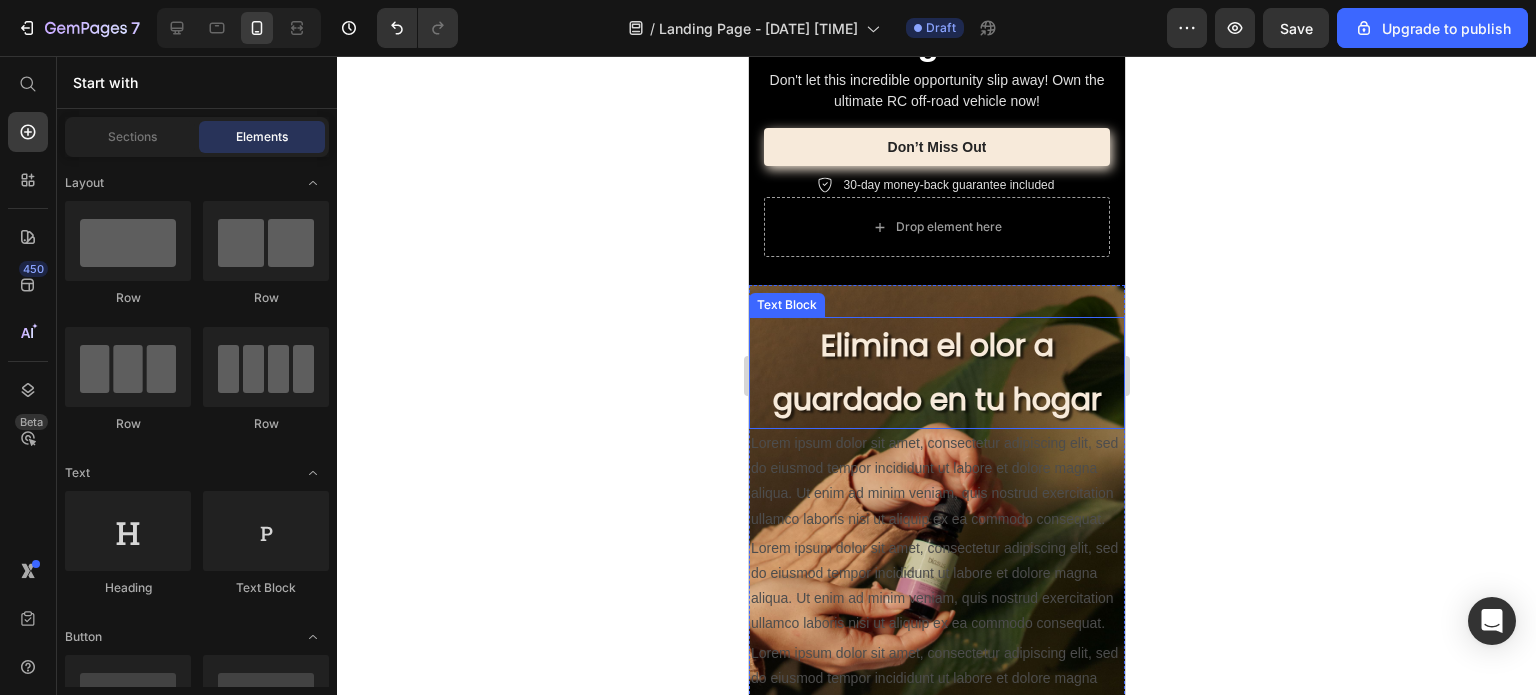 click on "Elimina el olor a guardado en tu hogar" at bounding box center [936, 373] 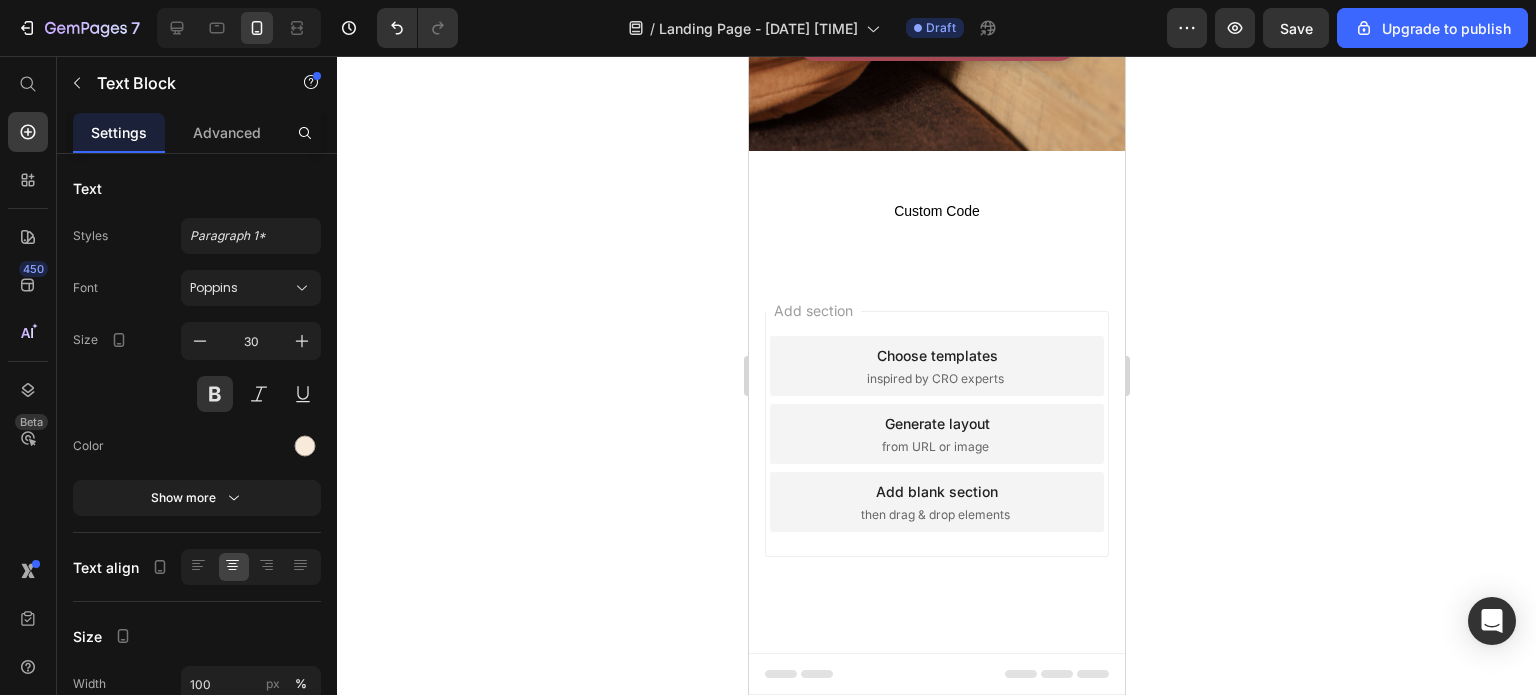 scroll, scrollTop: 4672, scrollLeft: 0, axis: vertical 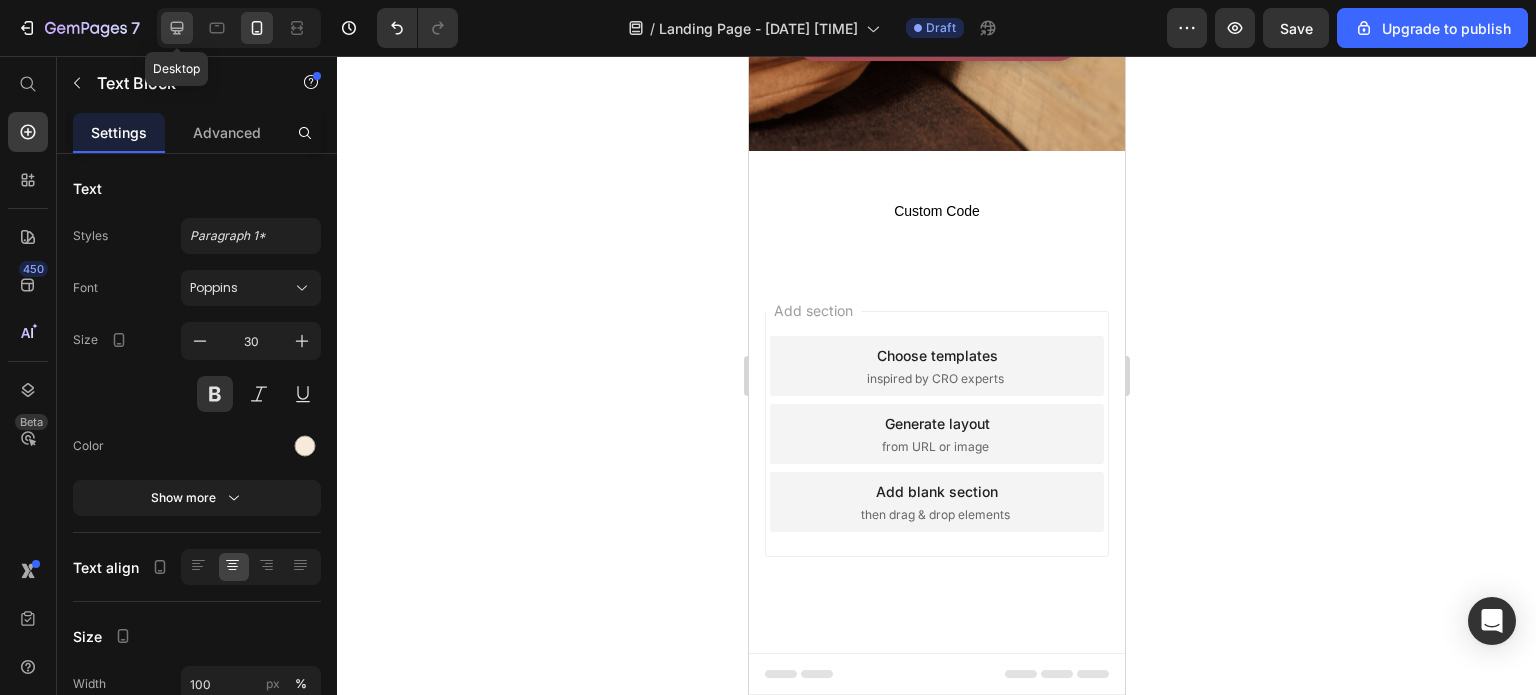 click 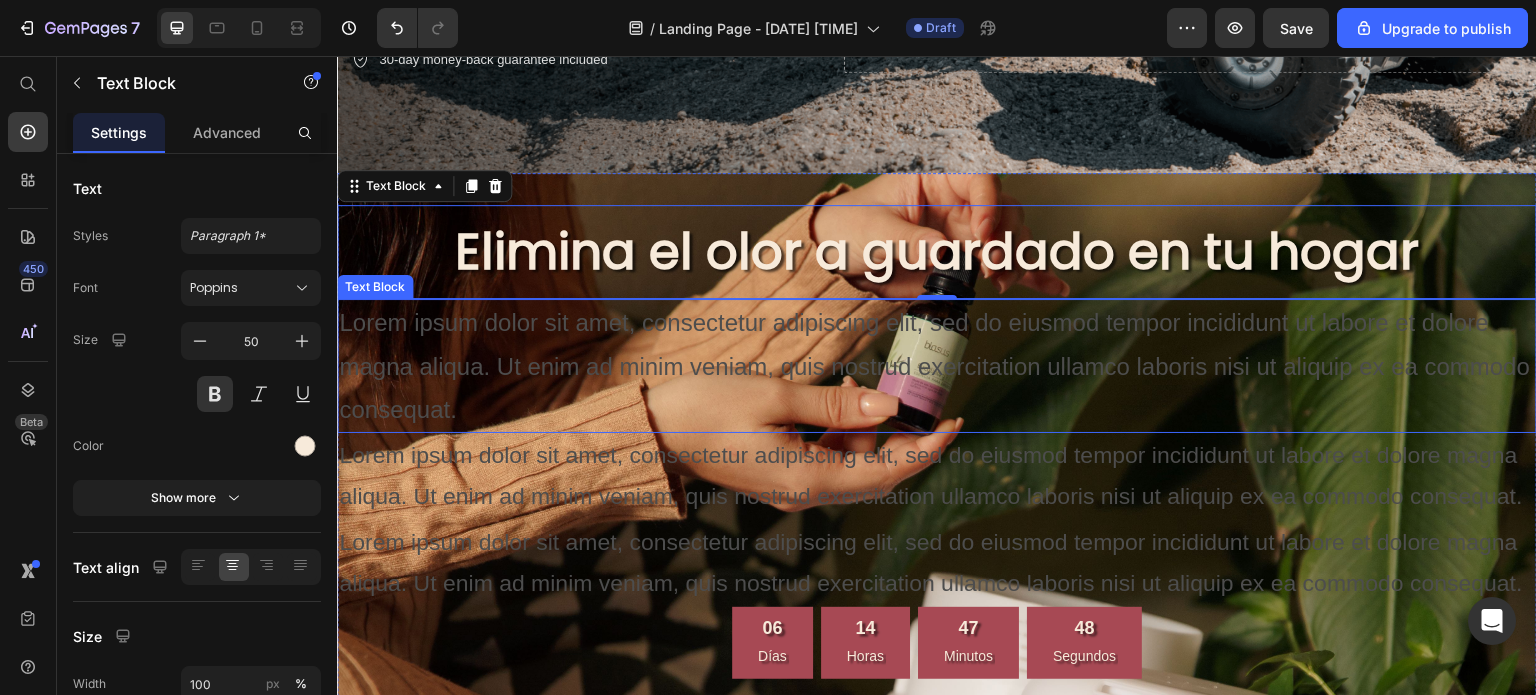 scroll, scrollTop: 3495, scrollLeft: 0, axis: vertical 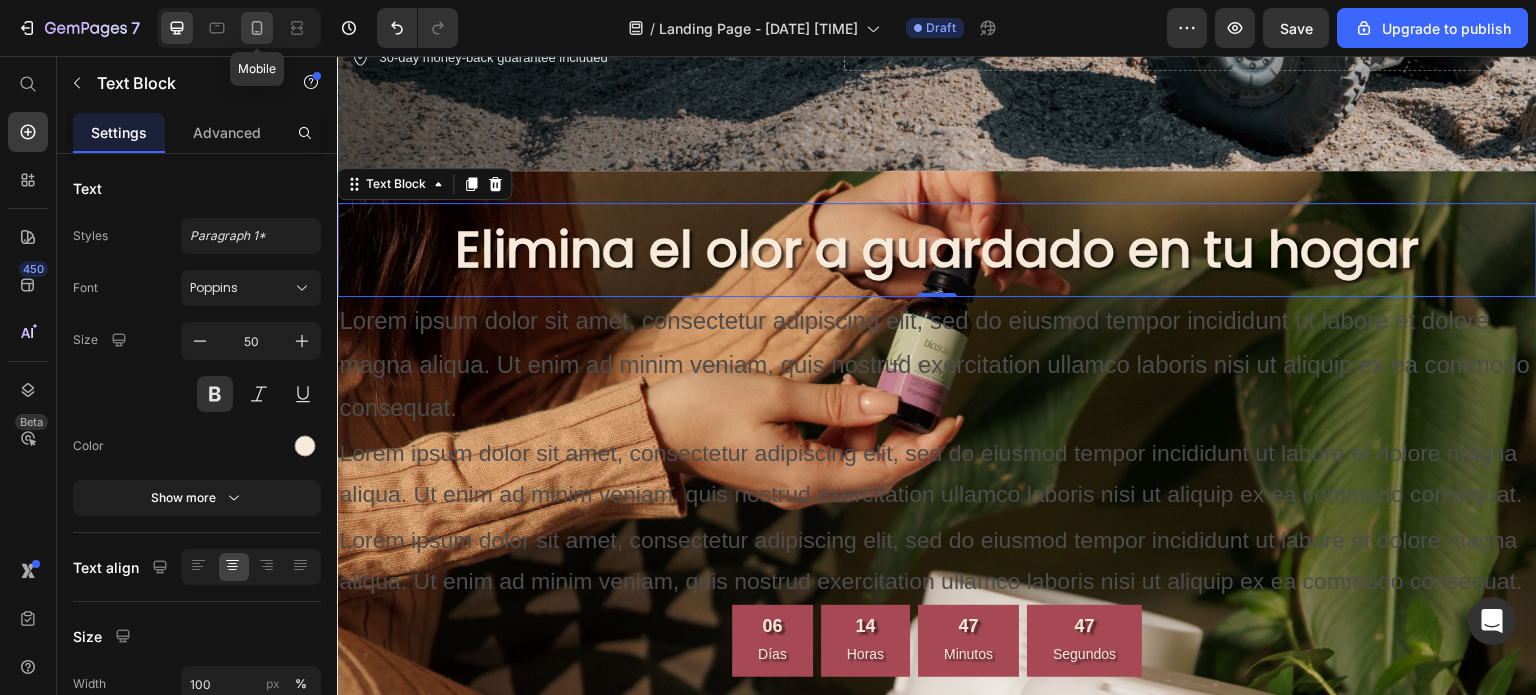 click 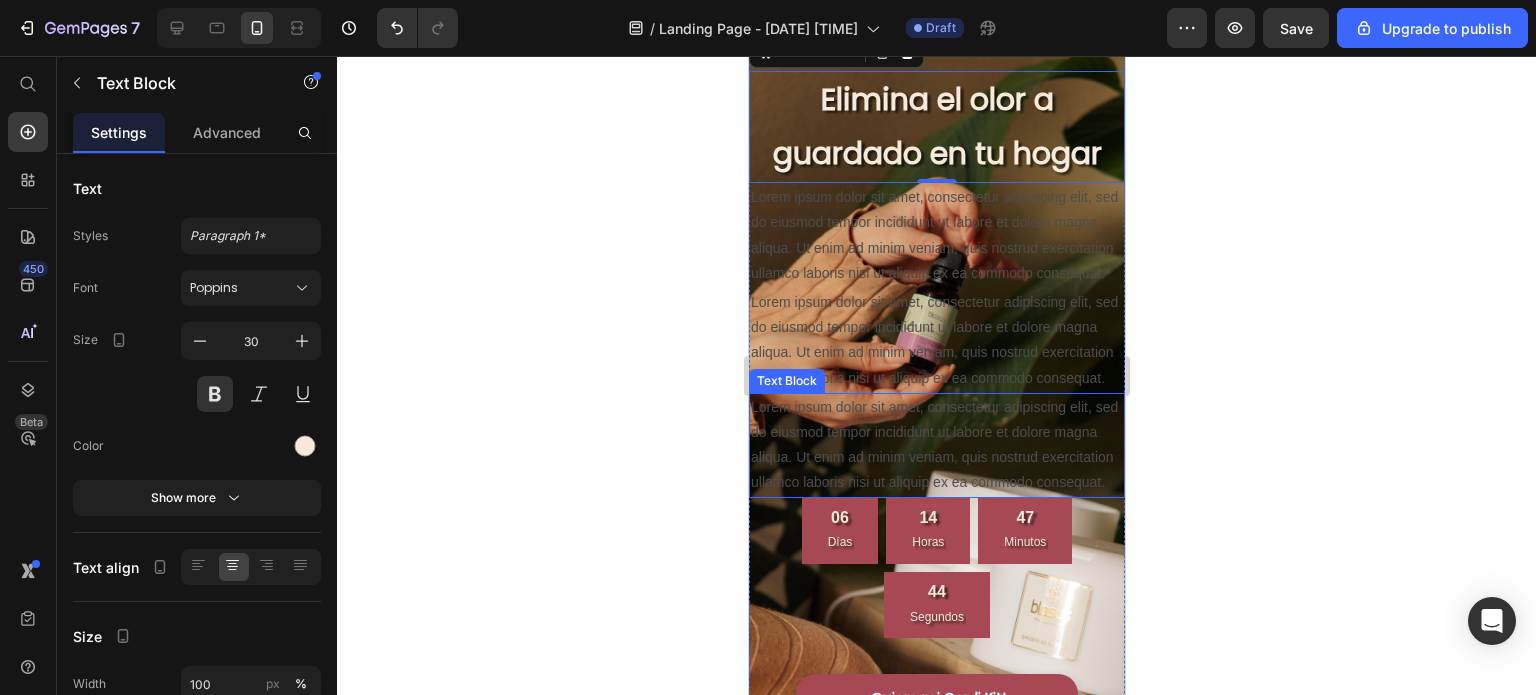 scroll, scrollTop: 4047, scrollLeft: 0, axis: vertical 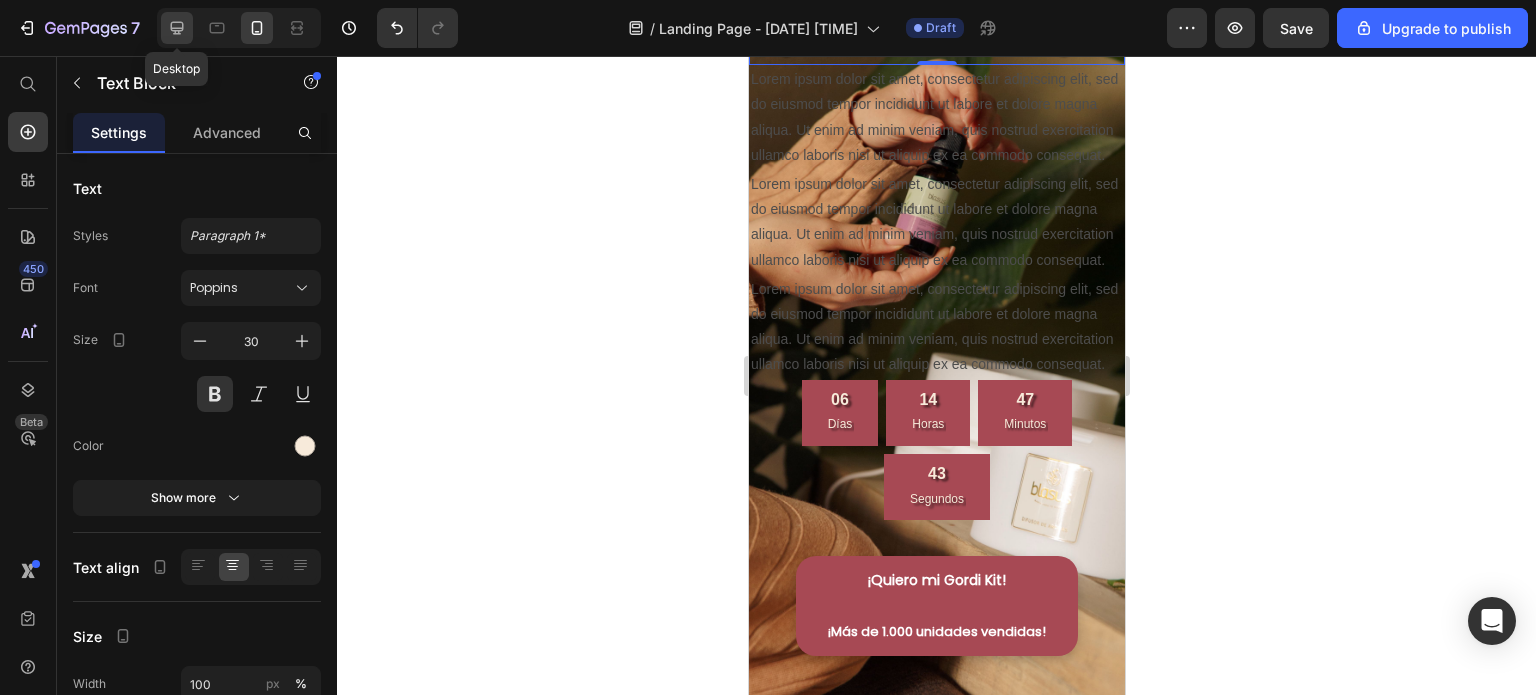 click 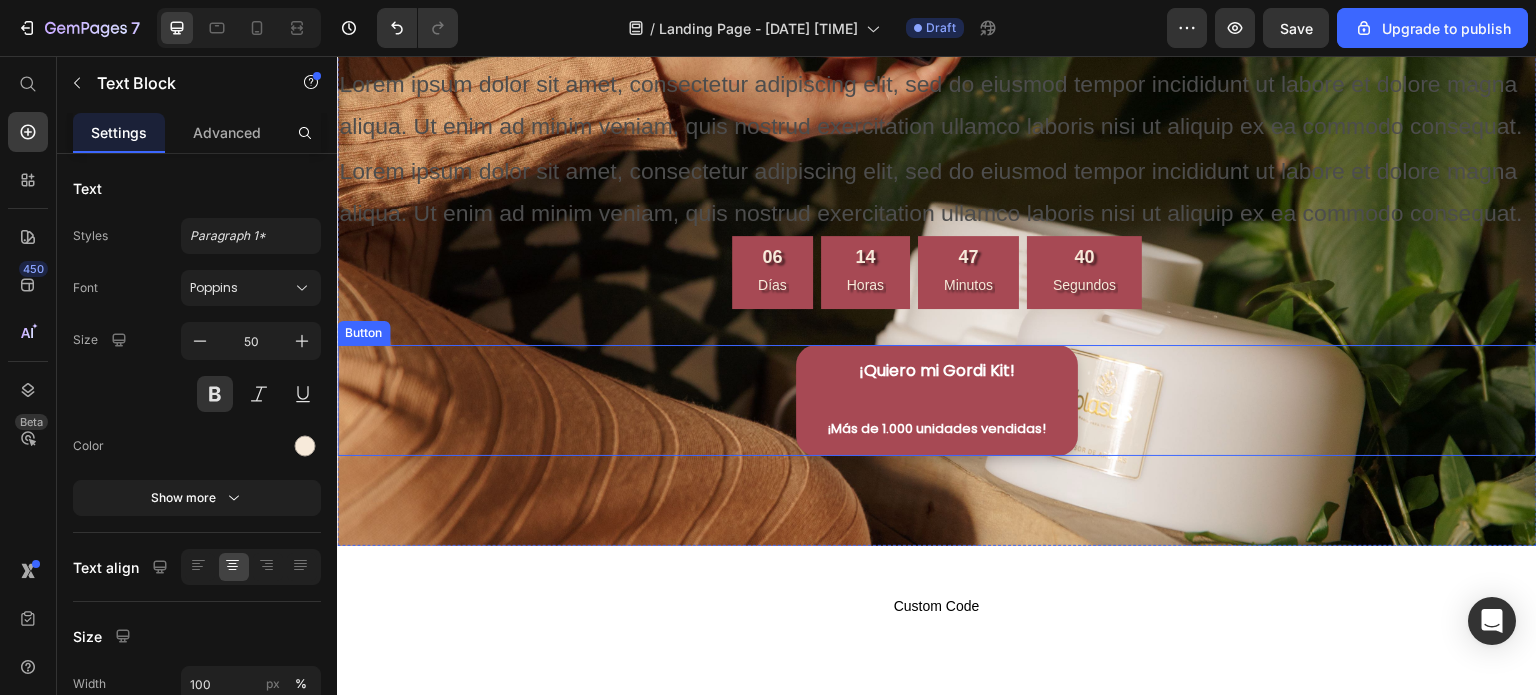 scroll, scrollTop: 4568, scrollLeft: 0, axis: vertical 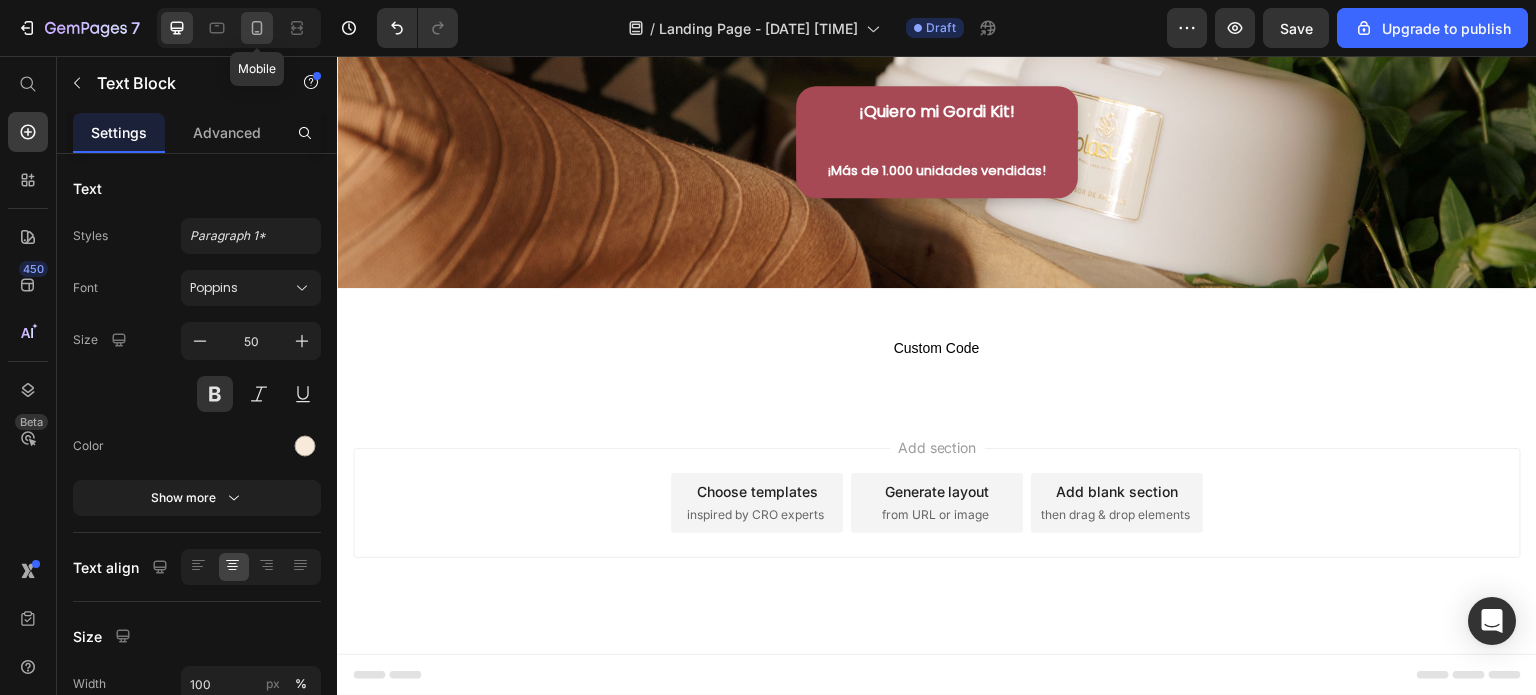 click 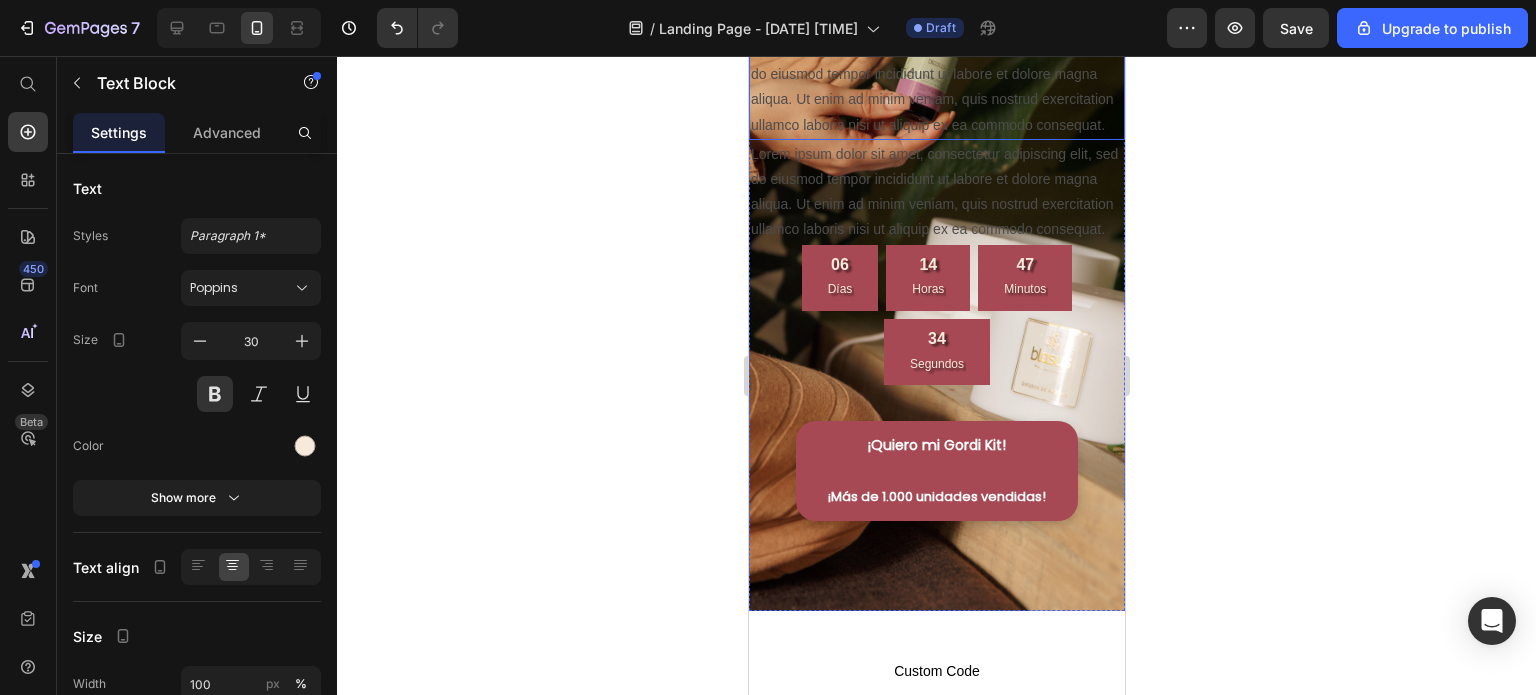 scroll, scrollTop: 3947, scrollLeft: 0, axis: vertical 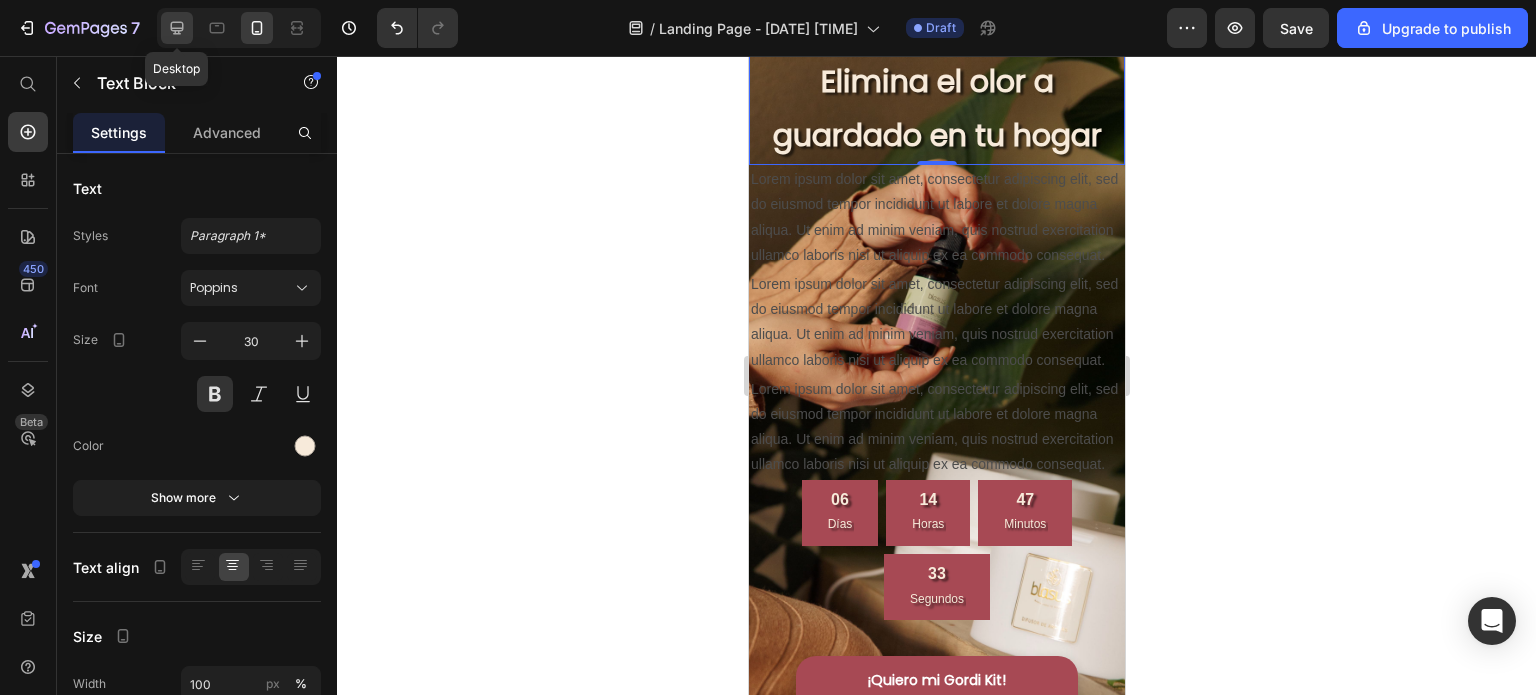 click 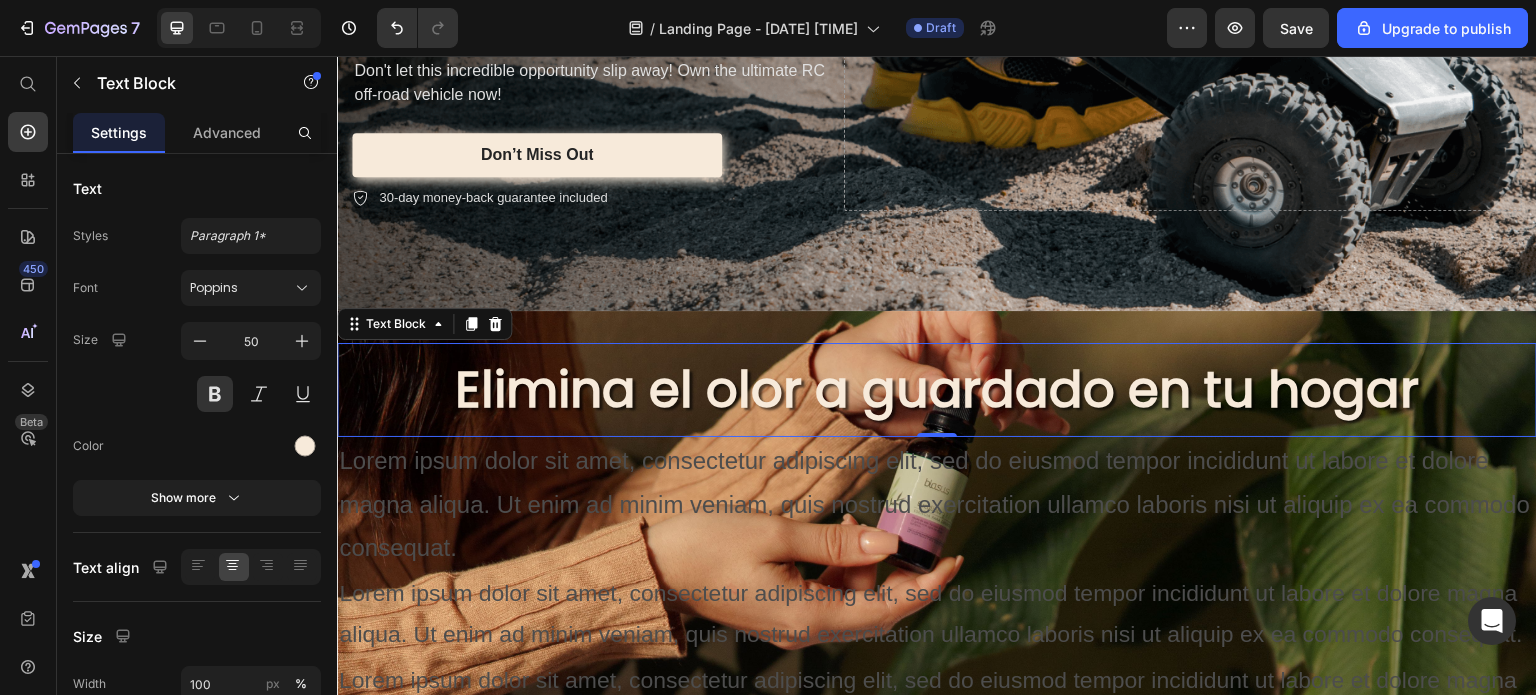 scroll, scrollTop: 3359, scrollLeft: 0, axis: vertical 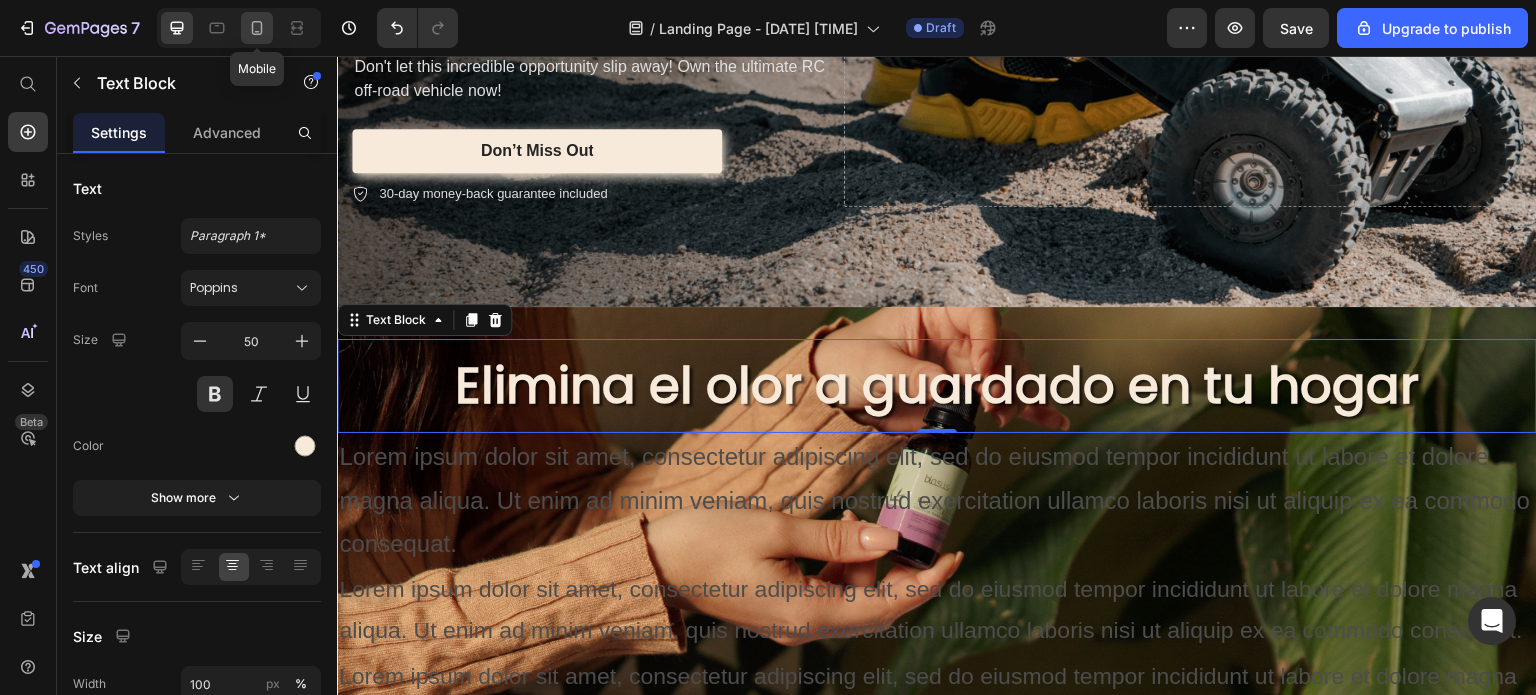 click 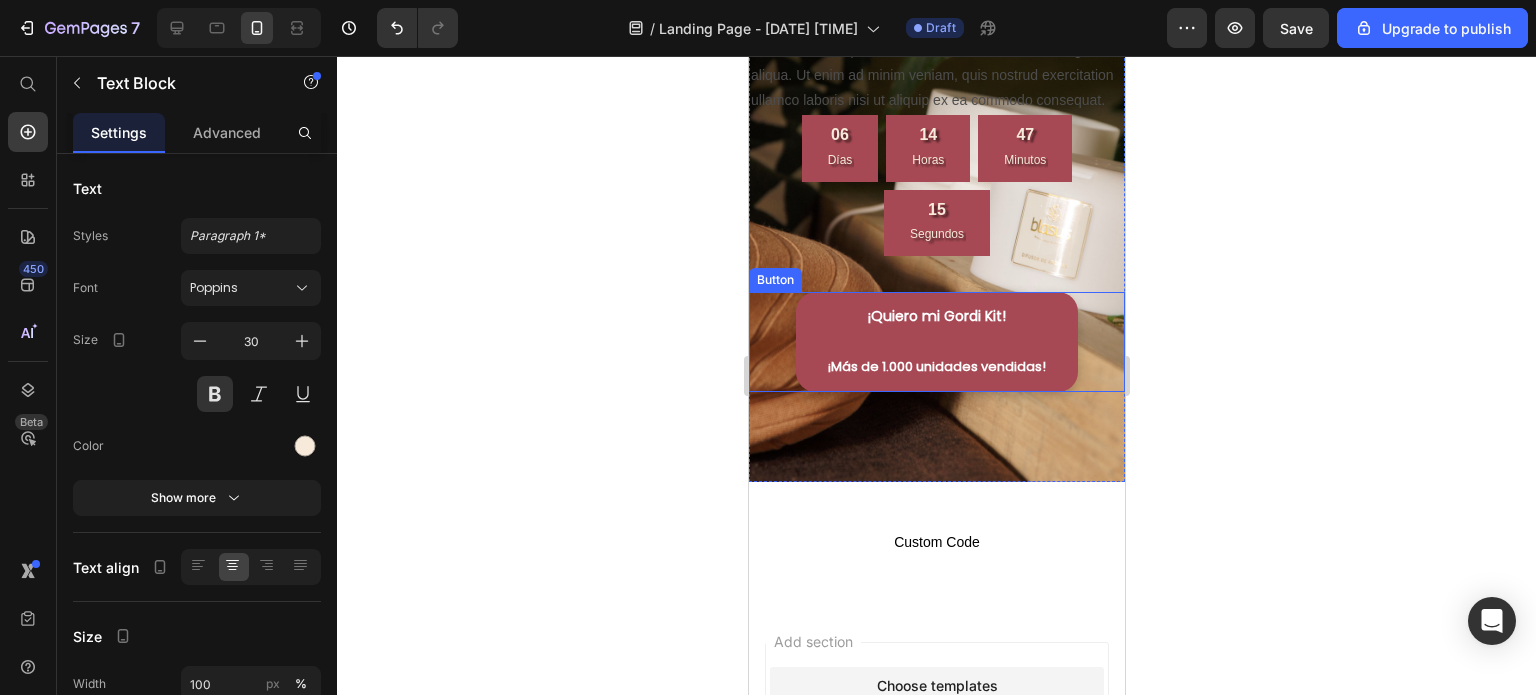 scroll, scrollTop: 4216, scrollLeft: 0, axis: vertical 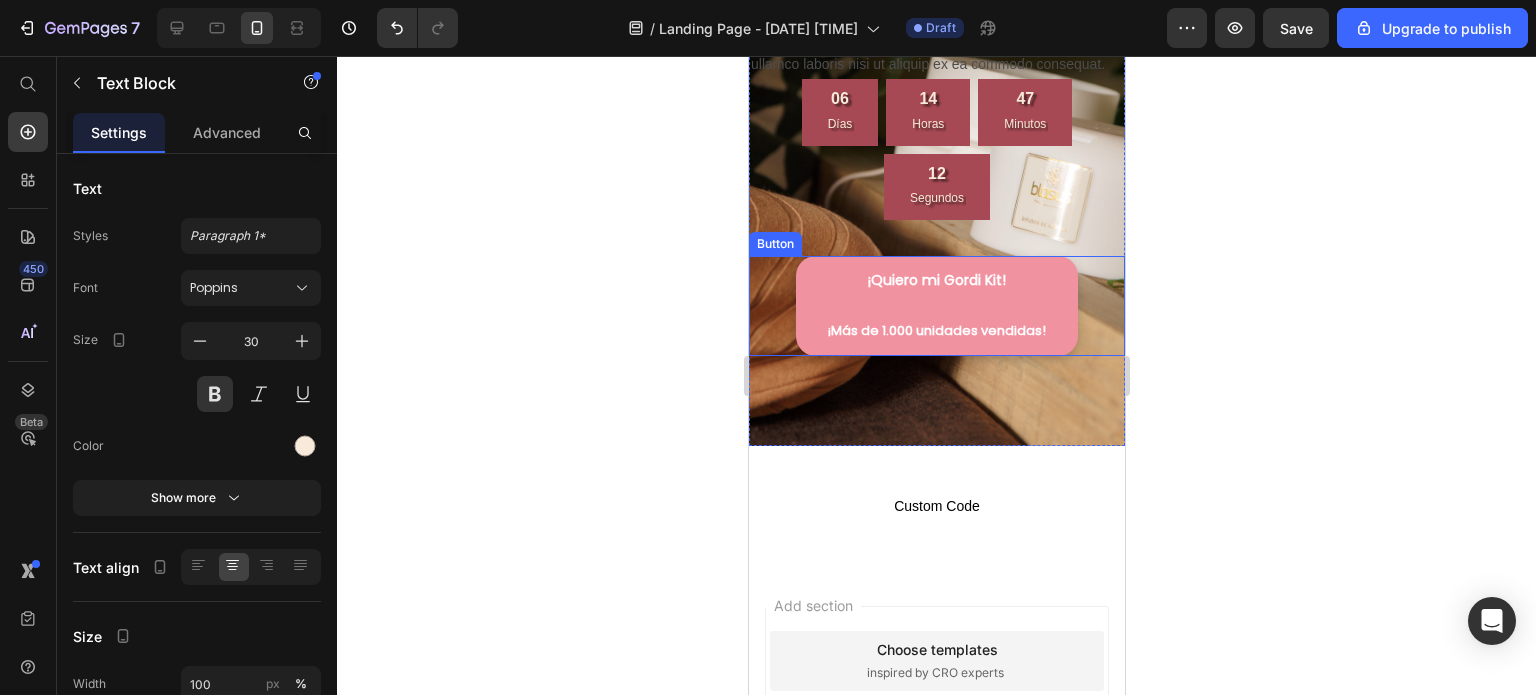 click on "¡Quiero mi Gordi Kit! ¡Más de 1.000 unidades vendidas!" at bounding box center (936, 306) 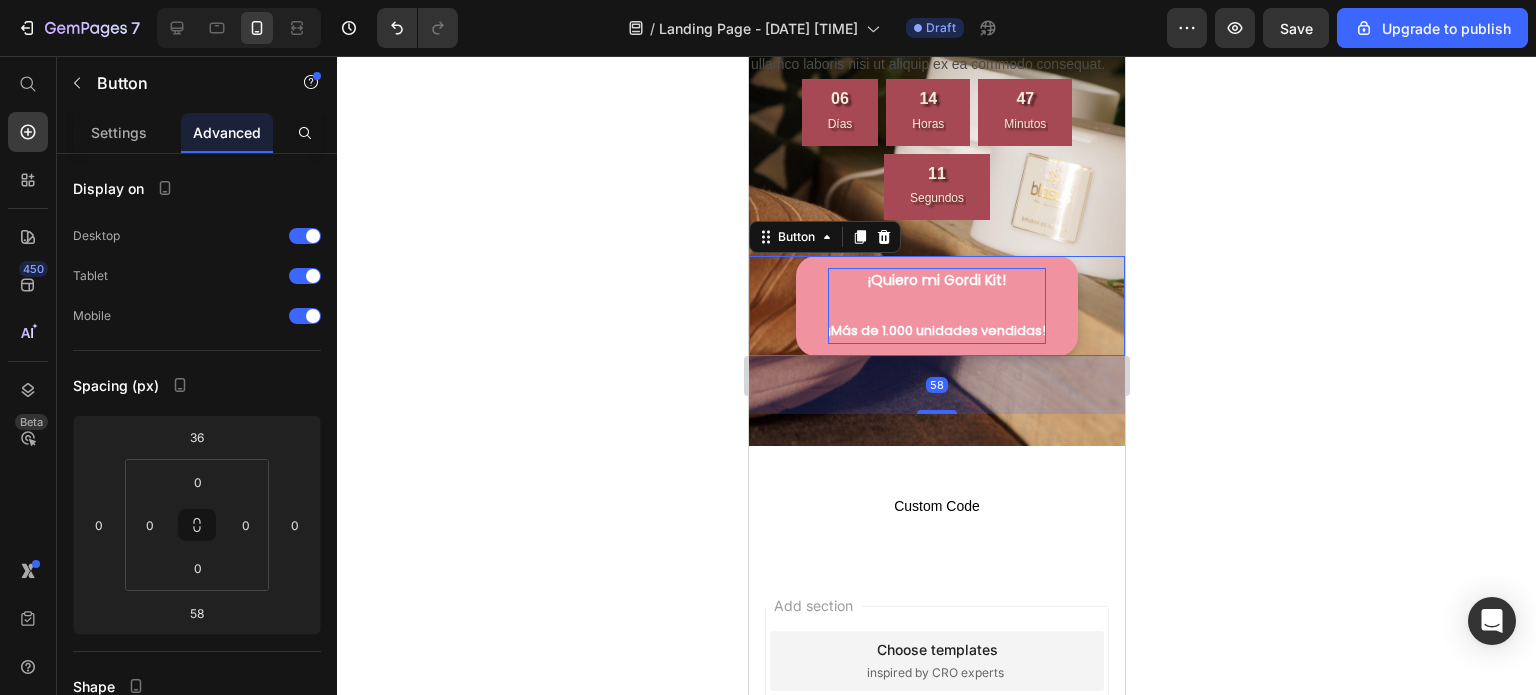 click on "¡Quiero mi Gordi Kit! ¡Más de 1.000 unidades vendidas!" at bounding box center [936, 306] 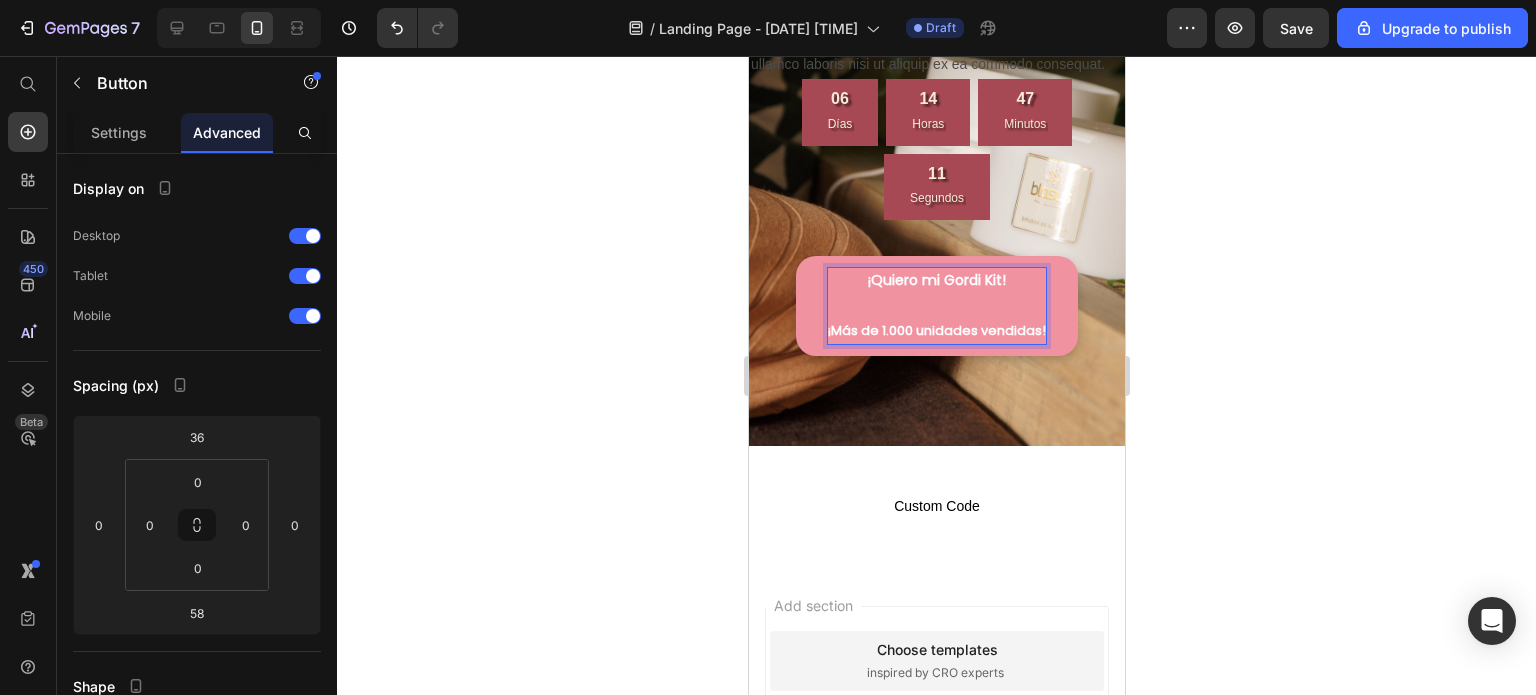 click on "¡Quiero mi Gordi Kit! ⁠⁠⁠⁠⁠⁠⁠ ¡Más de 1.000 unidades vendidas!" at bounding box center [936, 306] 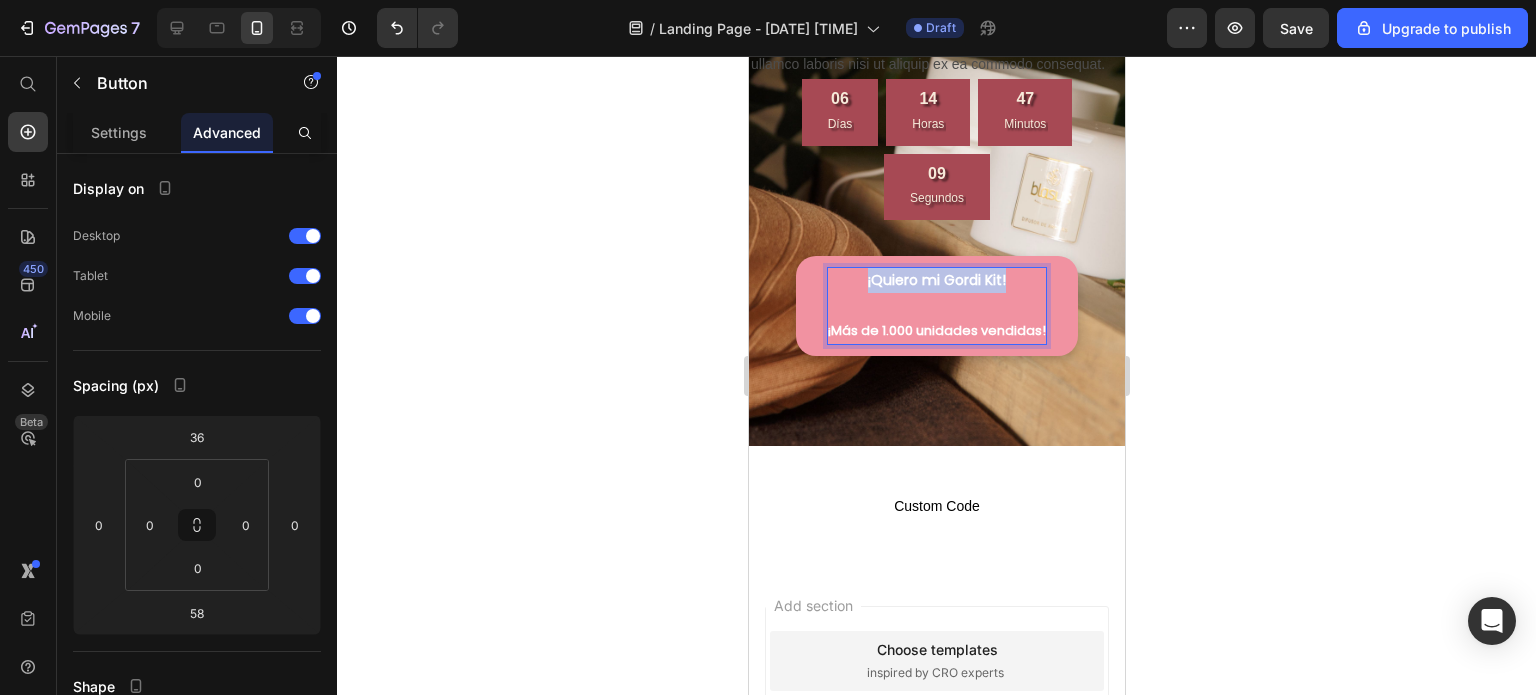 drag, startPoint x: 1001, startPoint y: 335, endPoint x: 855, endPoint y: 323, distance: 146.49232 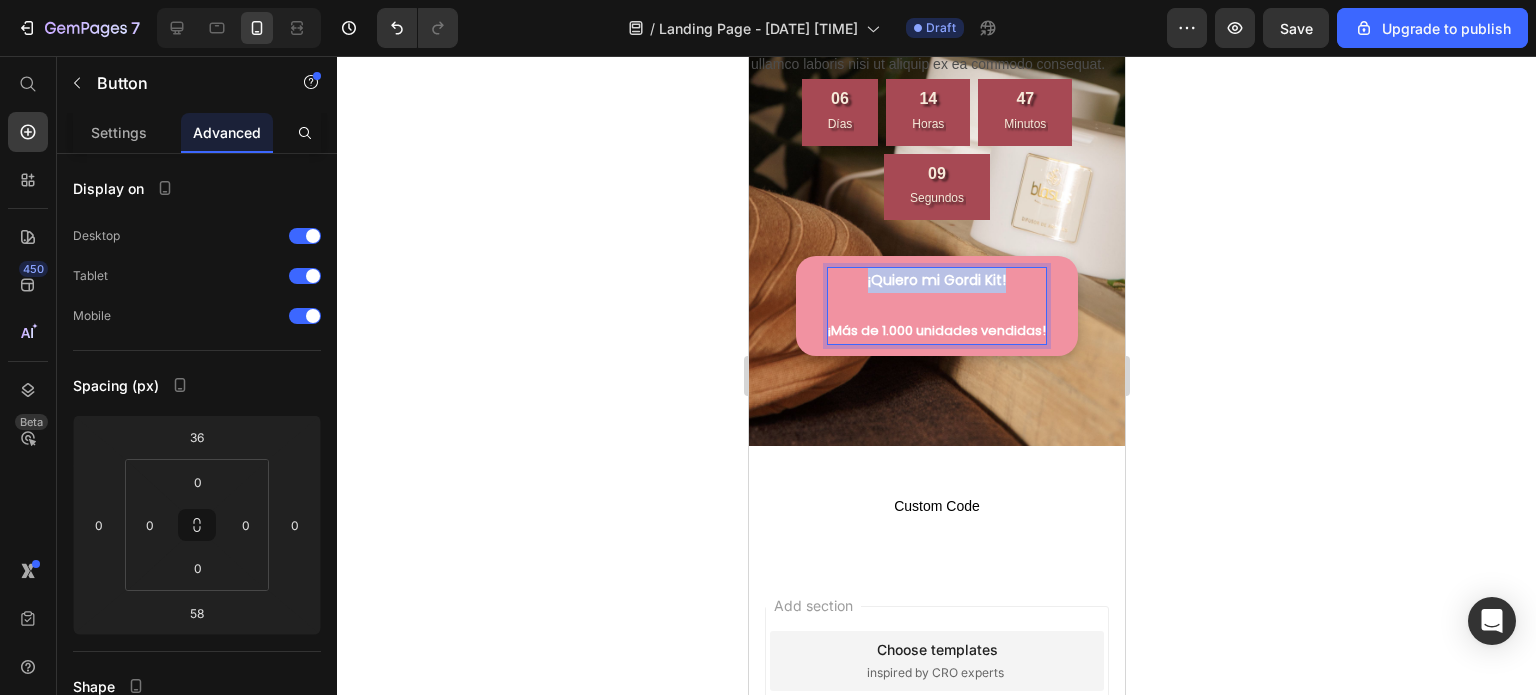 click on "¡Quiero mi Gordi Kit! ⁠⁠⁠⁠⁠⁠⁠ ¡Más de 1.000 unidades vendidas!" at bounding box center (936, 306) 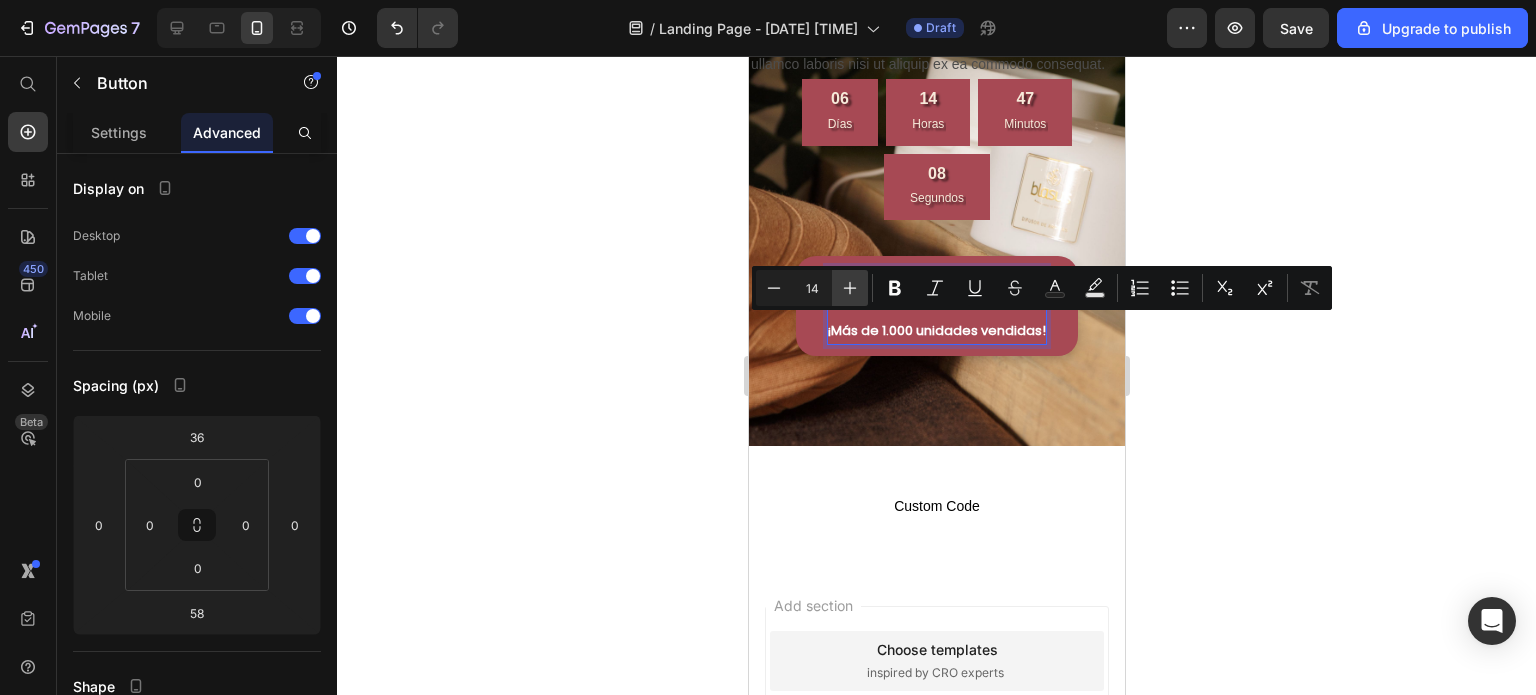 click on "Plus" at bounding box center (850, 288) 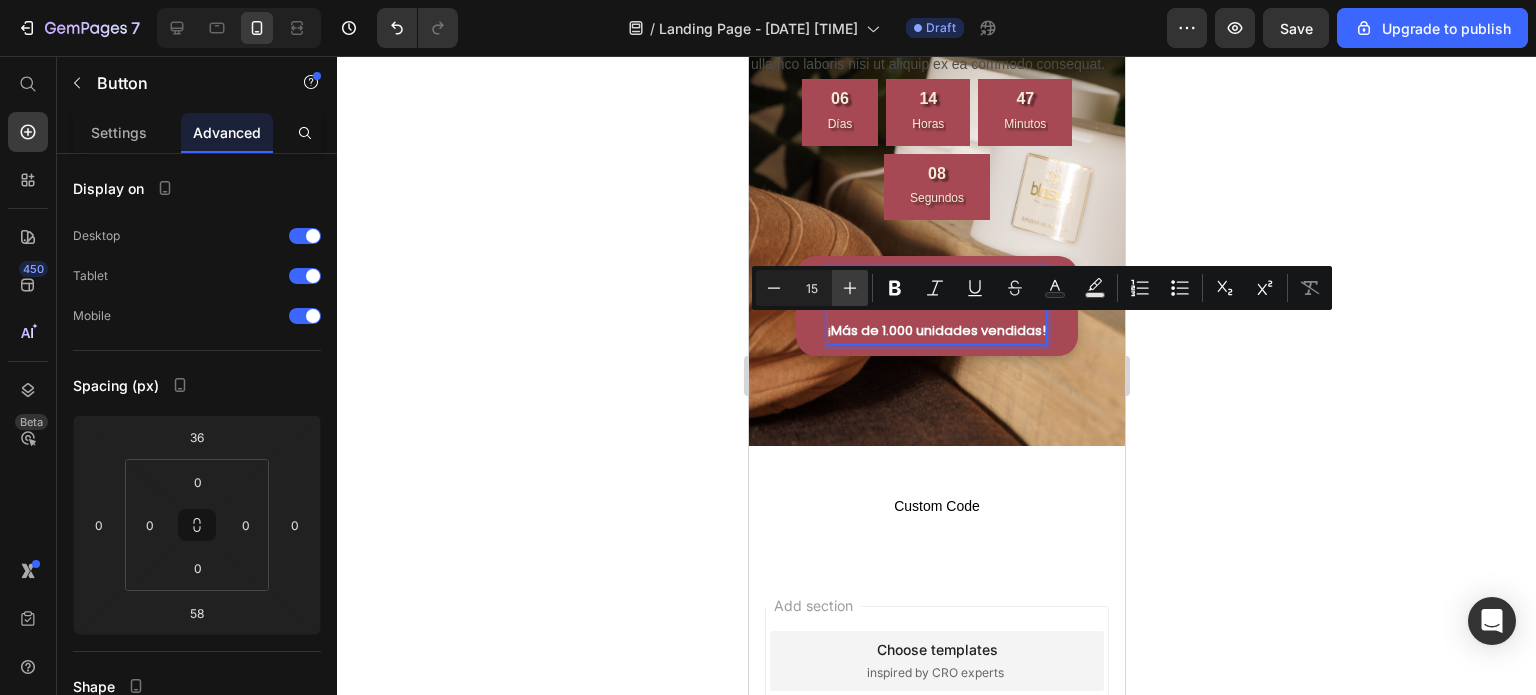click on "Plus" at bounding box center [850, 288] 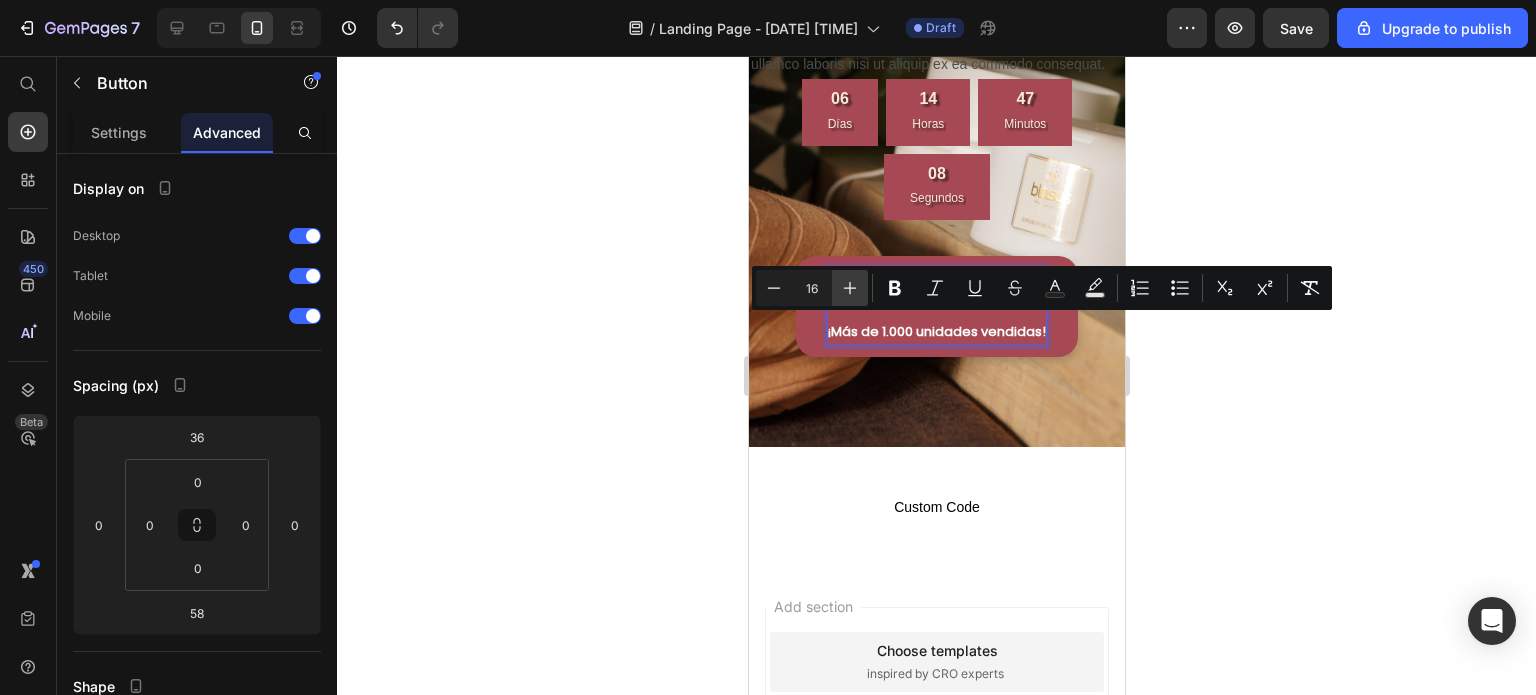 click 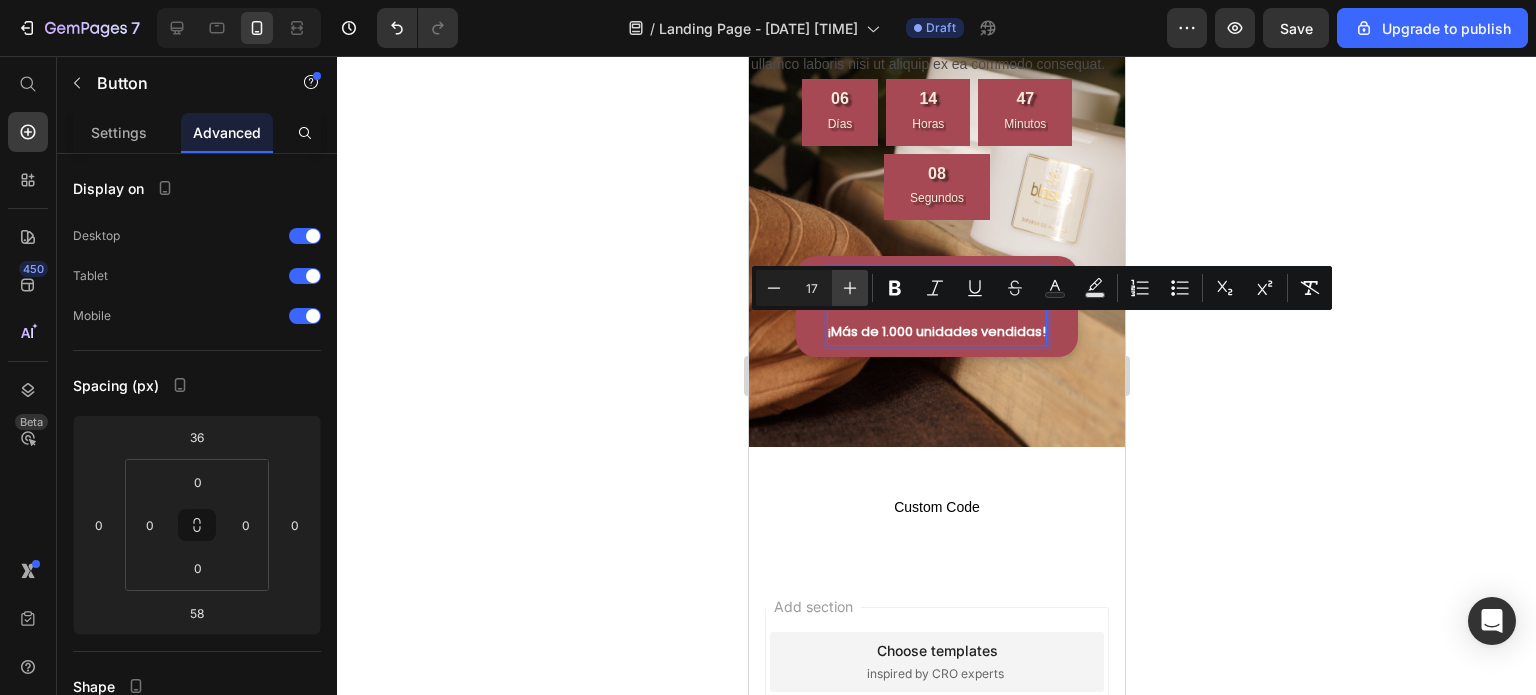 click 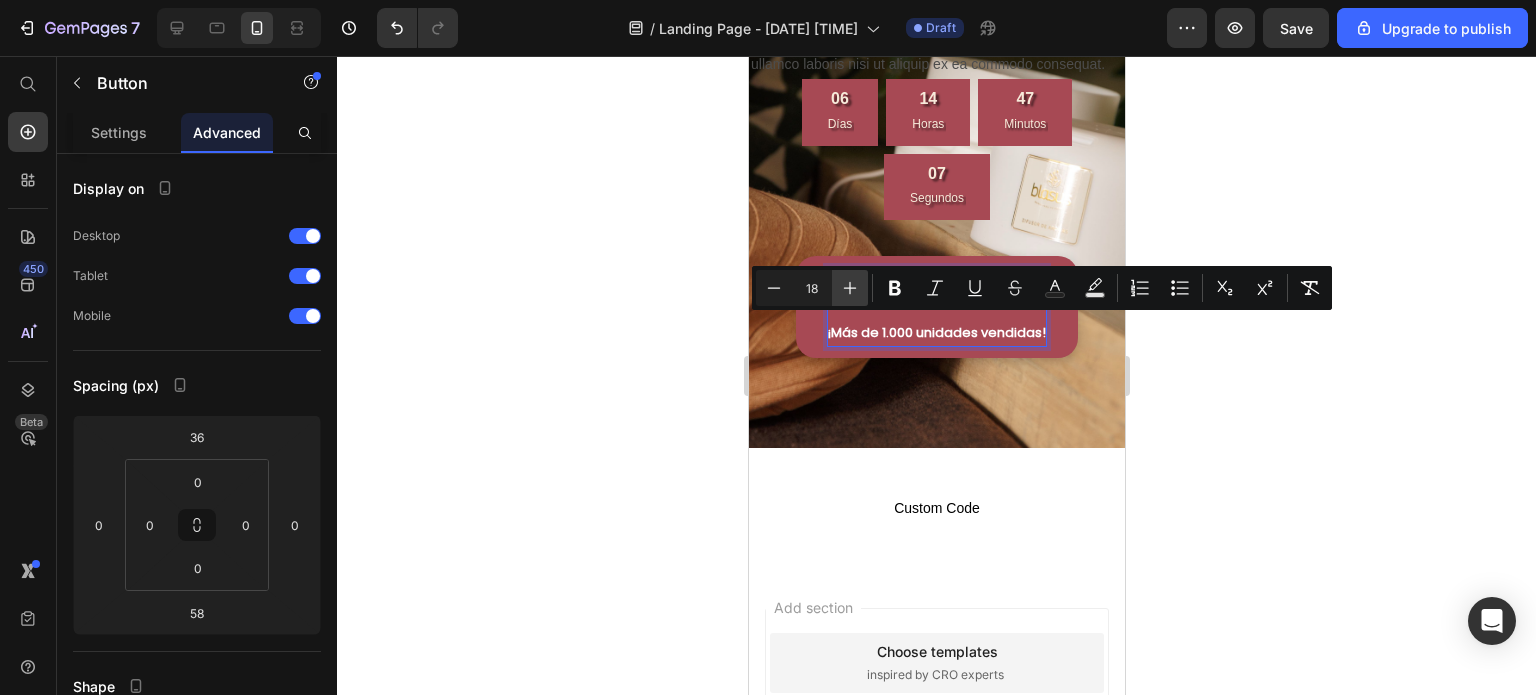 click 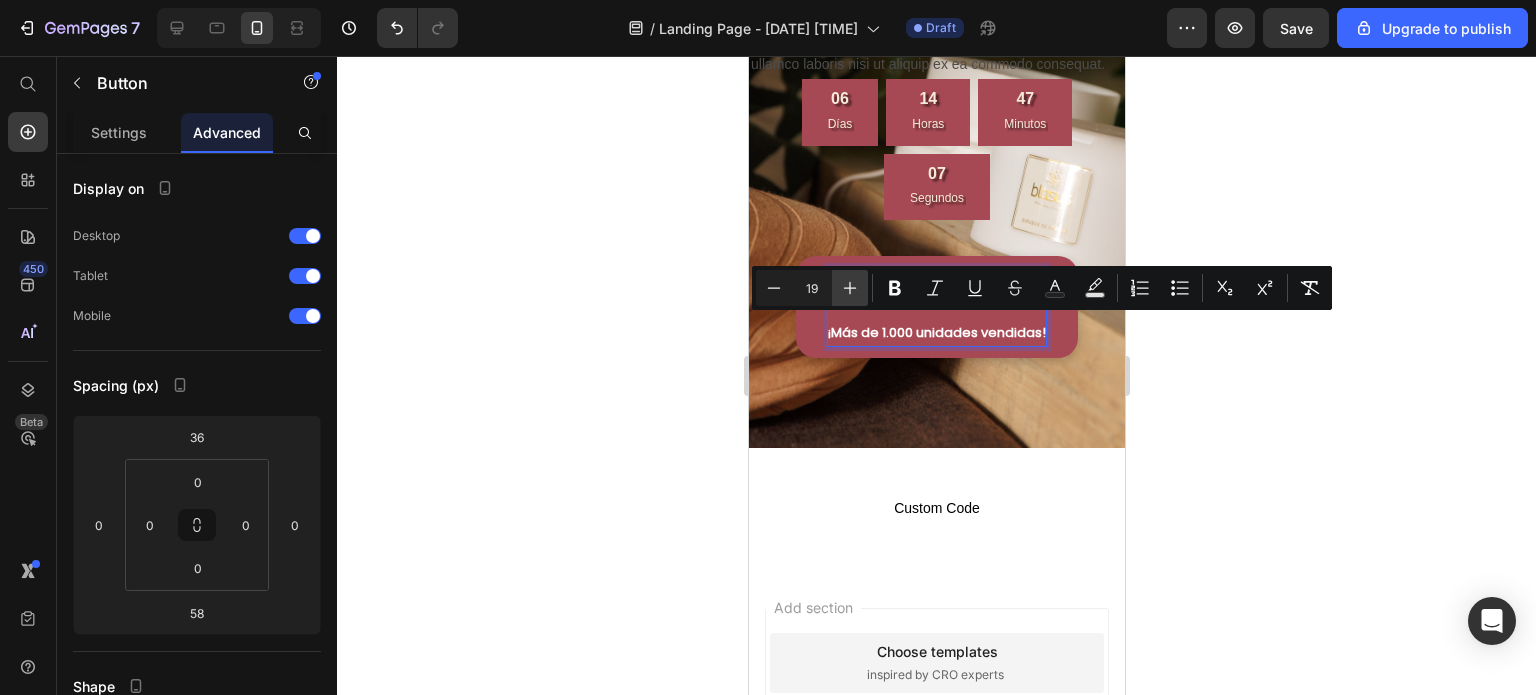 click 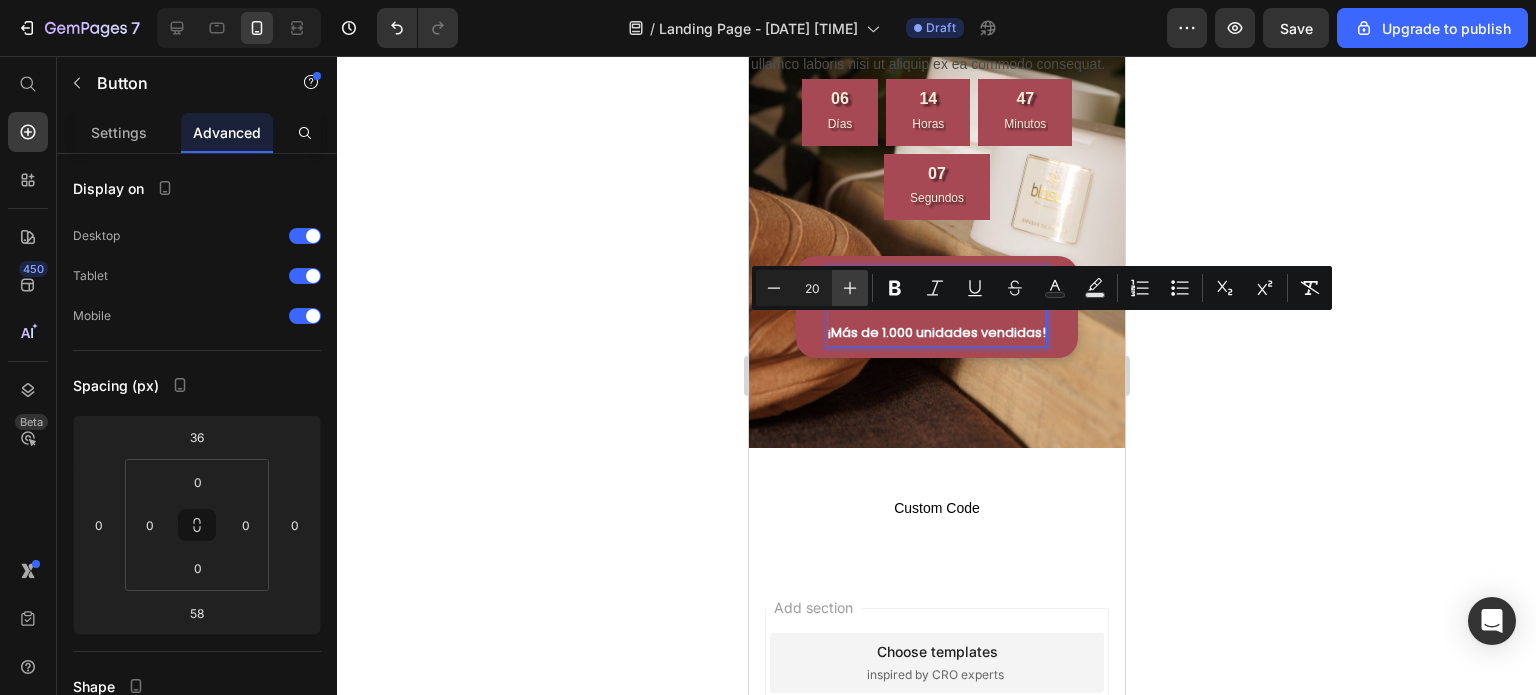 click 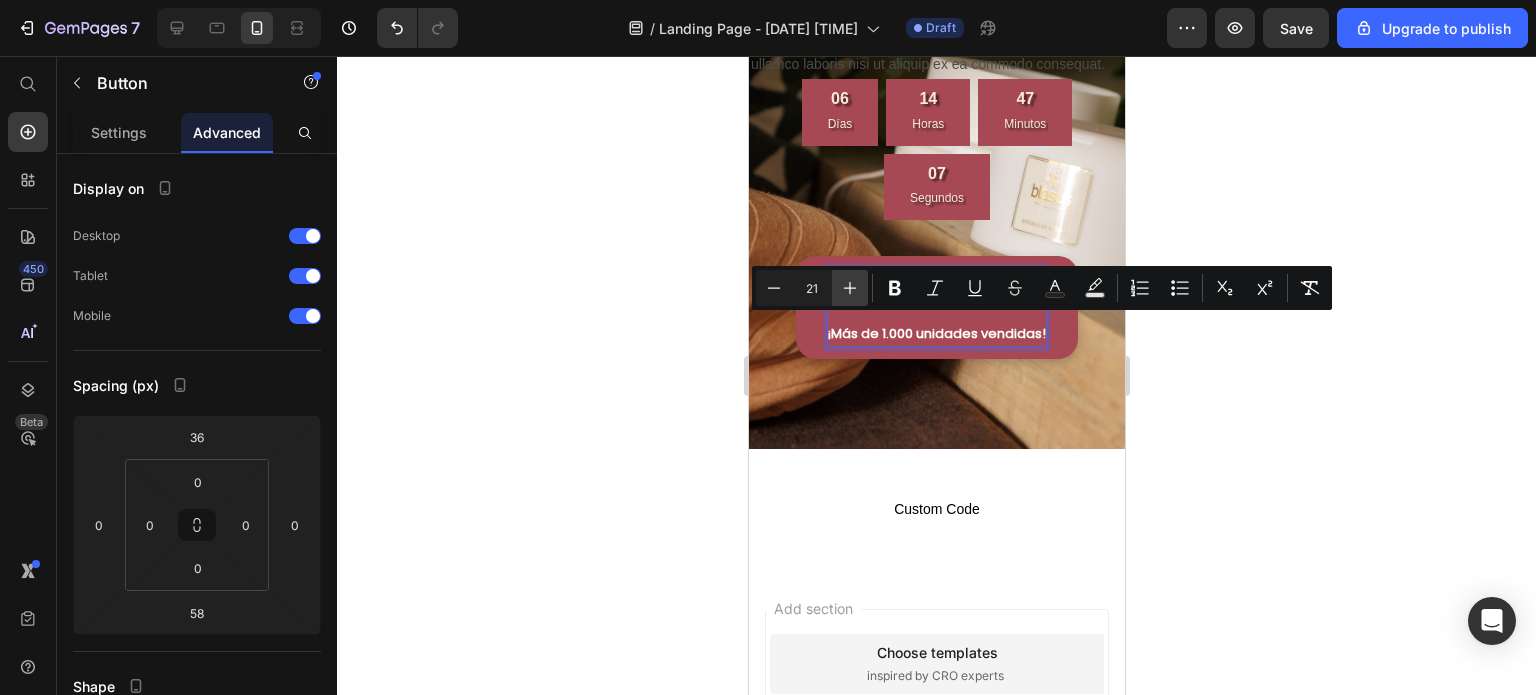 click 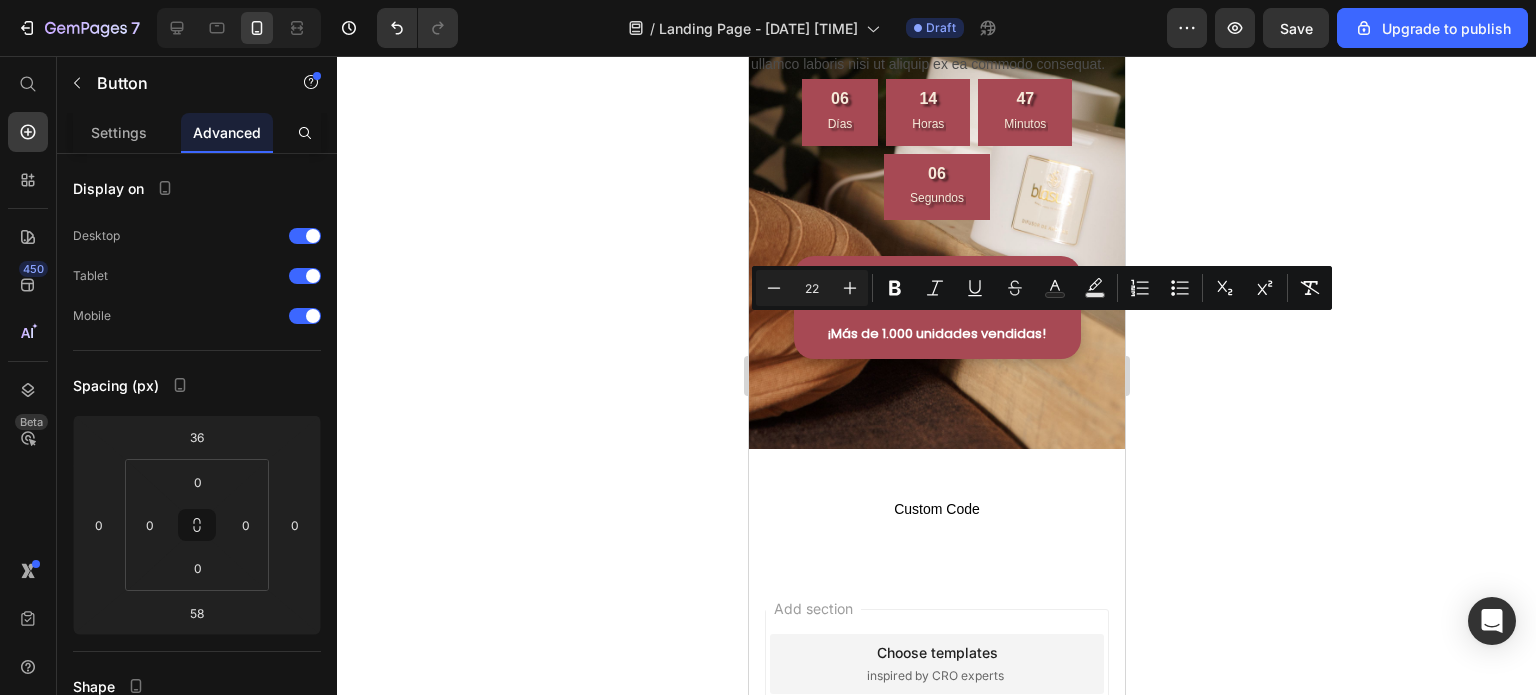 click 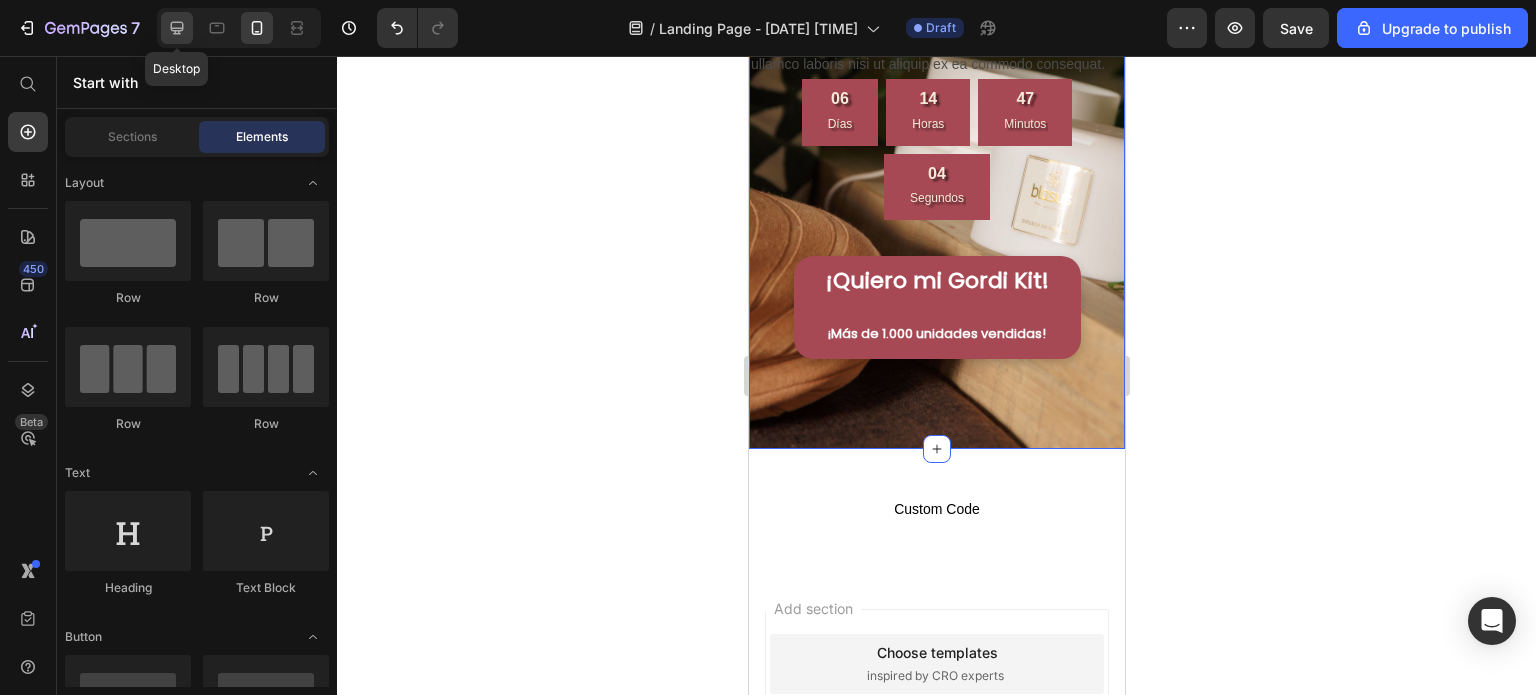 click 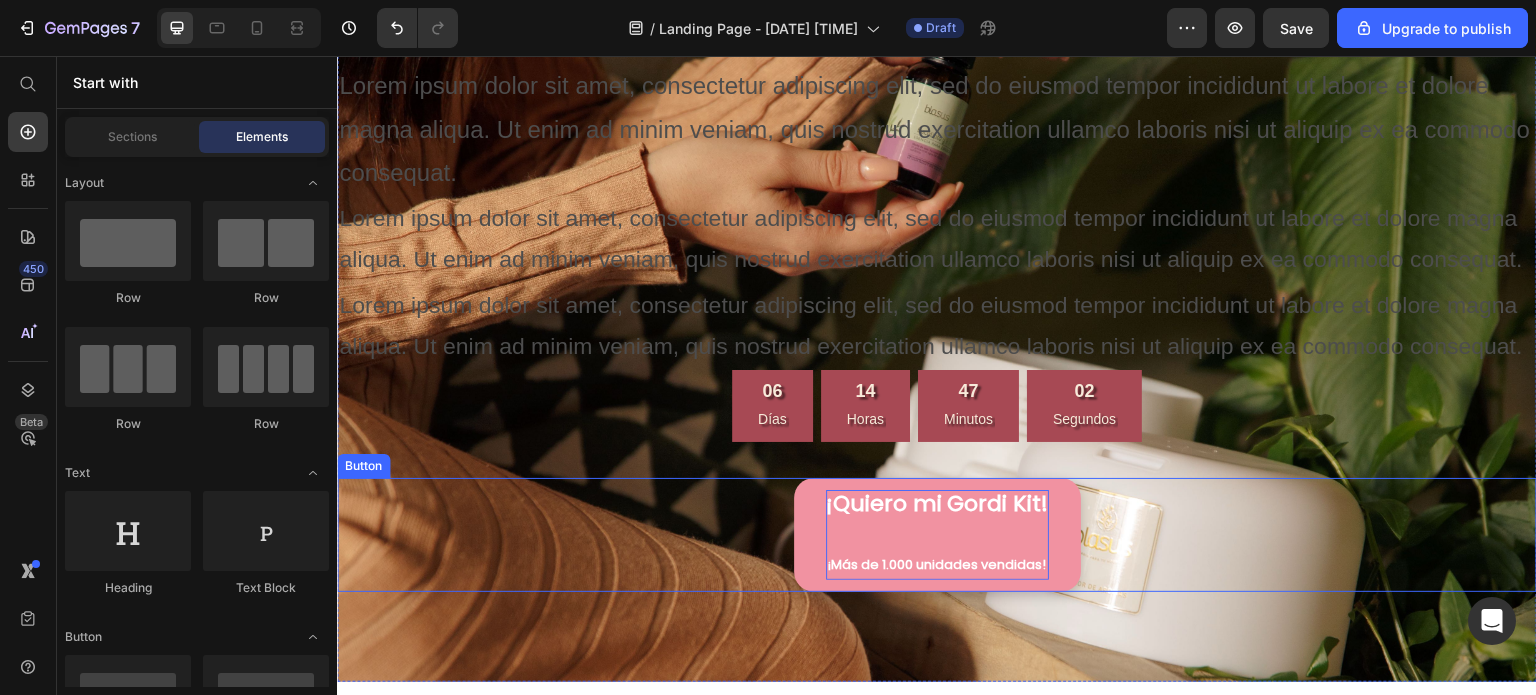 scroll, scrollTop: 3924, scrollLeft: 0, axis: vertical 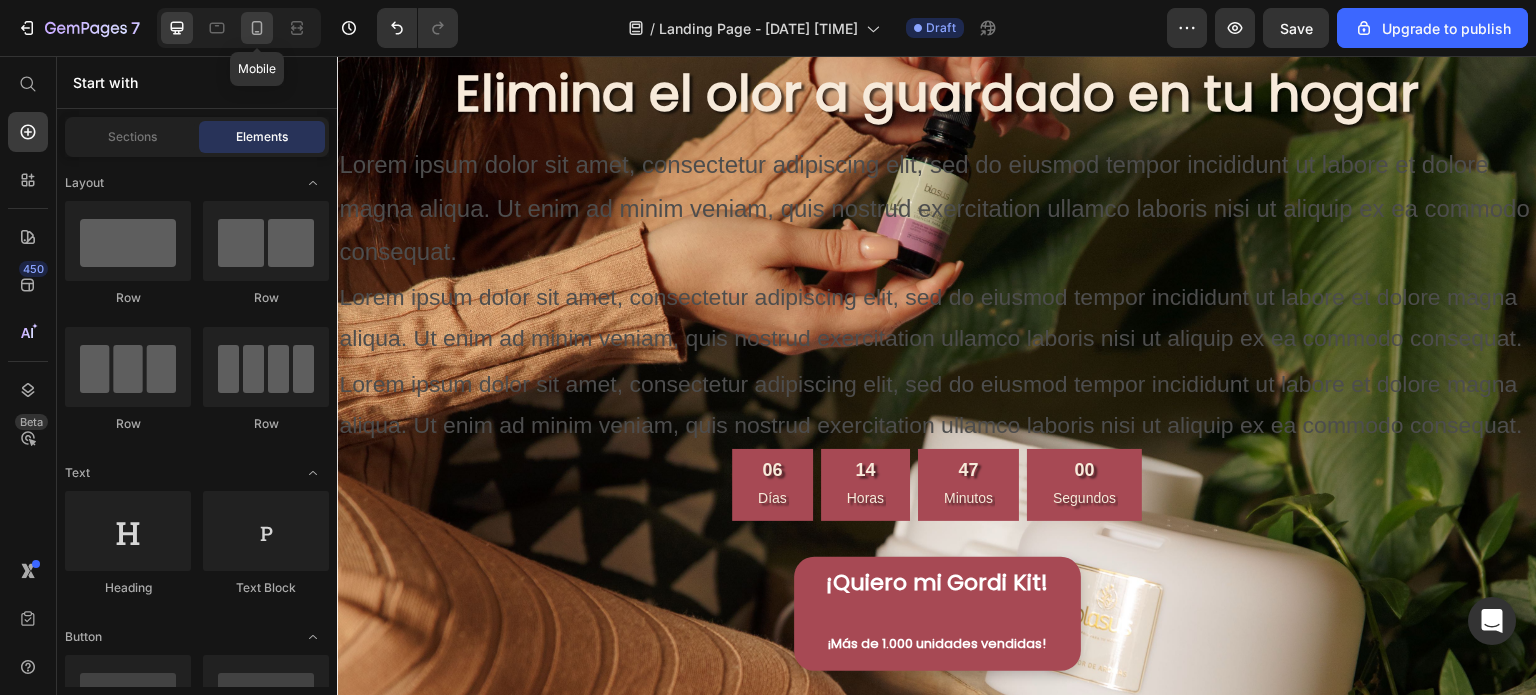 drag, startPoint x: 253, startPoint y: 23, endPoint x: 265, endPoint y: 34, distance: 16.27882 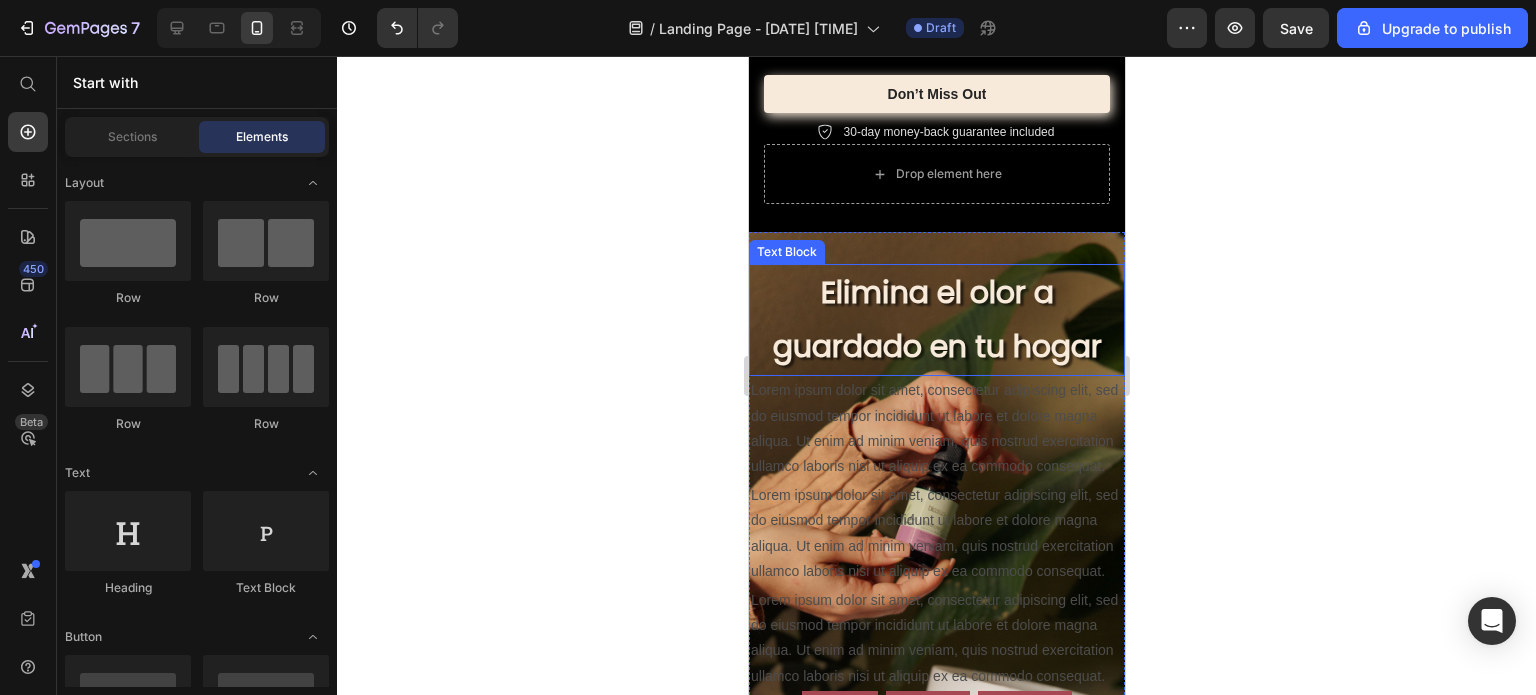 scroll, scrollTop: 3450, scrollLeft: 0, axis: vertical 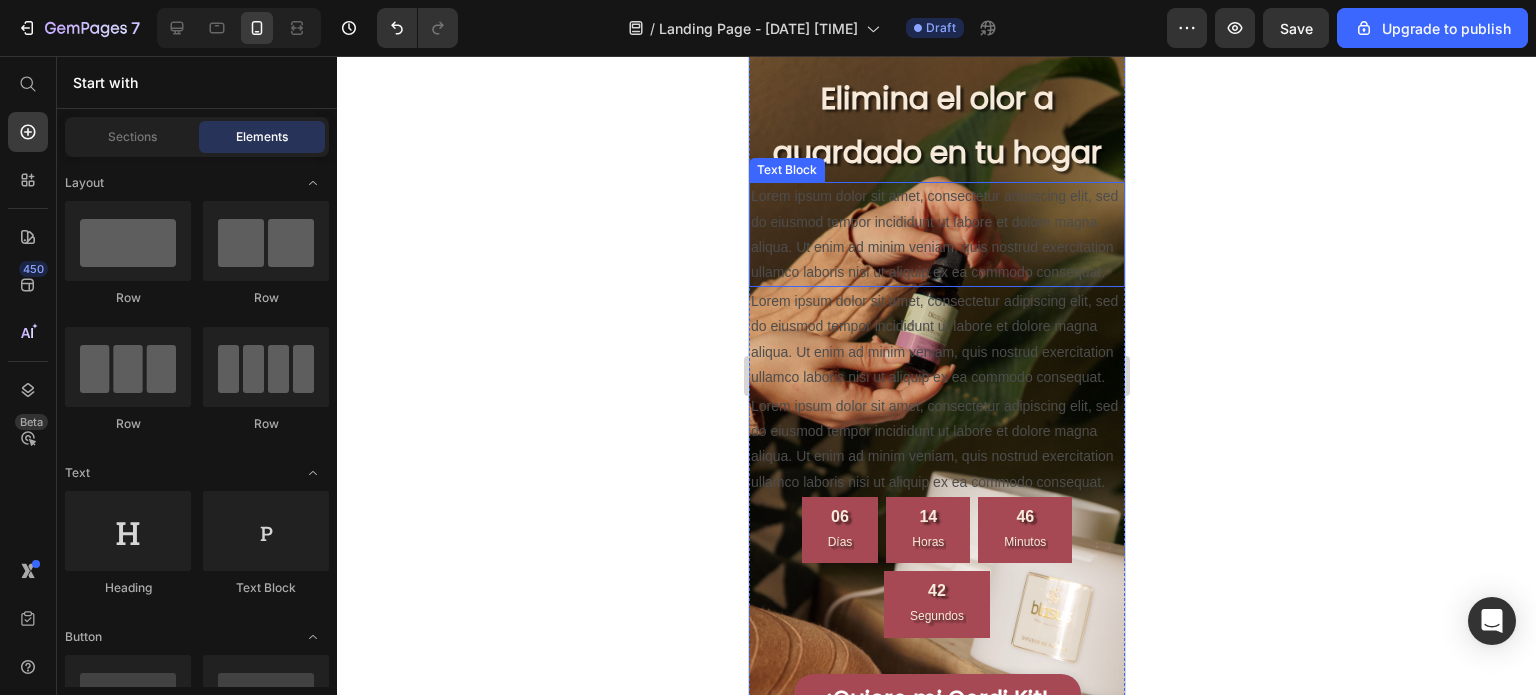 click on "Lorem ipsum dolor sit amet, consectetur adipiscing elit, sed do eiusmod tempor incididunt ut labore et dolore magna aliqua. Ut enim ad minim veniam, quis nostrud exercitation ullamco laboris nisi ut aliquip ex ea commodo consequat." at bounding box center (936, 234) 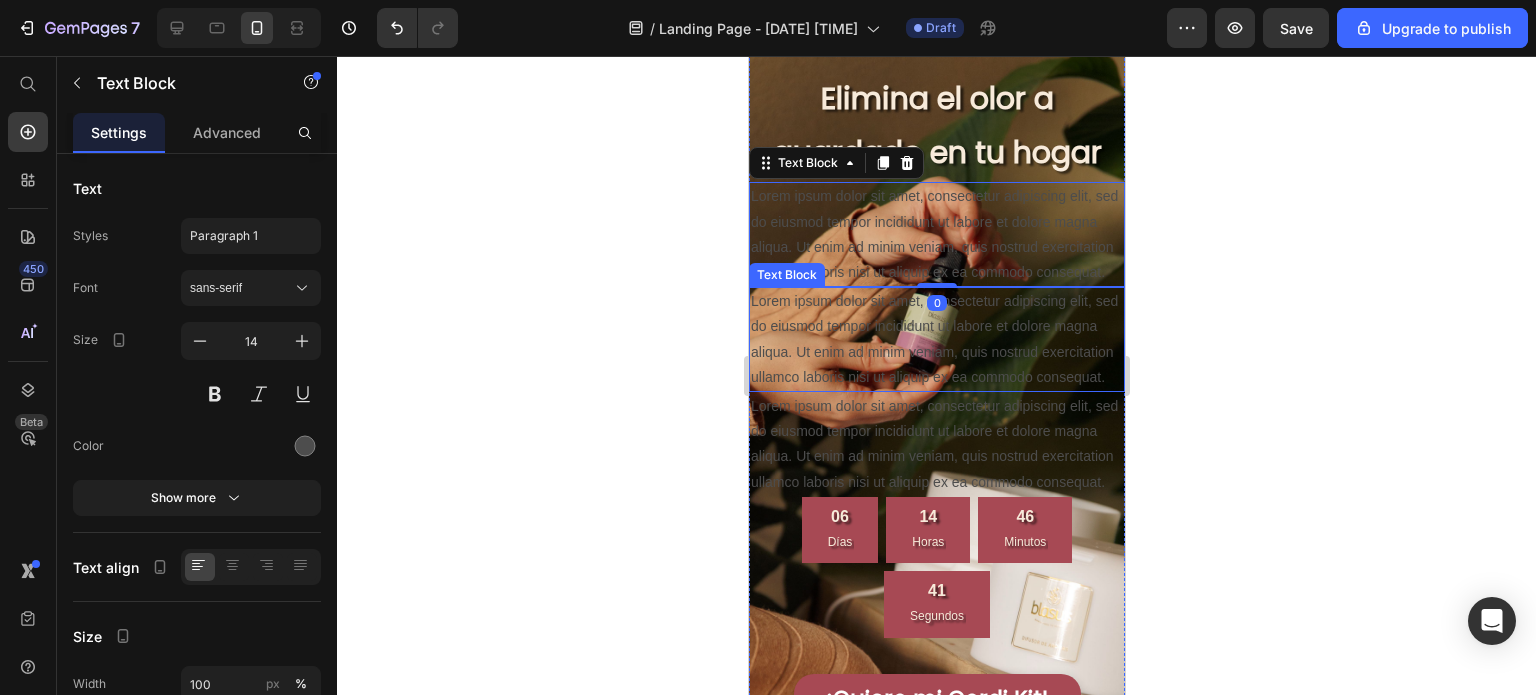 click on "Lorem ipsum dolor sit amet, consectetur adipiscing elit, sed do eiusmod tempor incididunt ut labore et dolore magna aliqua. Ut enim ad minim veniam, quis nostrud exercitation ullamco laboris nisi ut aliquip ex ea commodo consequat." at bounding box center (936, 339) 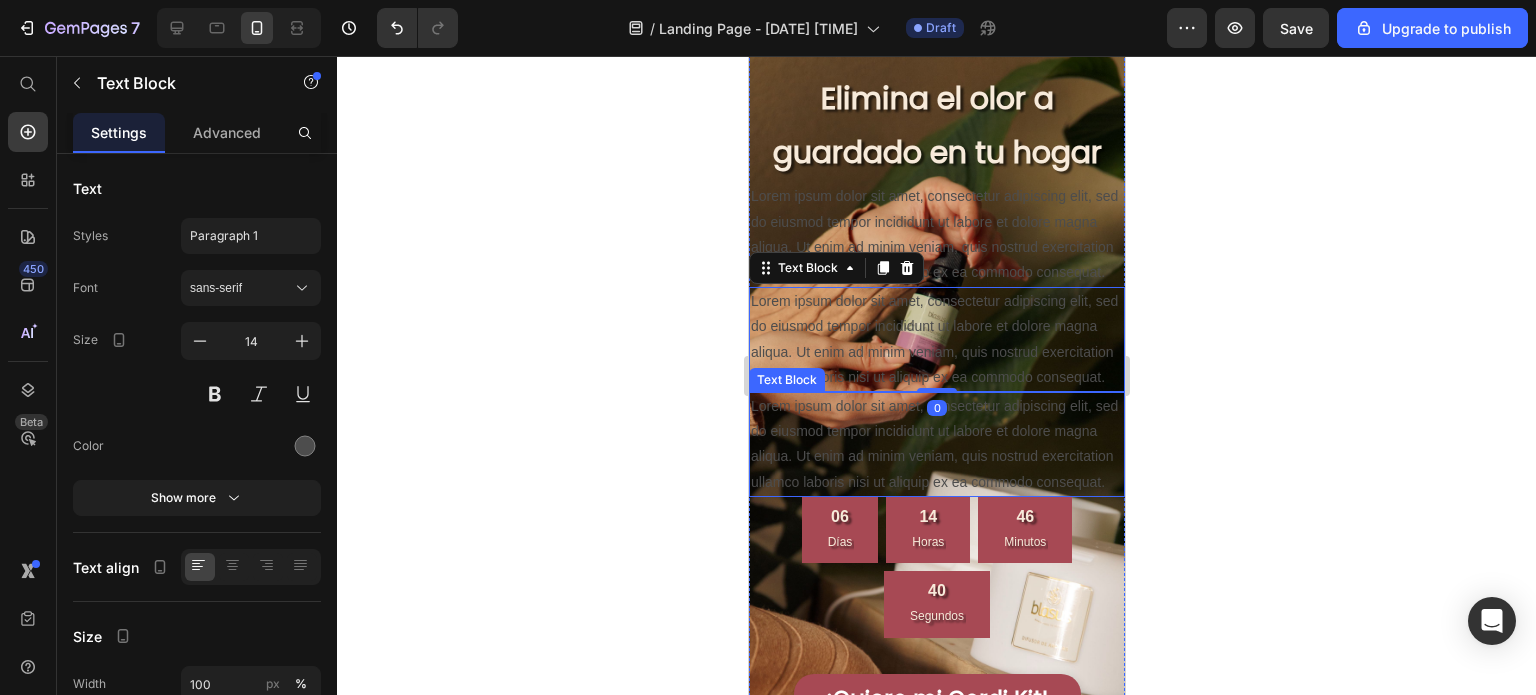 click on "Lorem ipsum dolor sit amet, consectetur adipiscing elit, sed do eiusmod tempor incididunt ut labore et dolore magna aliqua. Ut enim ad minim veniam, quis nostrud exercitation ullamco laboris nisi ut aliquip ex ea commodo consequat." at bounding box center (936, 444) 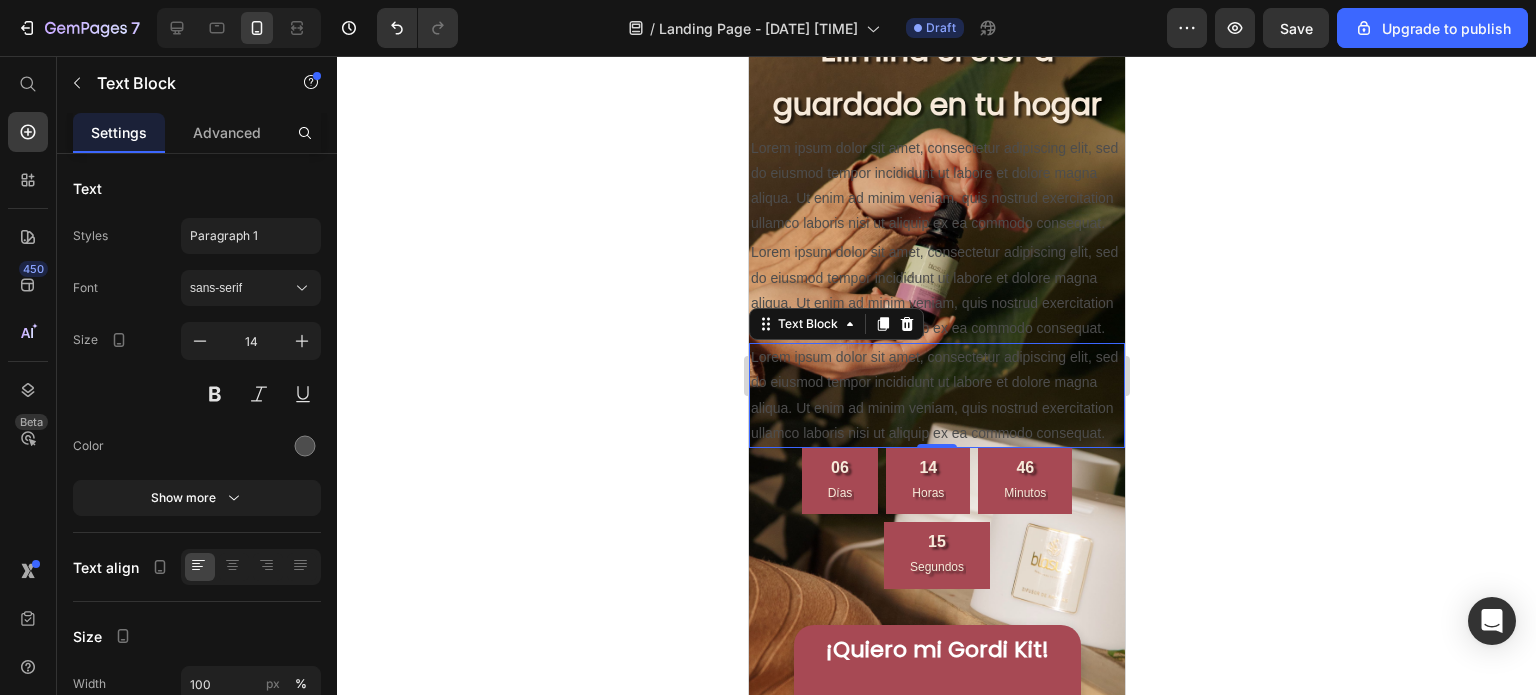 scroll, scrollTop: 4008, scrollLeft: 0, axis: vertical 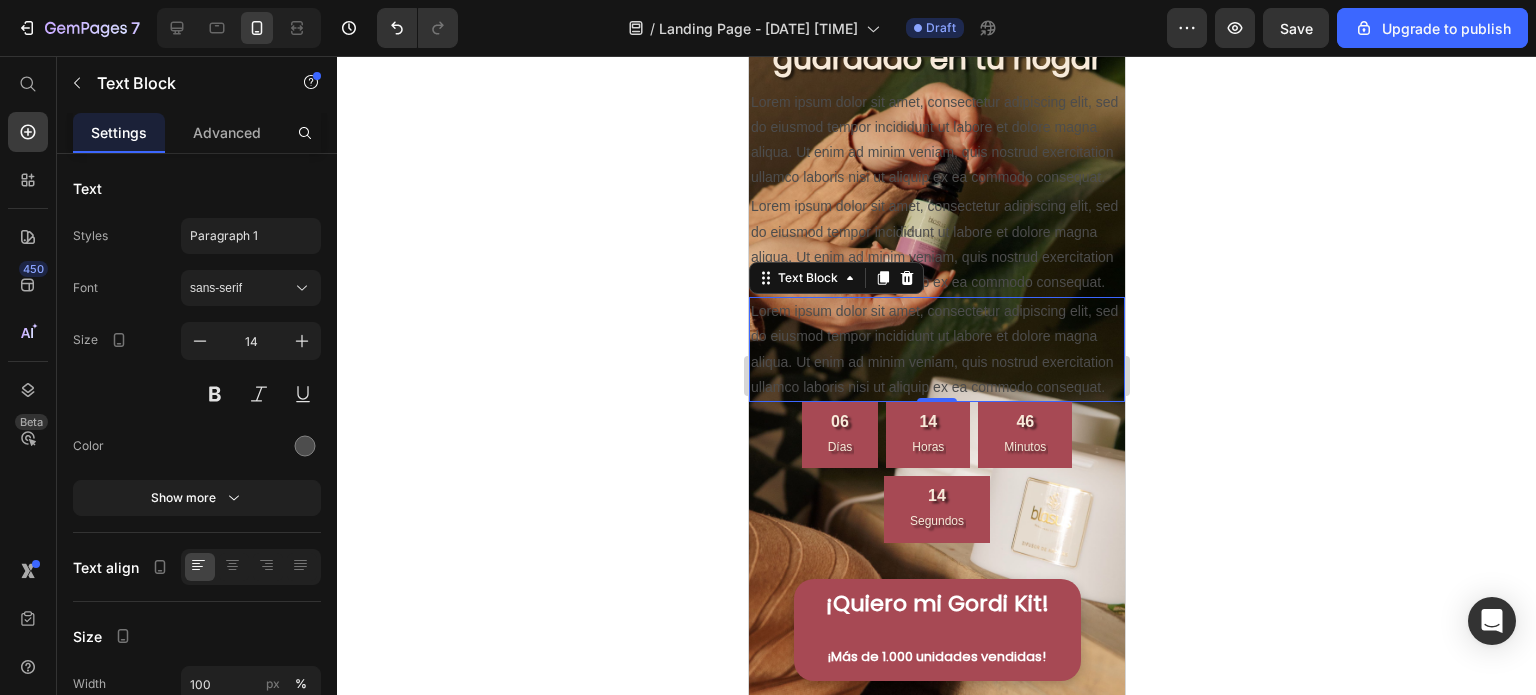 click 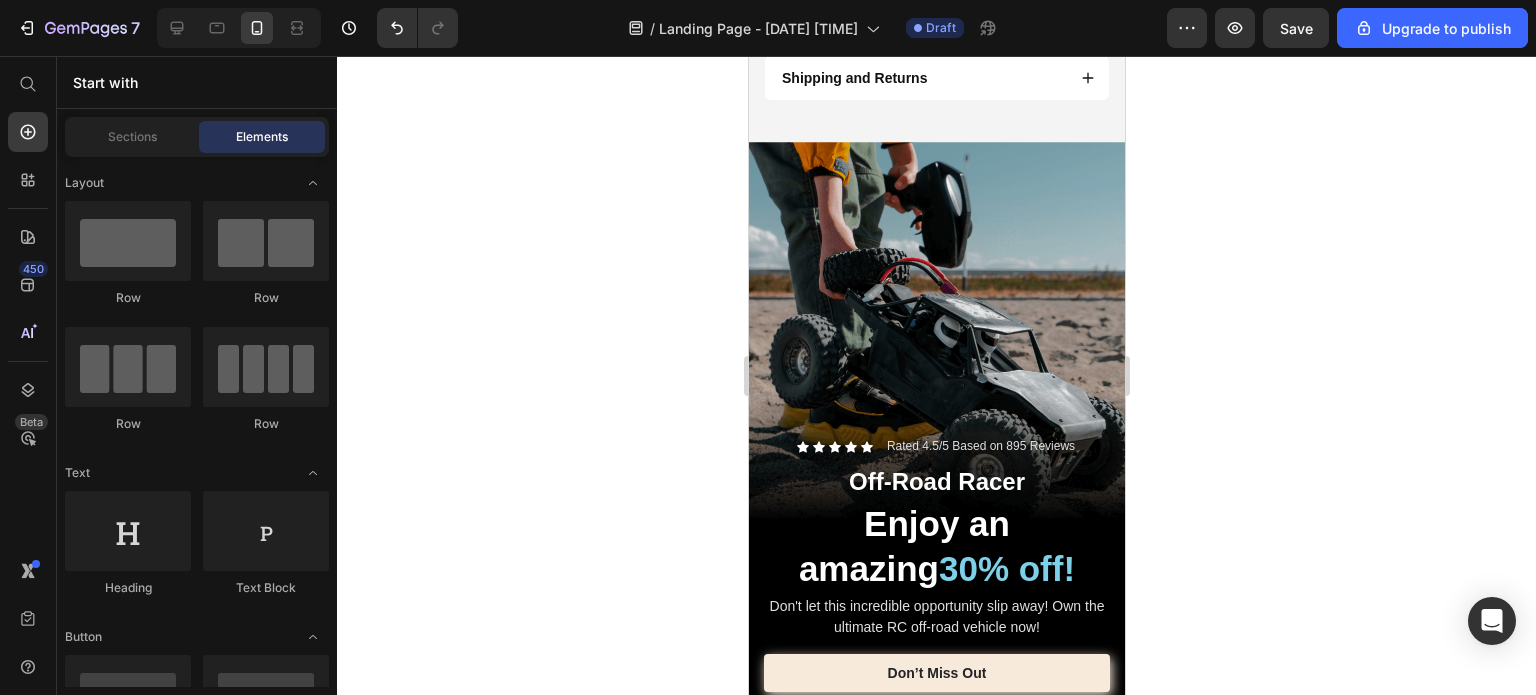 scroll, scrollTop: 3608, scrollLeft: 0, axis: vertical 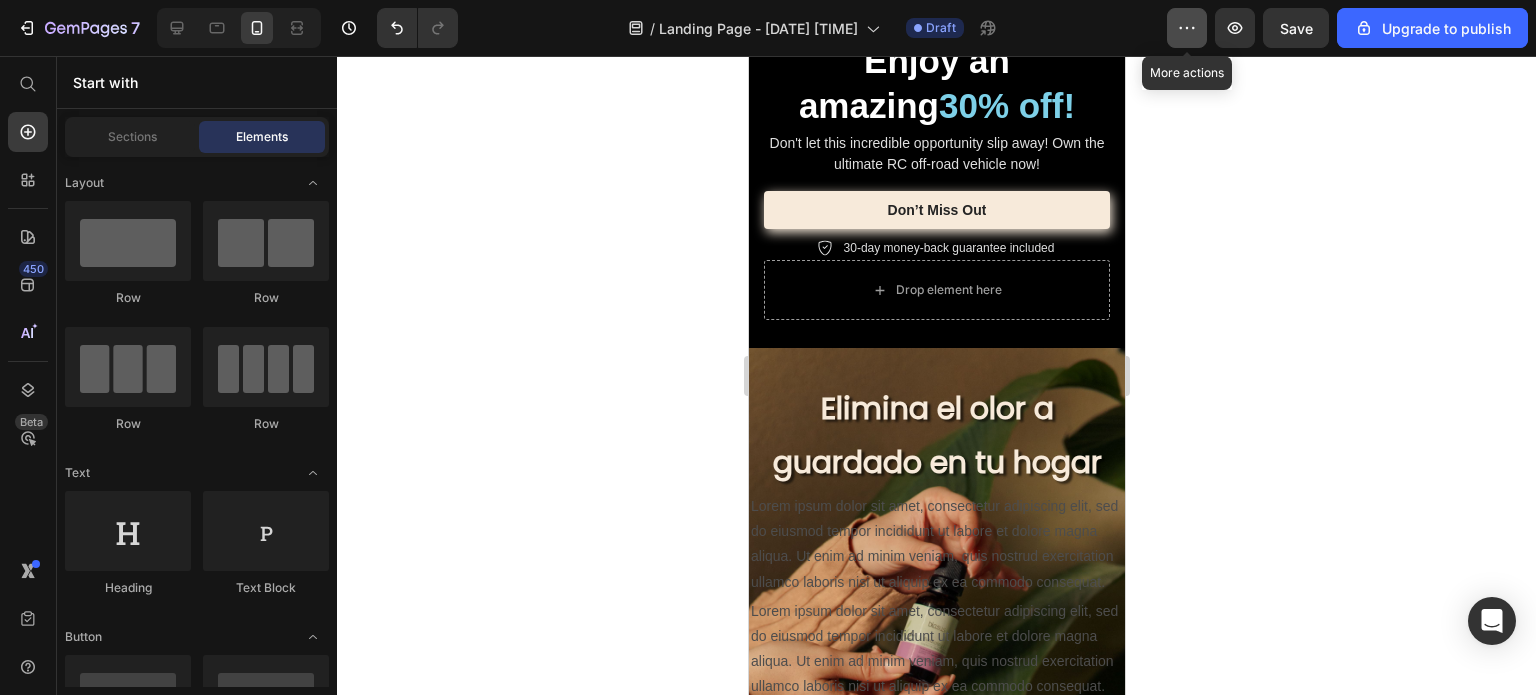 click 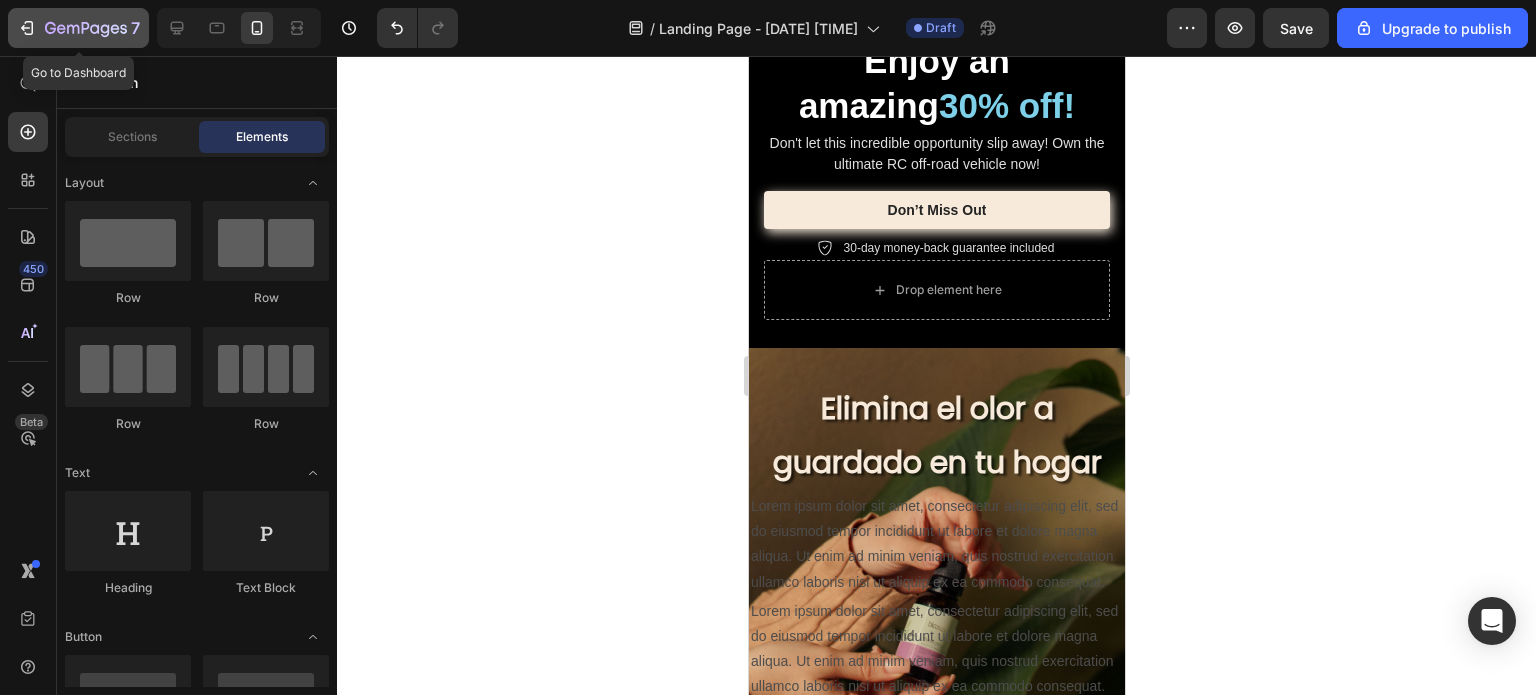 click on "7" at bounding box center (78, 28) 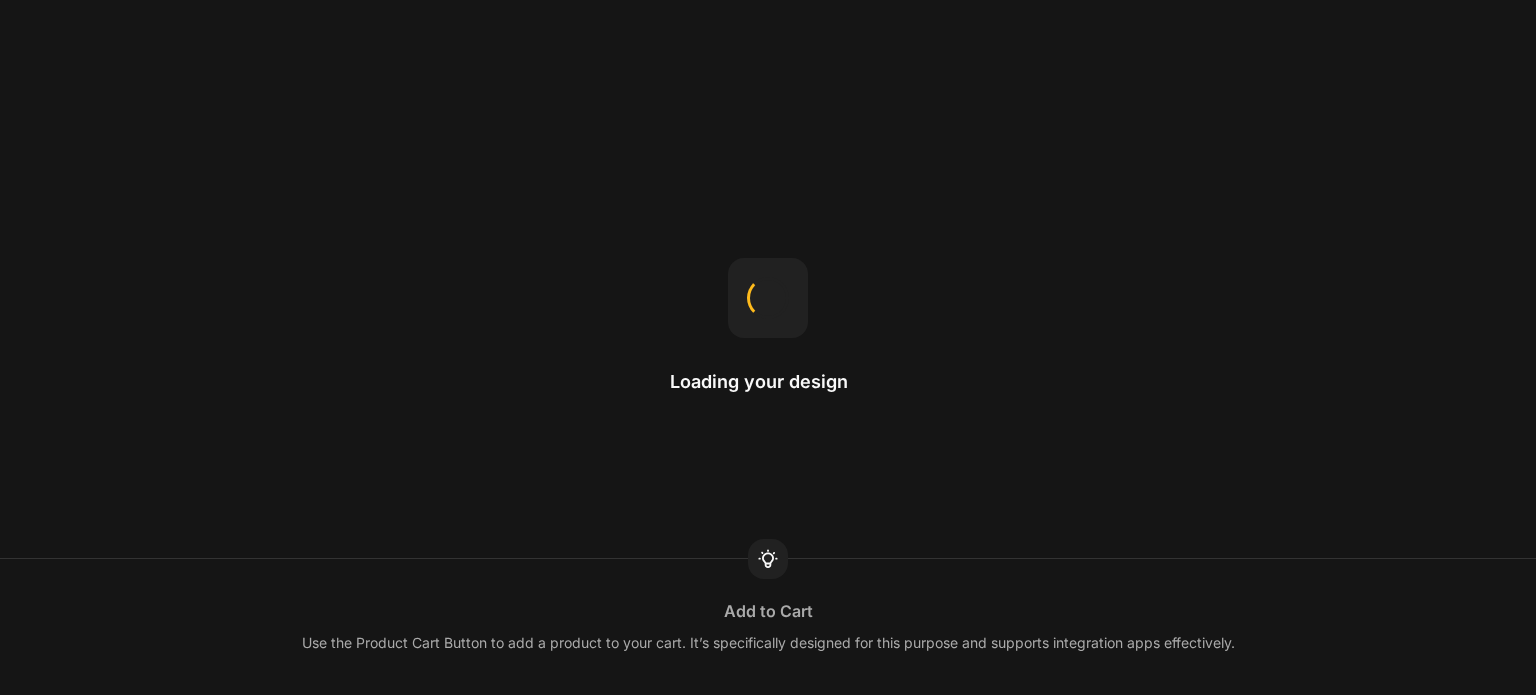 scroll, scrollTop: 0, scrollLeft: 0, axis: both 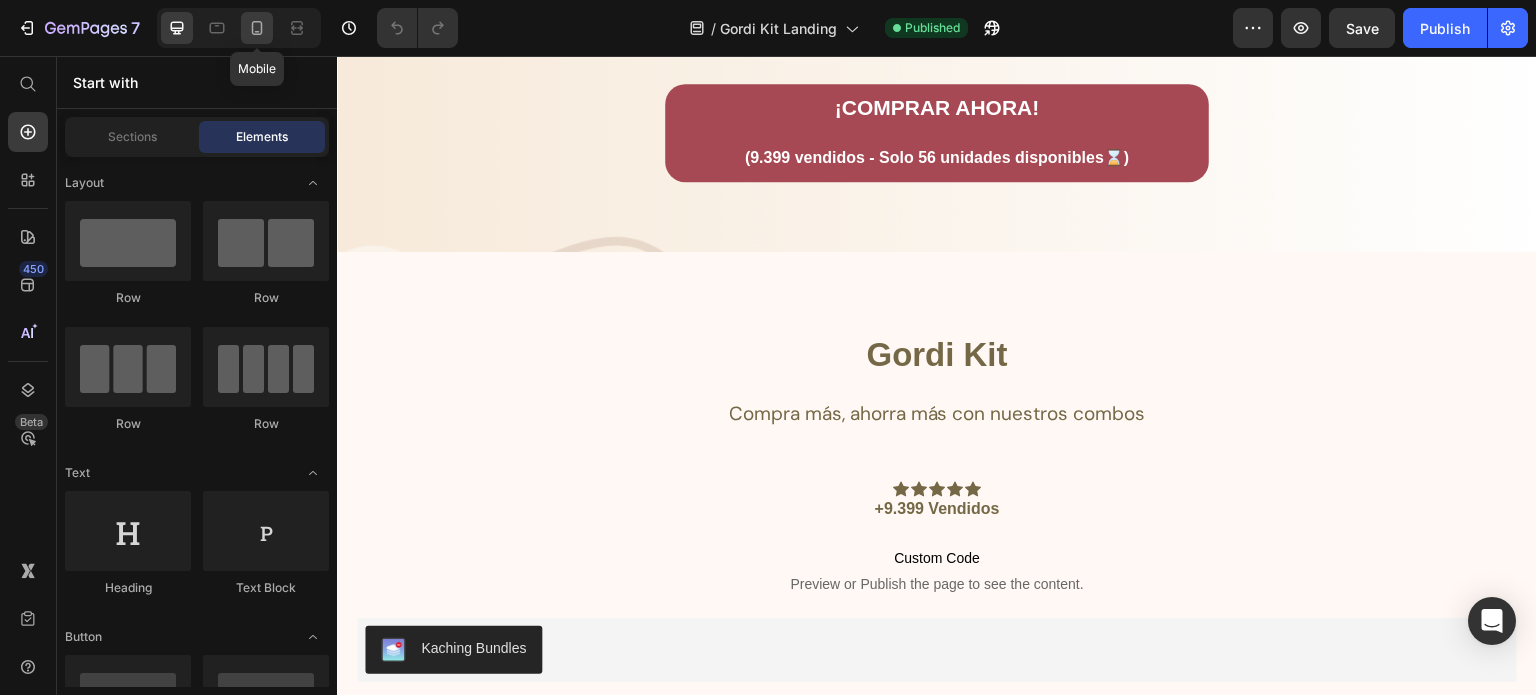 click 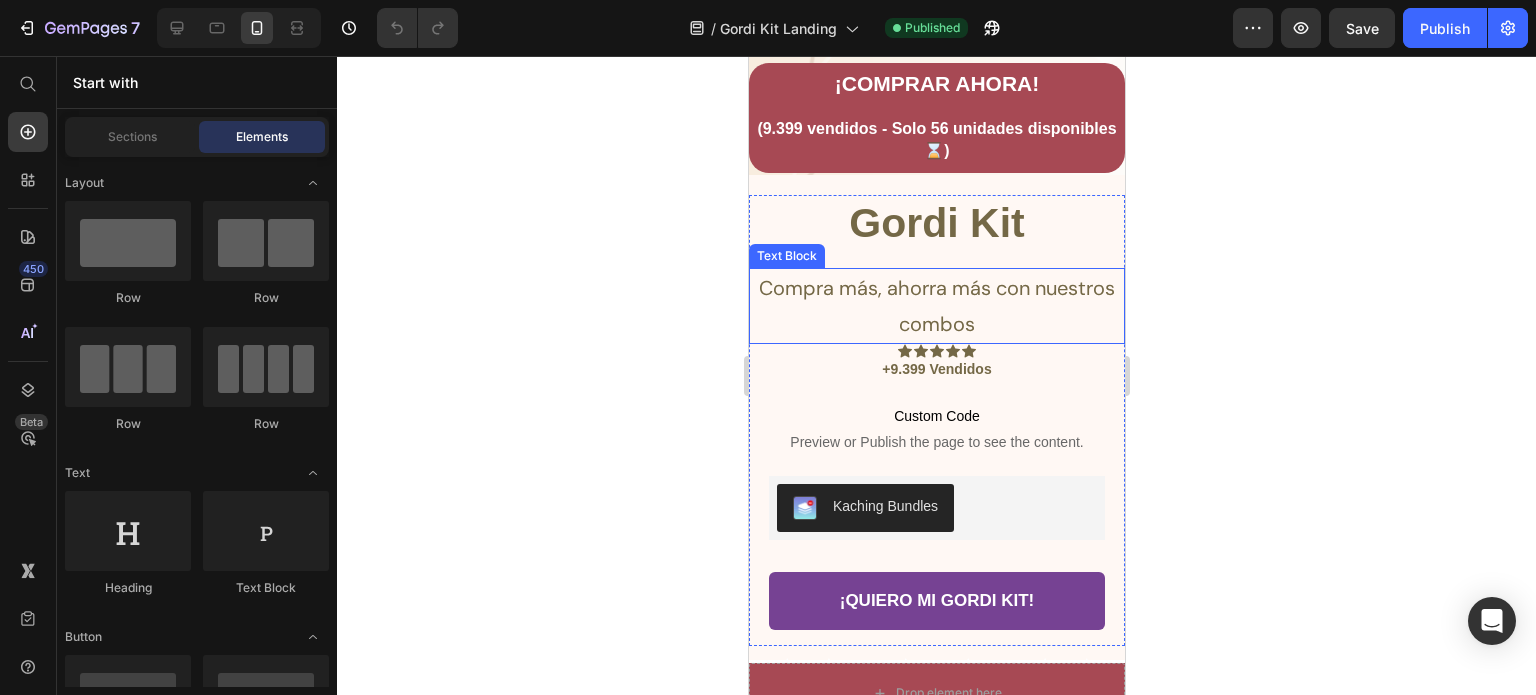 scroll, scrollTop: 6463, scrollLeft: 0, axis: vertical 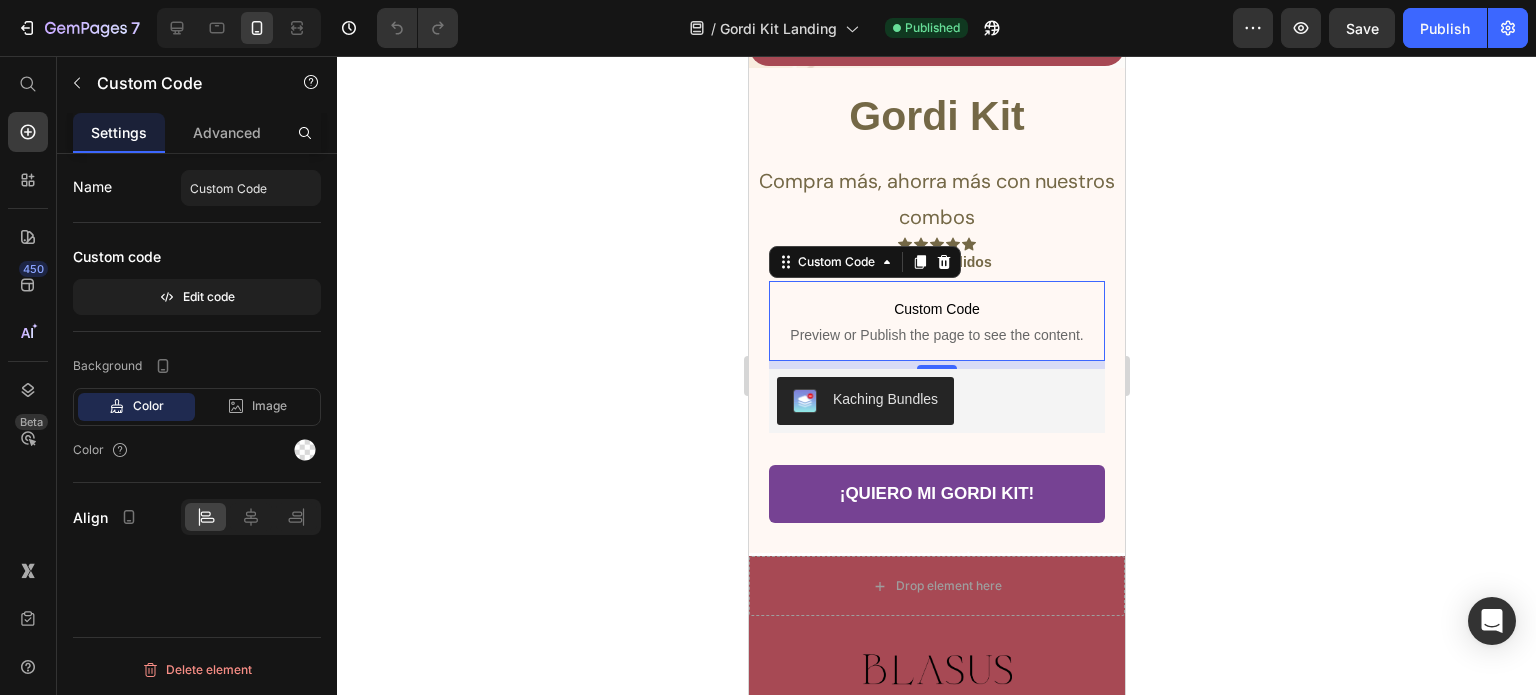 click on "Custom Code" at bounding box center (936, 309) 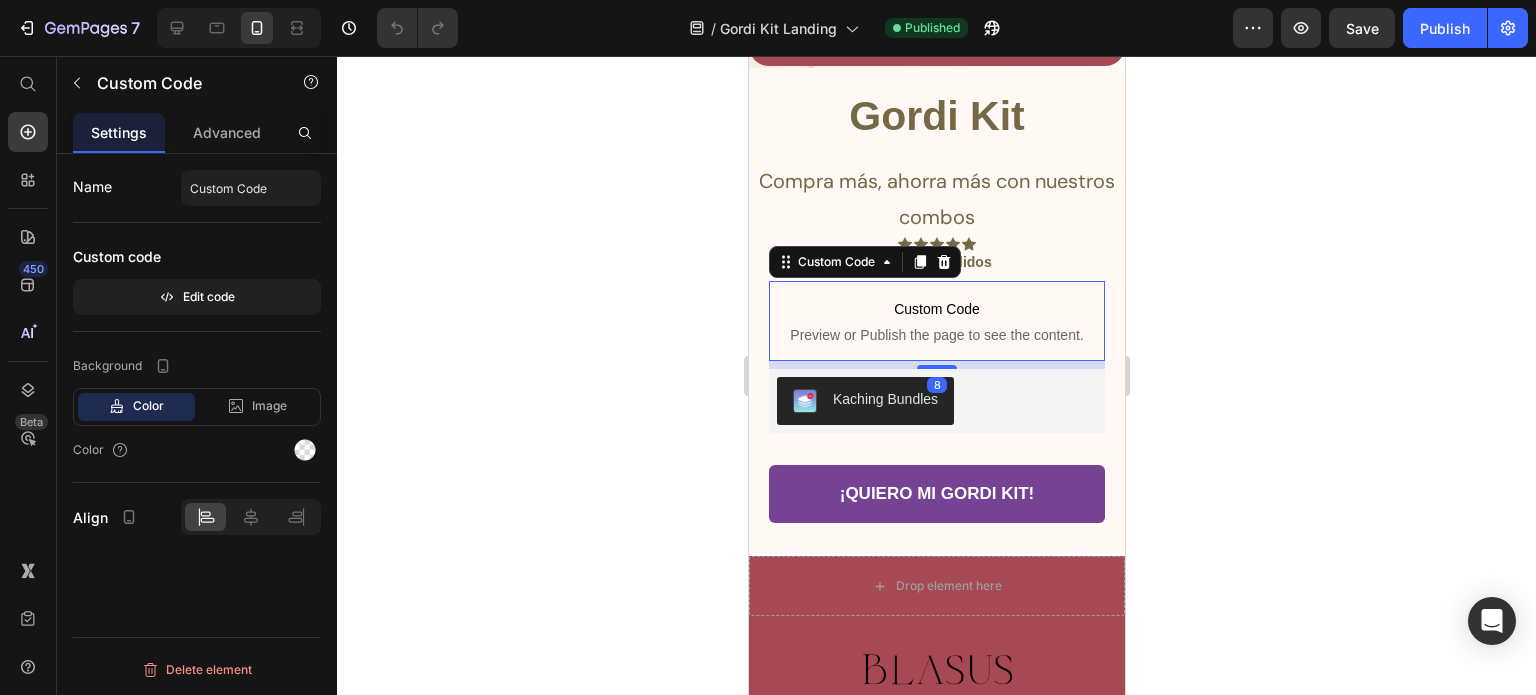 click on "Custom Code" at bounding box center (936, 309) 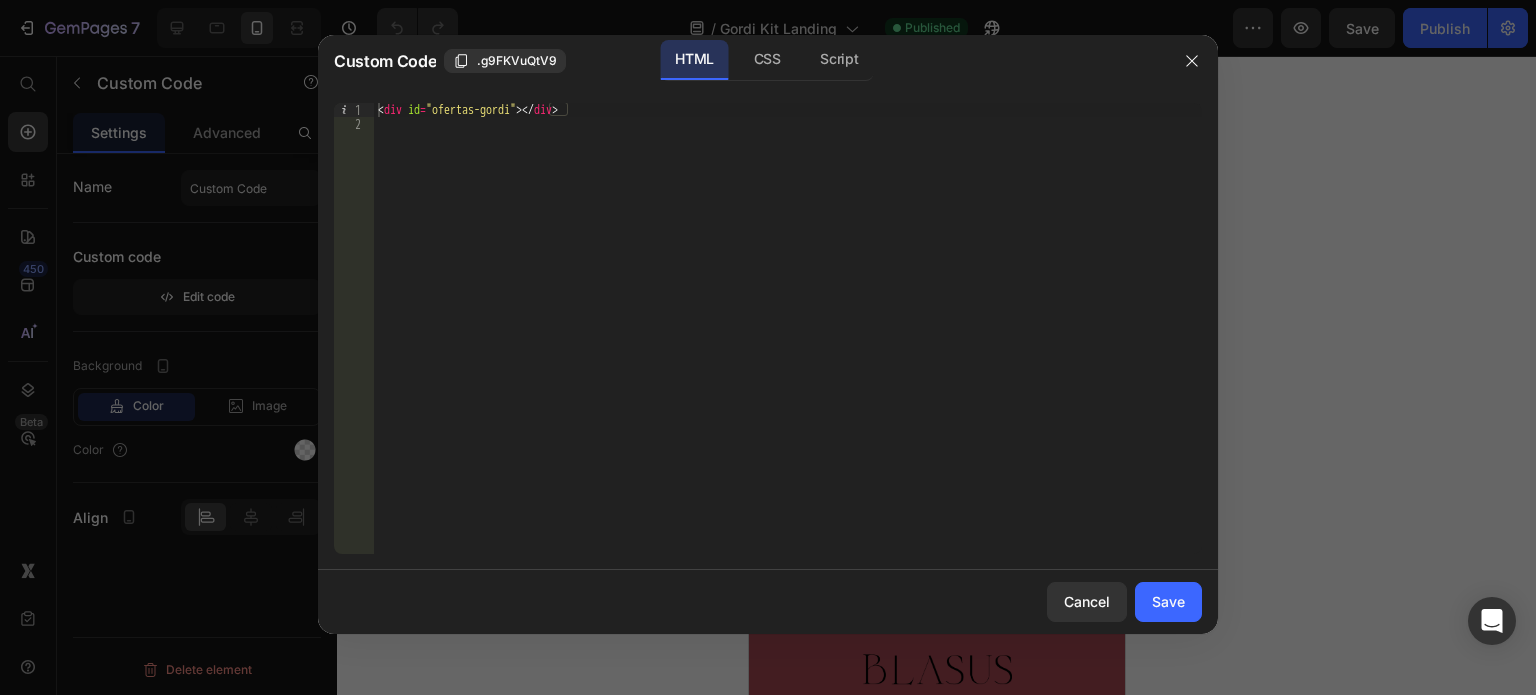 type on "<div id="ofertas-gordi"></div>" 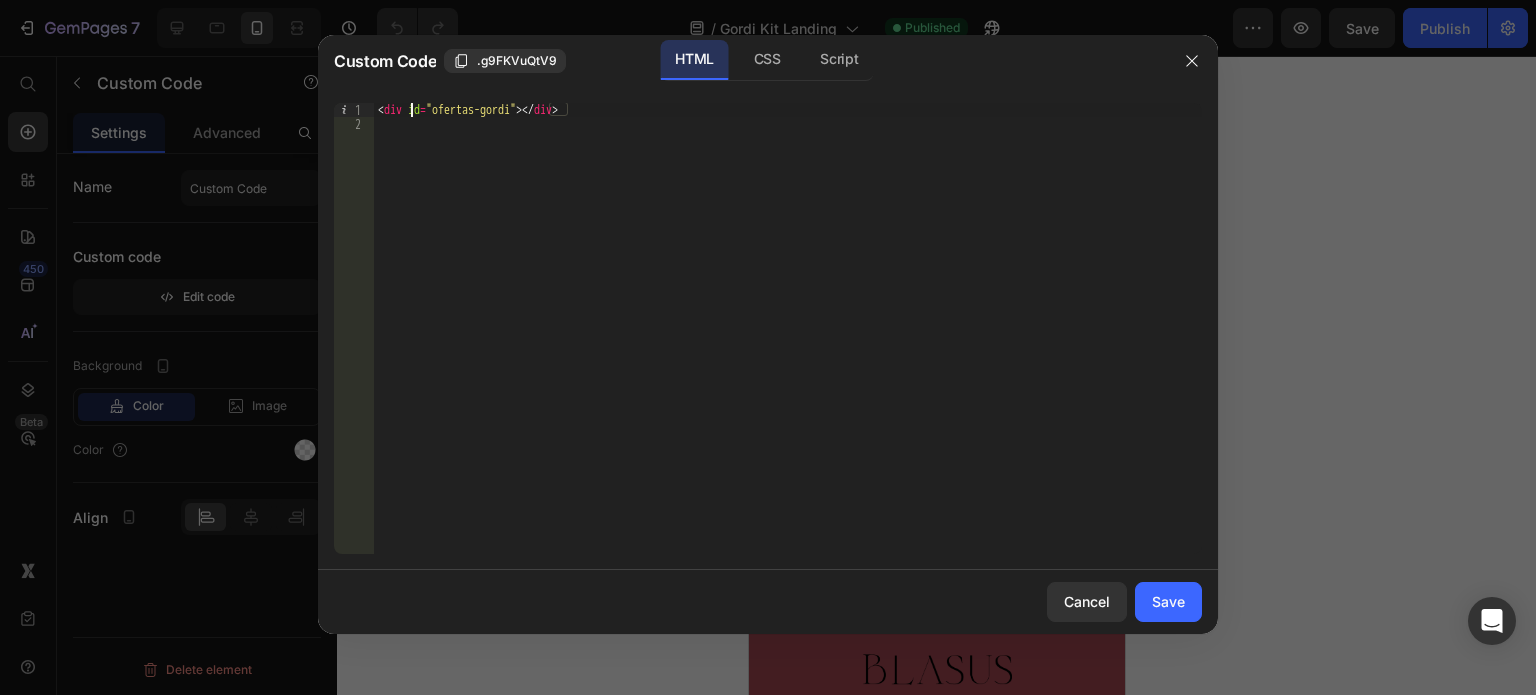 click on "< div   id = "ofertas-gordi" > </ div >" at bounding box center [788, 342] 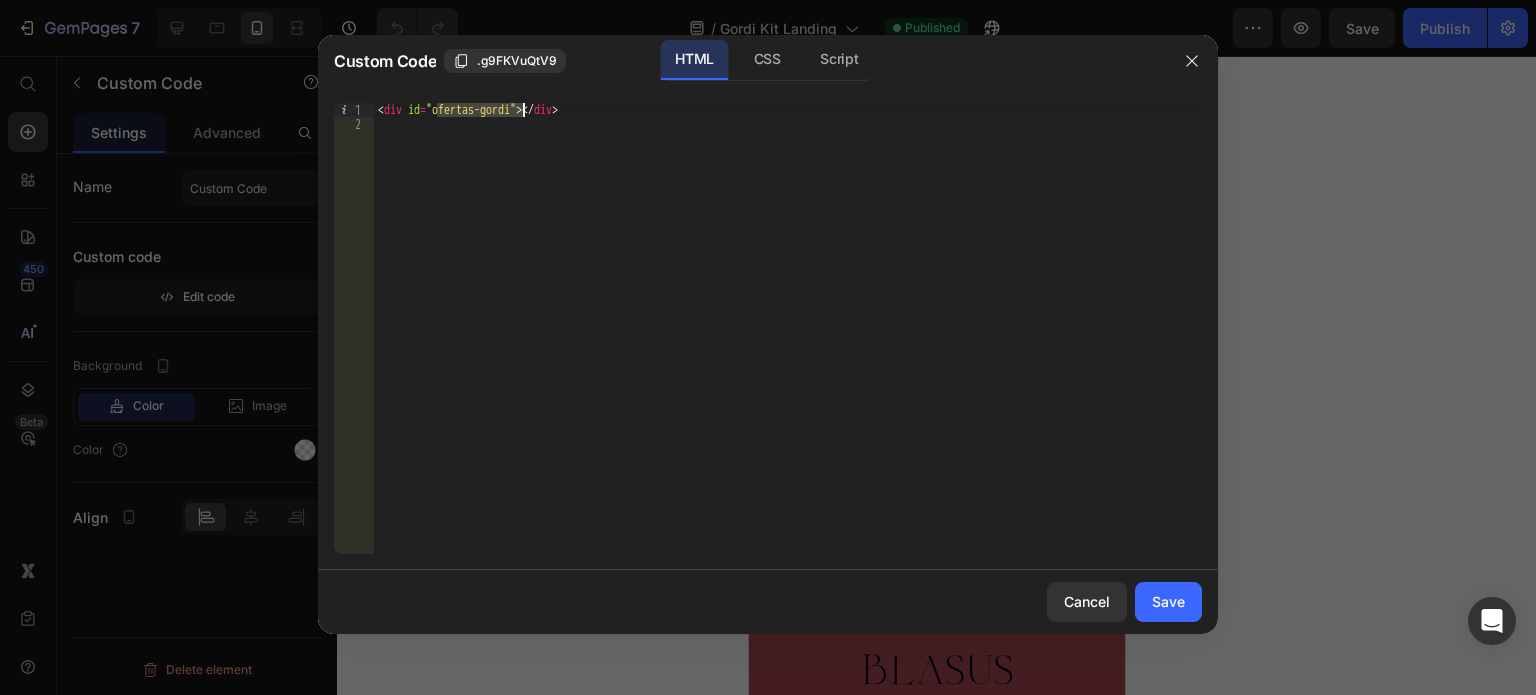 drag, startPoint x: 437, startPoint y: 106, endPoint x: 524, endPoint y: 109, distance: 87.05171 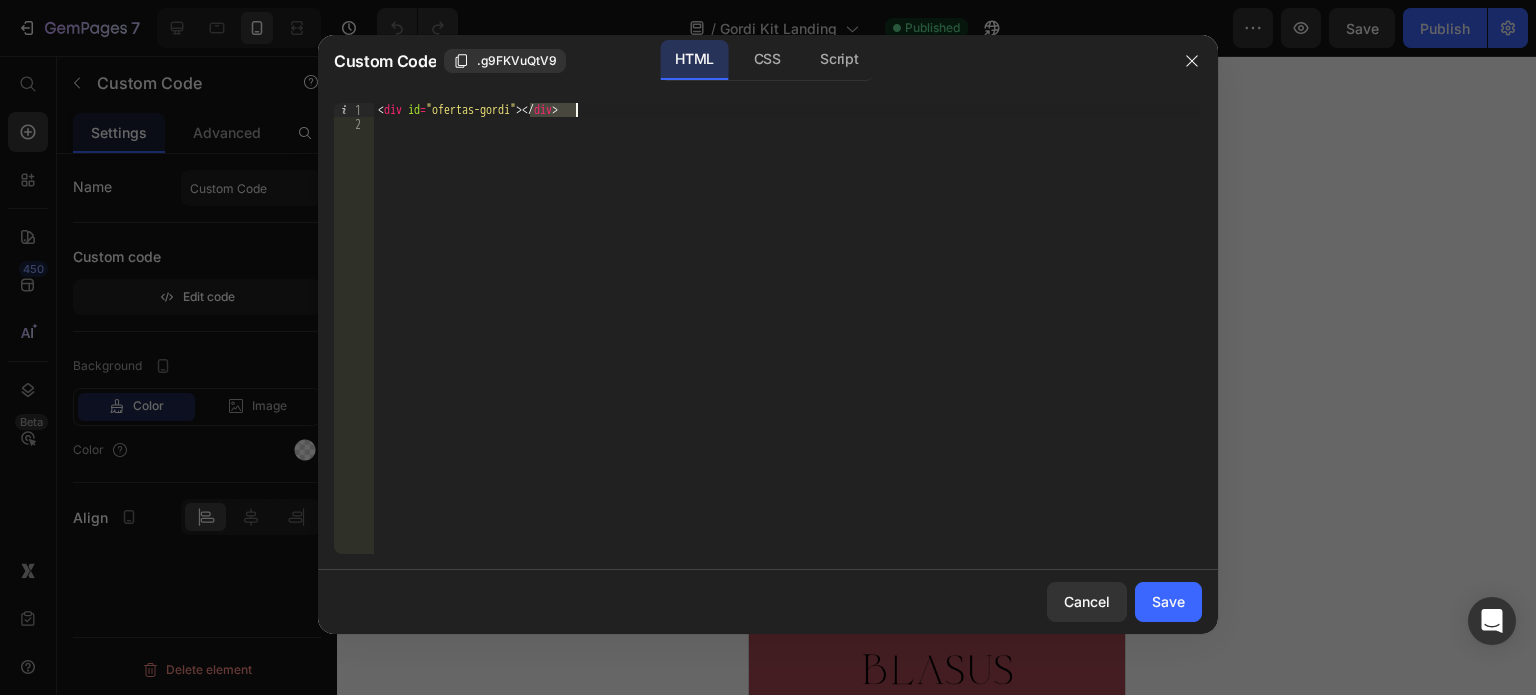 drag, startPoint x: 532, startPoint y: 111, endPoint x: 576, endPoint y: 108, distance: 44.102154 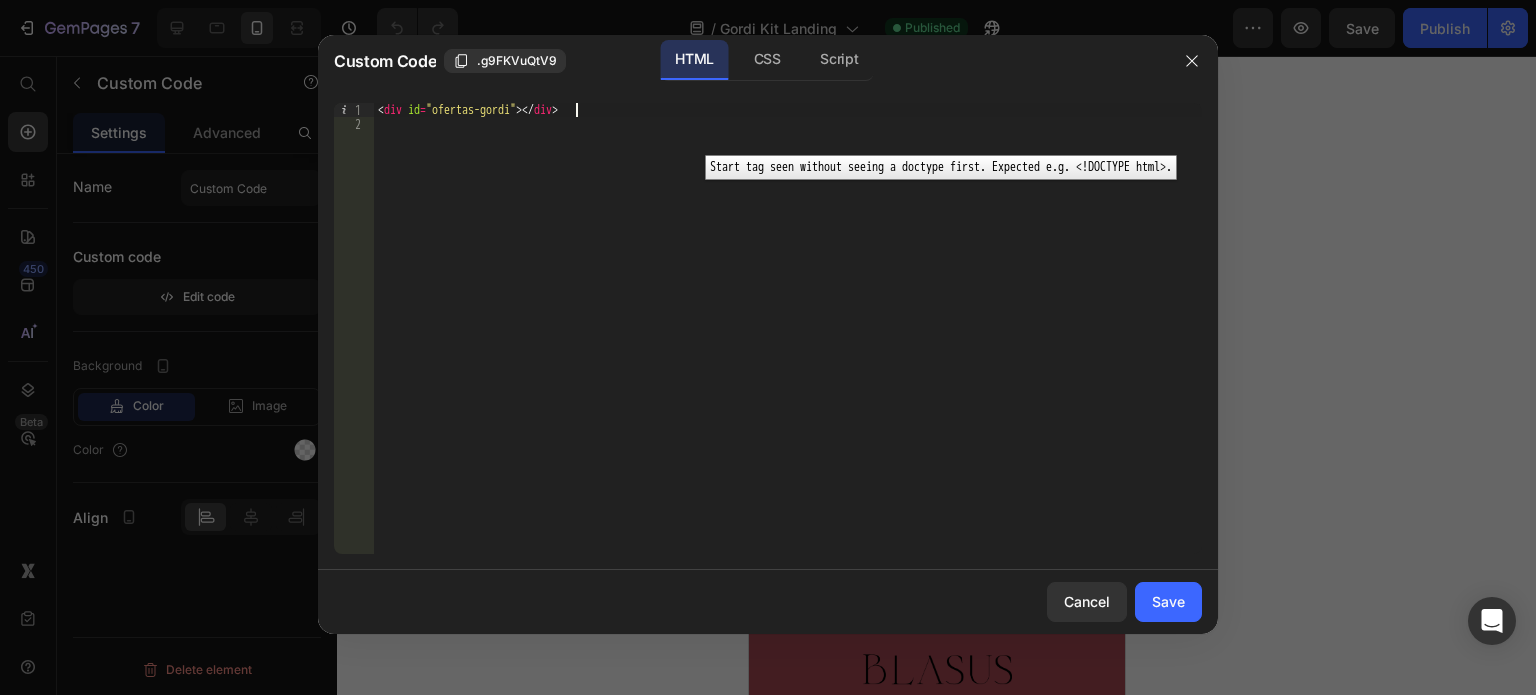 click on "<div id="ofertas-gordi"></div> 1 2 < div   id = "ofertas-gordi" > </ div >     הההההההההההההההההההההההההההההההההההההההההההההההההההההההההההההההההההההההההההההההההההההההההההההההההההההההההההההההההההההההההההההההההההההההההההההההההההההההההההההההההההההההההההההההההההההההההההההההההההההההההההההההההההההההההההההההההההההההההההההההההההההההההההההההה XXXXXXXXXXXXXXXXXXXXXXXXXXXXXXXXXXXXXXXXXXXXXXXXXXXXXXXXXXXXXXXXXXXXXXXXXXXXXXXXXXXXXXXXXXXXXXXXXXXXXXXXXXXXXXXXXXXXXXXXXXXXXXXXXXXXXXXXXXXXXXXXXXXXXXXXXXXXXXXXXXXXXXXXXXXXXXXXXXXXXXXXXXXXXXXXXXXXXXXXXXXXXXXXXXXXXXXXXXXXXXXXXXXXXXXXXXXXXXXXXXXXXXXXXXXXXXXX Start tag seen without seeing a doctype first. Expected e.g. <!DOCTYPE html>." at bounding box center (768, 328) 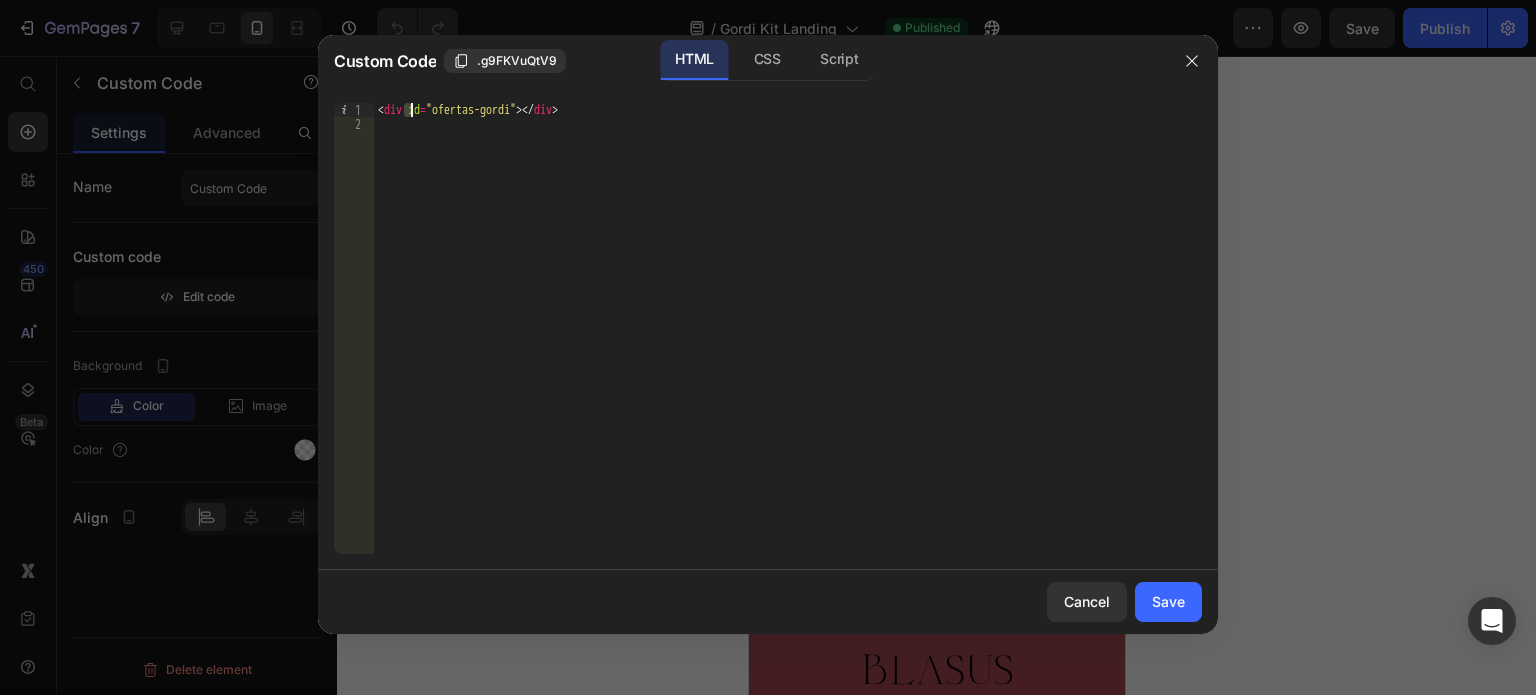 drag, startPoint x: 401, startPoint y: 105, endPoint x: 411, endPoint y: 104, distance: 10.049875 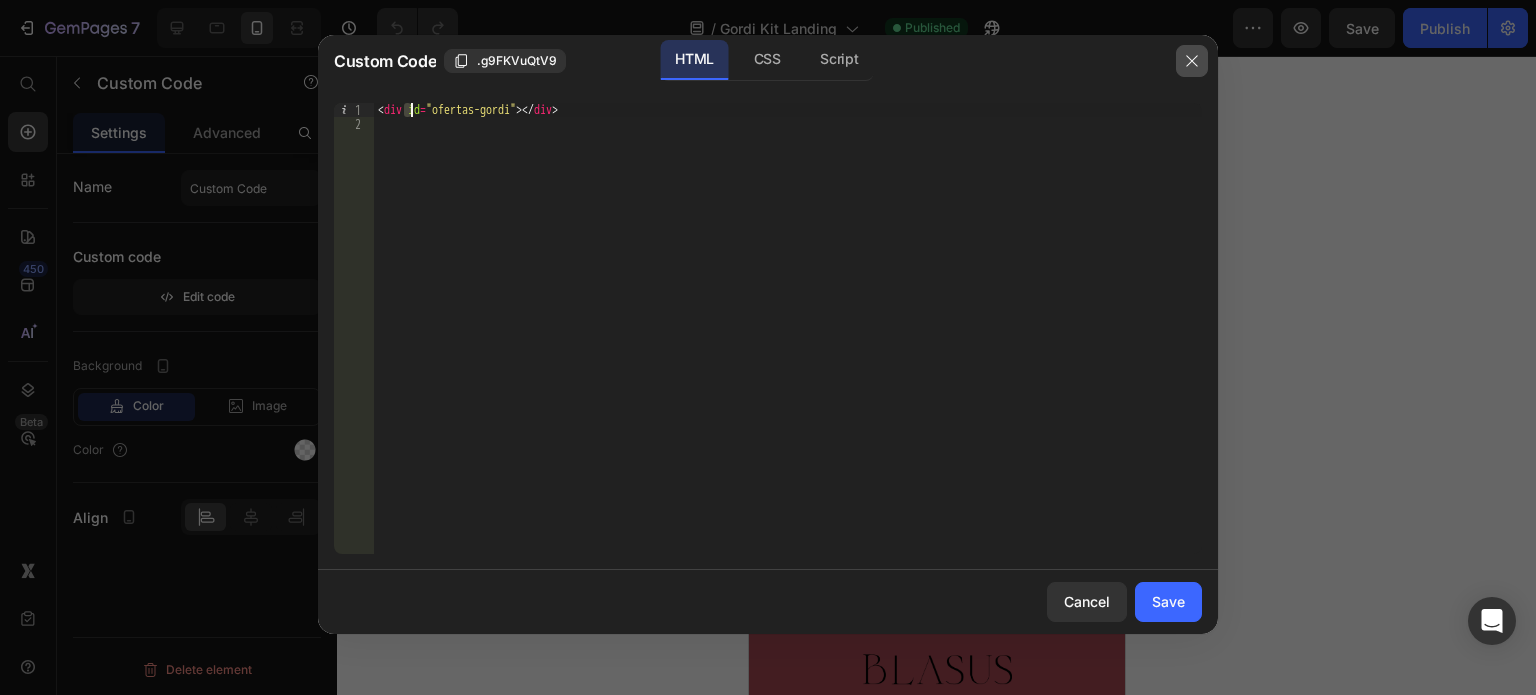 click at bounding box center (1192, 61) 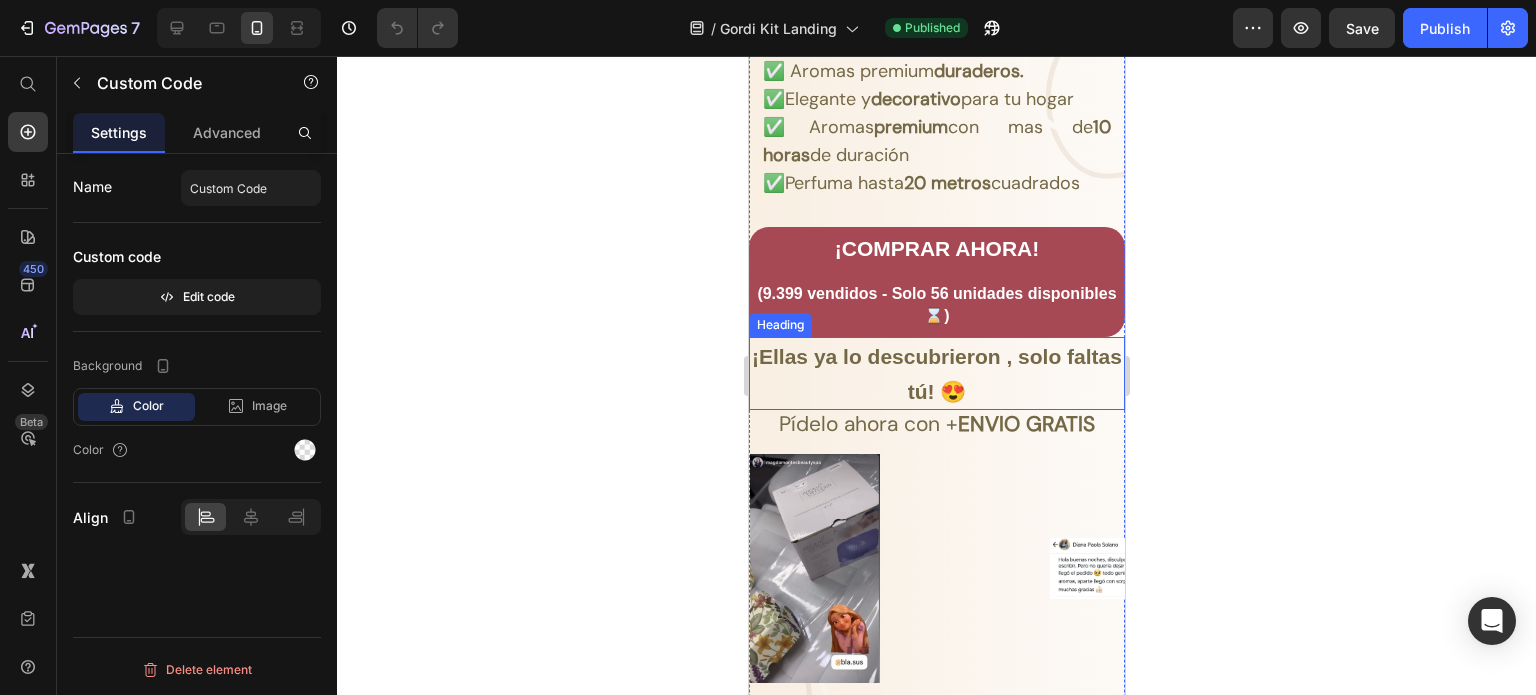 scroll, scrollTop: 1837, scrollLeft: 0, axis: vertical 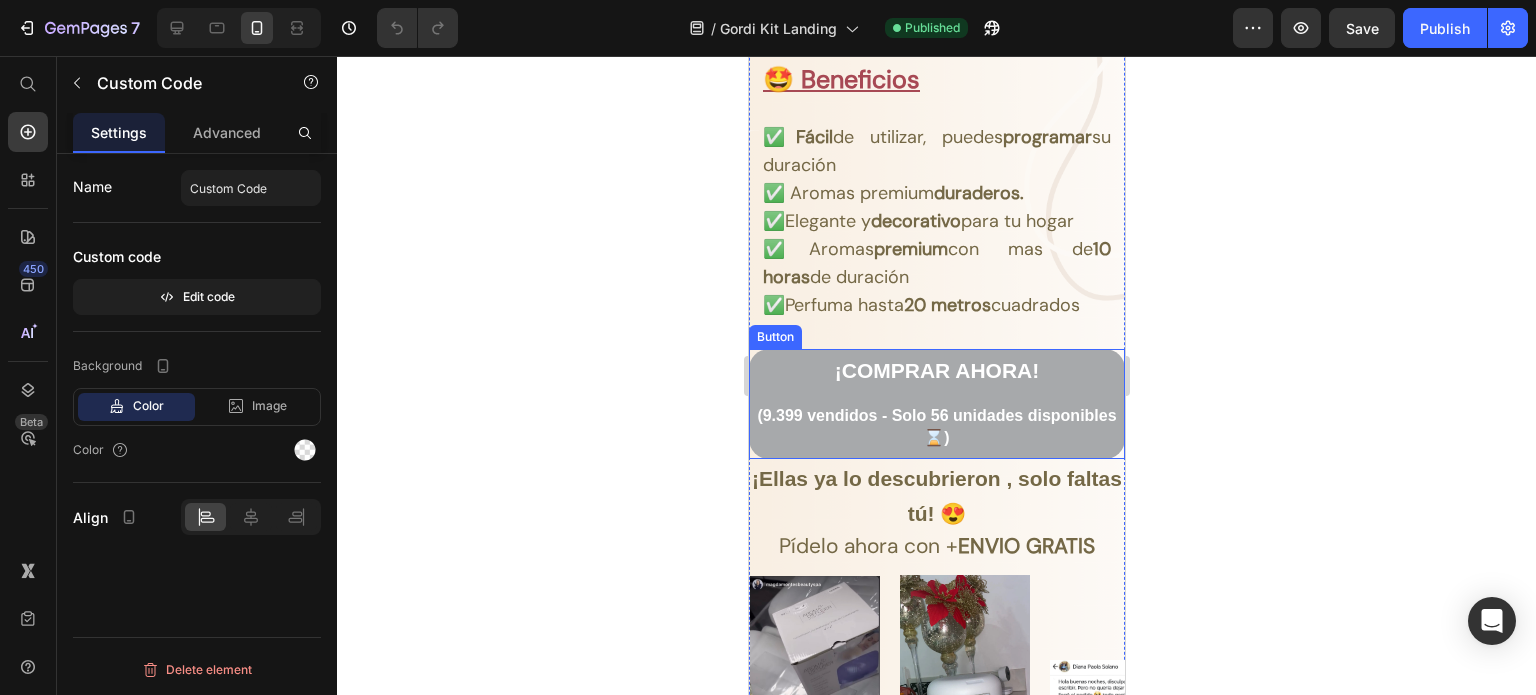 click on "¡COMPRAR AHORA! (9.399 vendidos - Solo 56 unidades disponibles⌛)" at bounding box center [936, 404] 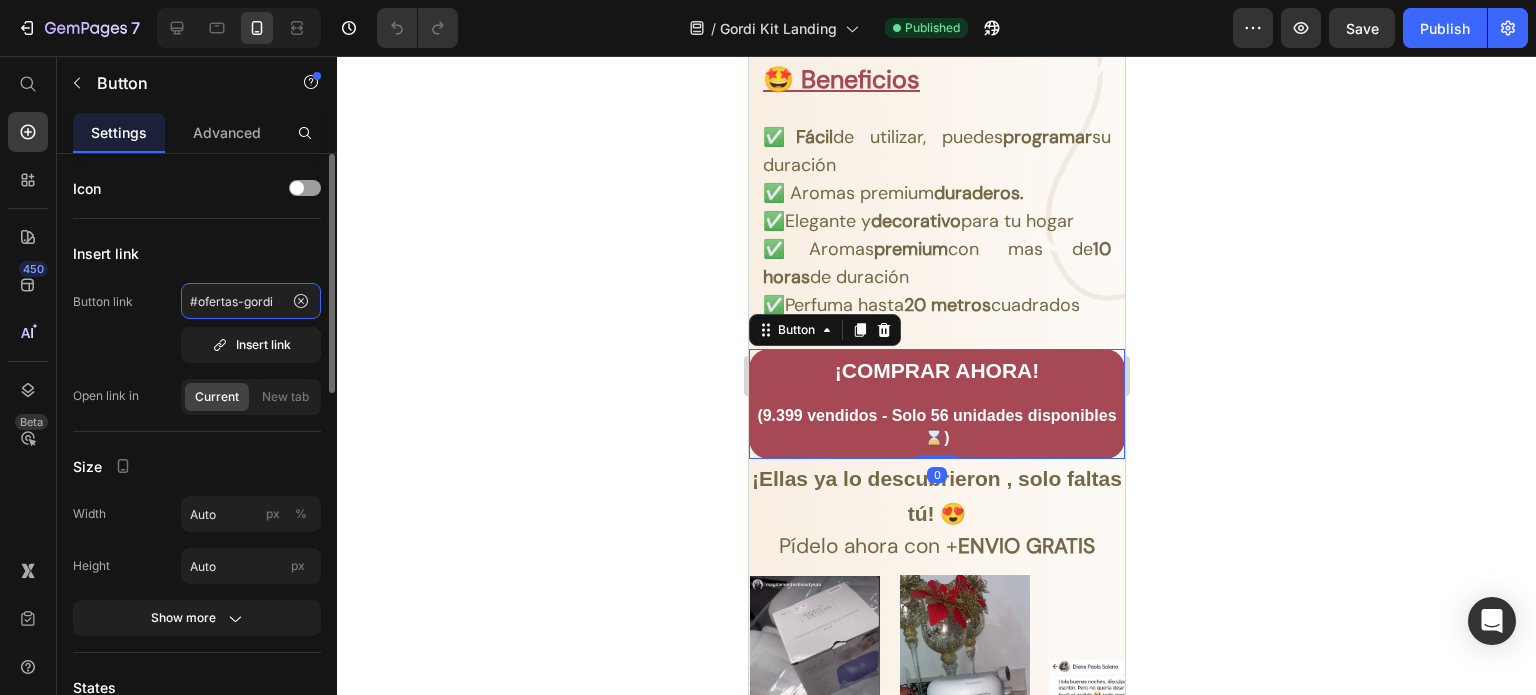 click on "#ofertas-gordi" 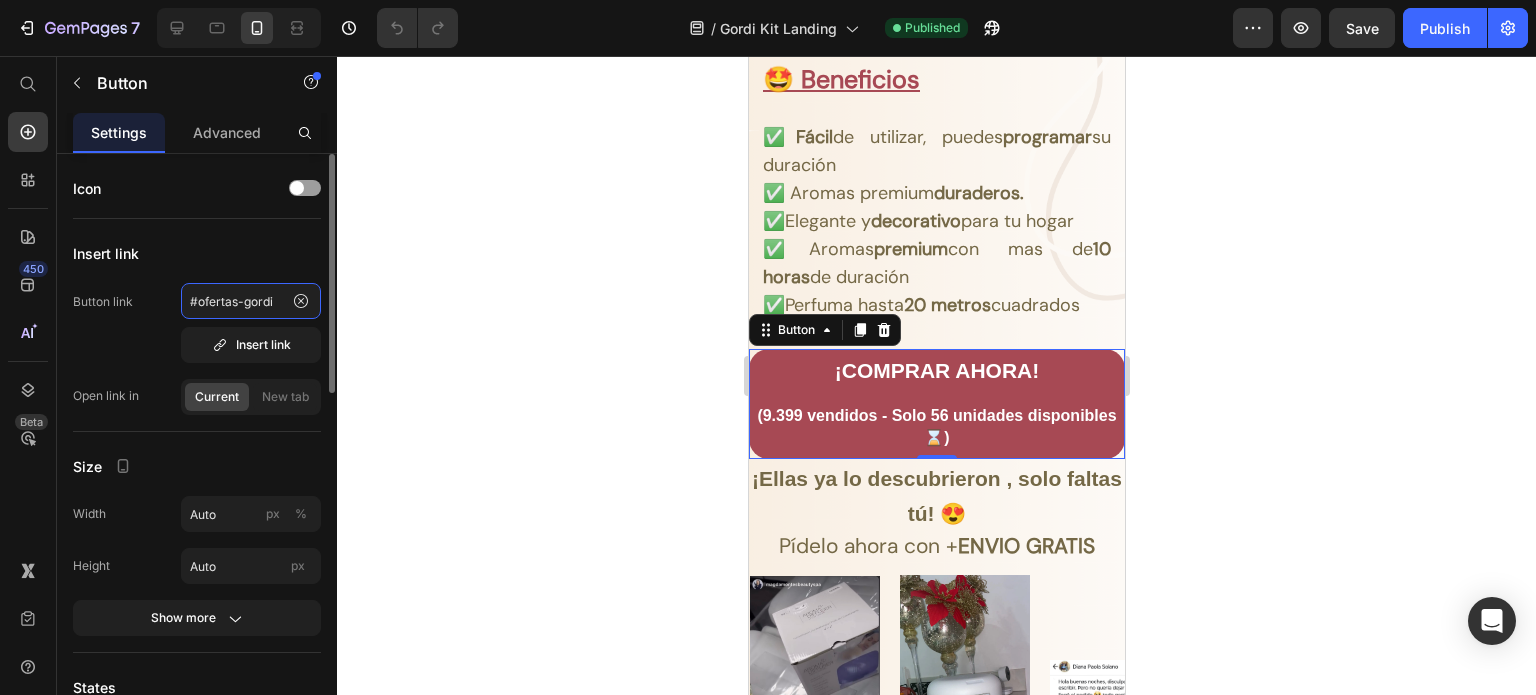click on "#ofertas-gordi" 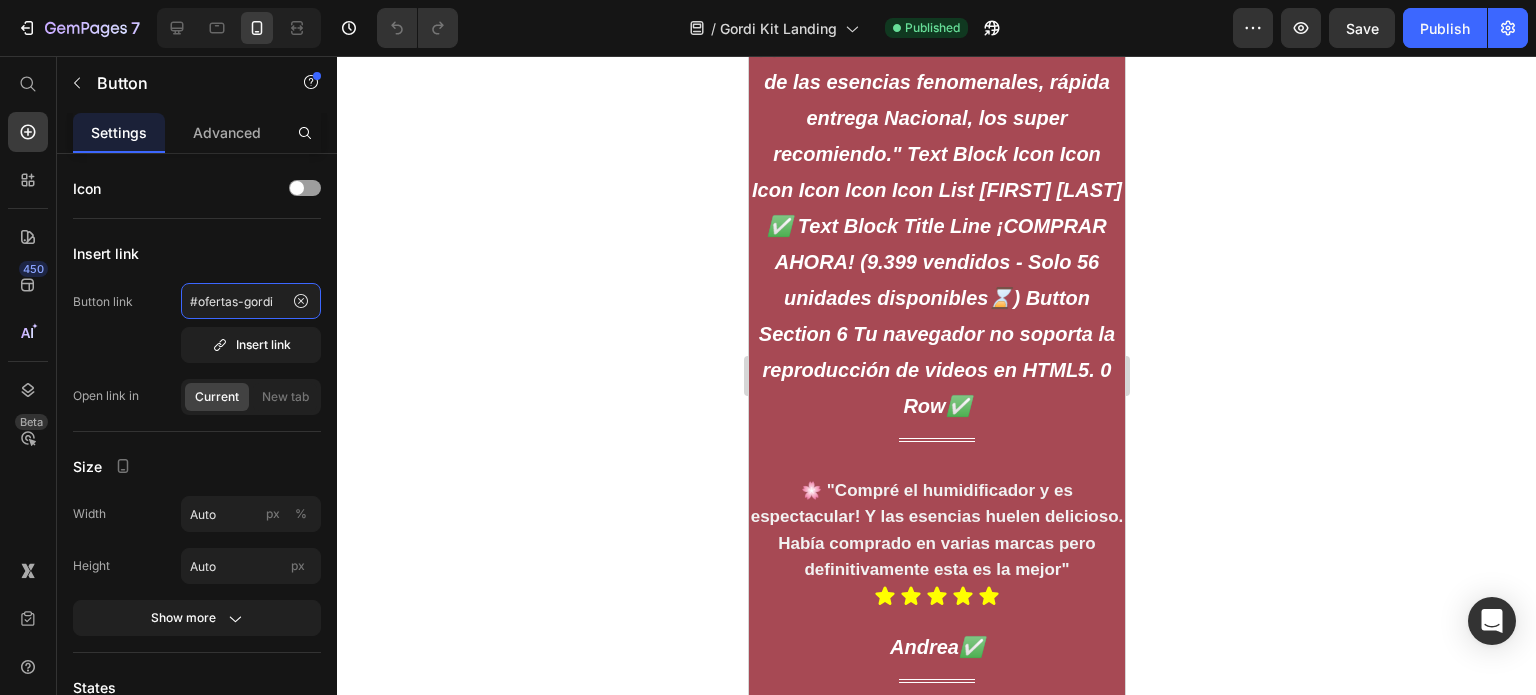 scroll, scrollTop: 3637, scrollLeft: 0, axis: vertical 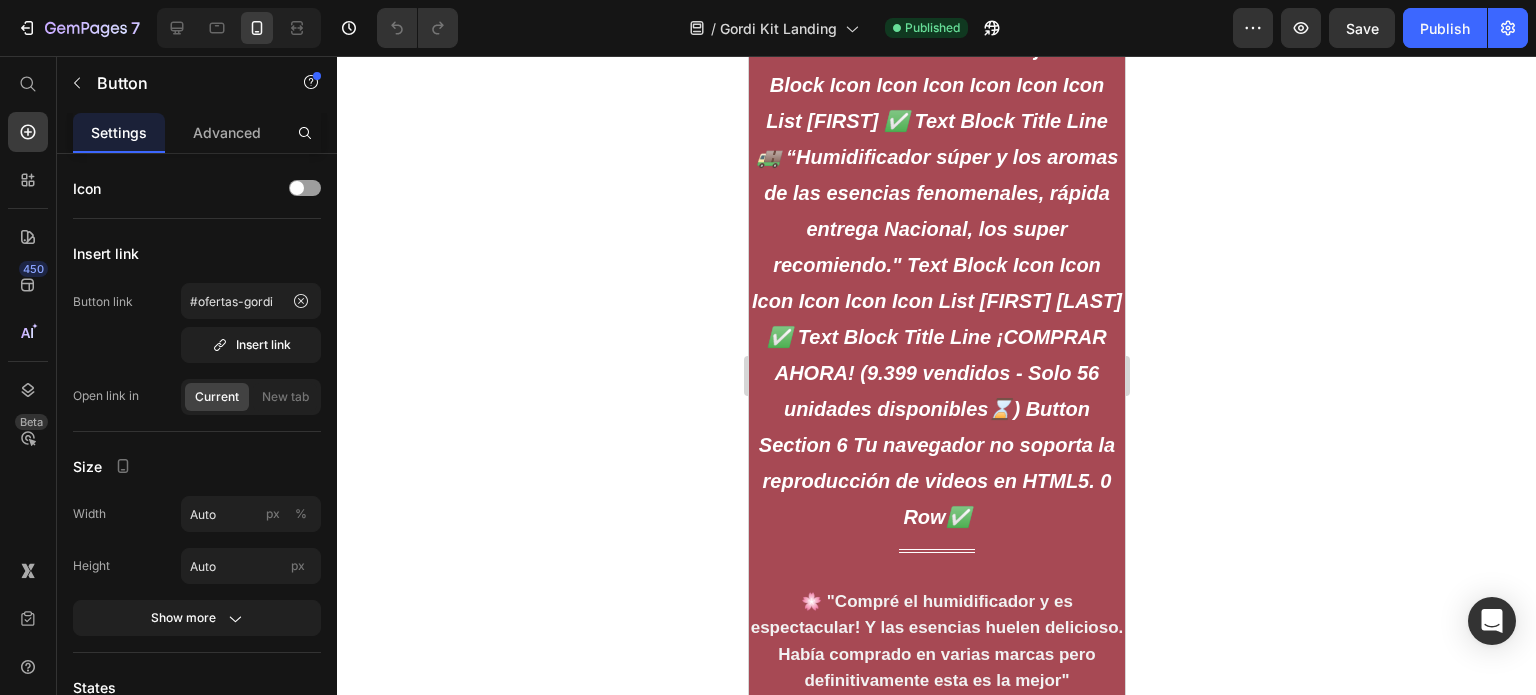 click on "Tu navegador no soporta la reproducción de videos en HTML5." at bounding box center [936, 277] 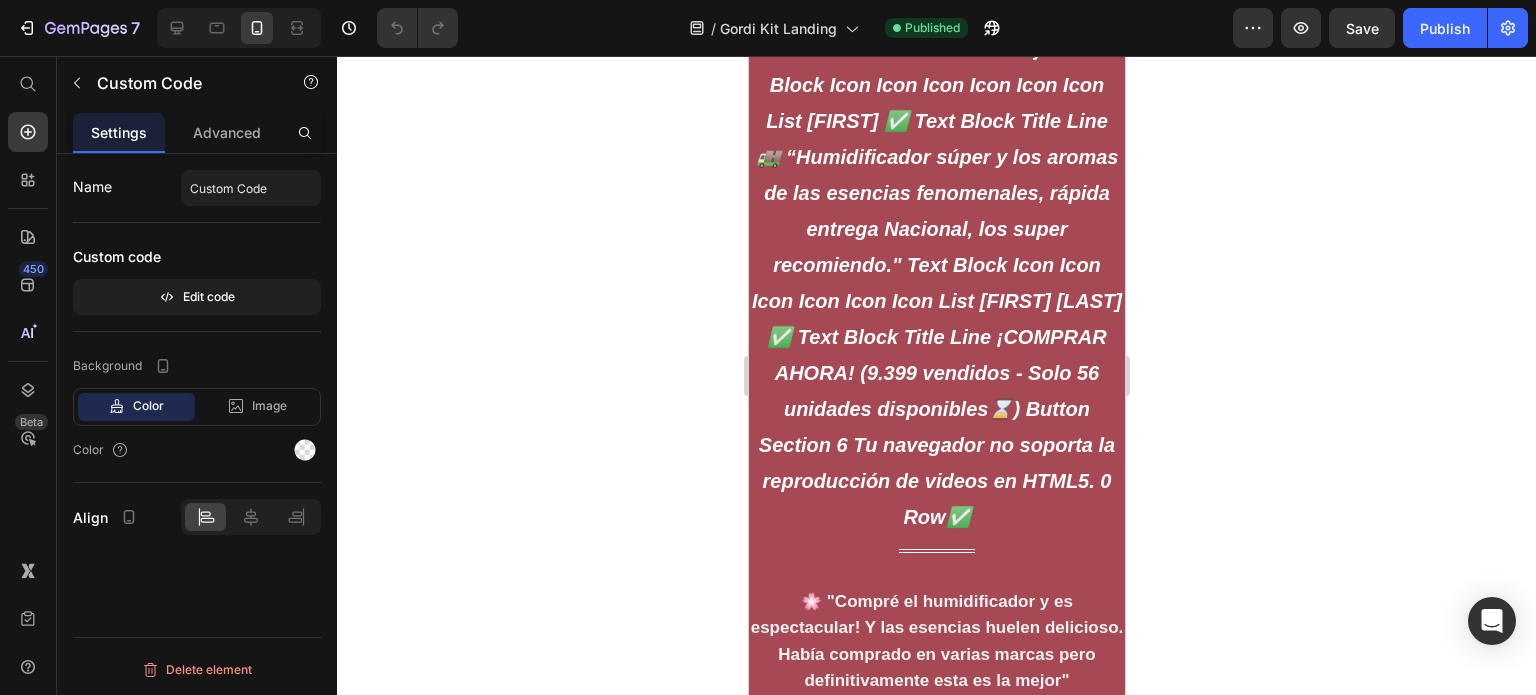 click on "Tu navegador no soporta la reproducción de videos en HTML5." at bounding box center (936, 277) 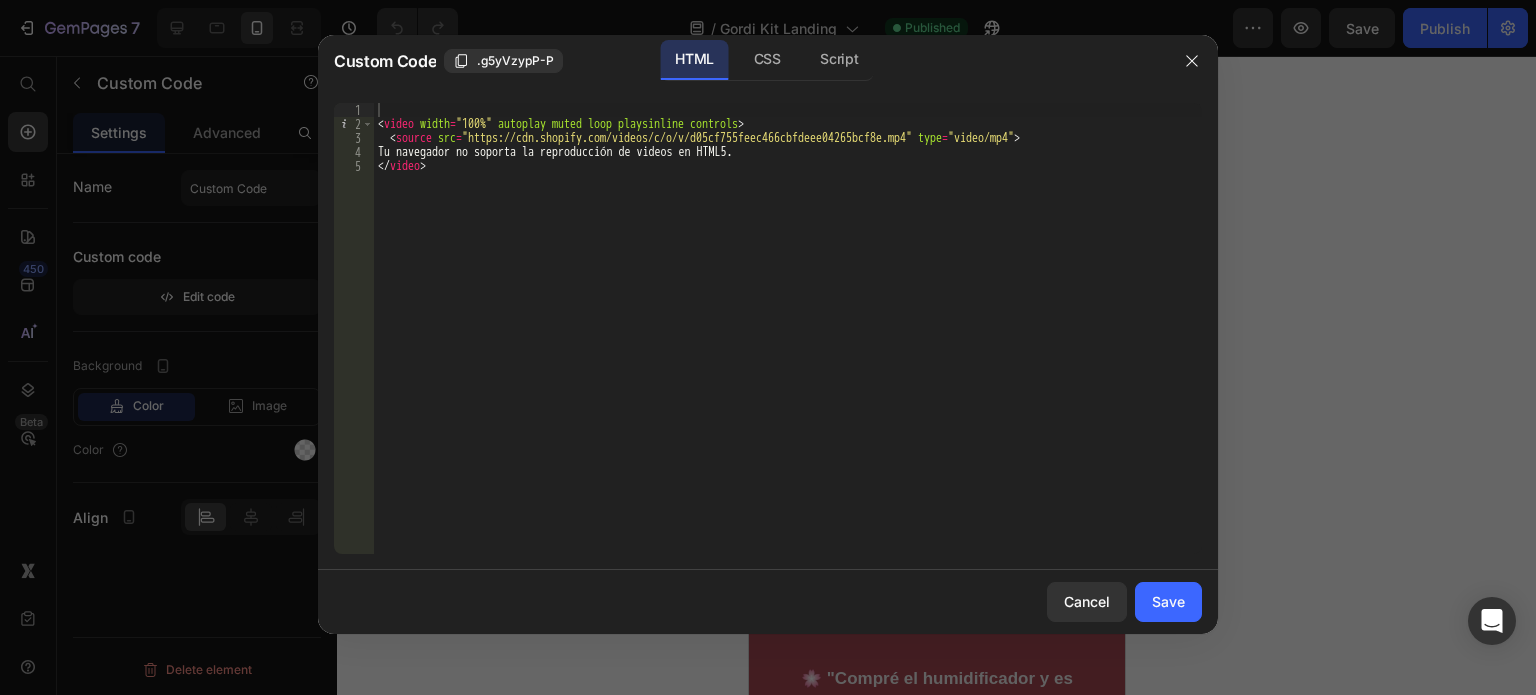 scroll, scrollTop: 3508, scrollLeft: 0, axis: vertical 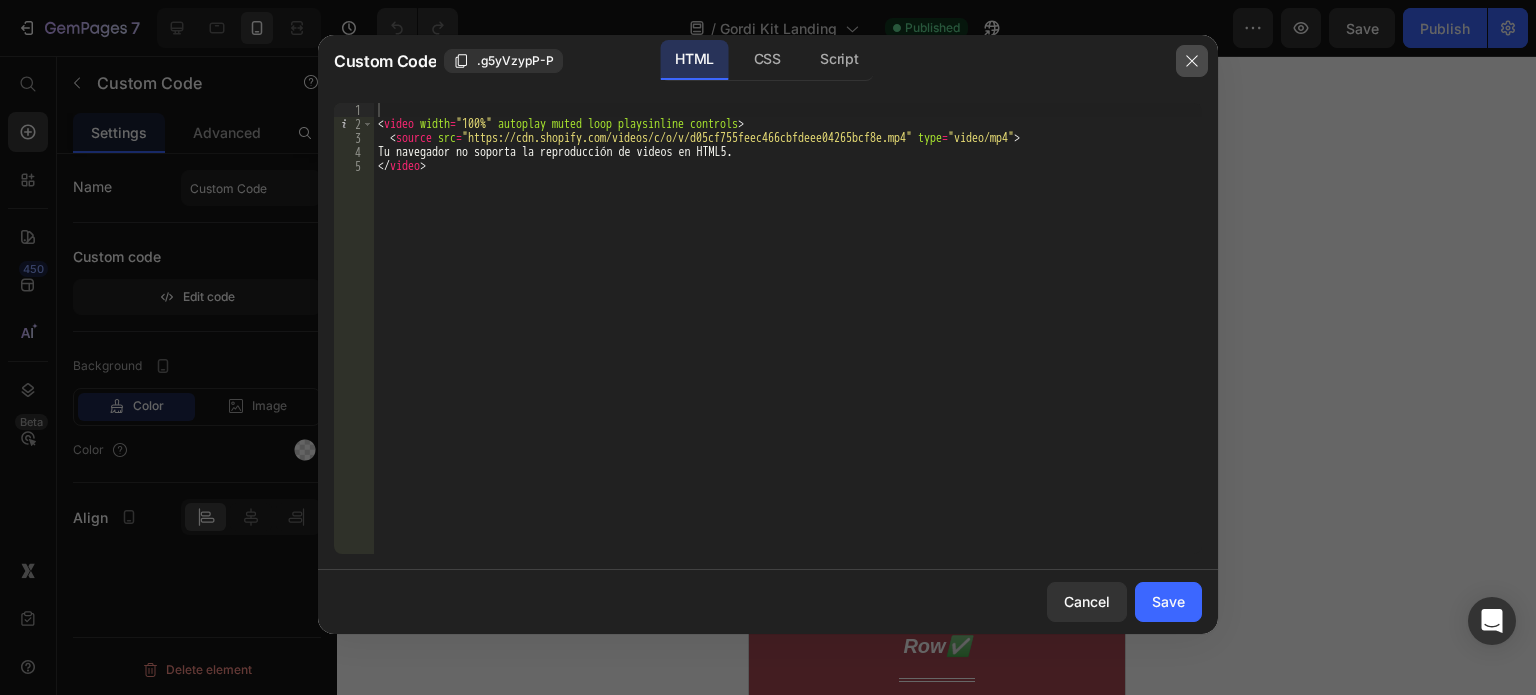 click at bounding box center [1192, 61] 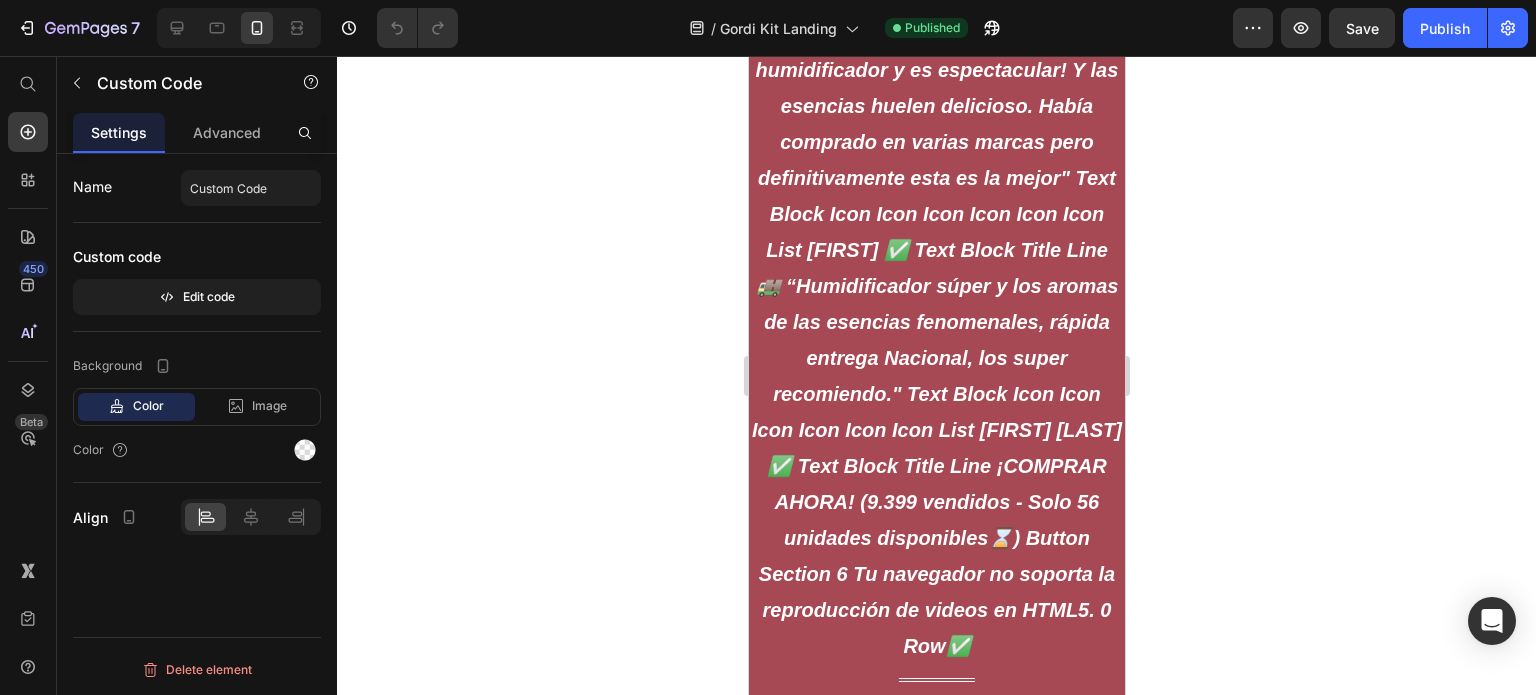 click on "Tu navegador no soporta la reproducción de videos en HTML5." at bounding box center [936, 406] 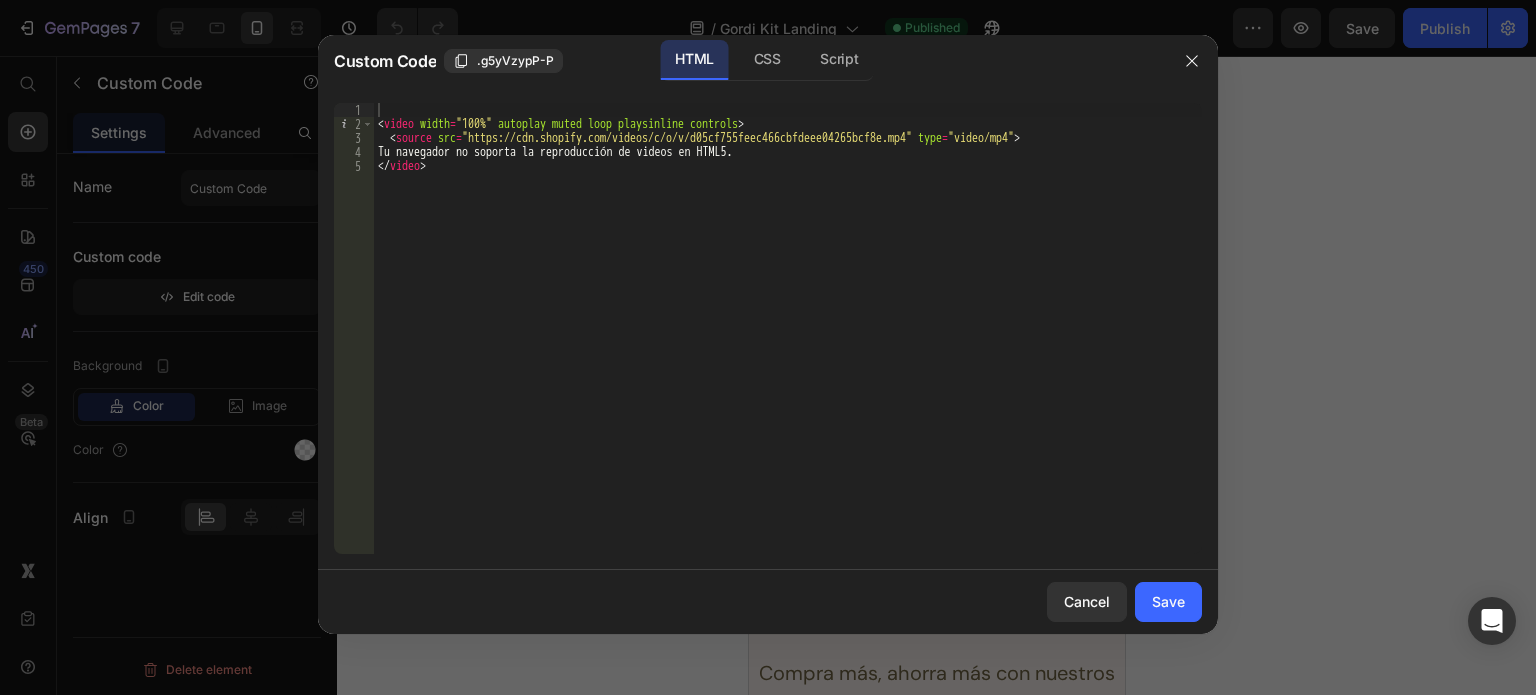 scroll, scrollTop: 4500, scrollLeft: 0, axis: vertical 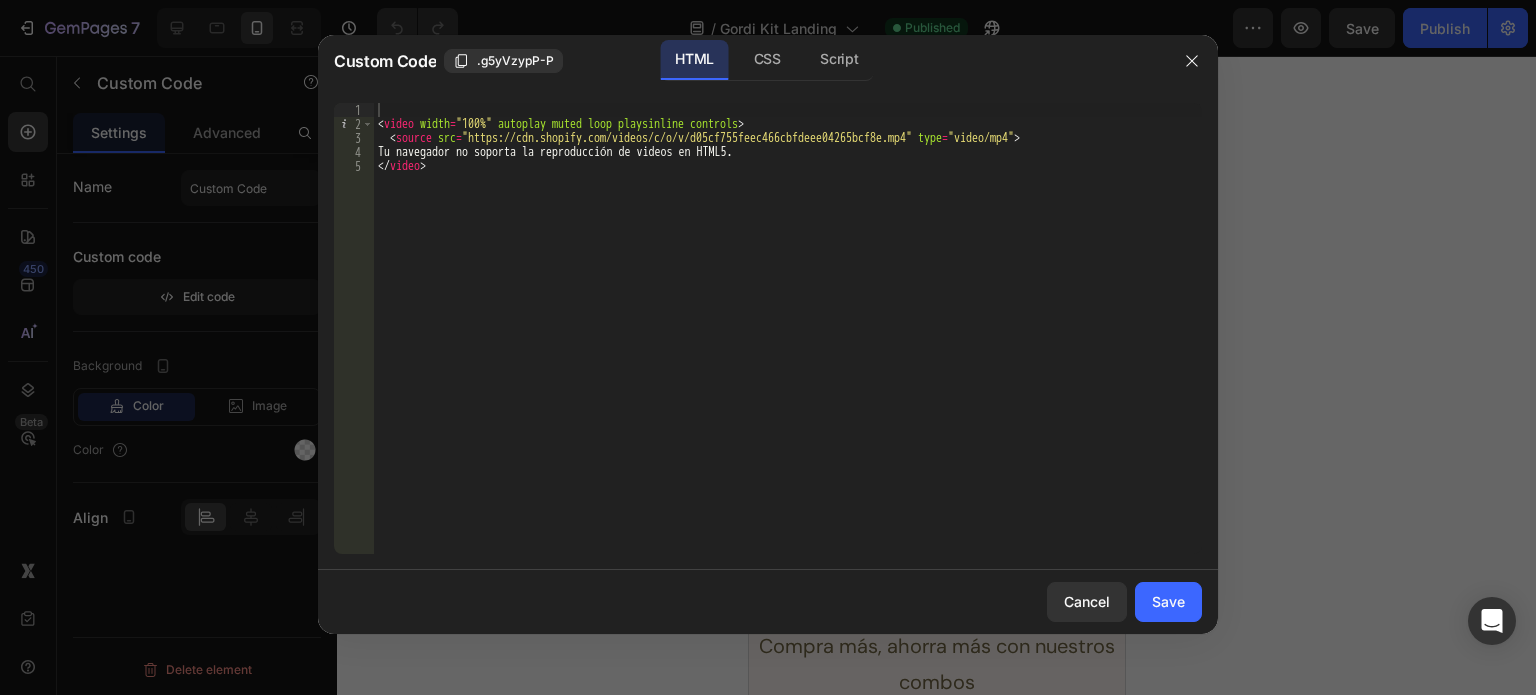 type on "<video width="100%" autoplay muted loop playsinline controls>" 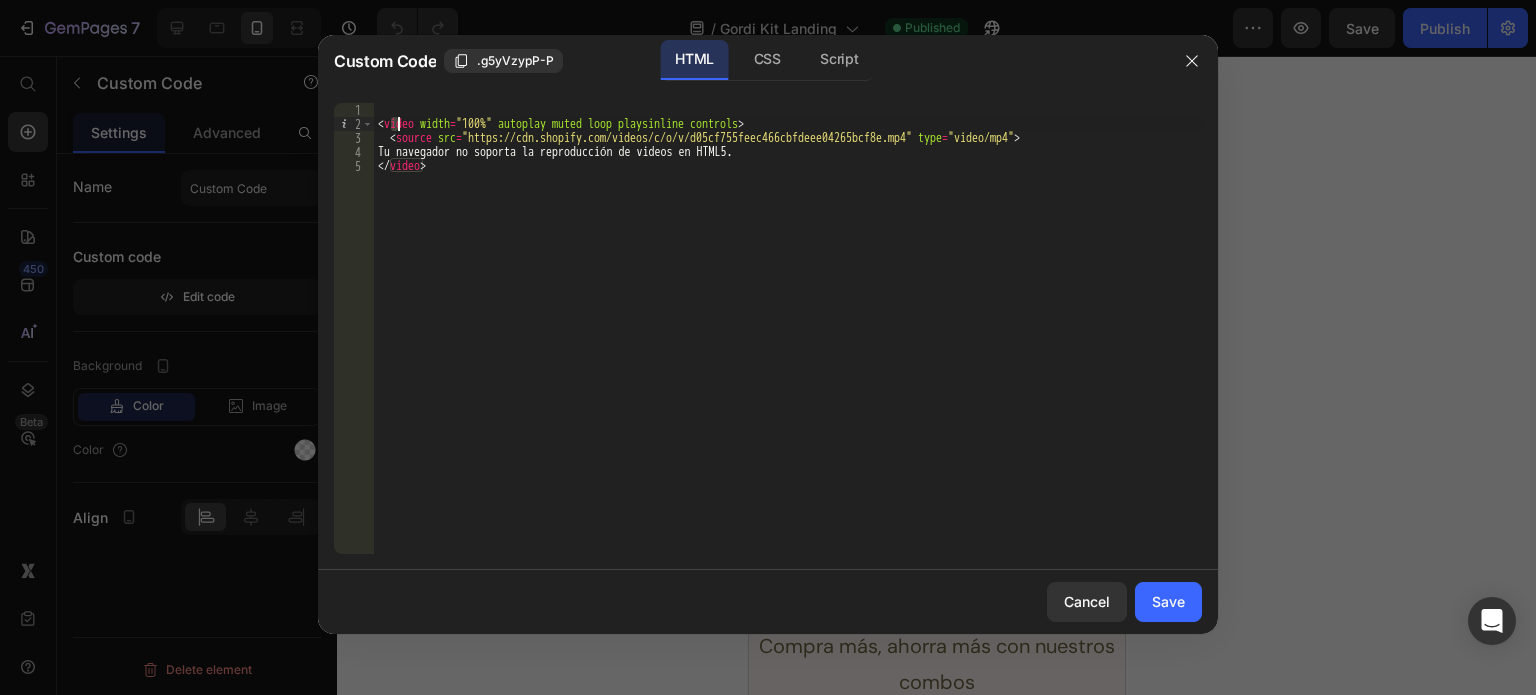 drag, startPoint x: 388, startPoint y: 120, endPoint x: 405, endPoint y: 121, distance: 17.029387 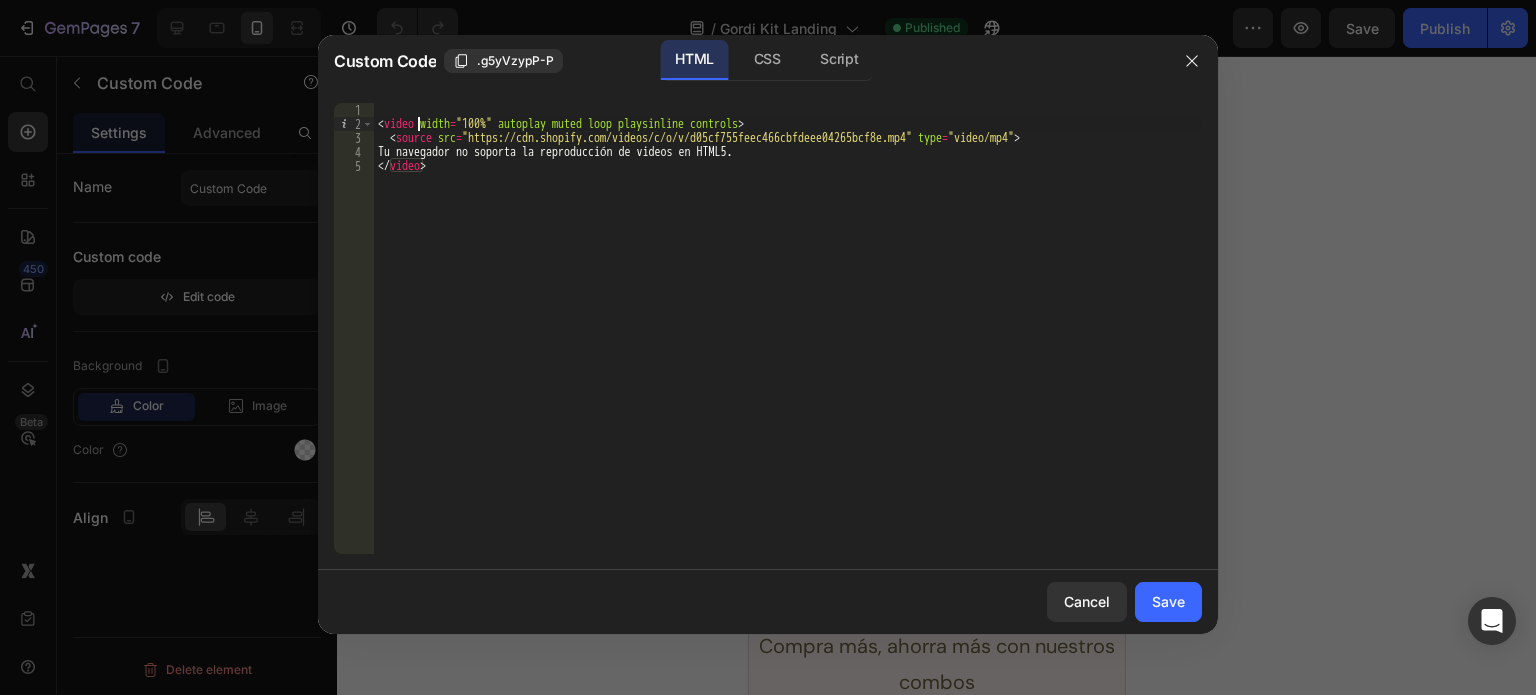 click on "< video   width = "100%"   autoplay   muted   loop   playsinline   controls >    < source   src = "https://cdn.shopify.com/videos/c/o/v/d05cf755feec466cbfdeee04265bcf8e.mp4"   type = "video/mp4" >   Tu navegador no soporta la reproducción de videos en HTML5. </ video >" at bounding box center (788, 342) 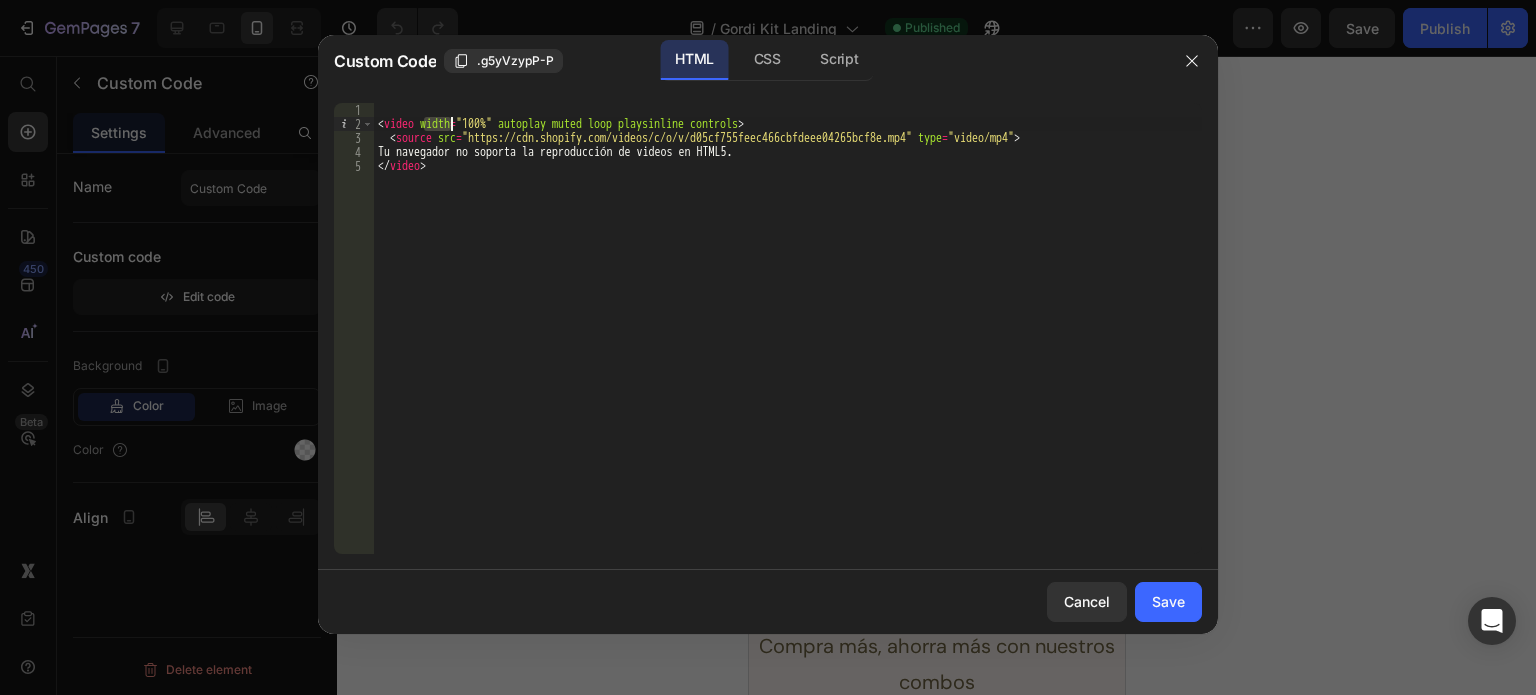 drag, startPoint x: 424, startPoint y: 119, endPoint x: 449, endPoint y: 120, distance: 25.019993 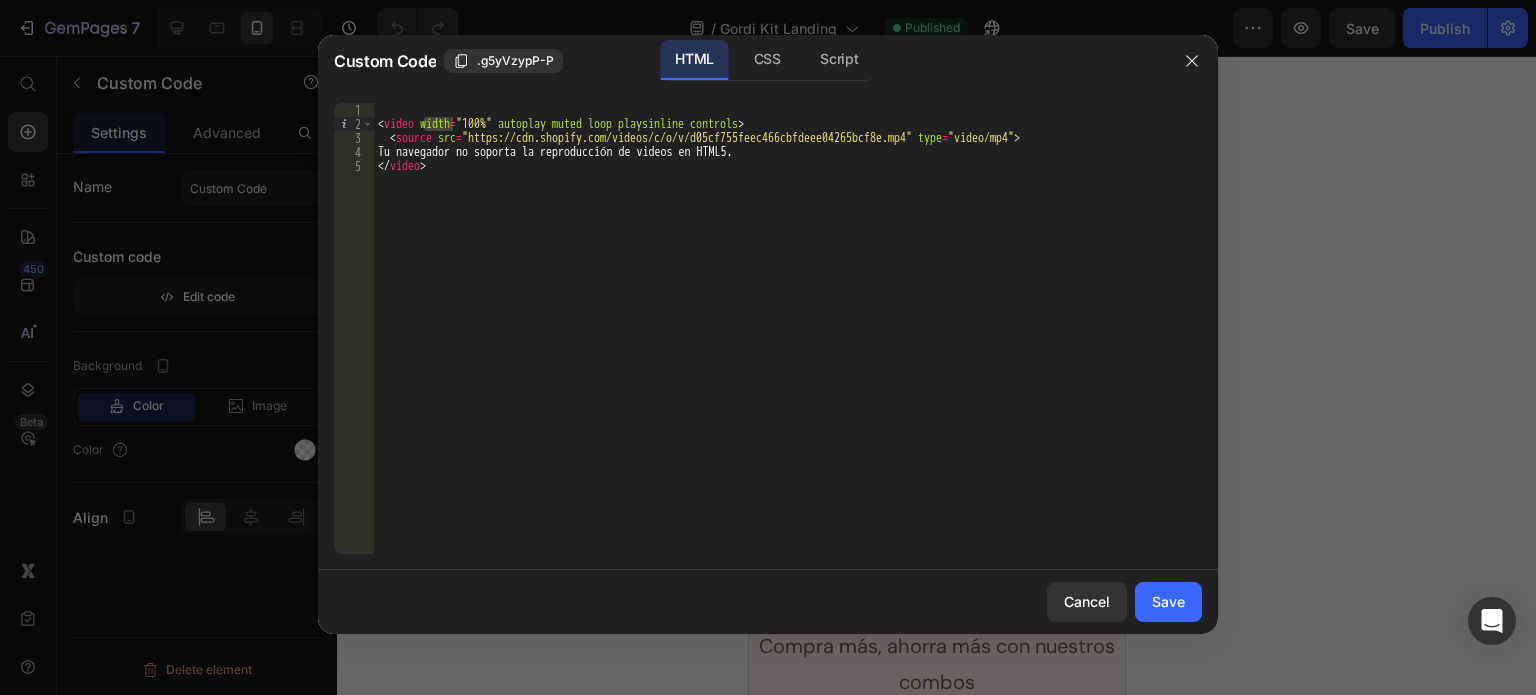 click 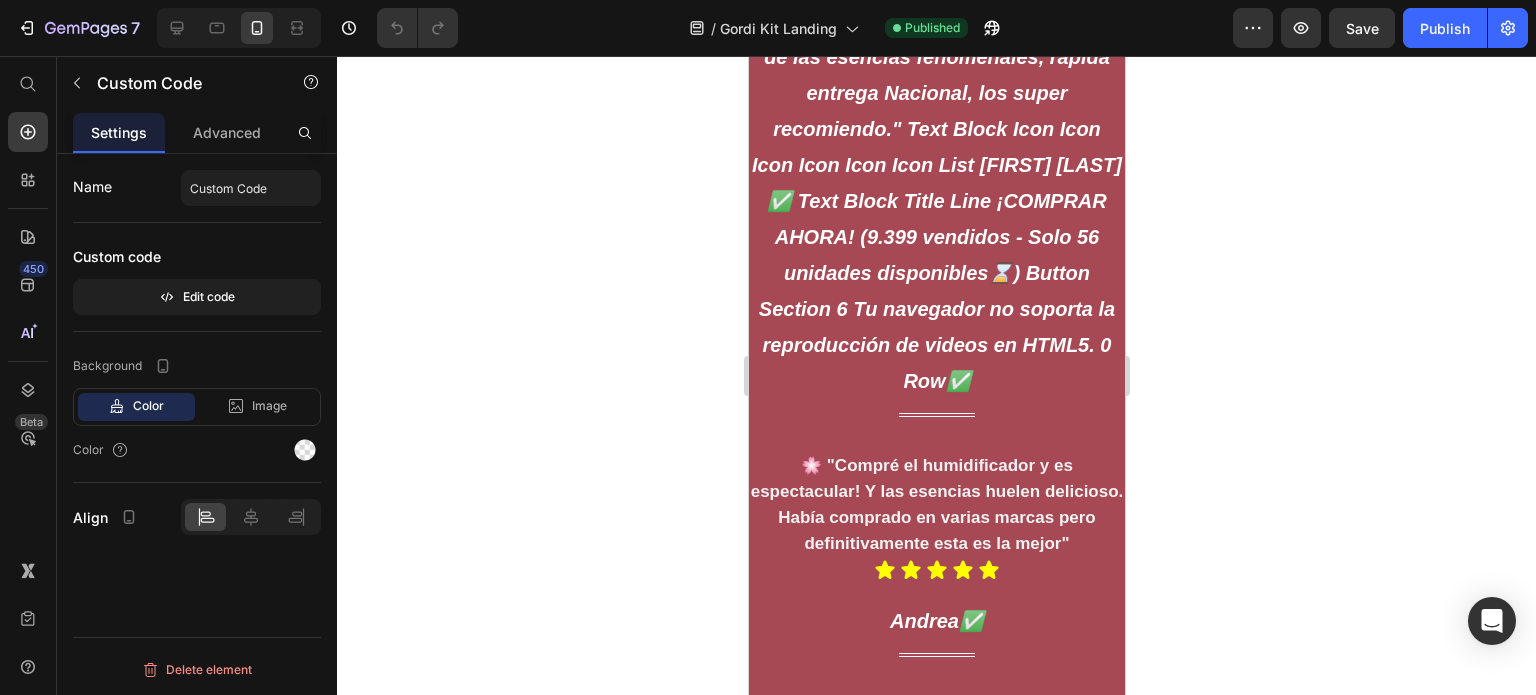 scroll, scrollTop: 3721, scrollLeft: 0, axis: vertical 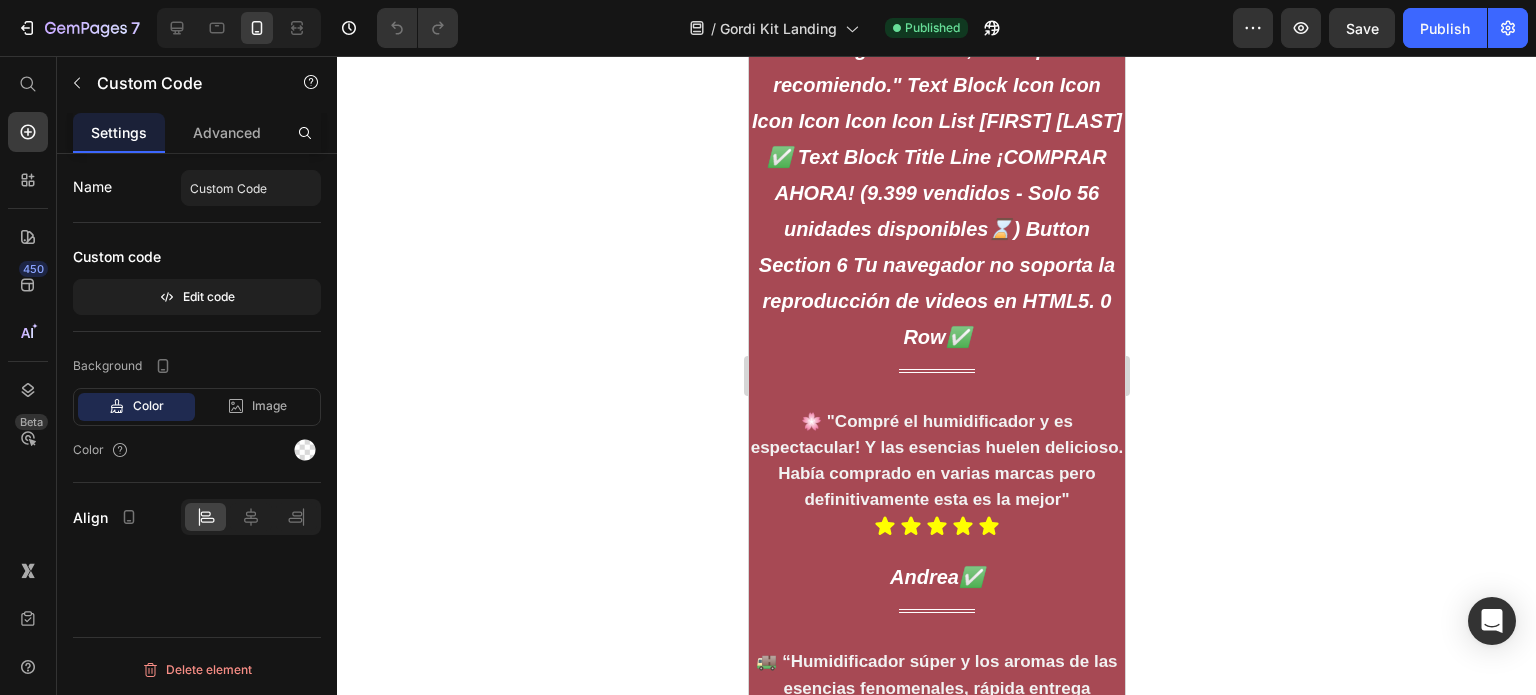 click on "Tu navegador no soporta la reproducción de videos en HTML5." at bounding box center [936, 96] 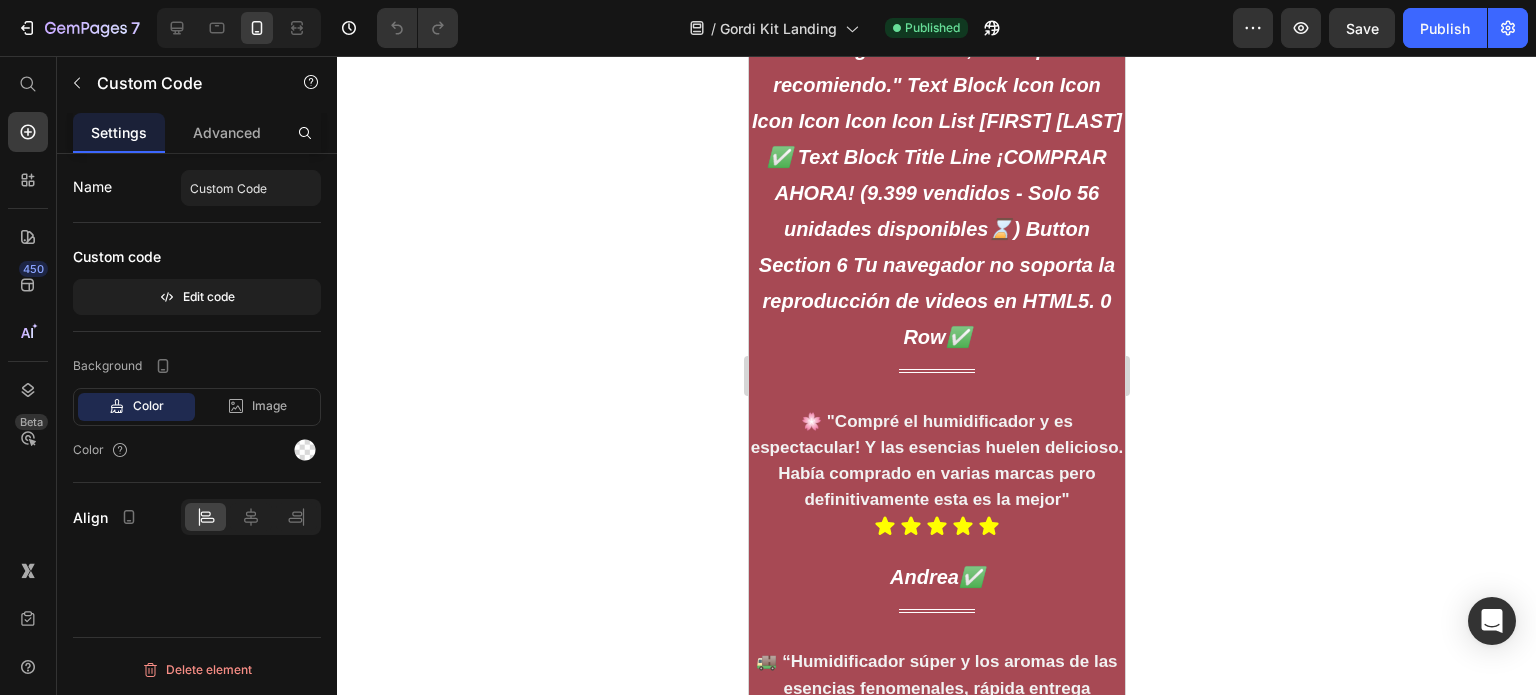 click on "Tu navegador no soporta la reproducción de videos en HTML5." at bounding box center (936, 96) 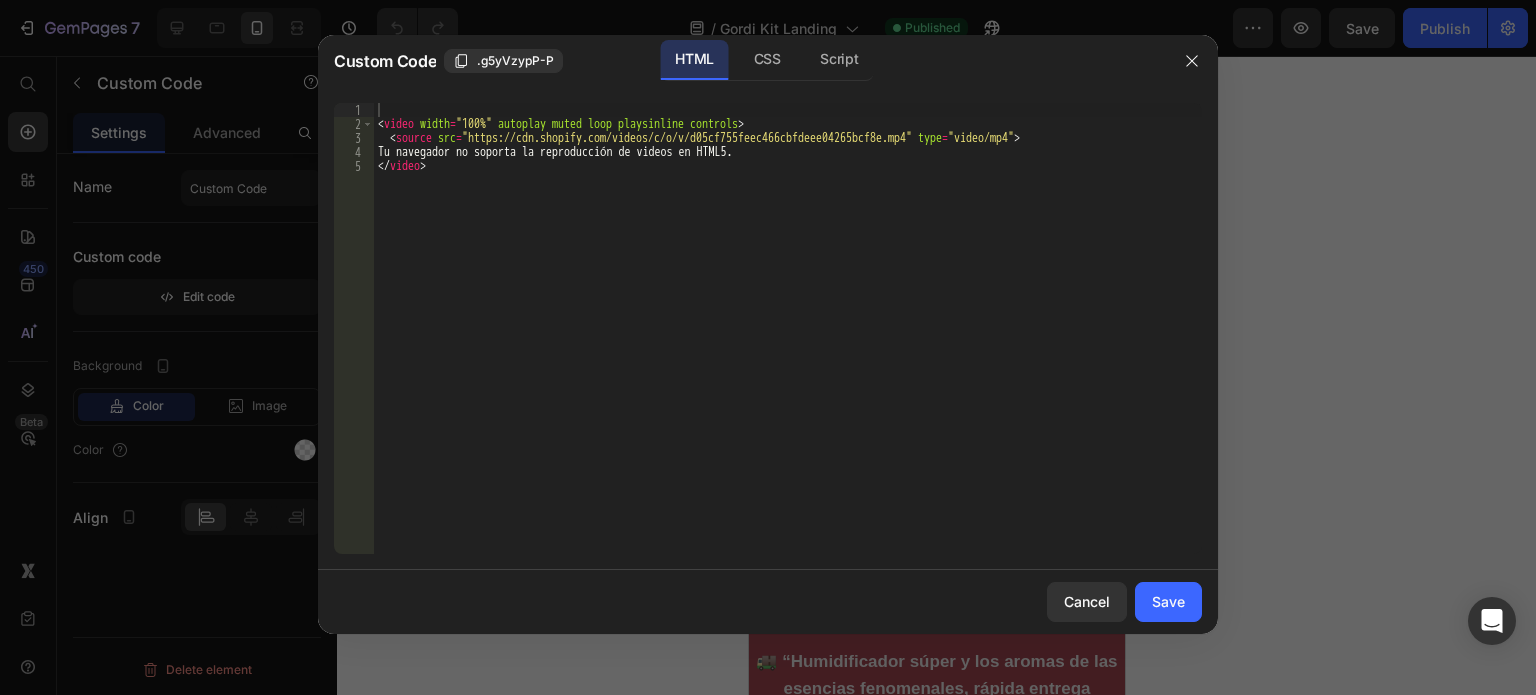 scroll, scrollTop: 3596, scrollLeft: 0, axis: vertical 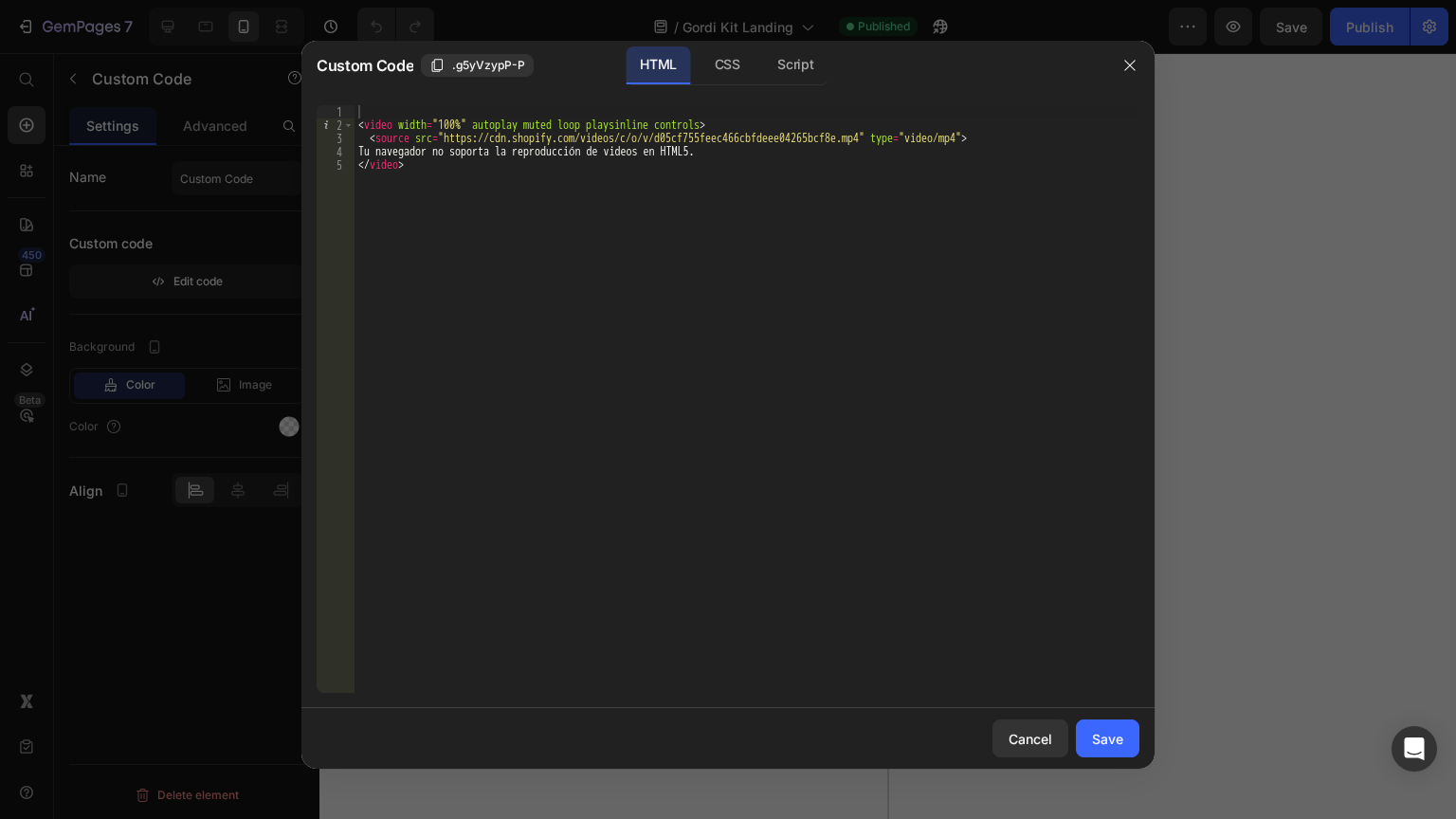 click on "Mobile  ( 376 px) iPhone 13 Mini iPhone 13 Pro iPhone 11 Pro Max iPhone 15 Pro Max Pixel 7 Galaxy S8+ Galaxy S20 Ultra iPad Mini iPad Air iPad Pro Header ✨"Amo los productos. Son de excelente calidad. Me gustaría que hicieran más promos para las personas que compramos de manera permanente" Text Block Icon Icon Icon Icon Icon Icon List Yeimy Paola  ✅ Text Block                Title Line 🌸 "Compré el humidificador y es espectacular! Y las esencias huelen delicioso. Había comprado en varias marcas pero definitivamente esta es la mejor" Text Block Icon Icon Icon Icon Icon Icon List Andrea  ✅ Text Block                Title Line 🚚 “Humidificador súper y los aromas de las esencias fenomenales, rápida entrega Nacional, los super recomiendo." Text Block Icon Icon Icon Icon Icon Icon List Ana Paola  ✅ Text Block                Title Line ¡COMPRAR AHORA! ([NUMBER] vendidos - Solo [NUMBER] unidades disponibles⌛) Button Section 6
Tu navegador no soporta la reproducción de videos en HTML5.
0 Row" at bounding box center (887, 16157) 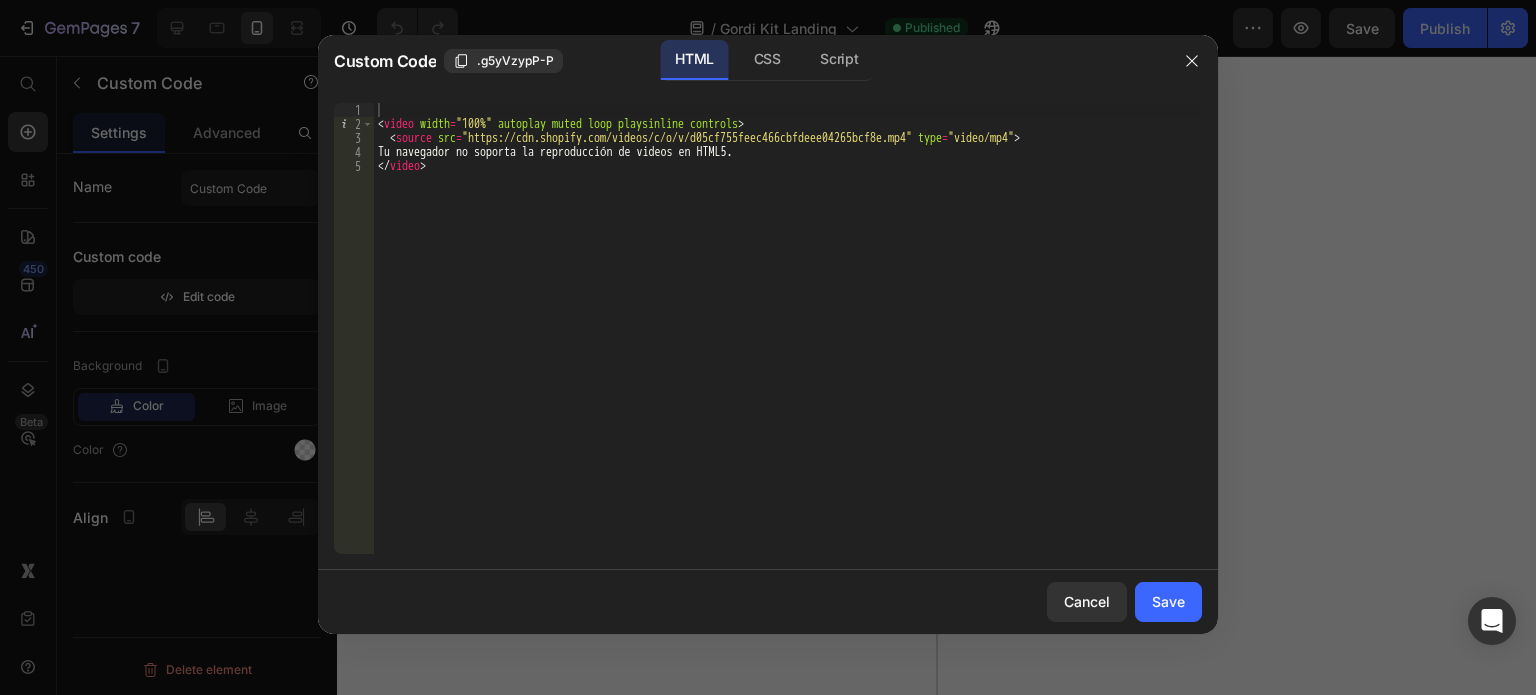 scroll, scrollTop: 3518, scrollLeft: 0, axis: vertical 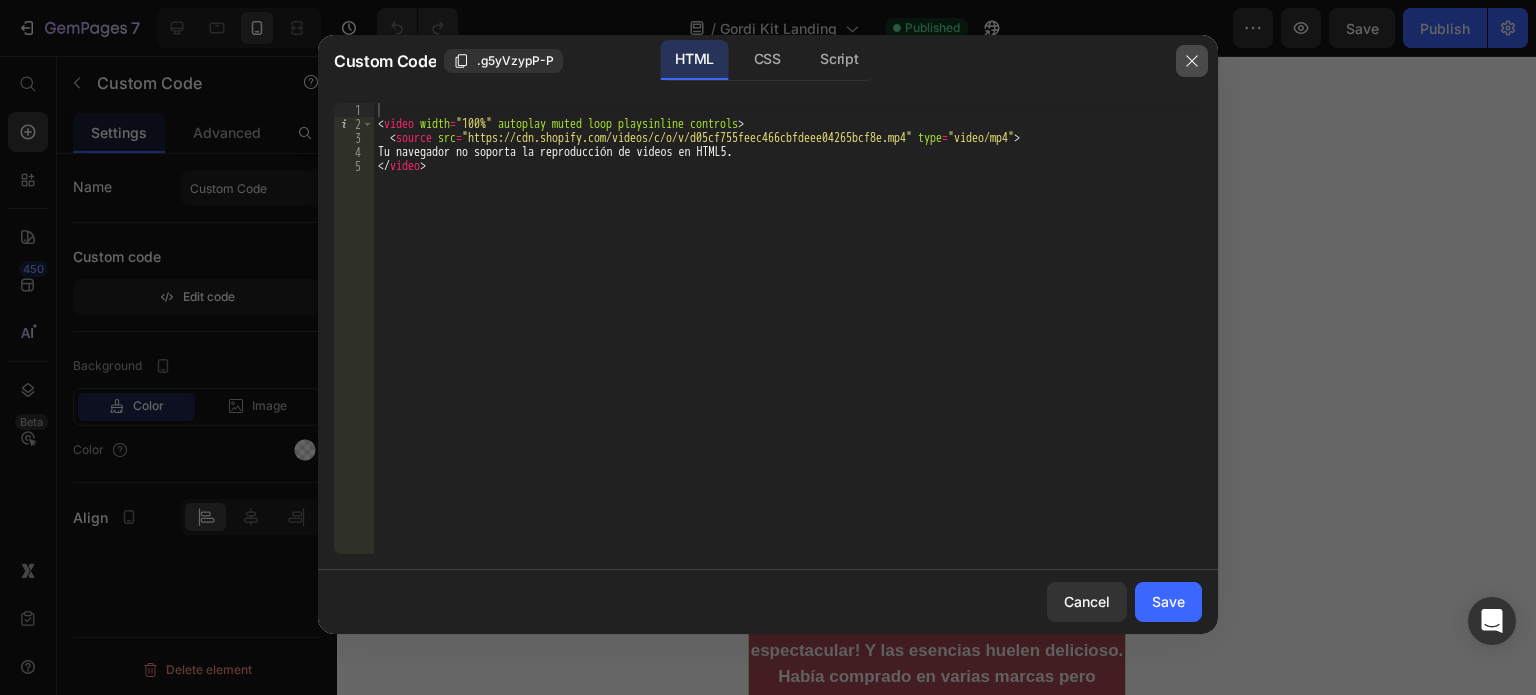 click at bounding box center [1192, 61] 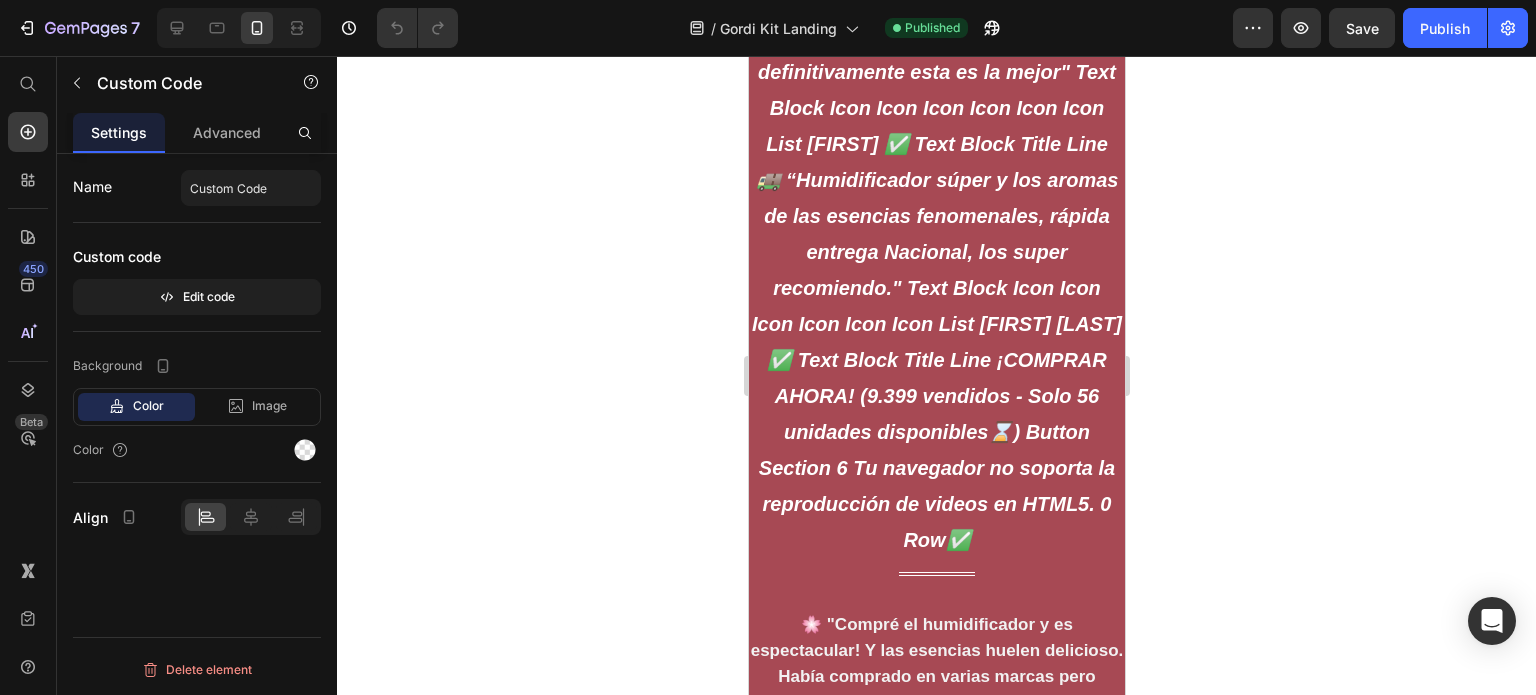click on "Tu navegador no soporta la reproducción de videos en HTML5." at bounding box center (936, 299) 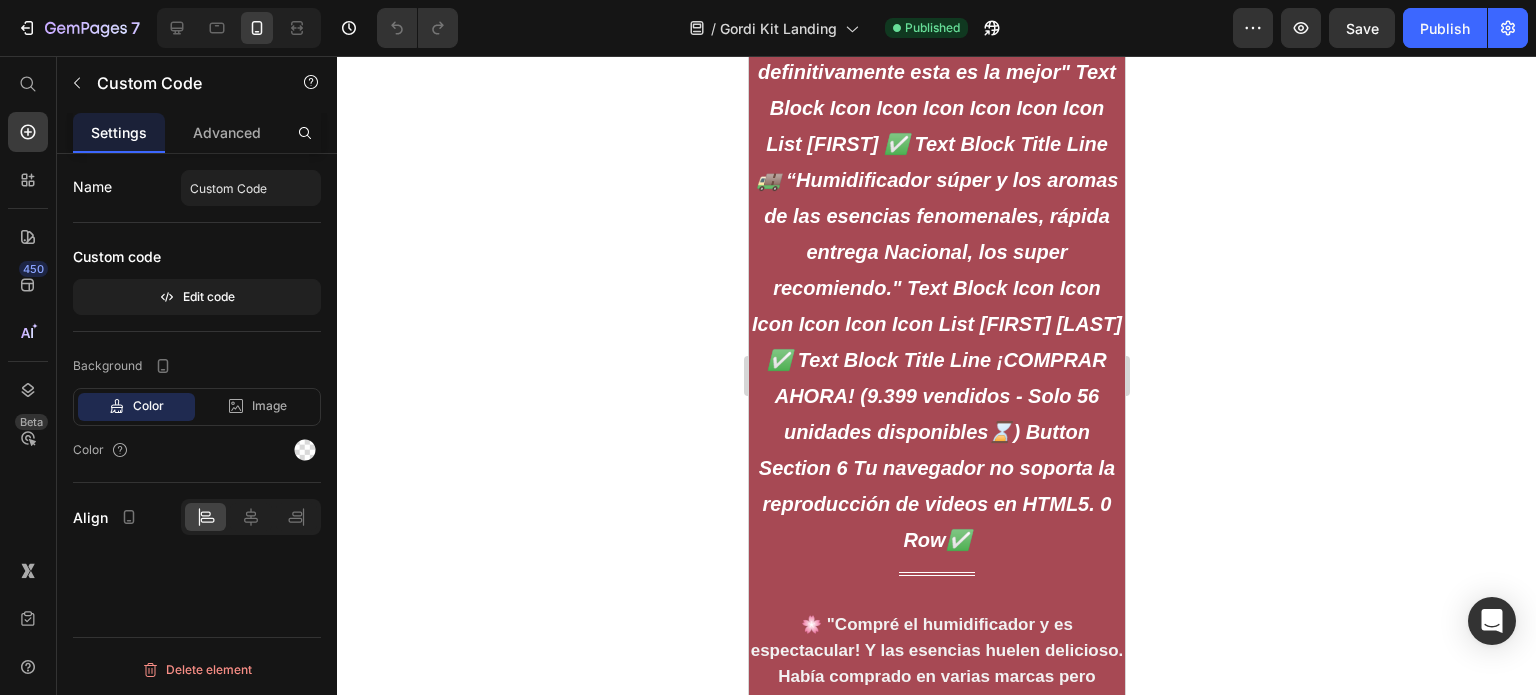 click on "Tu navegador no soporta la reproducción de videos en HTML5." at bounding box center (936, 299) 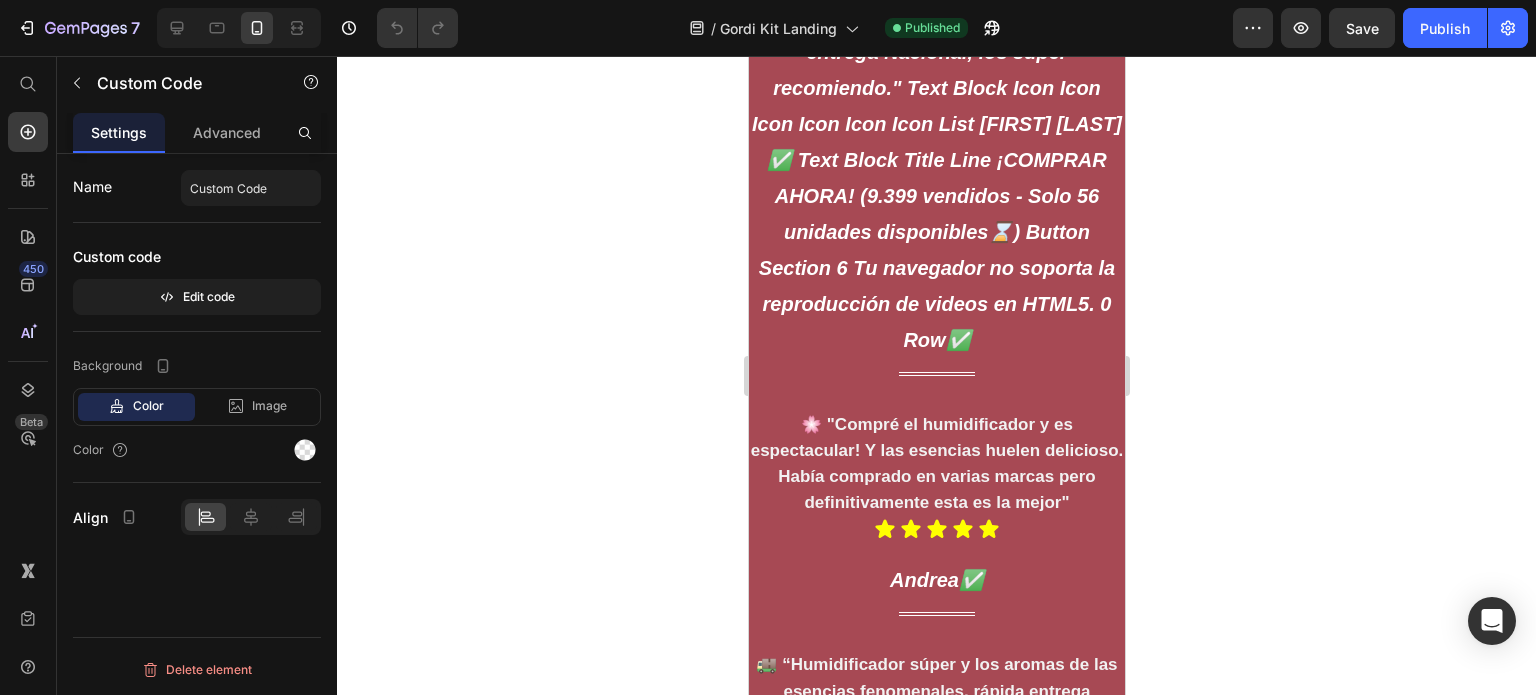 click on "Tu navegador no soporta la reproducción de videos en HTML5." at bounding box center [936, 99] 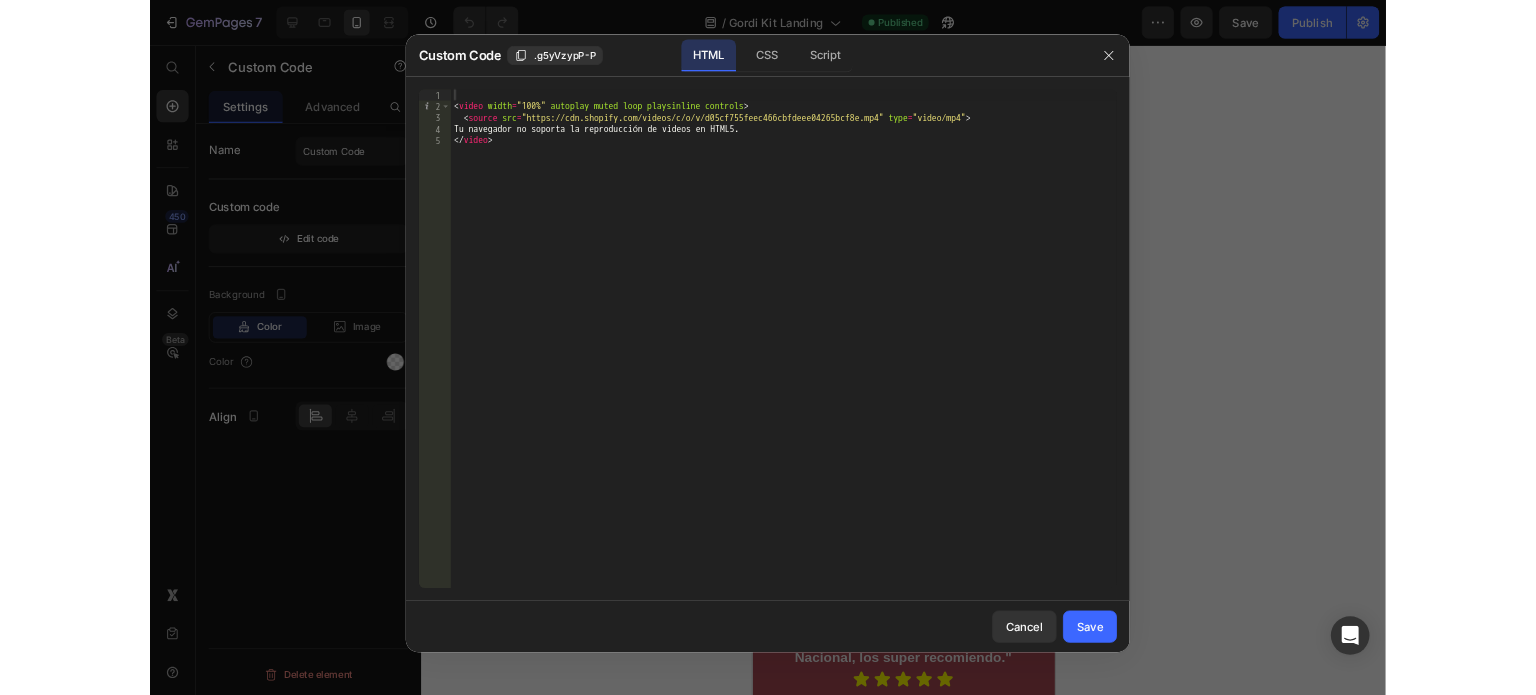 scroll, scrollTop: 3540, scrollLeft: 0, axis: vertical 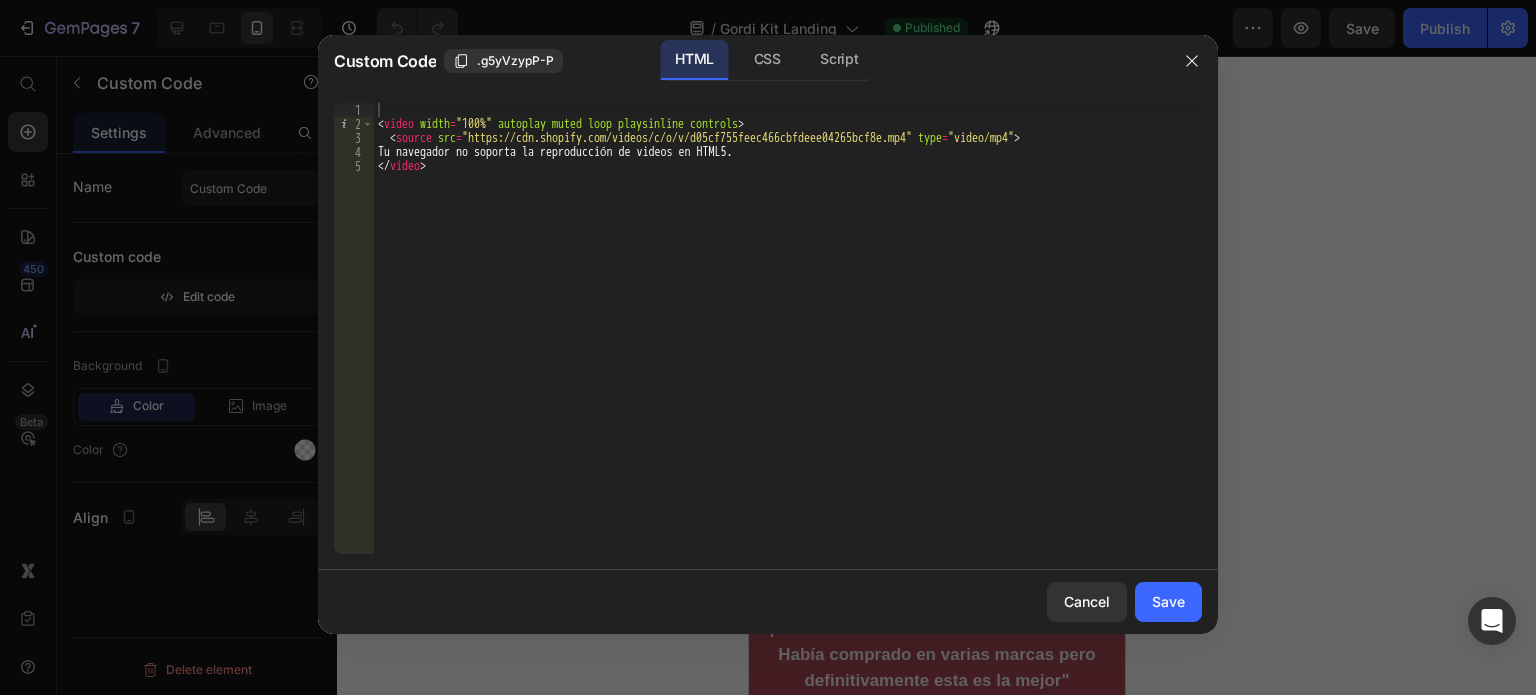 type on "<video width="100%" autoplay muted loop playsinline controls>" 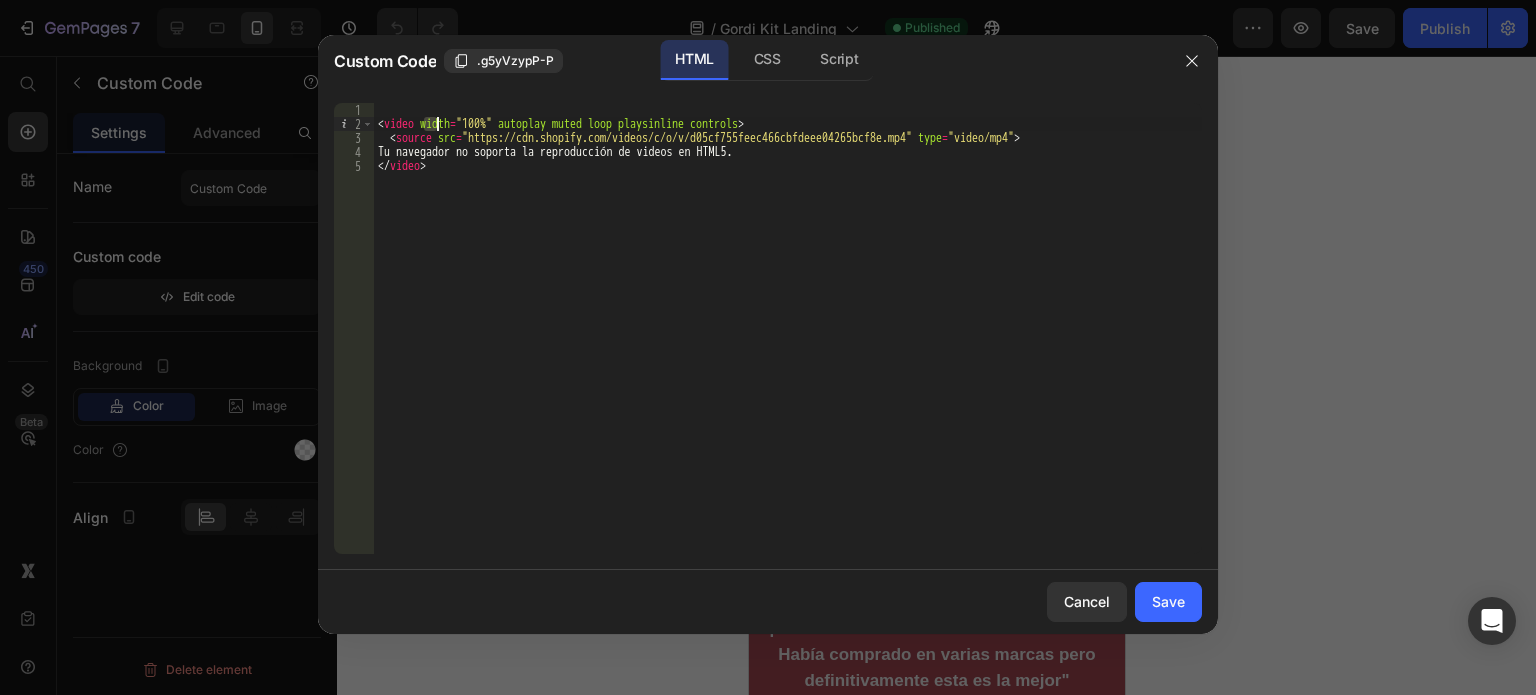 drag, startPoint x: 421, startPoint y: 120, endPoint x: 438, endPoint y: 120, distance: 17 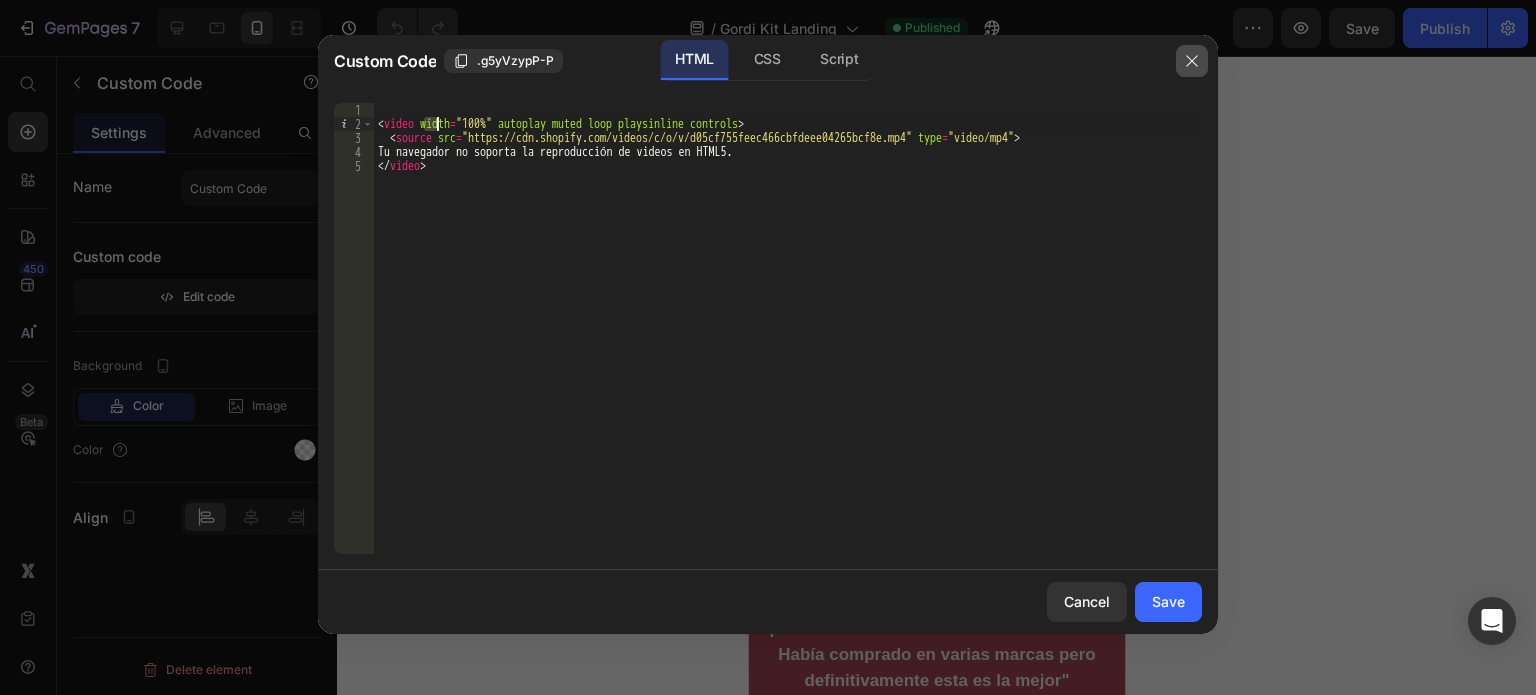 click at bounding box center (1192, 61) 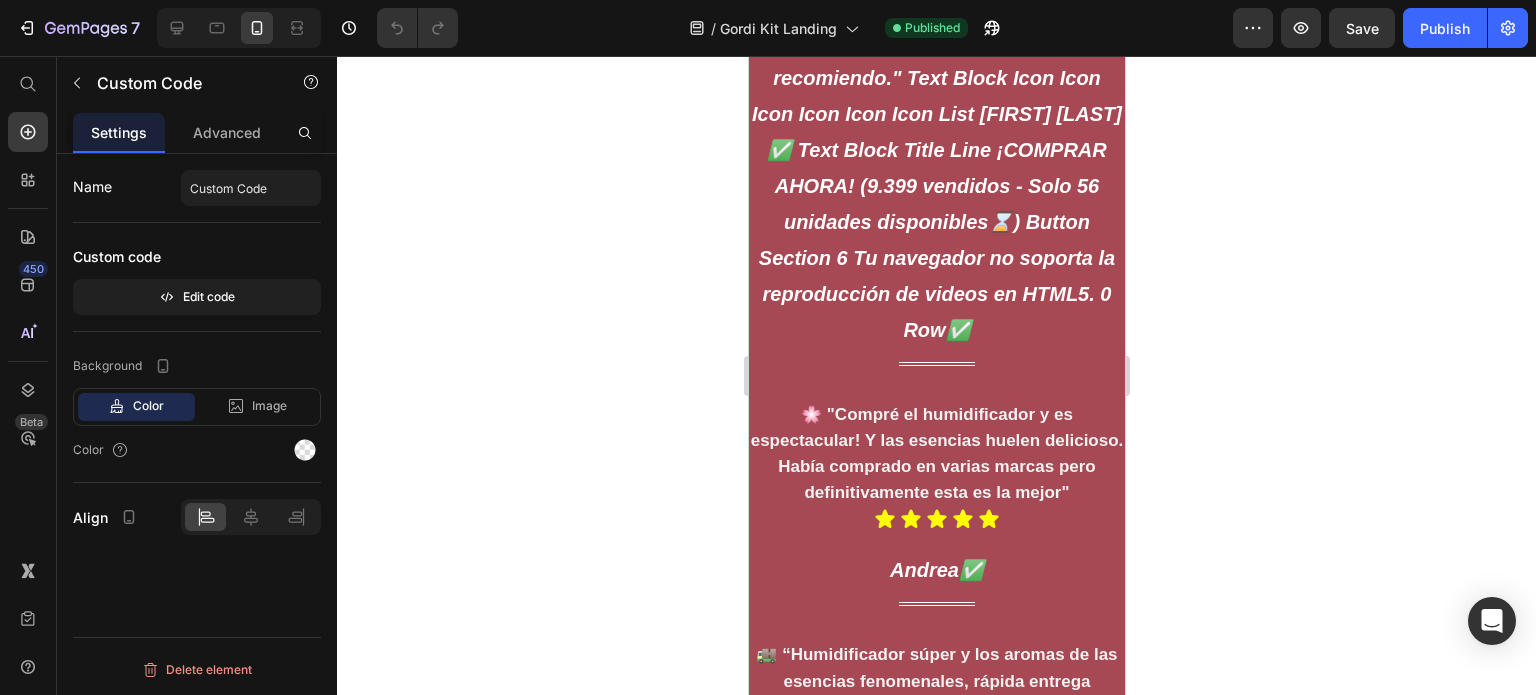 scroll, scrollTop: 3740, scrollLeft: 0, axis: vertical 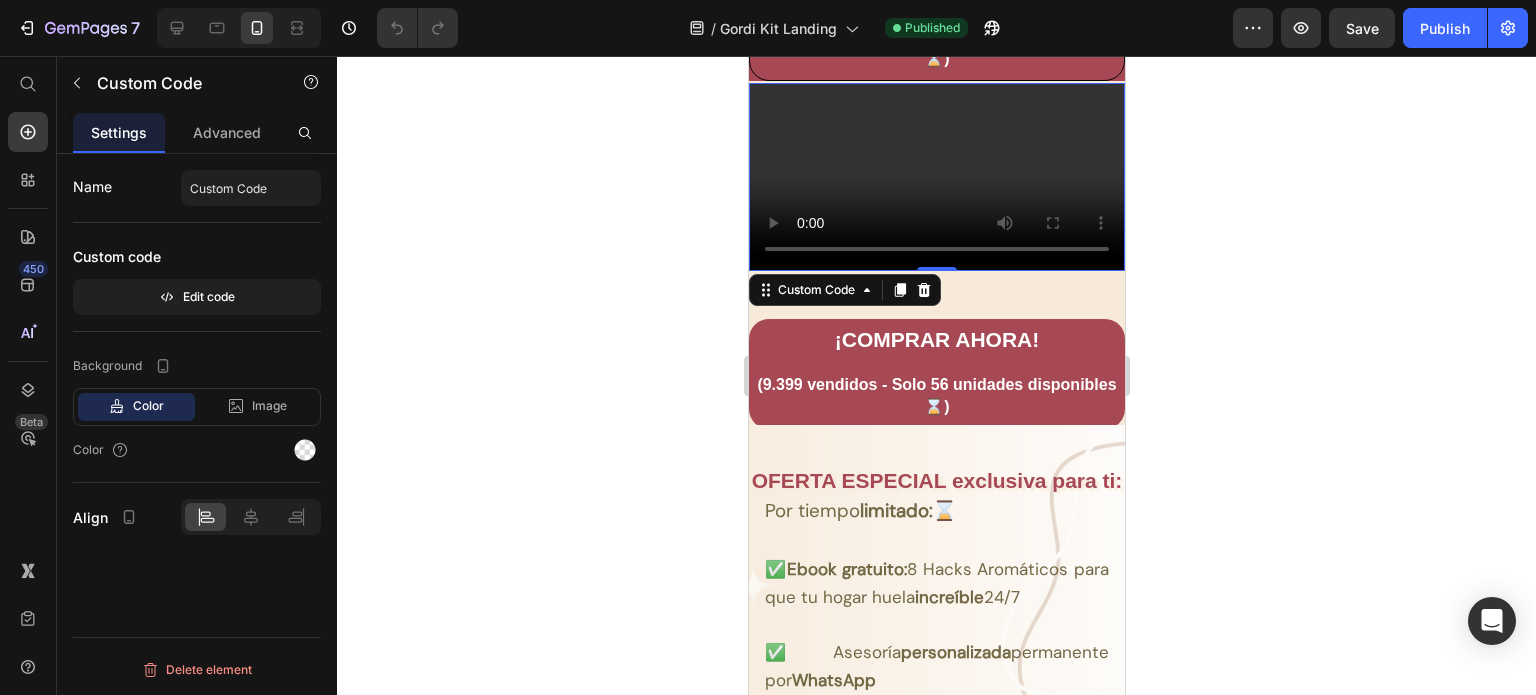 click on "Tu navegador no soporta la reproducción de videos en HTML5." at bounding box center [936, 177] 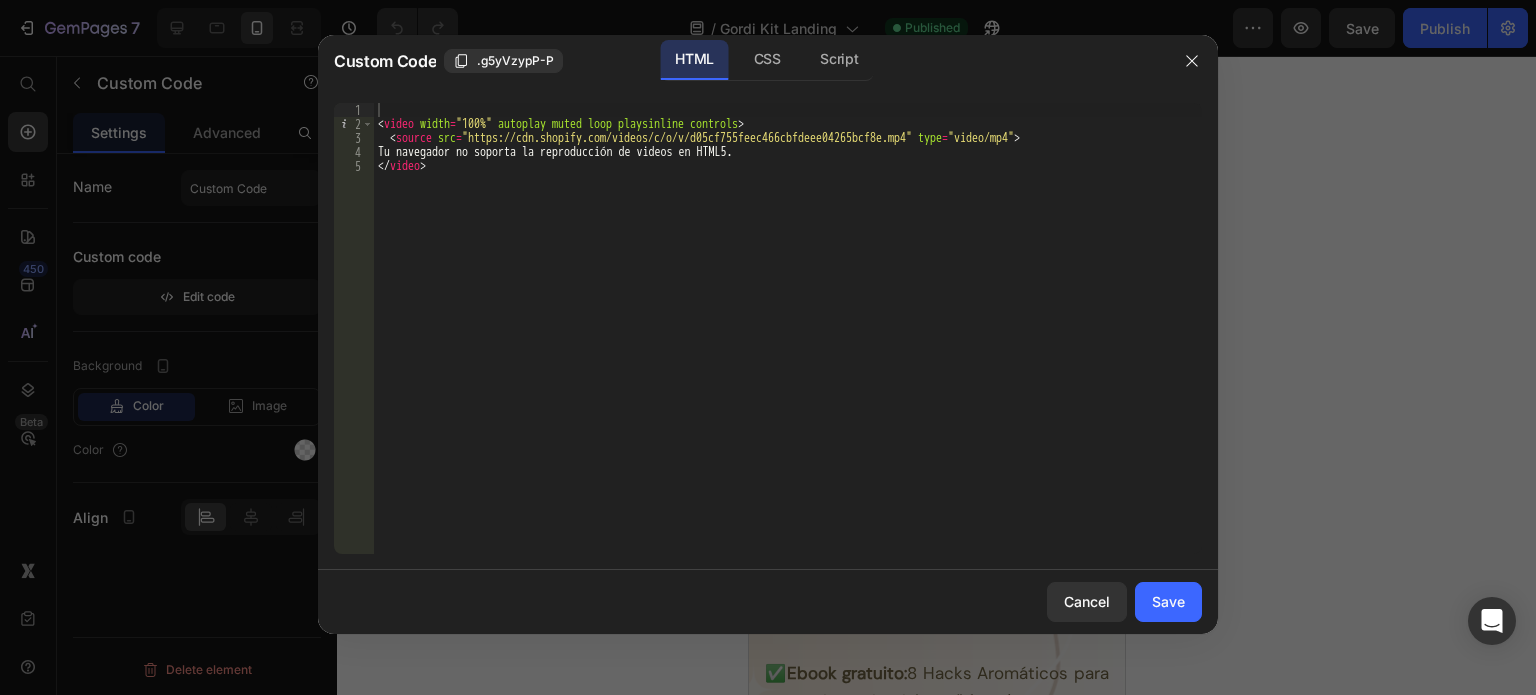 scroll, scrollTop: 3457, scrollLeft: 0, axis: vertical 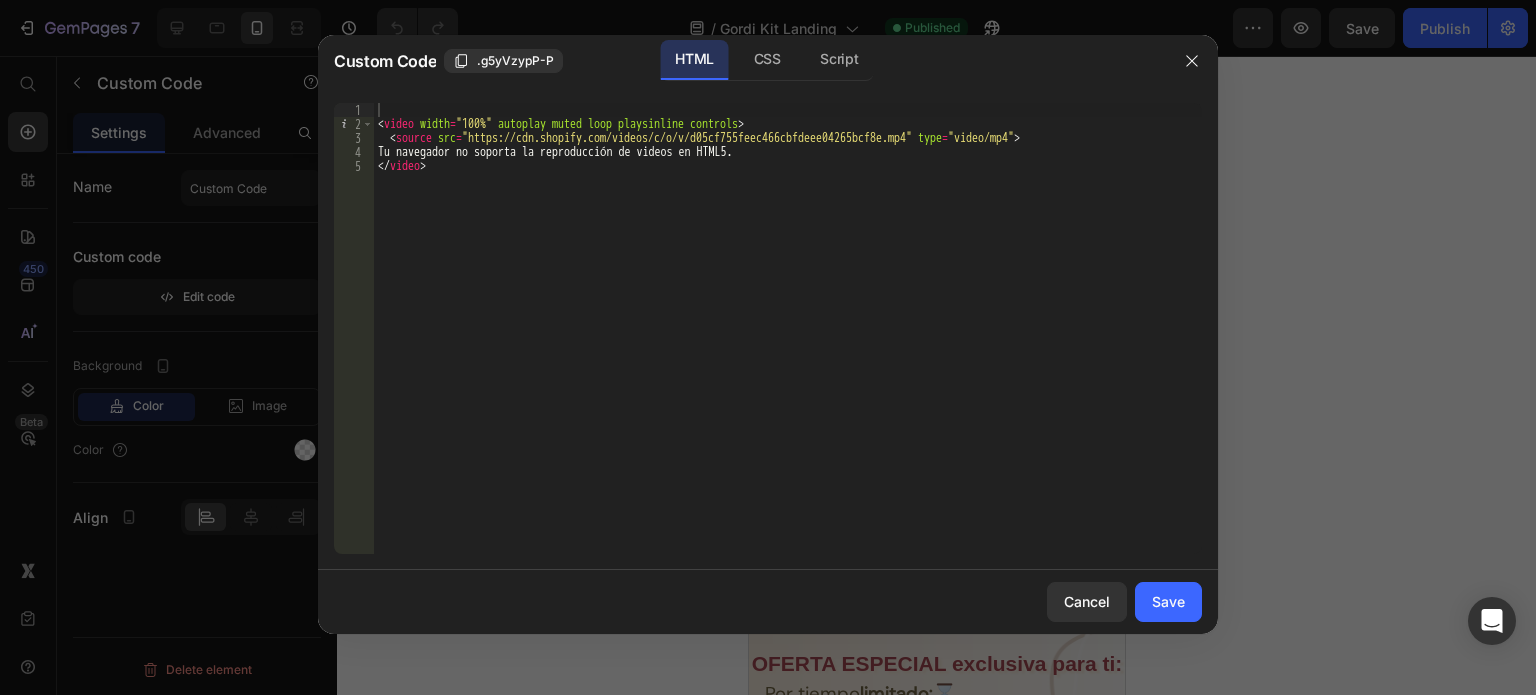 type on "<source src="https://cdn.shopify.com/videos/c/o/v/d05cf755feec466cbfdeee04265bcf8e.mp4" type="video/mp4">" 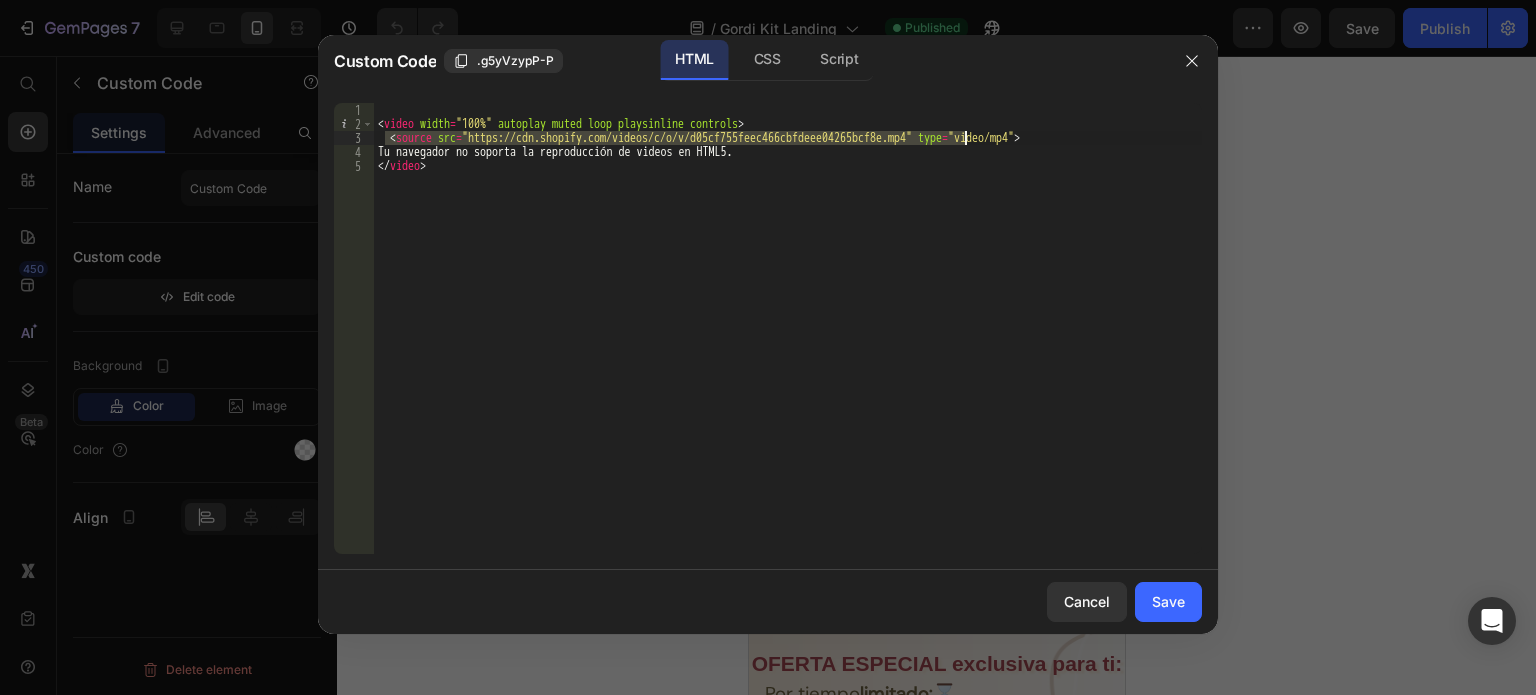 drag, startPoint x: 388, startPoint y: 131, endPoint x: 968, endPoint y: 134, distance: 580.00775 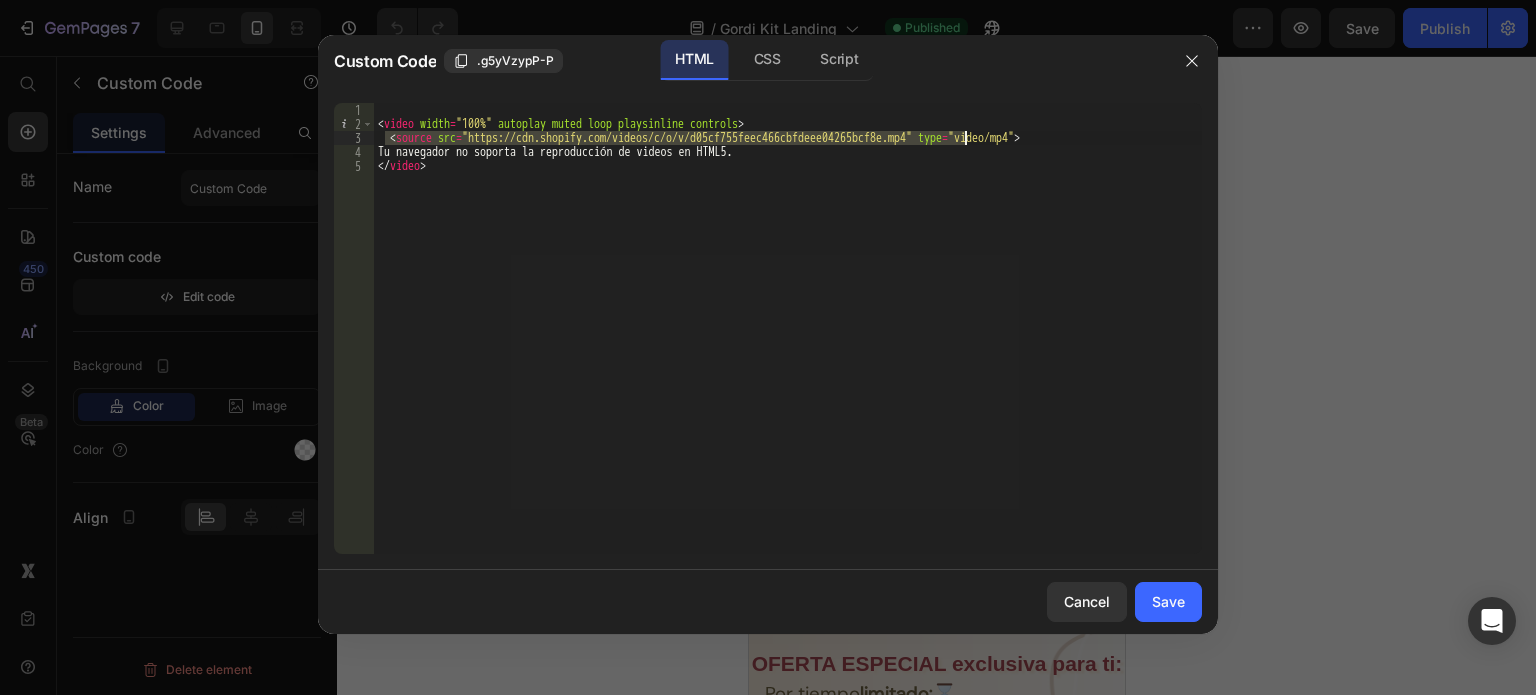 click on "< video   width = "100%"   autoplay   muted   loop   playsinline   controls >    < source   src = "https://cdn.shopify.com/videos/c/o/v/d05cf755feec466cbfdeee04265bcf8e.mp4"   type = "video/mp4" >   Tu navegador no soporta la reproducción de videos en HTML5. </ video >" at bounding box center (788, 328) 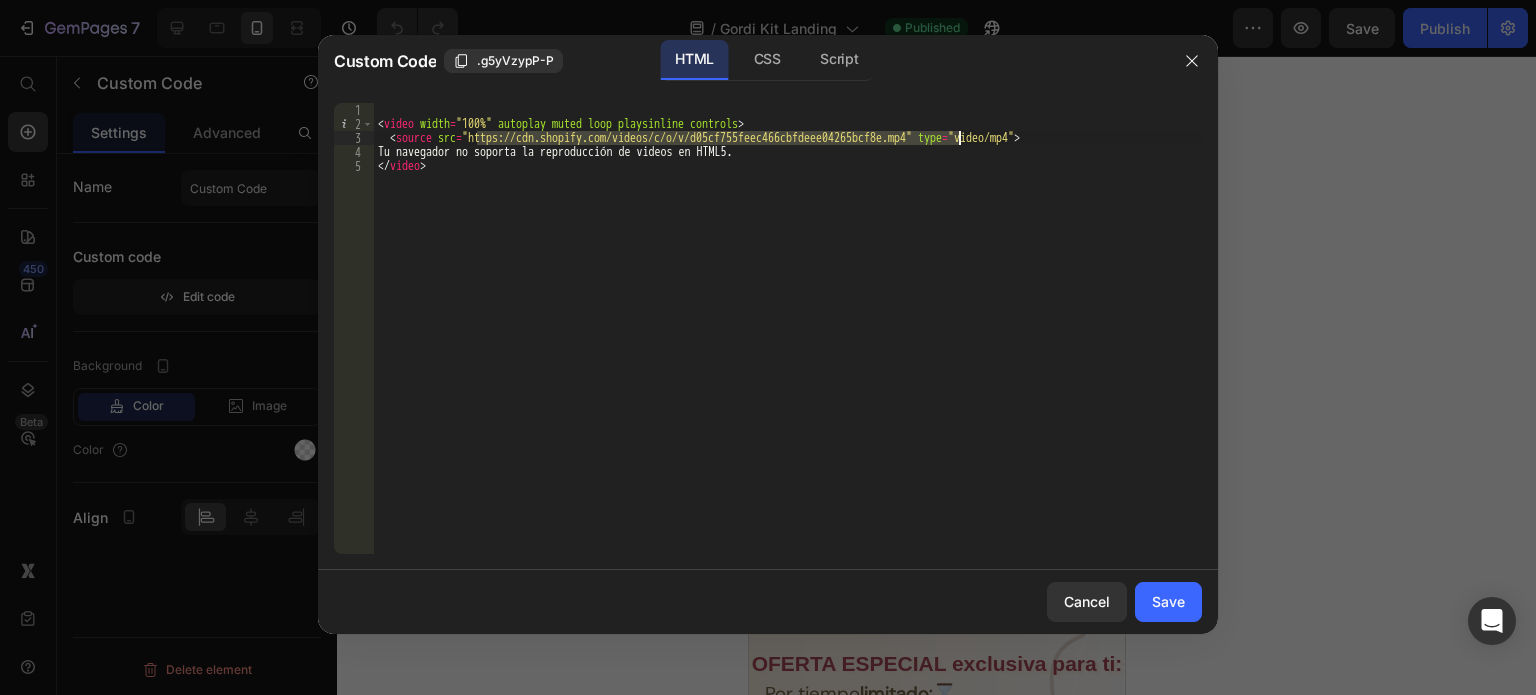 drag, startPoint x: 475, startPoint y: 138, endPoint x: 956, endPoint y: 140, distance: 481.00415 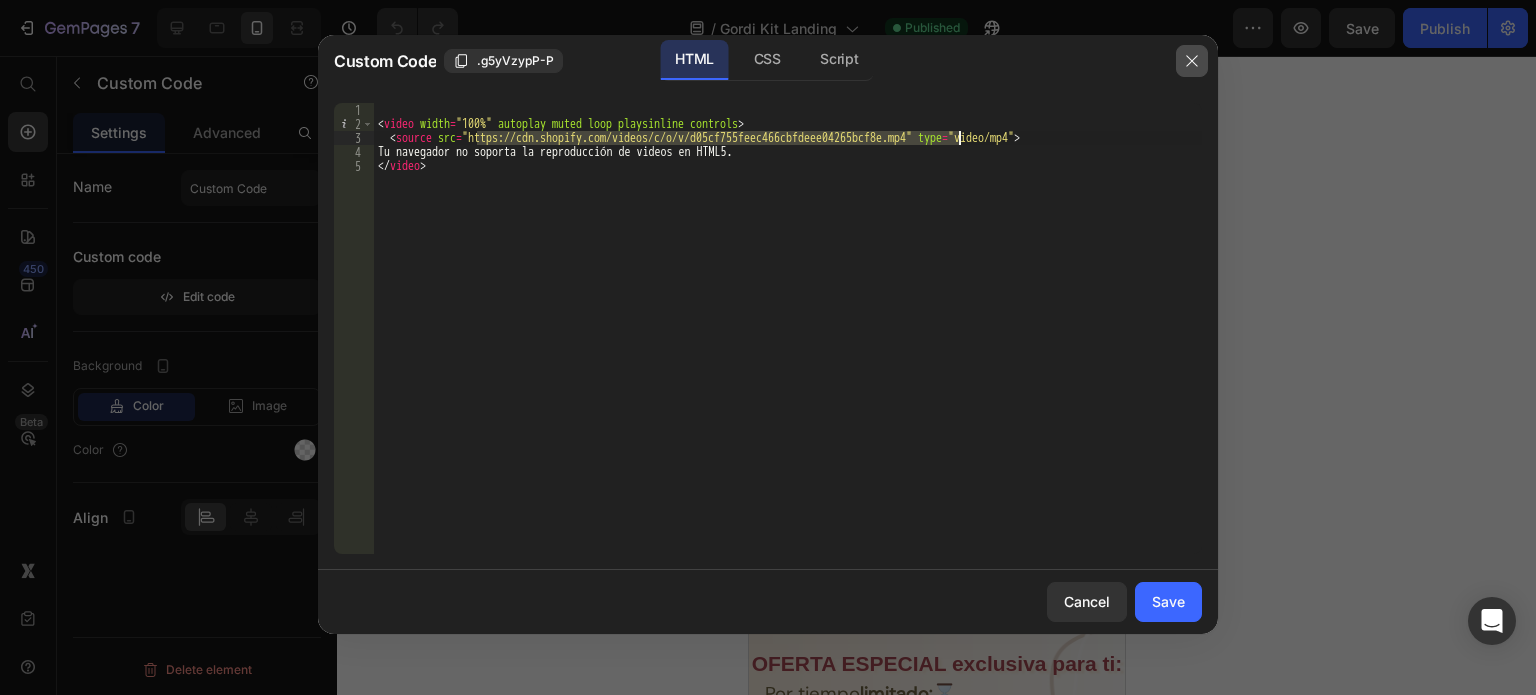click at bounding box center (1192, 61) 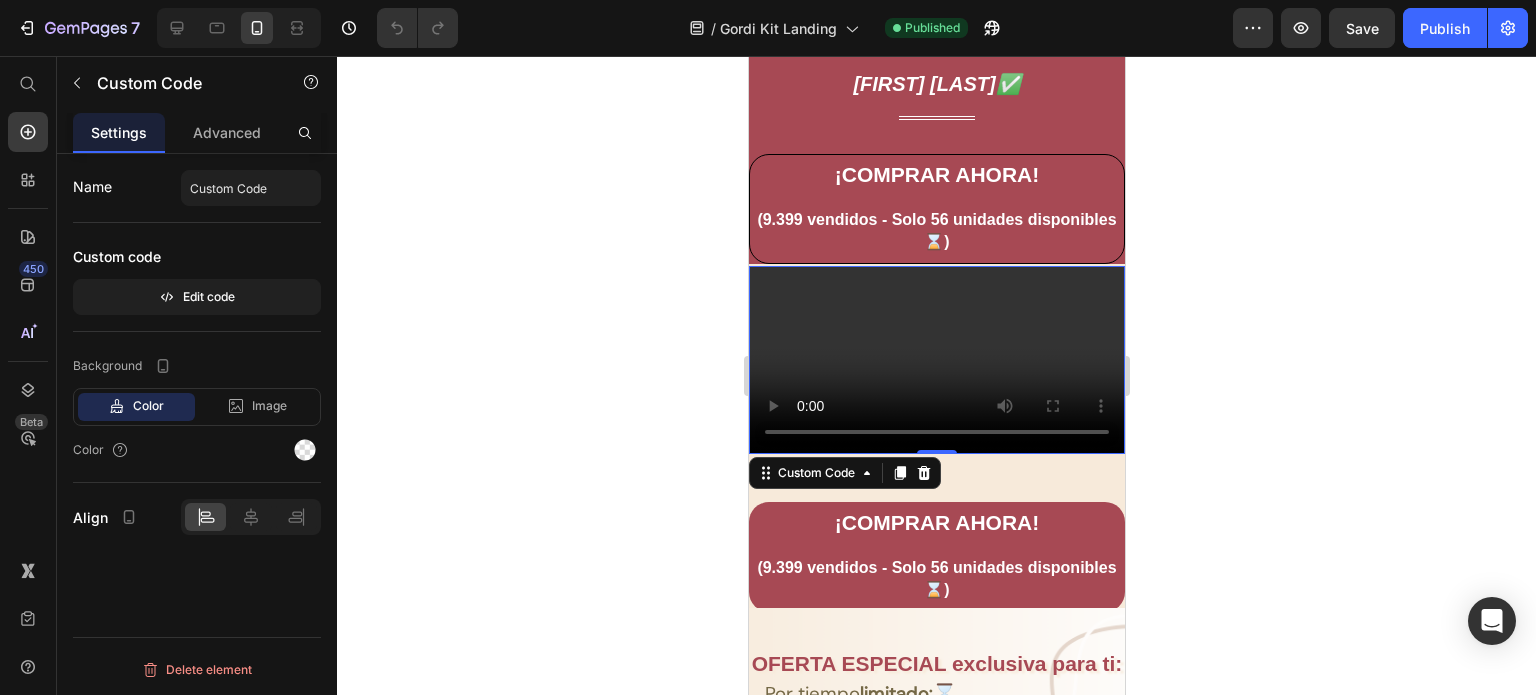 click on "Tu navegador no soporta la reproducción de videos en HTML5." at bounding box center [936, 360] 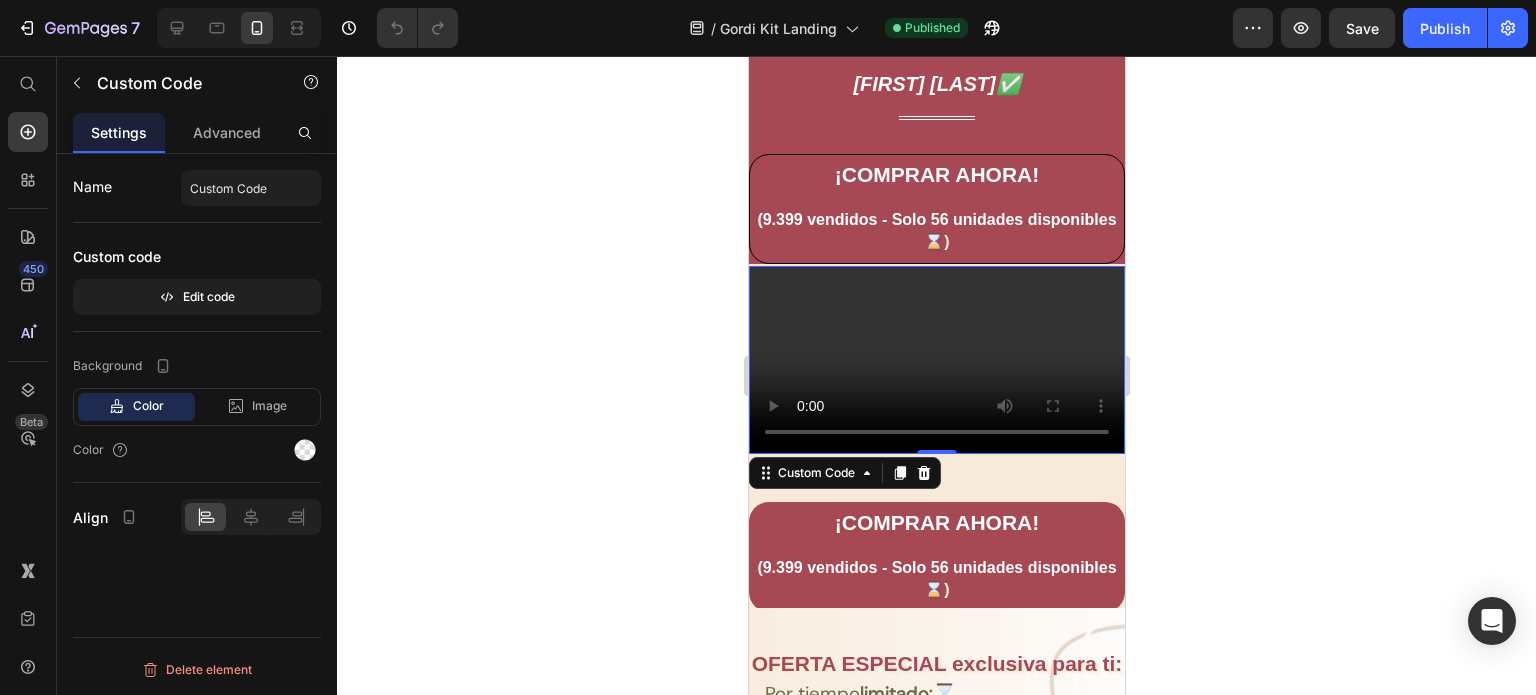 click on "Tu navegador no soporta la reproducción de videos en HTML5." at bounding box center (936, 360) 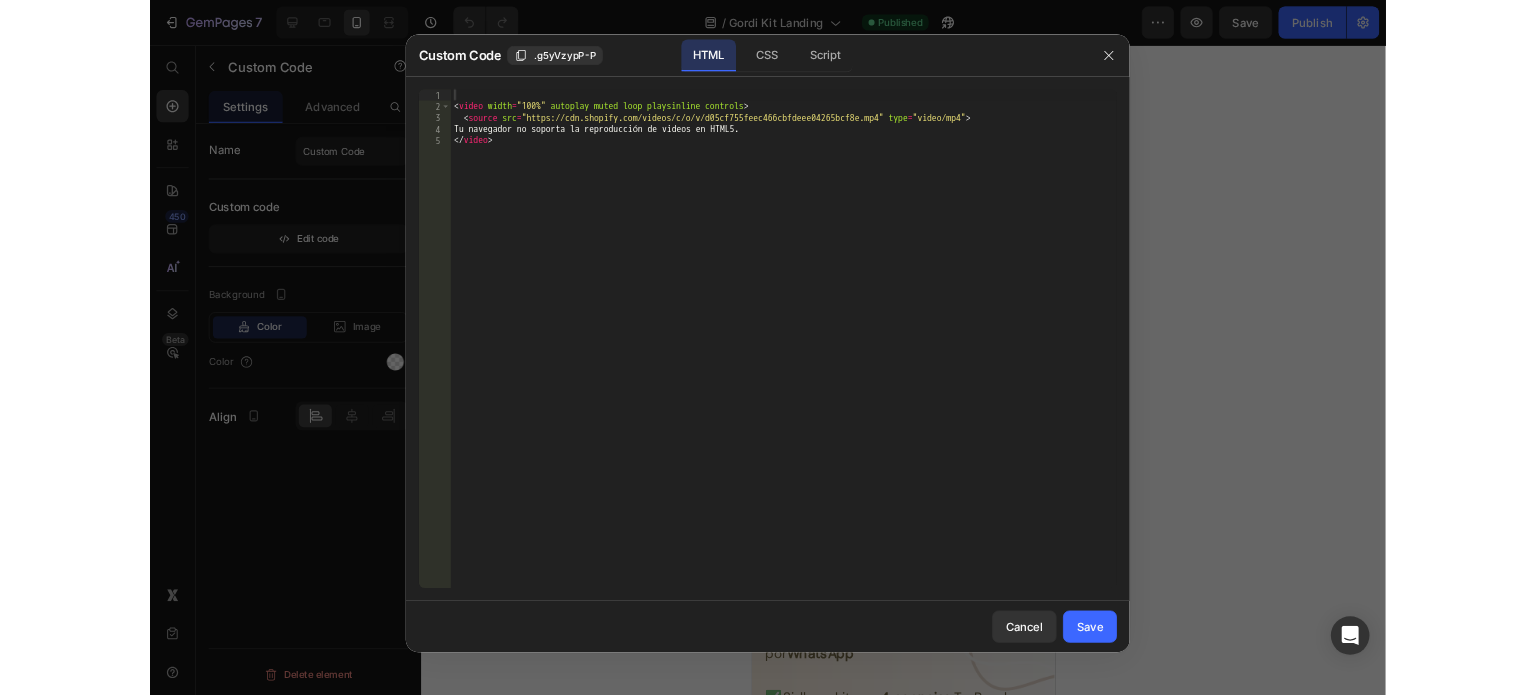 scroll, scrollTop: 4412, scrollLeft: 0, axis: vertical 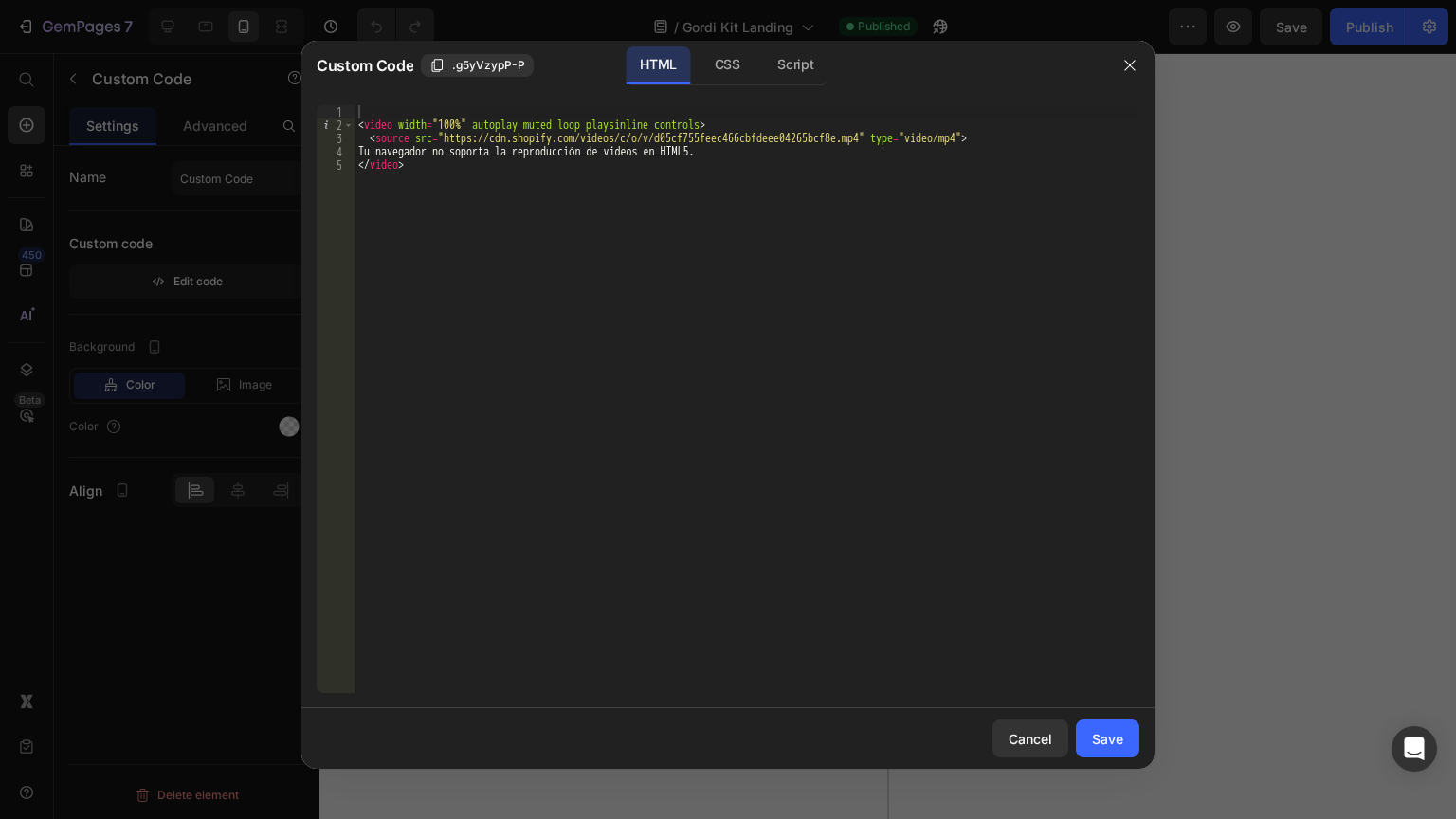click on "Tu navegador no soporta la reproducción de videos en HTML5." at bounding box center (887, 24728) 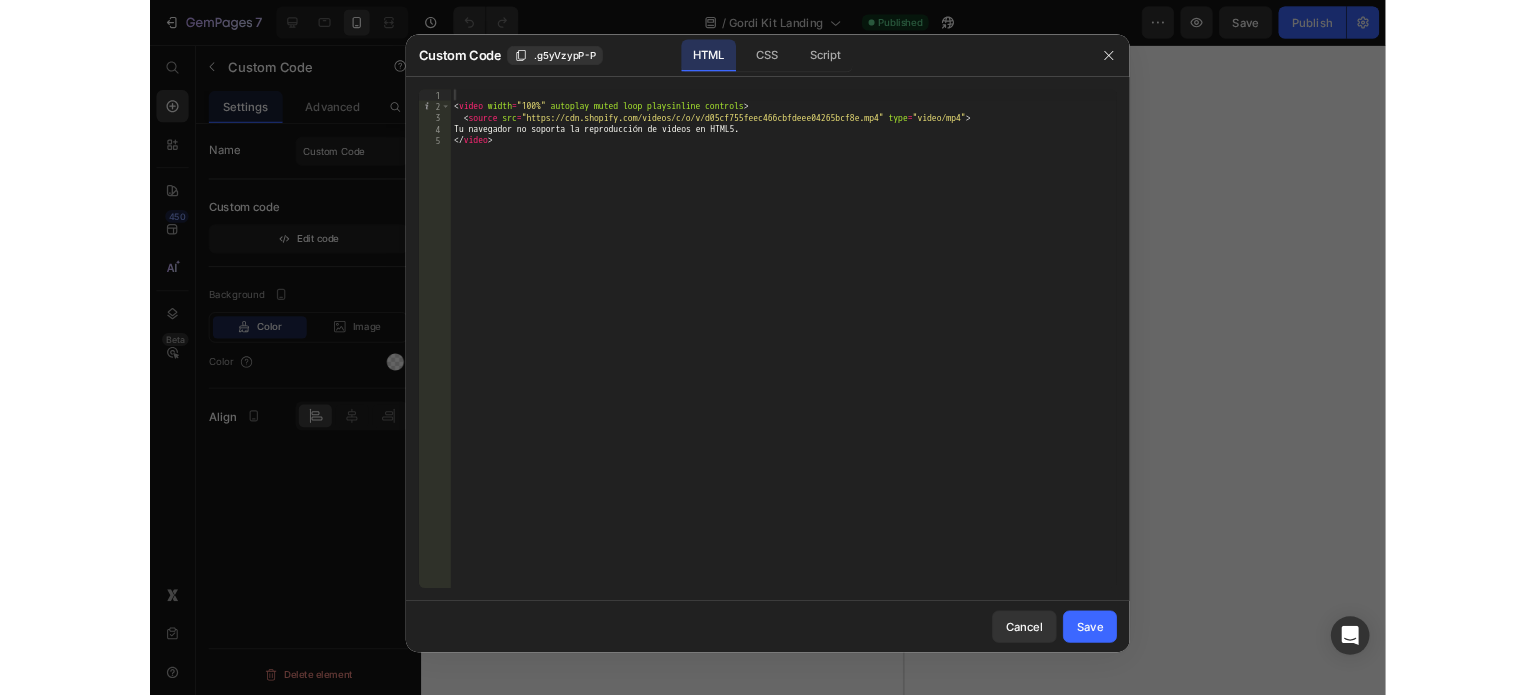 scroll, scrollTop: 4546, scrollLeft: 0, axis: vertical 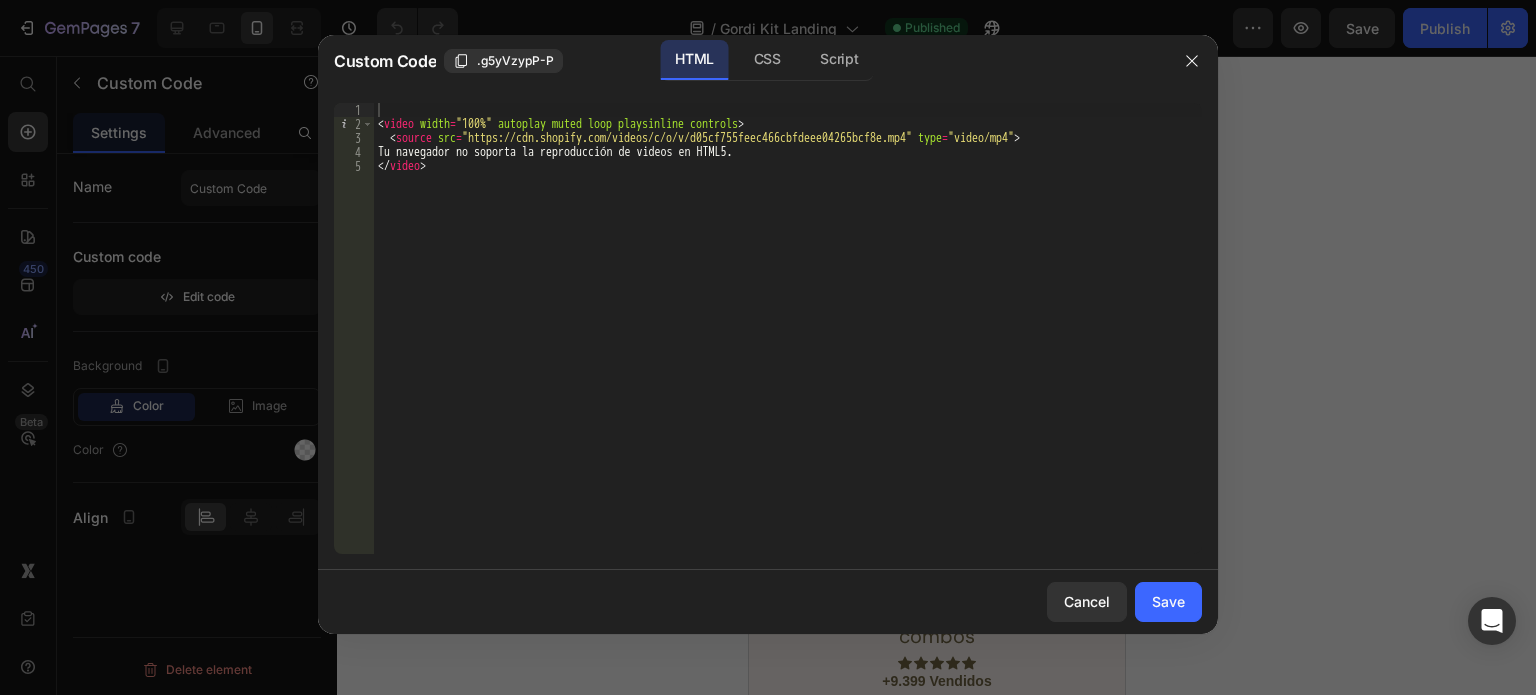 type on "<source src="https://cdn.shopify.com/videos/c/o/v/d05cf755feec466cbfdeee04265bcf8e.mp4" type="video/mp4">" 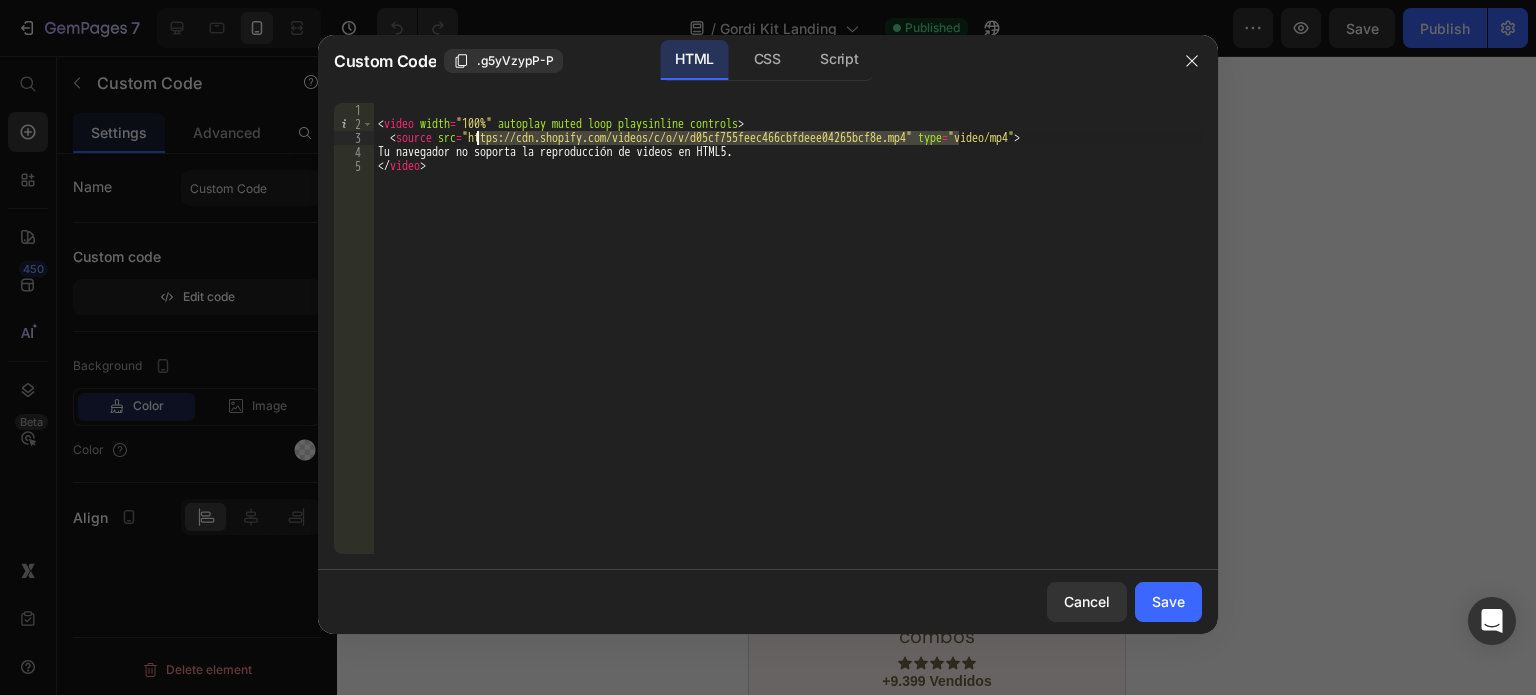 drag, startPoint x: 957, startPoint y: 136, endPoint x: 475, endPoint y: 139, distance: 482.00934 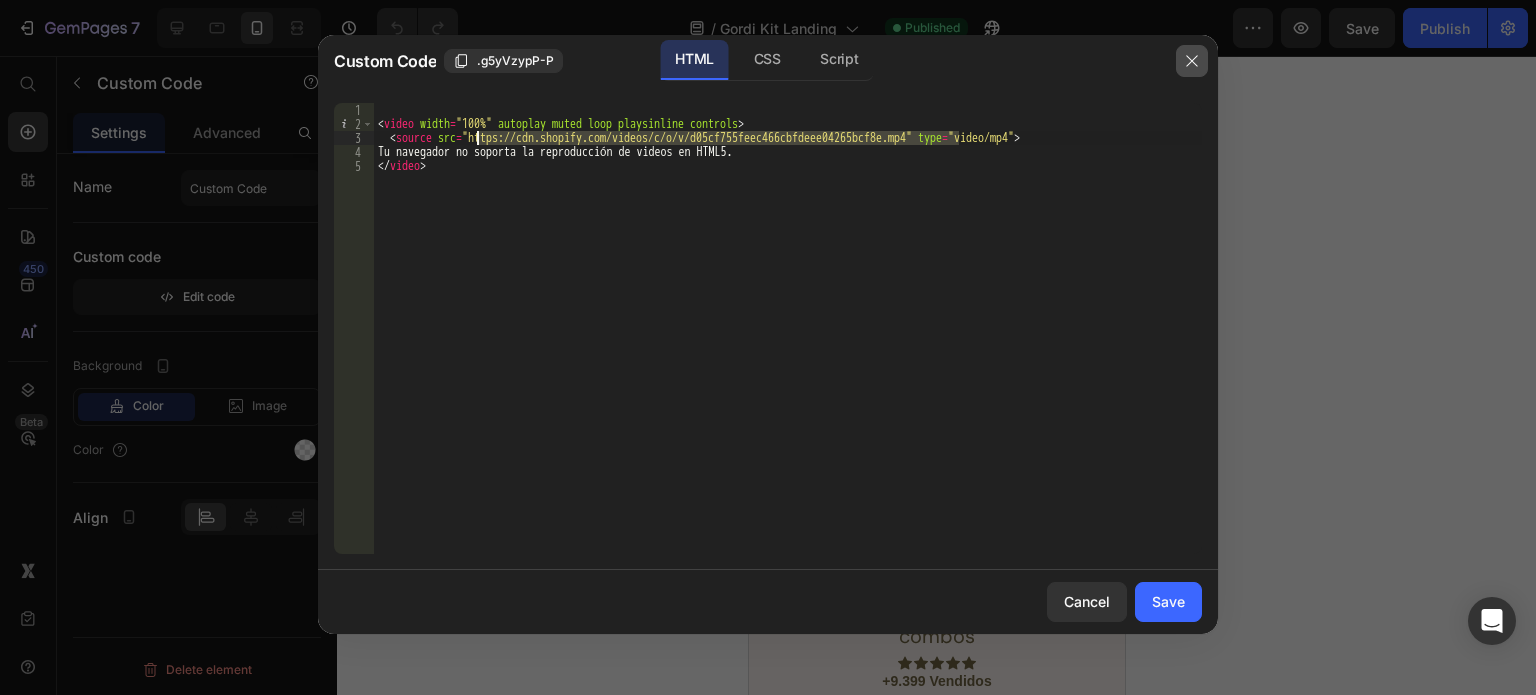 click 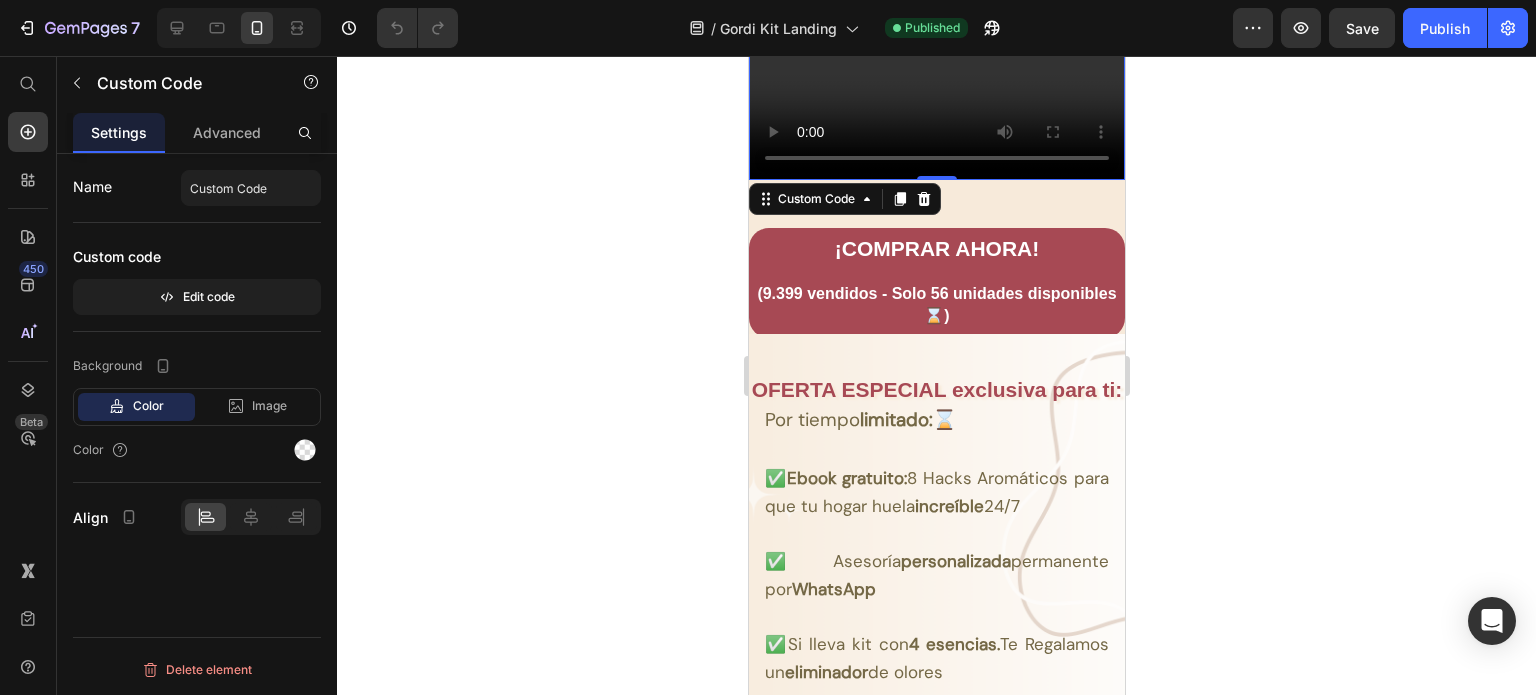 scroll, scrollTop: 3830, scrollLeft: 0, axis: vertical 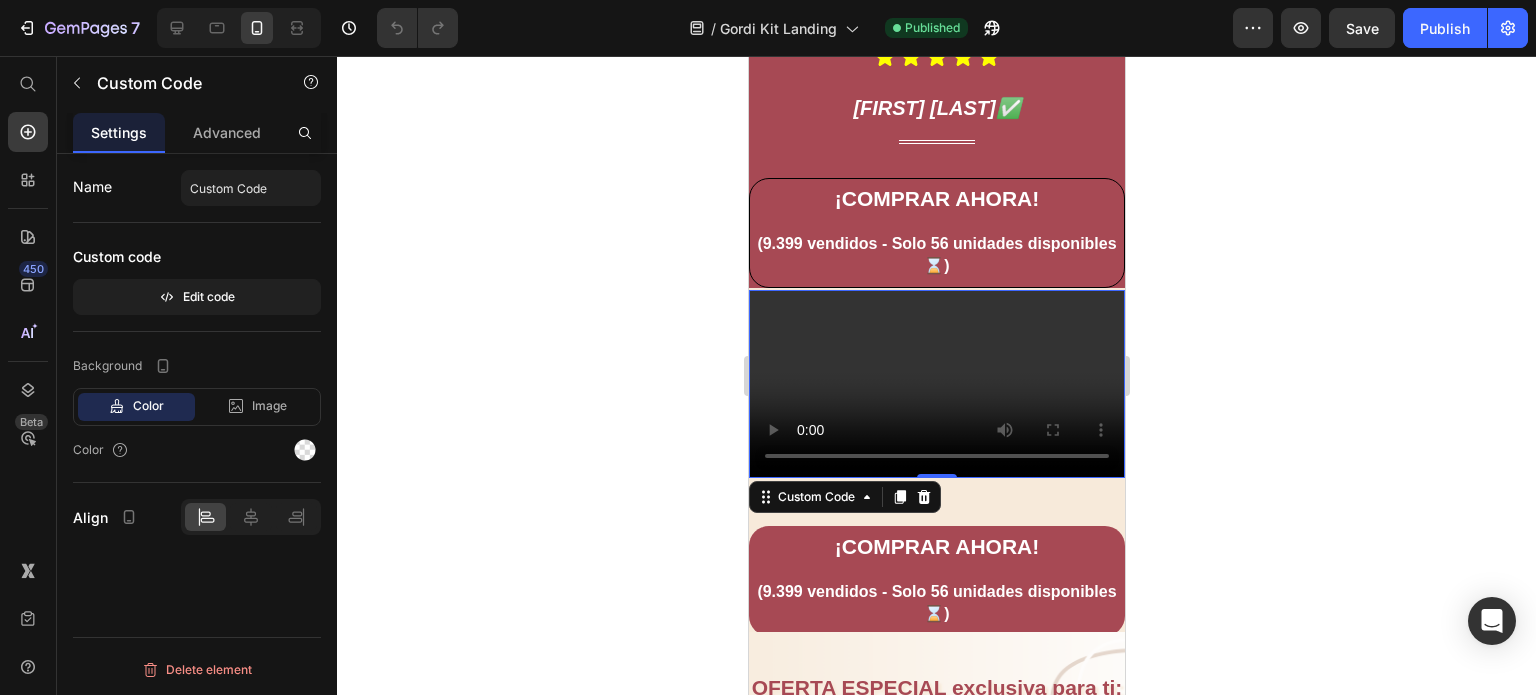 click on "Tu navegador no soporta la reproducción de videos en HTML5." at bounding box center (936, 384) 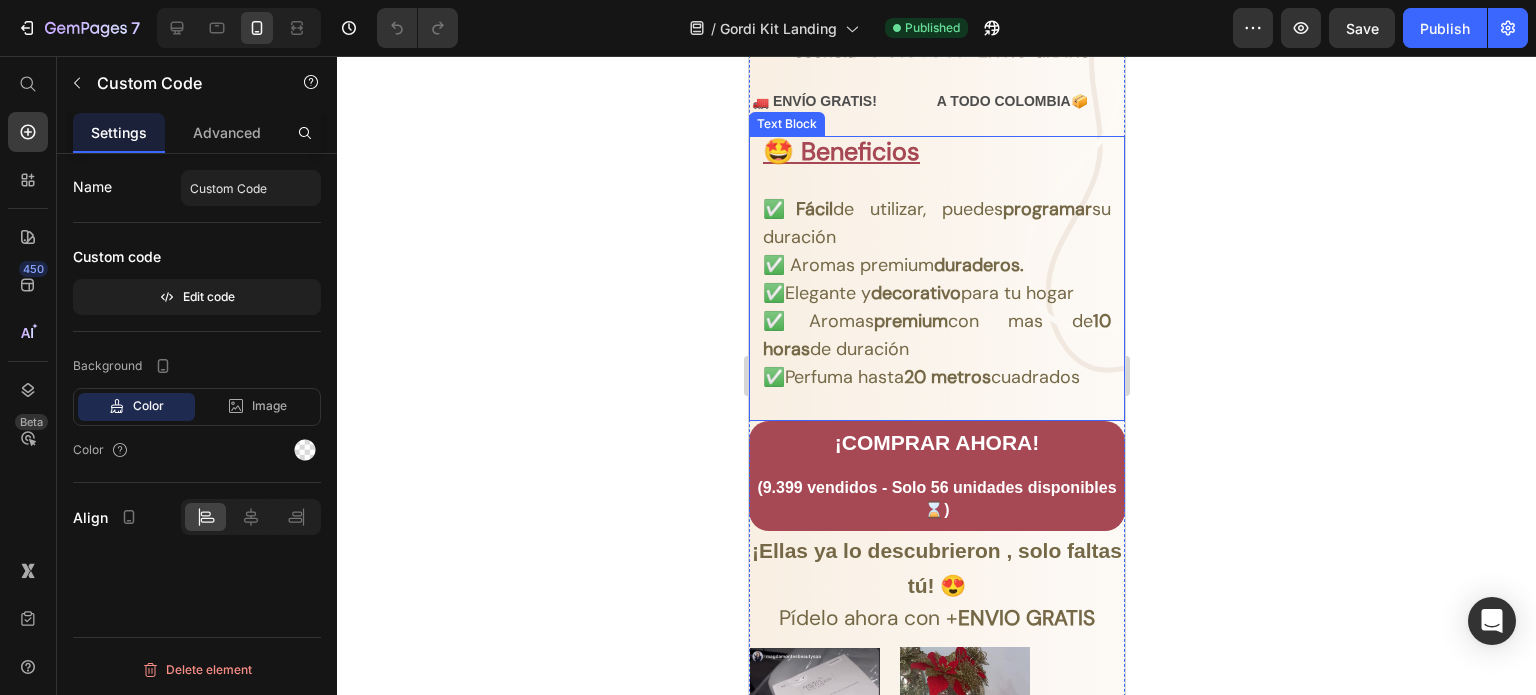 scroll, scrollTop: 1400, scrollLeft: 0, axis: vertical 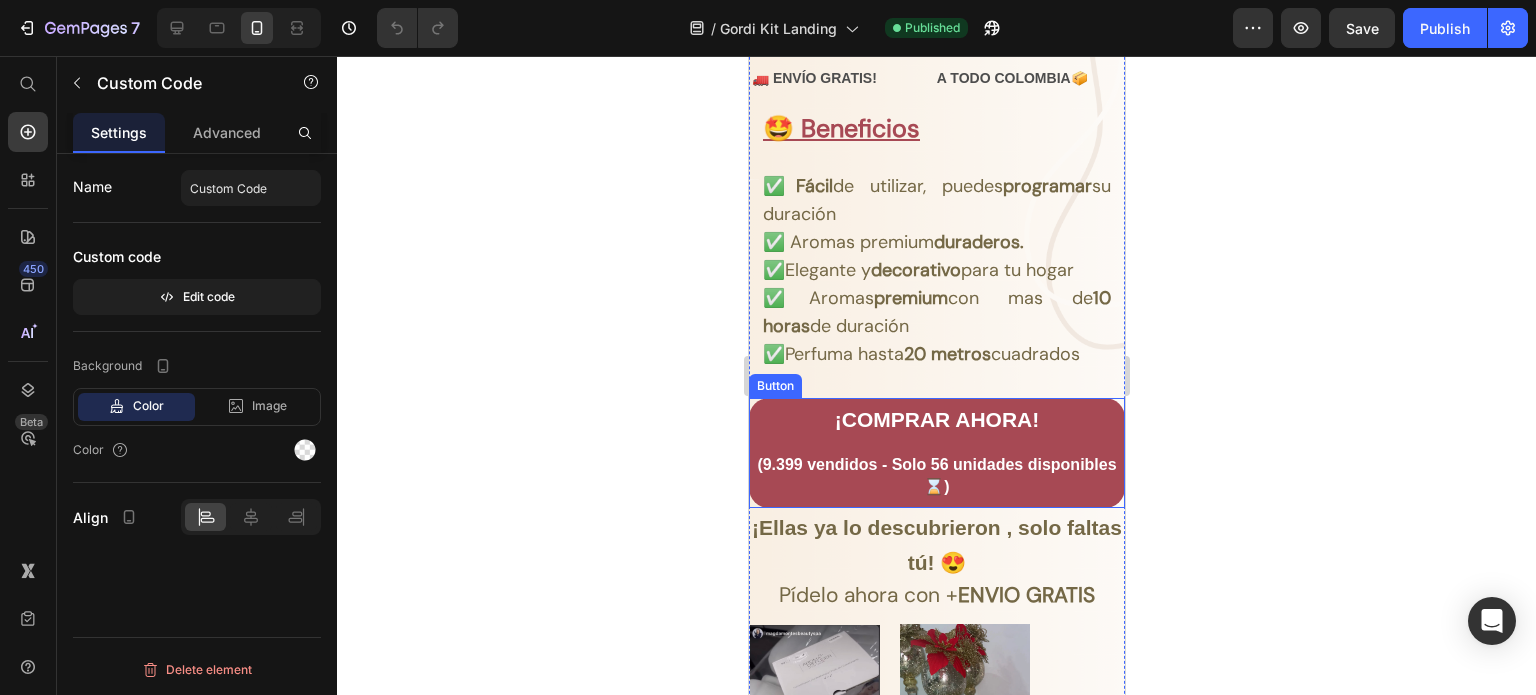 click 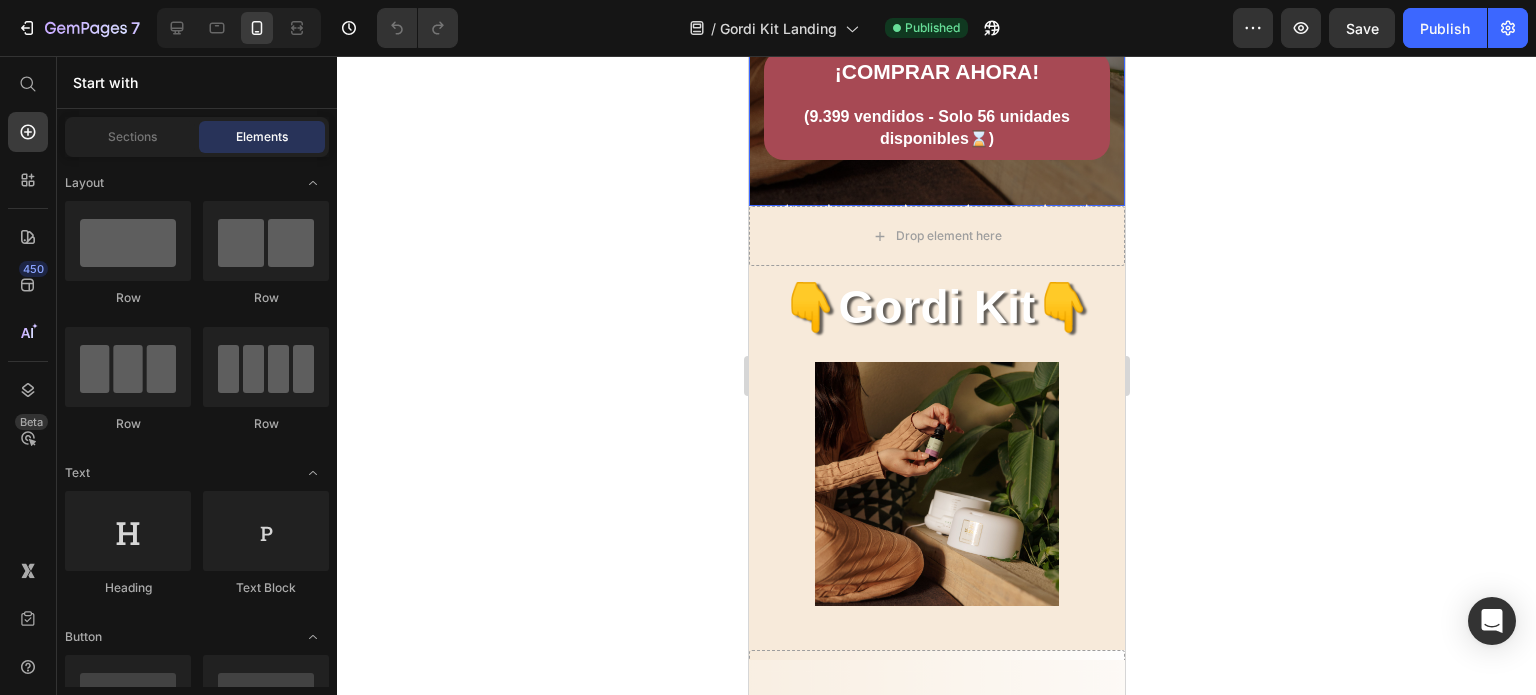 scroll, scrollTop: 0, scrollLeft: 0, axis: both 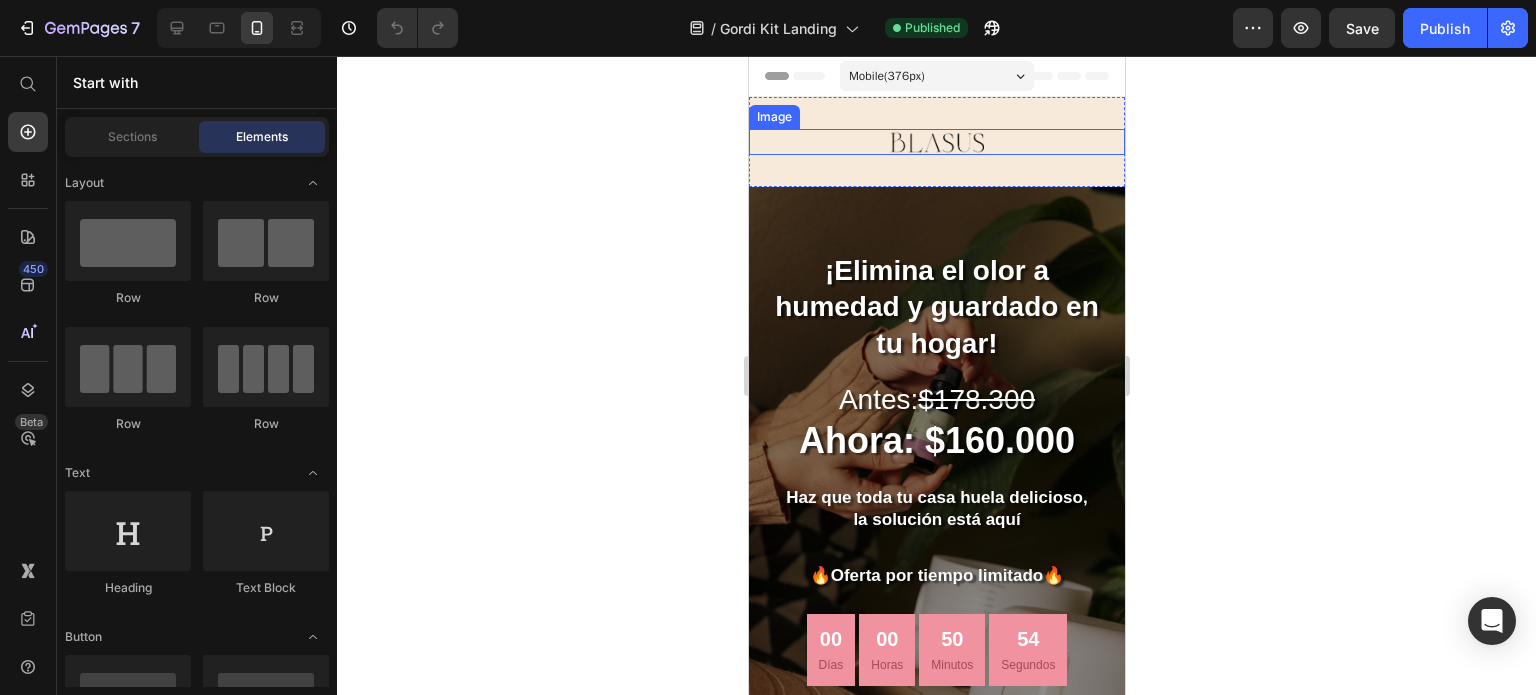 click at bounding box center [936, 142] 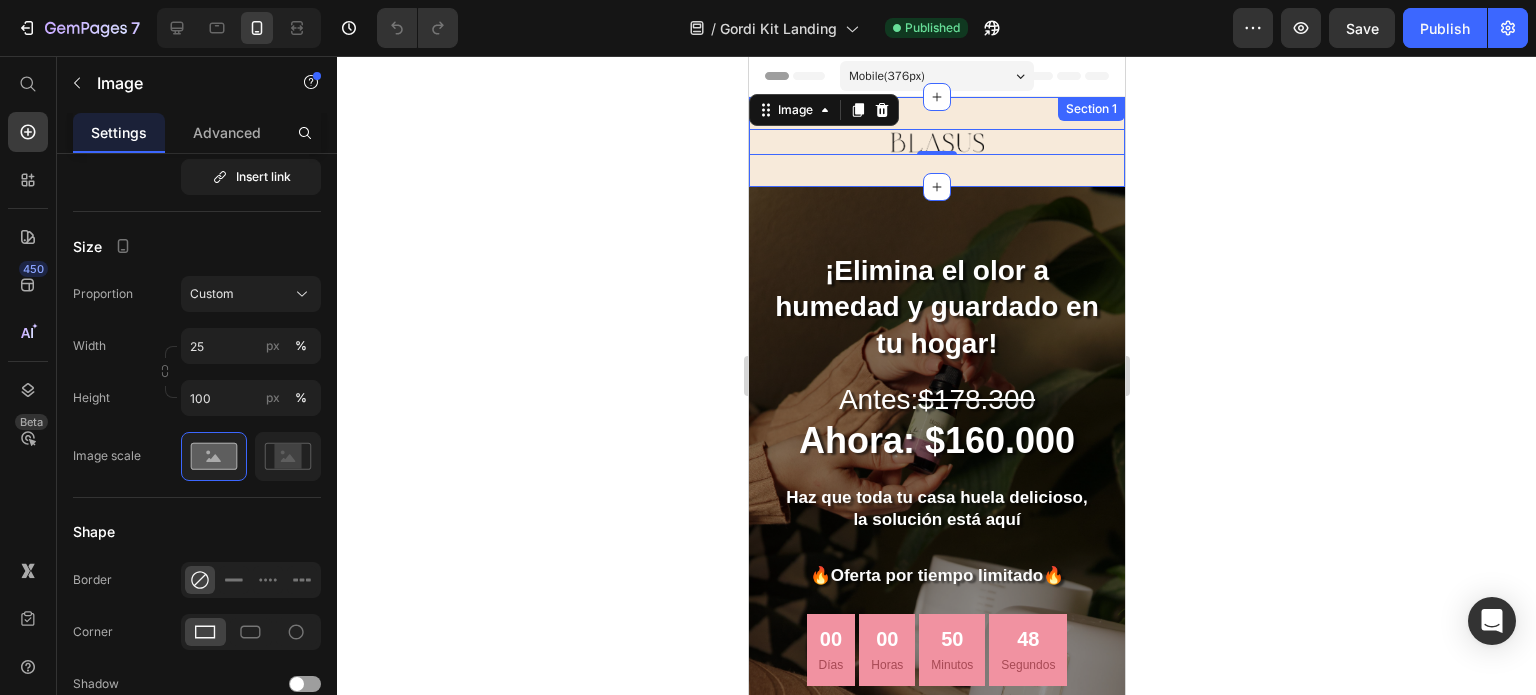 scroll, scrollTop: 0, scrollLeft: 0, axis: both 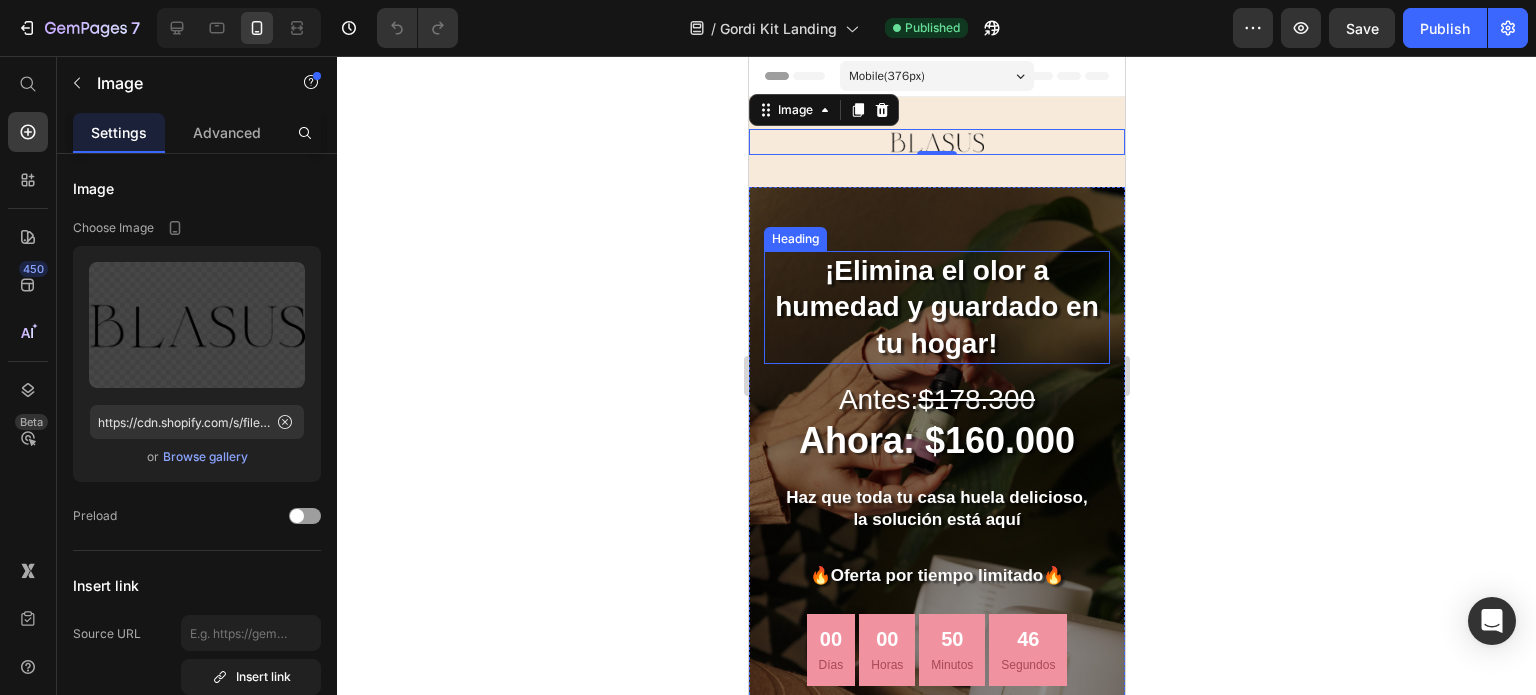 click on "¡Elimina el olor a humedad y guardado en tu hogar!" at bounding box center [936, 307] 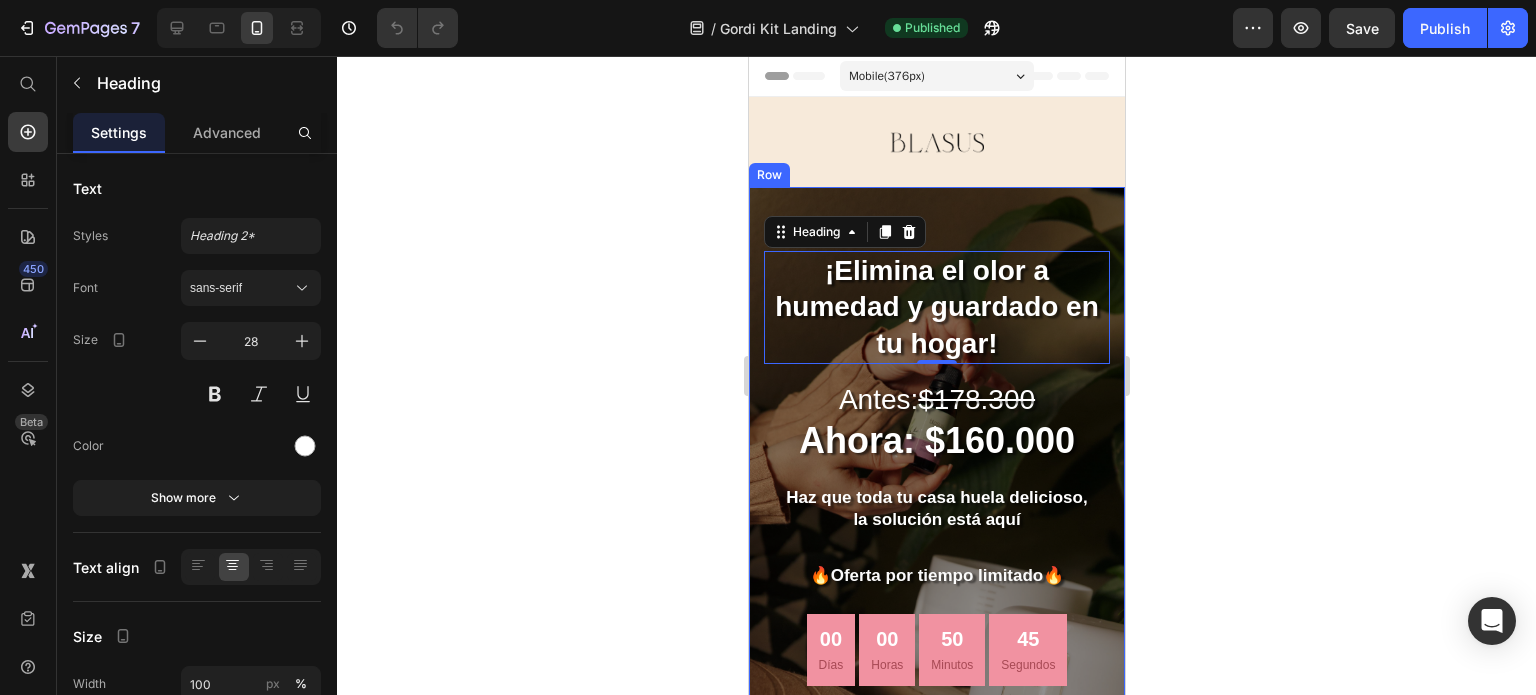 click on "¡Elimina el olor a humedad y guardado en tu hogar! Heading   0 Antes:  $[PRICE] Heading Ahora: $[PRICE] Heading Product Haz que toda tu casa huela delicioso, la solución está aquí Heading 🔥Oferta por tiempo limitado🔥 Text block 00 Días 00 Horas 50 Minutos 45 Segundos CountDown Timer ¡COMPRAR AHORA! ([NUMBER] vendidos - Solo [NUMBER] unidades disponibles⌛) Button" at bounding box center (936, 538) 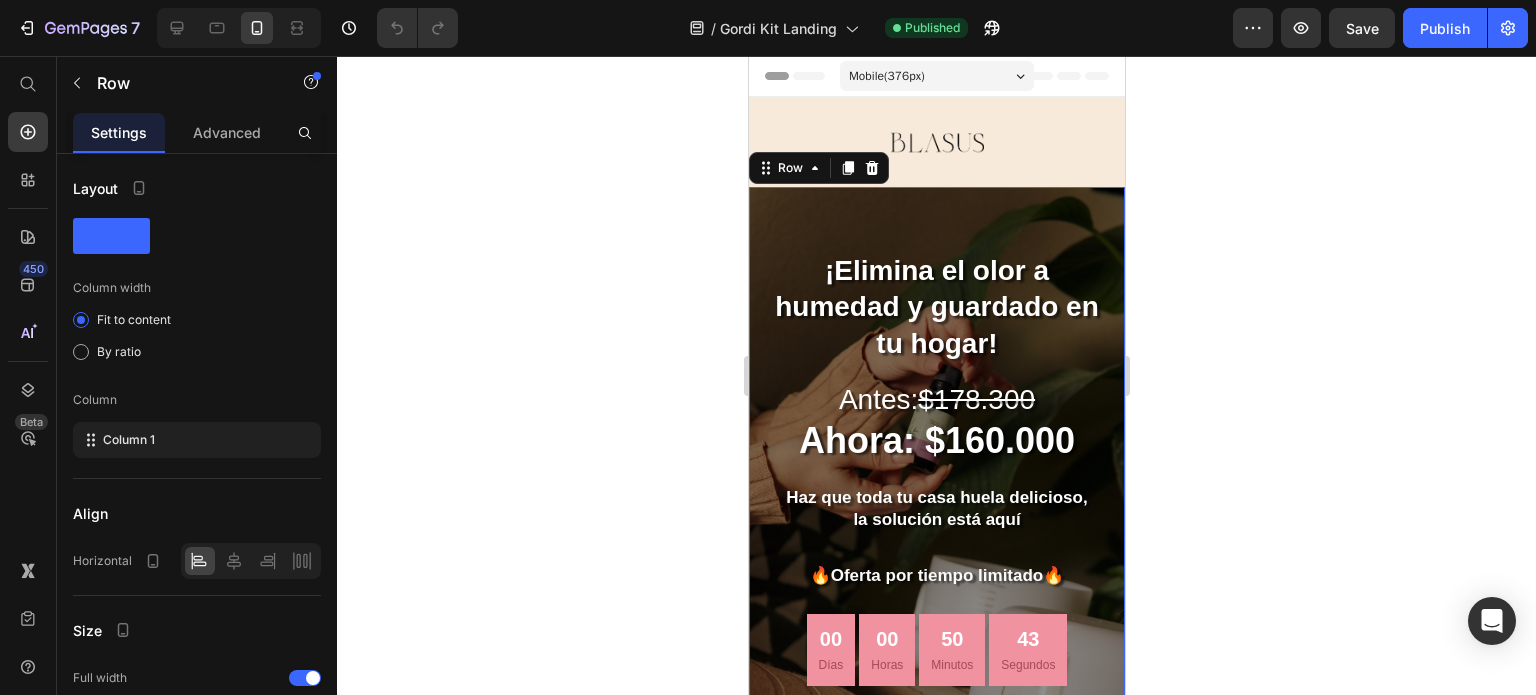 click 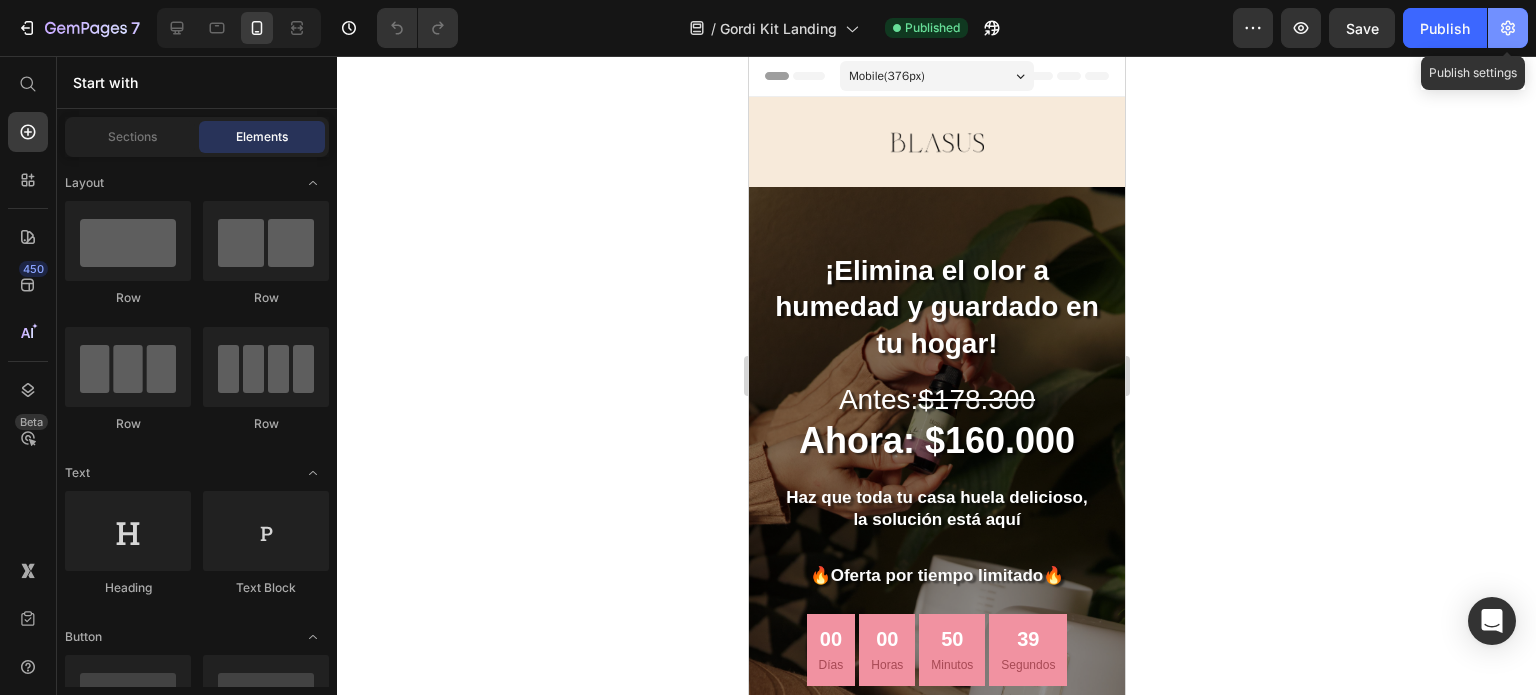 click 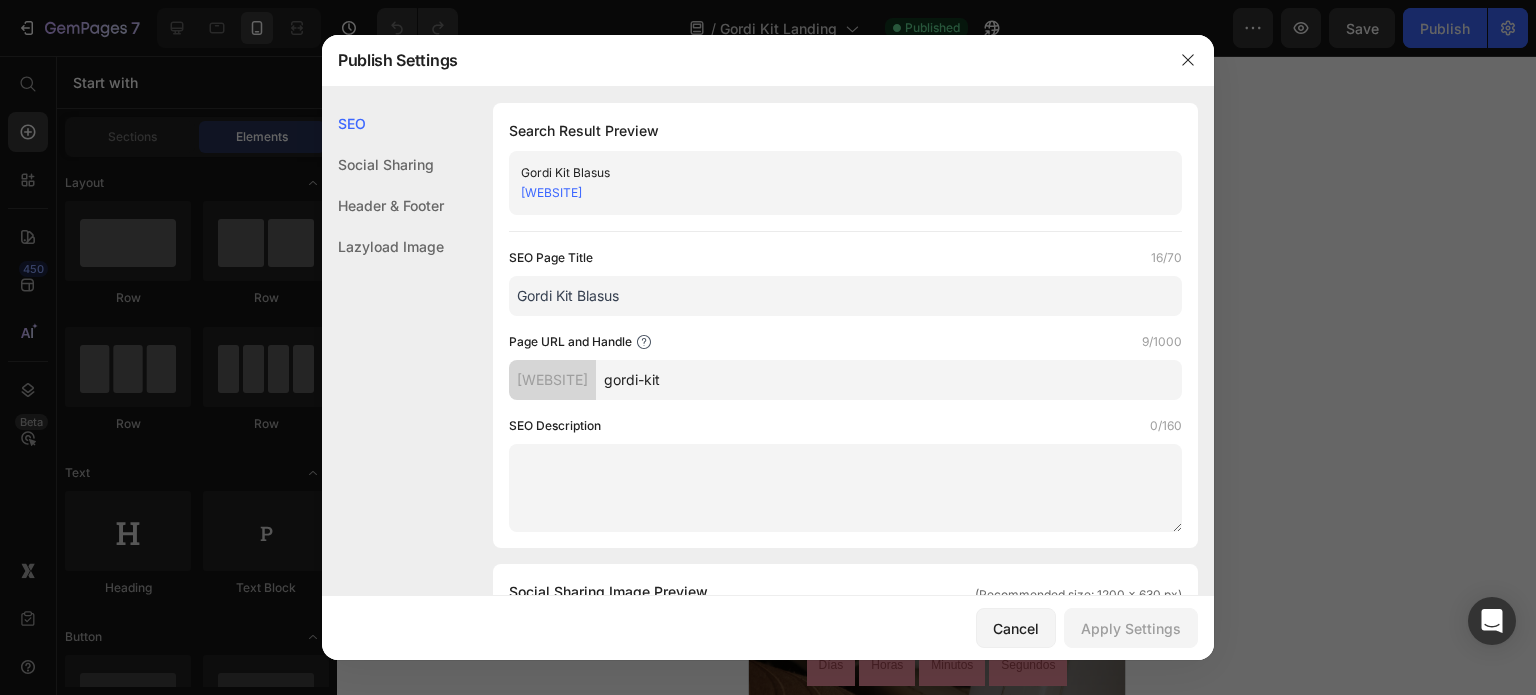 click on "Header & Footer" 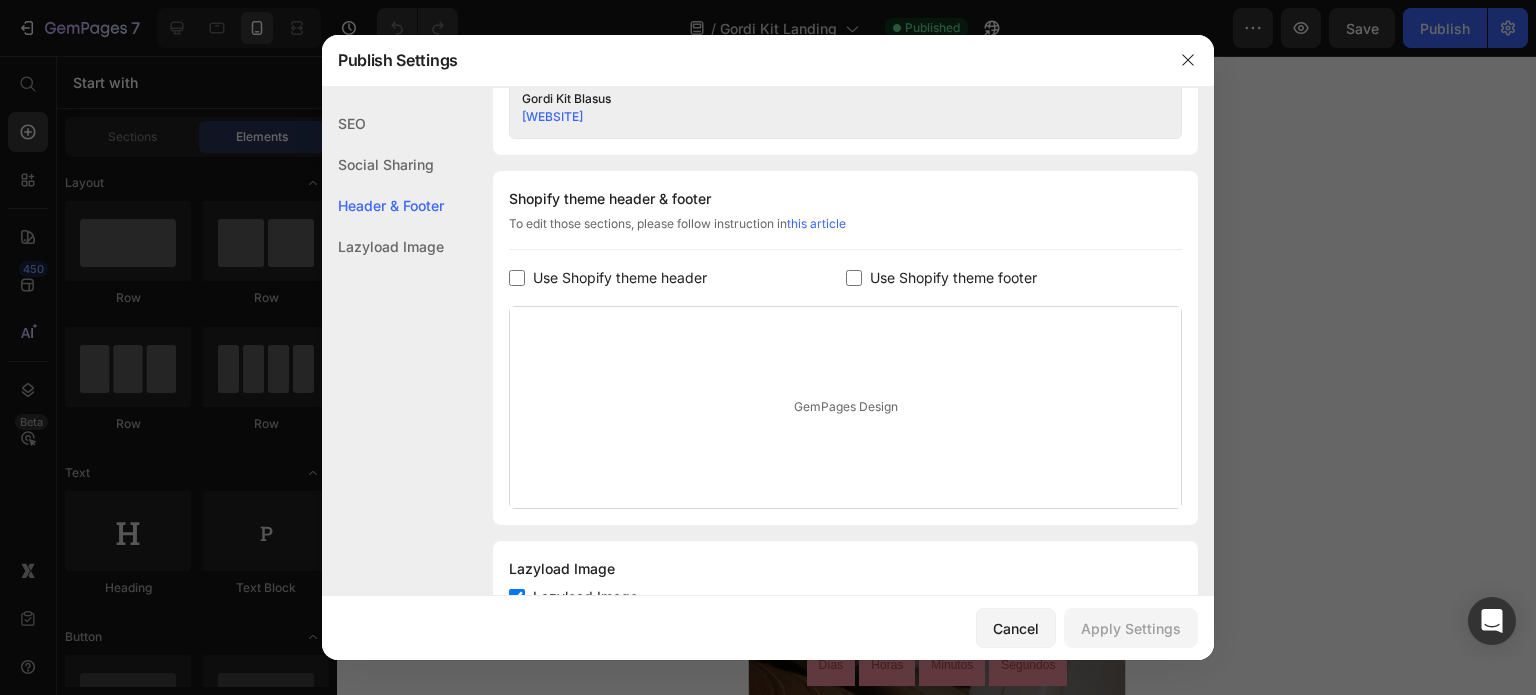 scroll, scrollTop: 936, scrollLeft: 0, axis: vertical 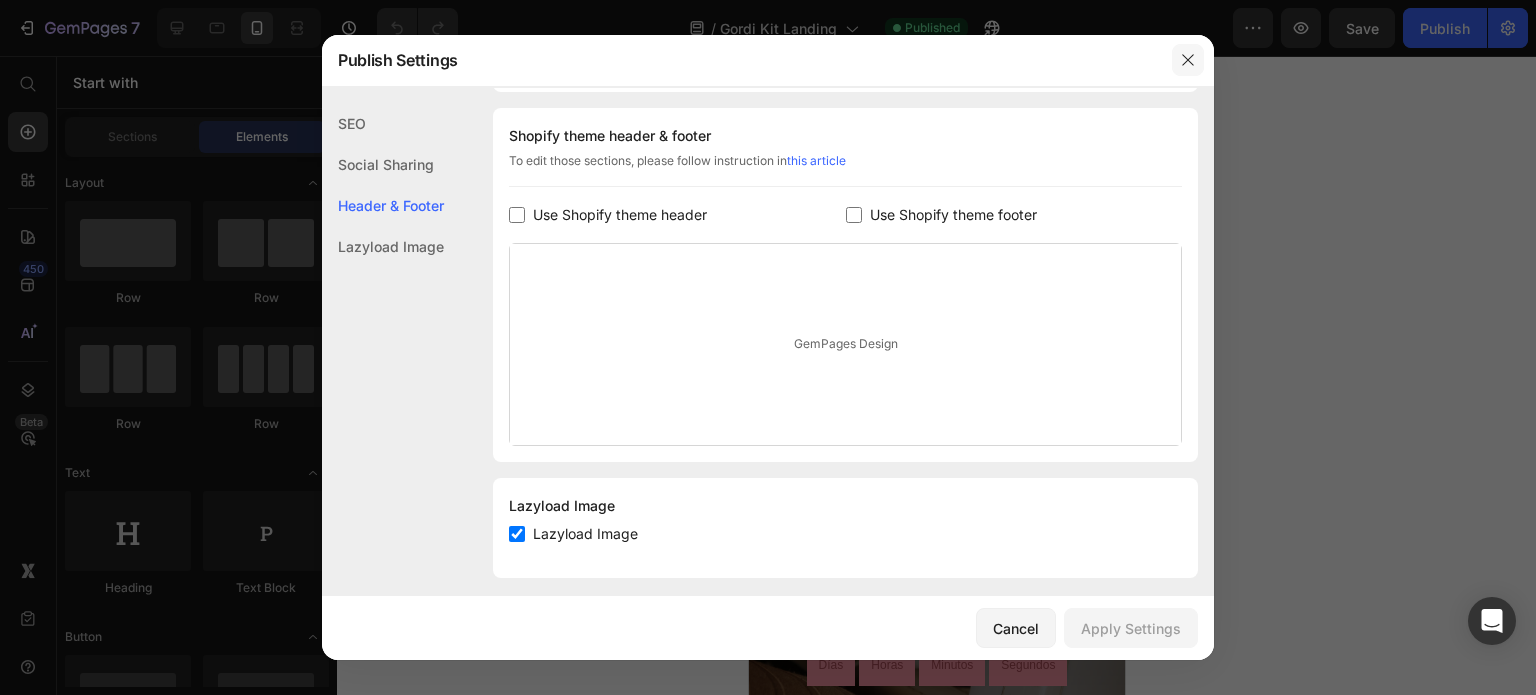 click 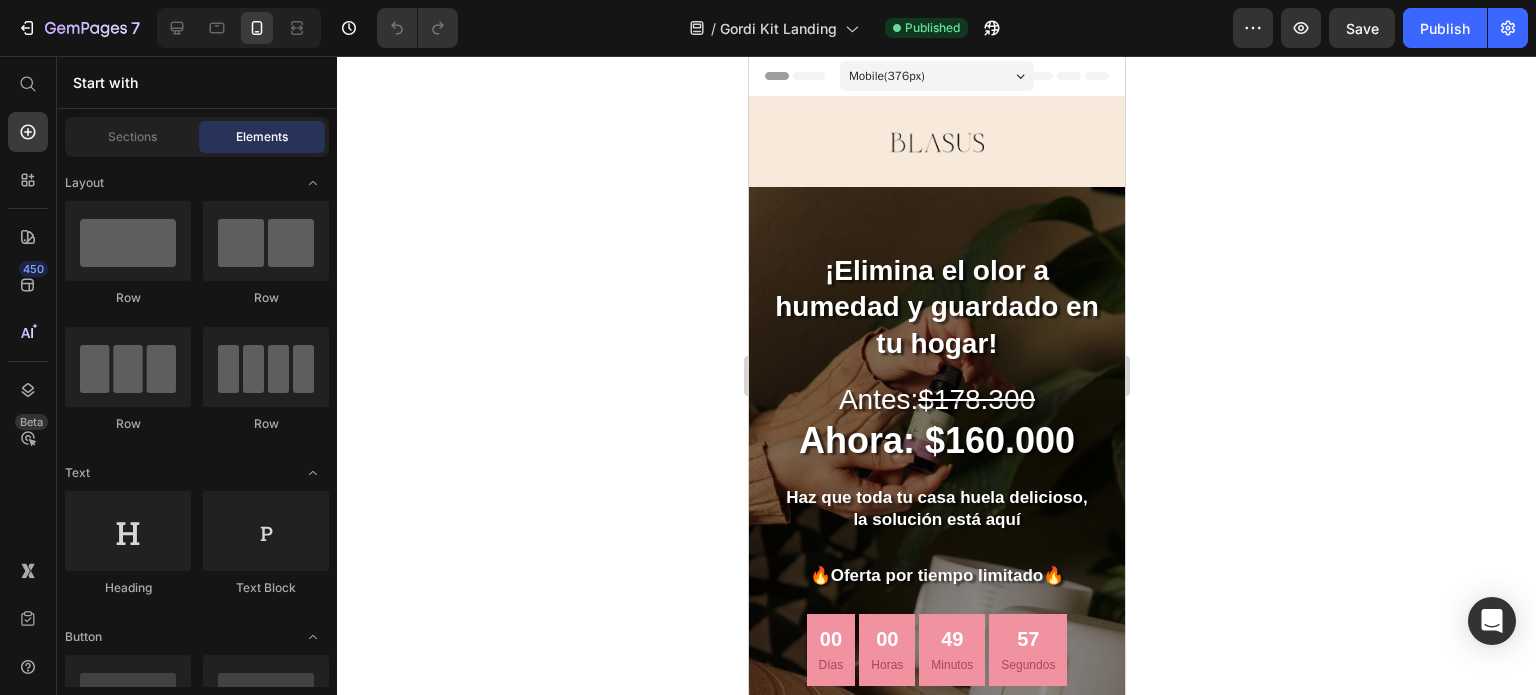 click on "7" 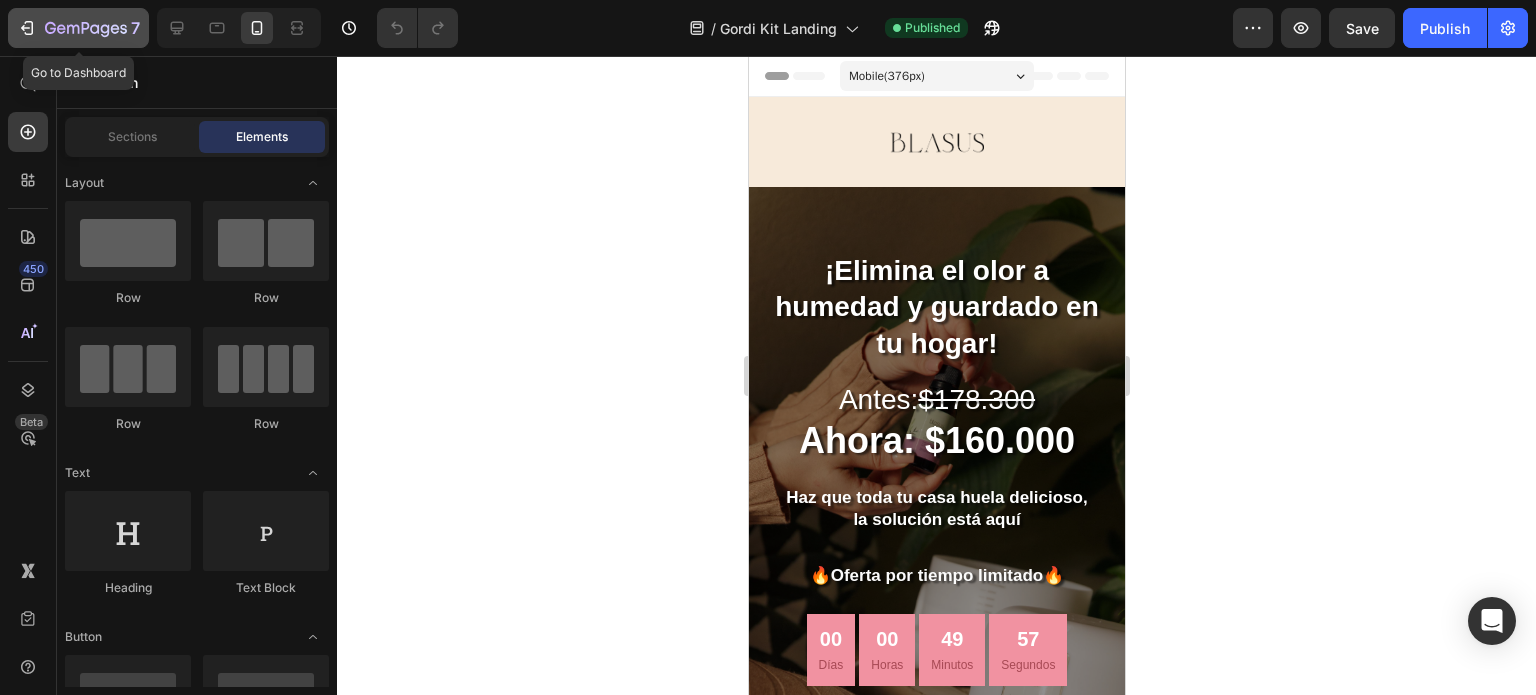 click 